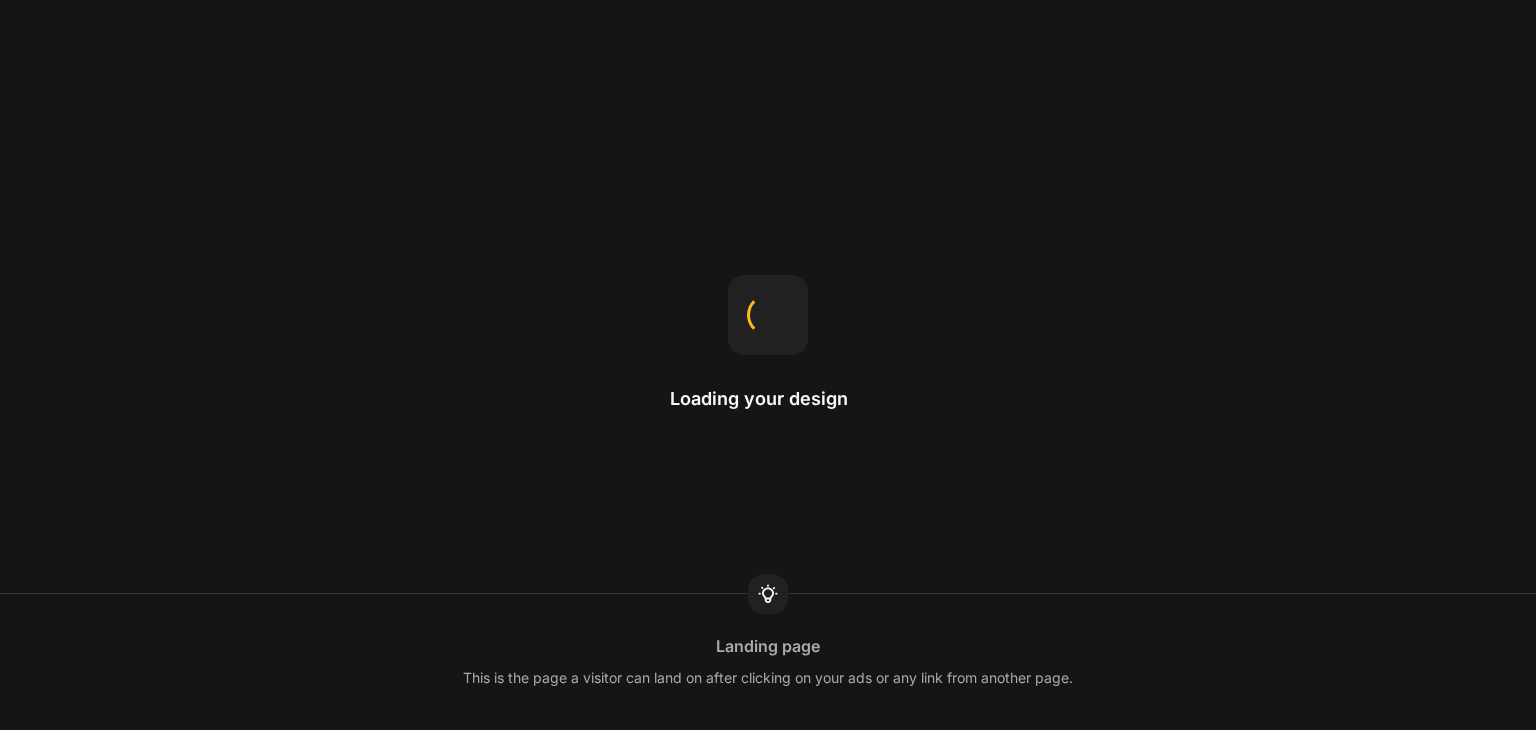 scroll, scrollTop: 0, scrollLeft: 0, axis: both 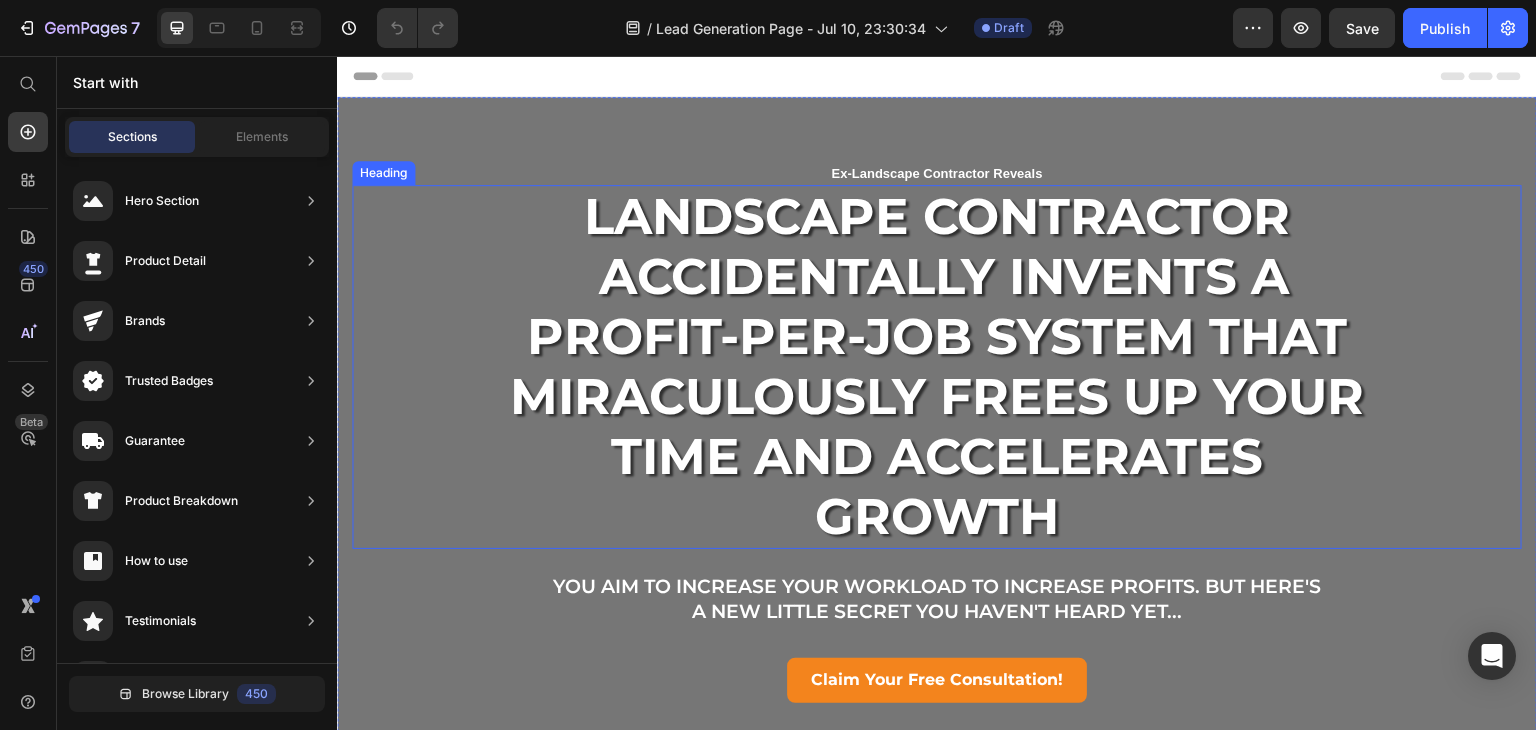 click on "Landscape Contractor  Accidentally Invents A Profit-Per-Job system That Miraculously Frees Up Your Time And Accelerates Growth" at bounding box center (937, 367) 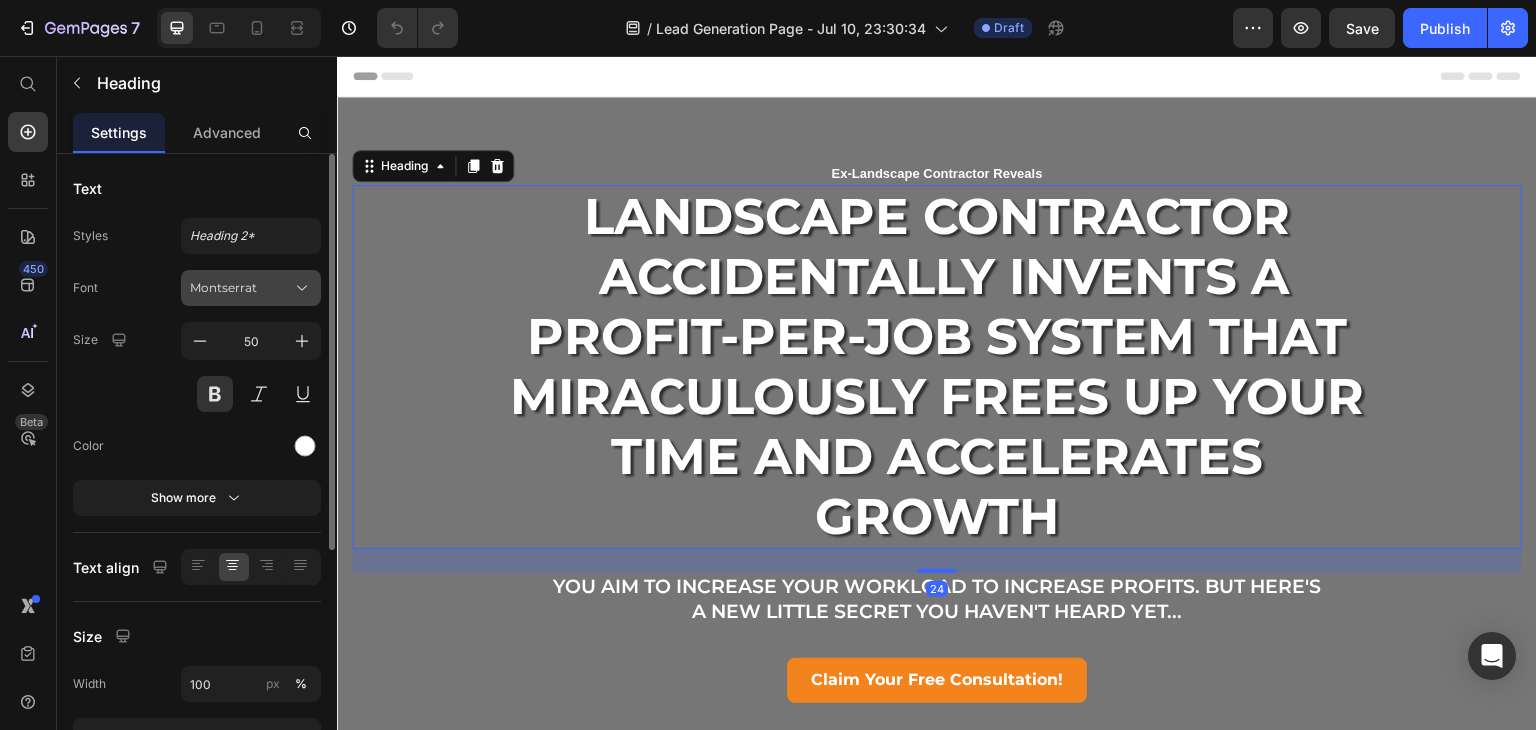 click on "Montserrat" at bounding box center (241, 288) 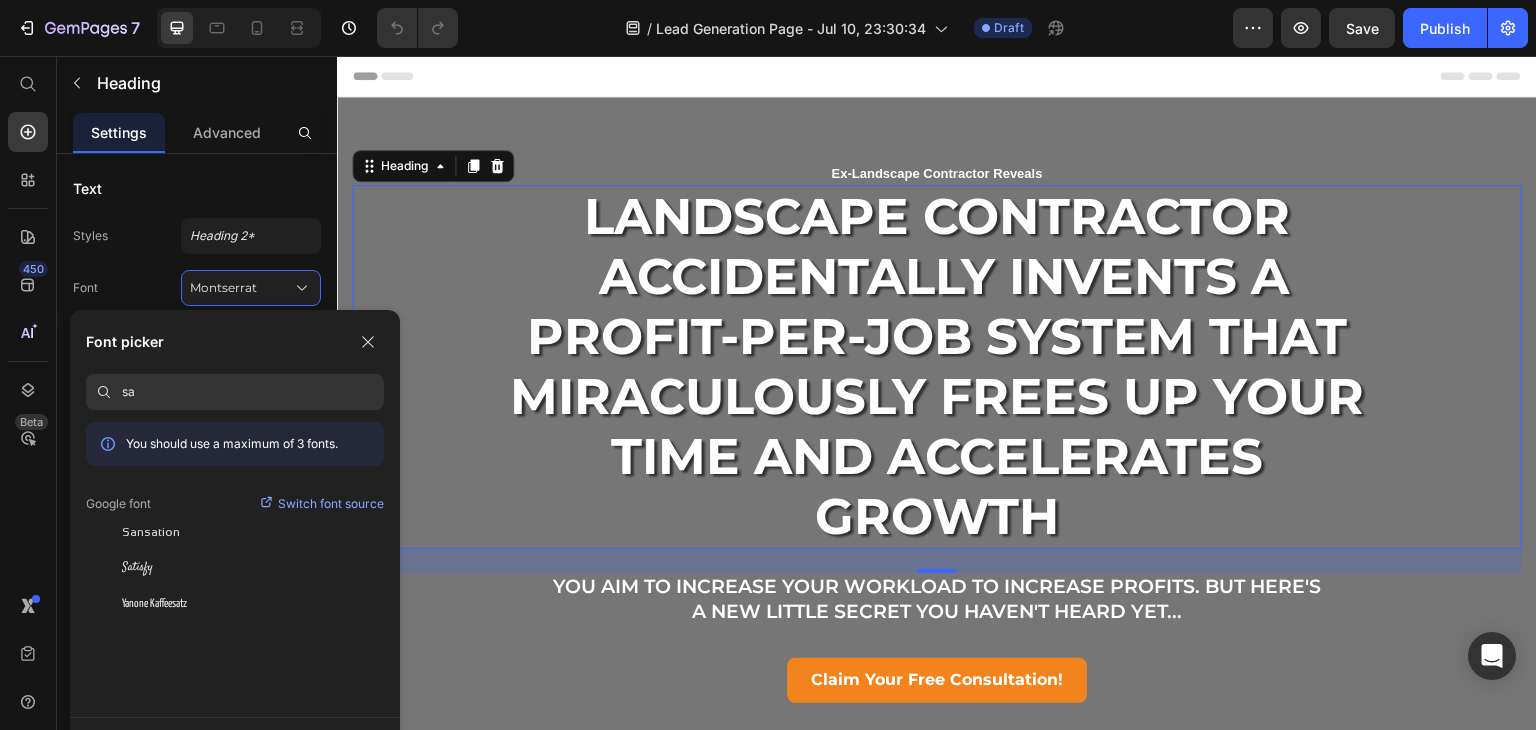 type on "s" 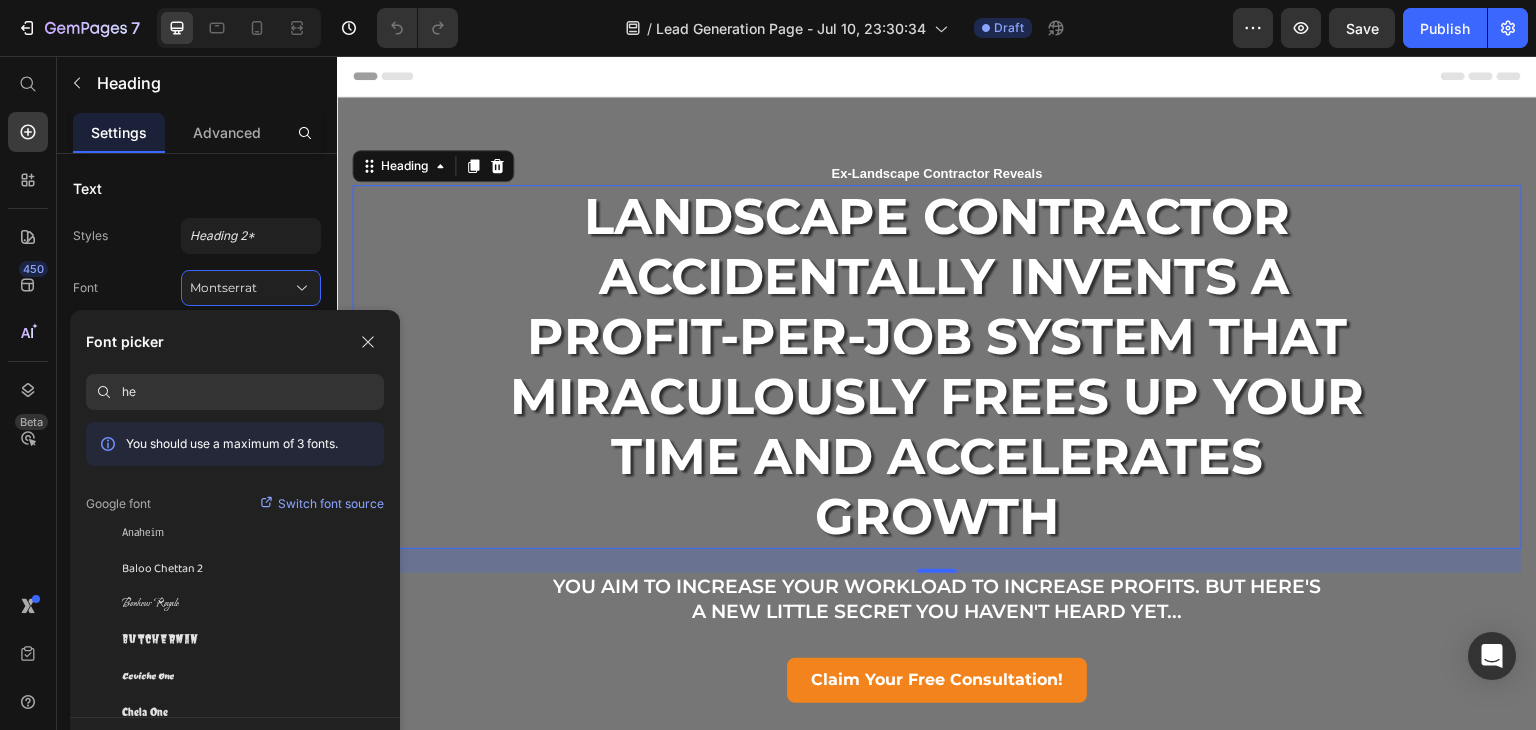 type on "h" 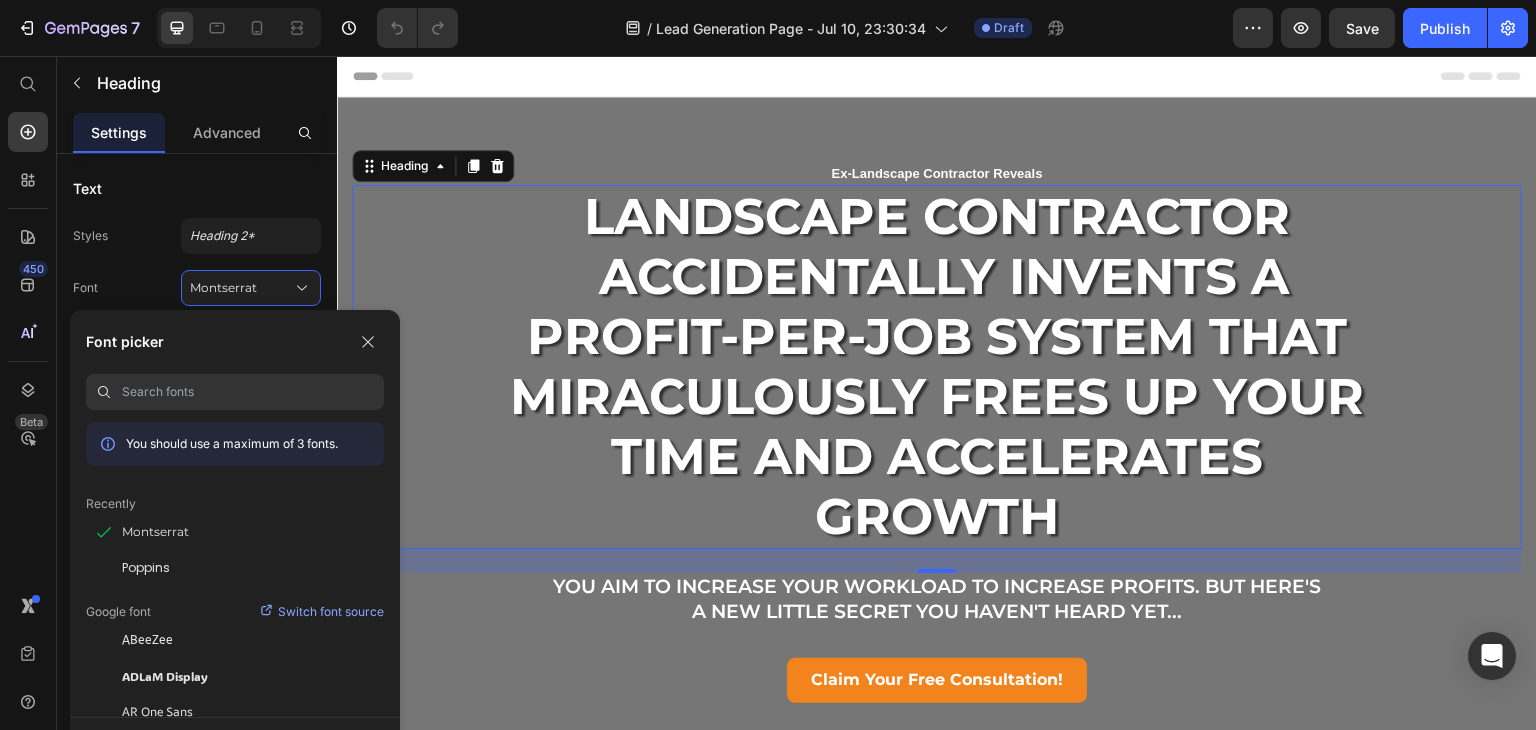 click on "Switch font source" at bounding box center (331, 612) 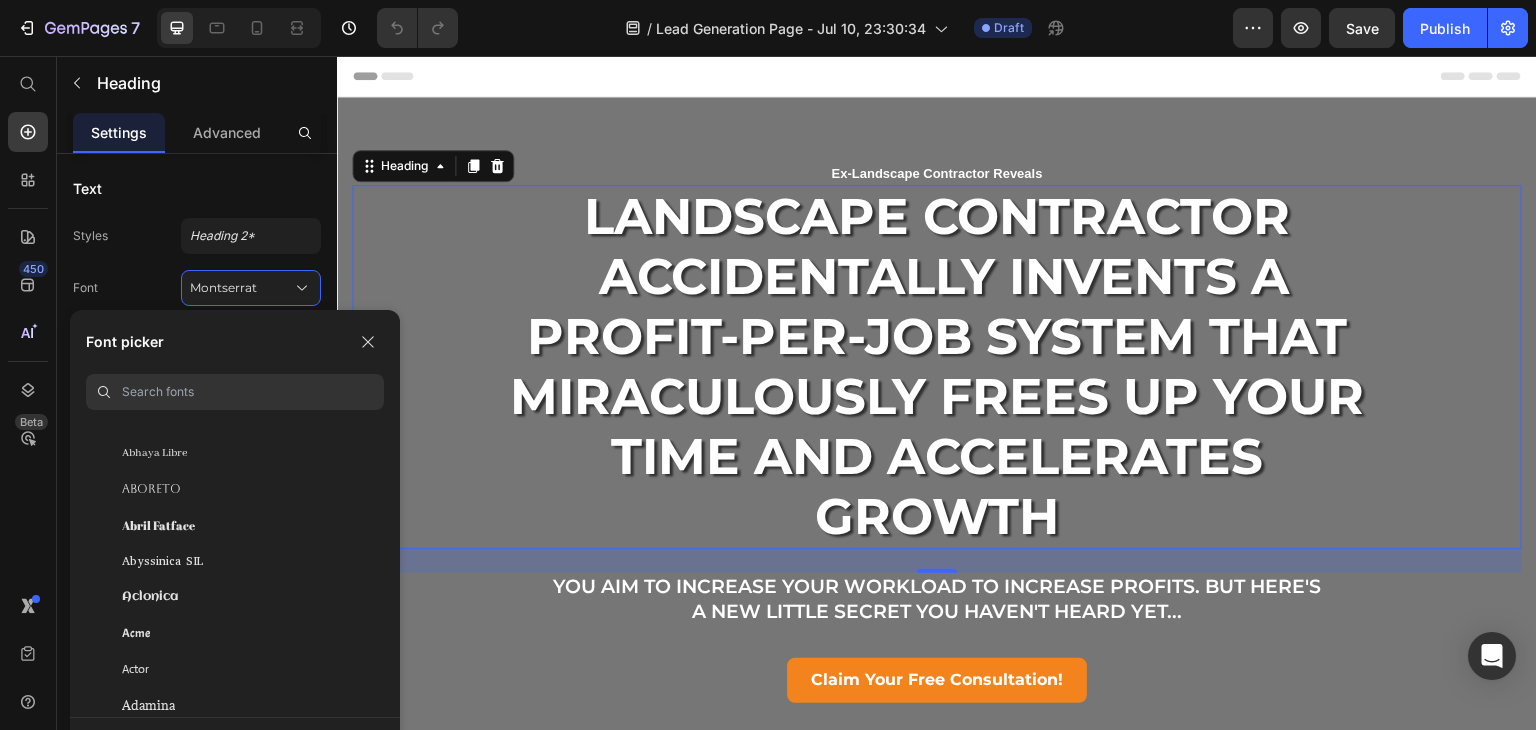 scroll, scrollTop: 332, scrollLeft: 0, axis: vertical 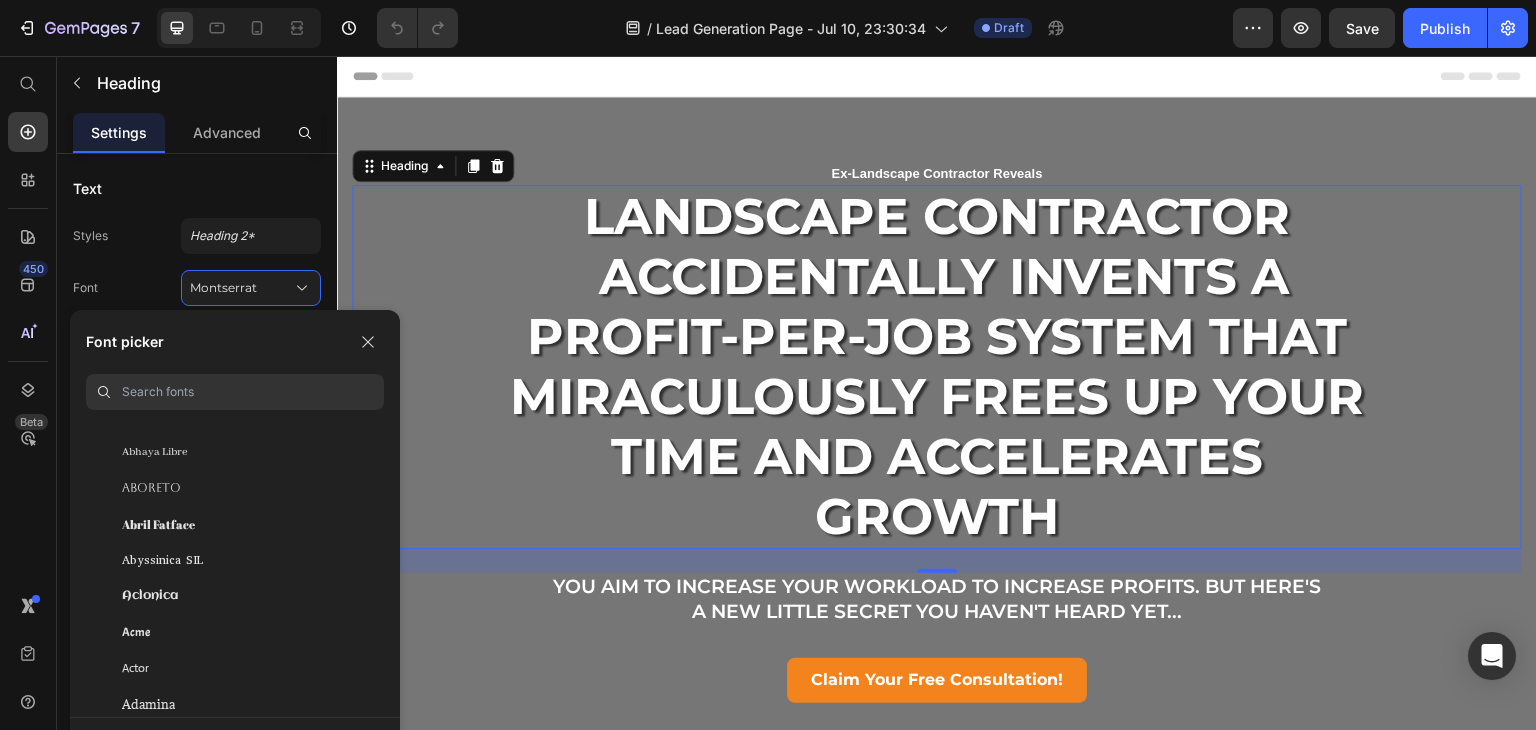 click at bounding box center [253, 392] 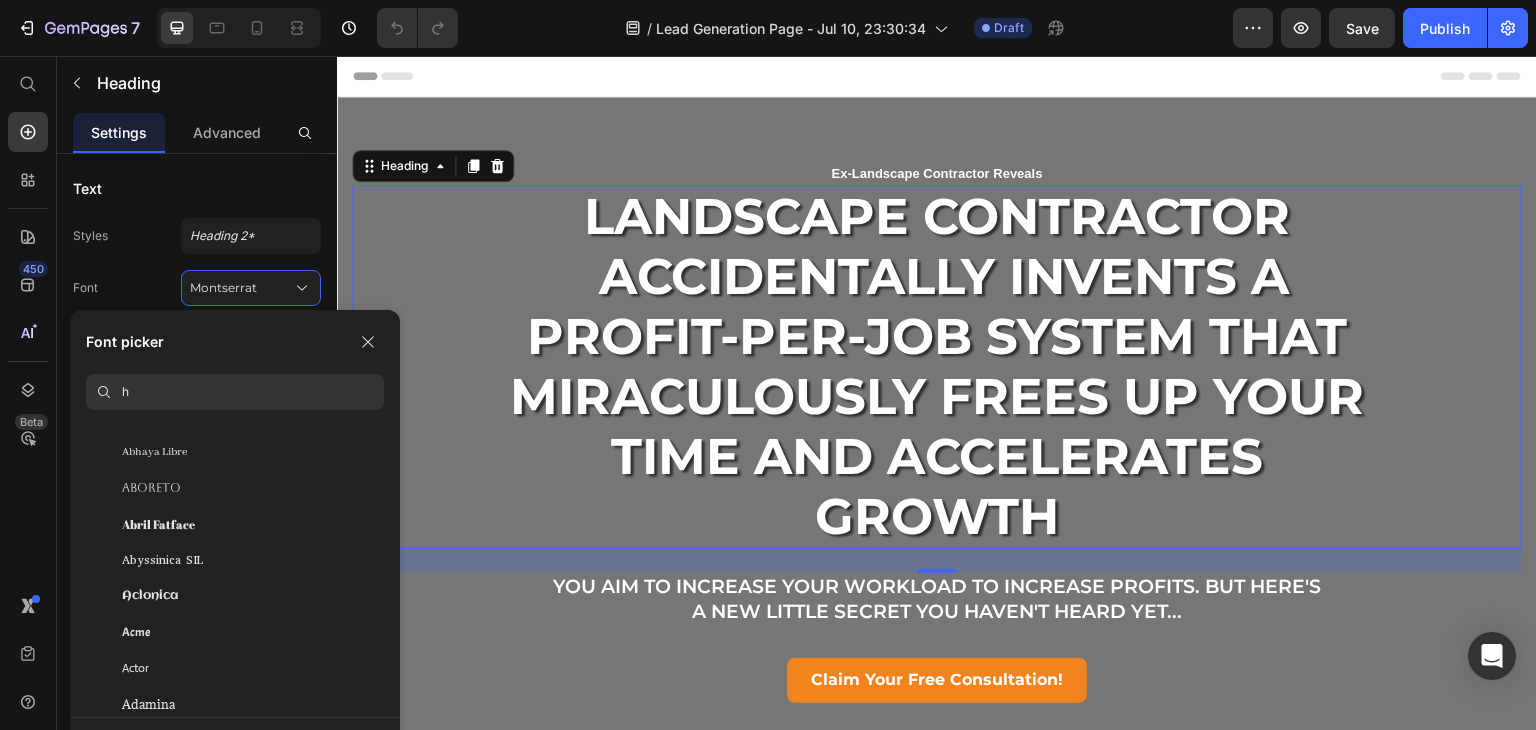 scroll, scrollTop: 0, scrollLeft: 0, axis: both 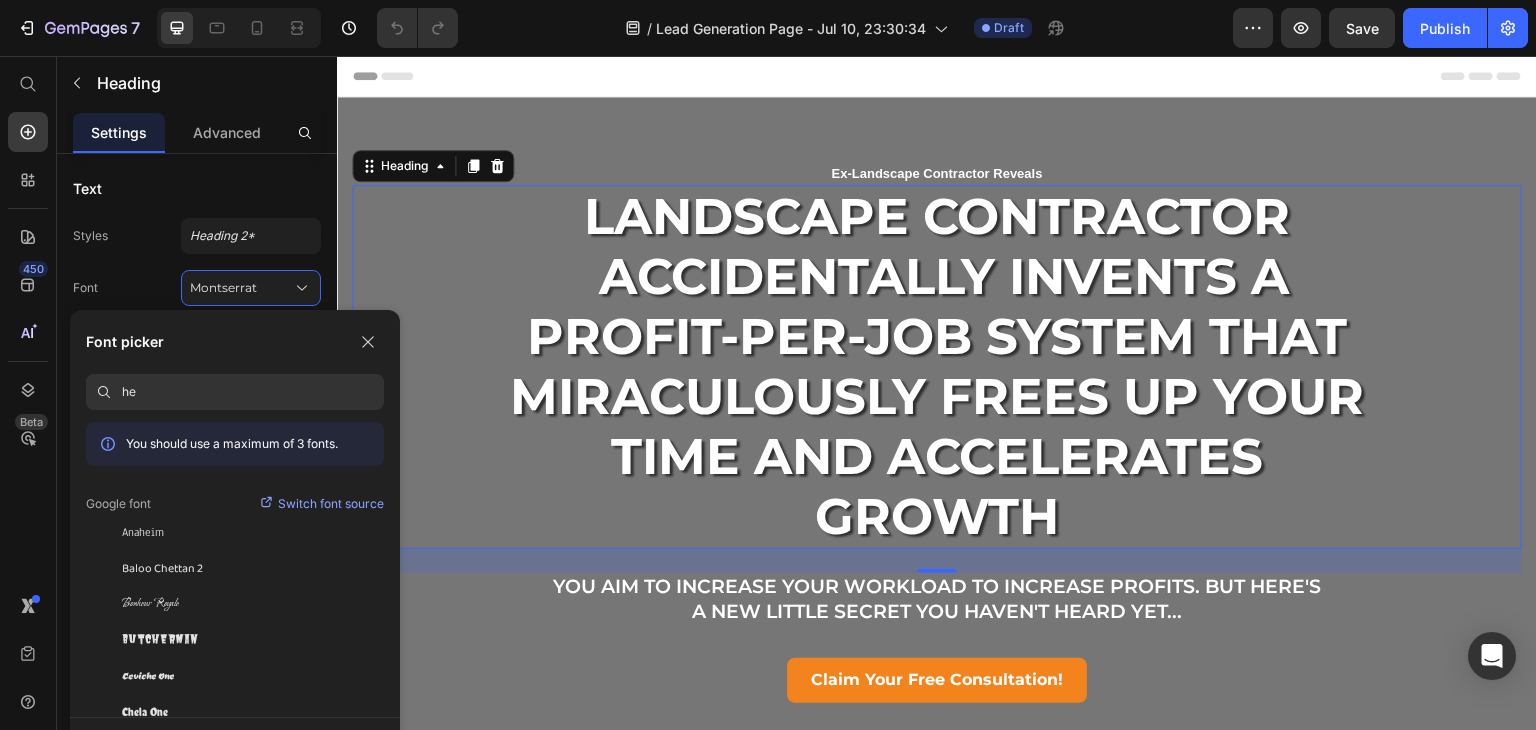 type on "h" 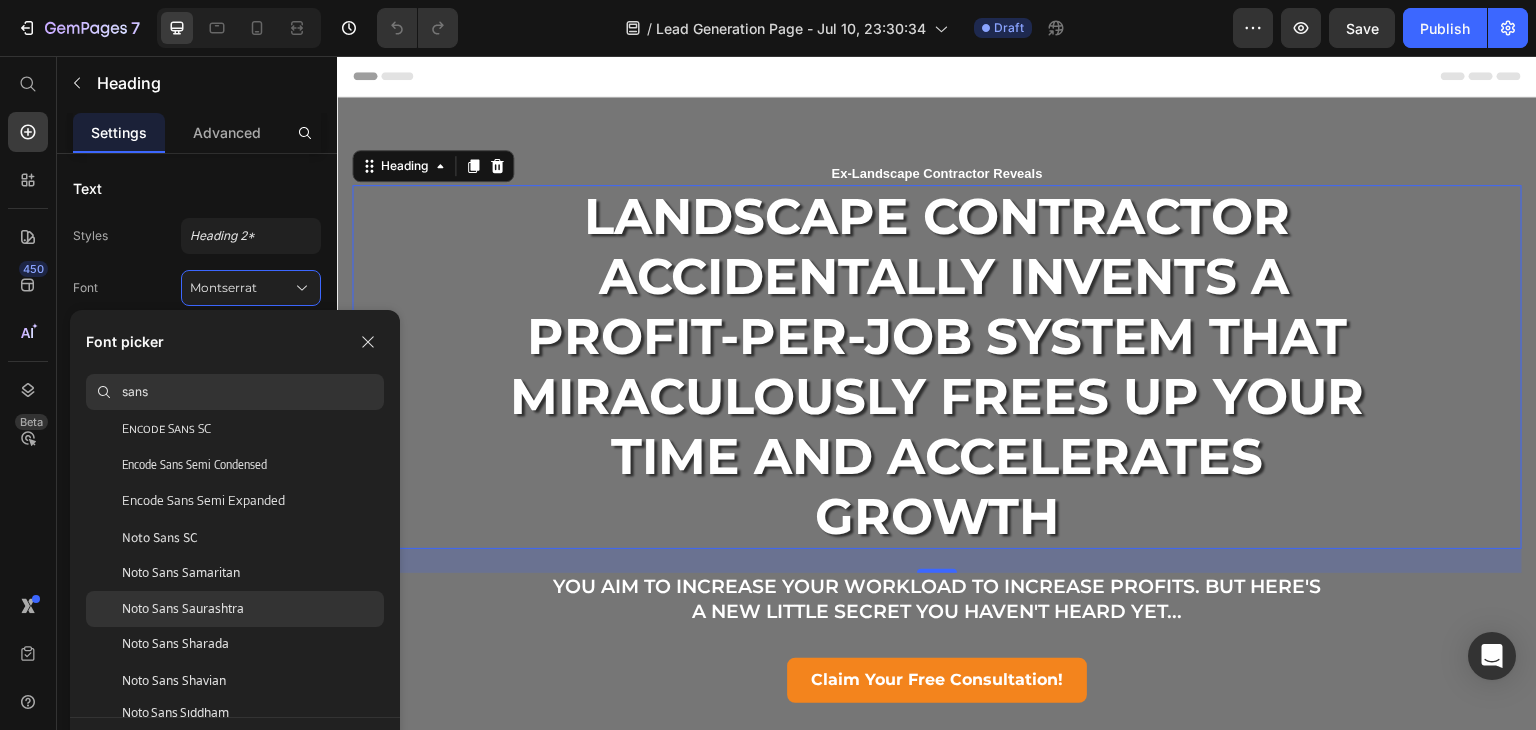scroll, scrollTop: 0, scrollLeft: 0, axis: both 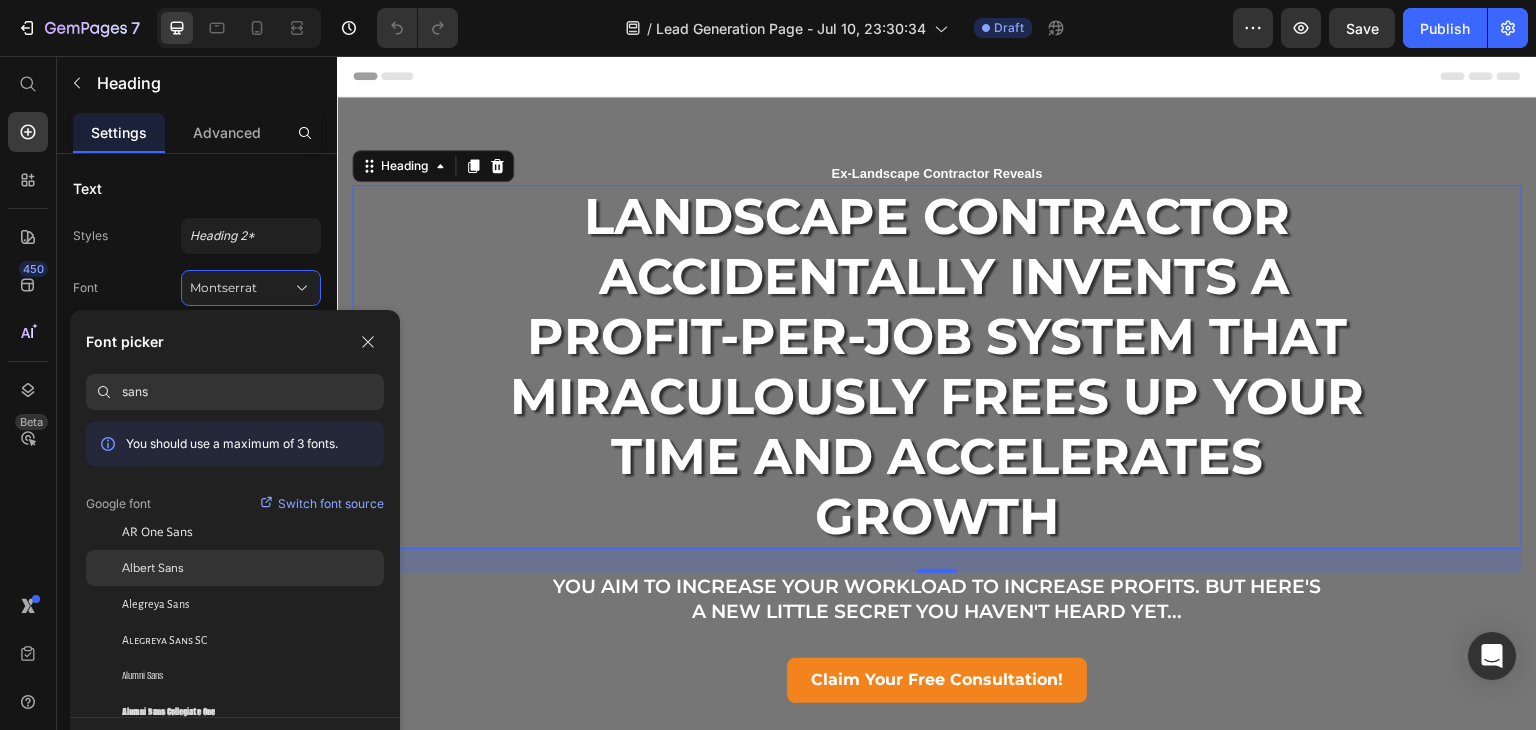 type on "sans" 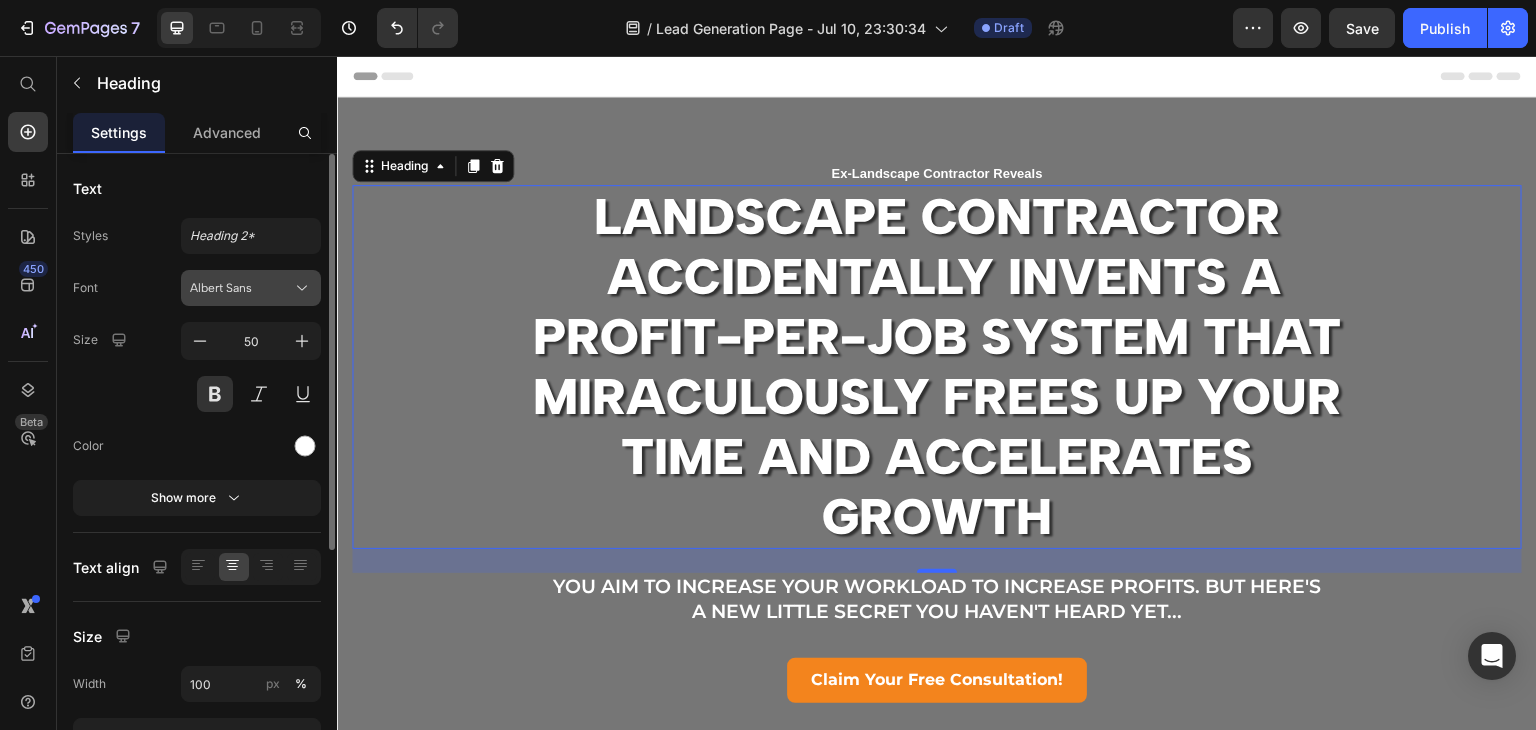 click on "Albert Sans" at bounding box center [251, 288] 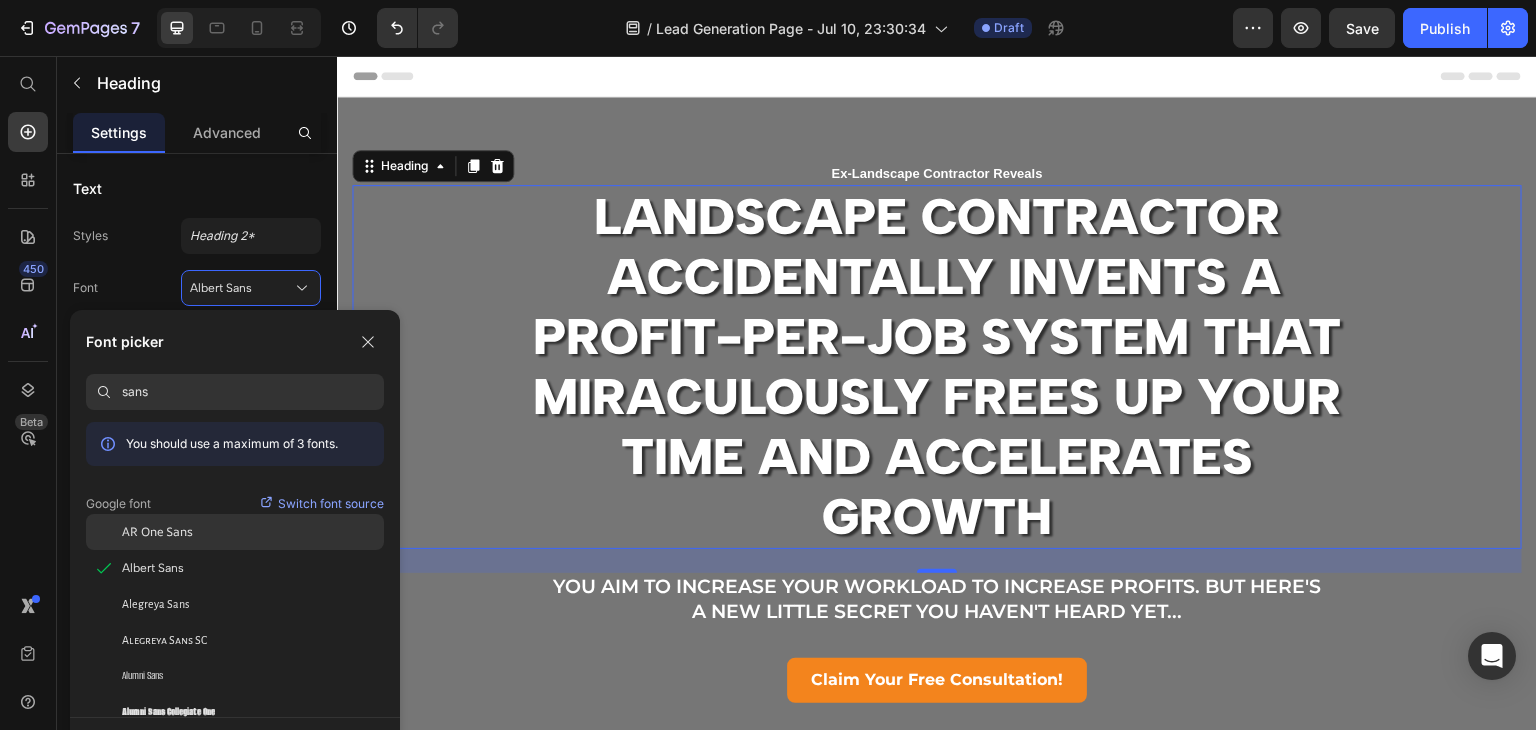 click on "AR One Sans" at bounding box center [157, 532] 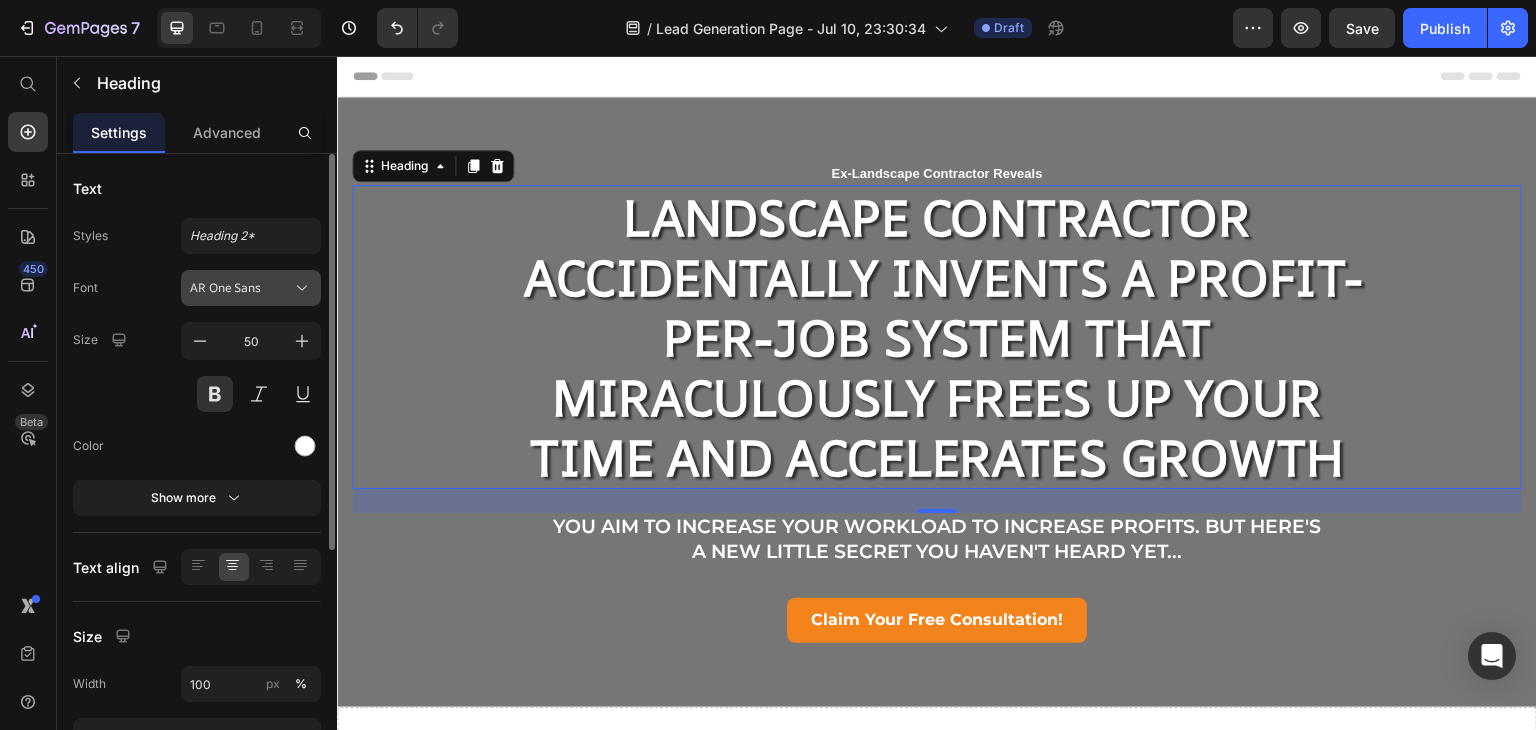 click on "AR One Sans" at bounding box center [241, 288] 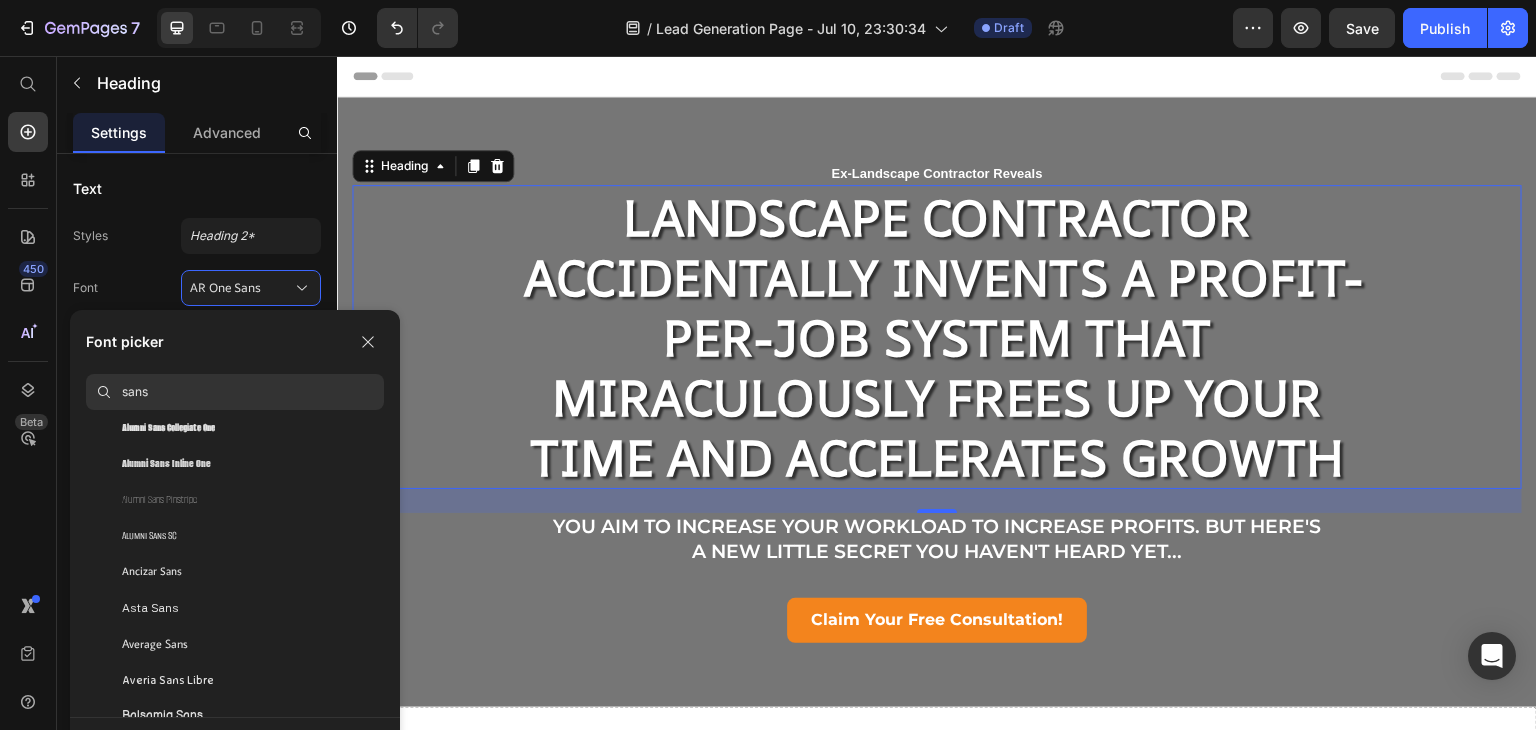 scroll, scrollTop: 290, scrollLeft: 0, axis: vertical 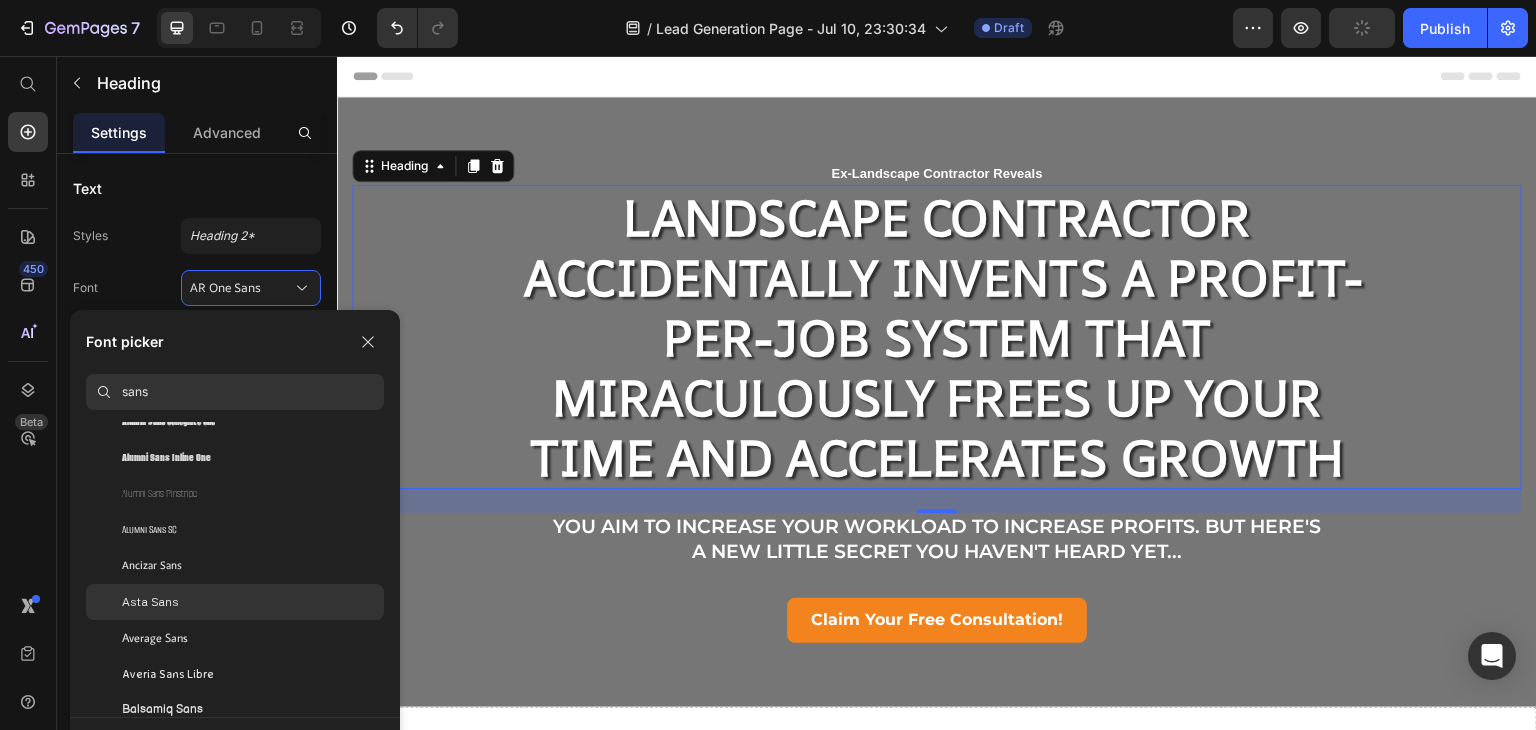 click on "Asta Sans" 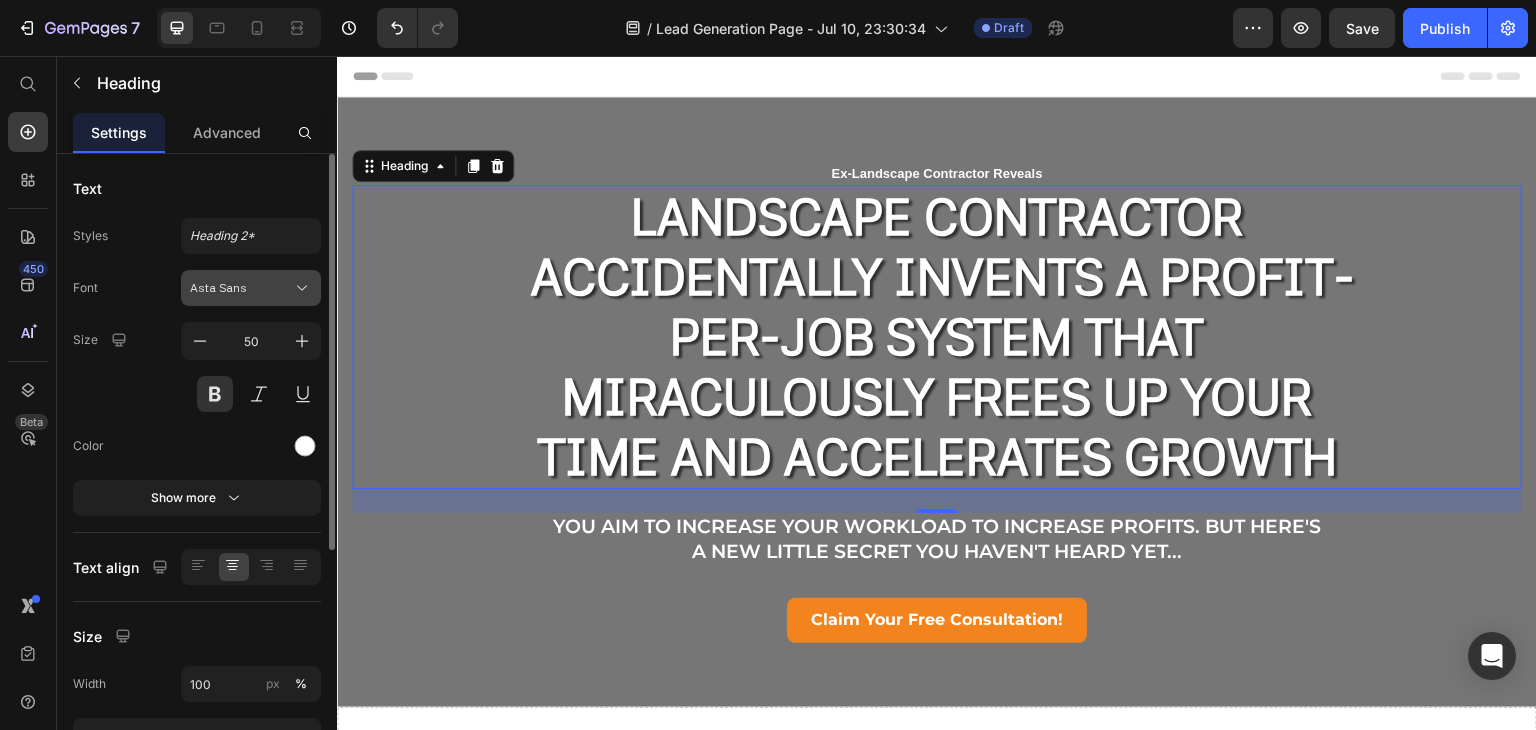 click on "Asta Sans" at bounding box center [241, 288] 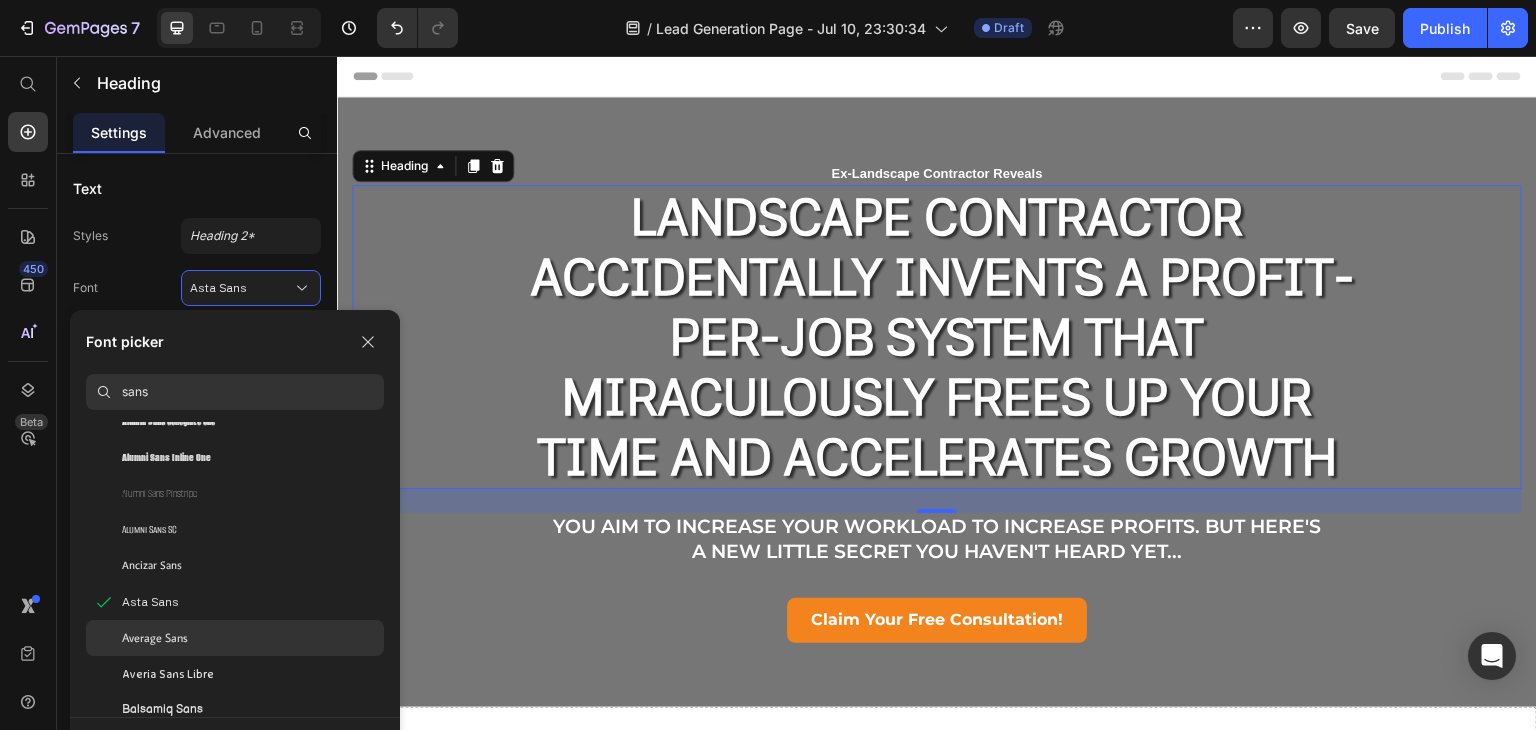 click on "Average Sans" 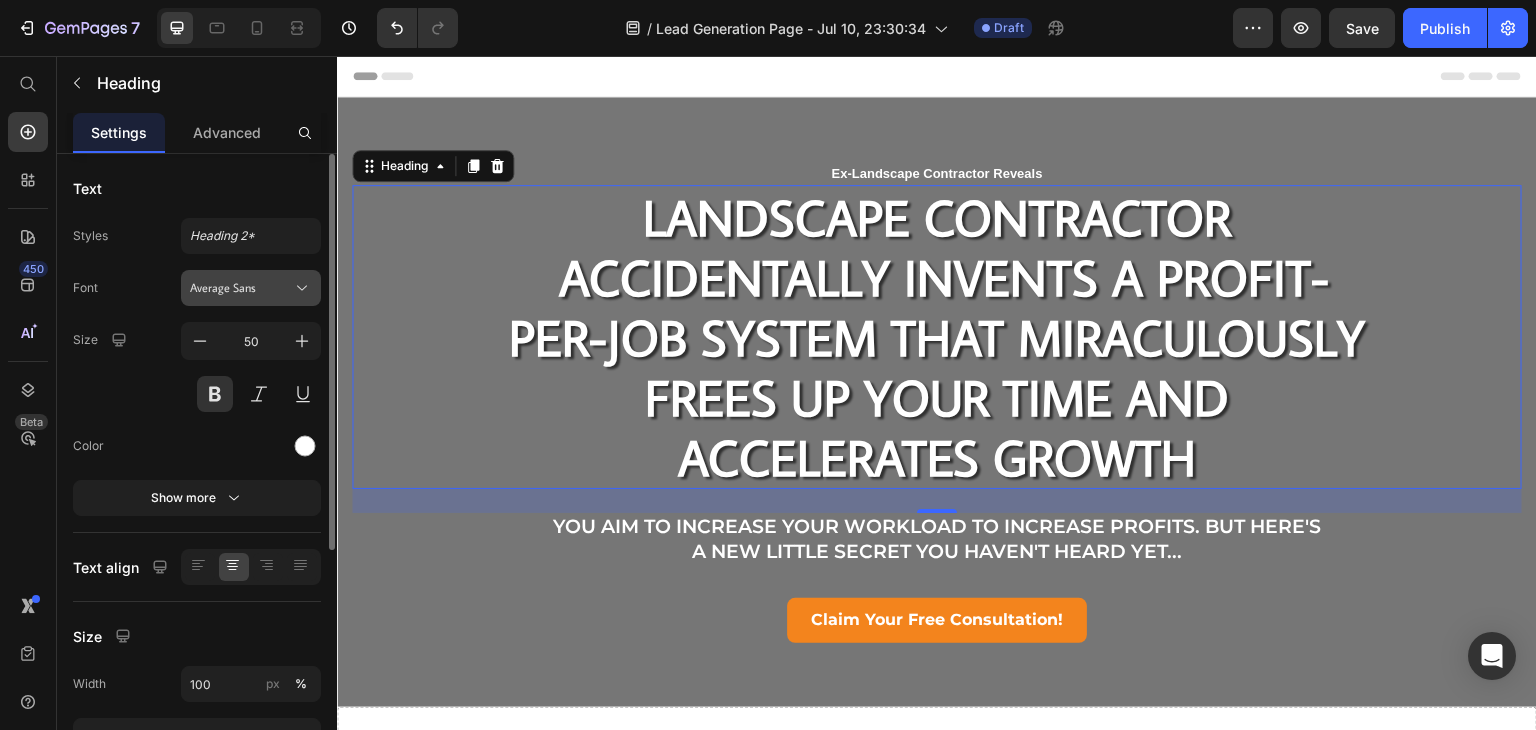 click on "Average Sans" at bounding box center (241, 288) 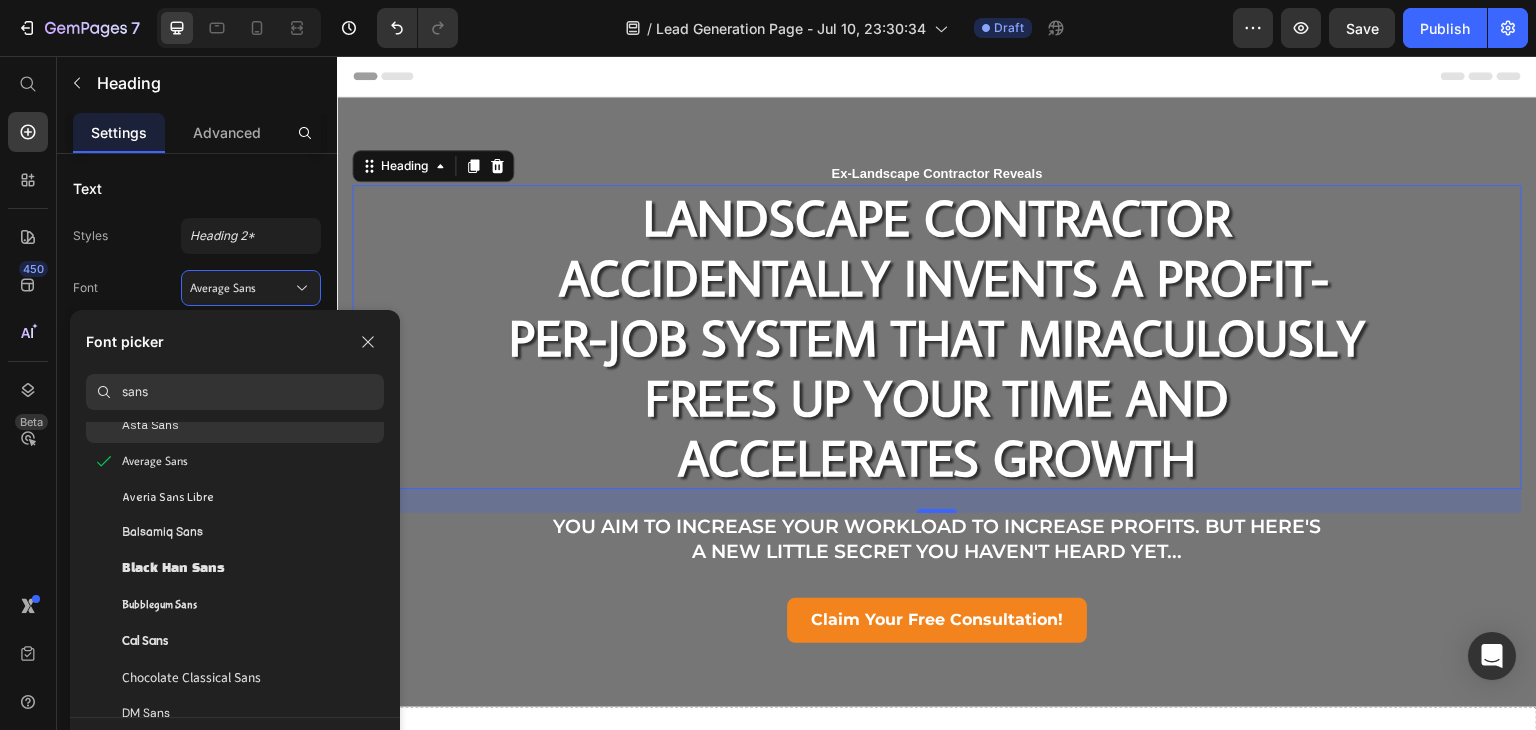 scroll, scrollTop: 475, scrollLeft: 0, axis: vertical 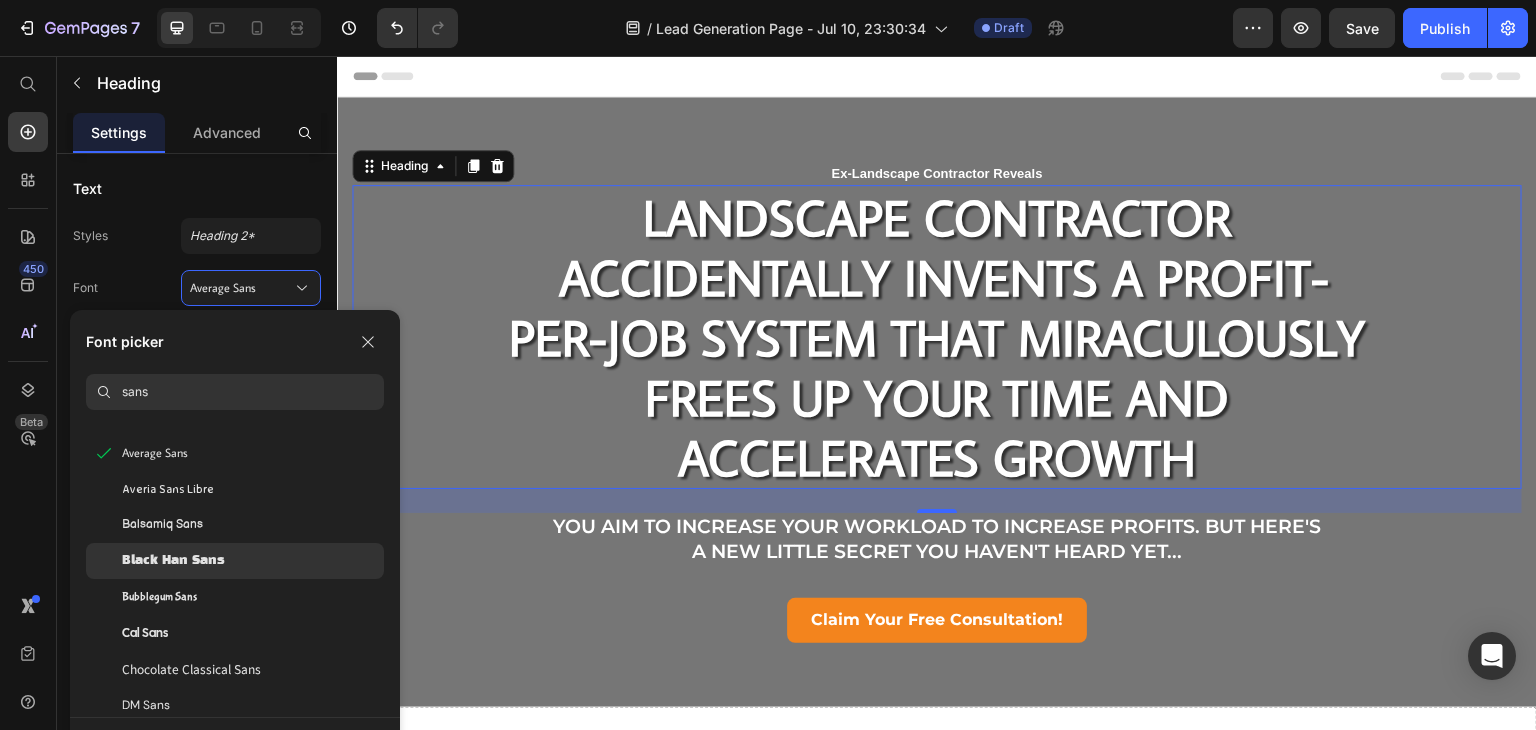 click on "Black Han Sans" at bounding box center [173, 561] 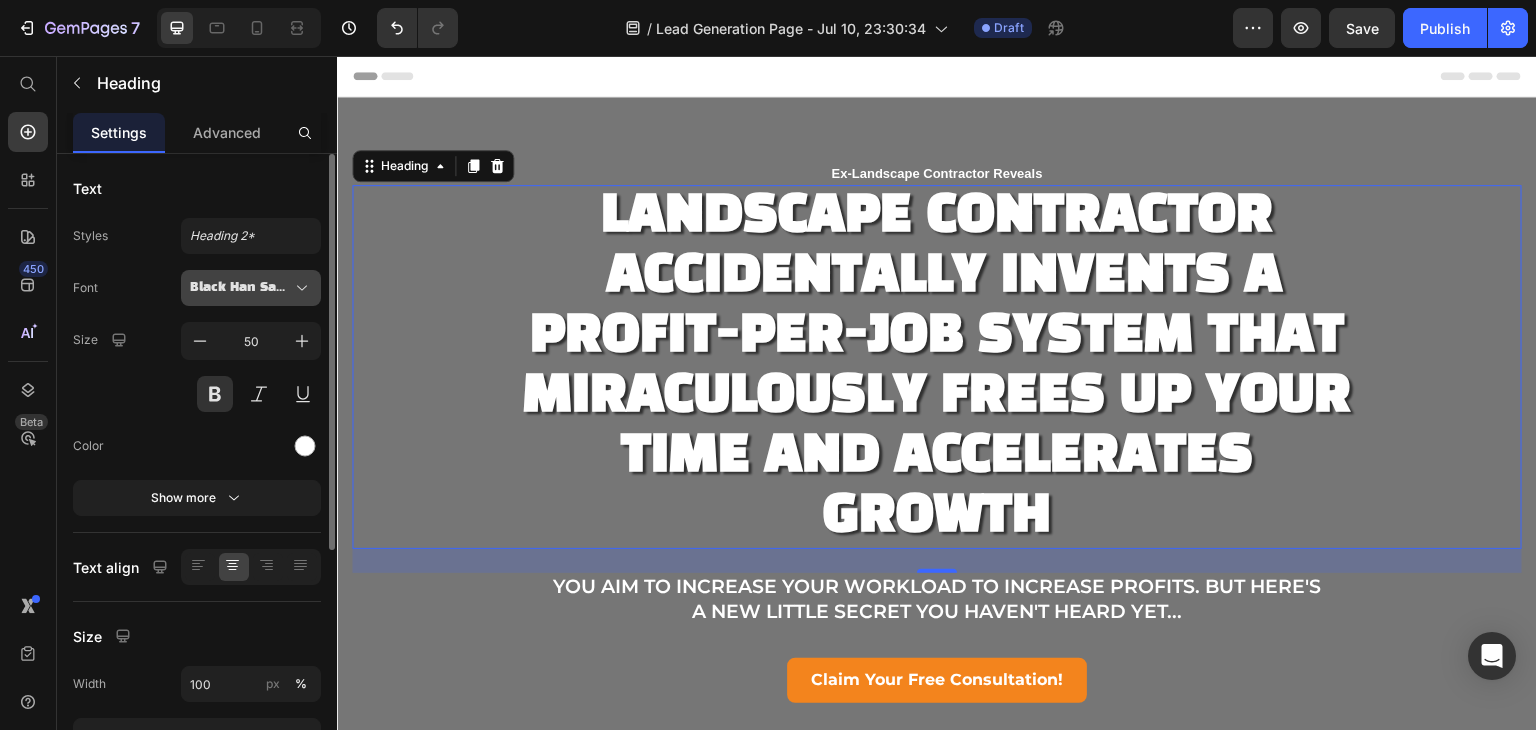 click on "Black Han Sans" at bounding box center [251, 288] 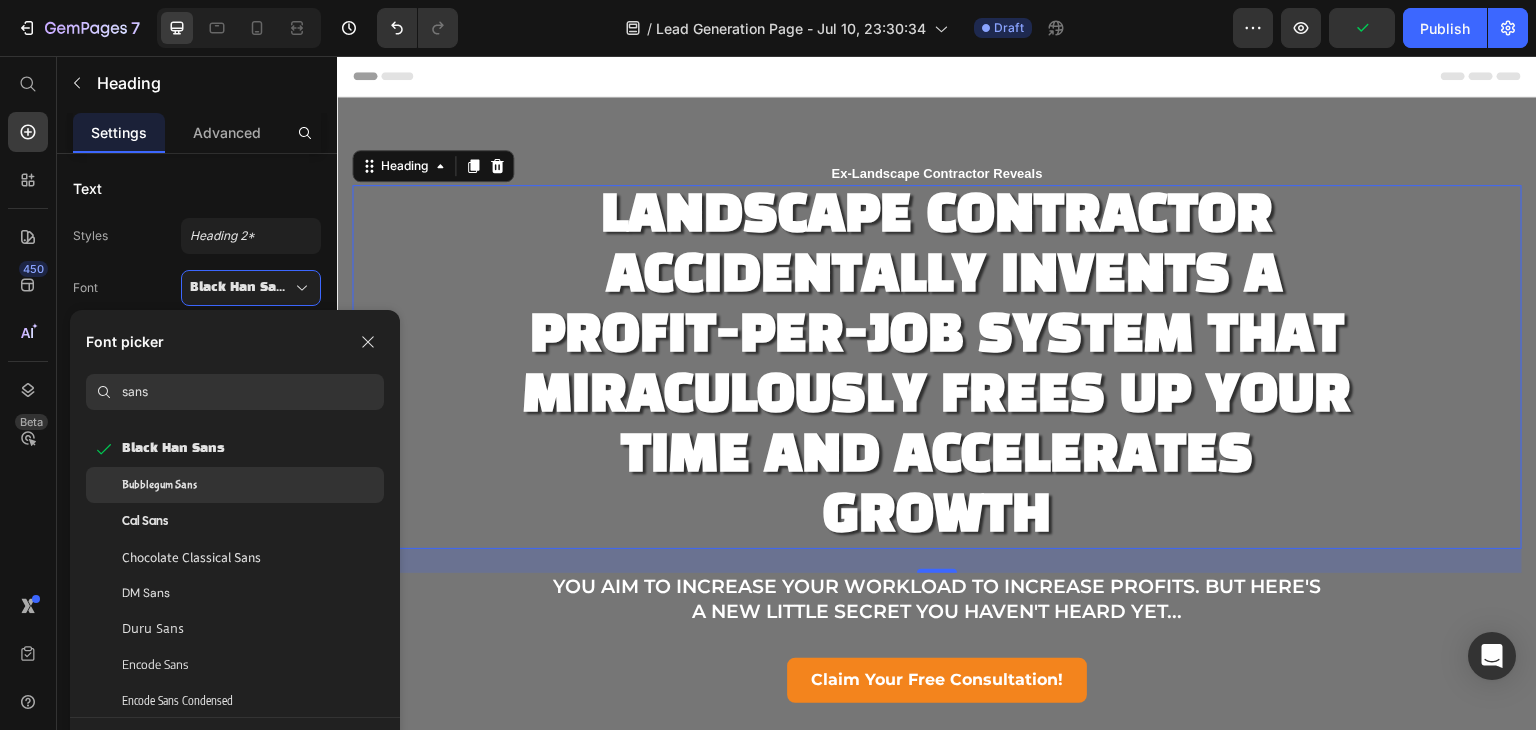 scroll, scrollTop: 596, scrollLeft: 0, axis: vertical 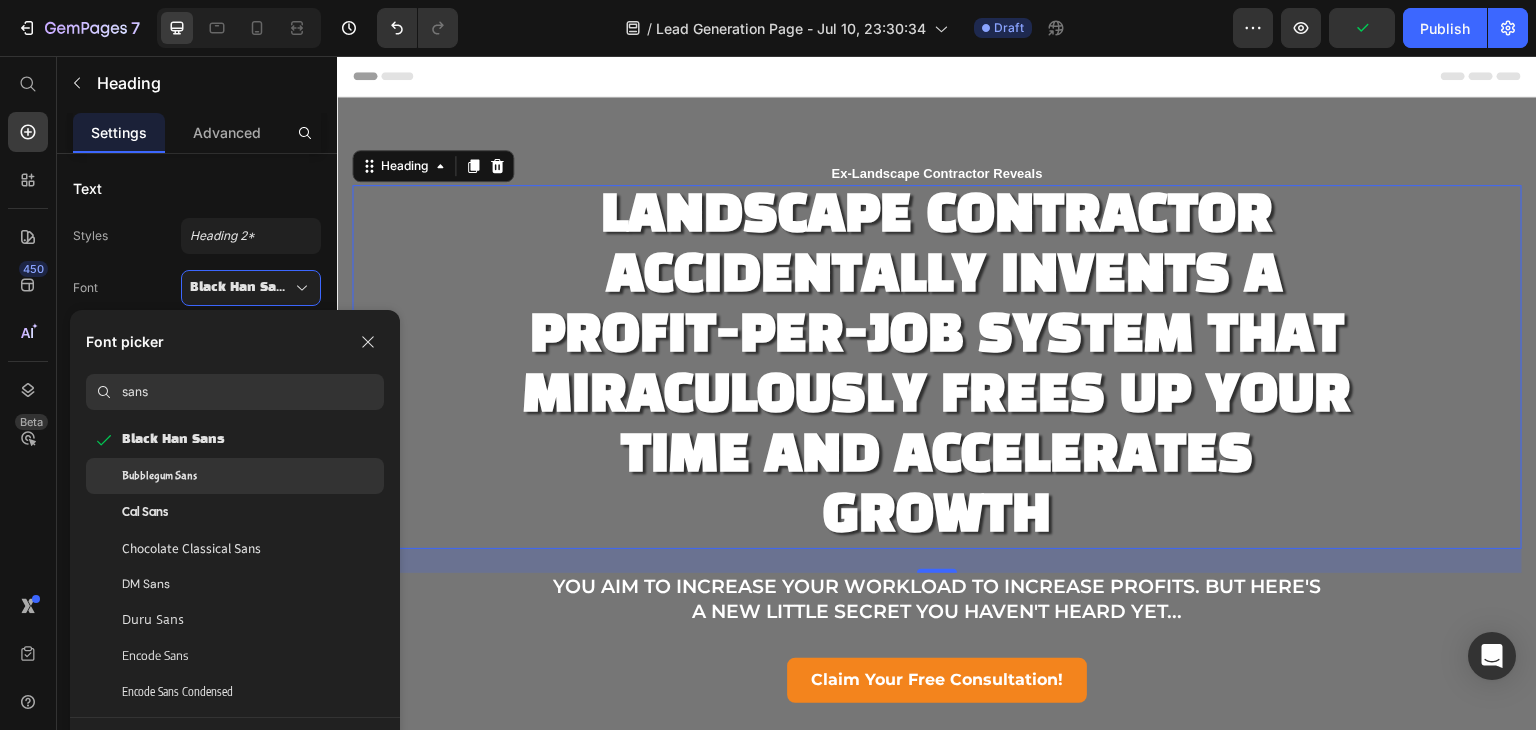 click on "DM Sans" 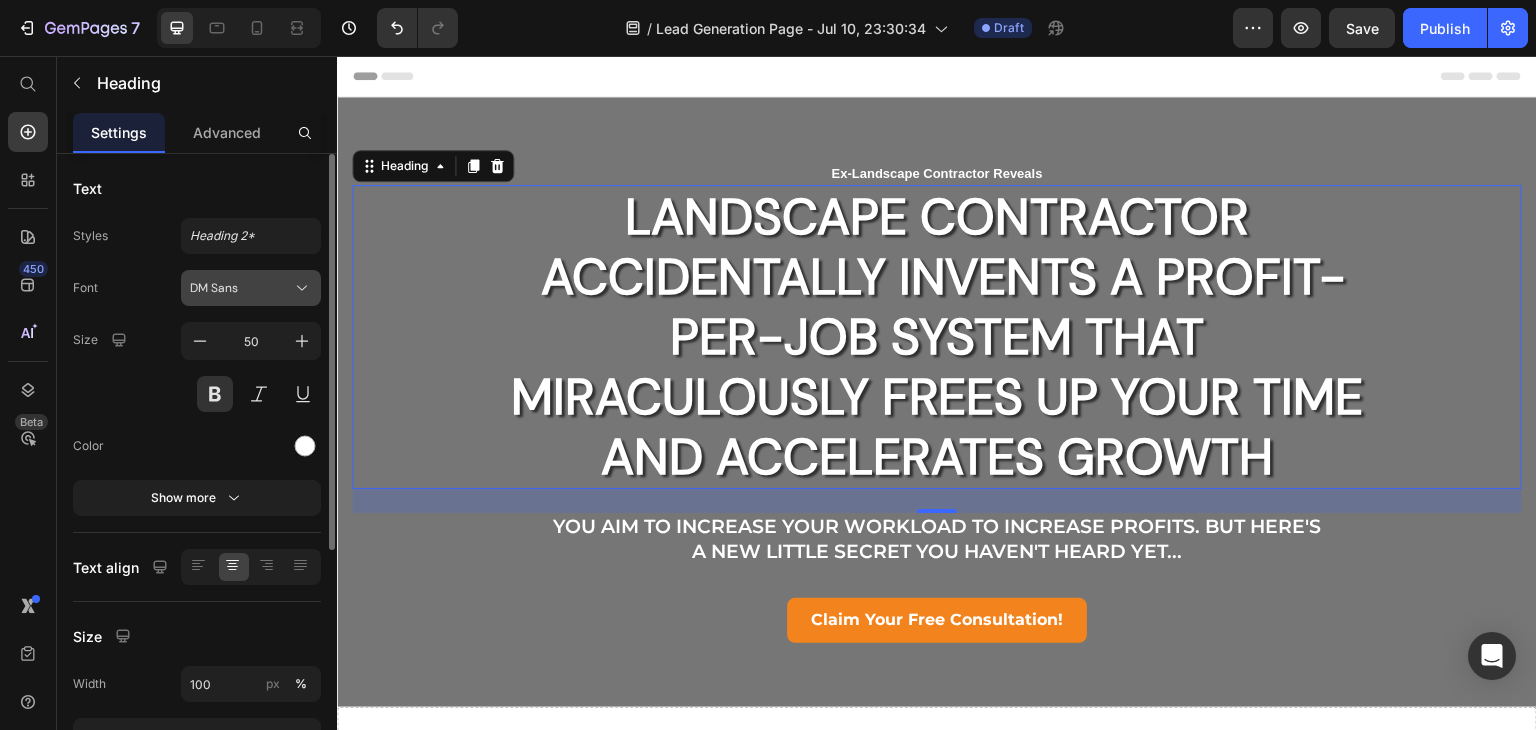 click on "DM Sans" at bounding box center (251, 288) 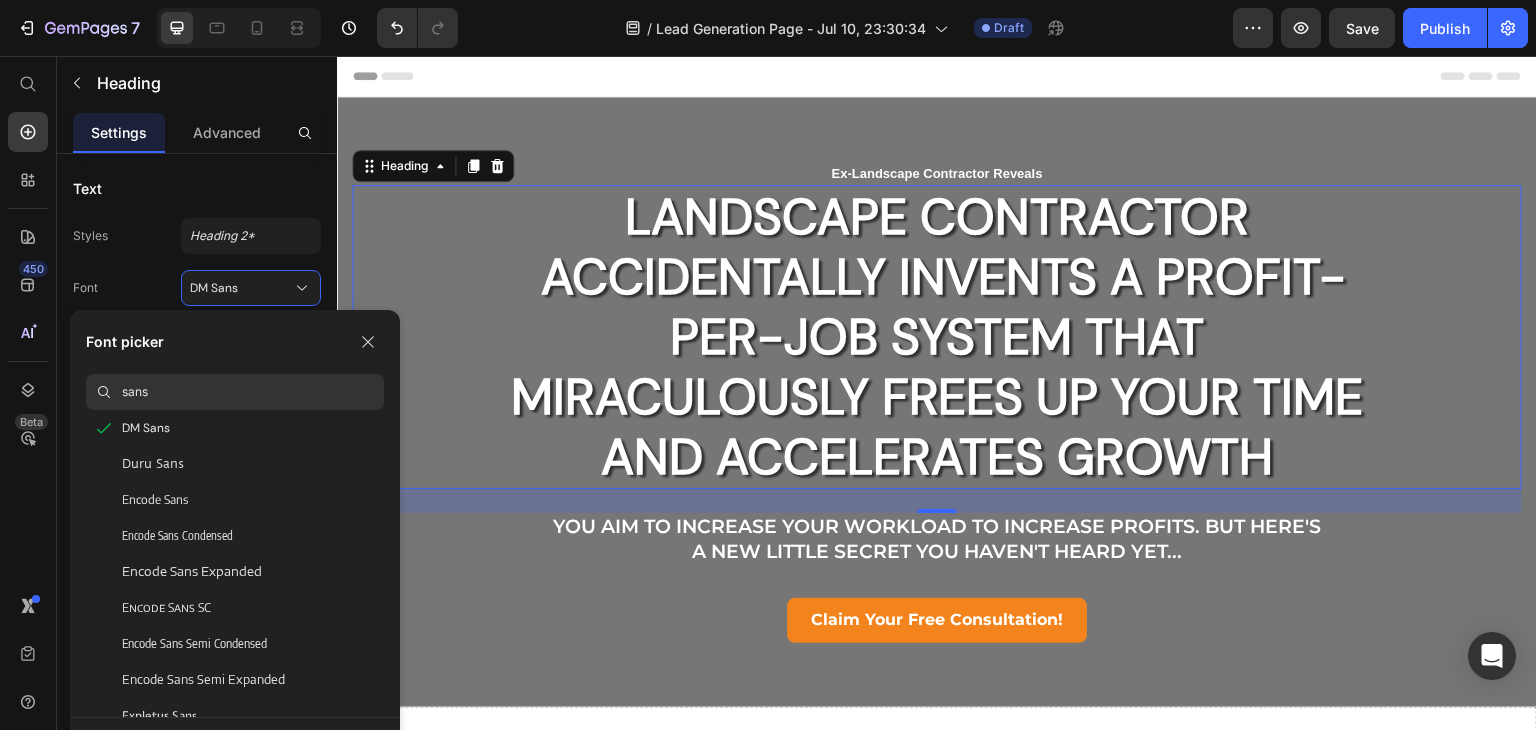 scroll, scrollTop: 759, scrollLeft: 0, axis: vertical 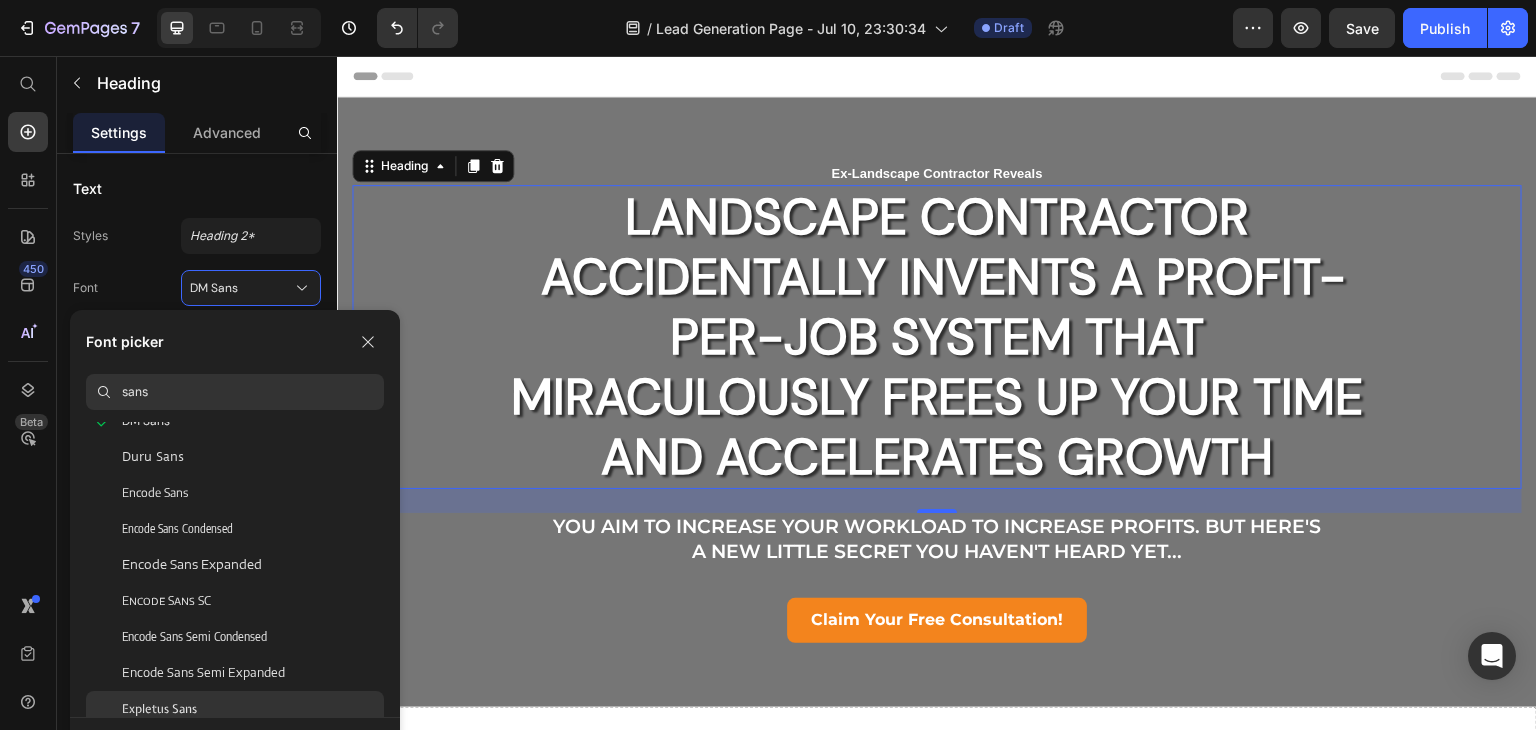 click on "Expletus Sans" at bounding box center (159, 709) 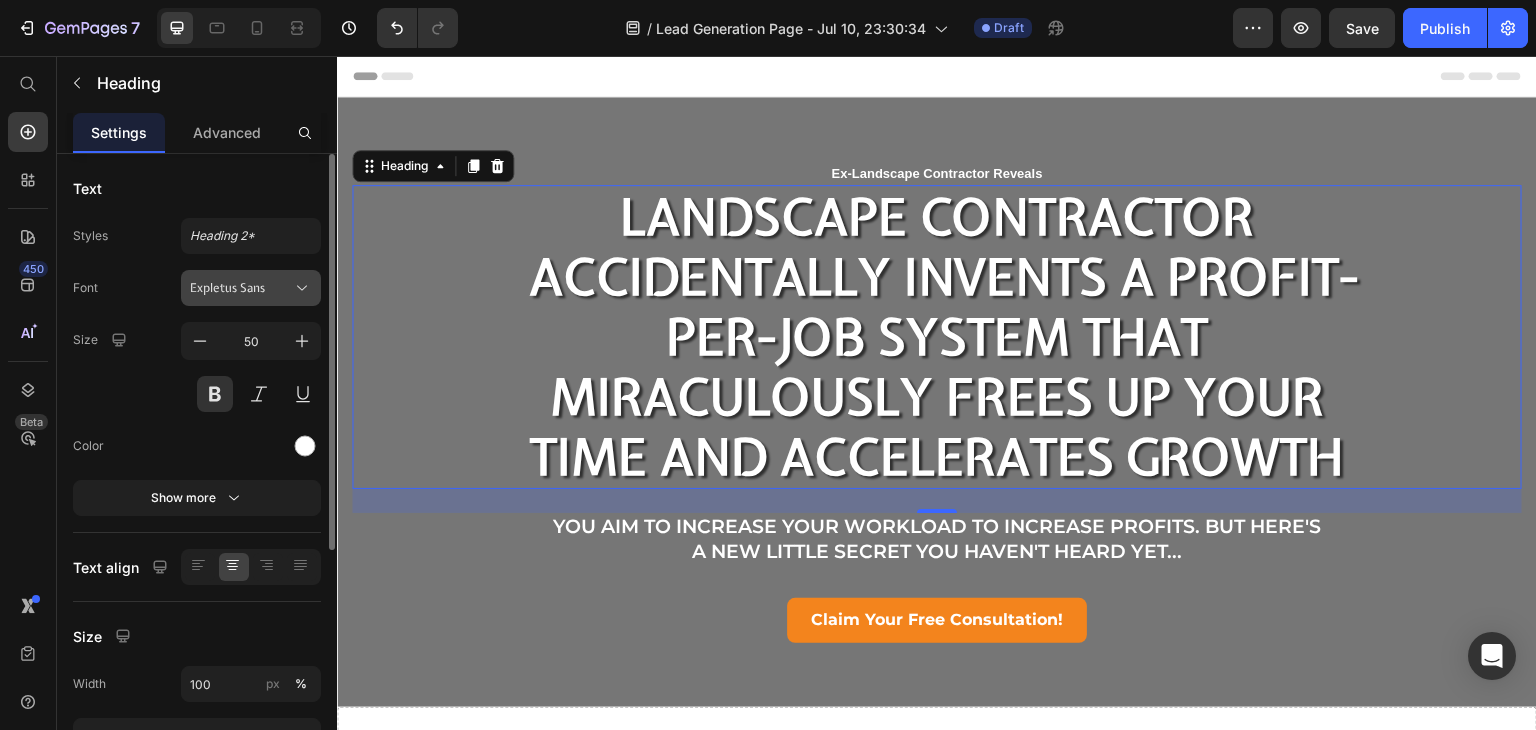 click on "Expletus Sans" at bounding box center (241, 288) 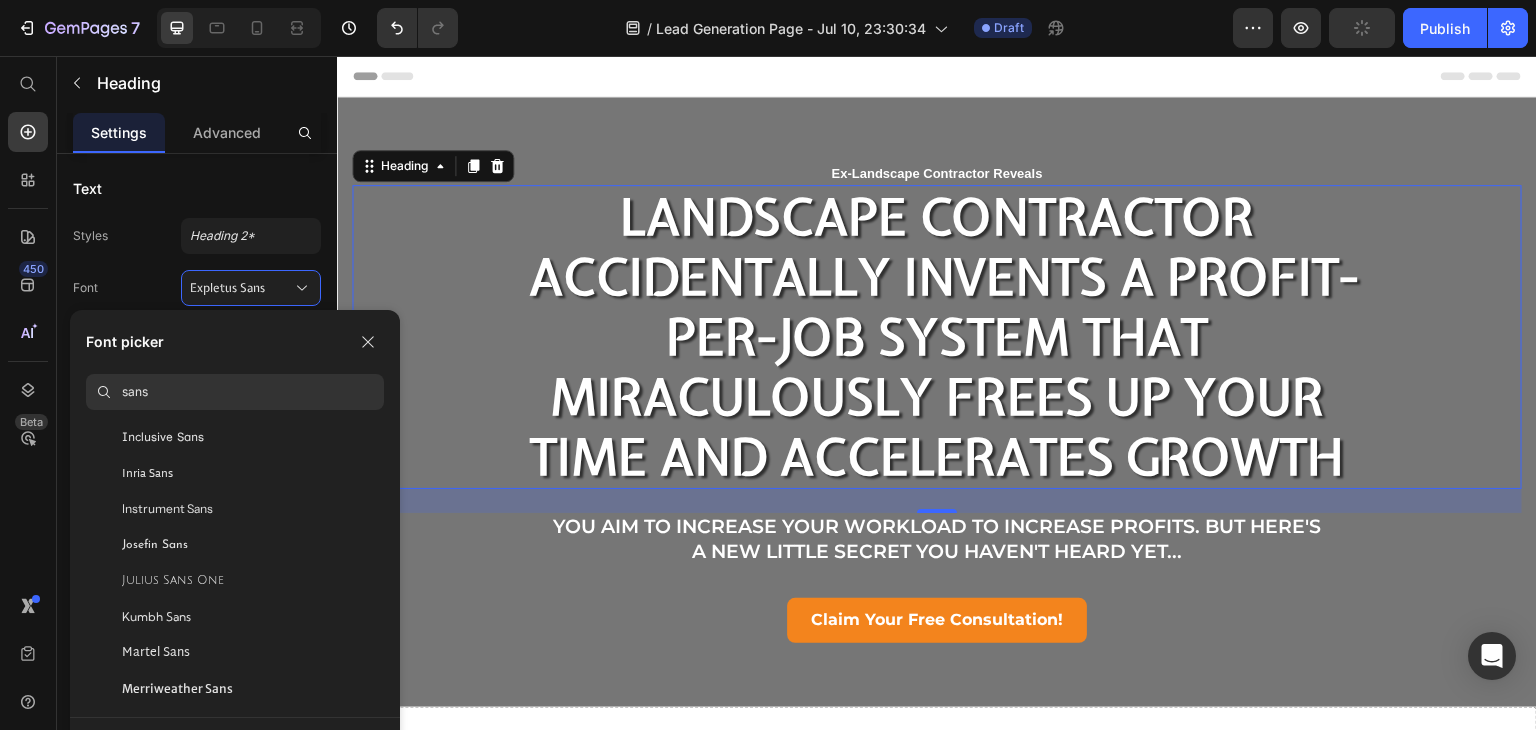 scroll, scrollTop: 1623, scrollLeft: 0, axis: vertical 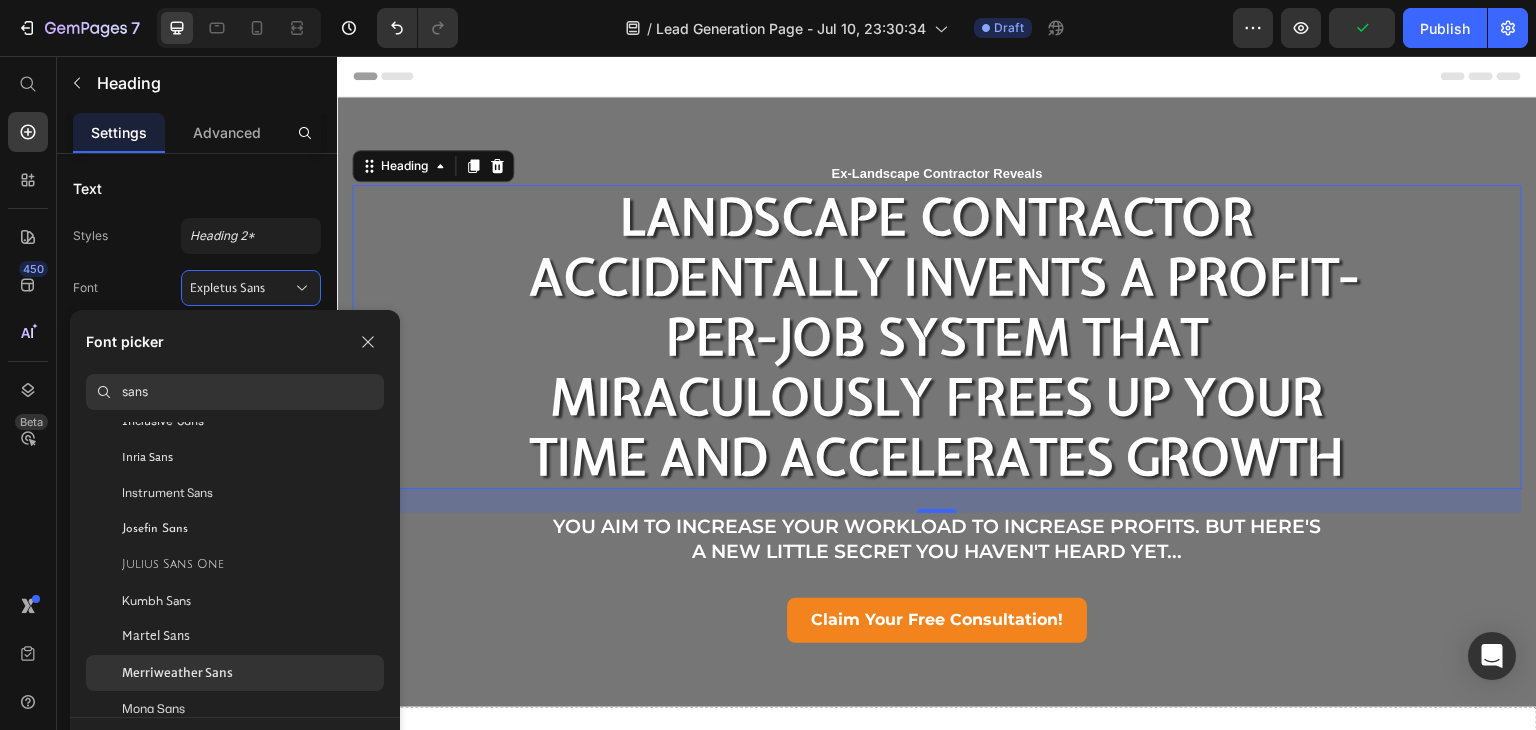 click on "Merriweather Sans" 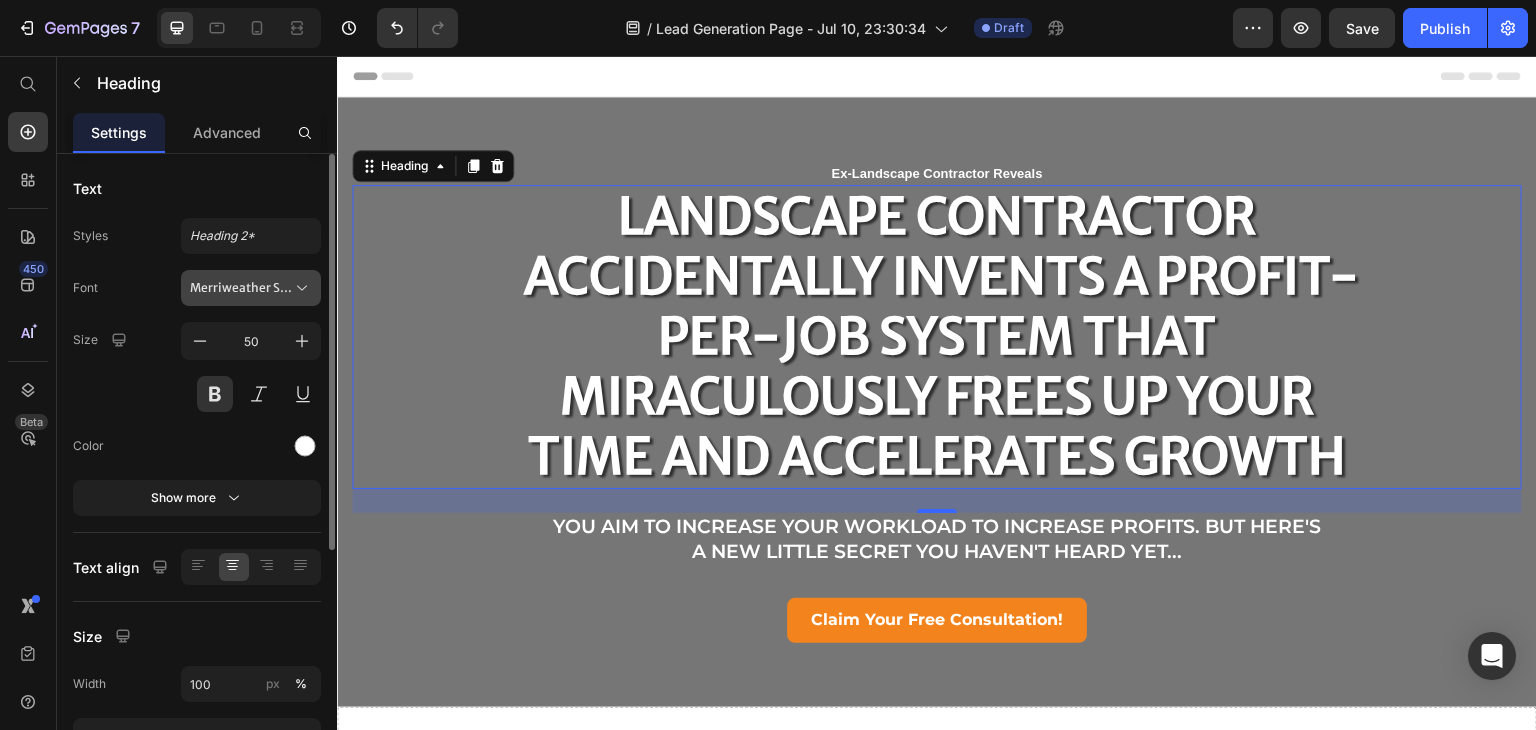 click on "Merriweather Sans" at bounding box center (251, 288) 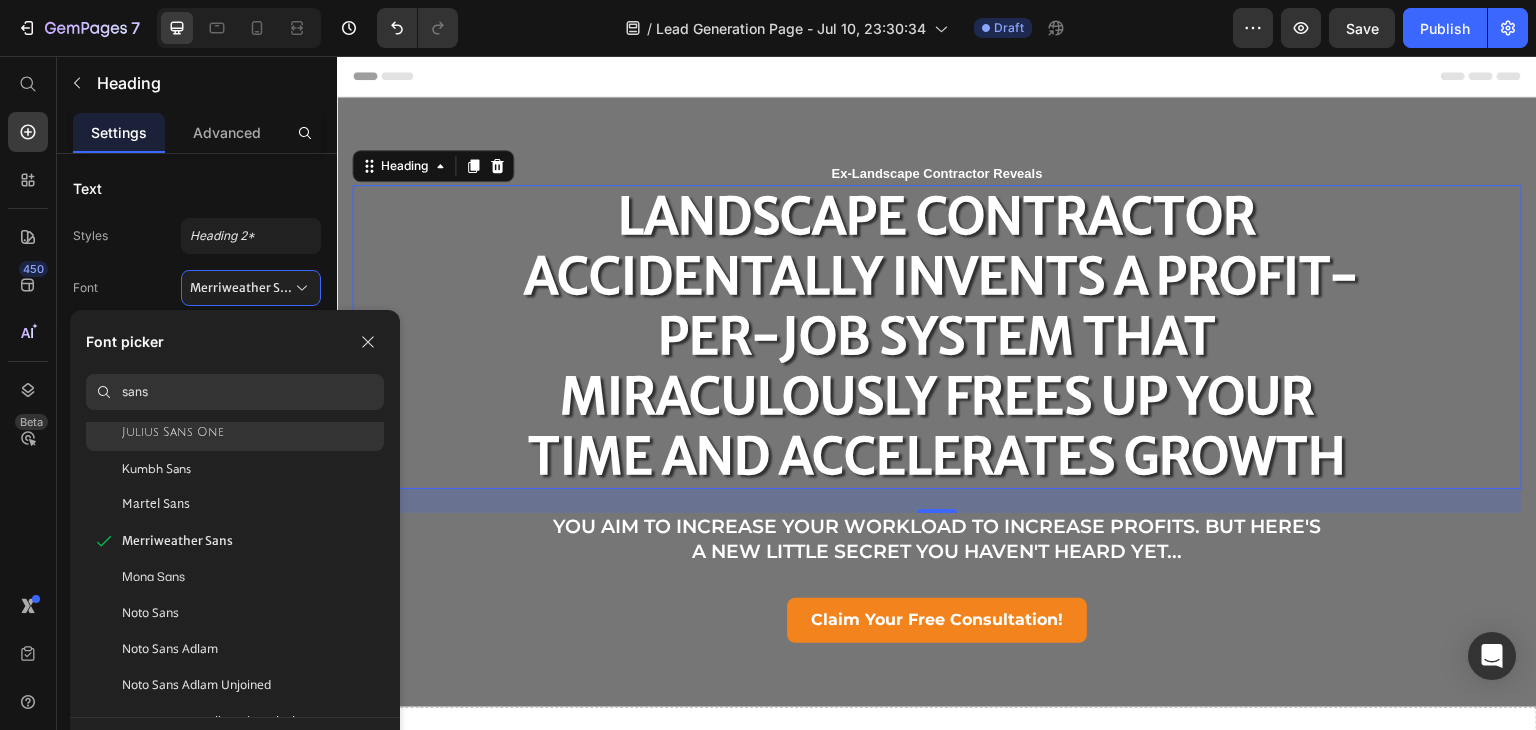 scroll, scrollTop: 1759, scrollLeft: 0, axis: vertical 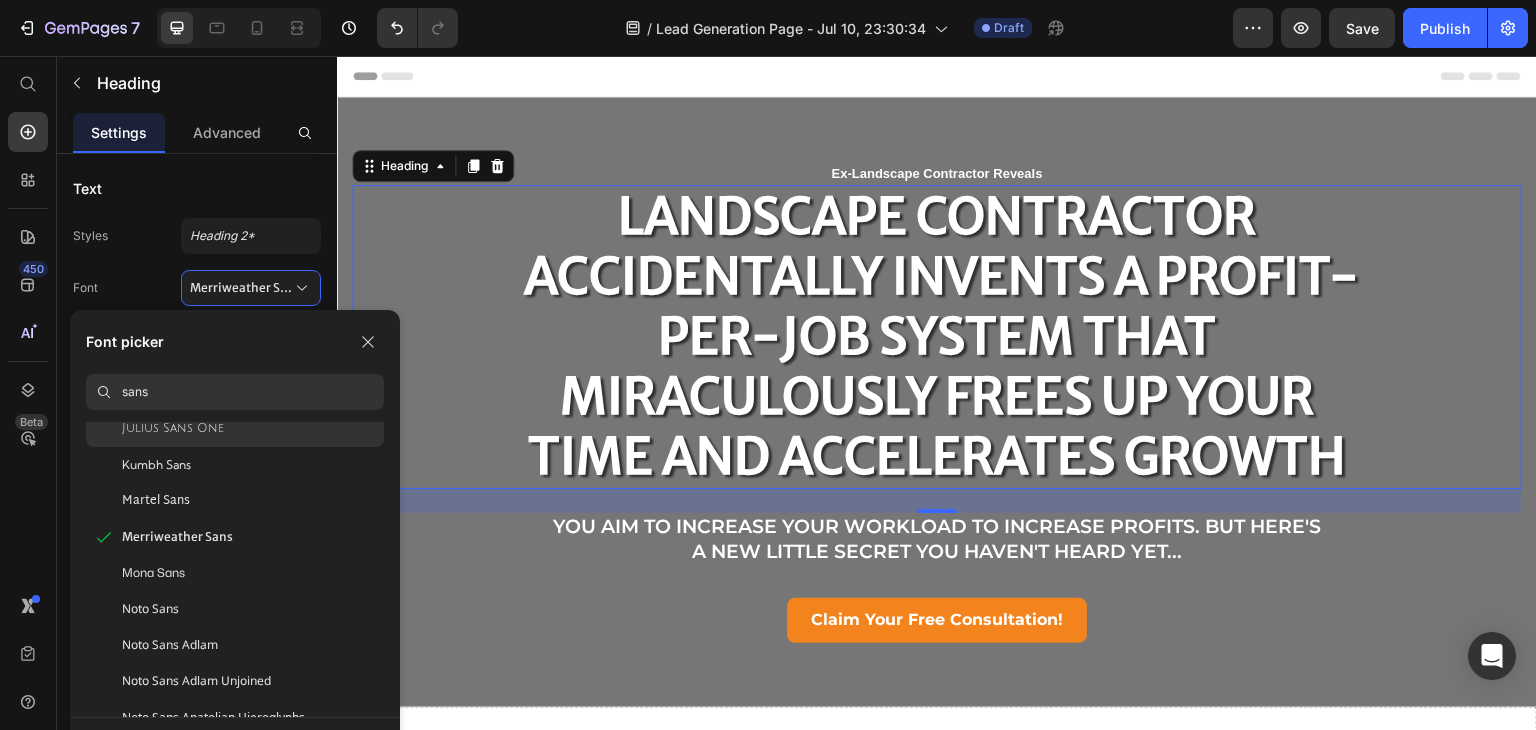 click on "Mona Sans" 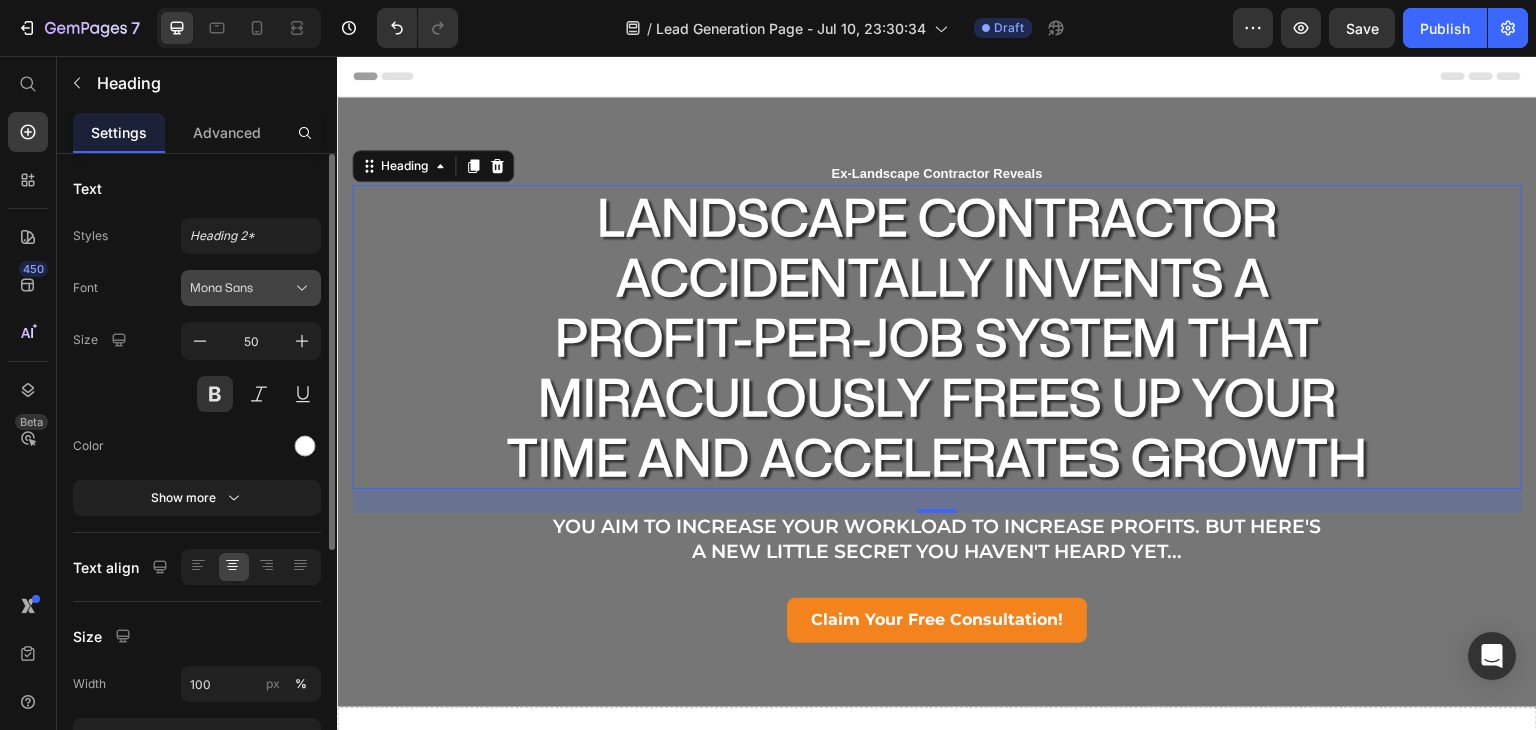 click on "Mona Sans" at bounding box center [241, 288] 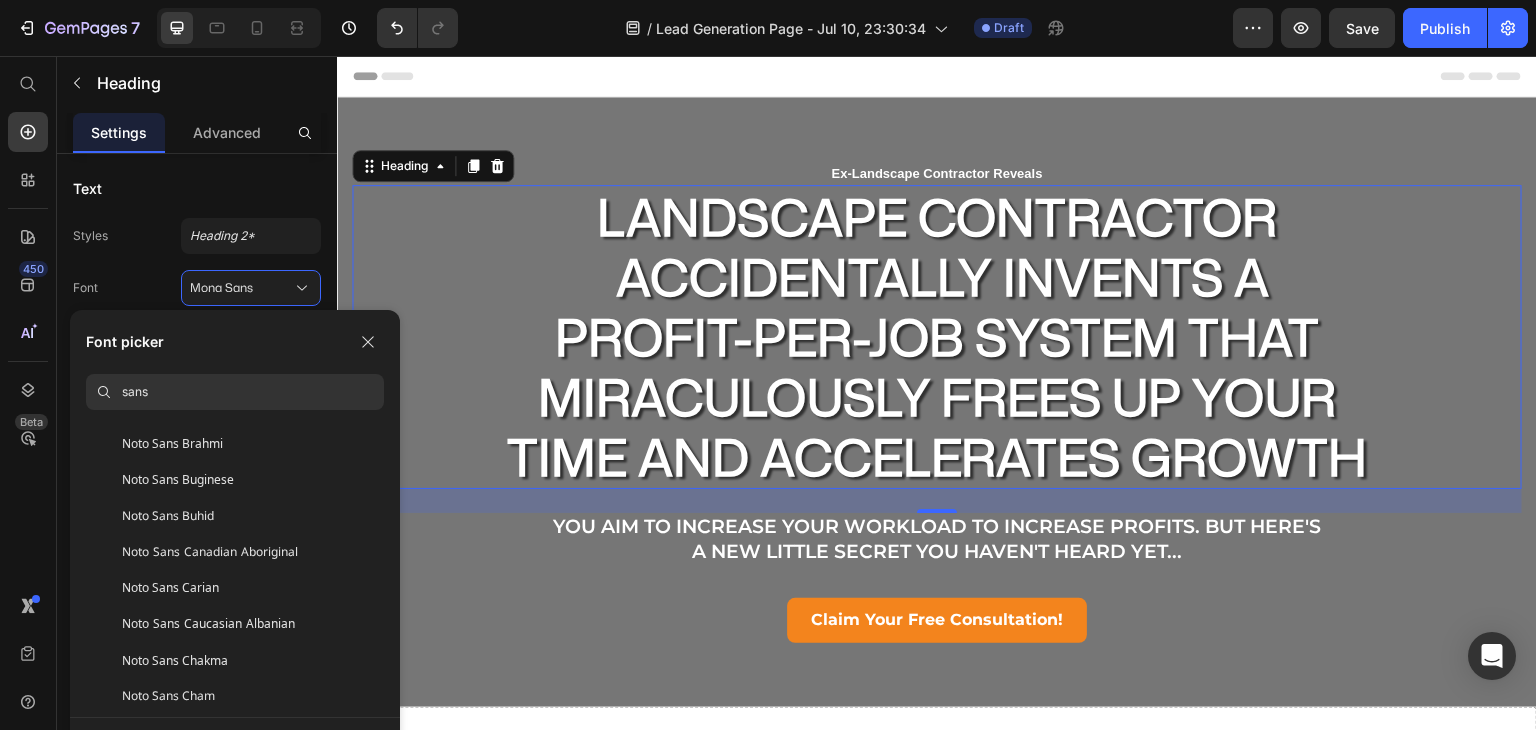 scroll, scrollTop: 2399, scrollLeft: 0, axis: vertical 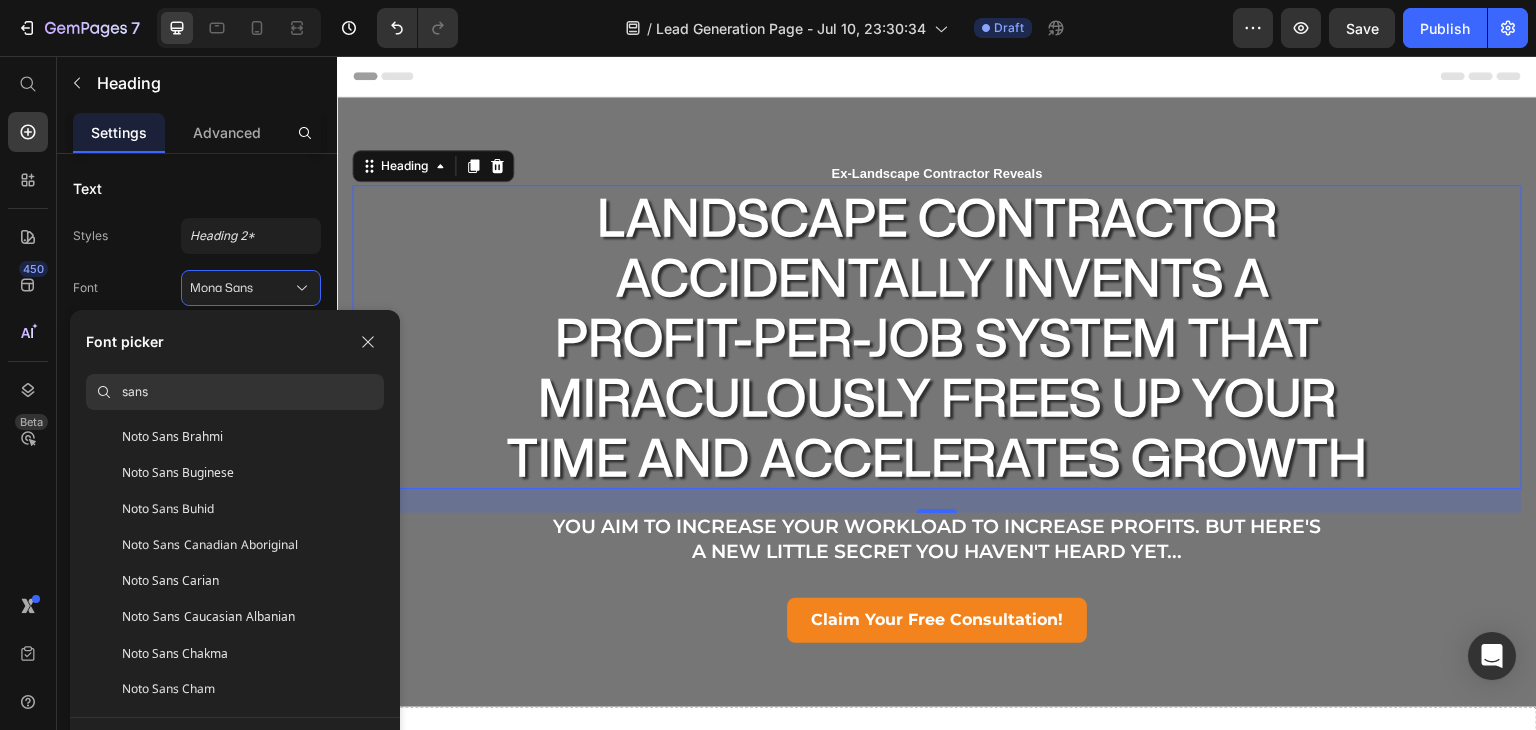 click on "Noto Sans Carian" at bounding box center [170, 581] 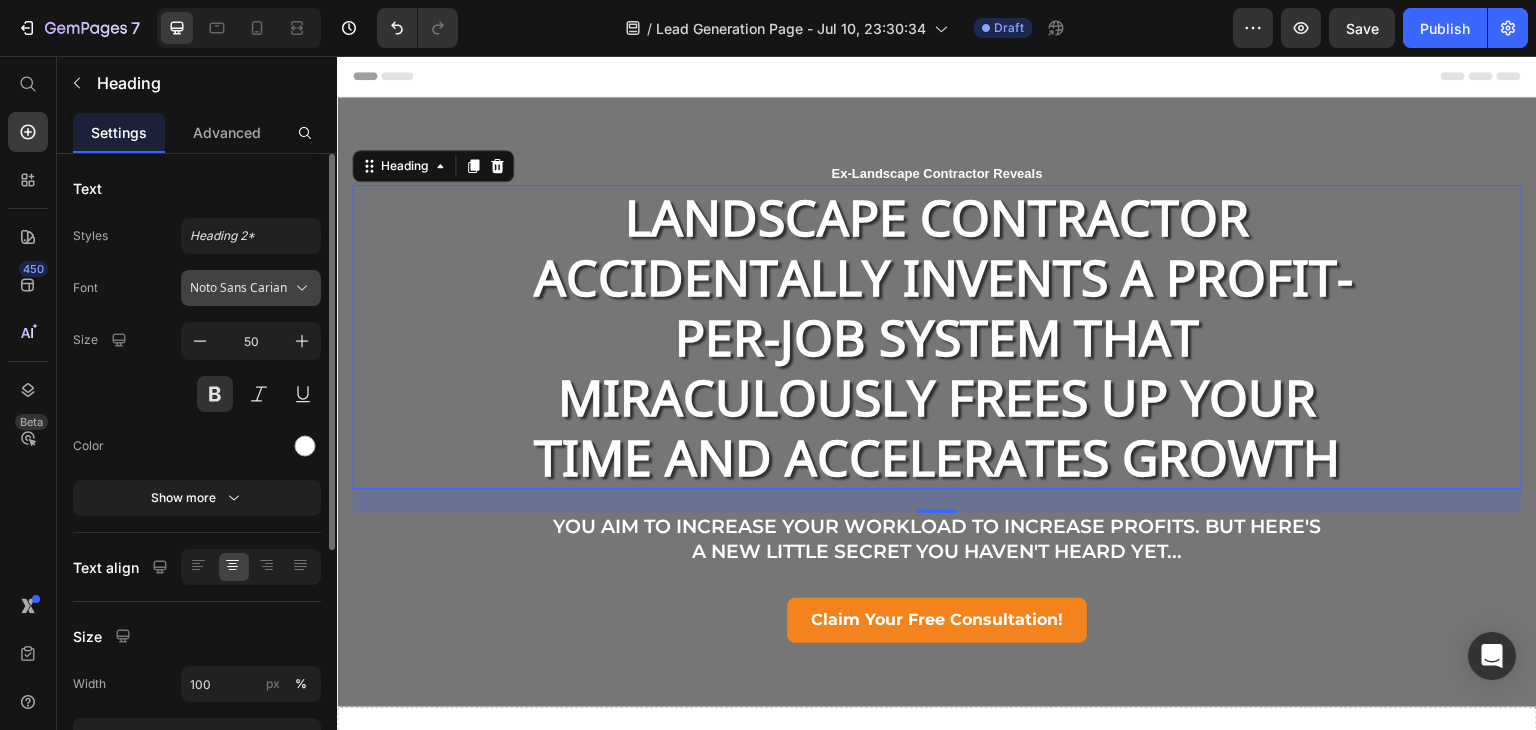 click on "Noto Sans Carian" at bounding box center [251, 288] 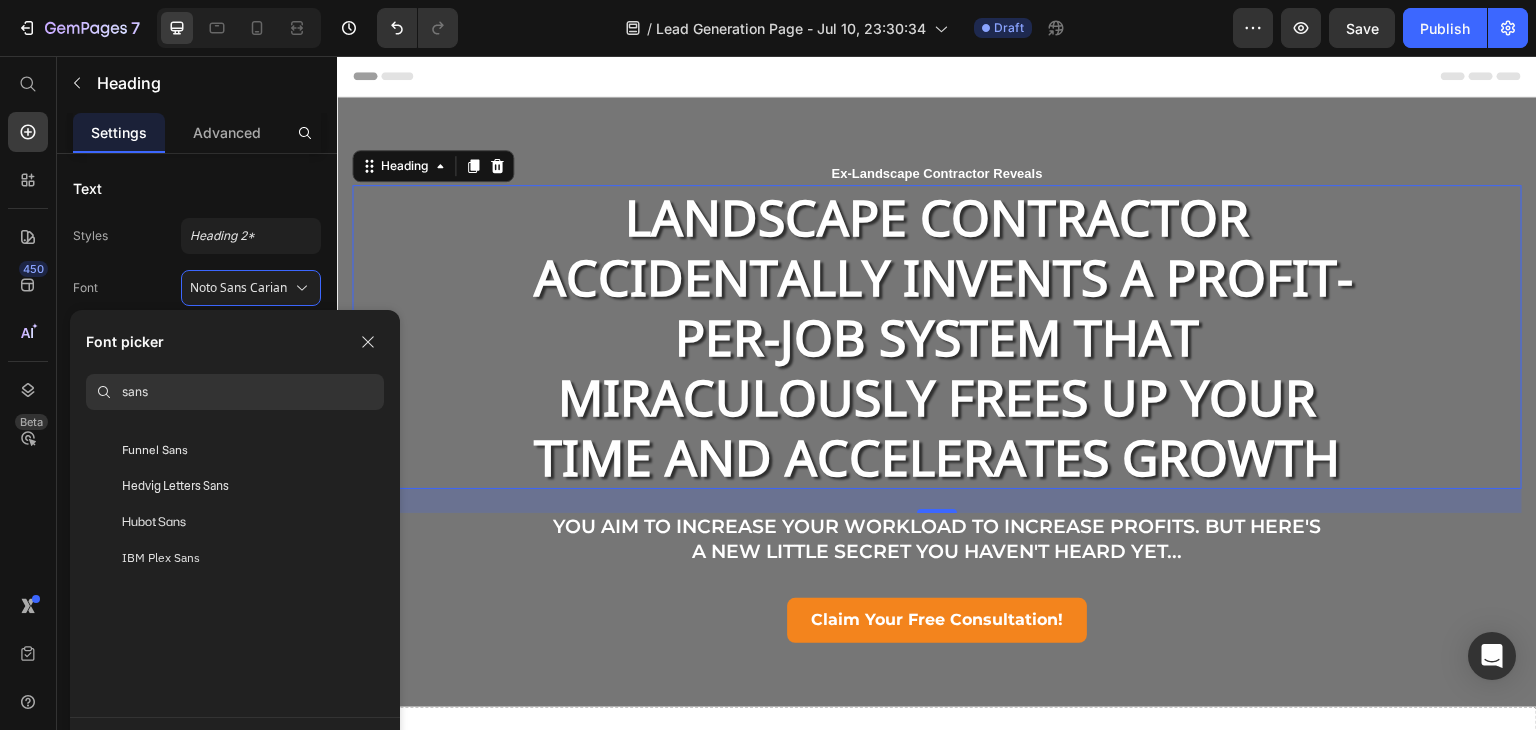scroll, scrollTop: 0, scrollLeft: 0, axis: both 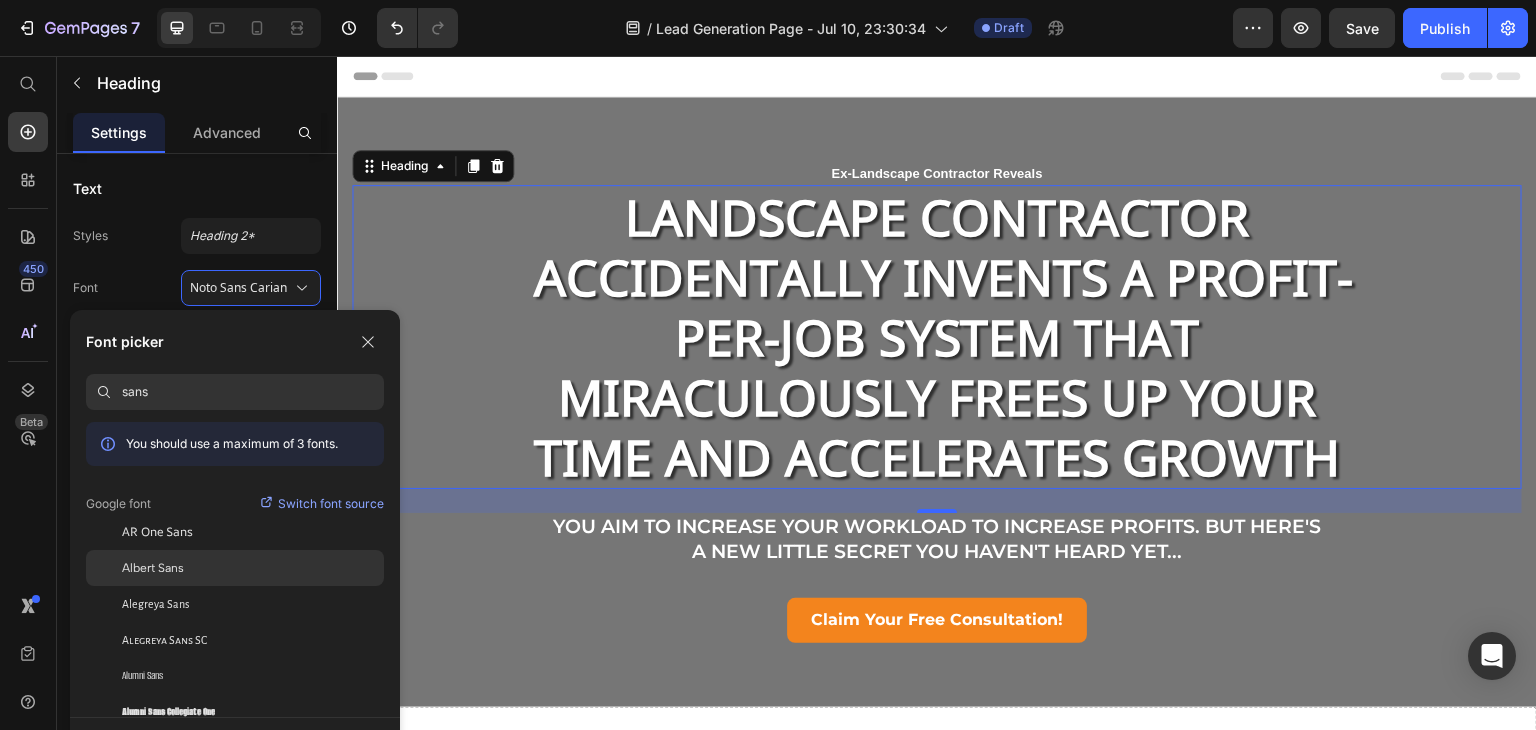 click on "Albert Sans" 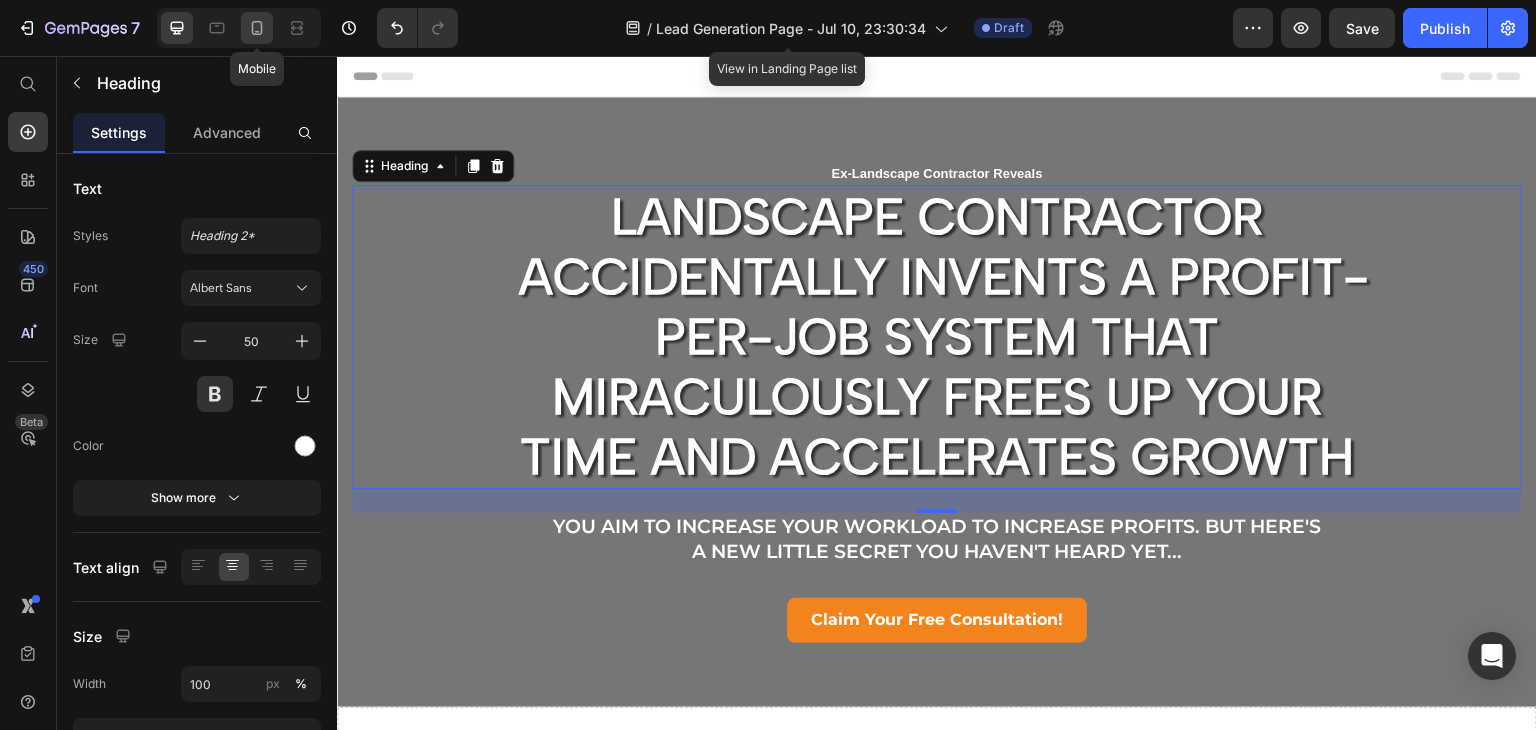 click 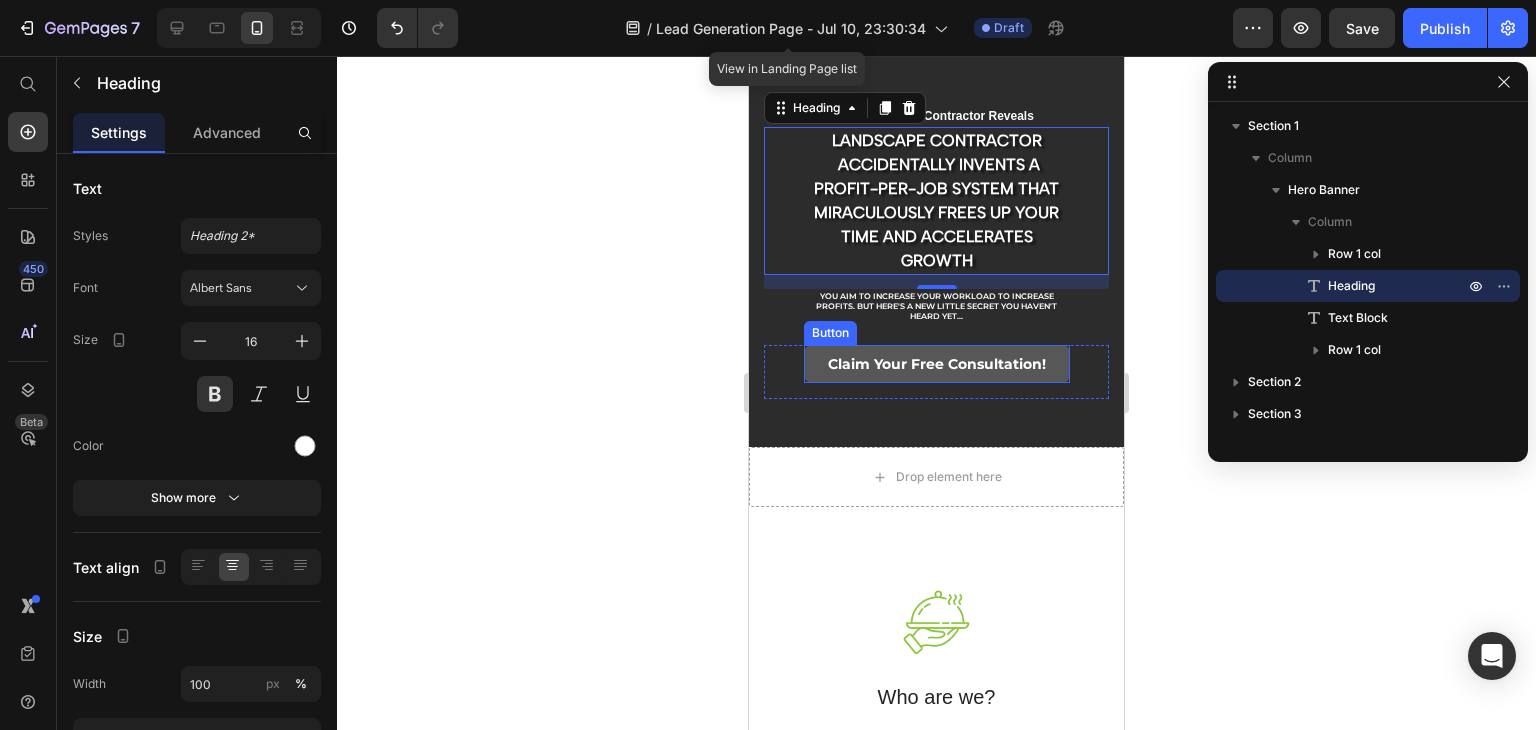 scroll, scrollTop: 0, scrollLeft: 0, axis: both 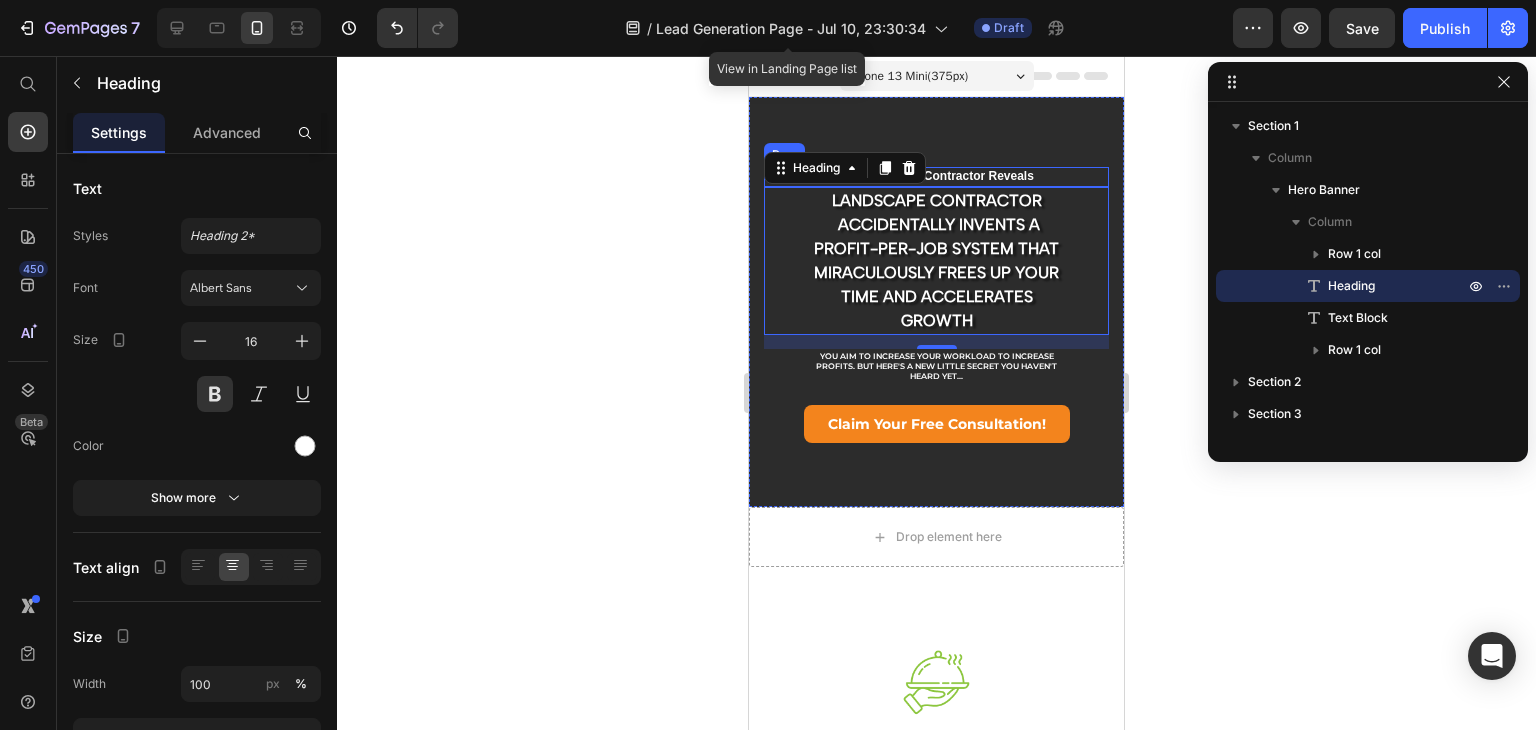 click on "Ex-Landscape Contractor Reveals" at bounding box center (936, 177) 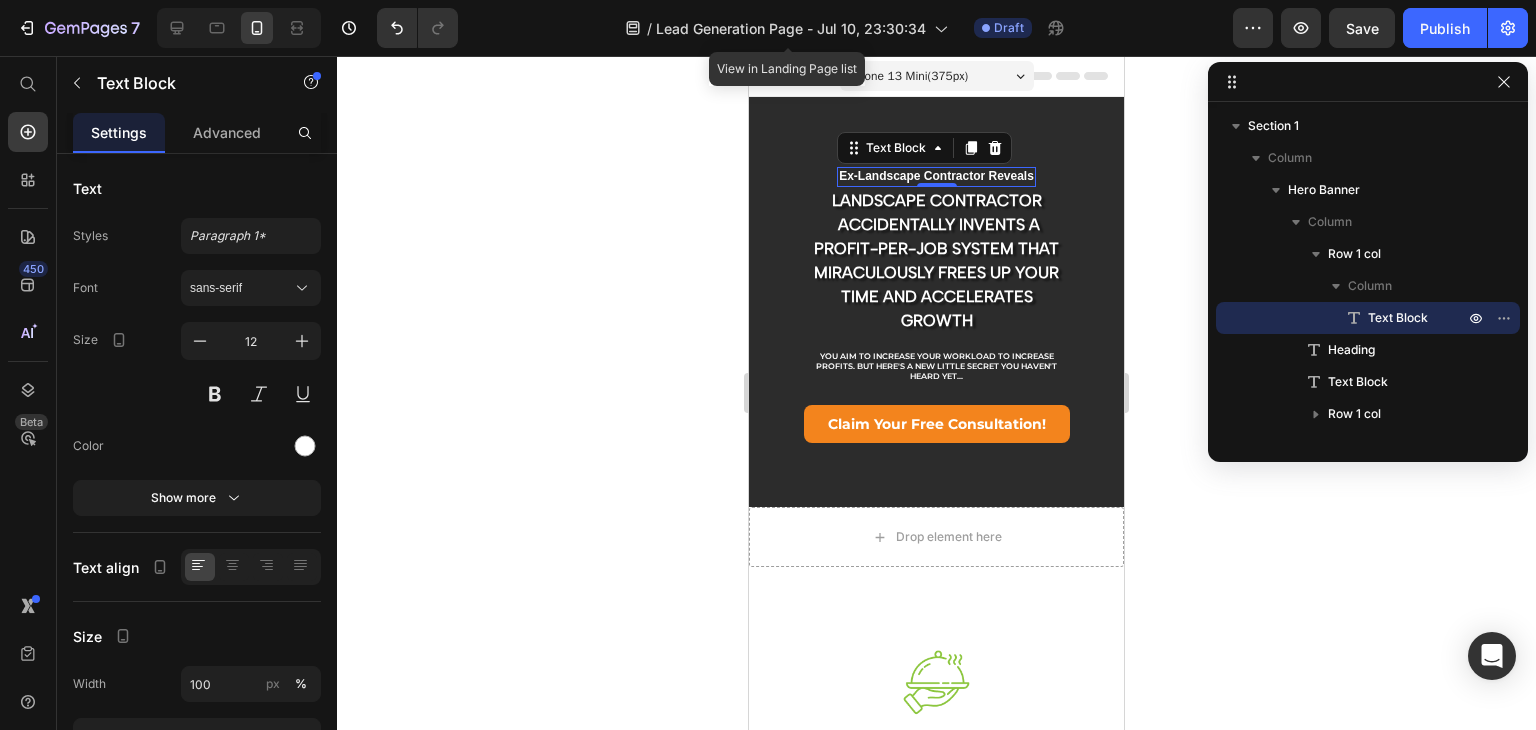 click on "Ex-Landscape Contractor Reveals" at bounding box center [936, 177] 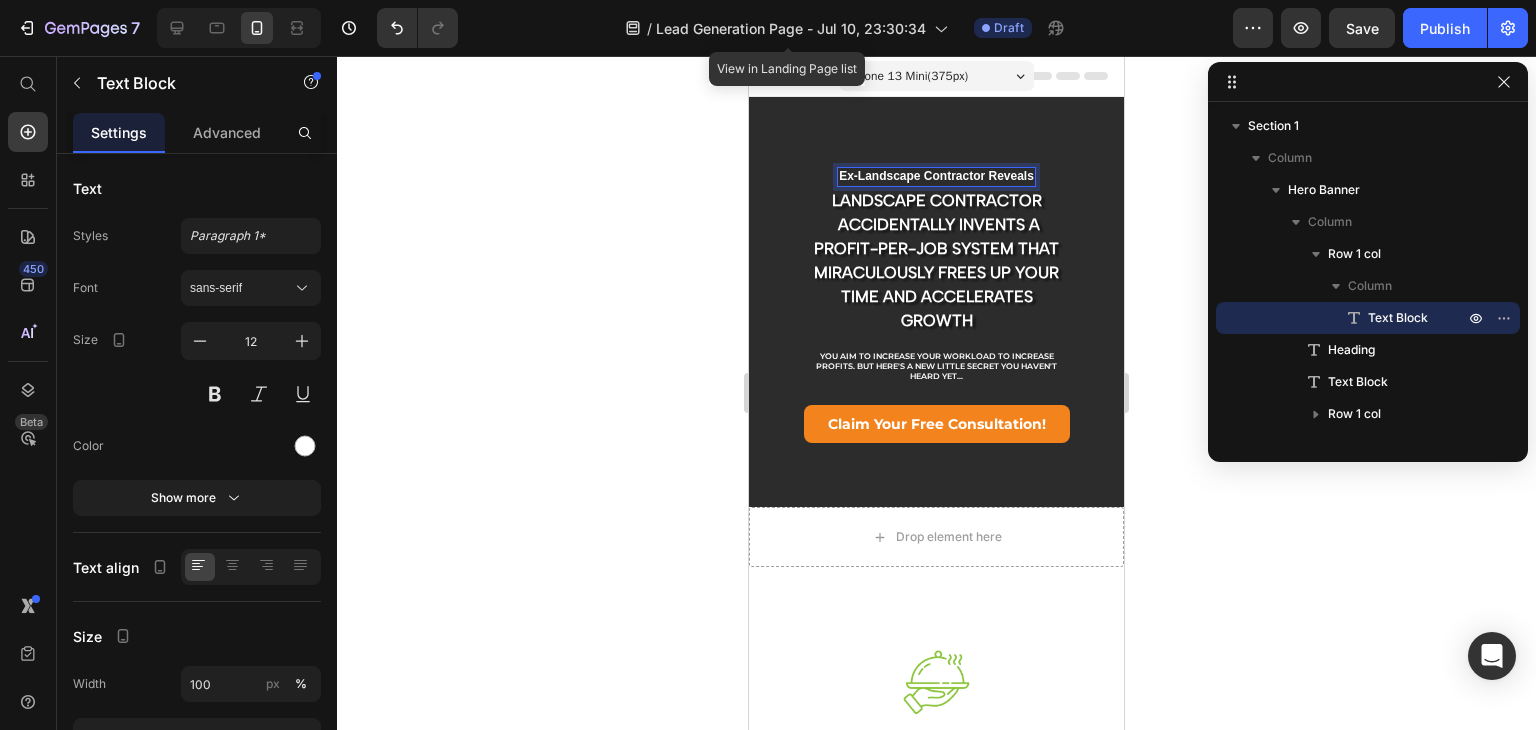click on "Ex-Landscape Contractor Reveals" at bounding box center (936, 177) 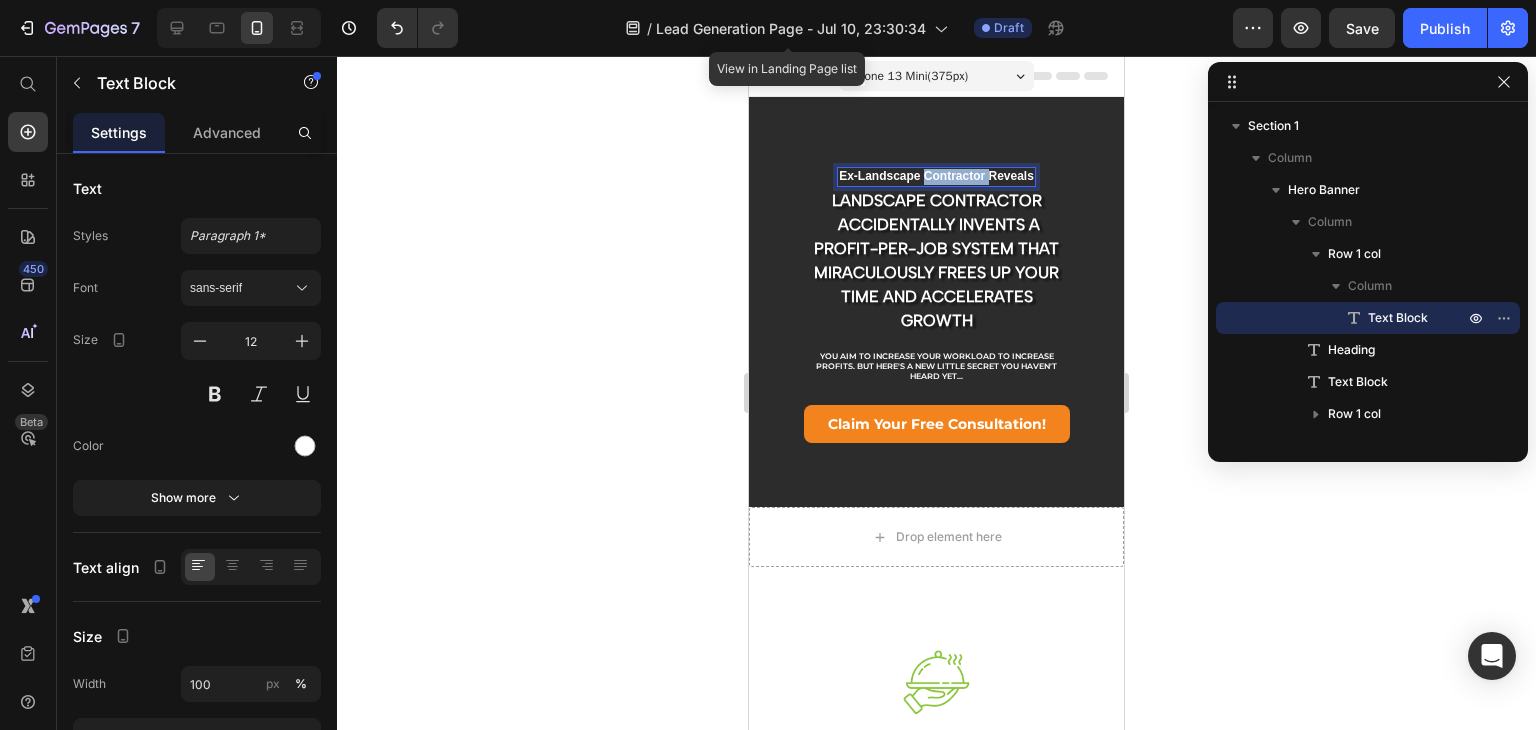 click on "Ex-Landscape Contractor Reveals" at bounding box center [936, 177] 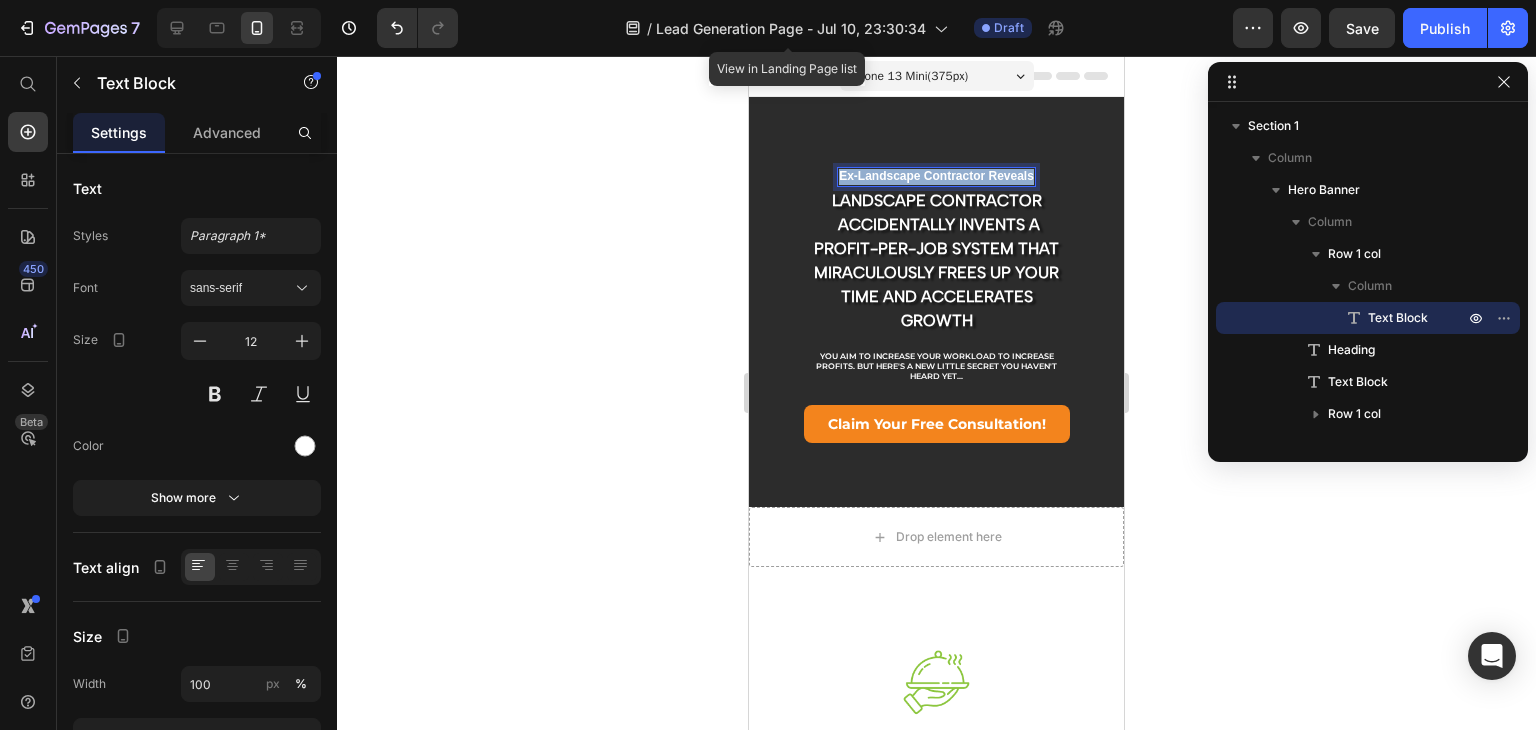 click on "Ex-Landscape Contractor Reveals" at bounding box center (936, 177) 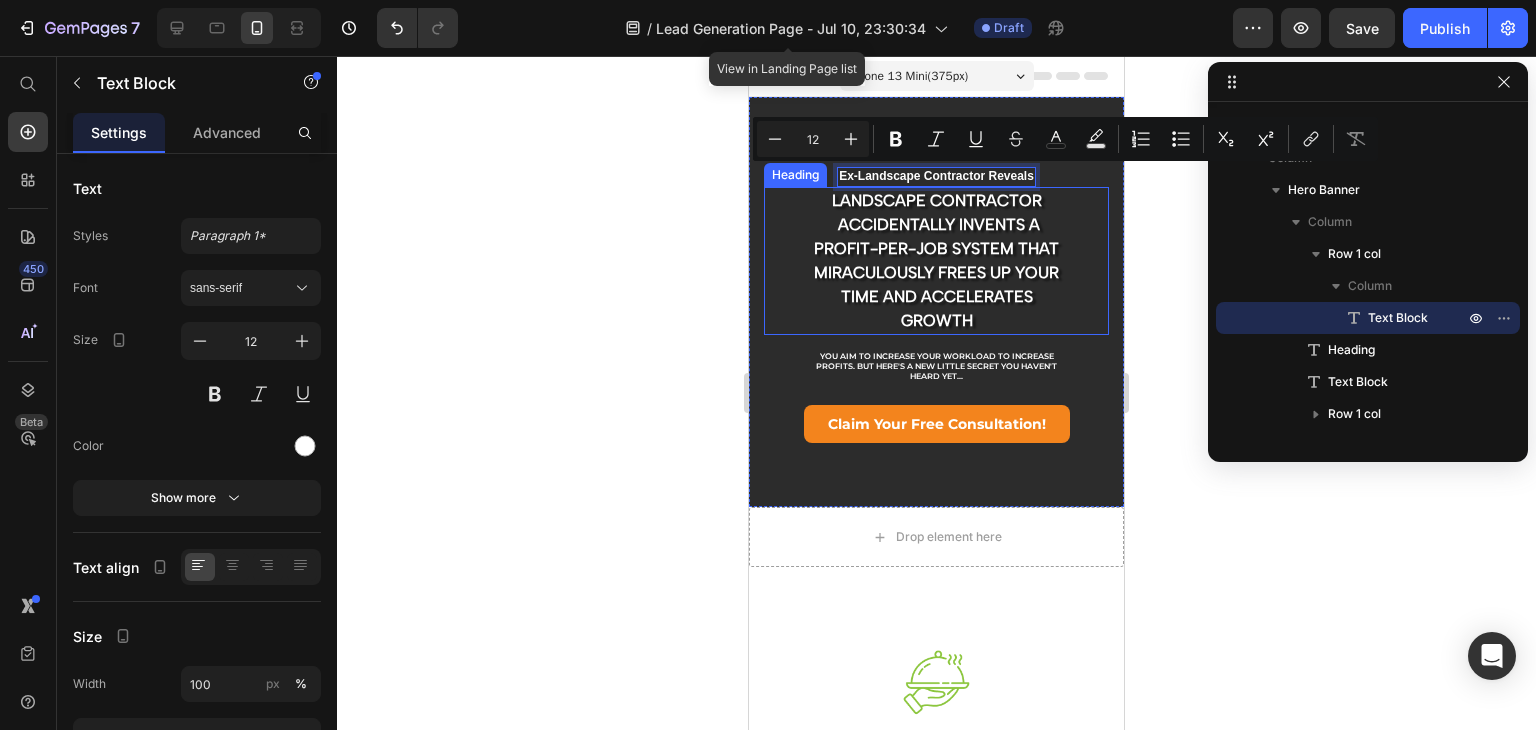 click on "Landscape Contractor  Accidentally Invents A Profit-Per-Job system That Miraculously Frees Up Your Time And Accelerates Growth" at bounding box center (936, 261) 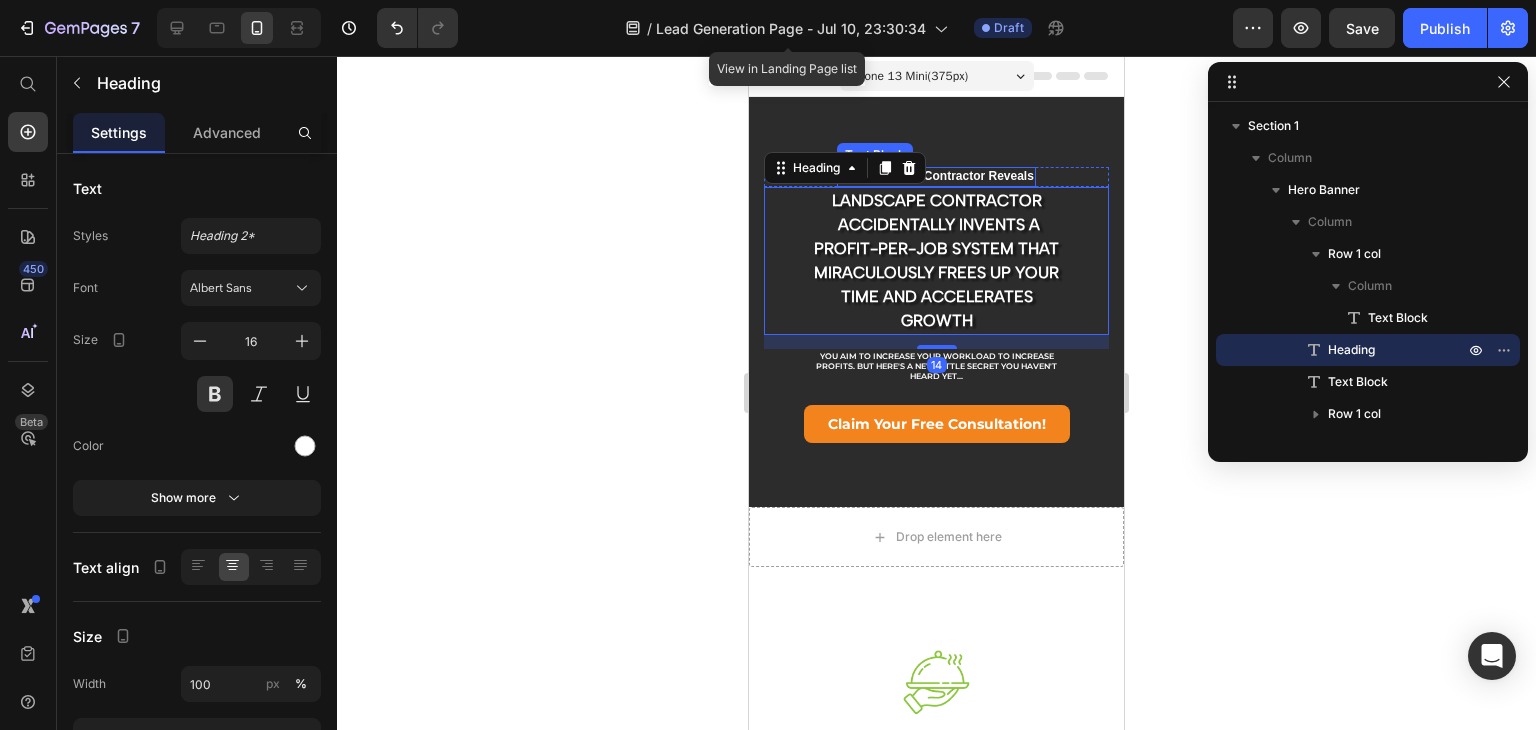 click on "Ex-Landscape Contractor Reveals" at bounding box center [936, 177] 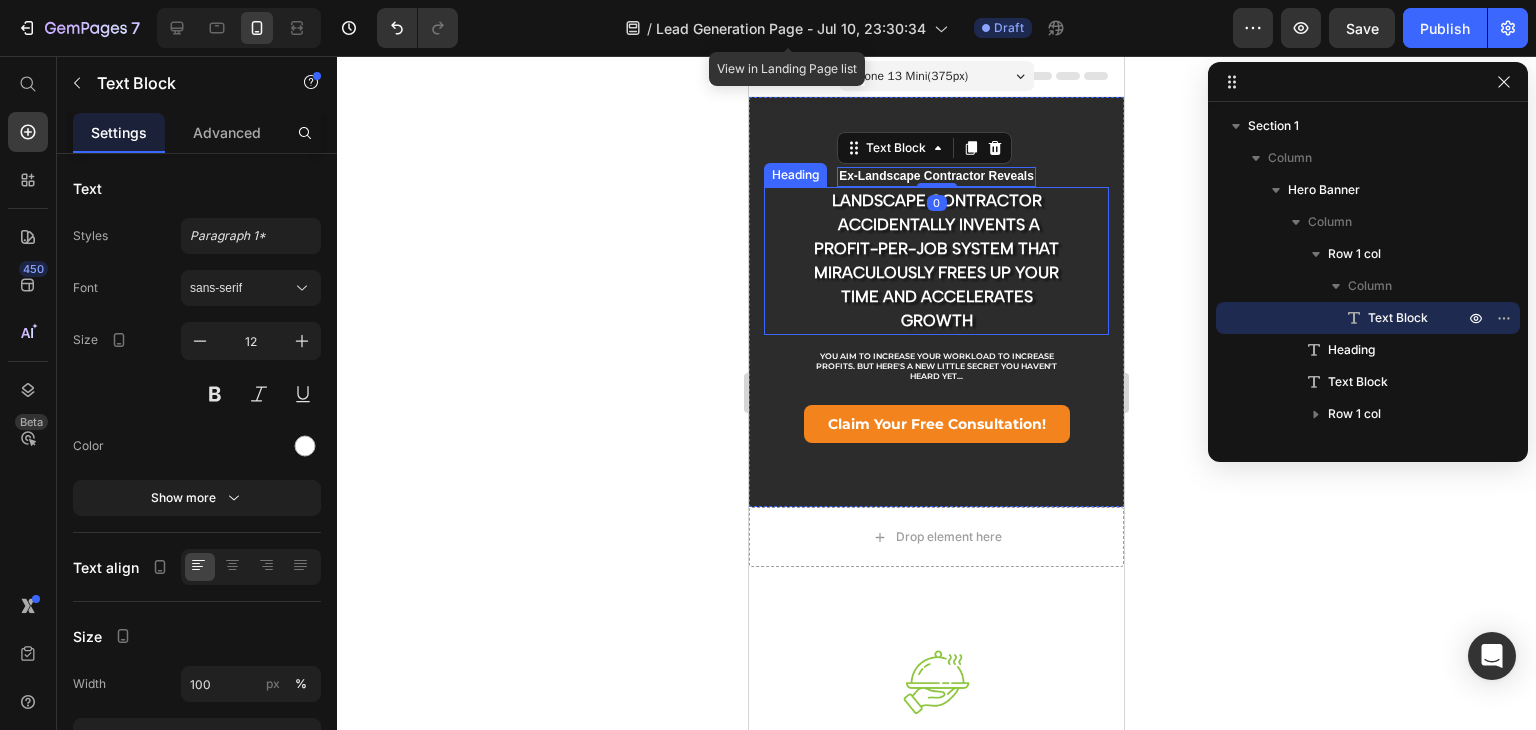 click on "Landscape Contractor  Accidentally Invents A Profit-Per-Job system That Miraculously Frees Up Your Time And Accelerates Growth" at bounding box center (936, 261) 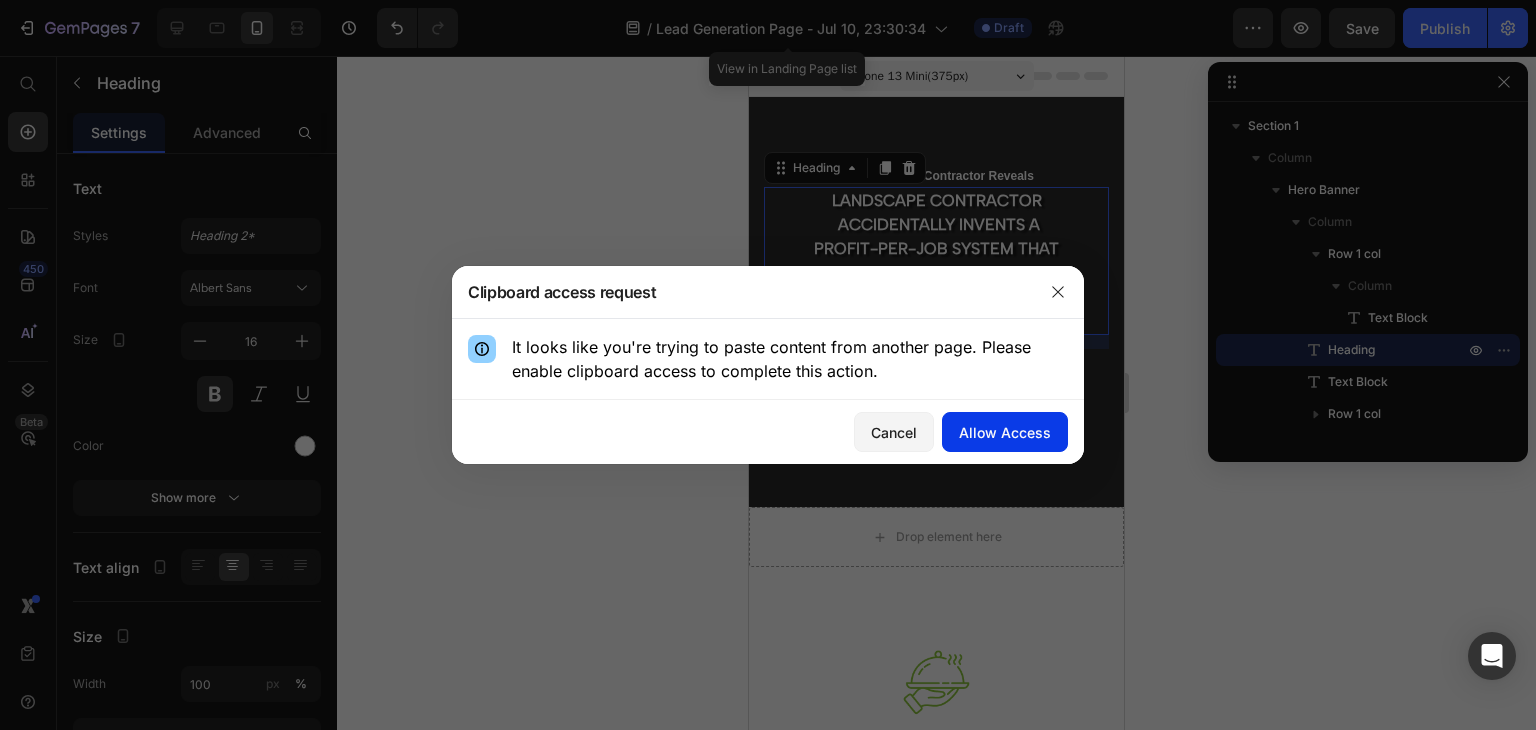 click on "Allow Access" 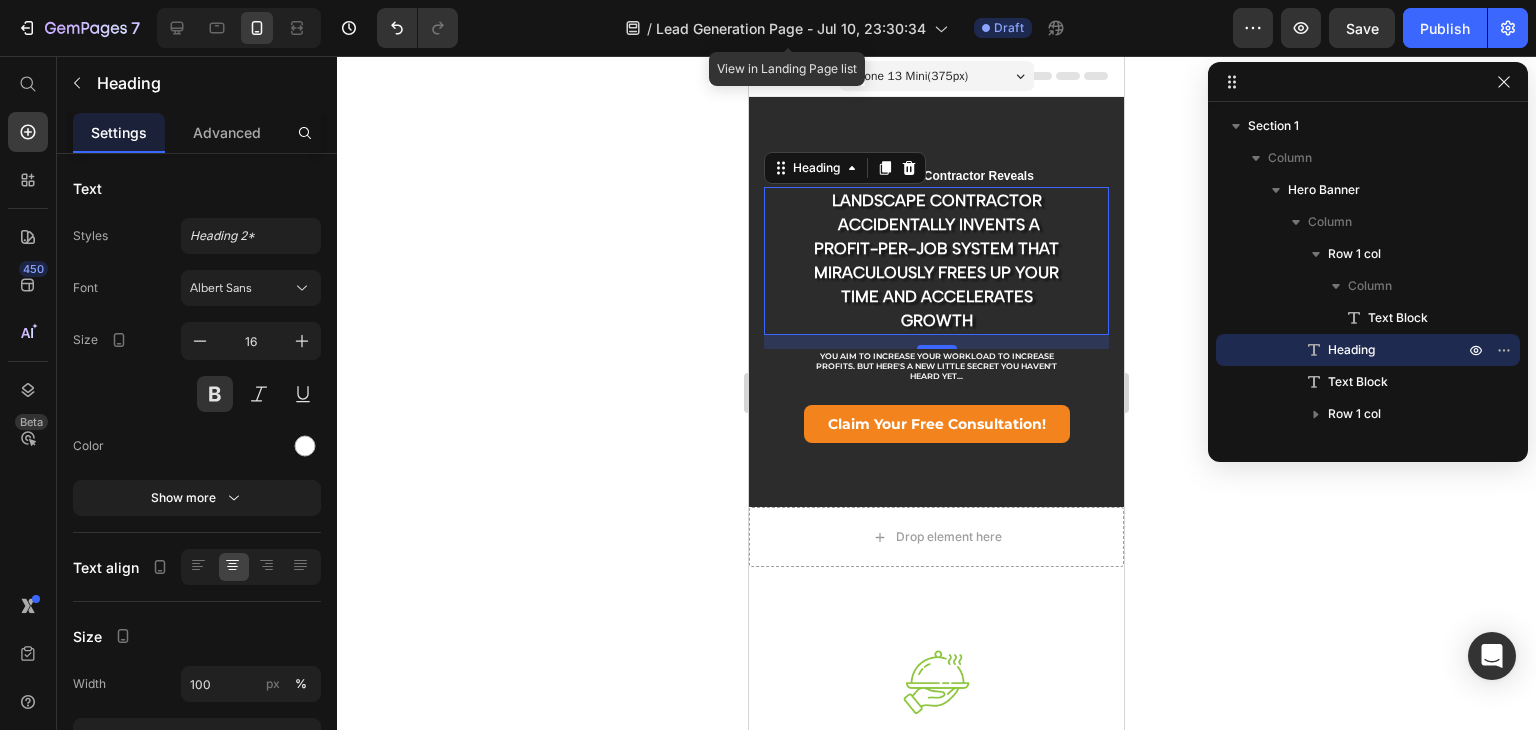 click on "Landscape Contractor  Accidentally Invents A Profit-Per-Job system That Miraculously Frees Up Your Time And Accelerates Growth" at bounding box center (936, 261) 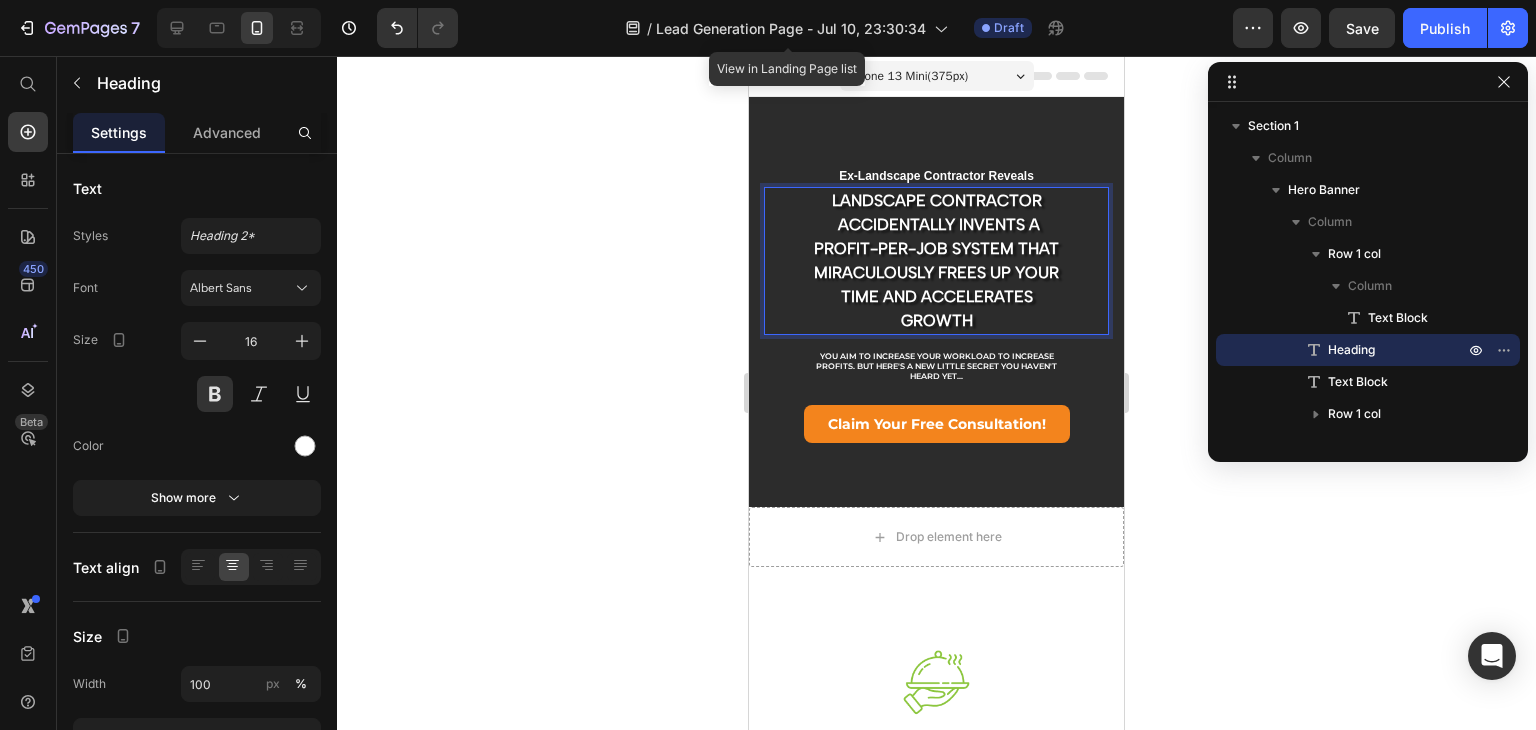 click on "Landscape Contractor  Accidentally Invents A Profit-Per-Job system That Miraculously Frees Up Your Time And Accelerates Growth" at bounding box center [936, 261] 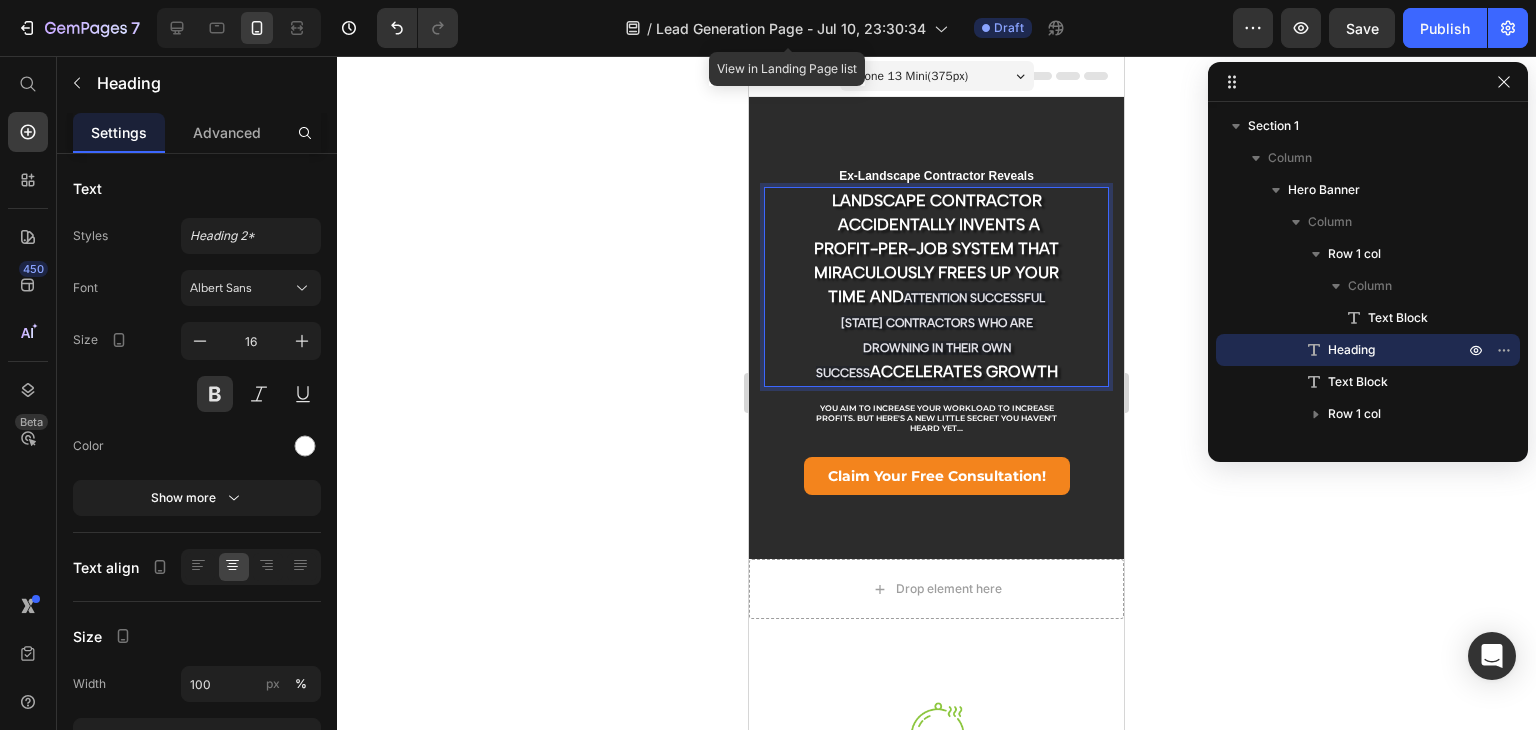 click on "ATTENTION SUCCESSFUL [STATE] CONTRACTORS WHO ARE DROWNING IN THEIR OWN SUCCESS" at bounding box center [931, 335] 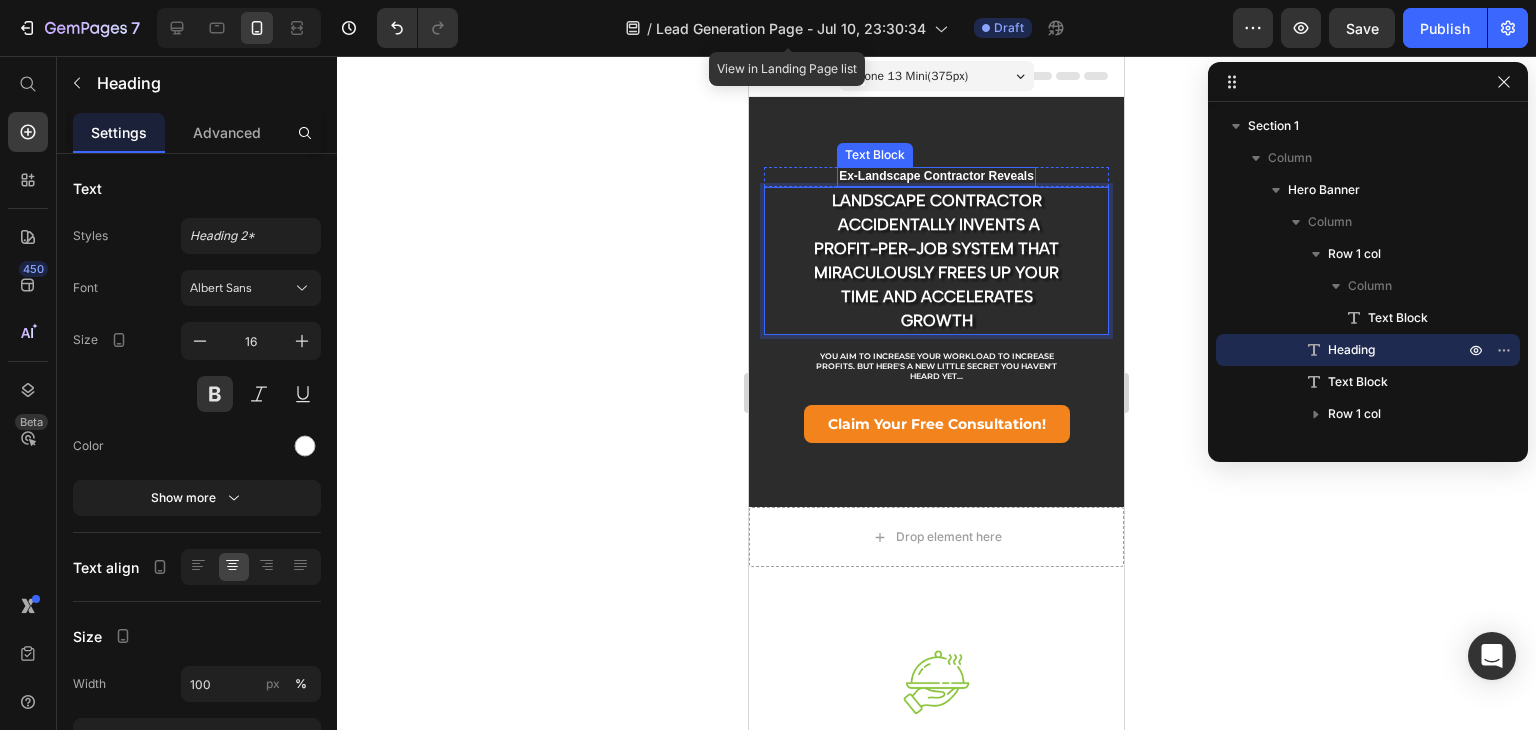 click on "Ex-Landscape Contractor Reveals" at bounding box center [936, 177] 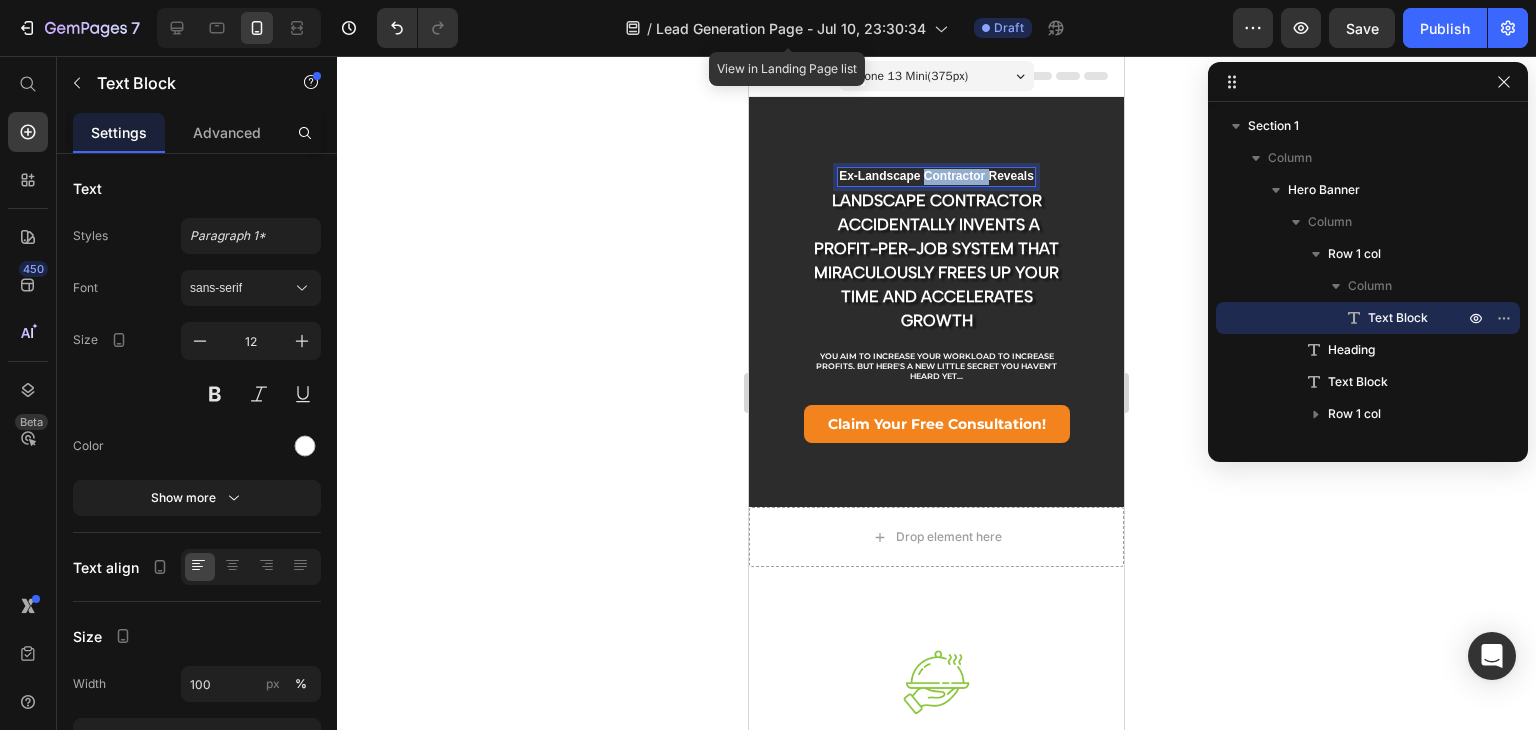 click on "Ex-Landscape Contractor Reveals" at bounding box center [936, 177] 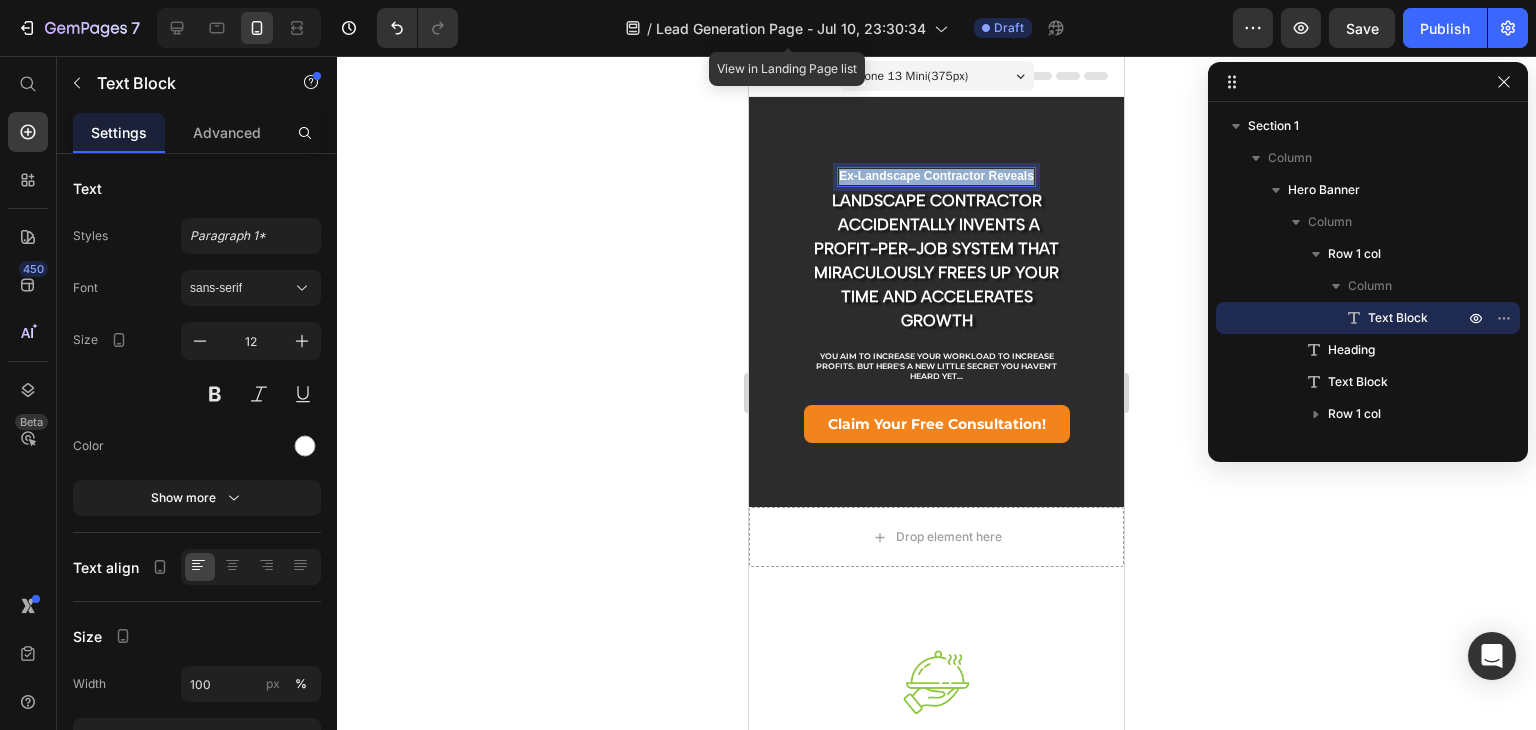 click on "Ex-Landscape Contractor Reveals" at bounding box center [936, 177] 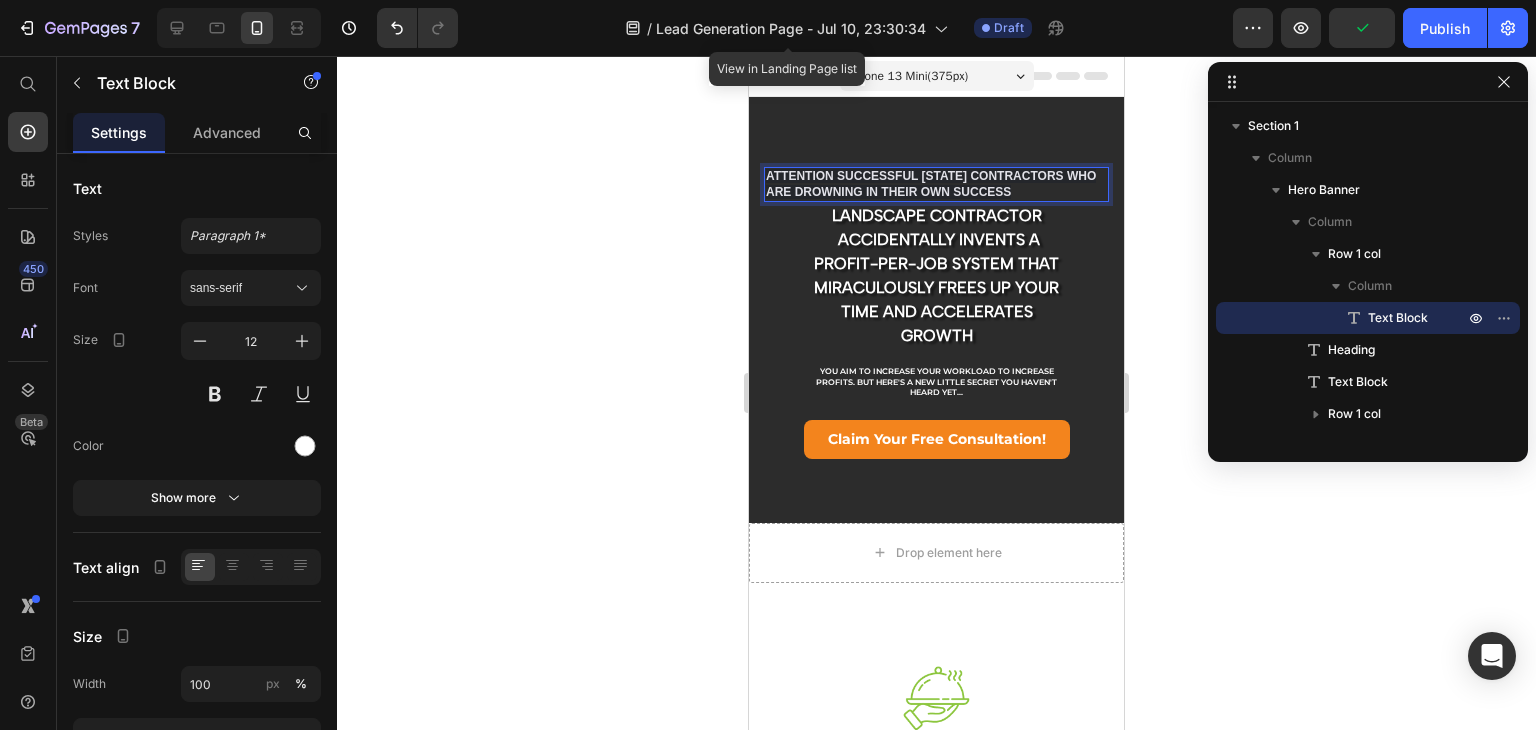 click on "Landscape Contractor  Accidentally Invents A Profit-Per-Job system That Miraculously Frees Up Your Time And Accelerates Growth" at bounding box center (936, 276) 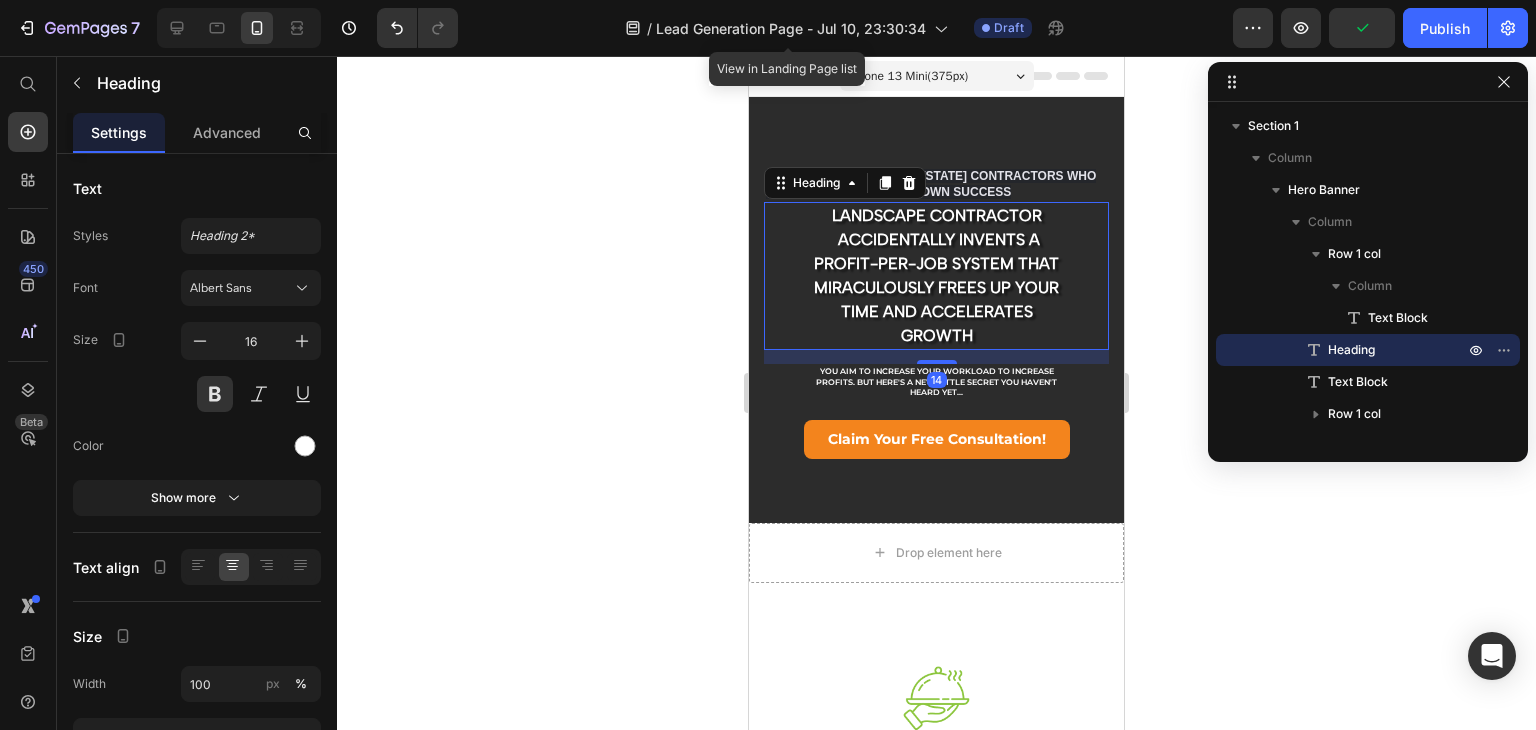 click on "Landscape Contractor  Accidentally Invents A Profit-Per-Job system That Miraculously Frees Up Your Time And Accelerates Growth" at bounding box center [936, 276] 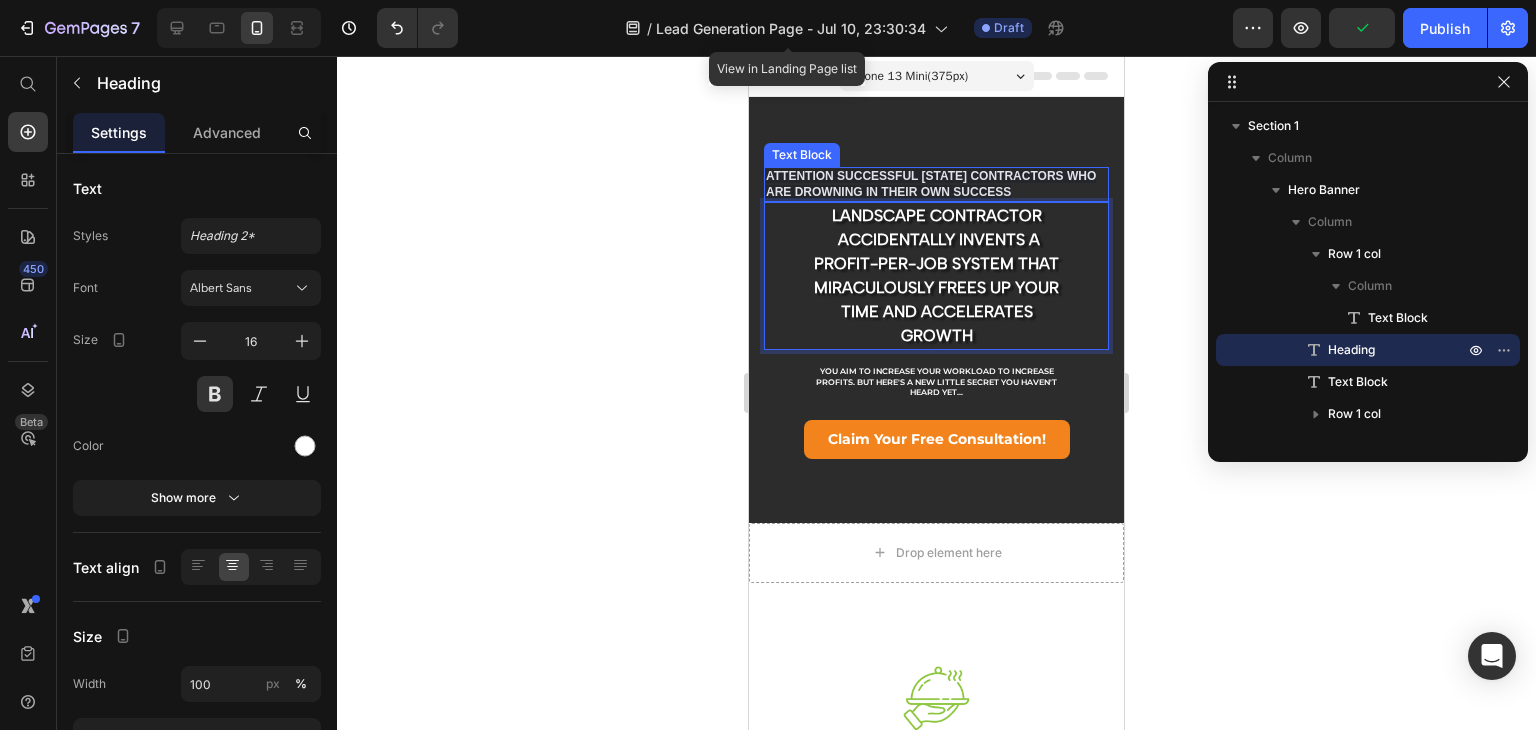 click on "ATTENTION SUCCESSFUL [STATE] CONTRACTORS WHO ARE DROWNING IN THEIR OWN SUCCESS" at bounding box center [931, 184] 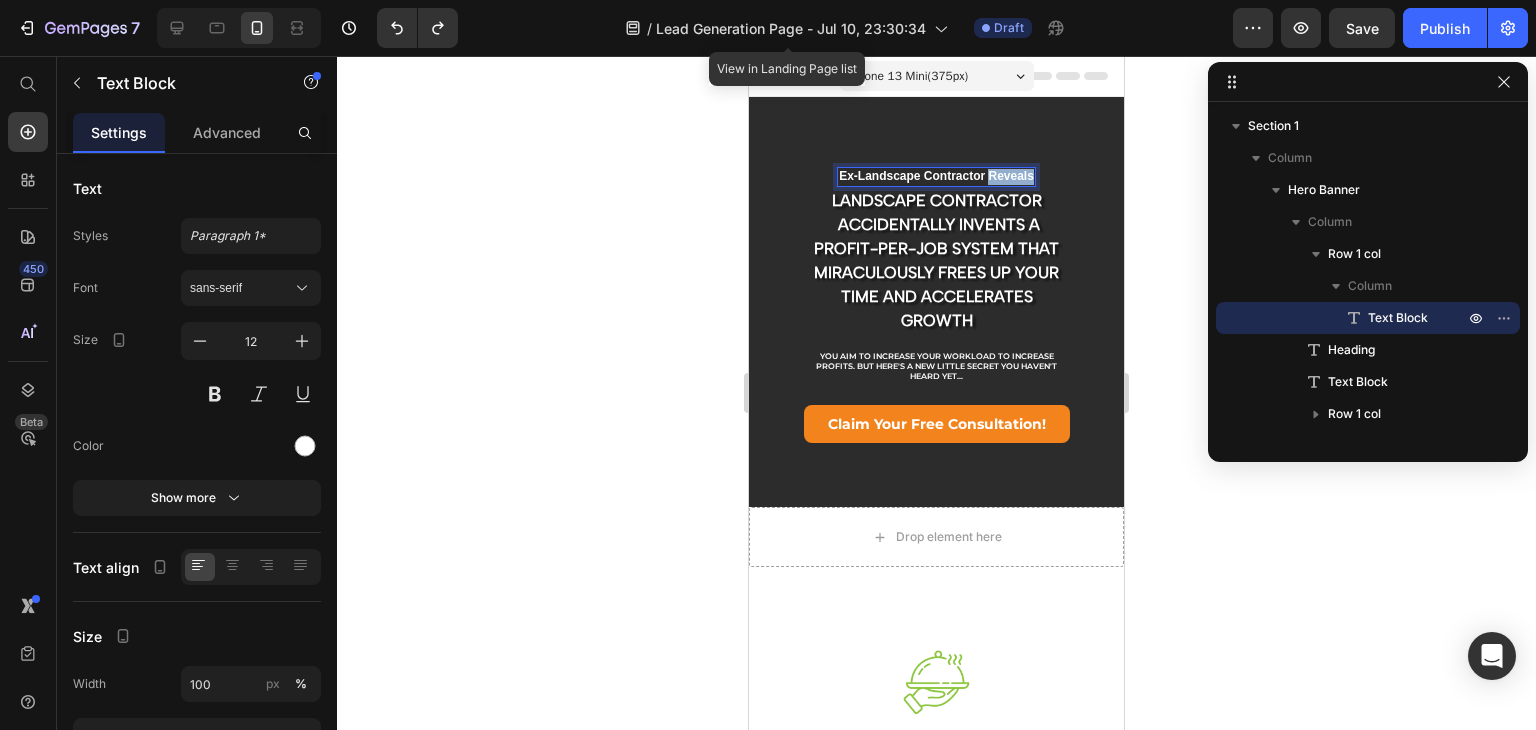 click on "Ex-Landscape Contractor Reveals" at bounding box center (936, 177) 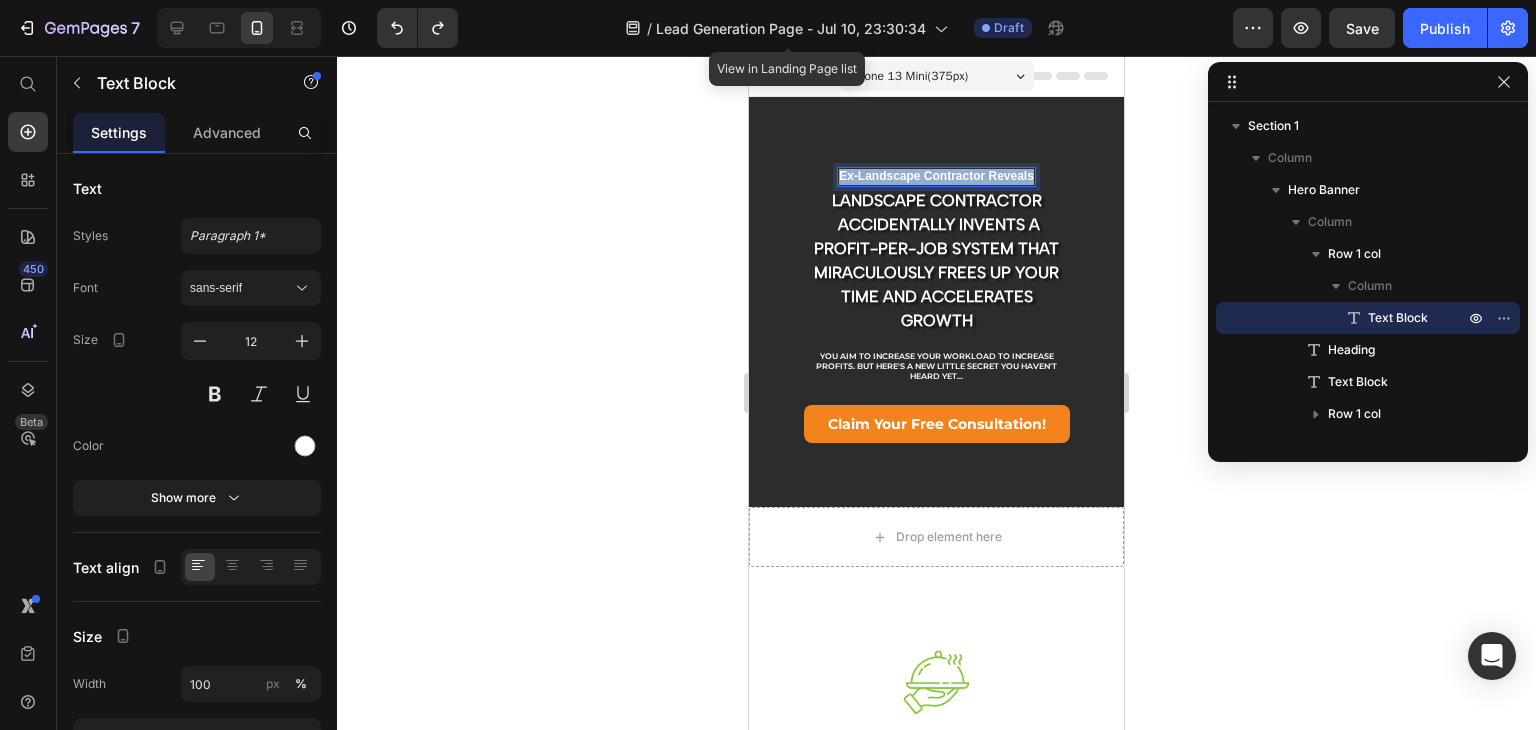 click on "Ex-Landscape Contractor Reveals" at bounding box center [936, 177] 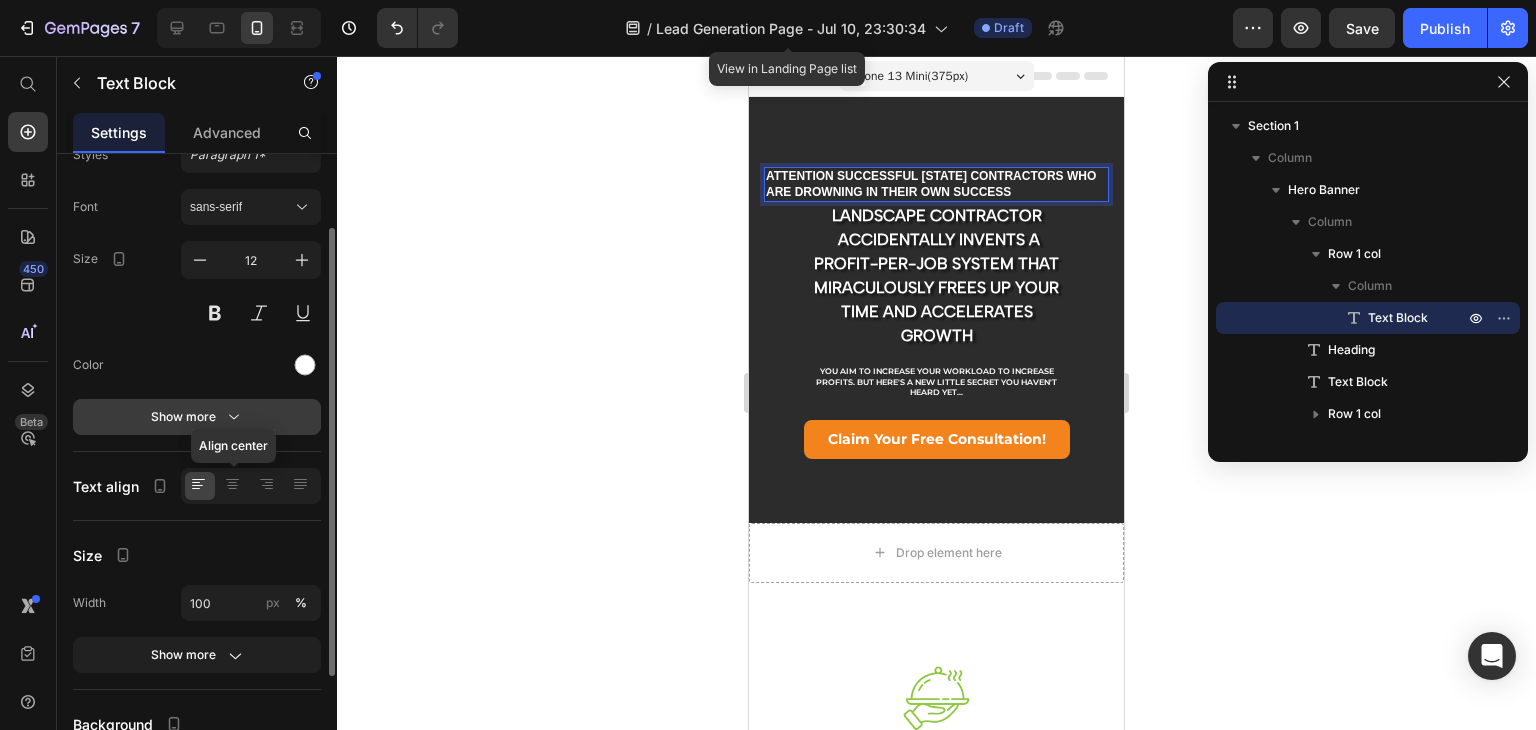 scroll, scrollTop: 92, scrollLeft: 0, axis: vertical 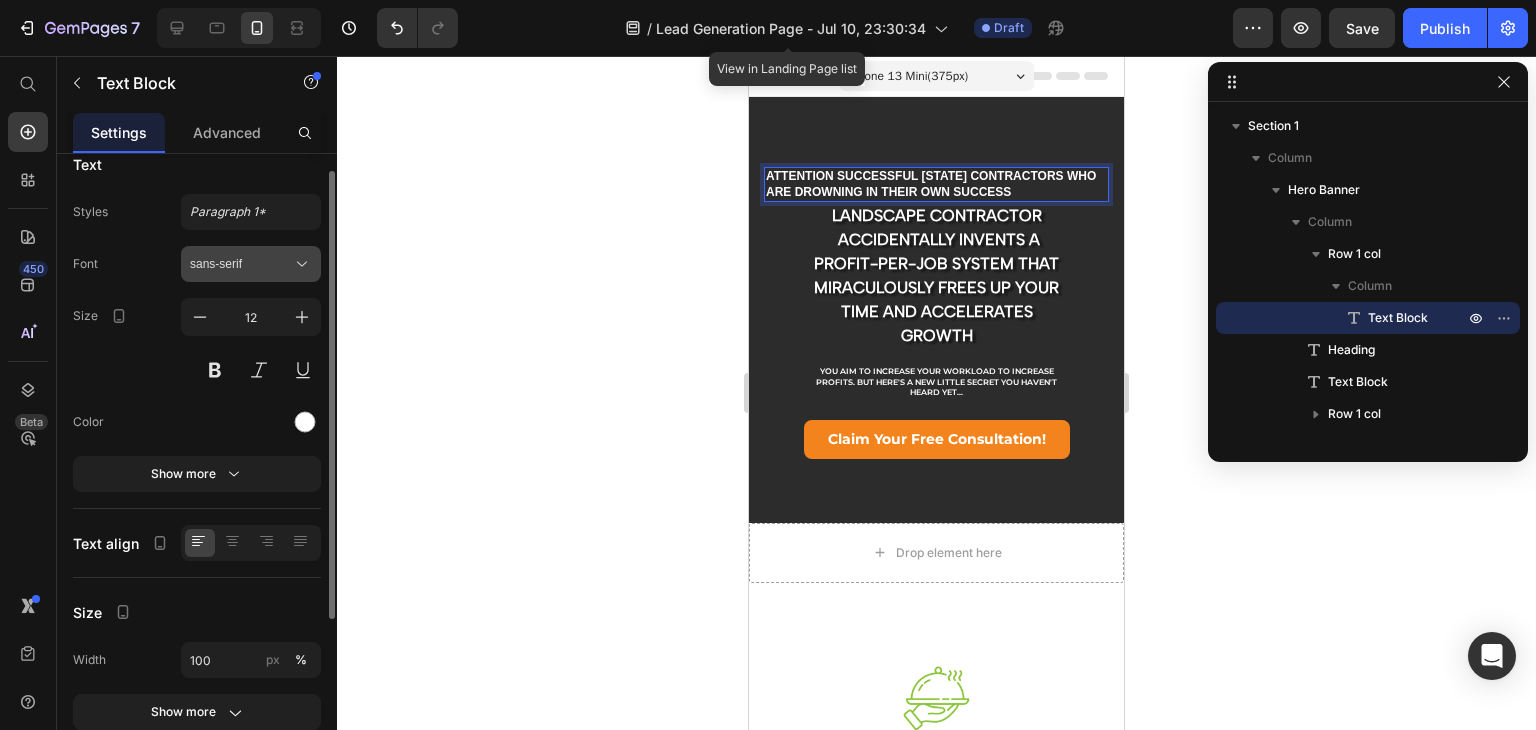 click on "sans-serif" at bounding box center [241, 264] 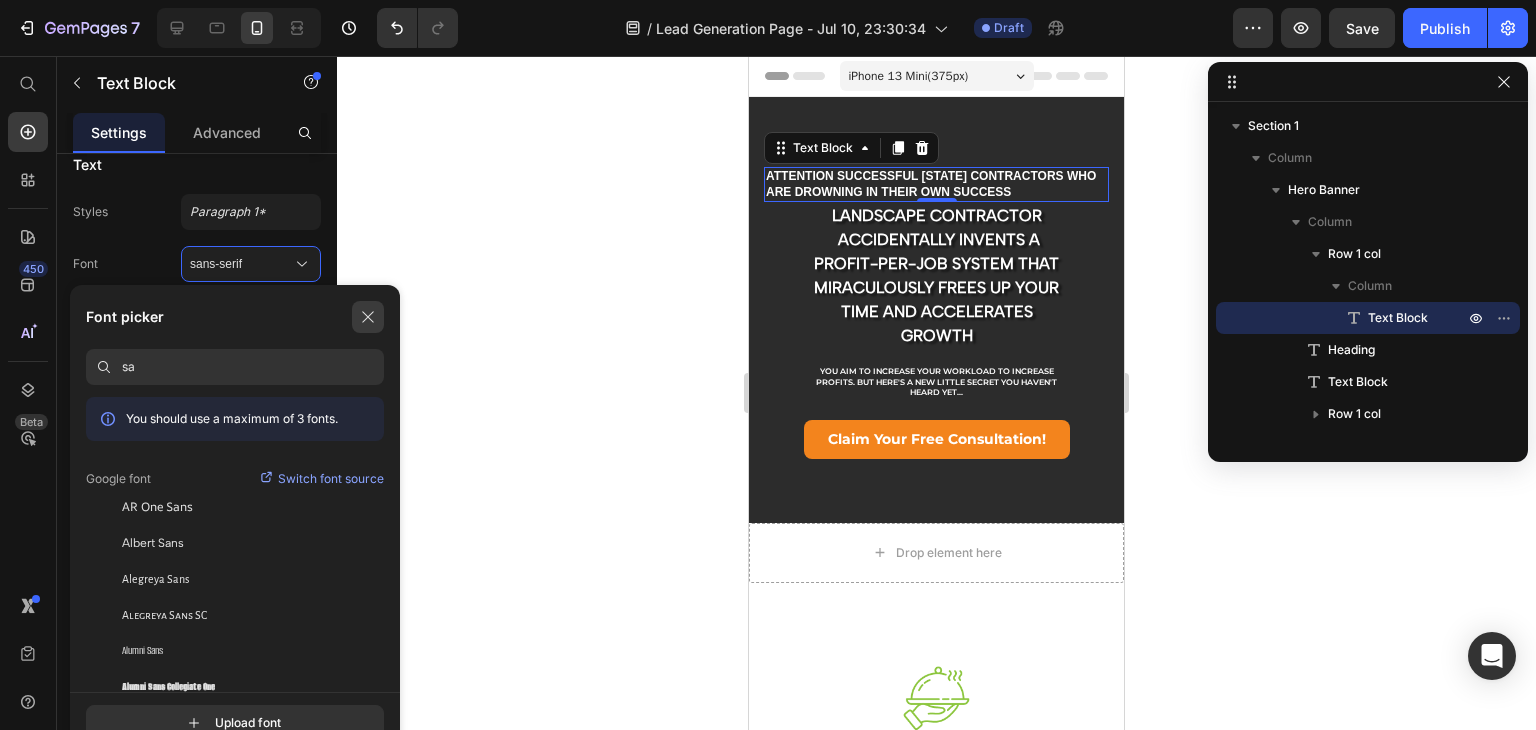 type on "s" 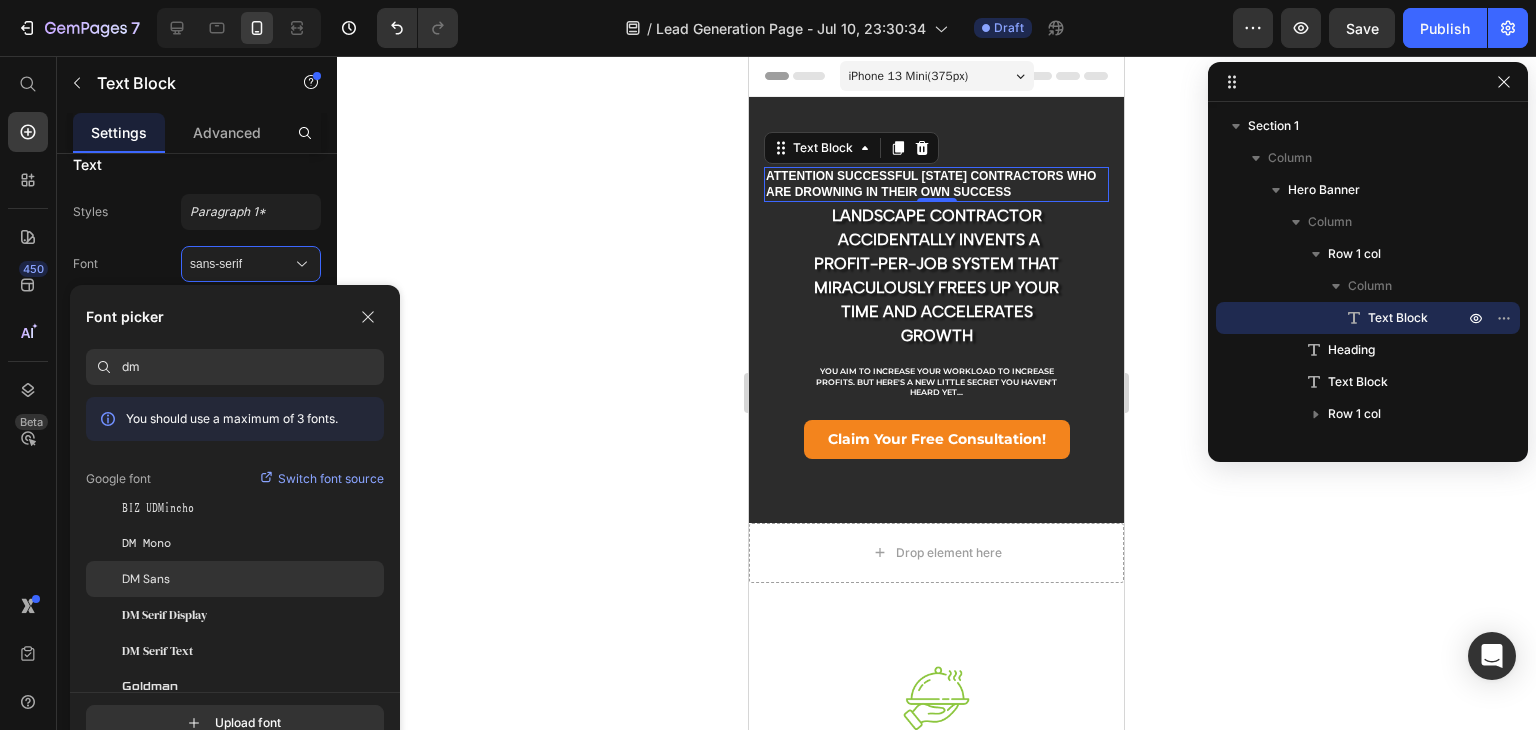 type on "dm" 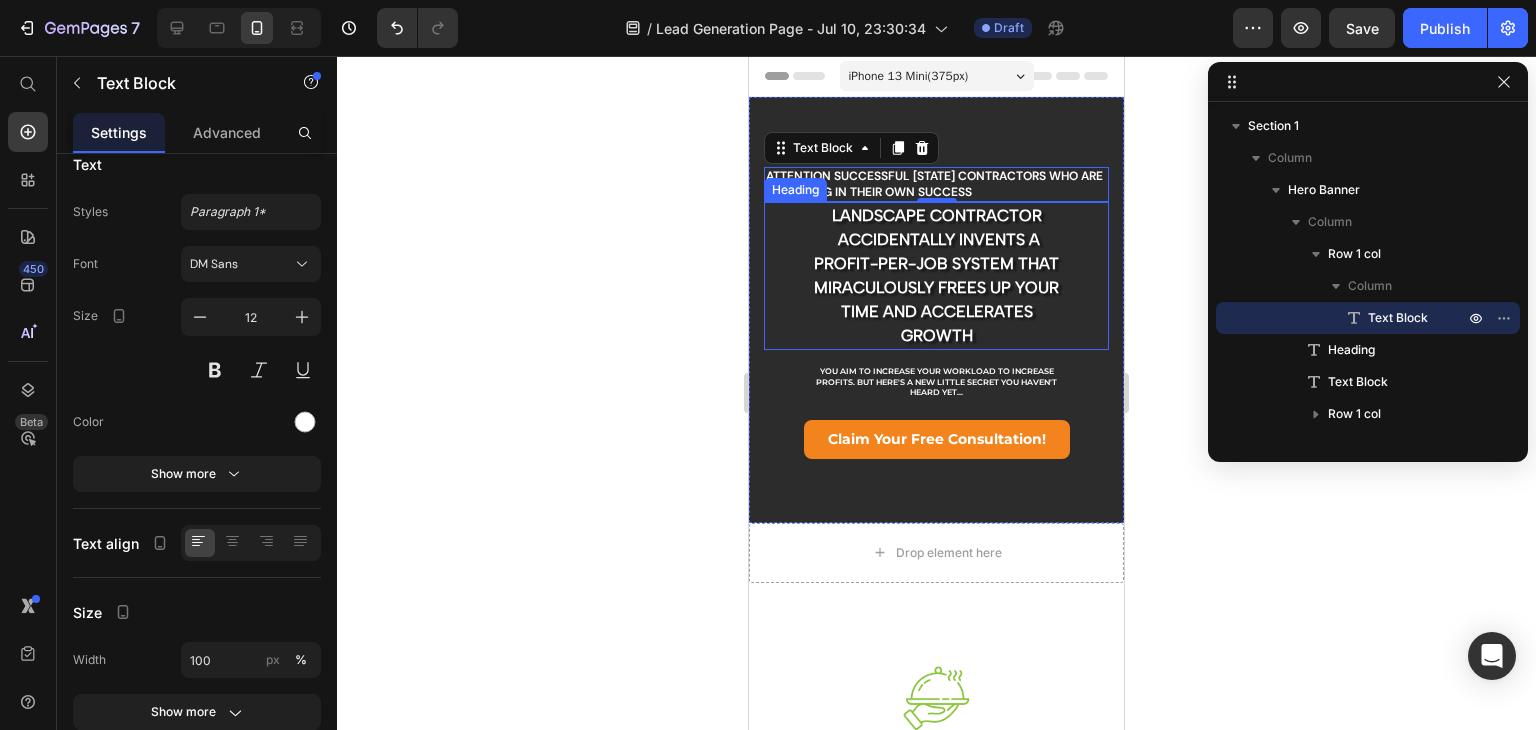 click on "Landscape Contractor  Accidentally Invents A Profit-Per-Job system That Miraculously Frees Up Your Time And Accelerates Growth" at bounding box center [936, 276] 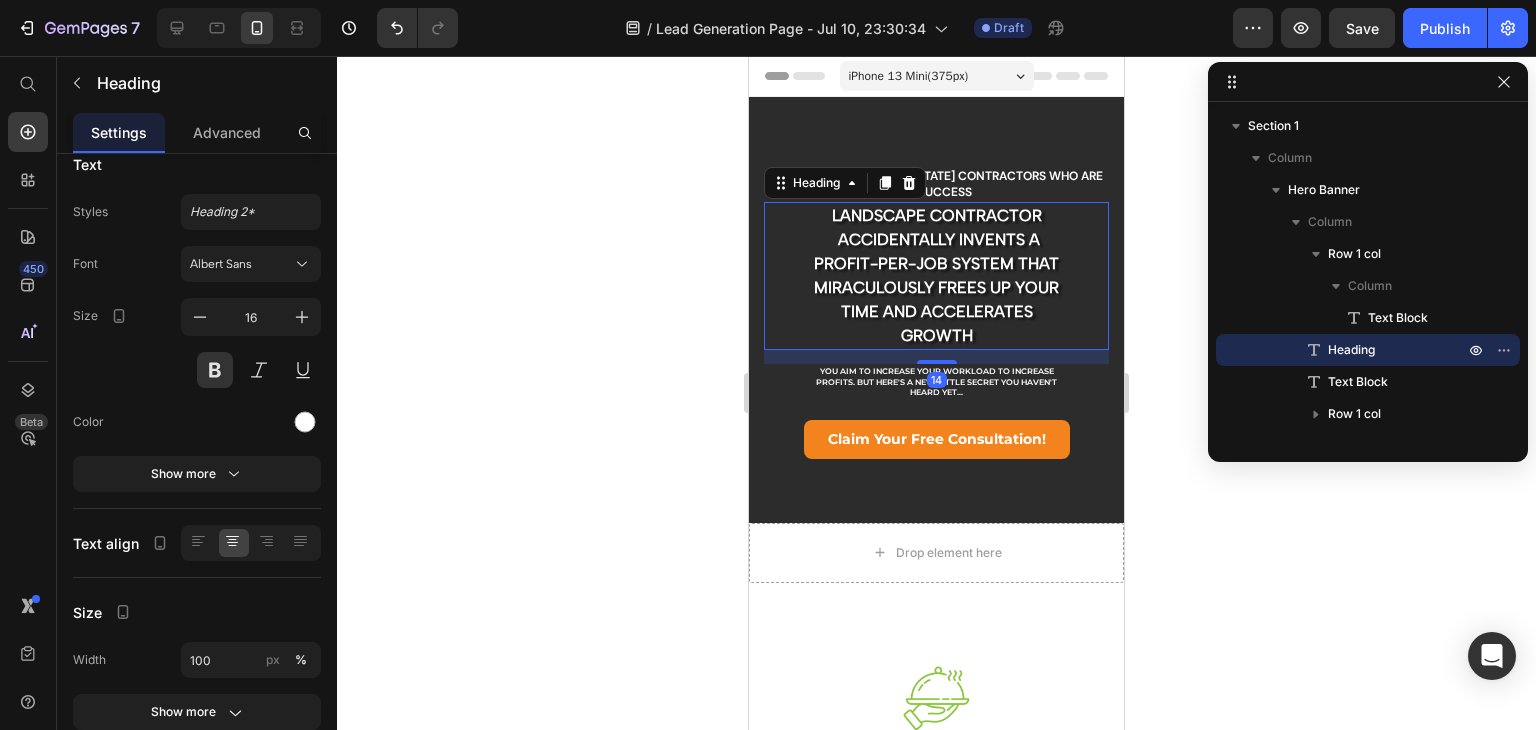 scroll, scrollTop: 0, scrollLeft: 0, axis: both 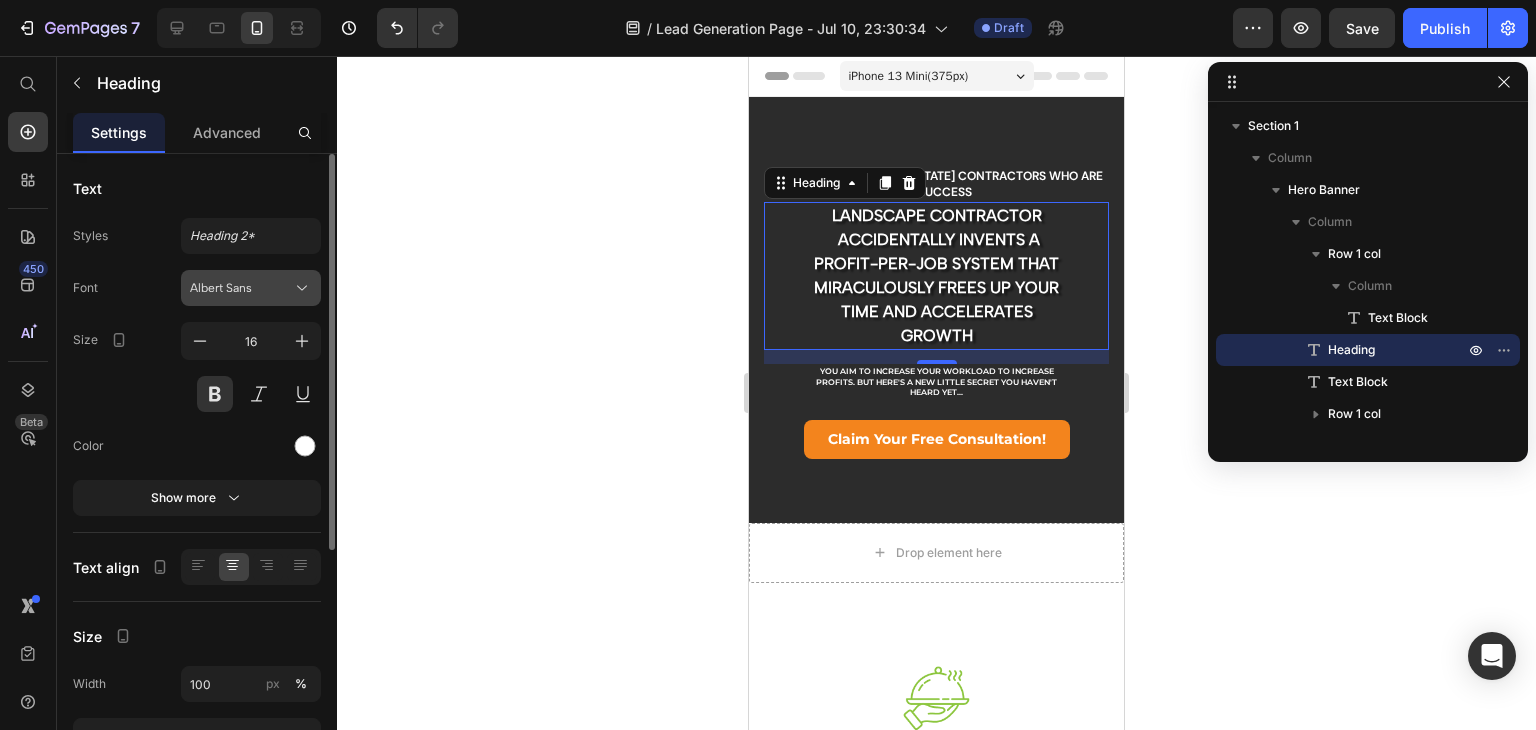 click 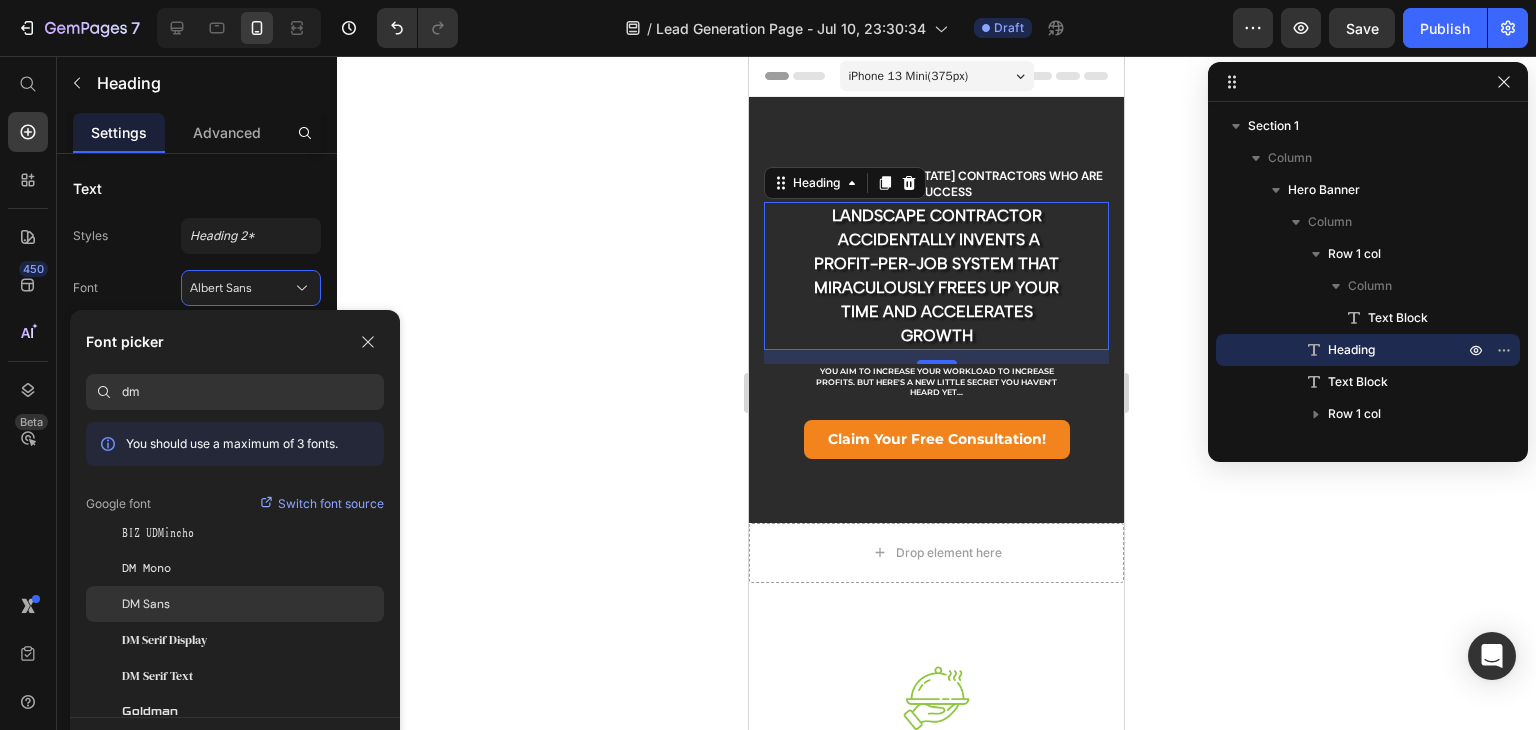 type on "dm" 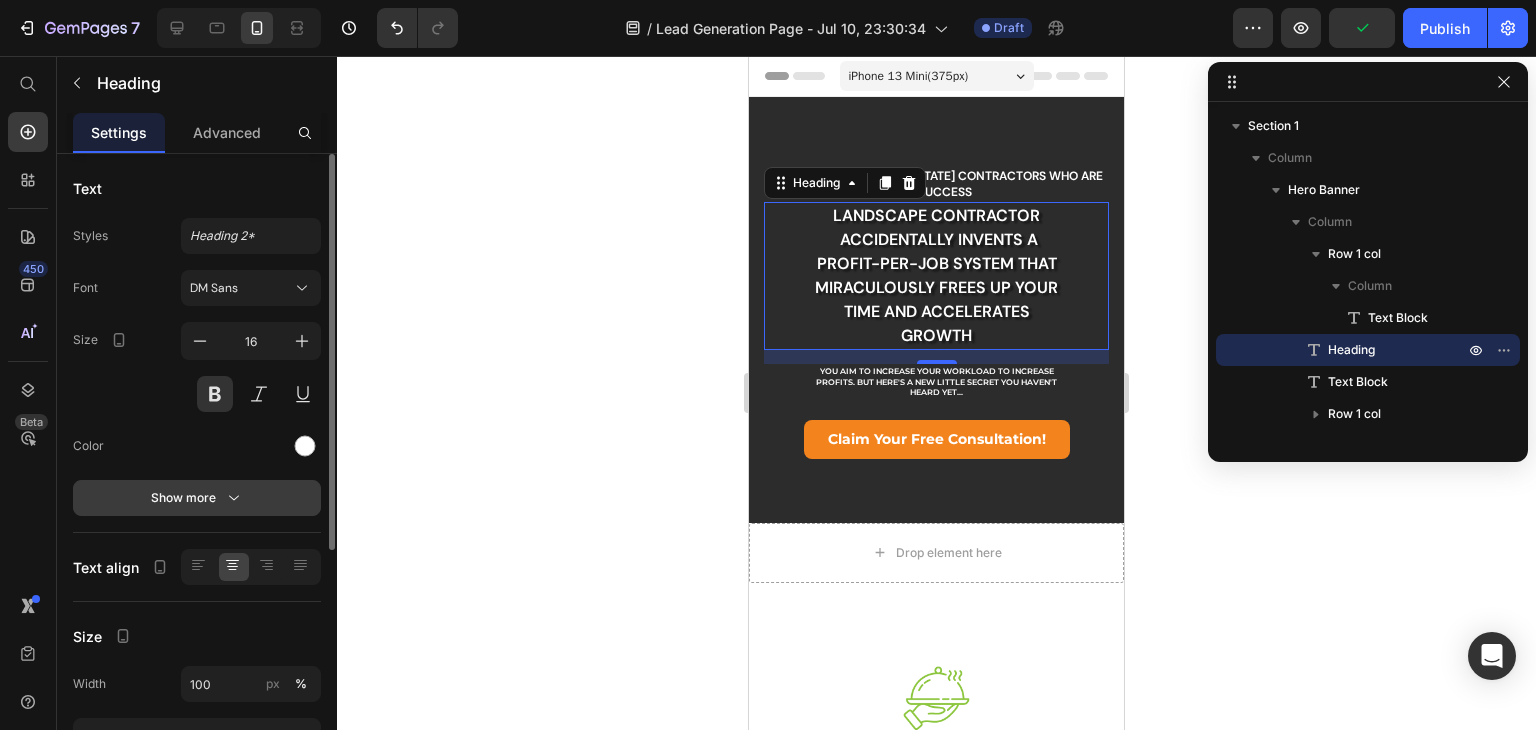 click on "Show more" at bounding box center [197, 498] 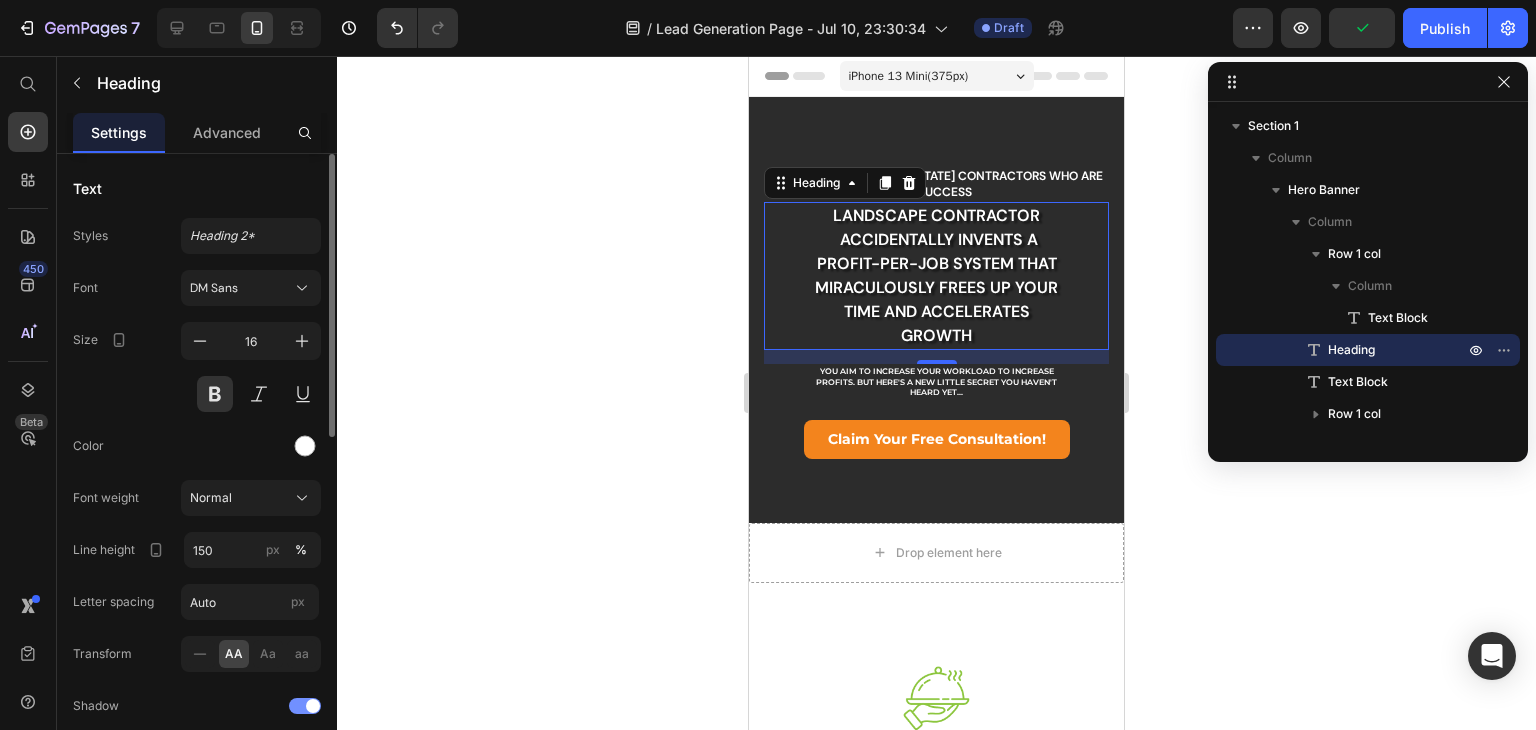 click on "Normal" at bounding box center (251, 498) 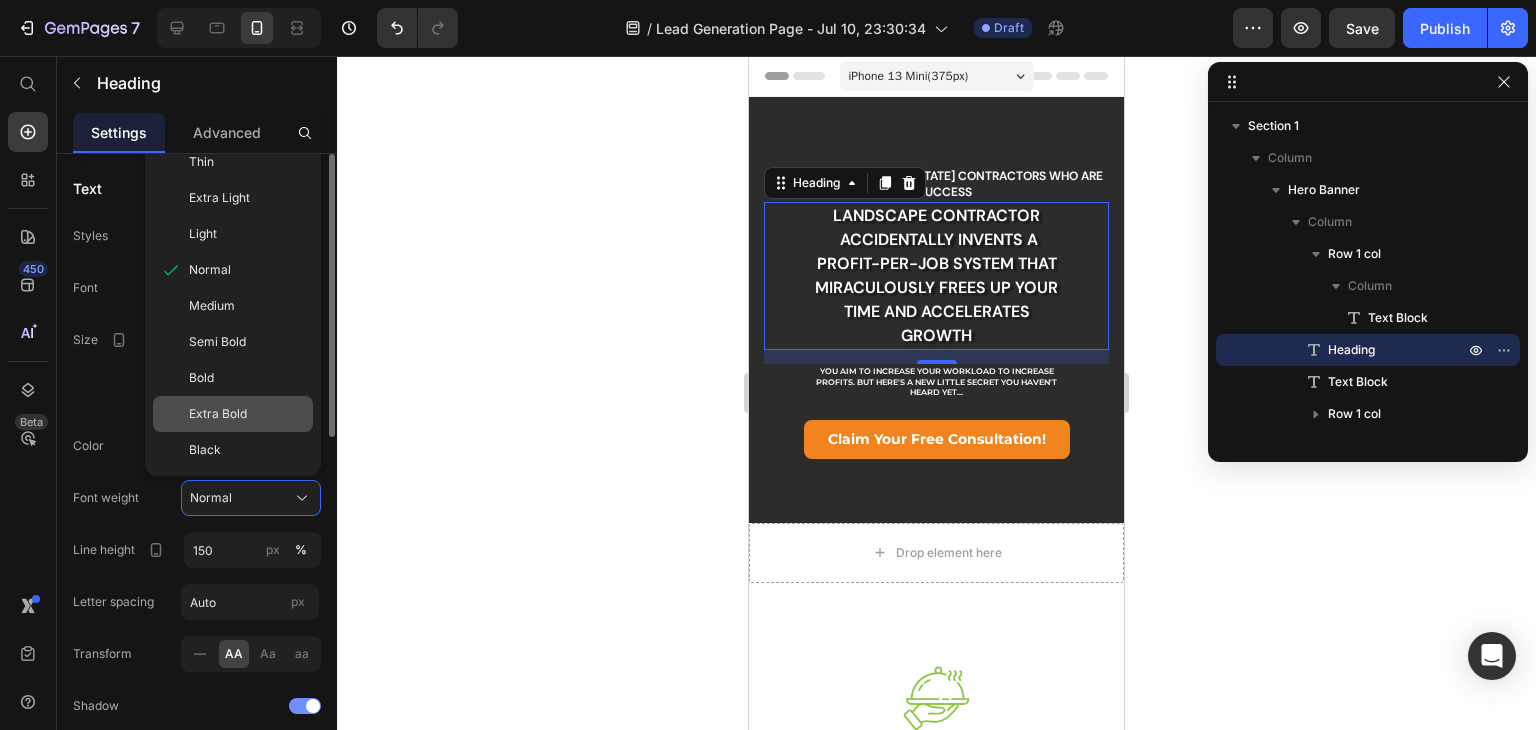 click on "Extra Bold" at bounding box center (218, 414) 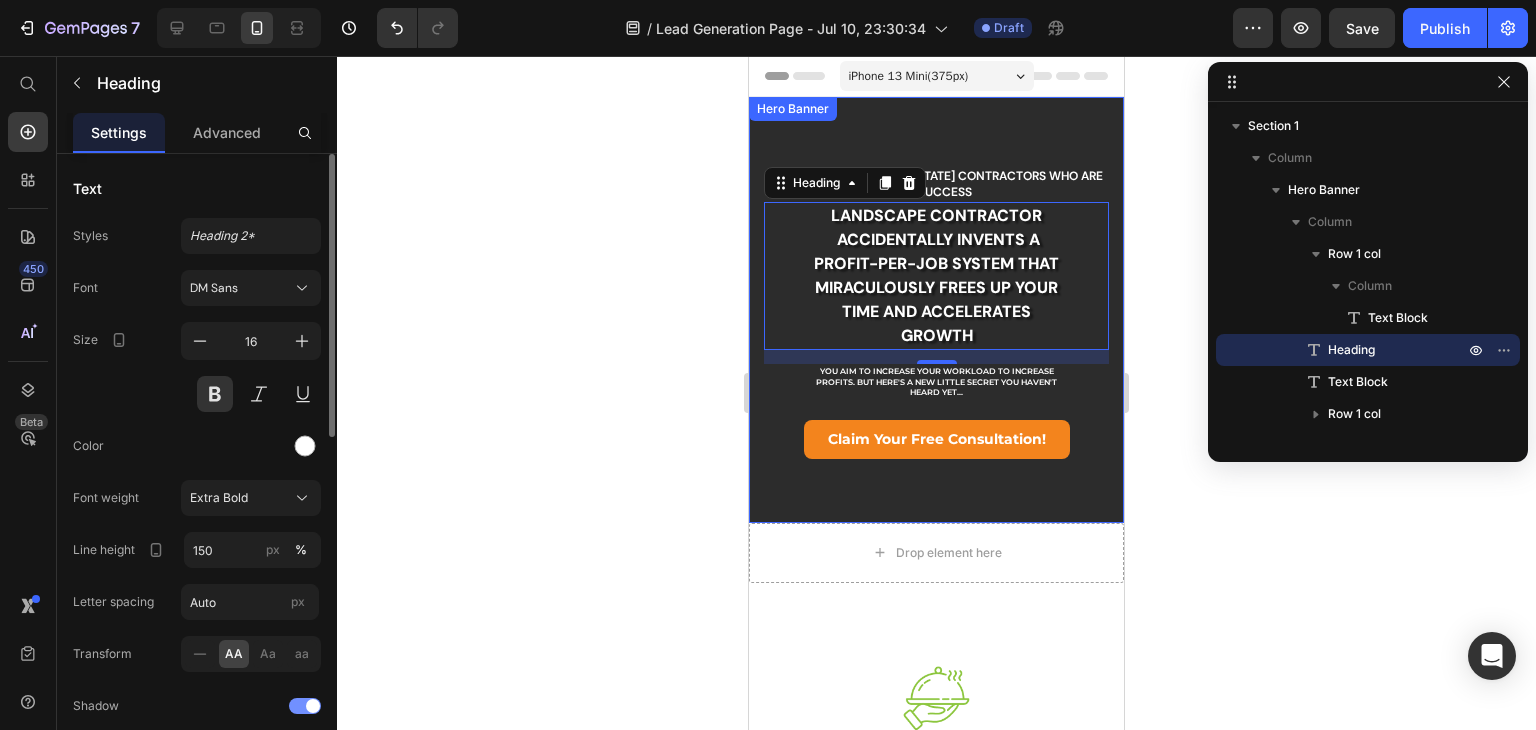 click on "ATTENTION SUCCESSFUL [STATE] CONTRACTORS WHO ARE DROWNING IN THEIR OWN SUCCESS Text Block Row Landscape Contractor  Accidentally Invents A Profit-Per-Job system That Miraculously Frees Up Your Time And Accelerates Growth Heading   14 You aim to increase your workload to increase profits. But here's a NEW little secret you haven't heard yet... Text Block claim your free consultation! Button Row" at bounding box center [936, 310] 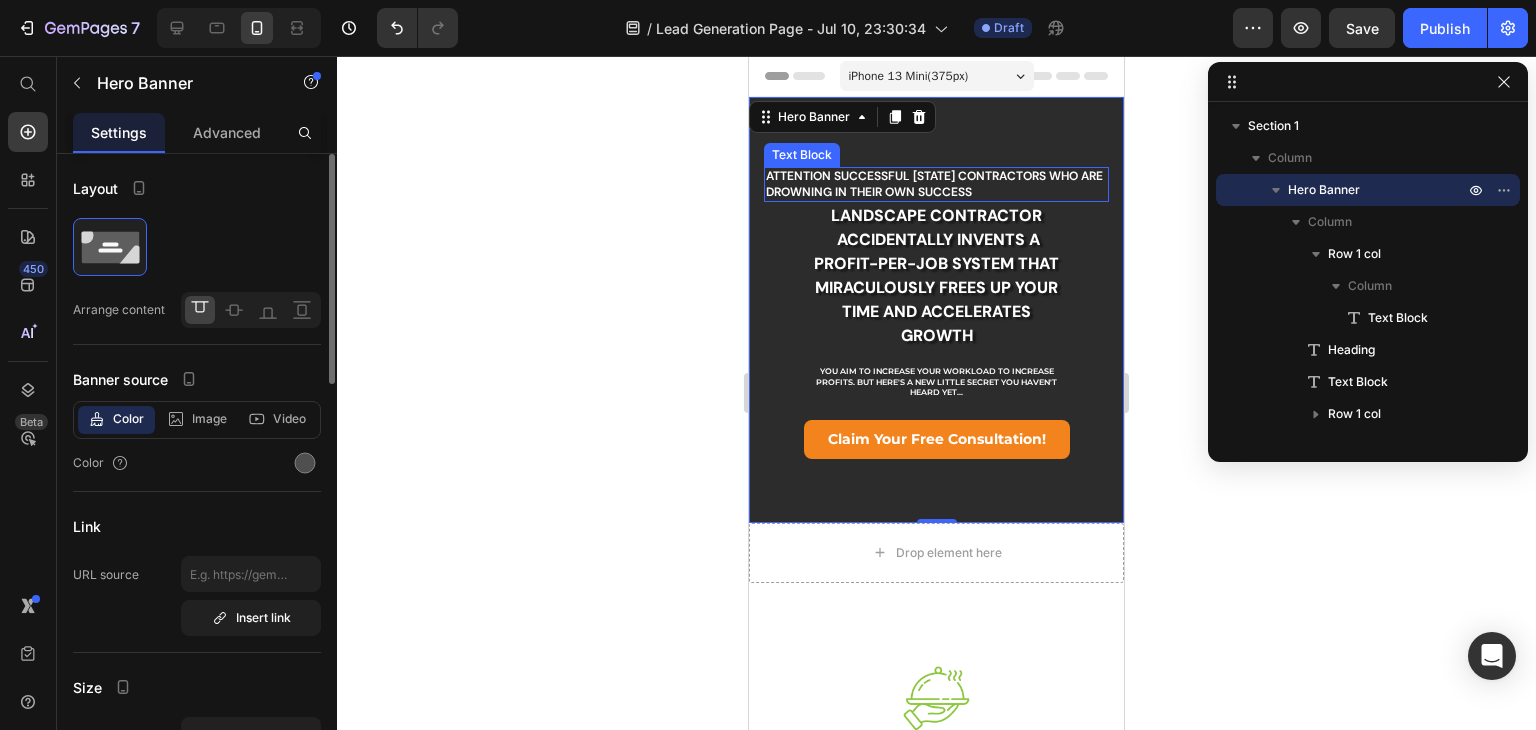 click on "ATTENTION SUCCESSFUL [STATE] CONTRACTORS WHO ARE DROWNING IN THEIR OWN SUCCESS" at bounding box center [936, 184] 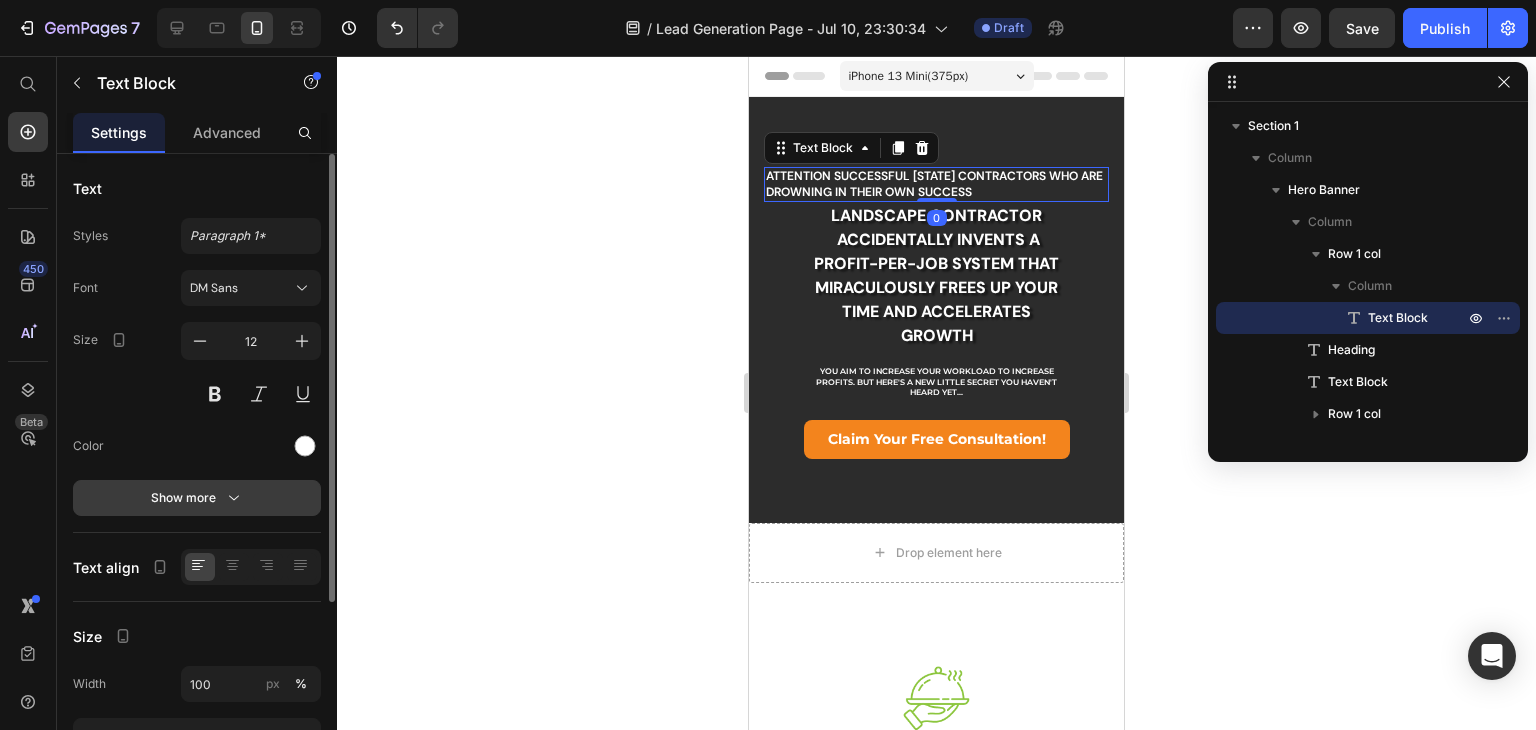 click 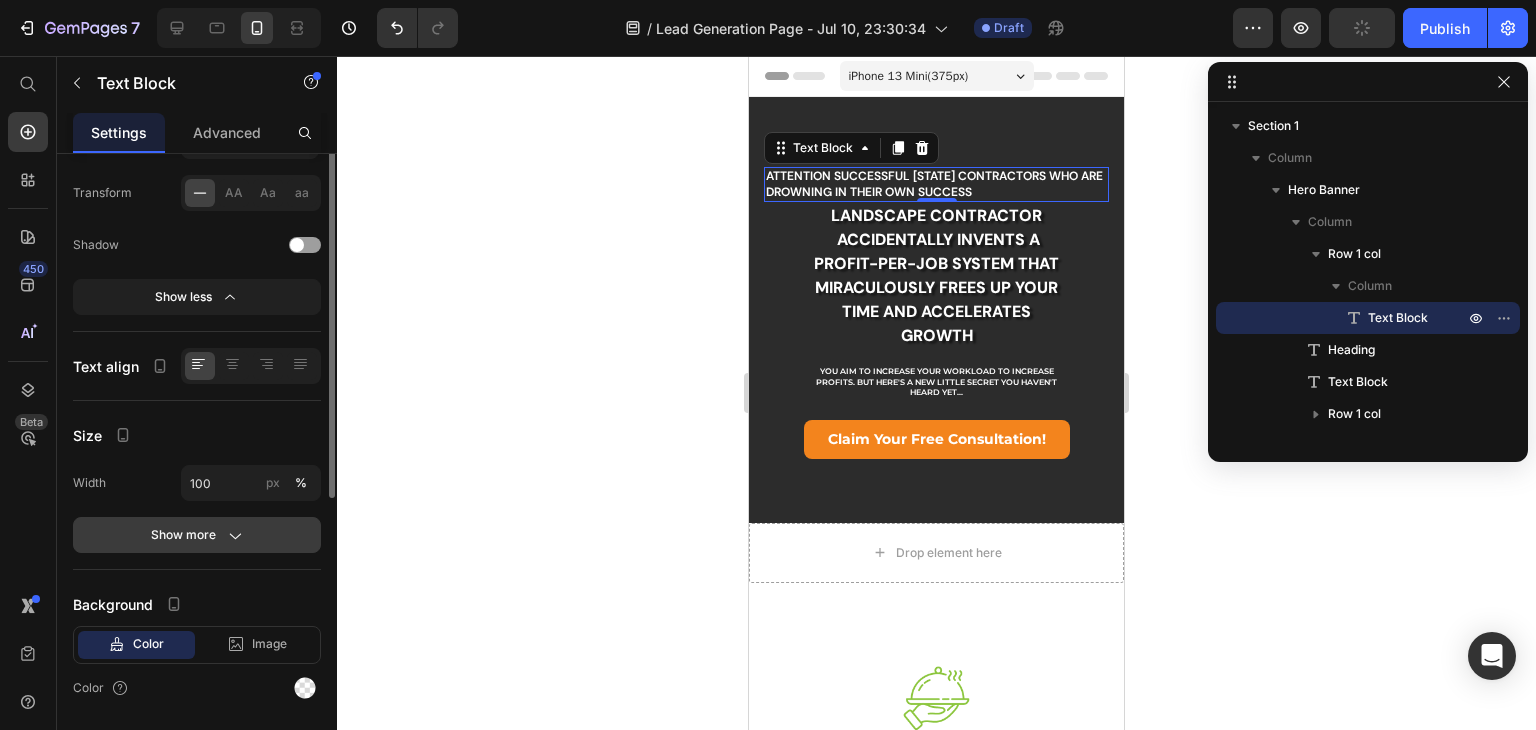 scroll, scrollTop: 0, scrollLeft: 0, axis: both 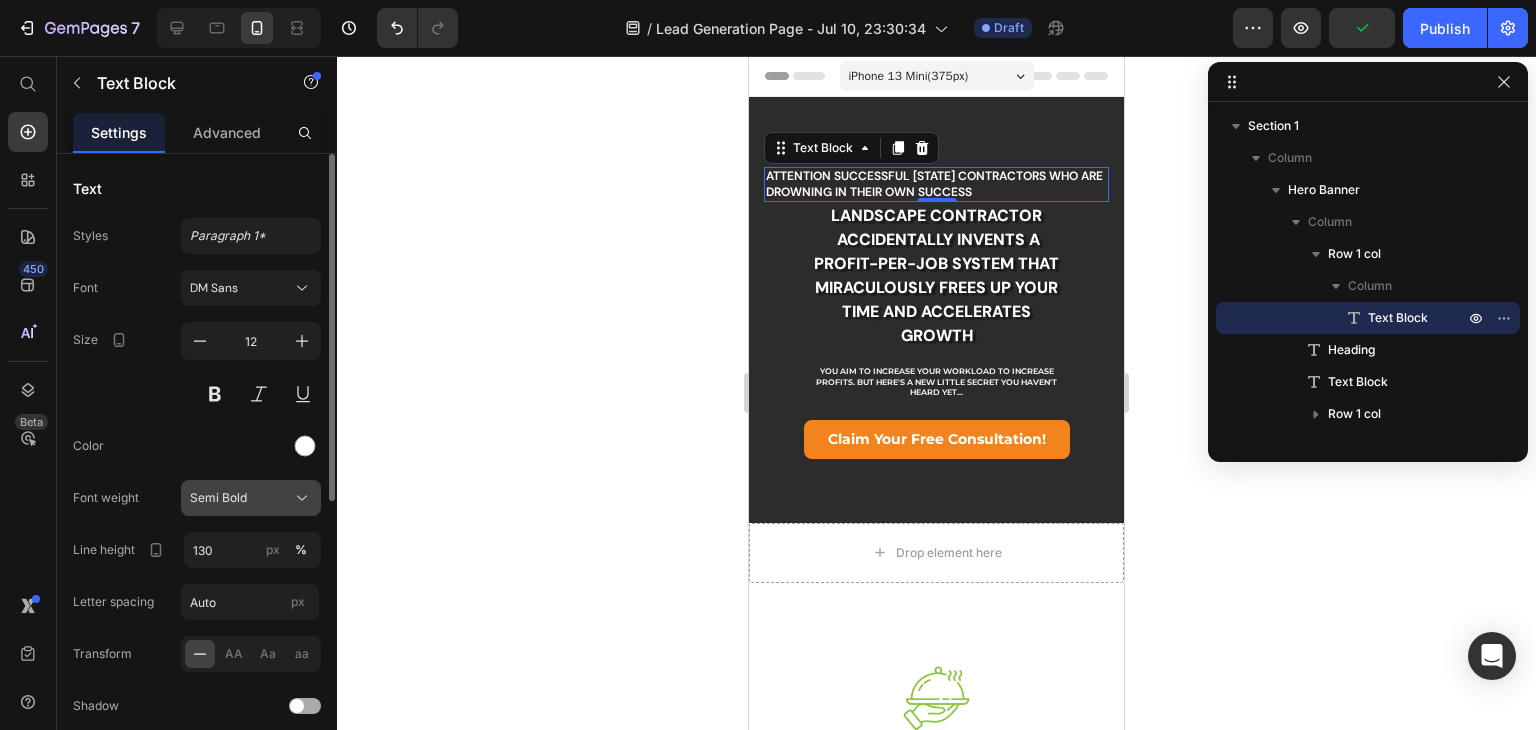 click on "Semi Bold" at bounding box center (251, 498) 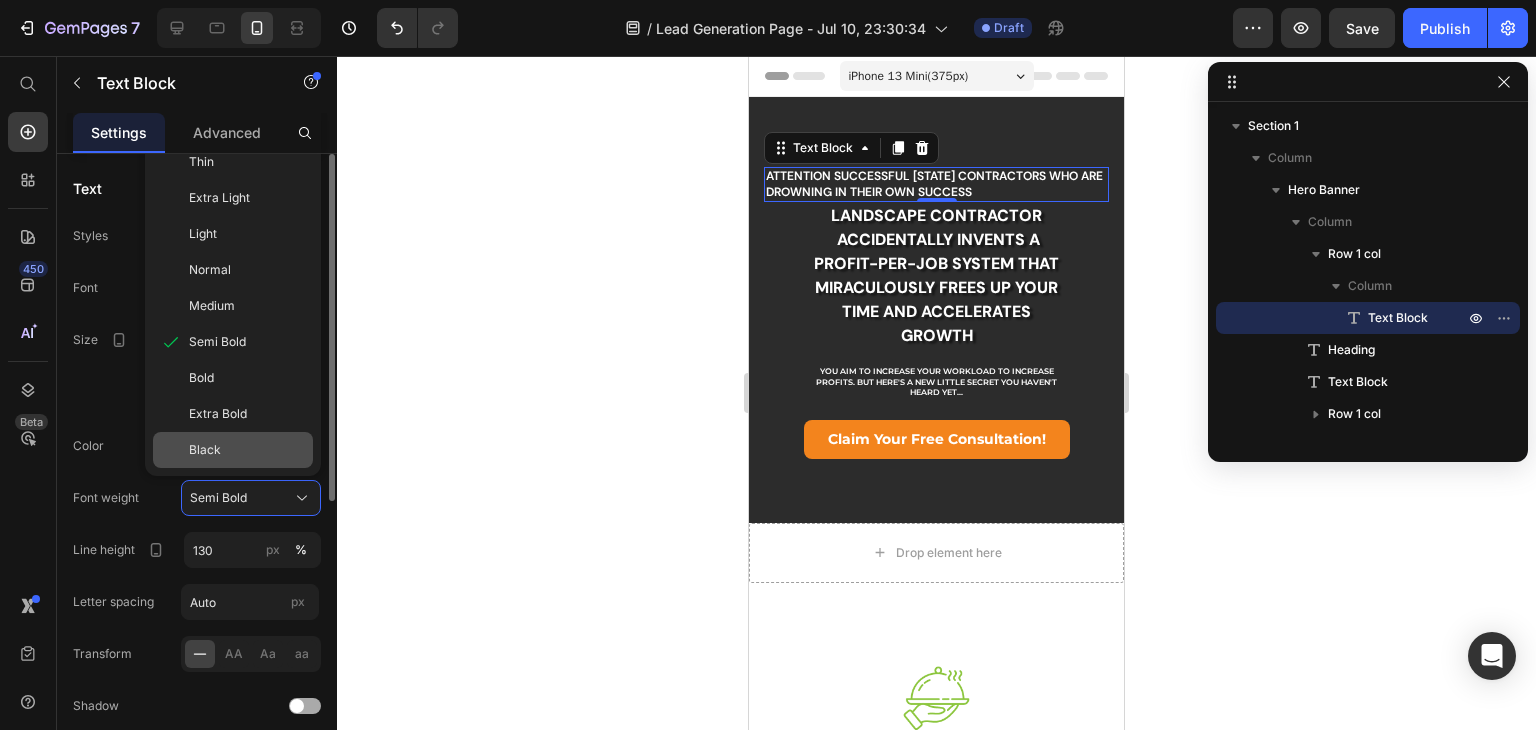 click on "Black" 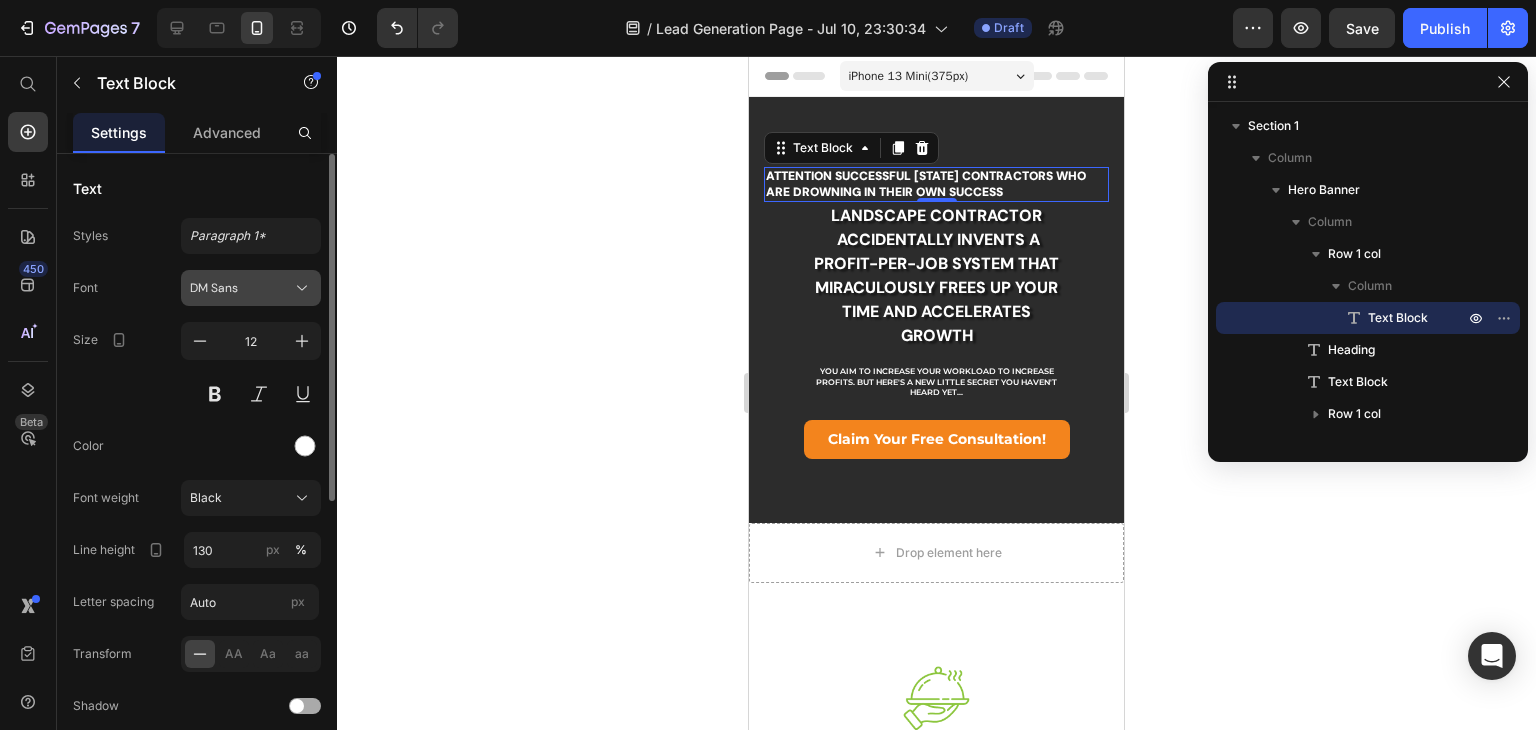 click 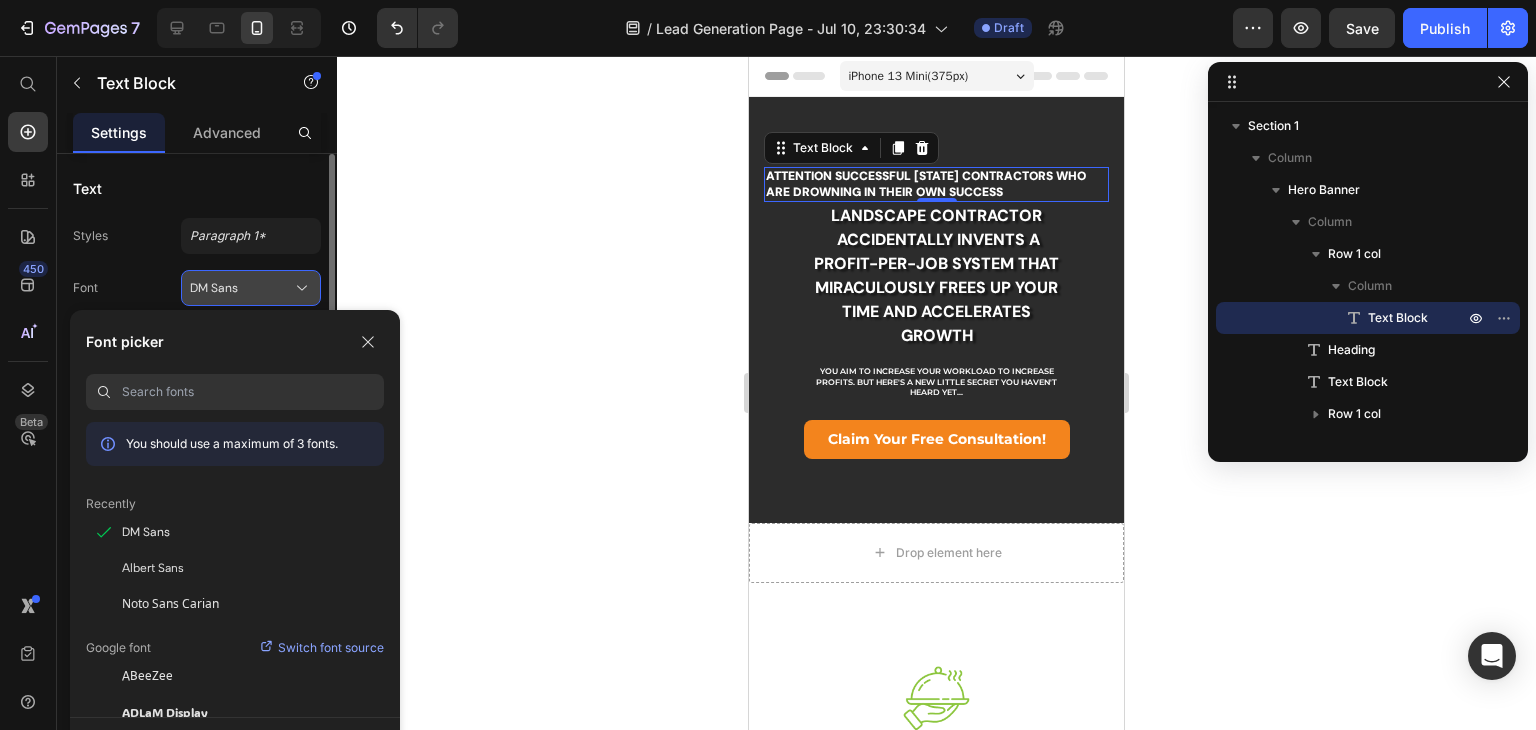 click on "DM Sans" at bounding box center (251, 288) 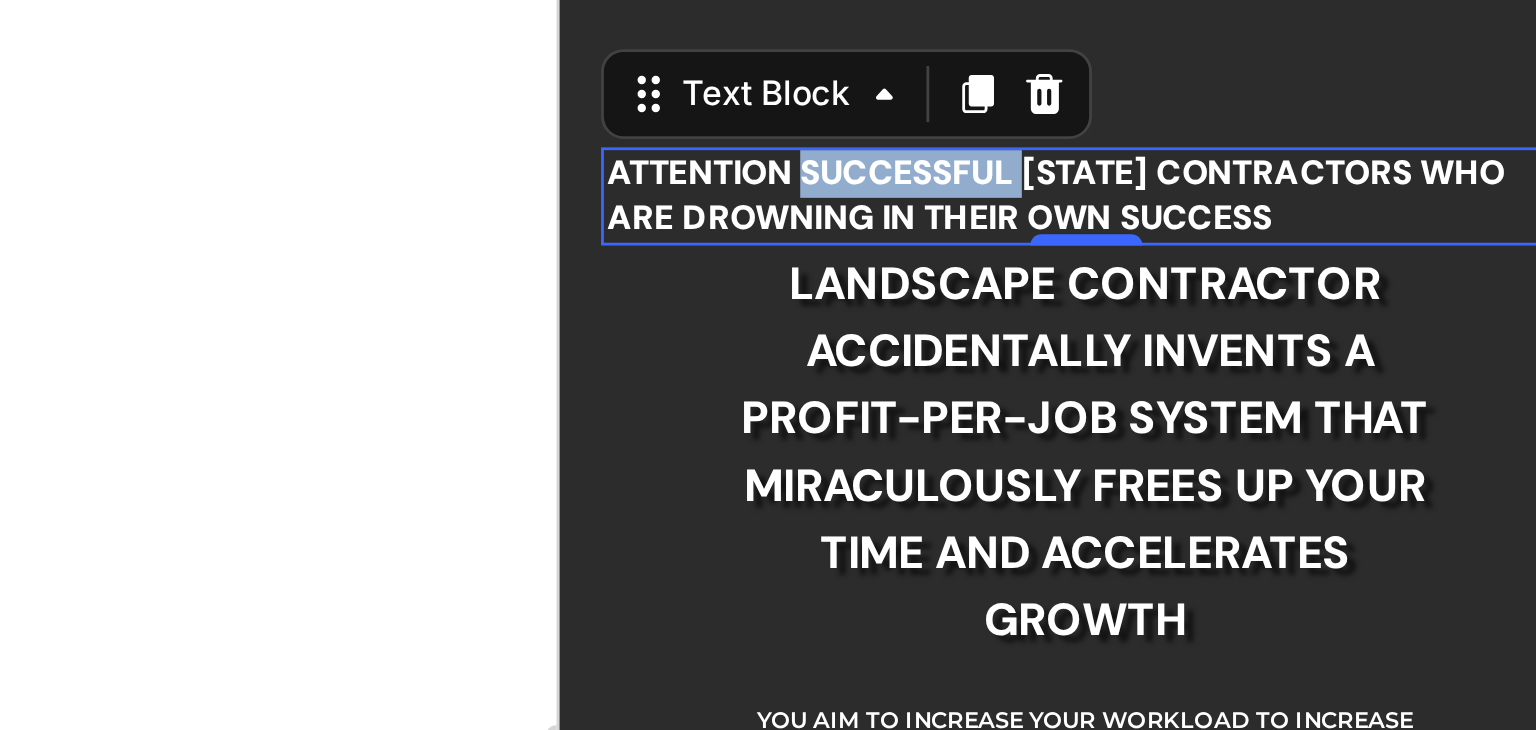 click on "ATTENTION SUCCESSFUL [STATE] CONTRACTORS WHO ARE DROWNING IN THEIR OWN SUCCESS" at bounding box center (746, -35) 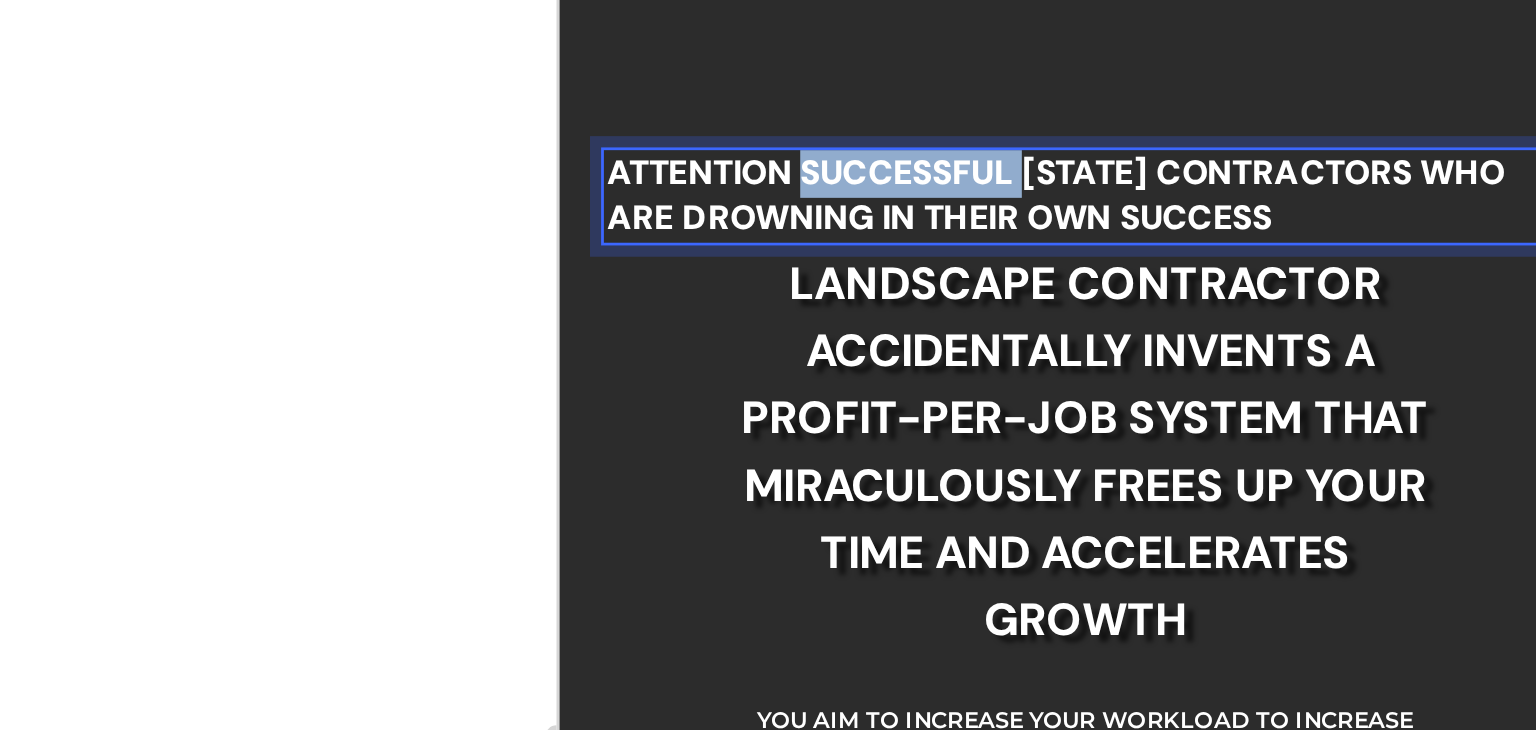 click on "ATTENTION SUCCESSFUL [STATE] CONTRACTORS WHO ARE DROWNING IN THEIR OWN SUCCESS" at bounding box center (746, -35) 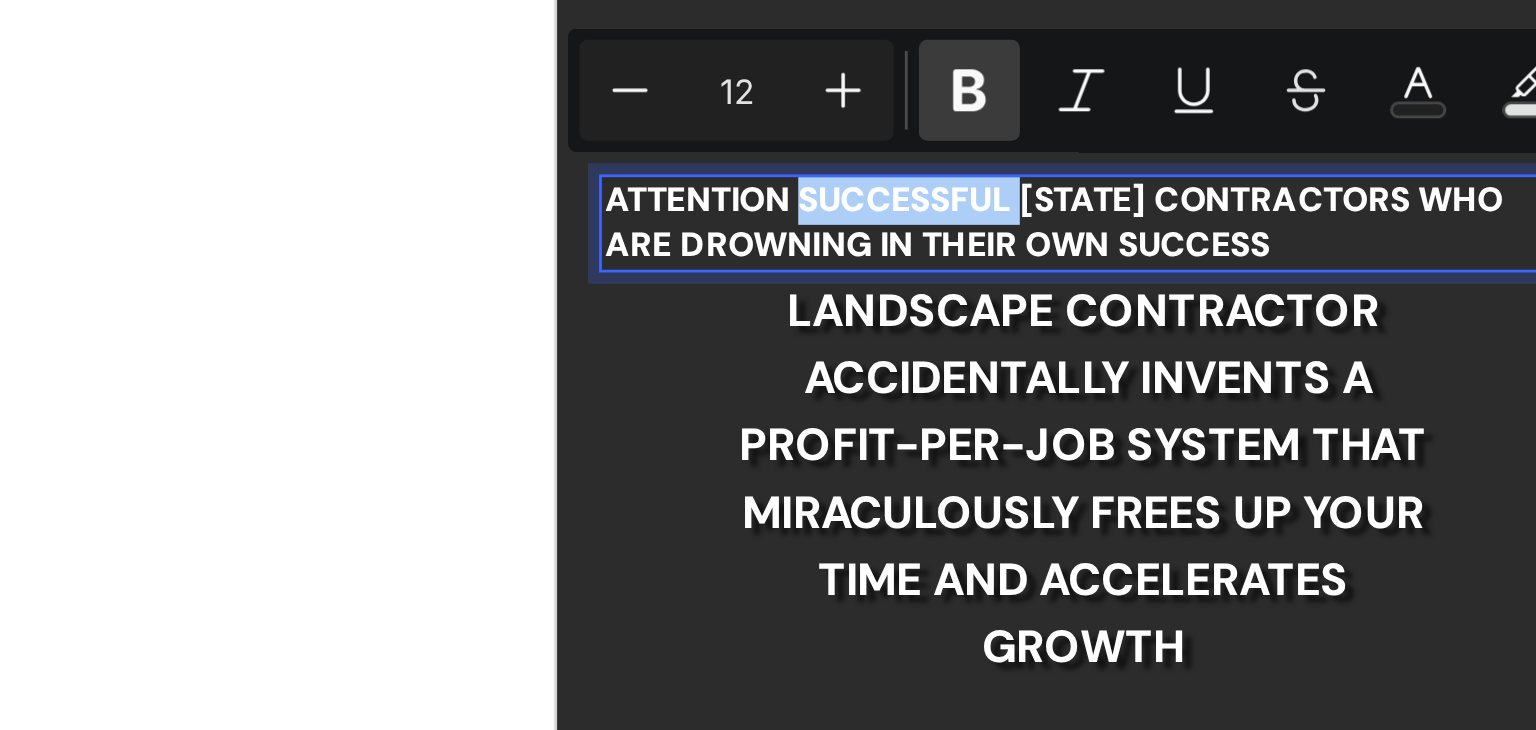 click 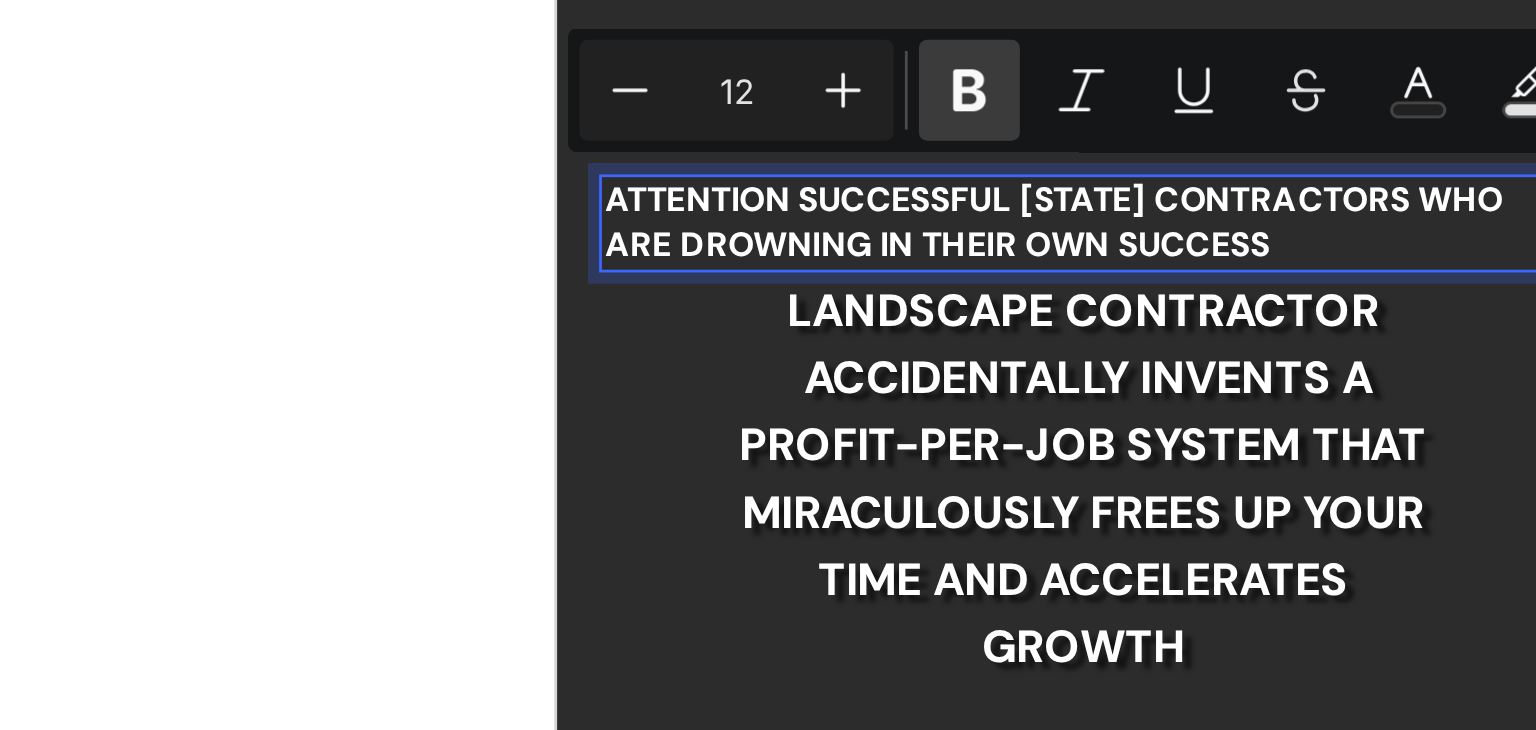 click 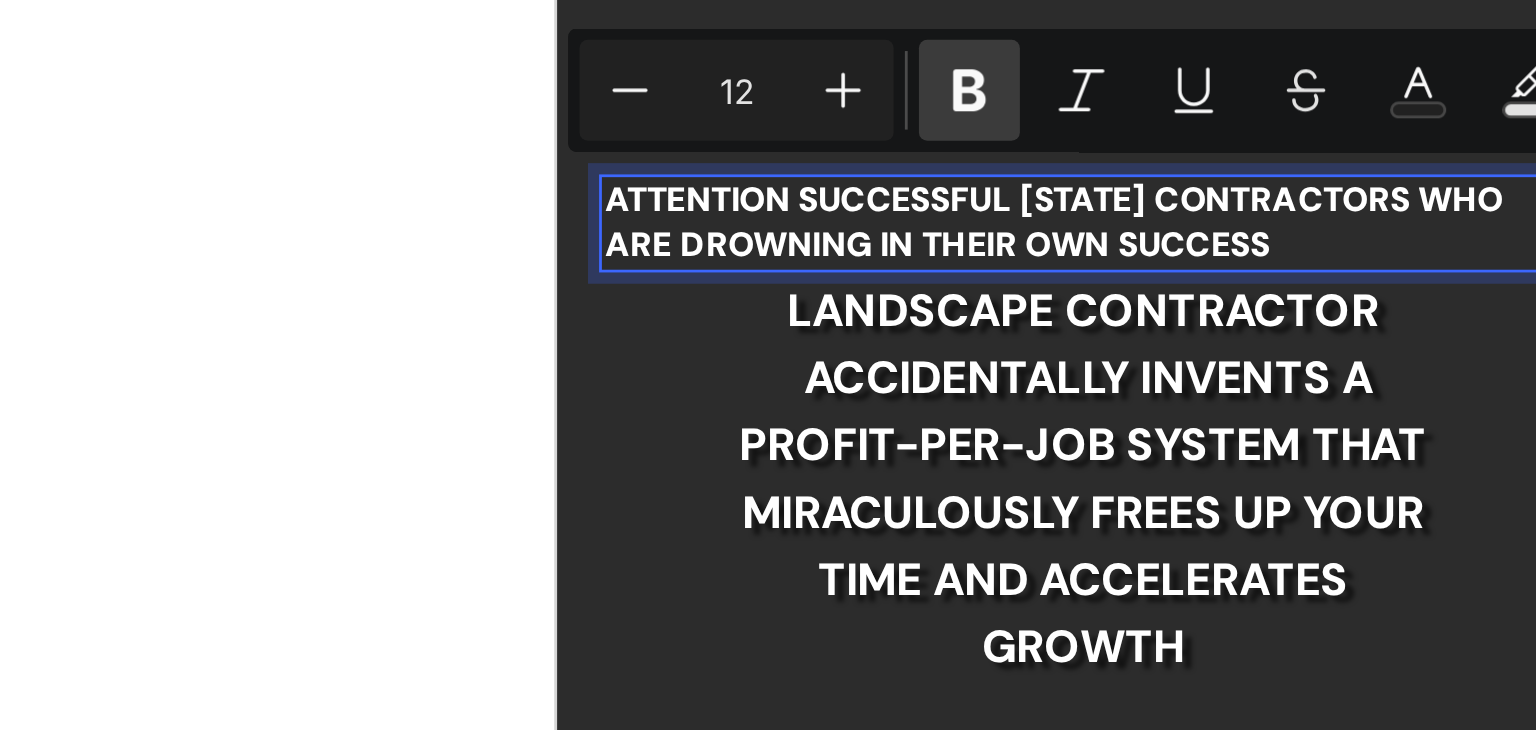 click 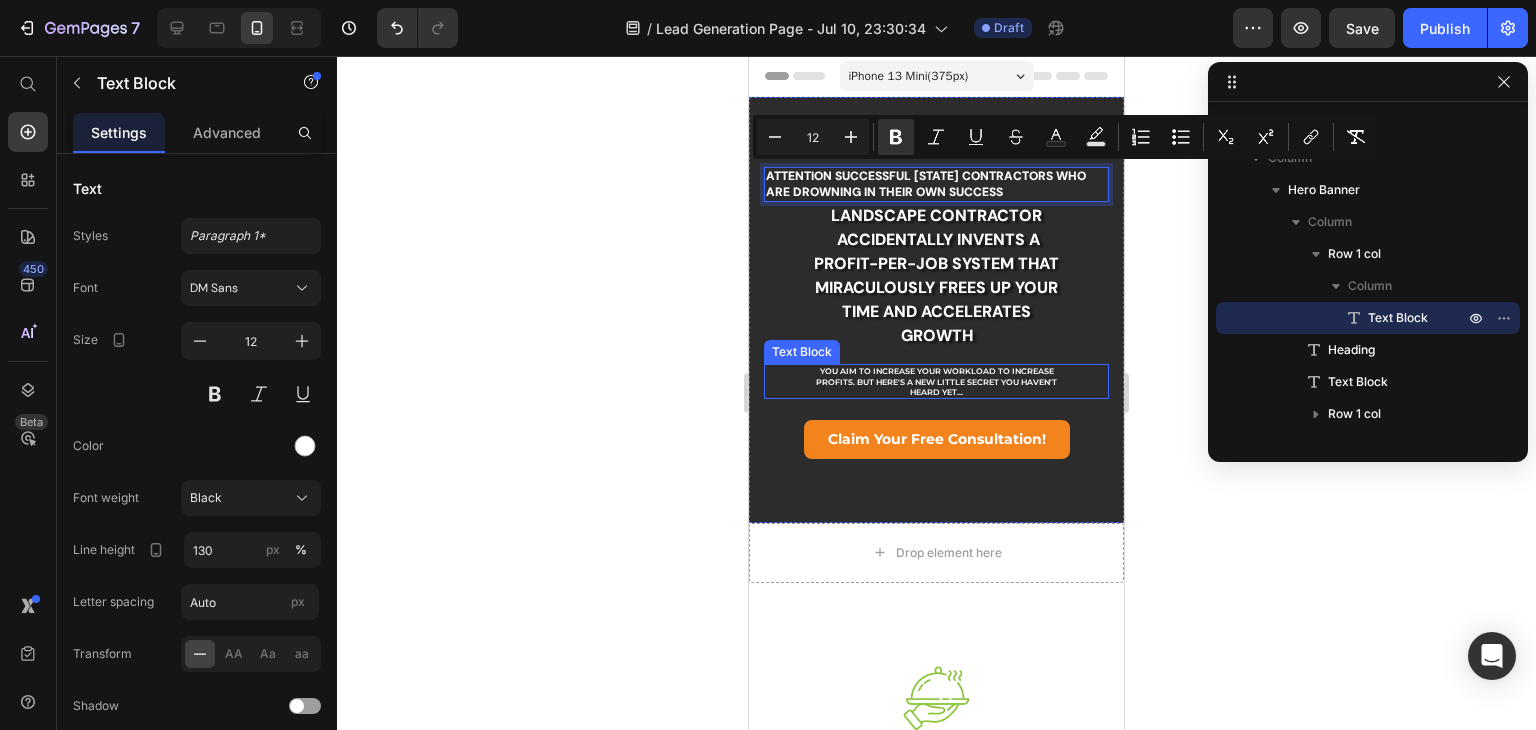 click on "You aim to increase your workload to increase profits. But here's a NEW little secret you haven't heard yet..." at bounding box center [936, 381] 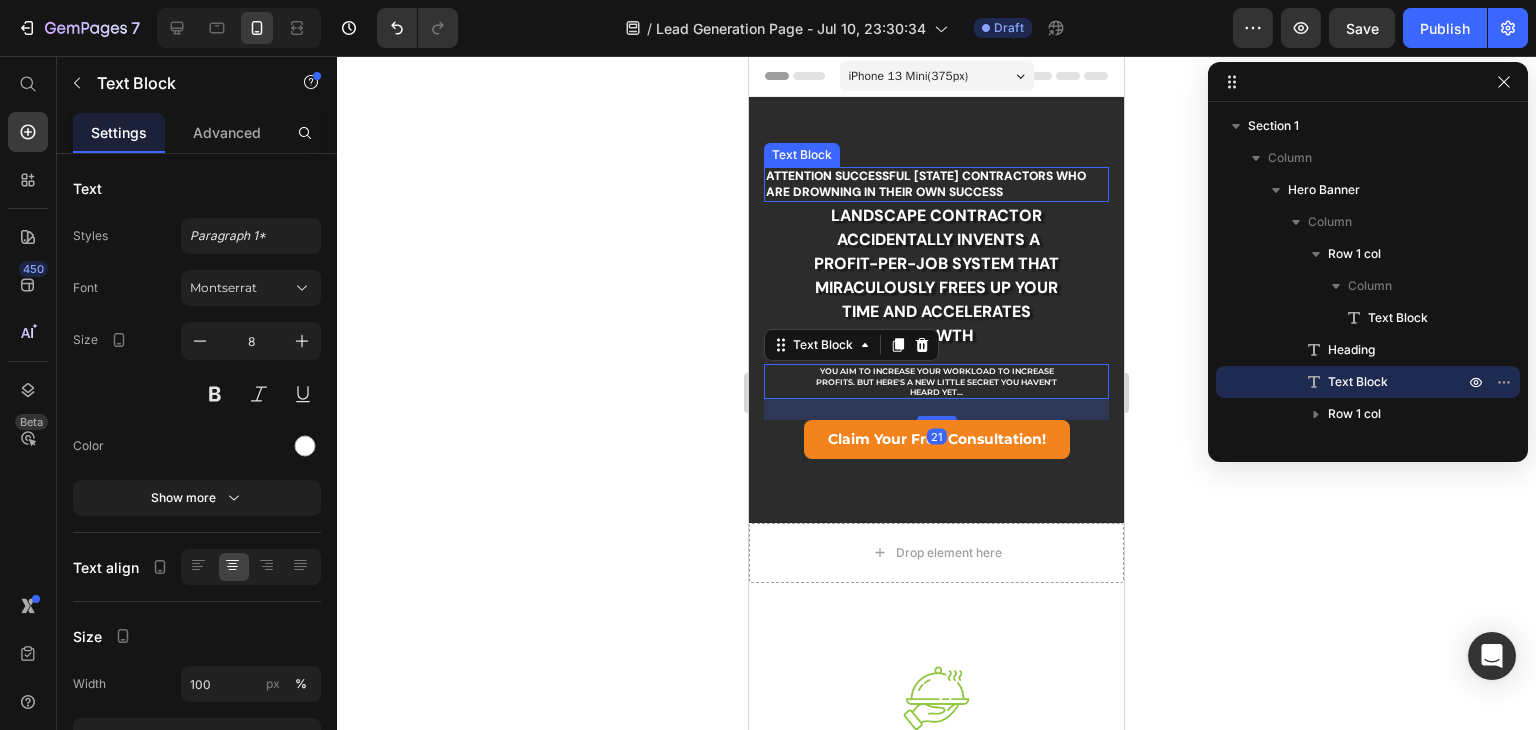 click on "ATTENTION SUCCESSFUL [STATE] CONTRACTORS WHO ARE DROWNING IN THEIR OWN SUCCESS" at bounding box center (926, 184) 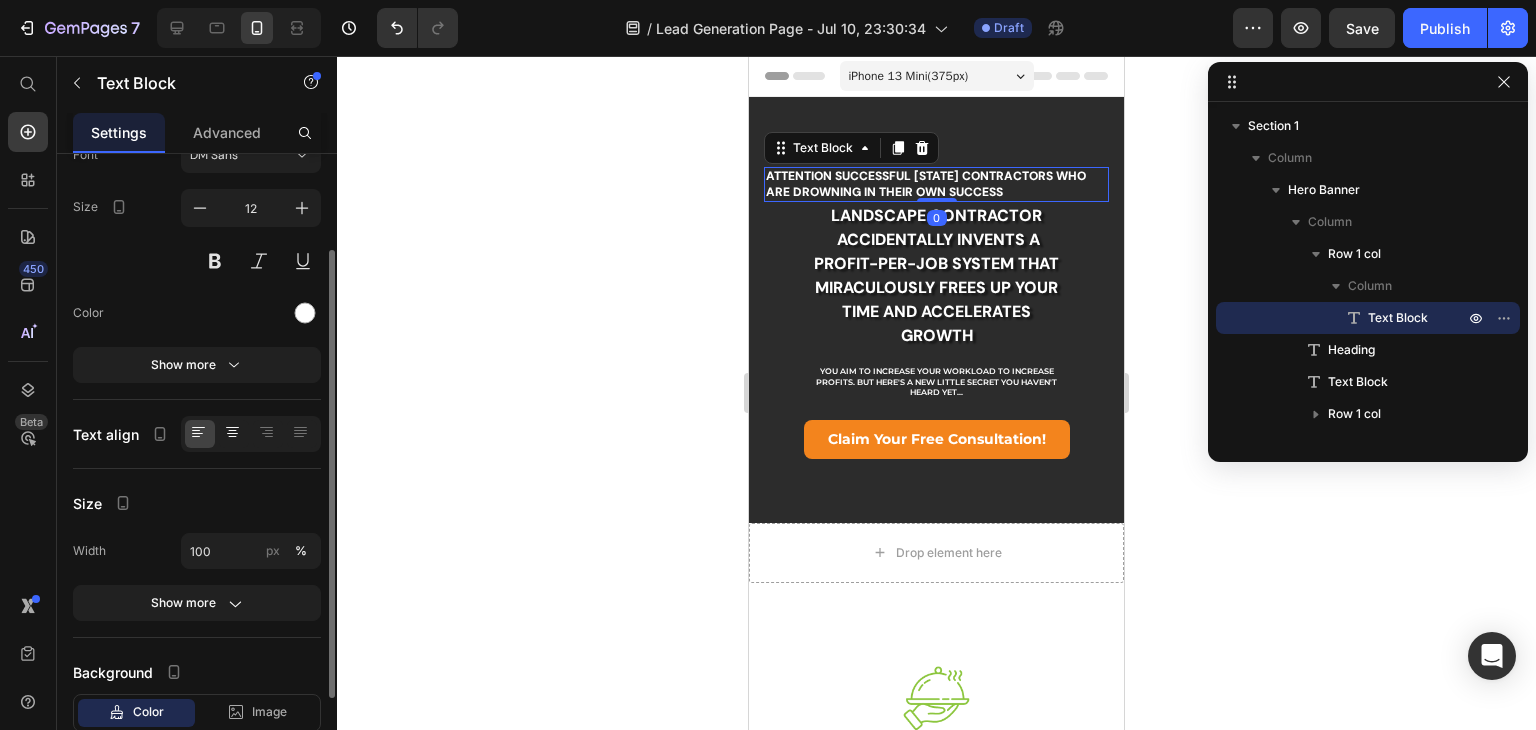 scroll, scrollTop: 134, scrollLeft: 0, axis: vertical 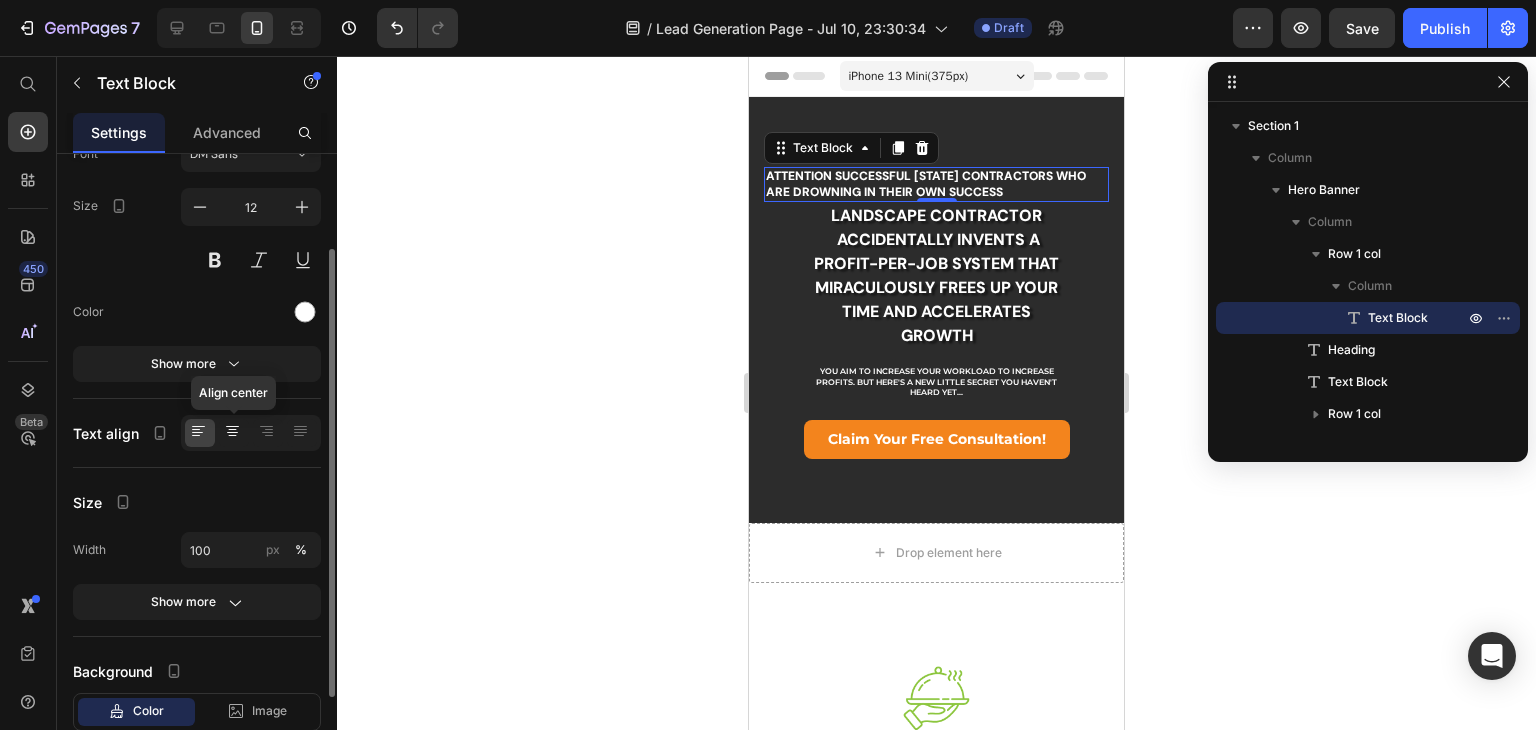 click 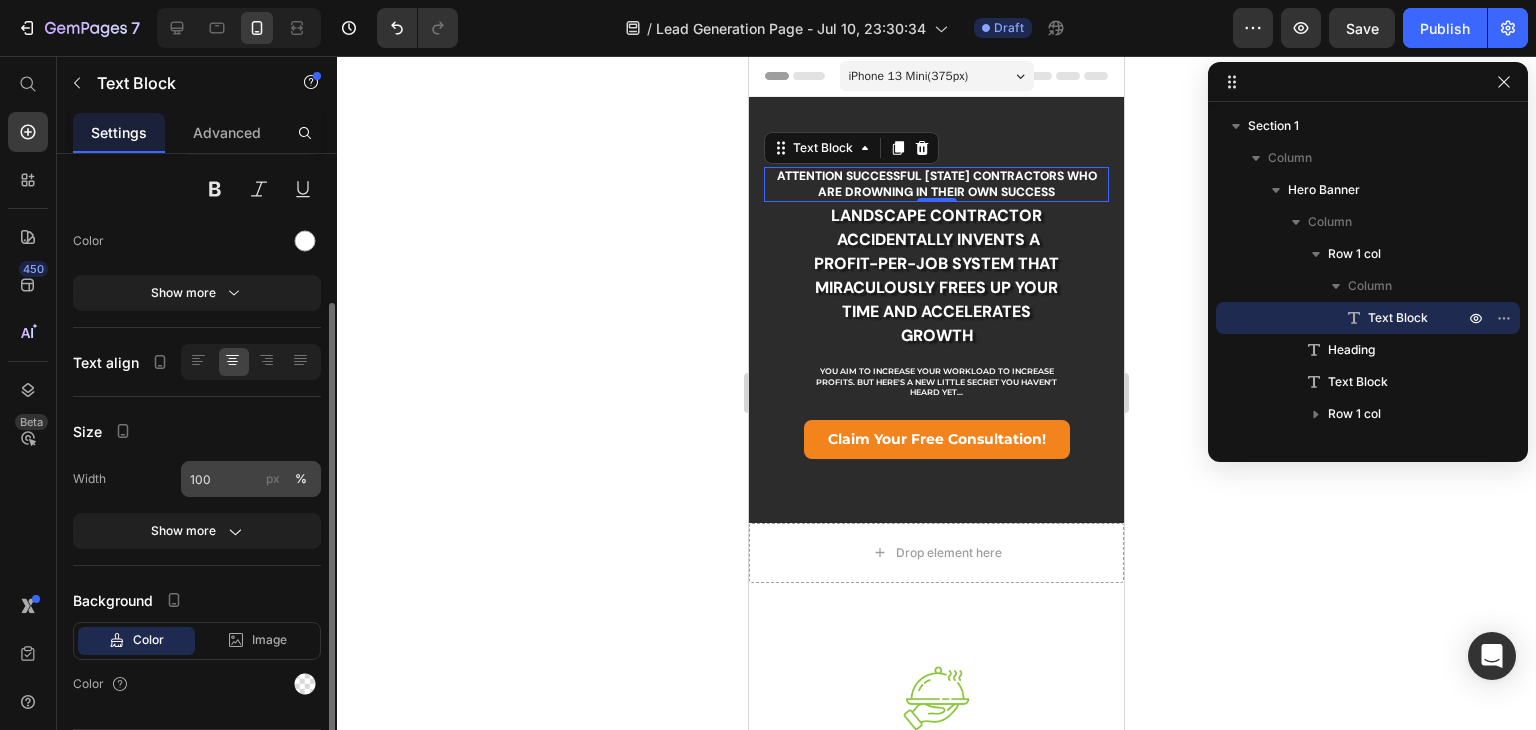 scroll, scrollTop: 207, scrollLeft: 0, axis: vertical 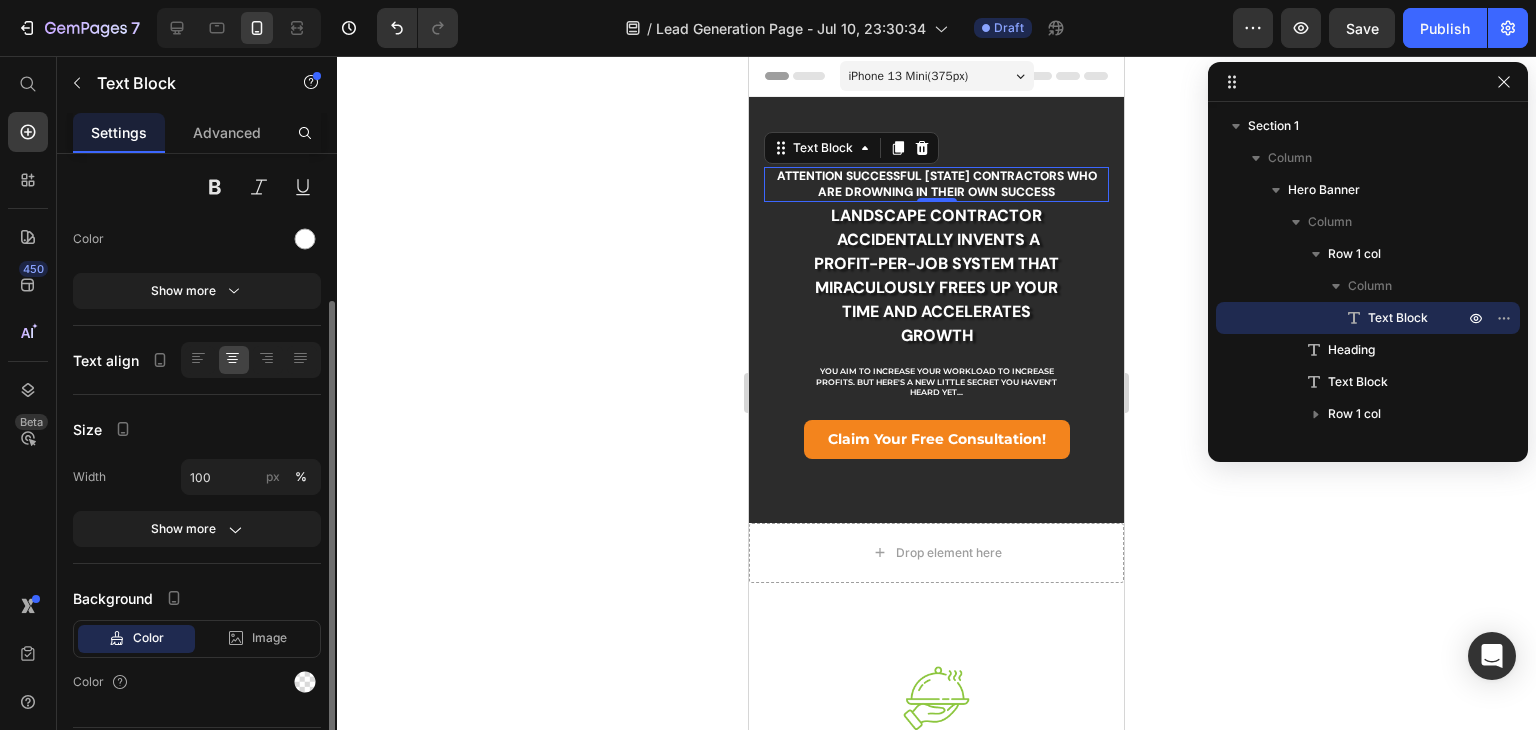 click on "Size Width 100 px % Show more" 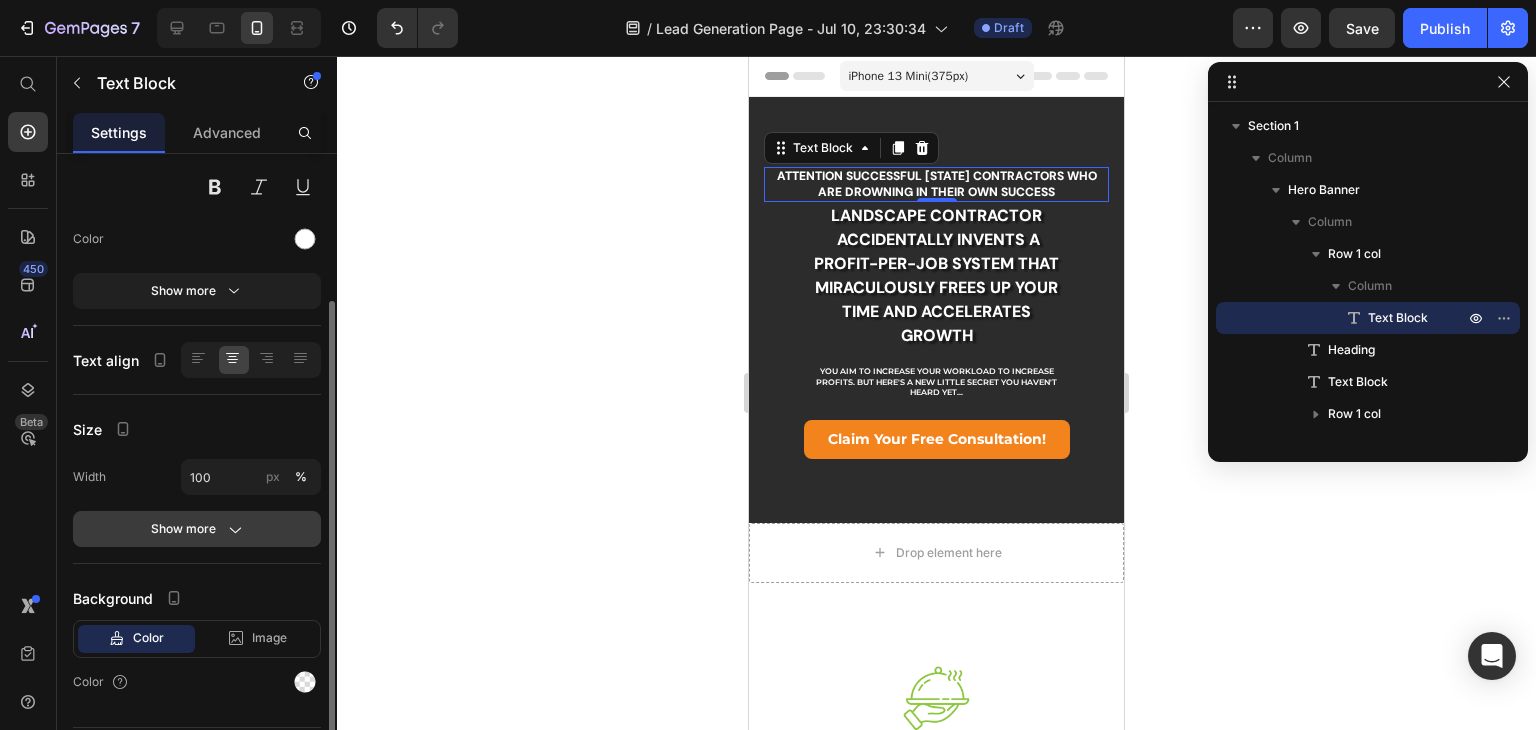 click 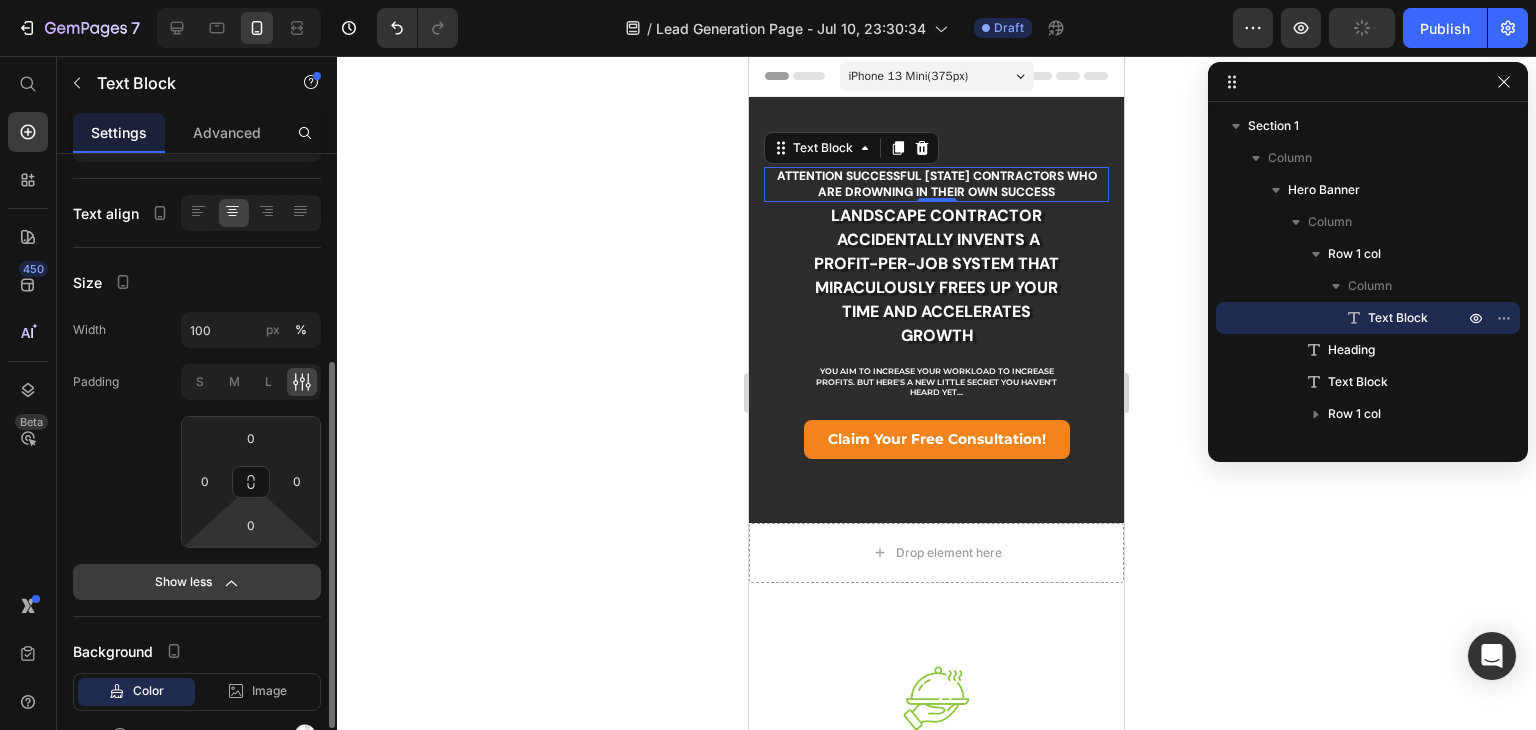 scroll, scrollTop: 356, scrollLeft: 0, axis: vertical 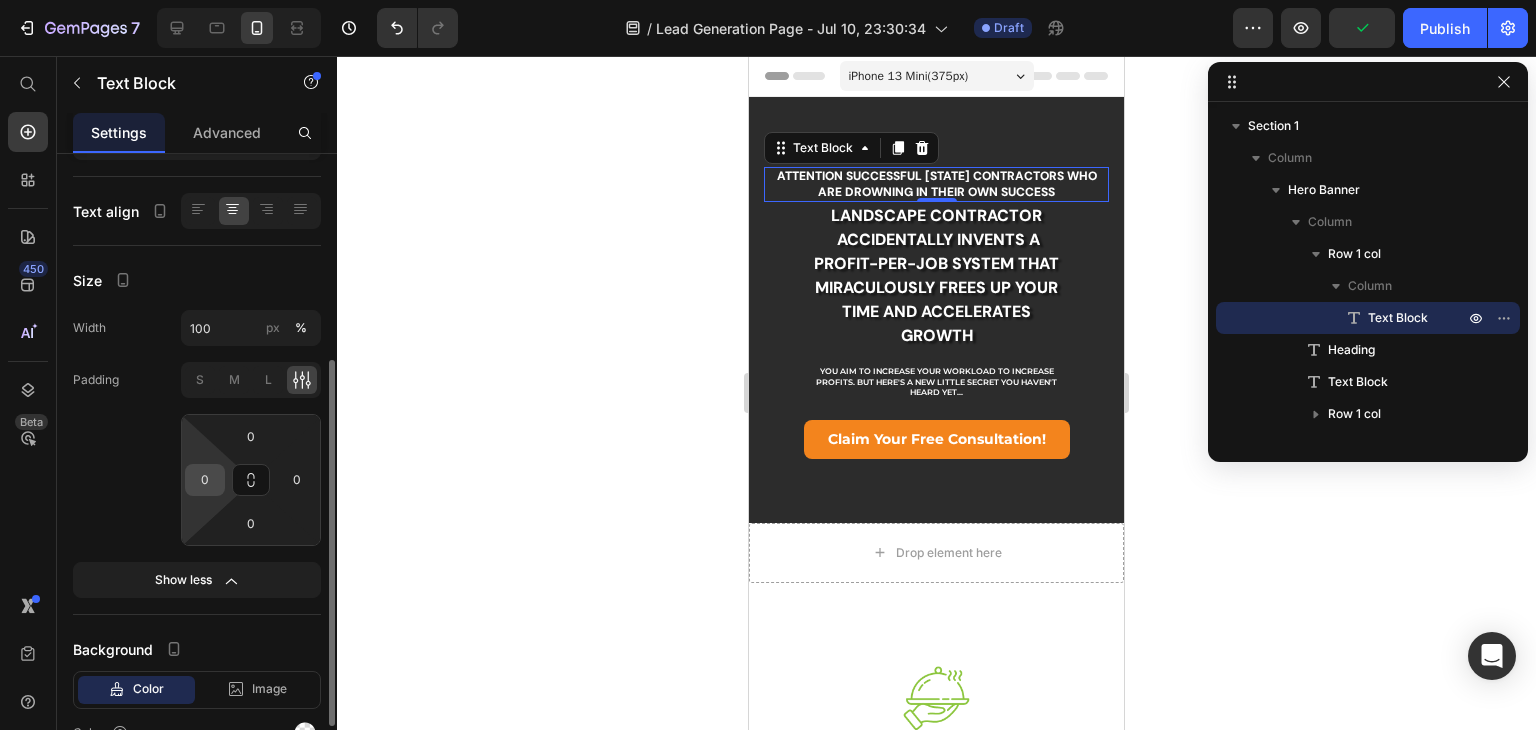 click on "0" at bounding box center (205, 480) 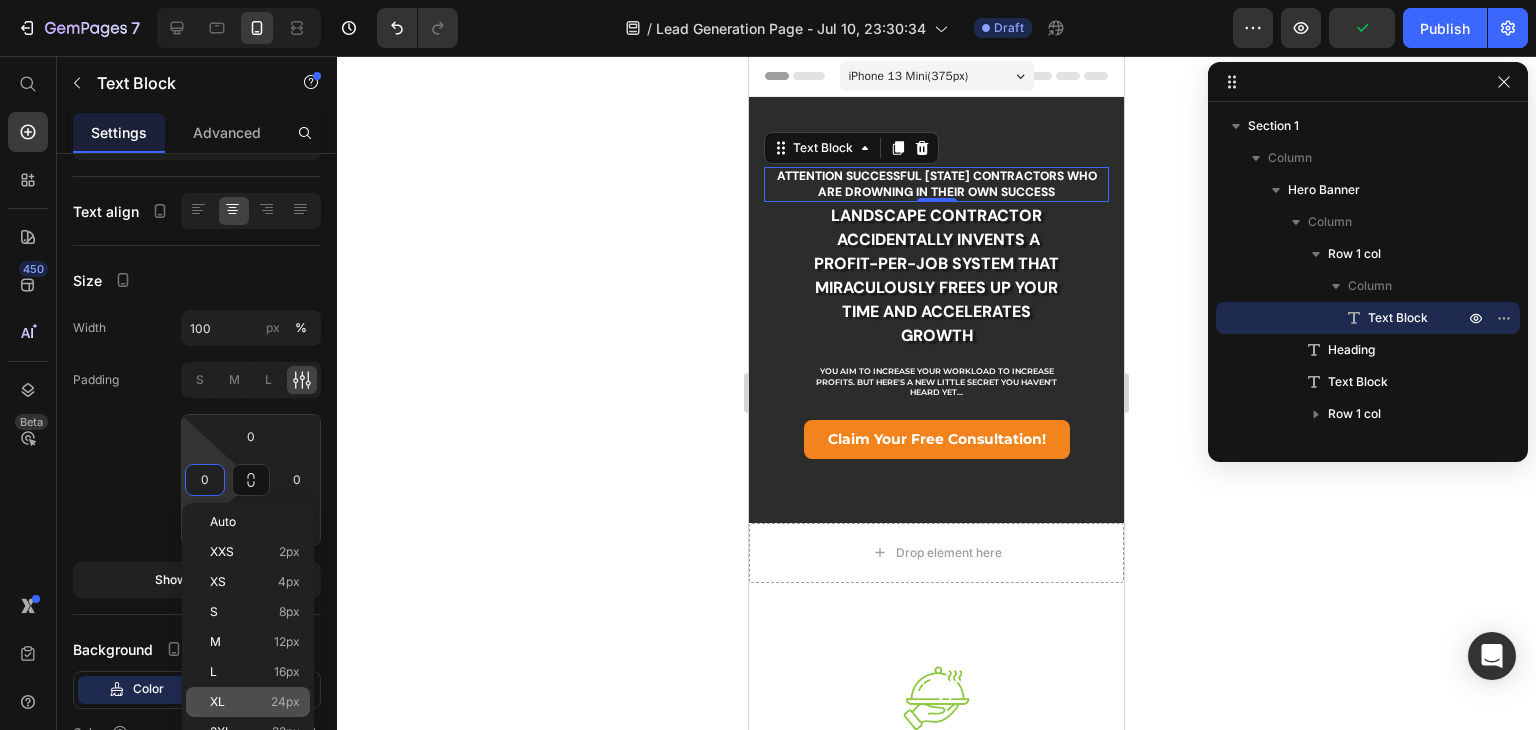 click on "XL 24px" at bounding box center (255, 702) 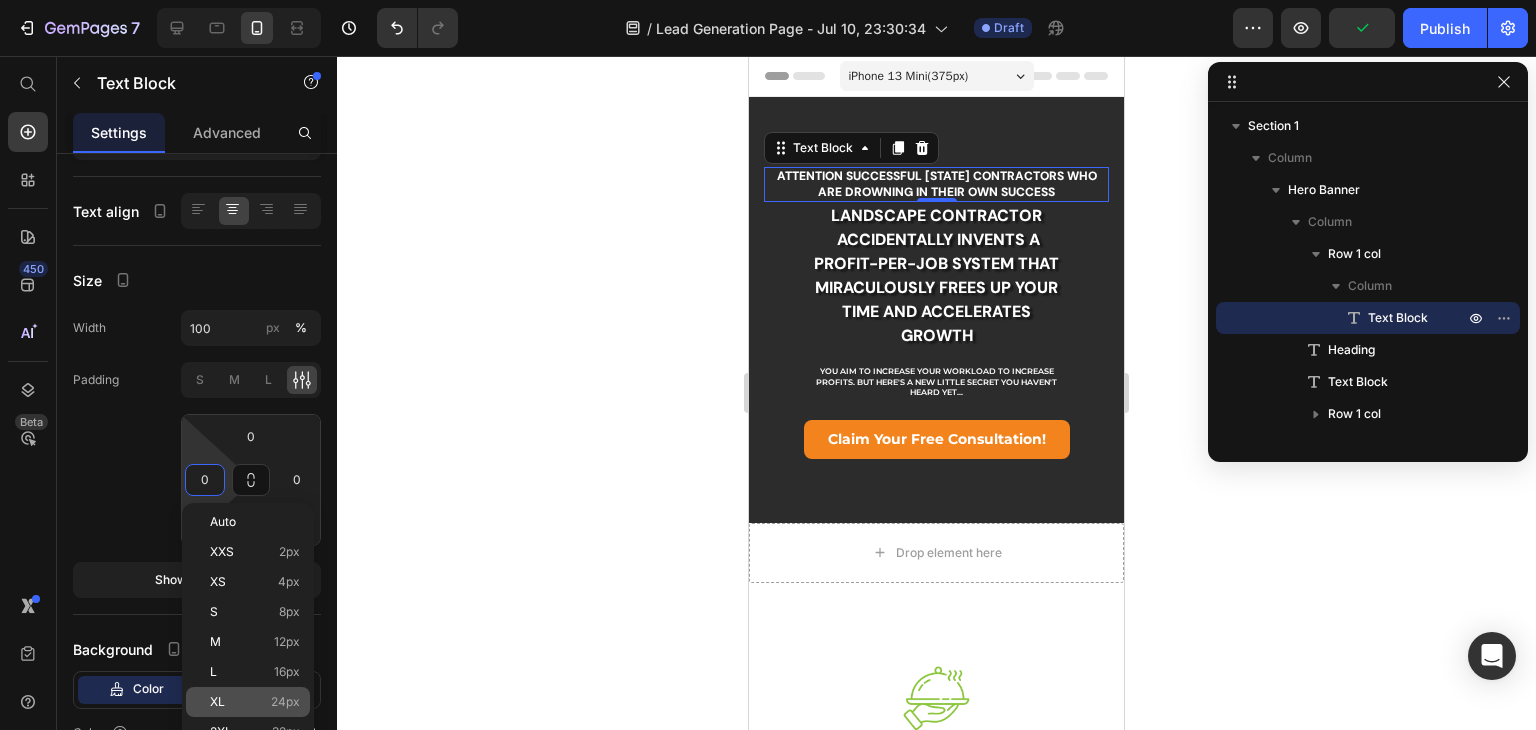 type on "24" 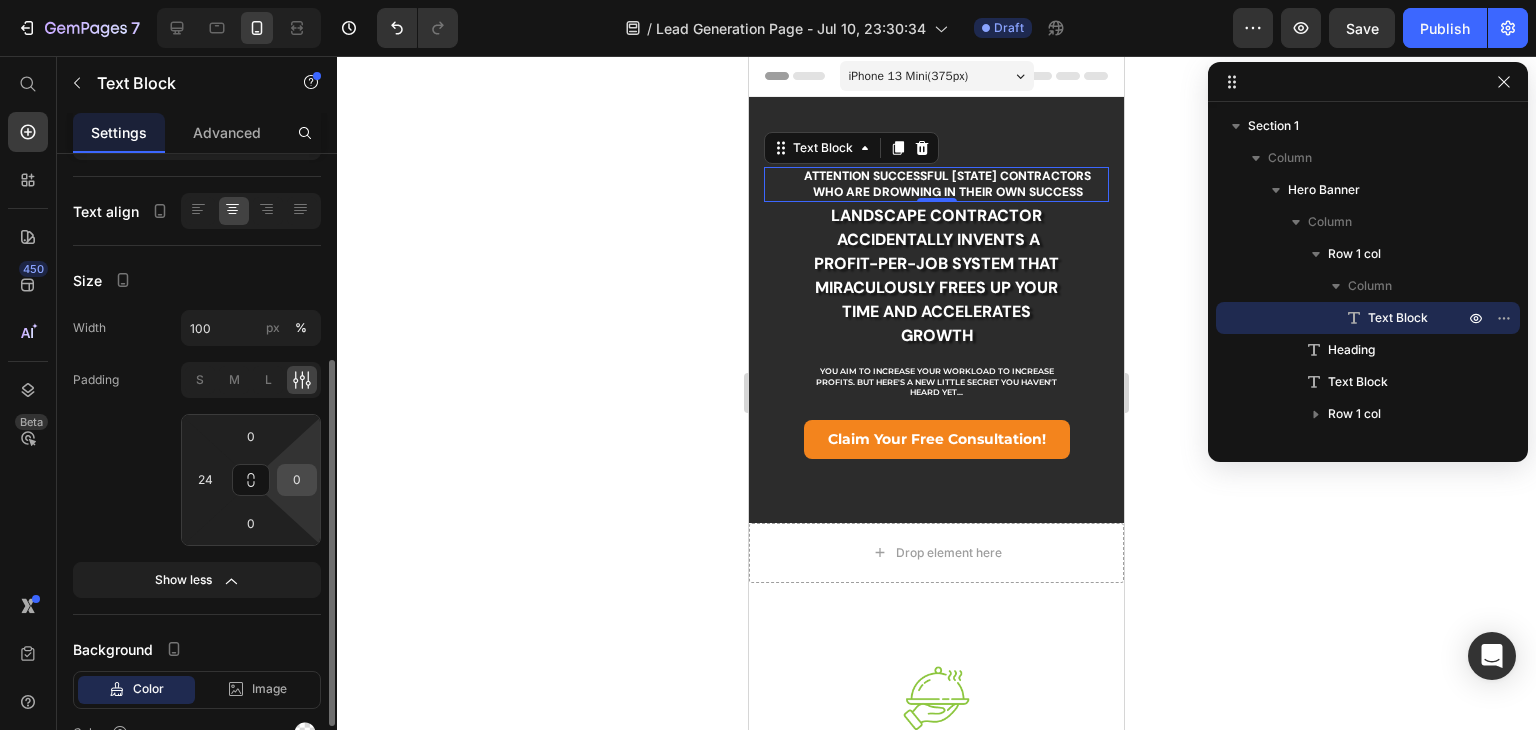 click on "0" at bounding box center (297, 480) 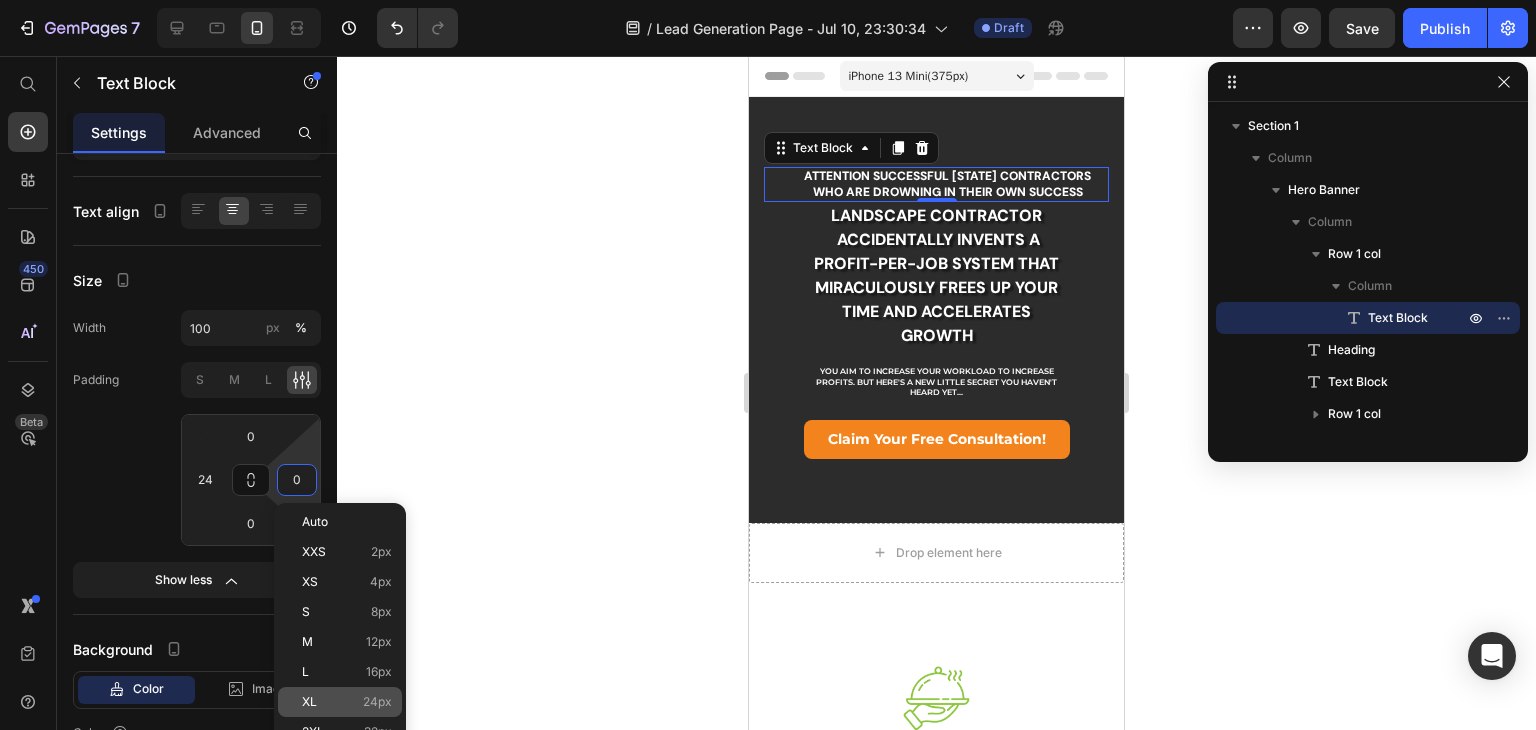 click on "XL 24px" 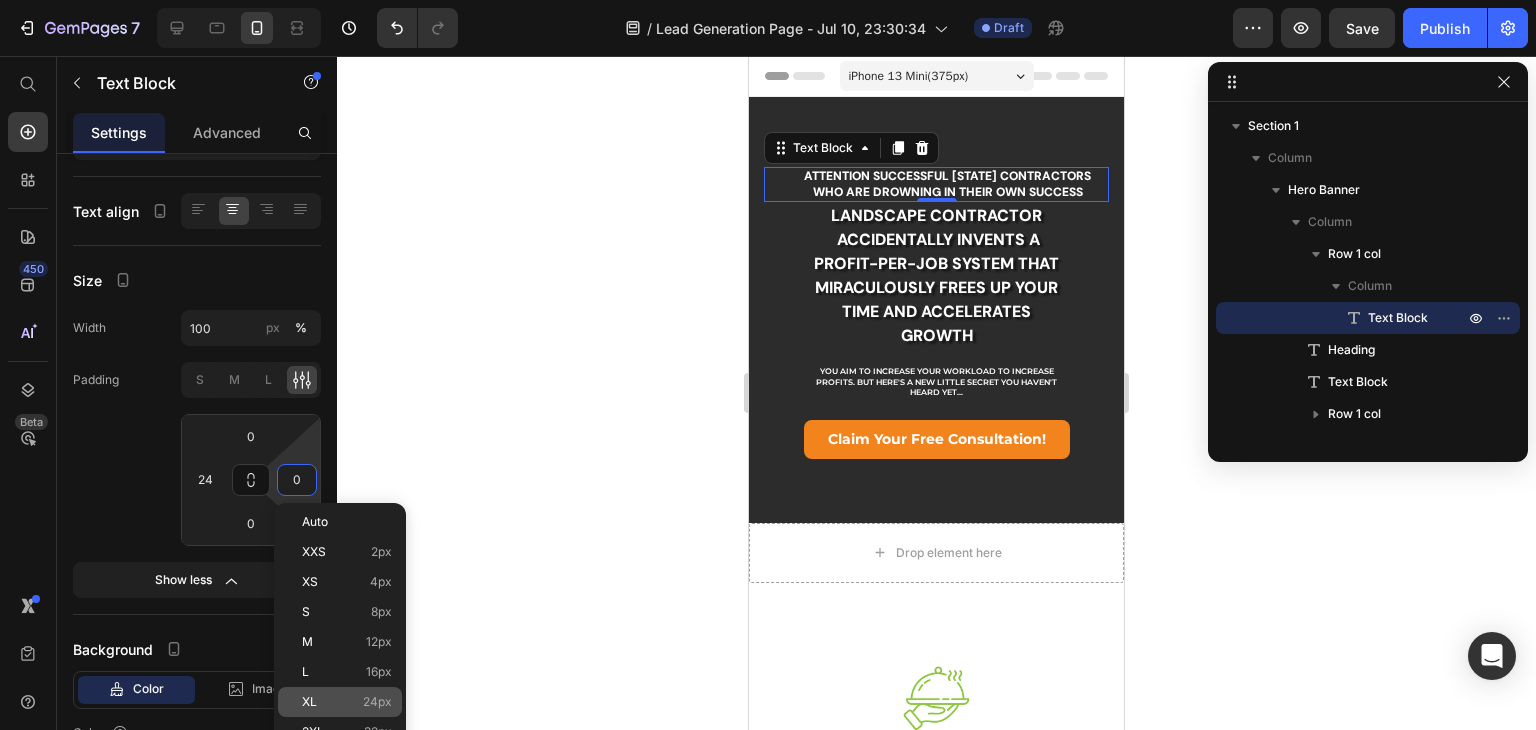 type on "24" 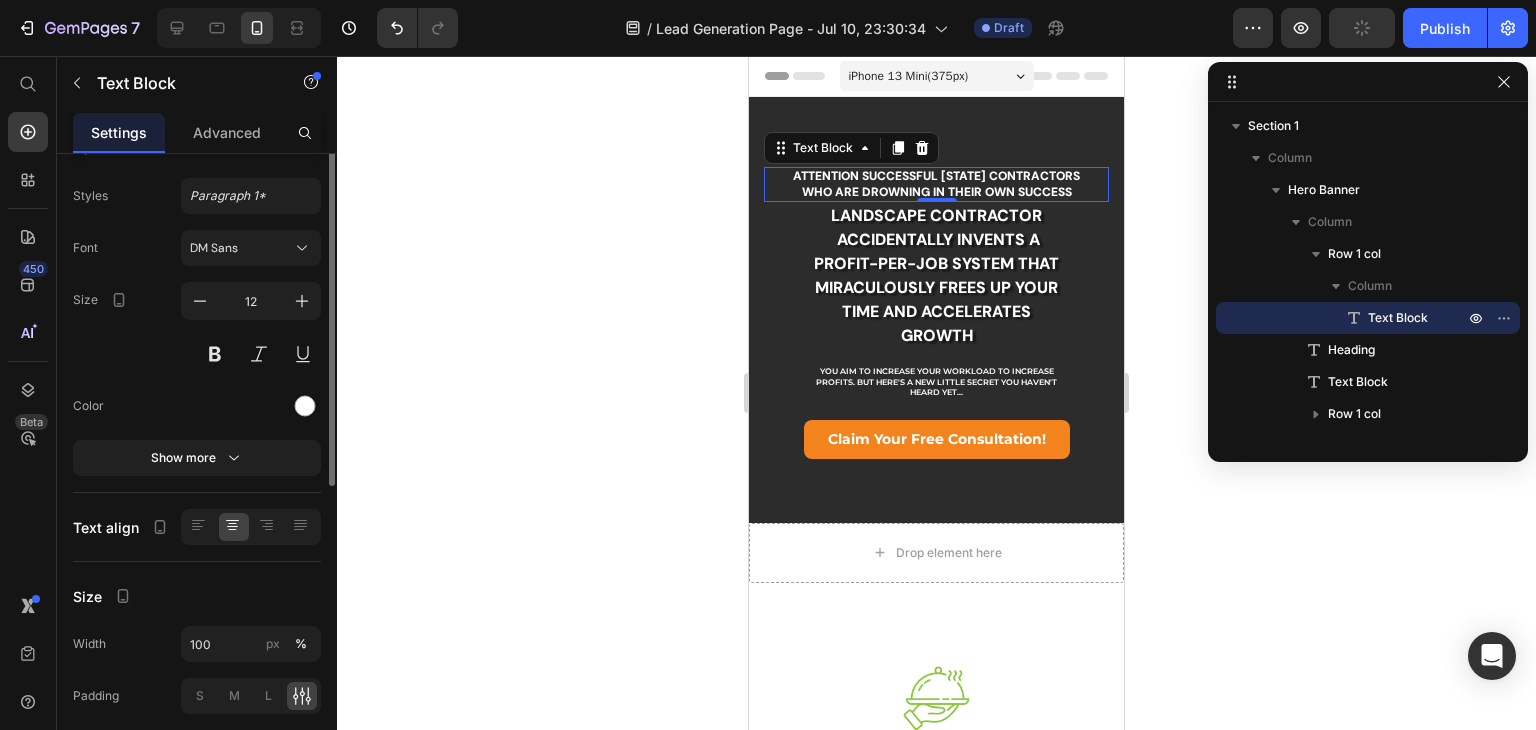 scroll, scrollTop: 2, scrollLeft: 0, axis: vertical 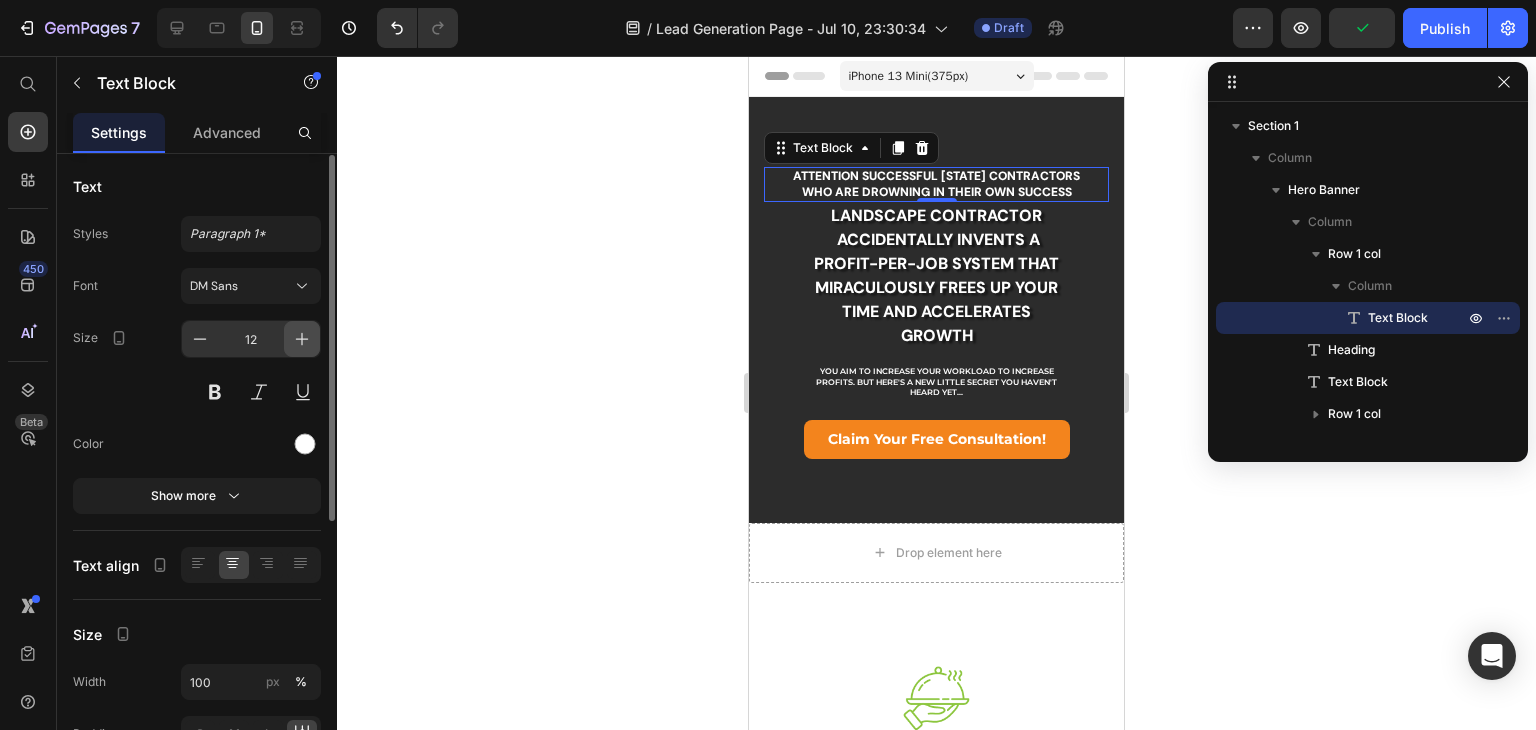 click 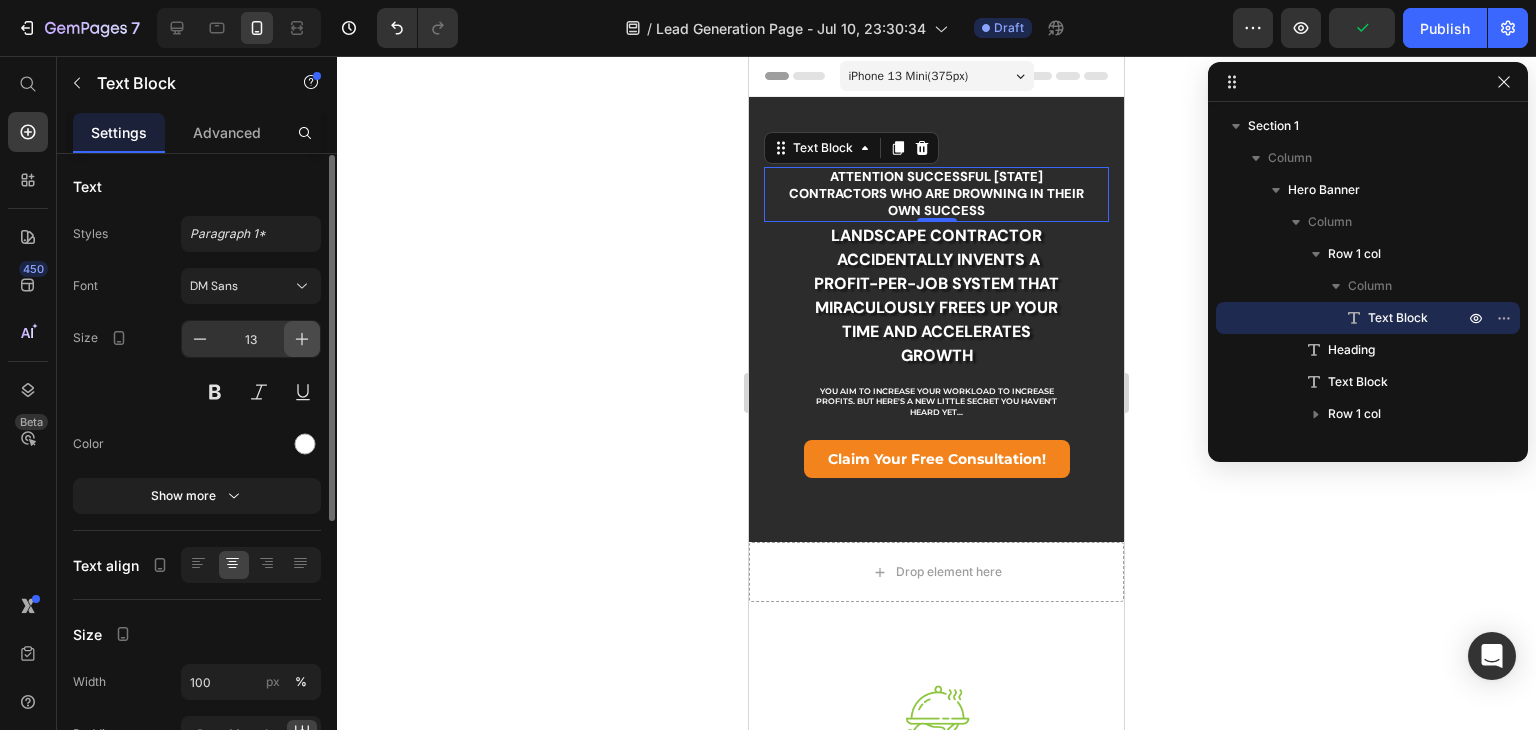 click 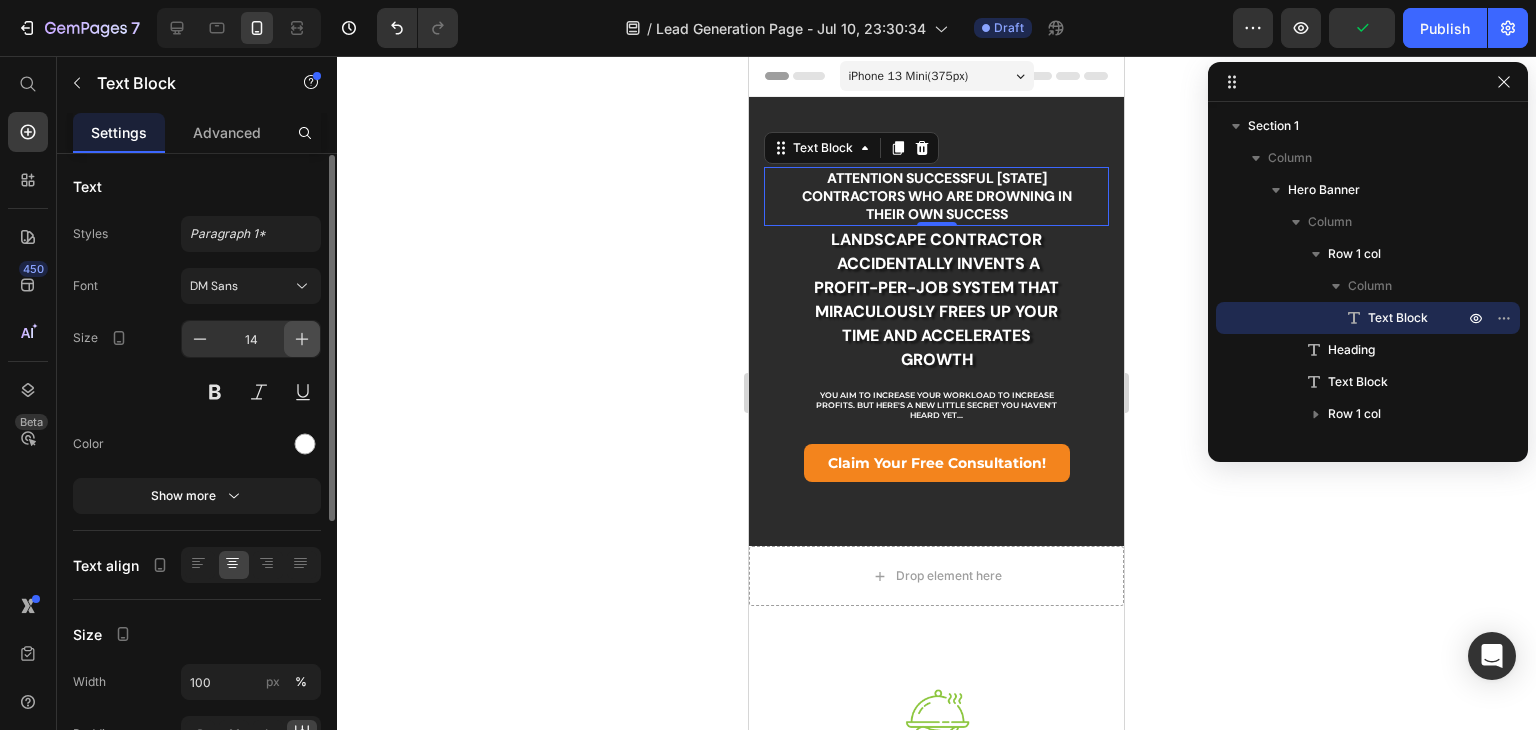 type 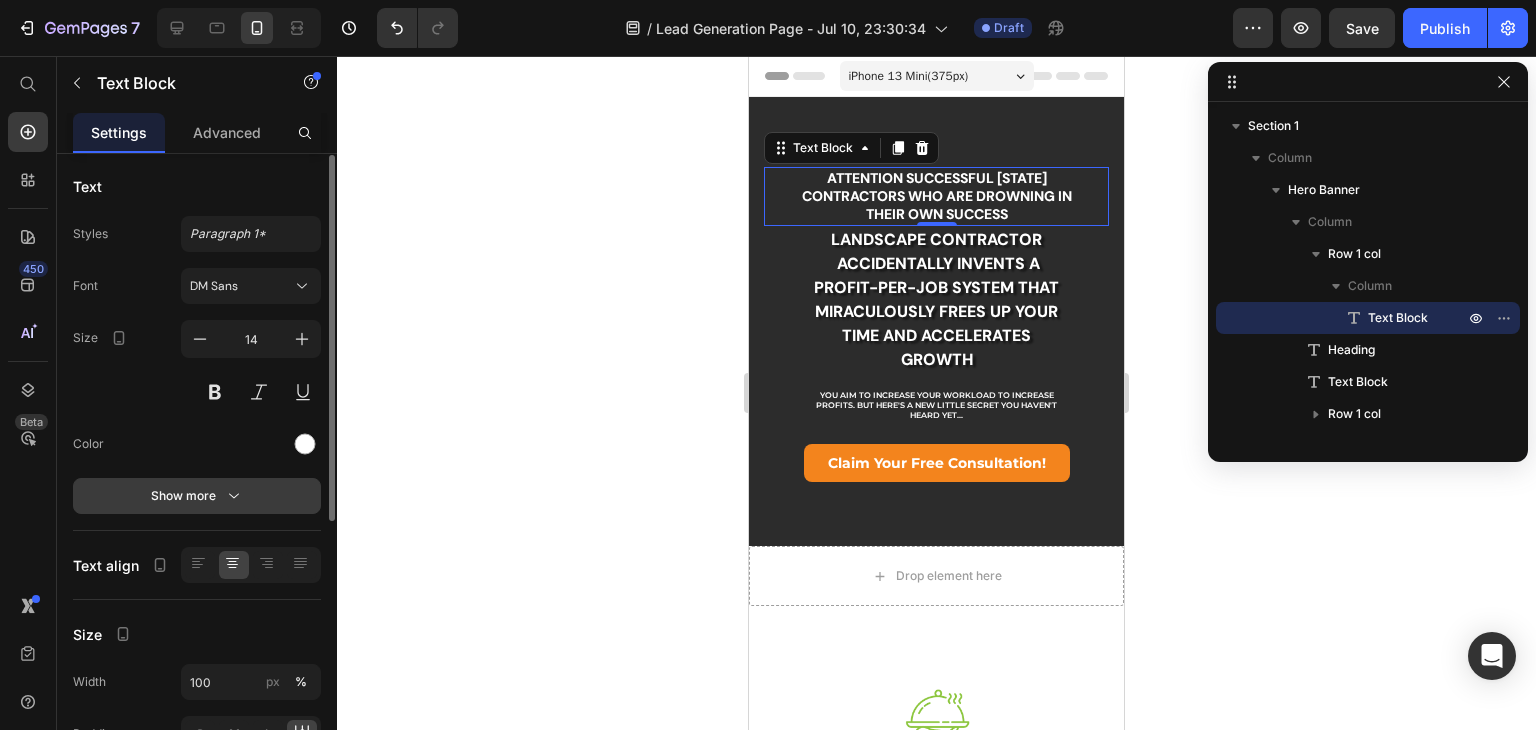 click on "Show more" at bounding box center [197, 496] 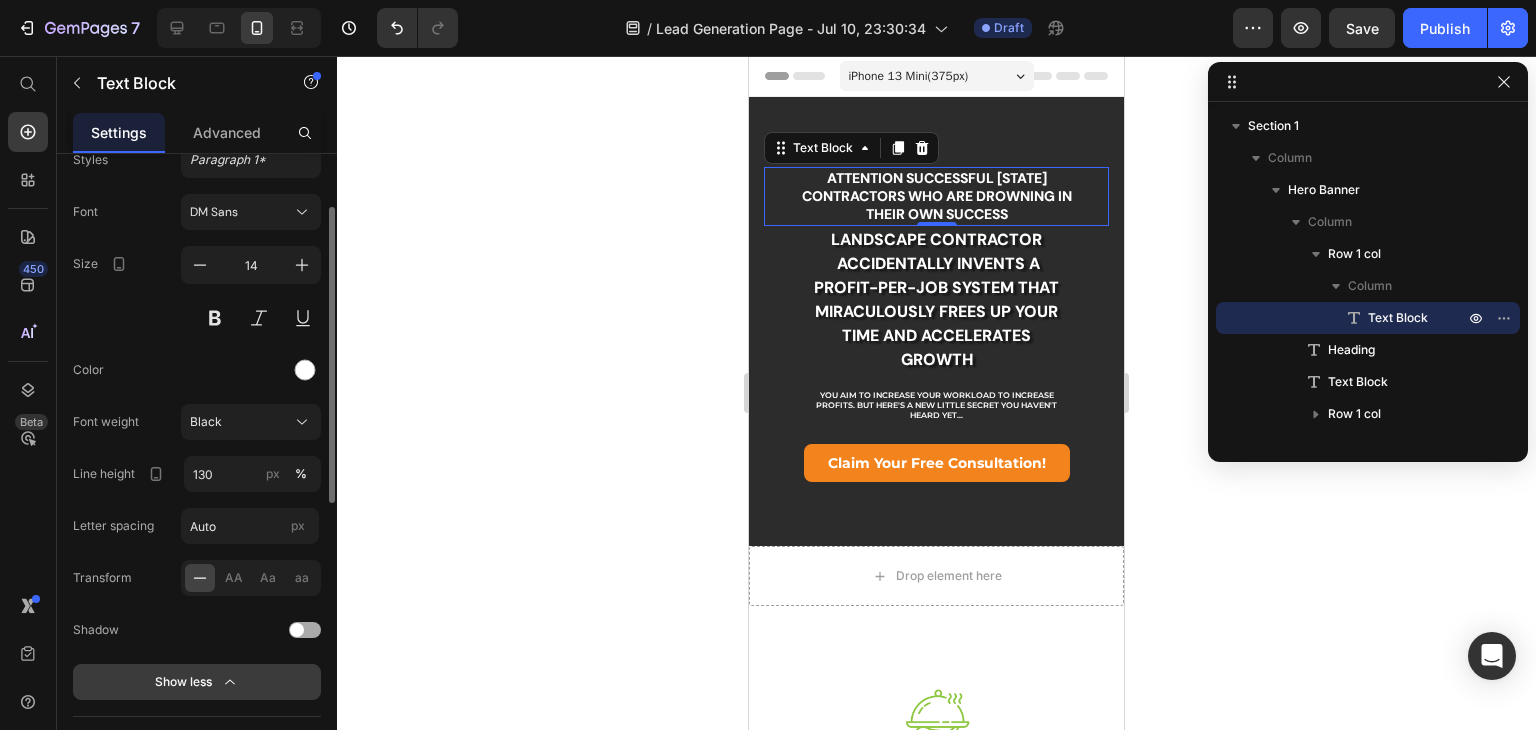 scroll, scrollTop: 89, scrollLeft: 0, axis: vertical 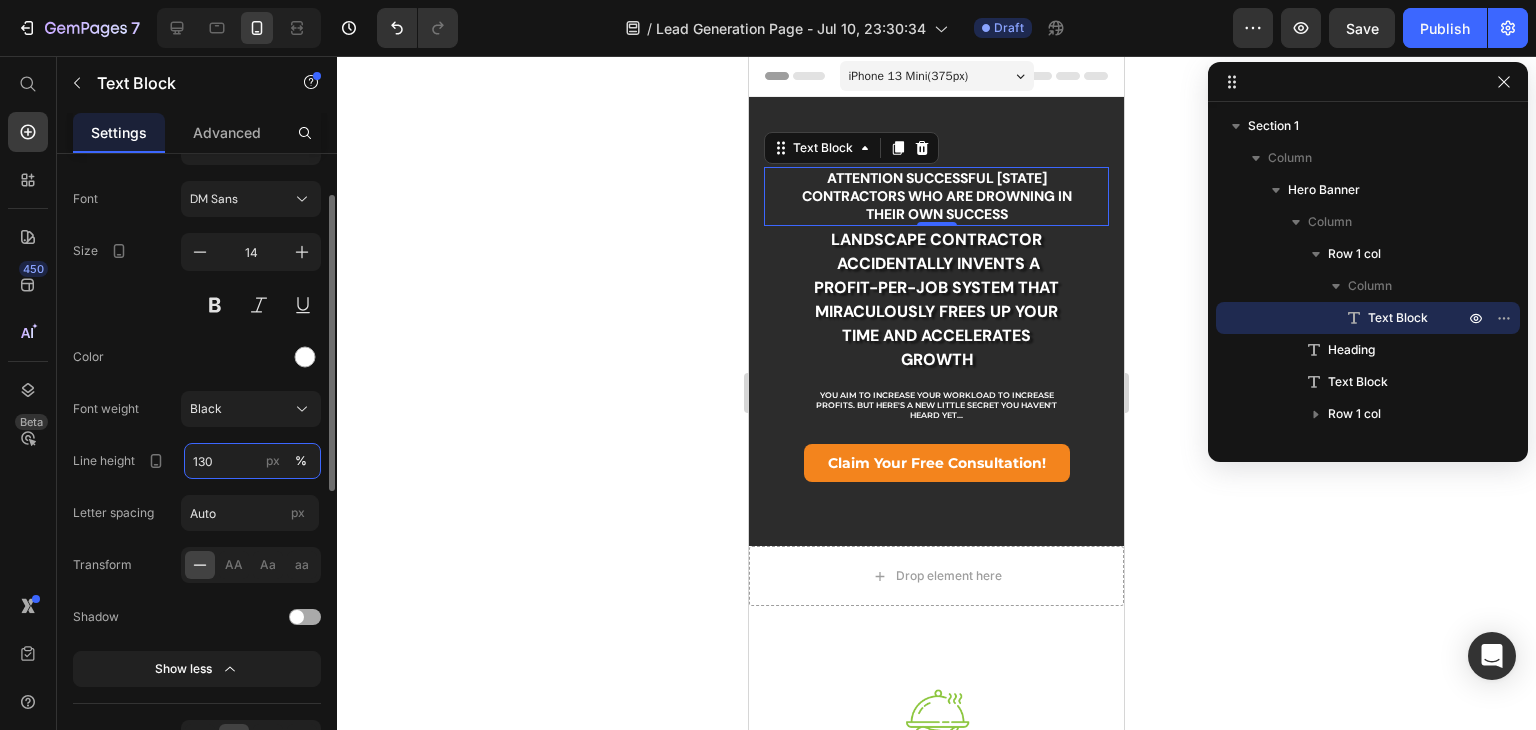 click on "130" at bounding box center (252, 461) 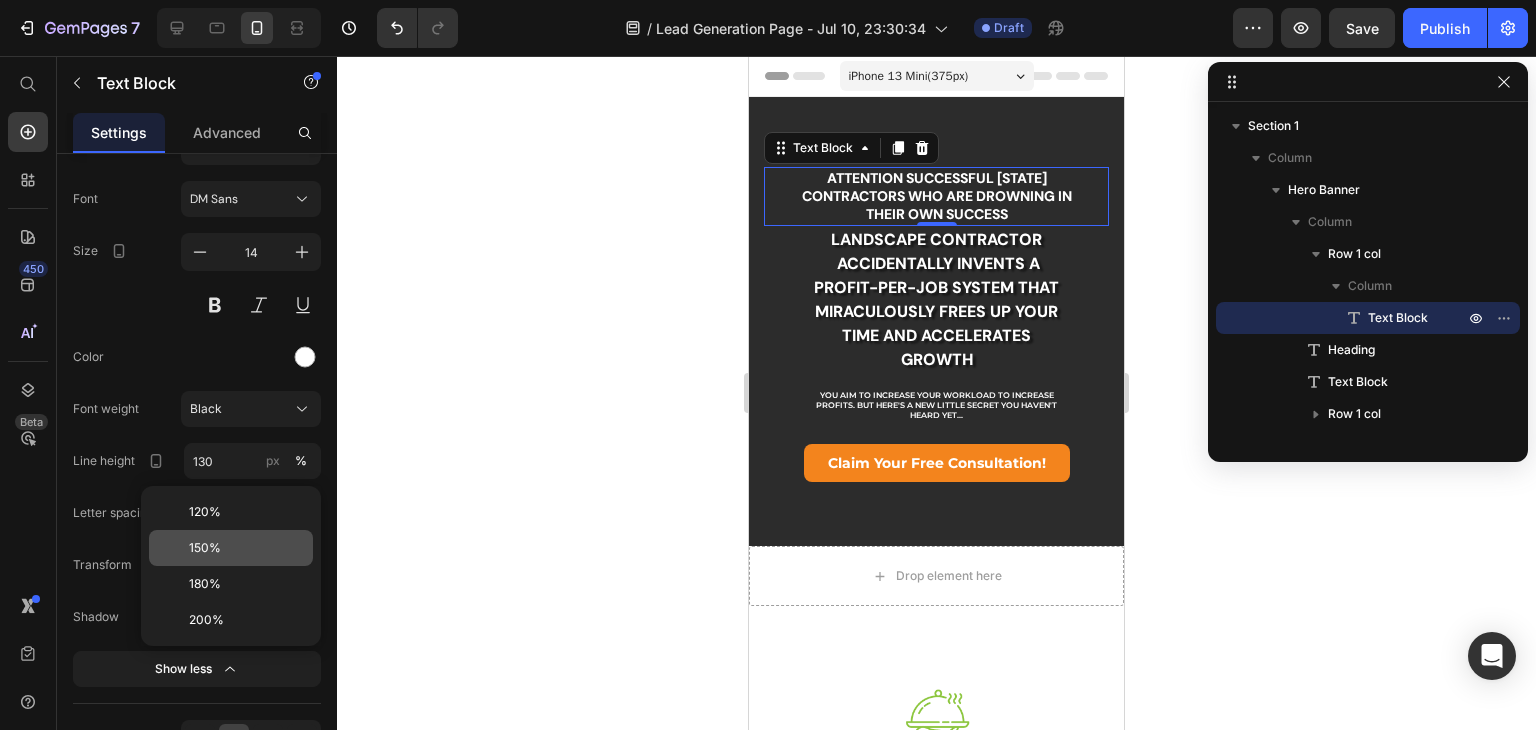 click on "150%" at bounding box center (205, 548) 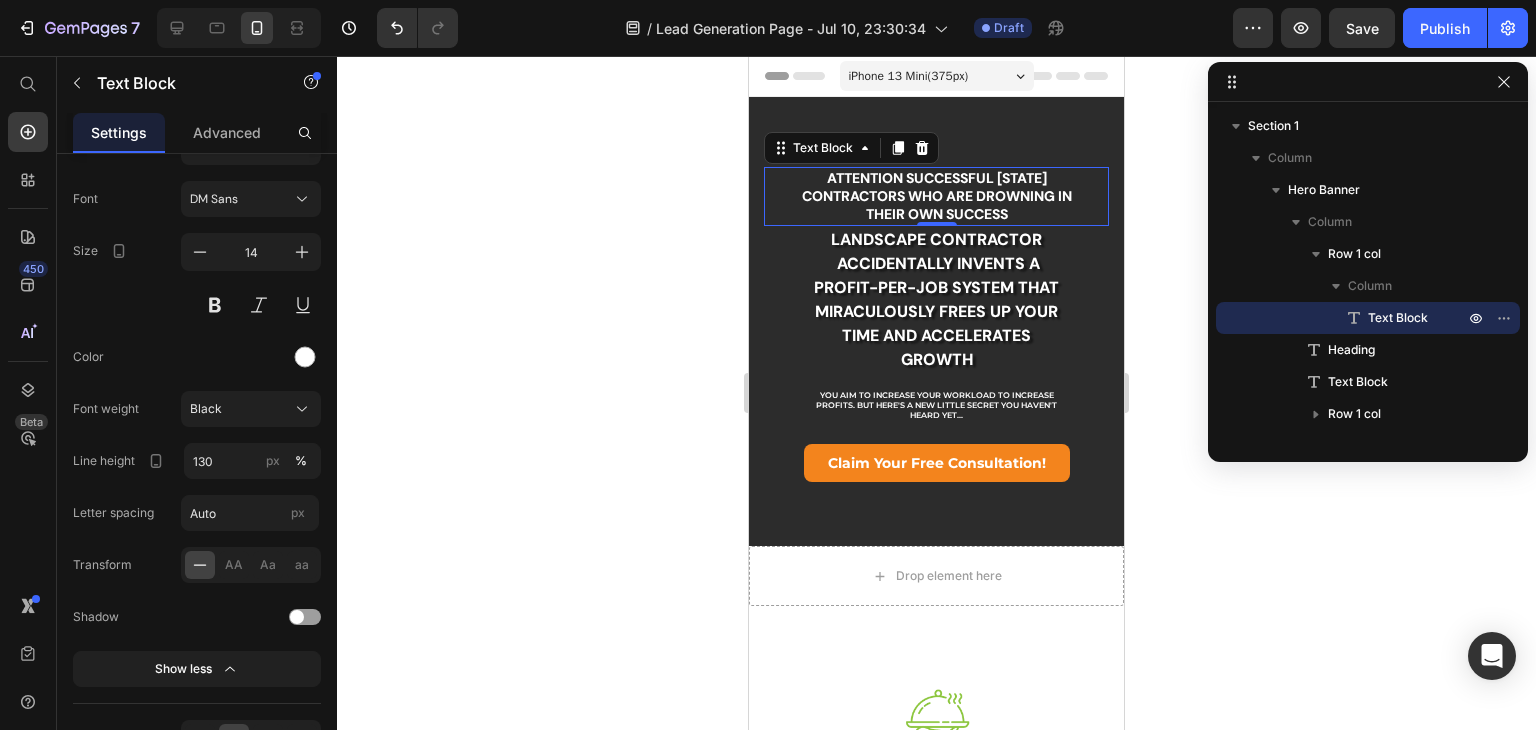 type on "150" 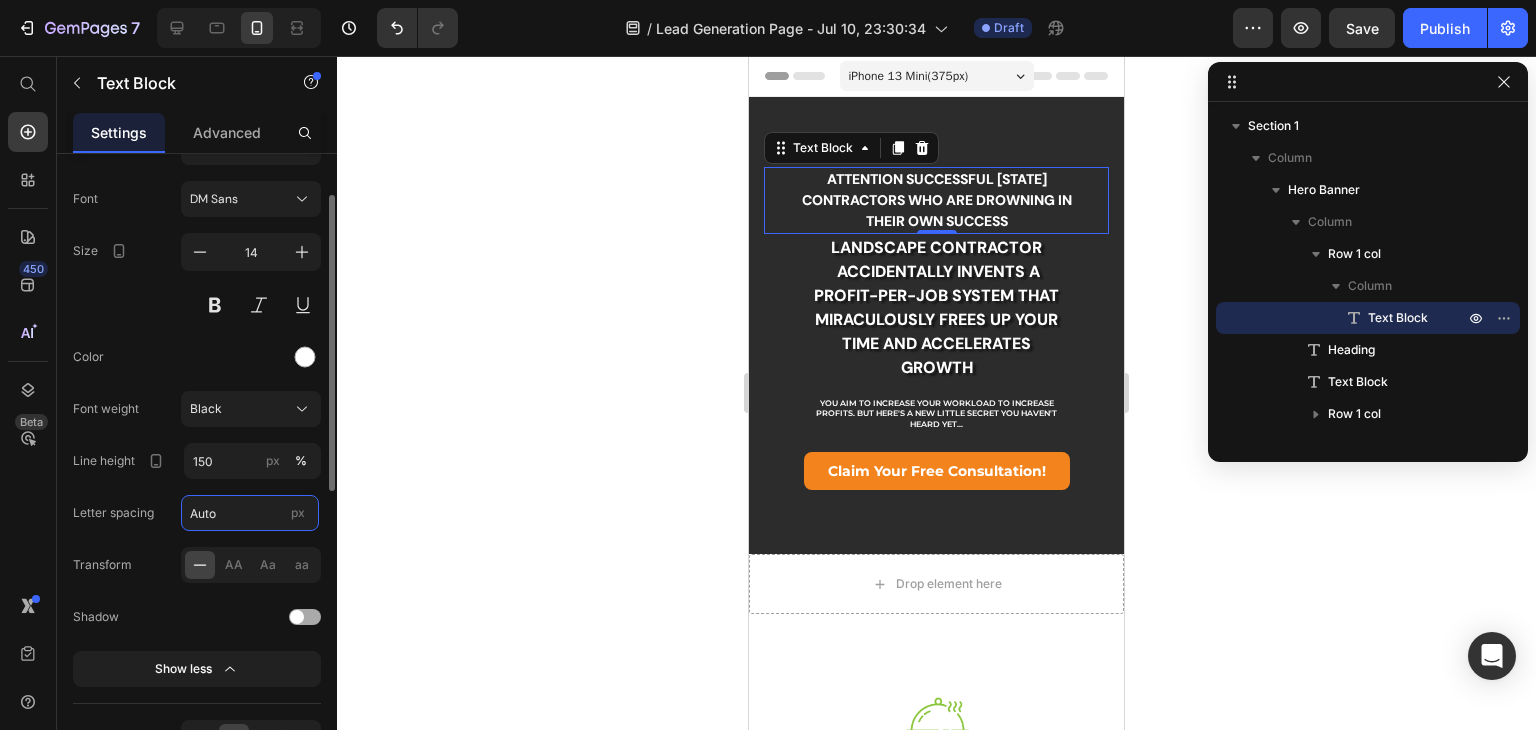 click on "Auto" at bounding box center [250, 513] 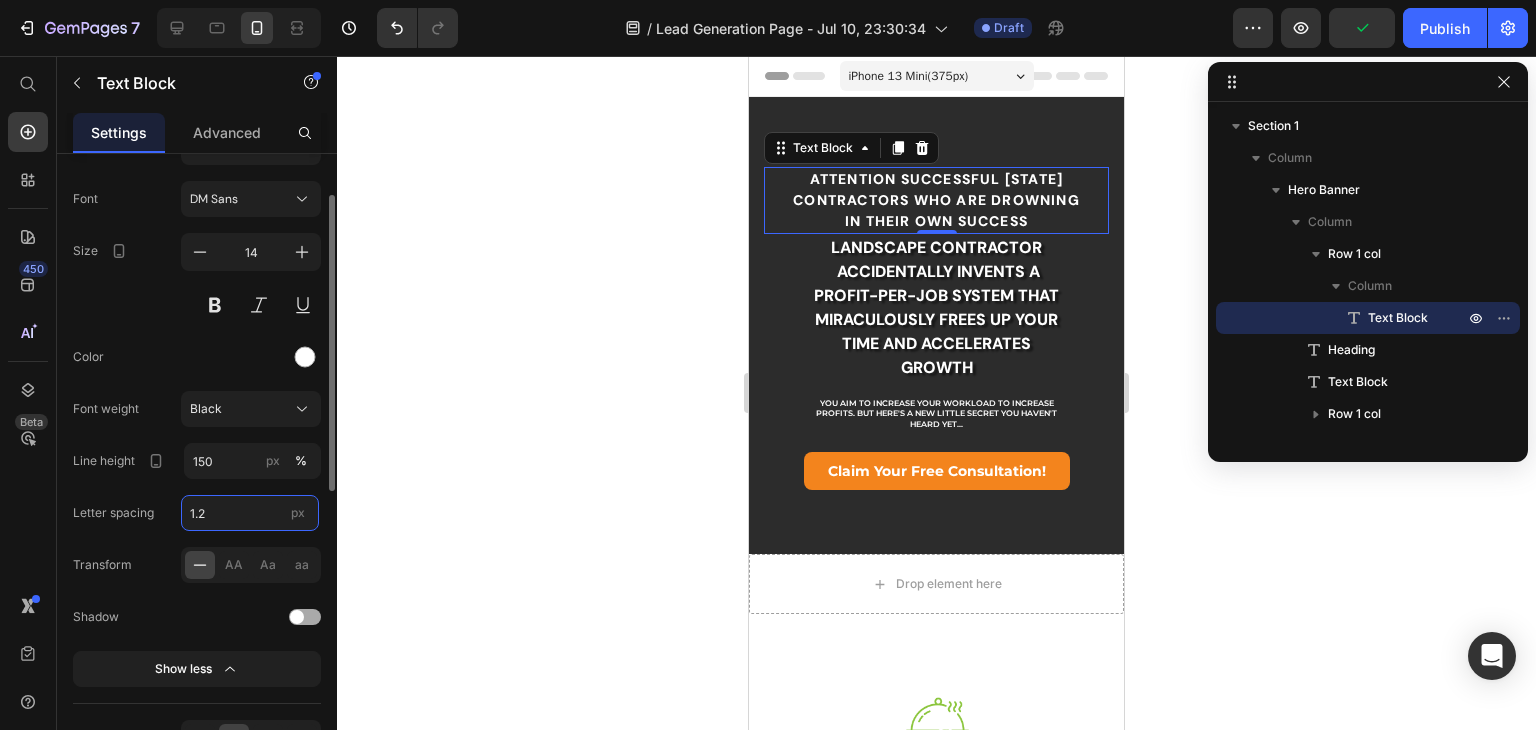click on "1.2" at bounding box center (250, 513) 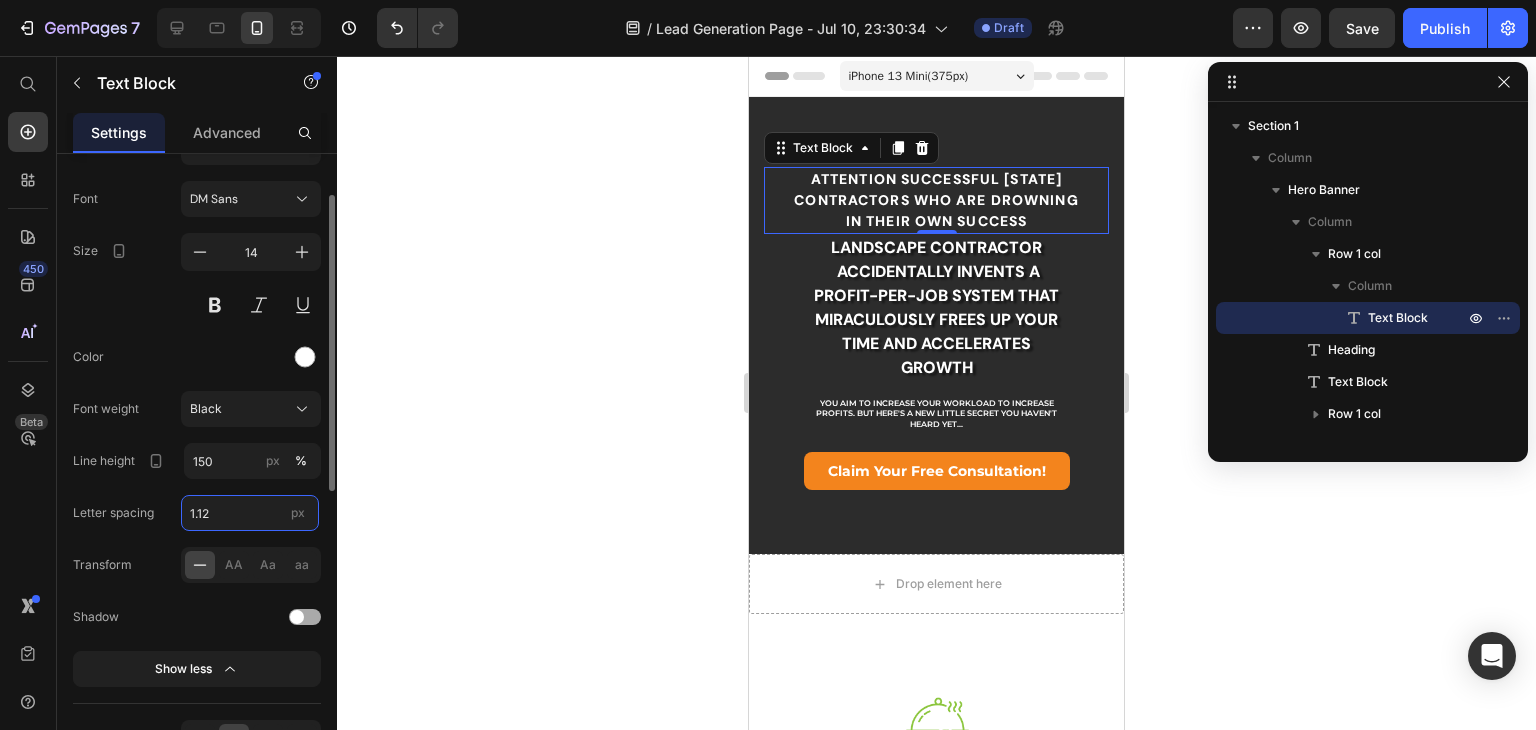 type on "1.12" 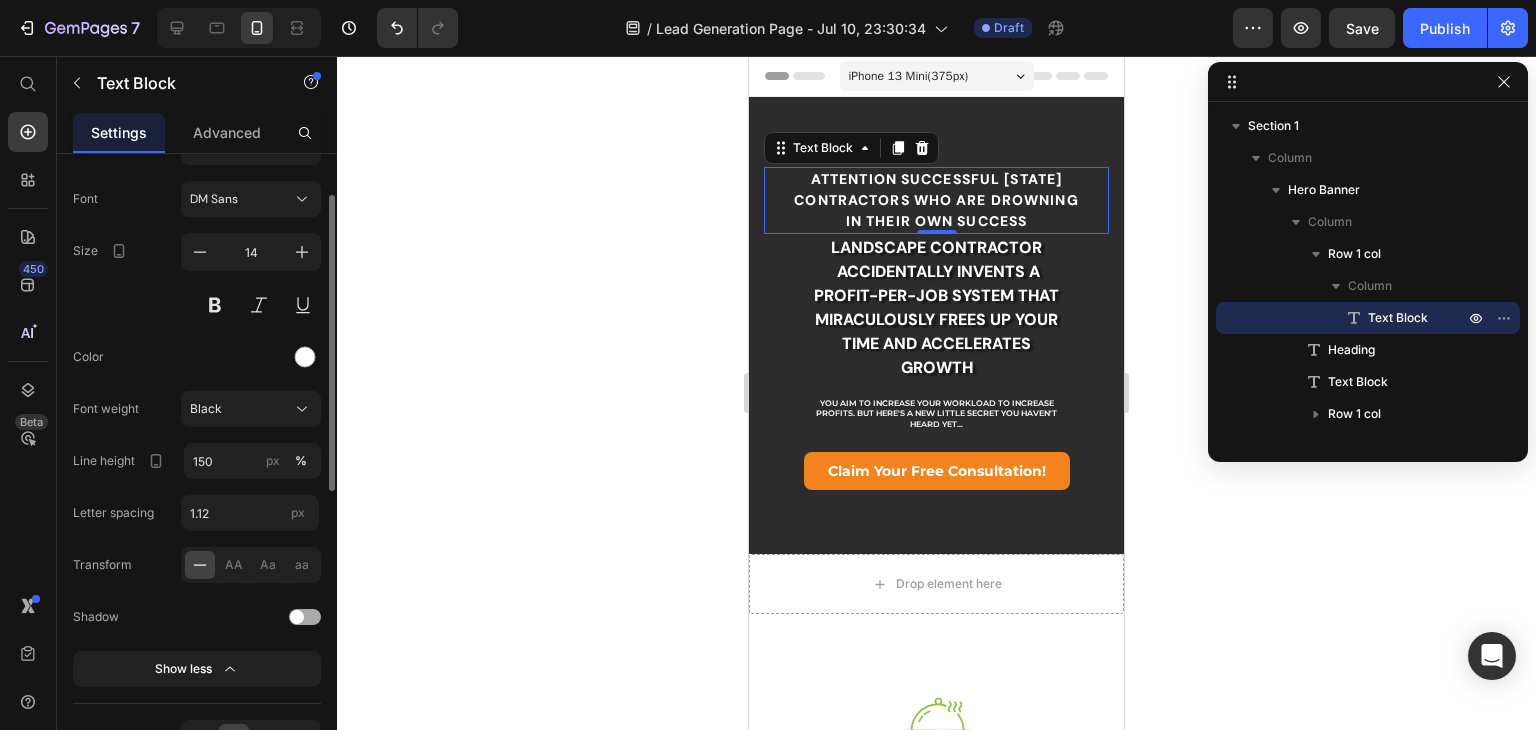 click at bounding box center [220, 617] 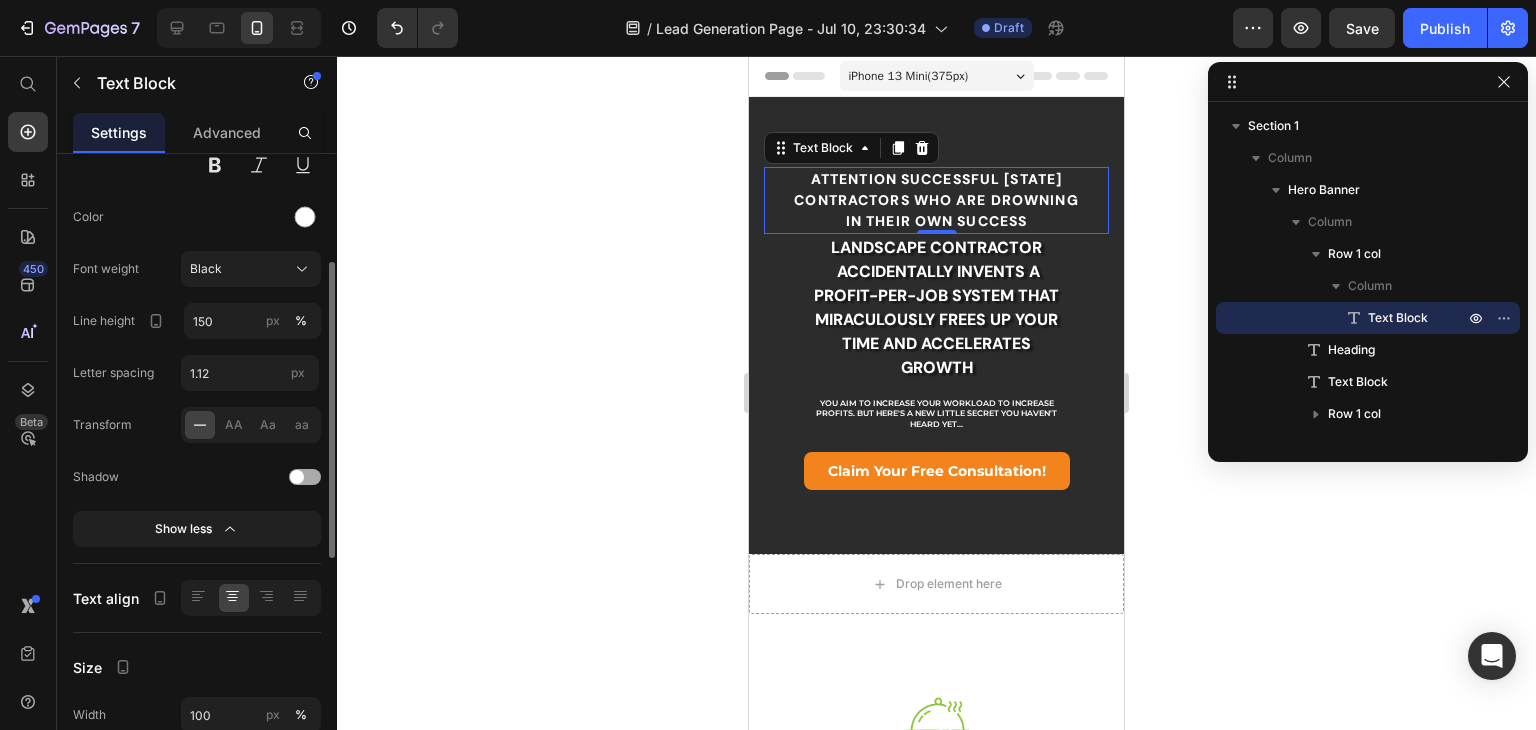 scroll, scrollTop: 230, scrollLeft: 0, axis: vertical 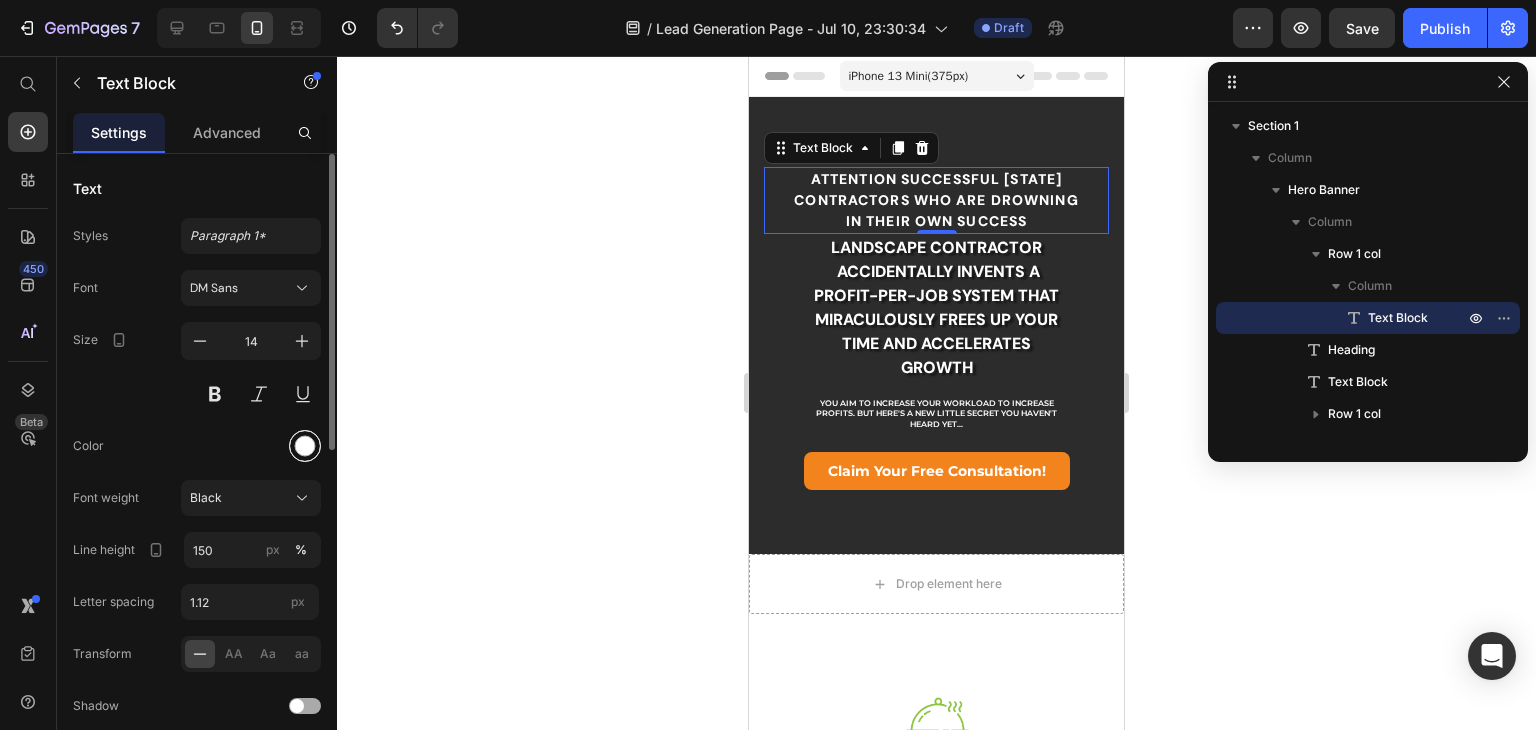 click at bounding box center [305, 446] 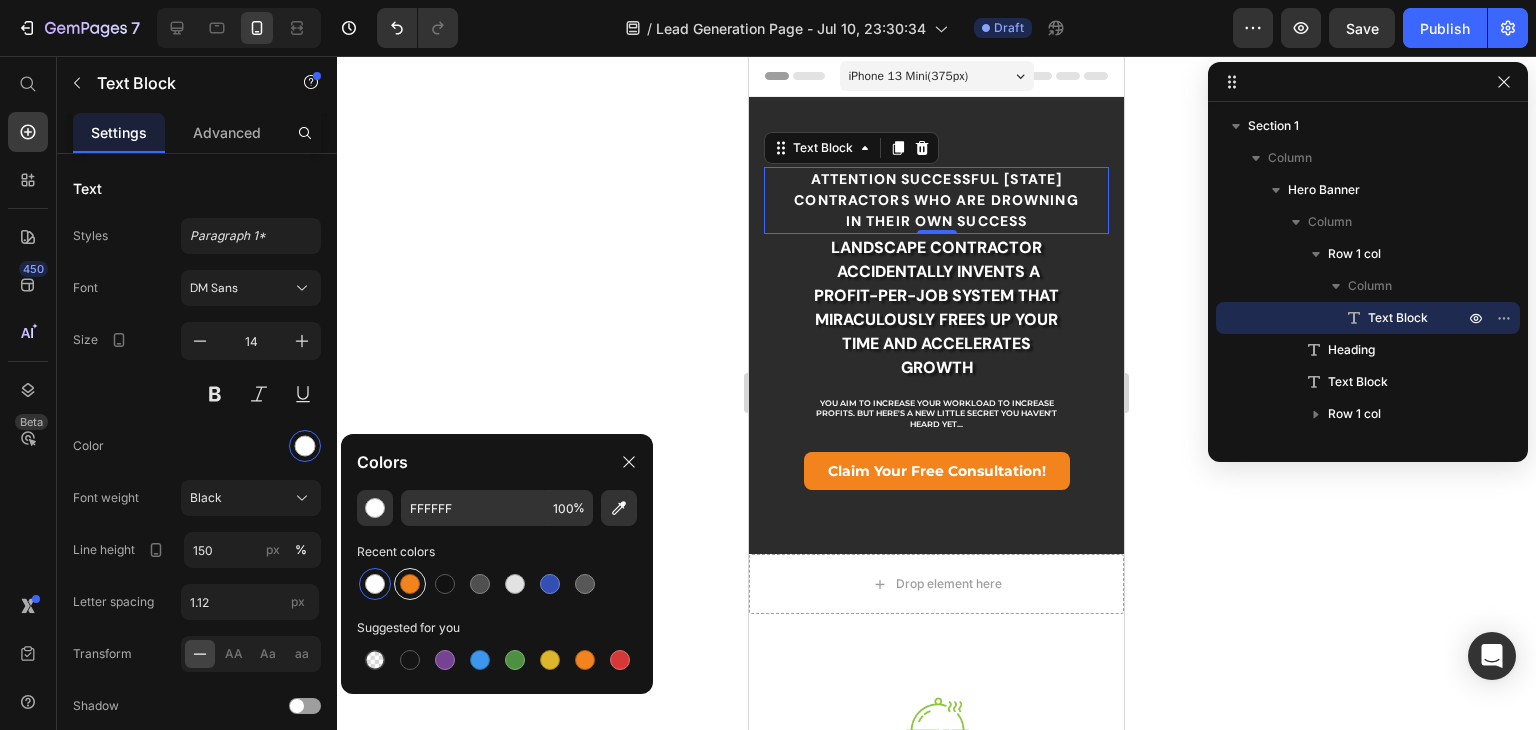 click at bounding box center (410, 584) 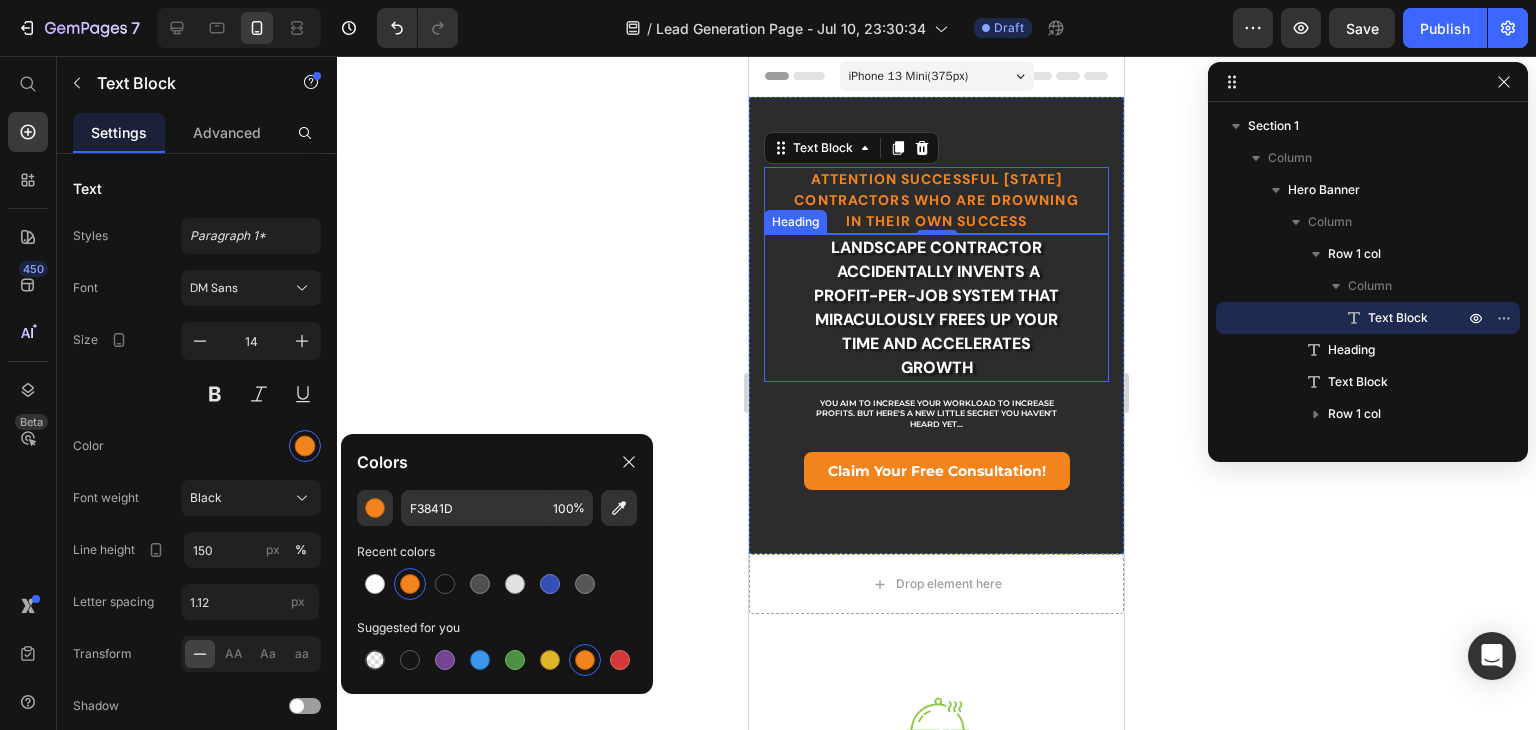 click on "Landscape Contractor  Accidentally Invents A Profit-Per-Job system That Miraculously Frees Up Your Time And Accelerates Growth" at bounding box center [936, 308] 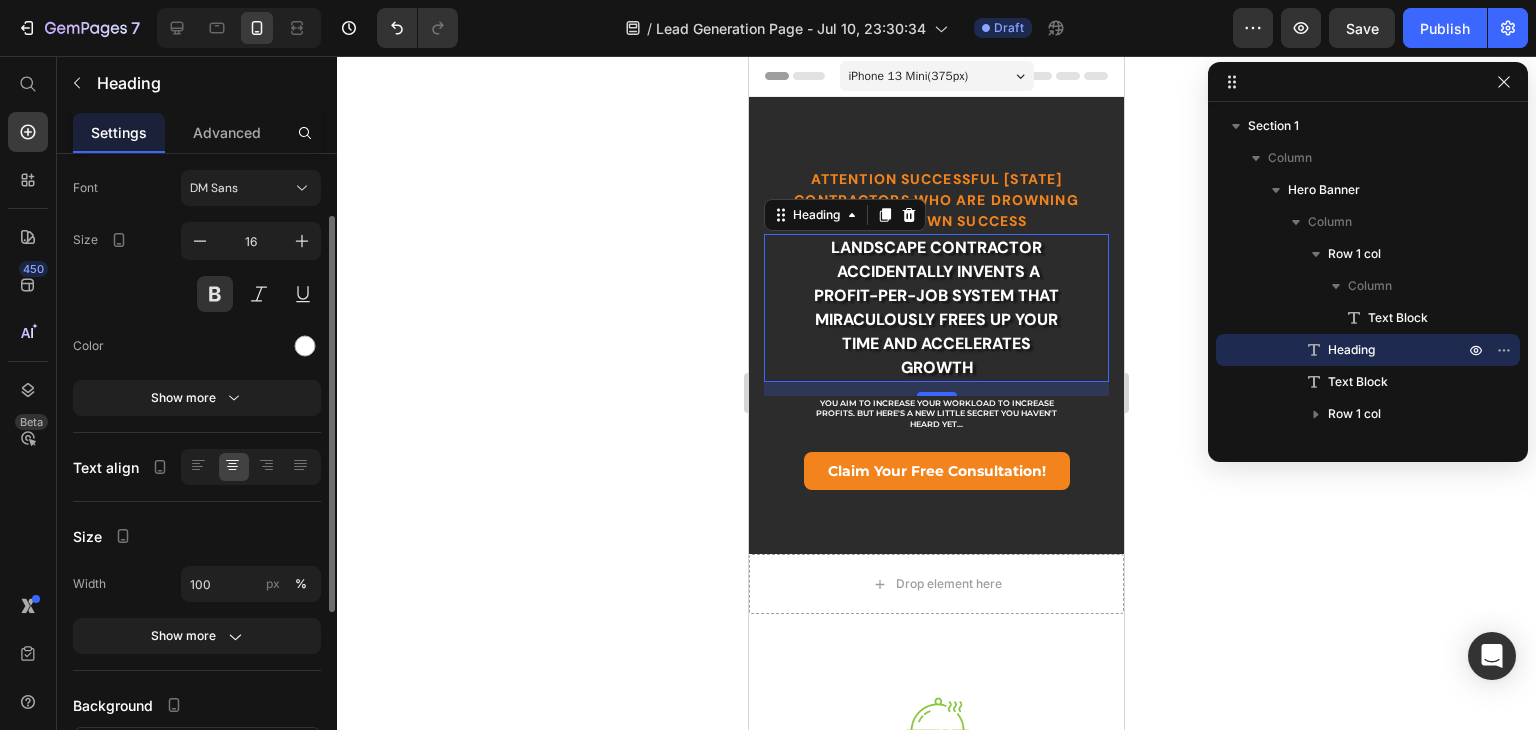 scroll, scrollTop: 200, scrollLeft: 0, axis: vertical 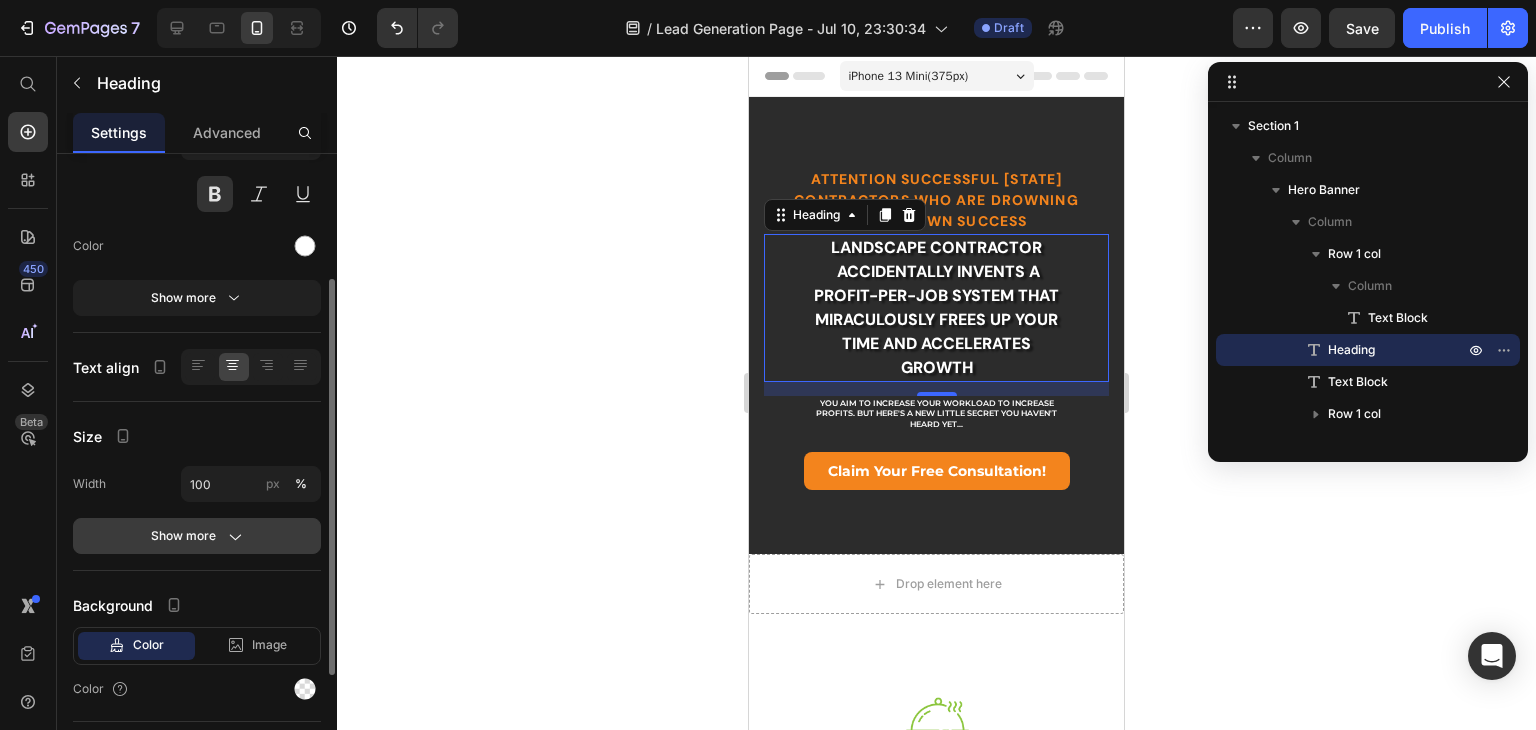 click on "Show more" at bounding box center (197, 536) 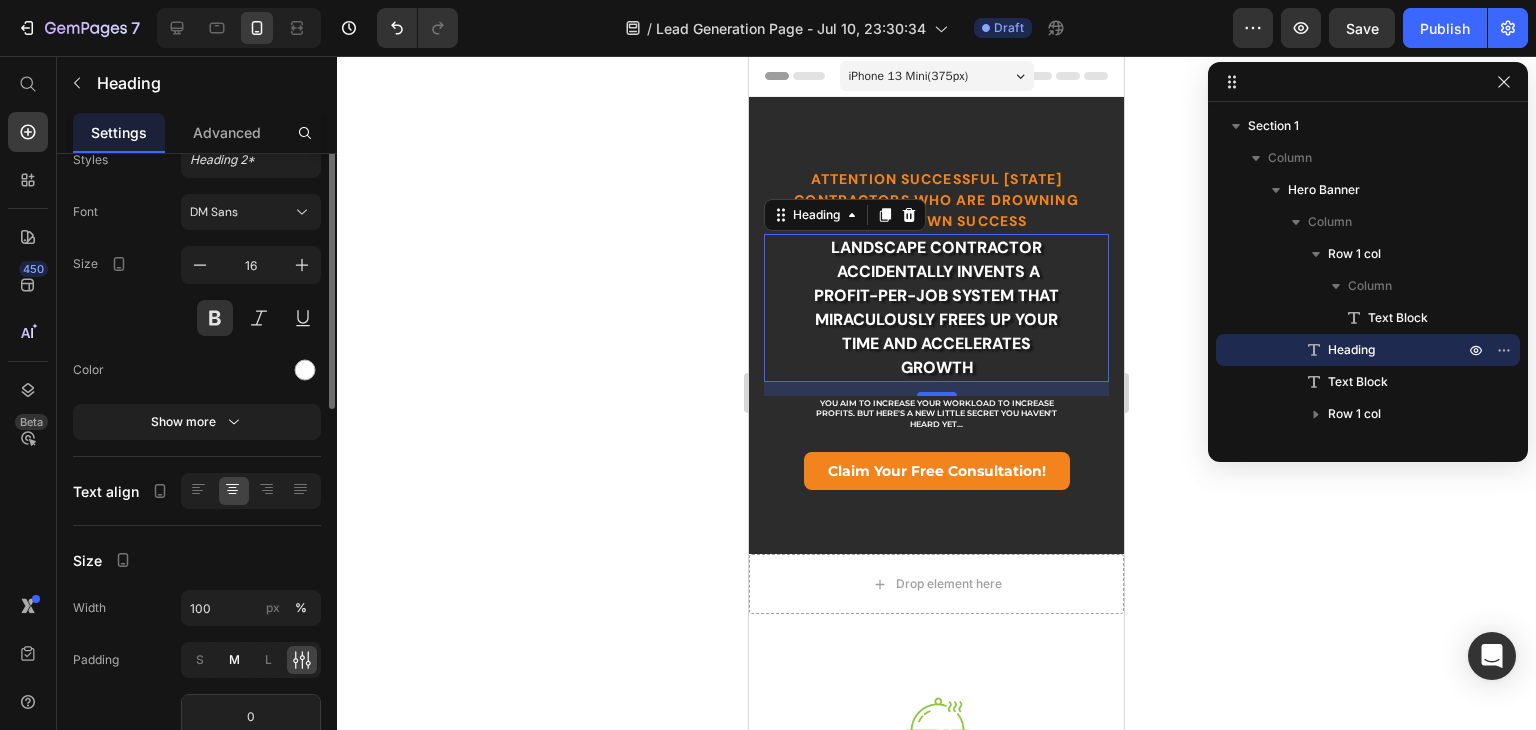 scroll, scrollTop: 0, scrollLeft: 0, axis: both 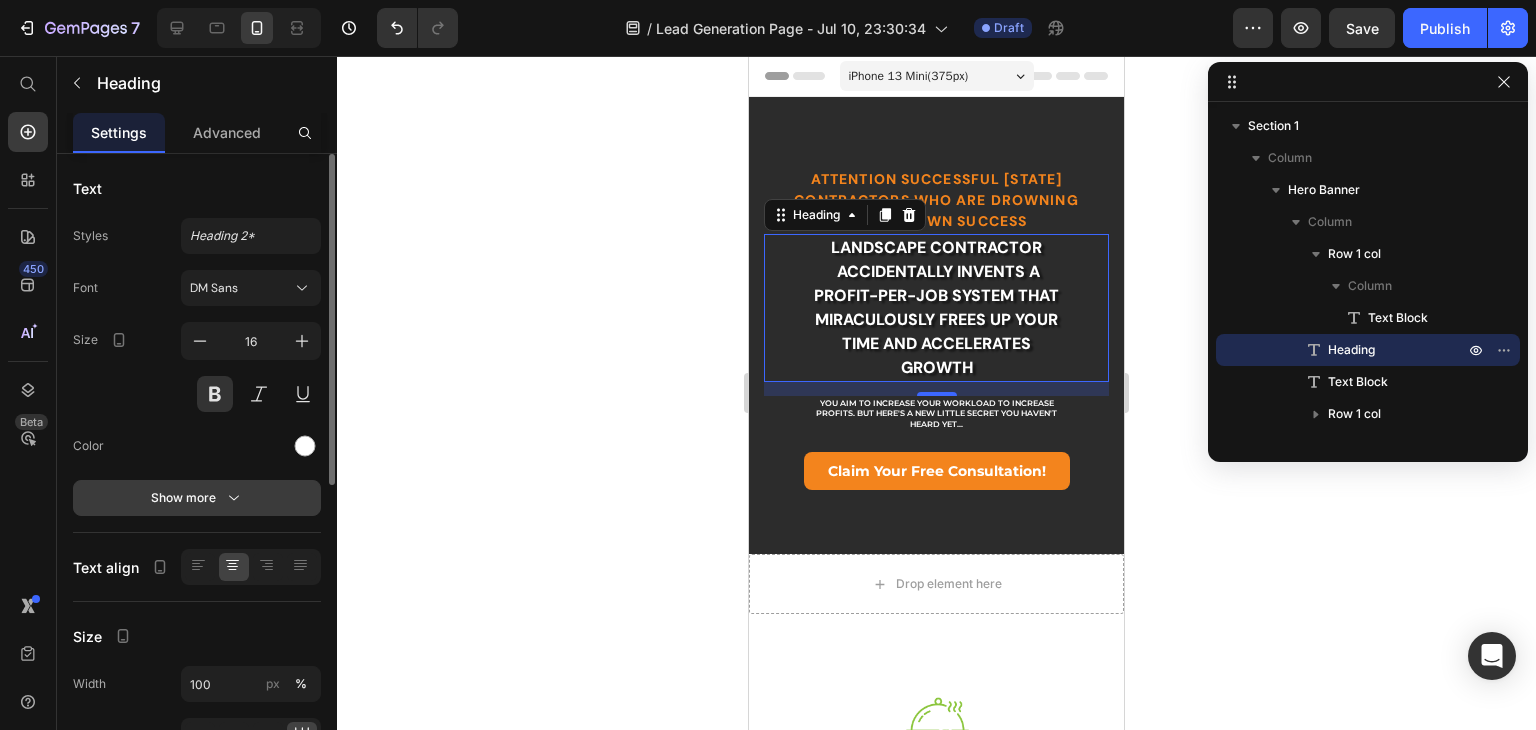 click on "Show more" at bounding box center [197, 498] 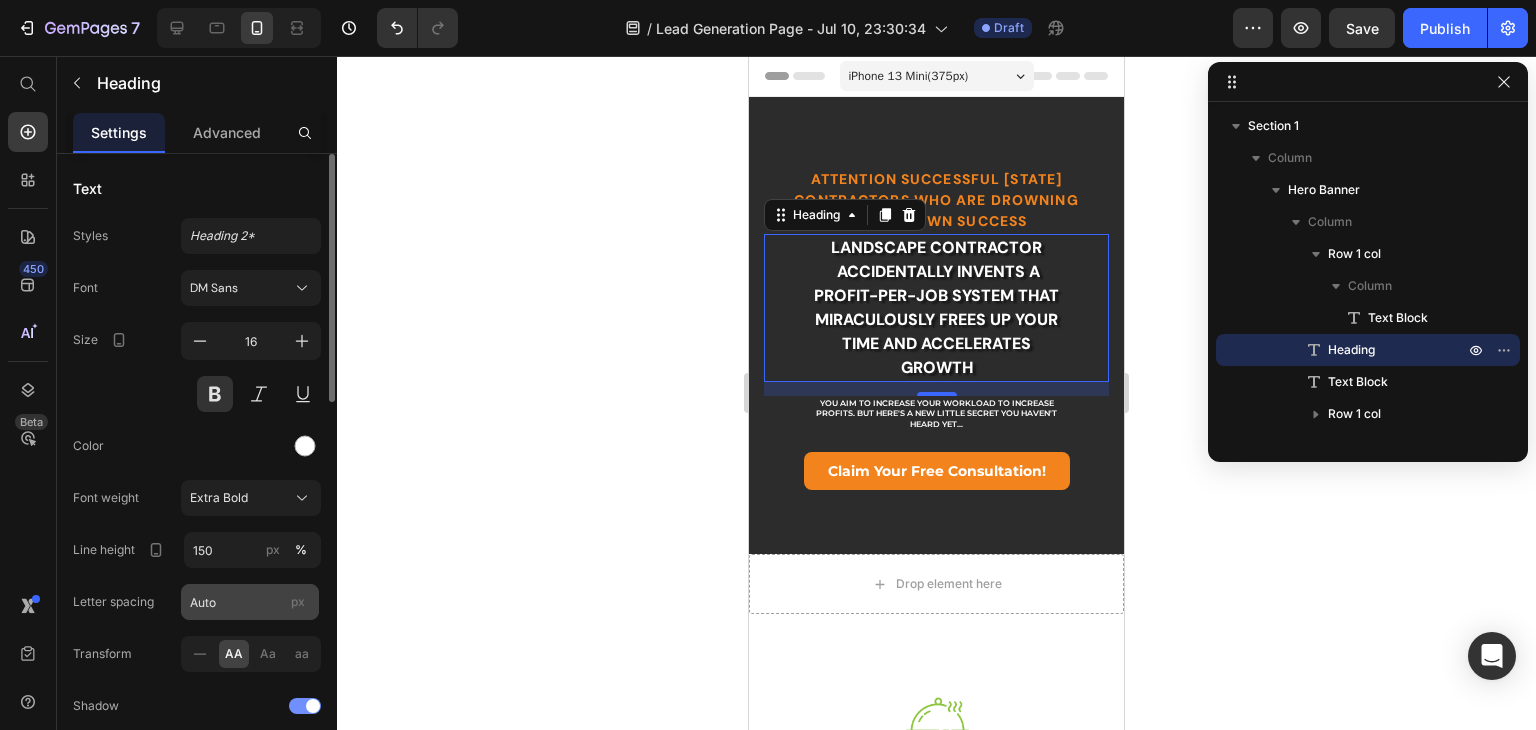 scroll, scrollTop: 100, scrollLeft: 0, axis: vertical 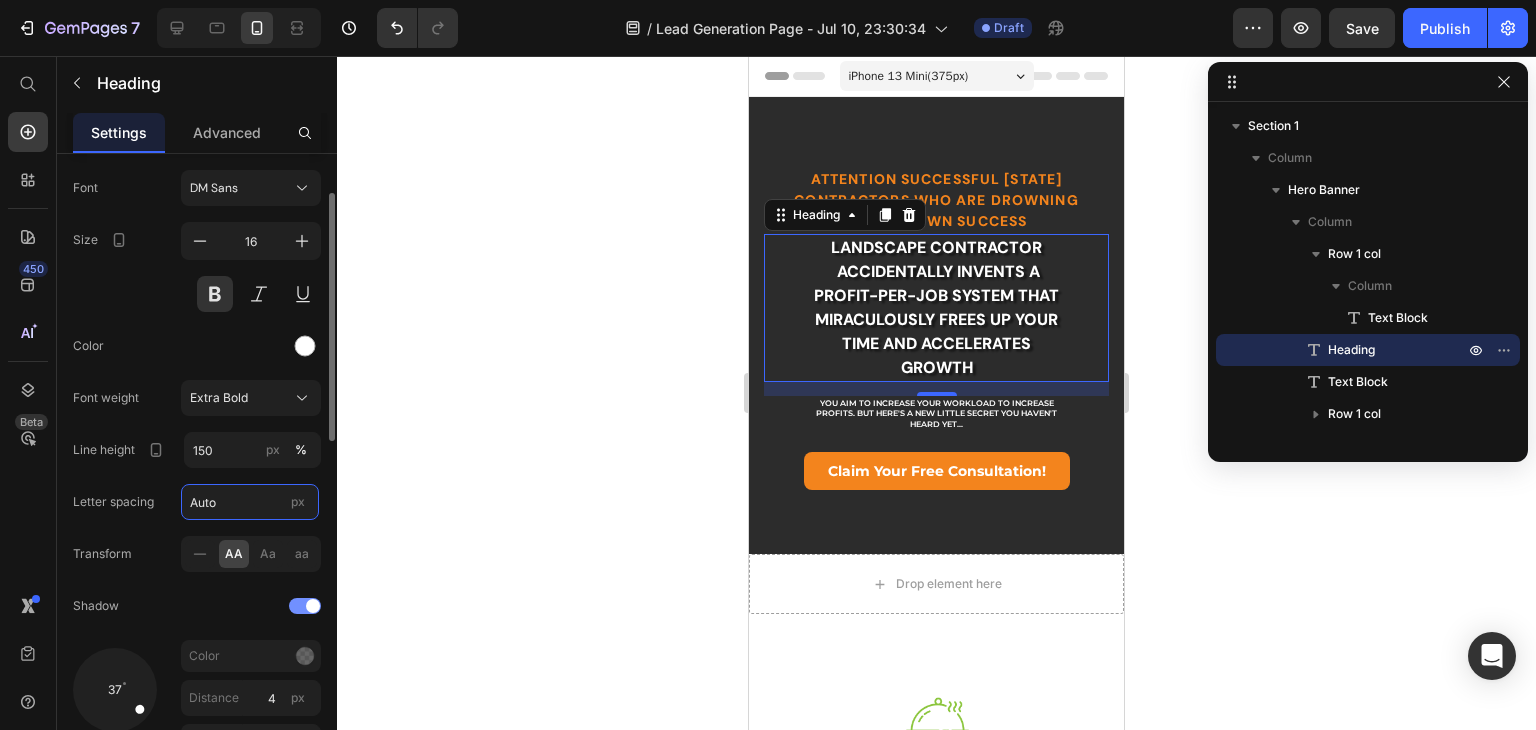 click on "Auto" at bounding box center [250, 502] 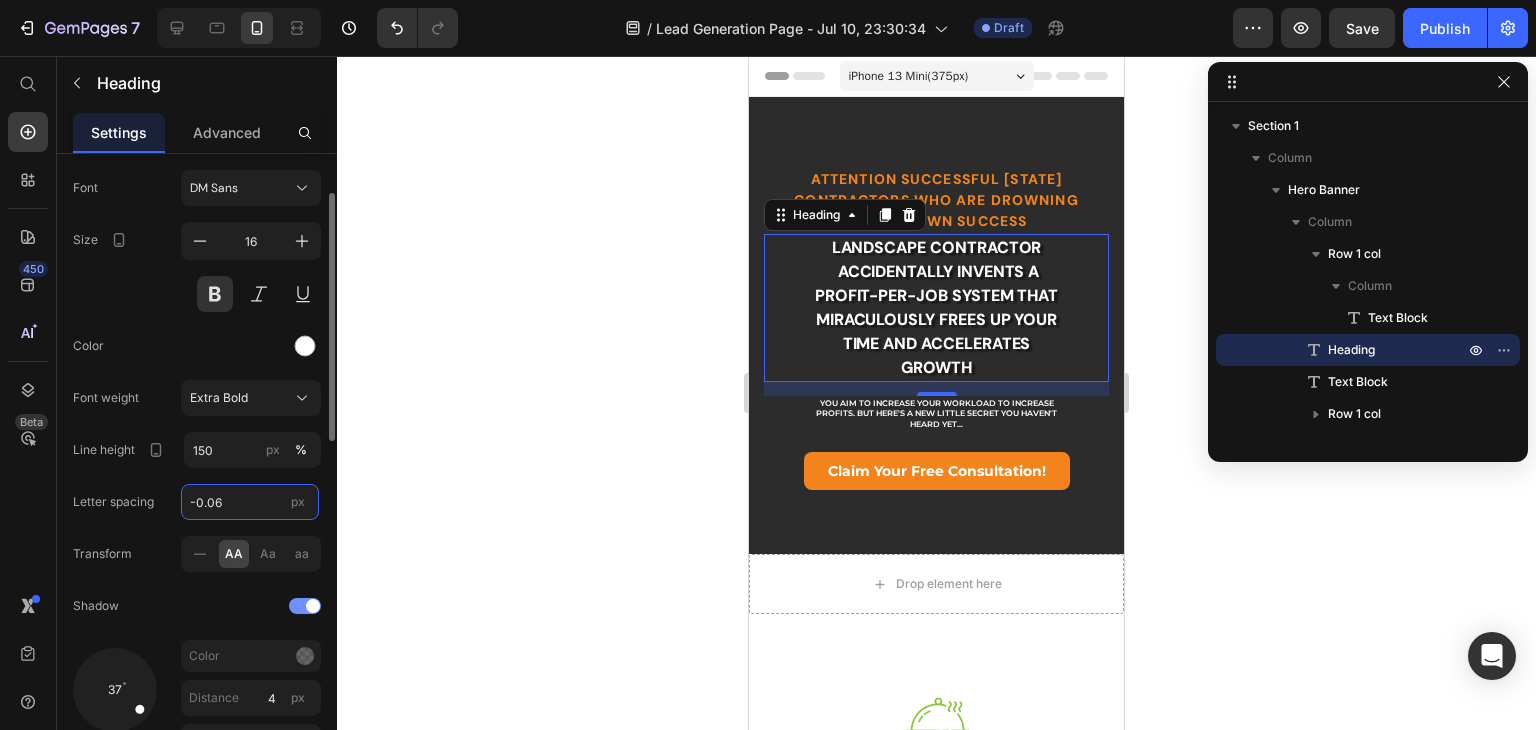 click on "-0.06" at bounding box center [250, 502] 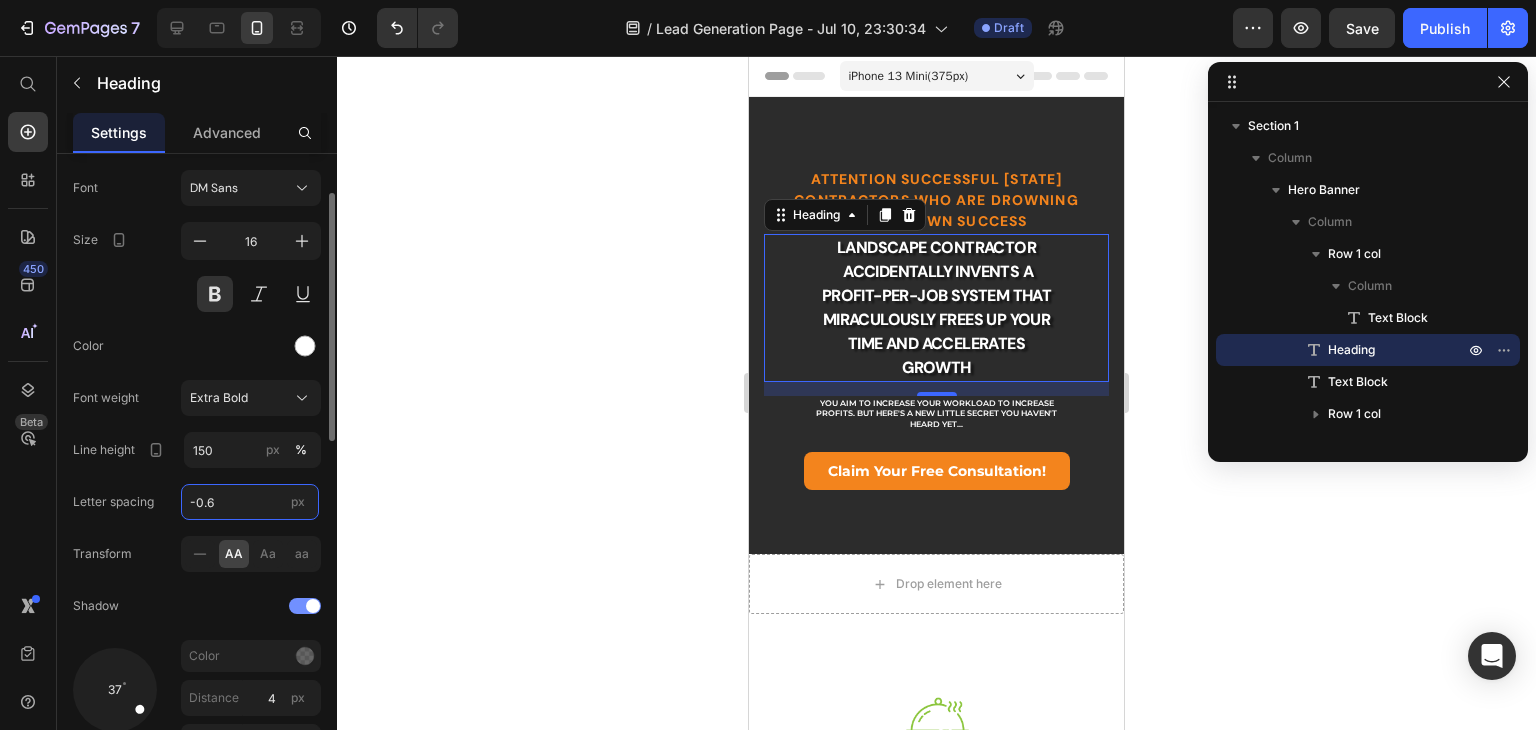 type on "-0.6" 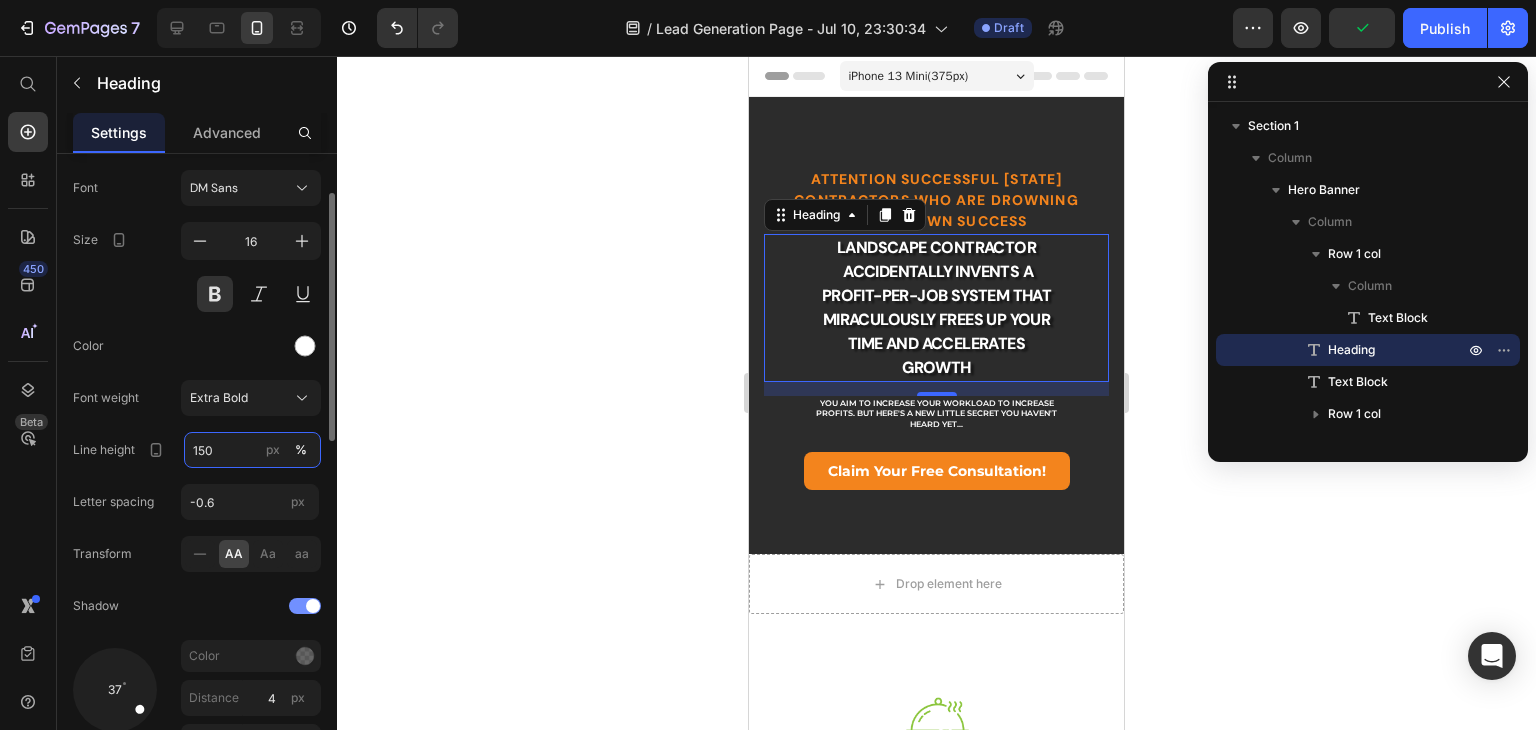 click on "150" at bounding box center [252, 450] 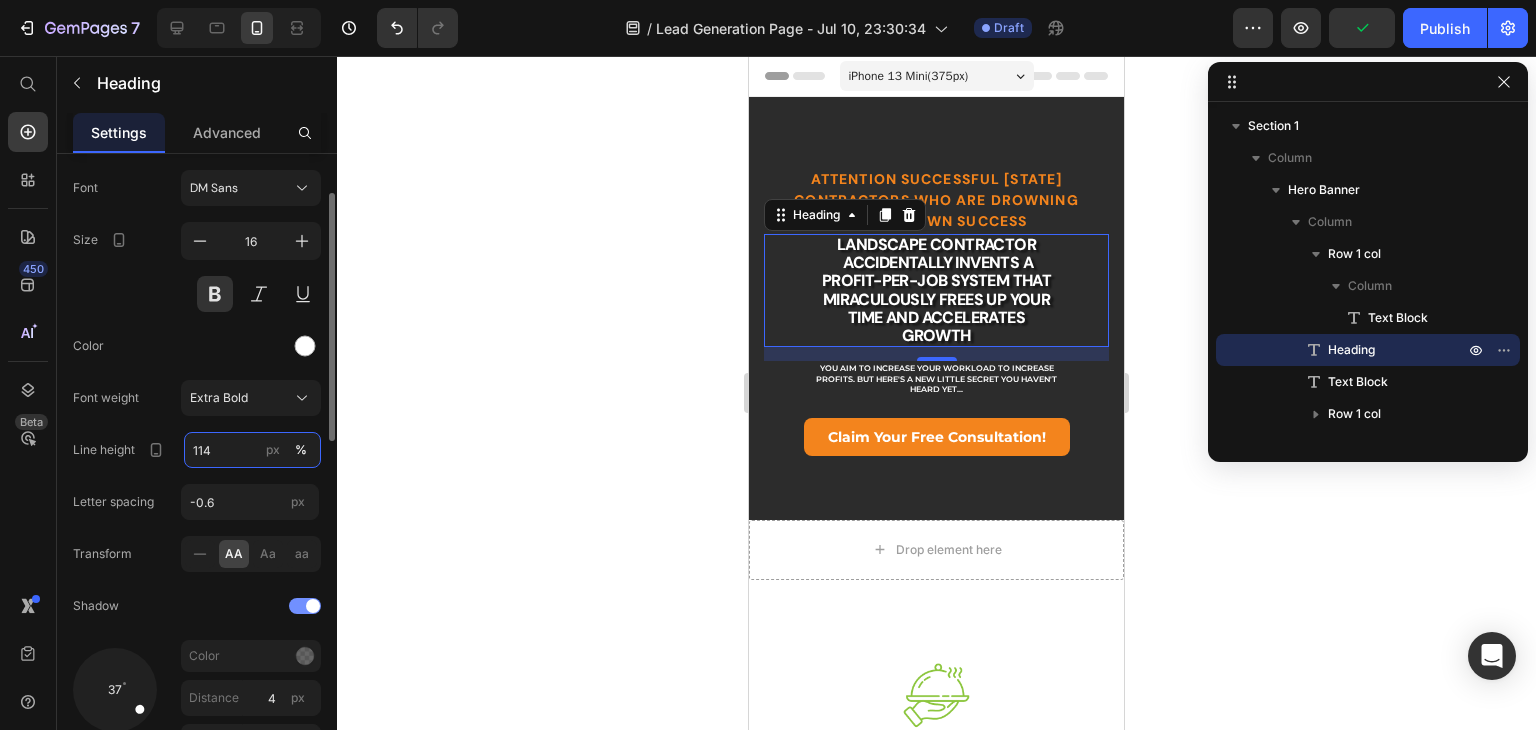 type on "114" 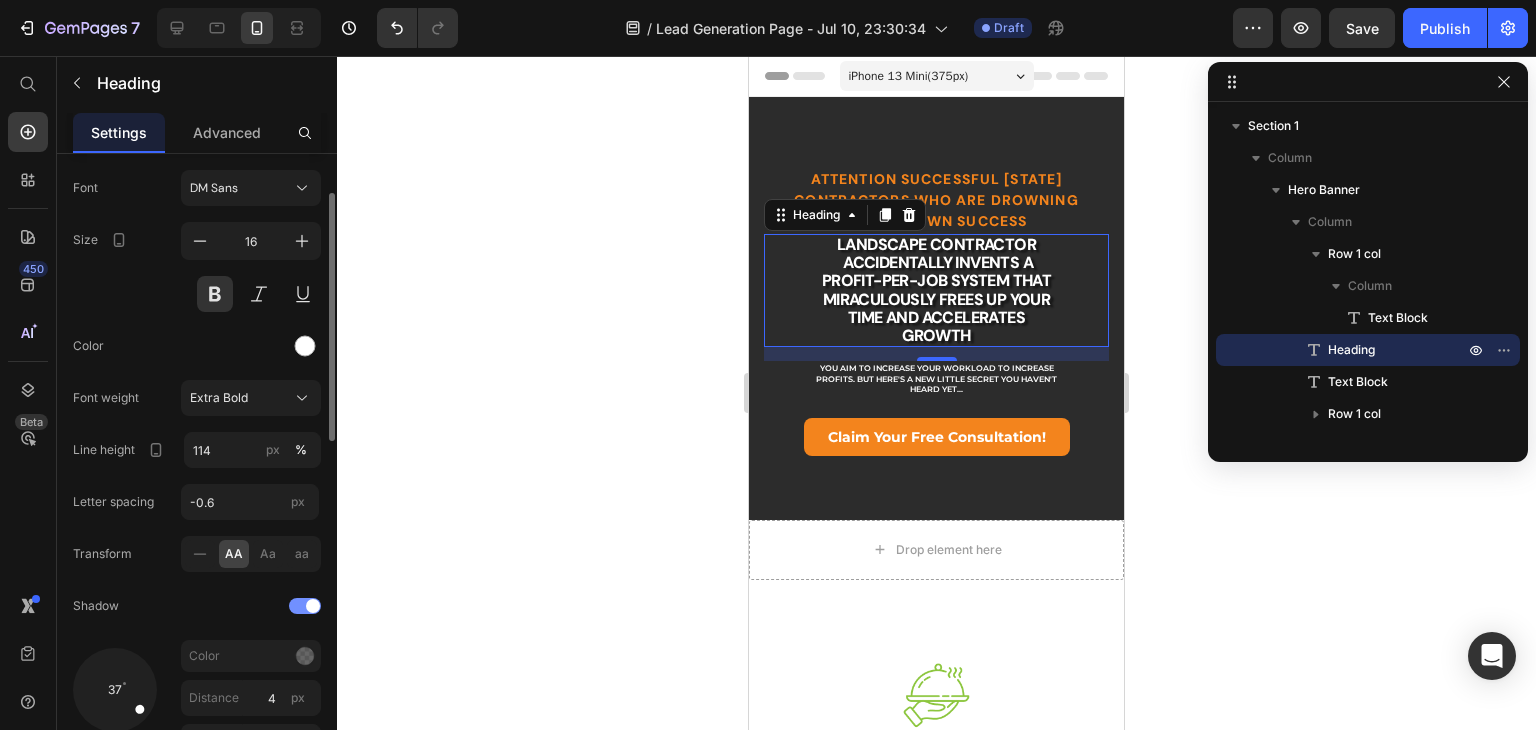 click on "Font DM Sans Size 16 Color Font weight Extra Bold Line height 114 px % Letter spacing -0.6 px Transform
AA Aa aa Shadow 37 Color Distance 4 px Blur 2 px Show less" at bounding box center (197, 495) 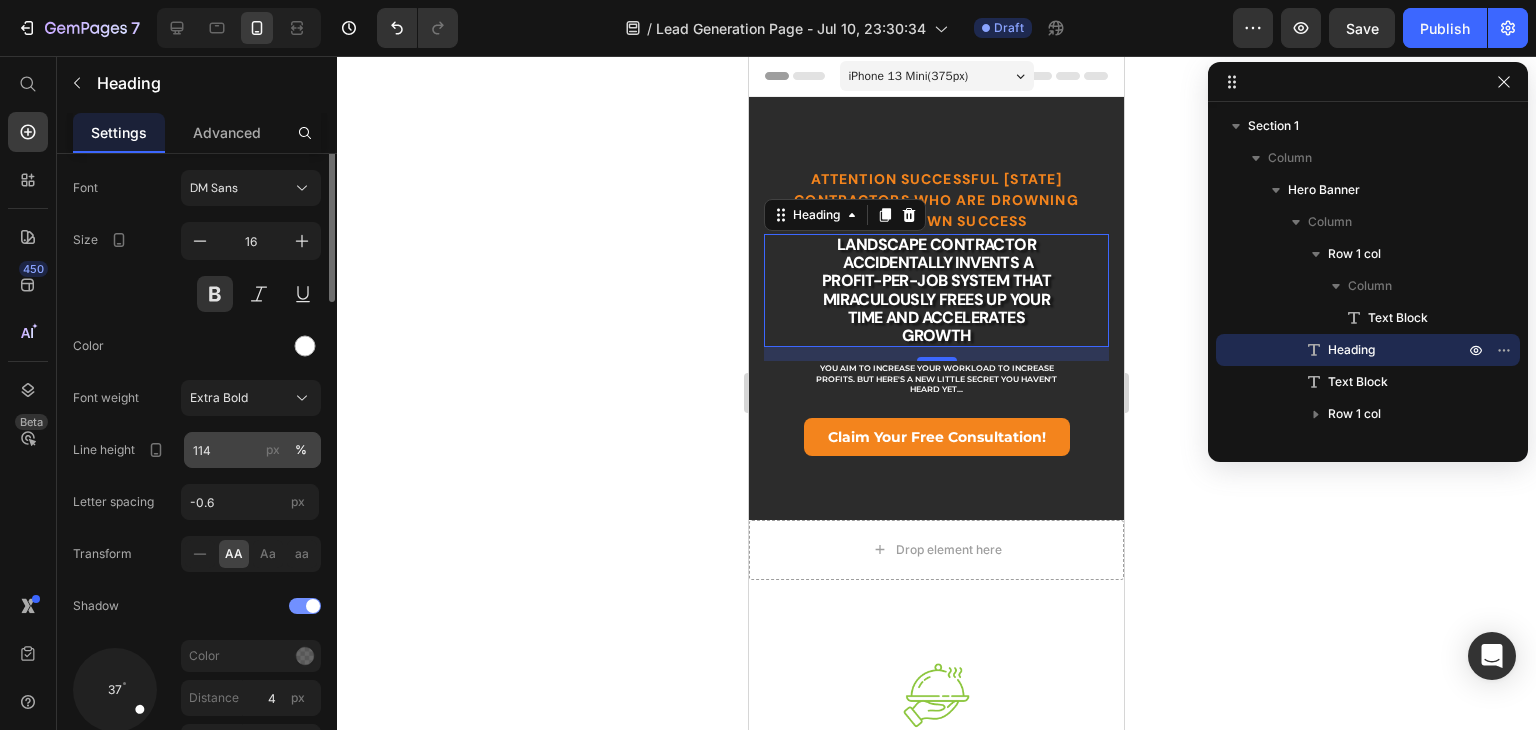 scroll, scrollTop: 0, scrollLeft: 0, axis: both 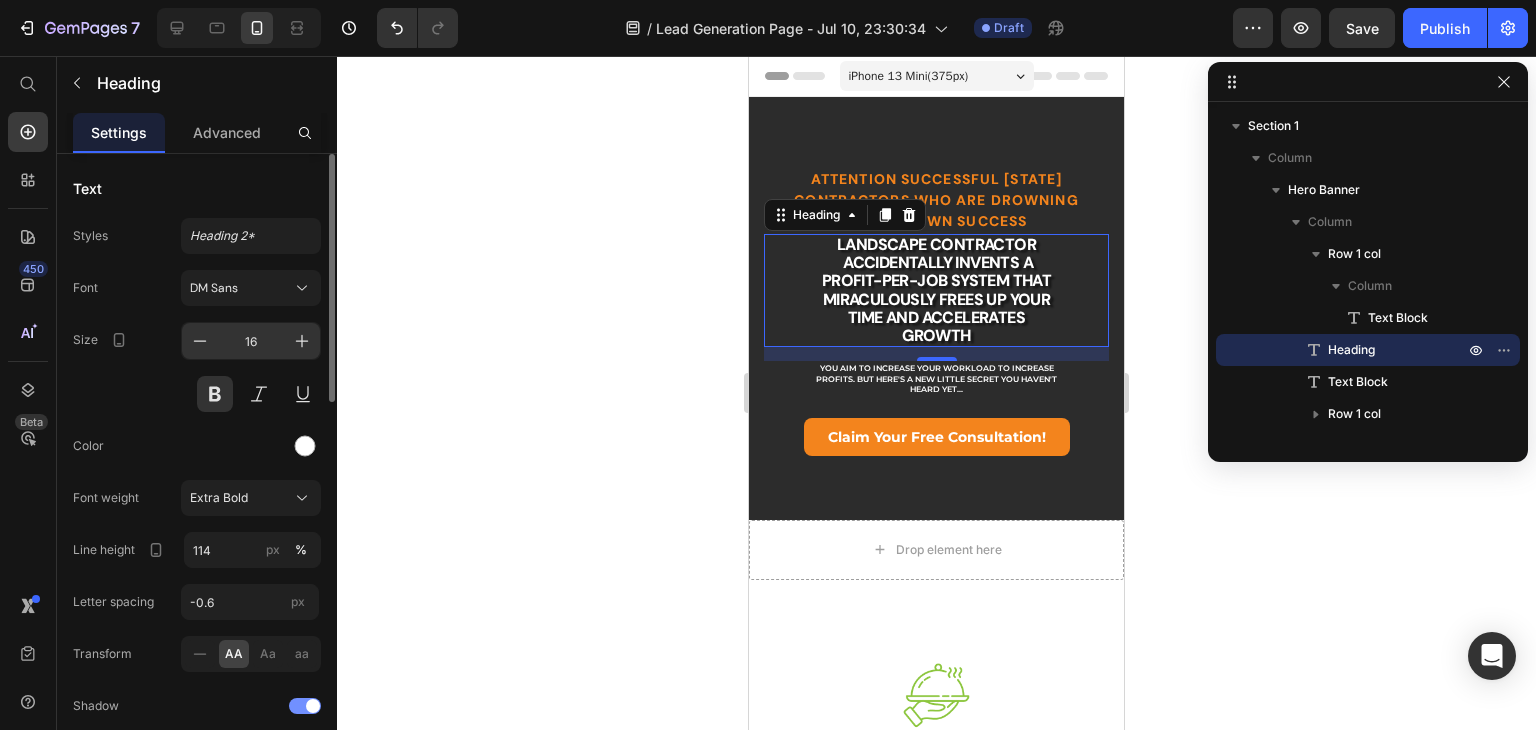 click on "16" at bounding box center [251, 341] 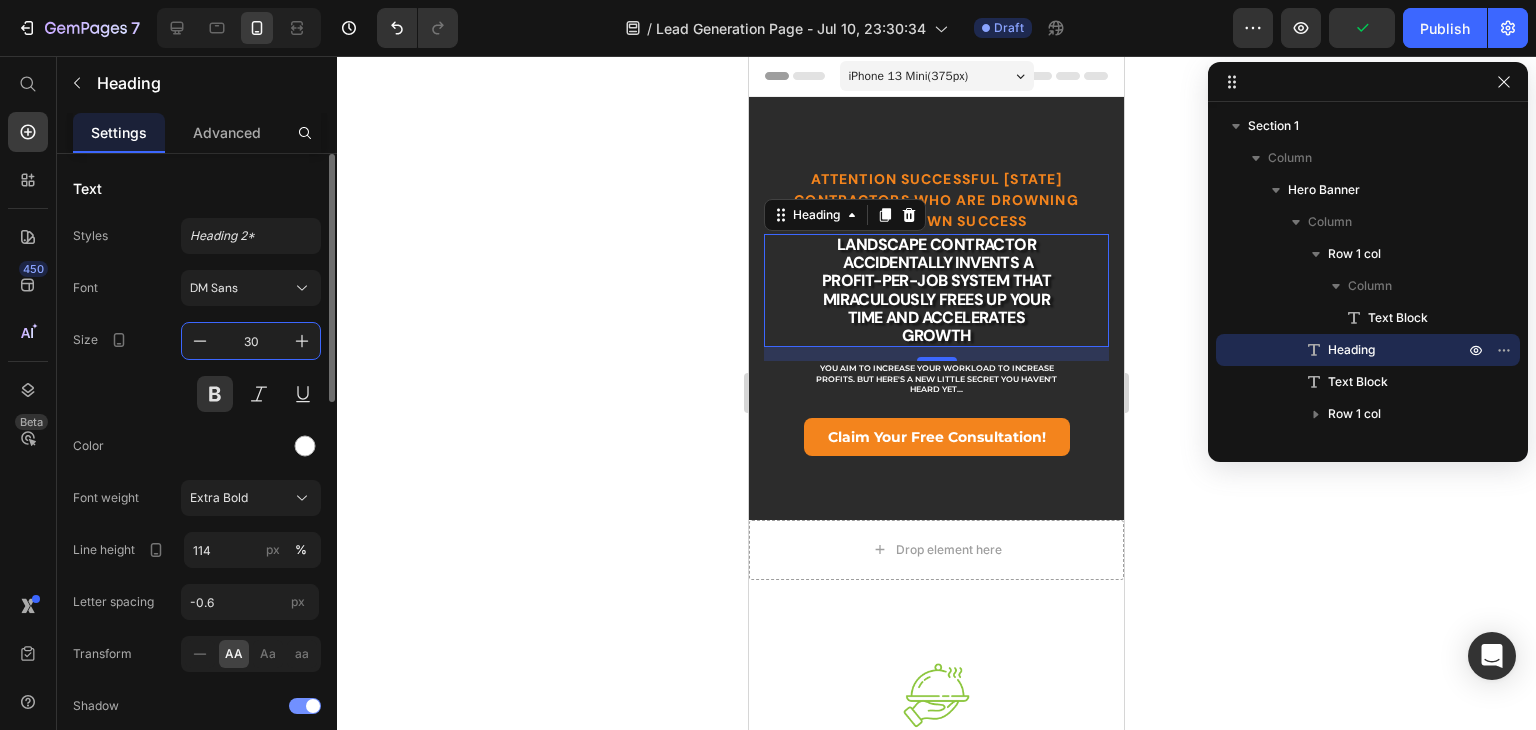 type on "30" 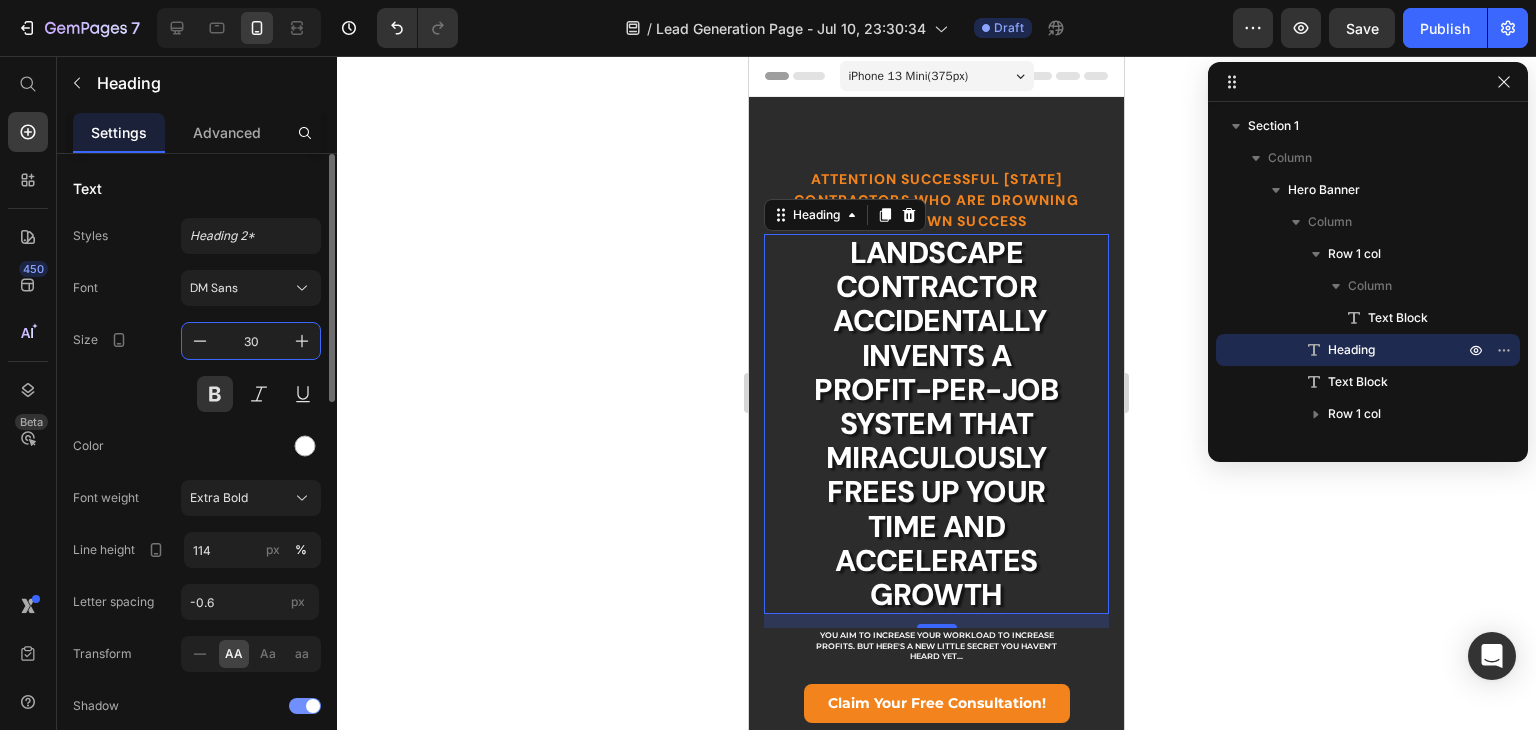 click at bounding box center (251, 446) 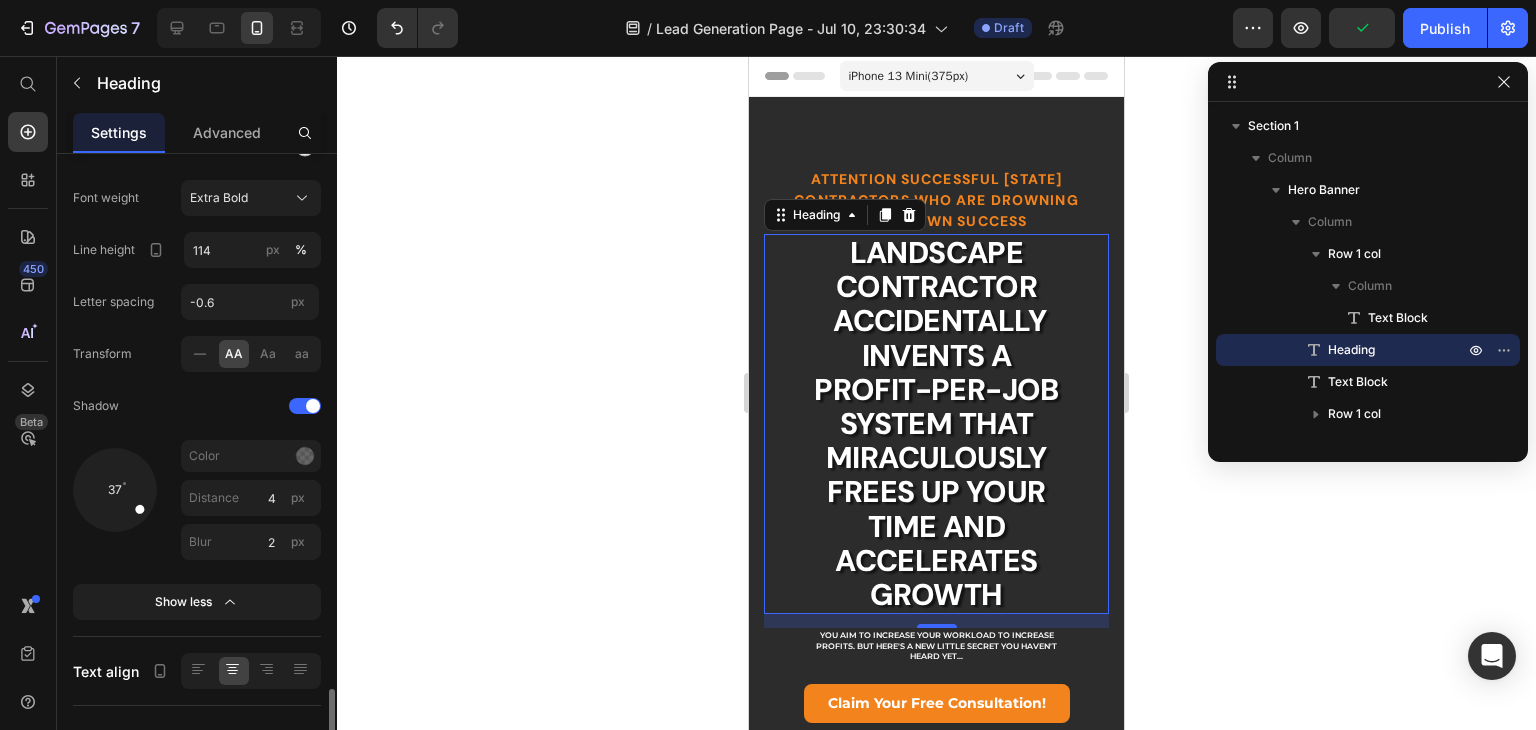 scroll, scrollTop: 600, scrollLeft: 0, axis: vertical 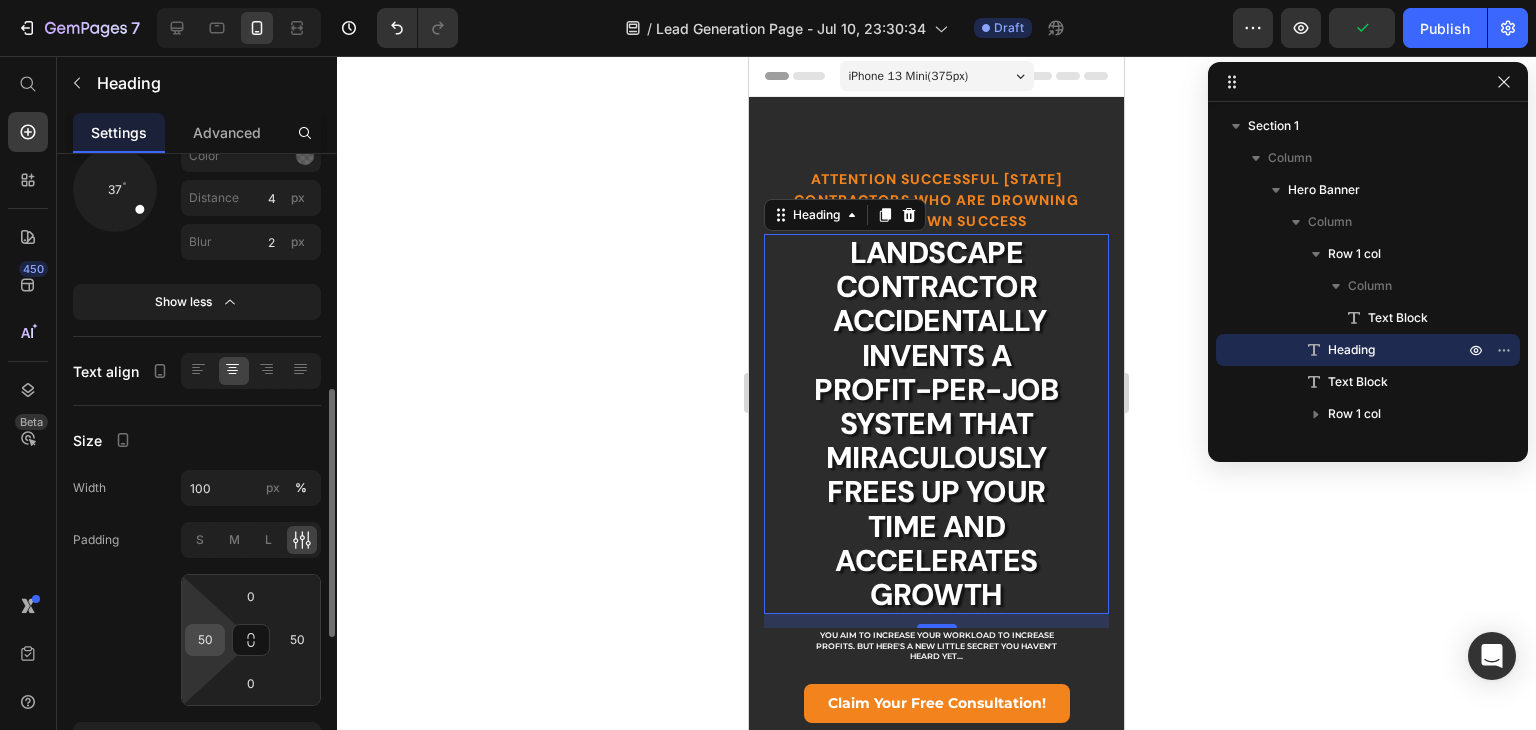 click on "50" at bounding box center (205, 640) 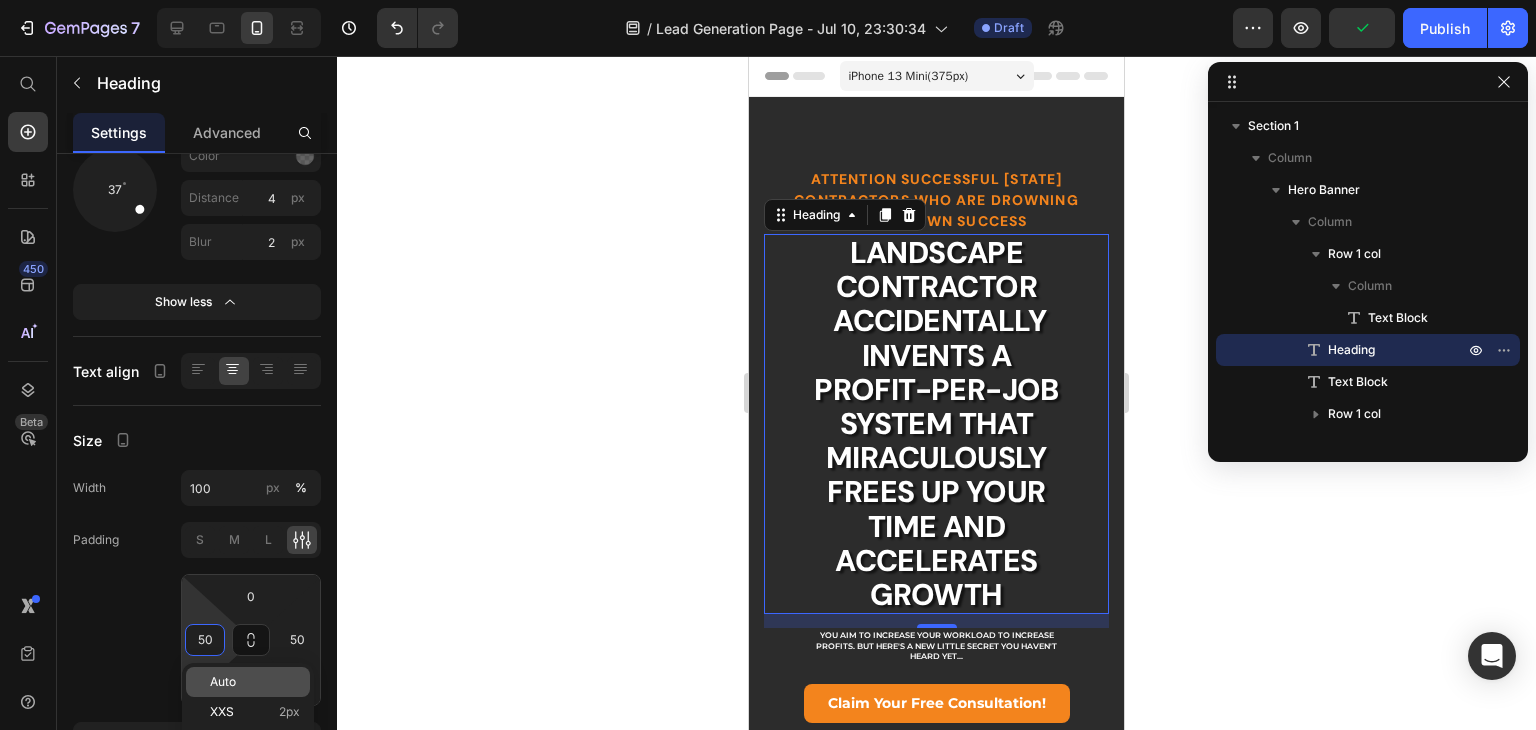 click on "Auto" at bounding box center [255, 682] 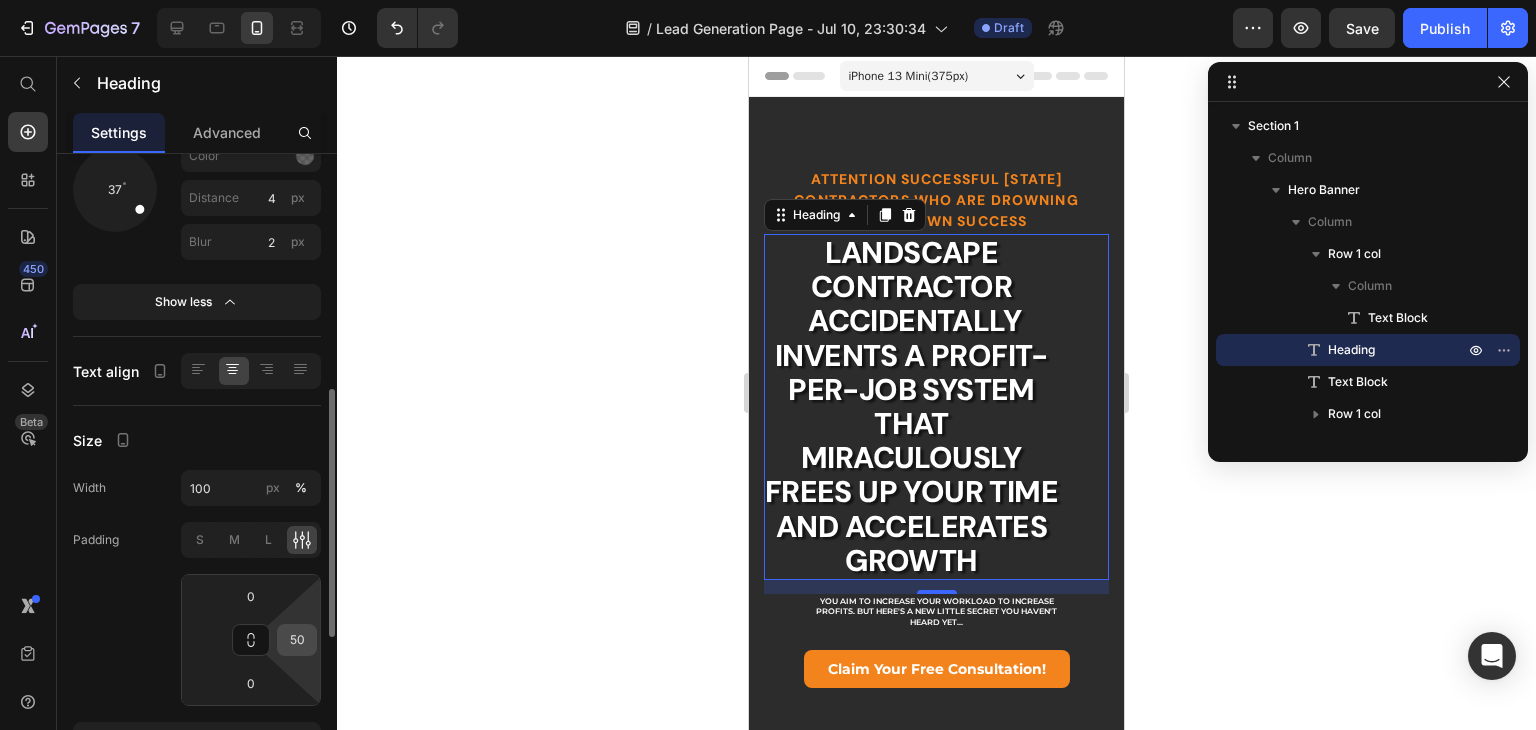 click on "50" at bounding box center [297, 640] 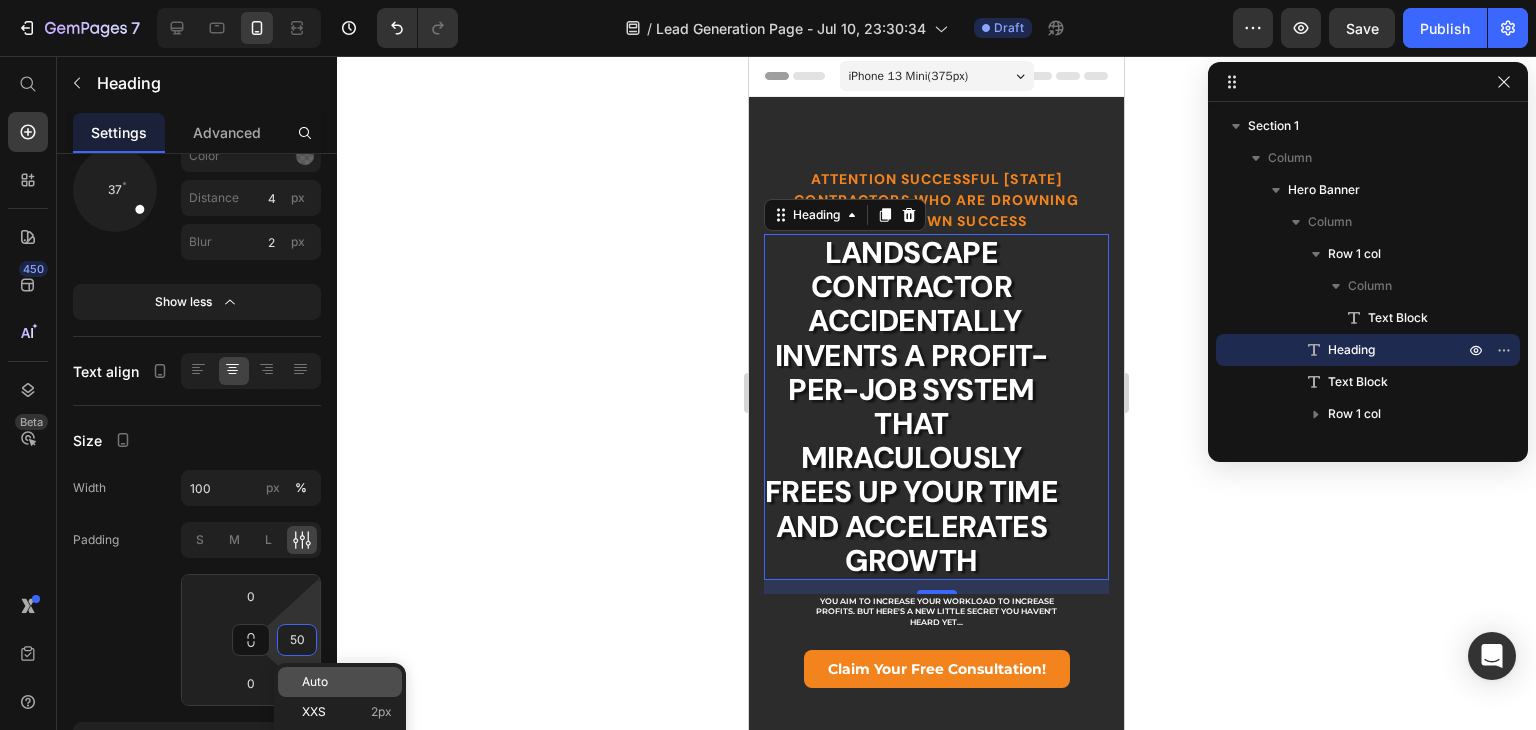 click on "Auto" at bounding box center [315, 682] 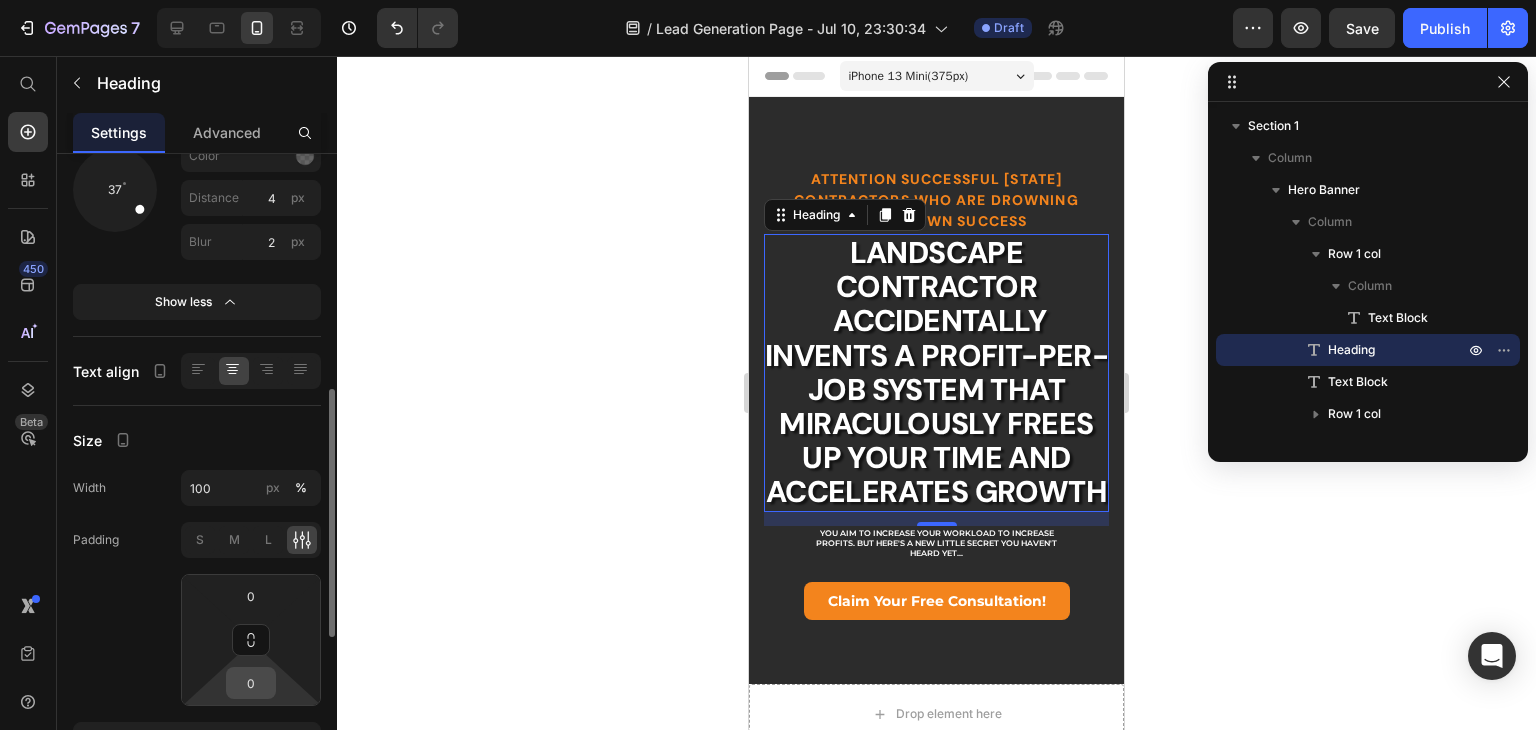 click on "0" at bounding box center [251, 683] 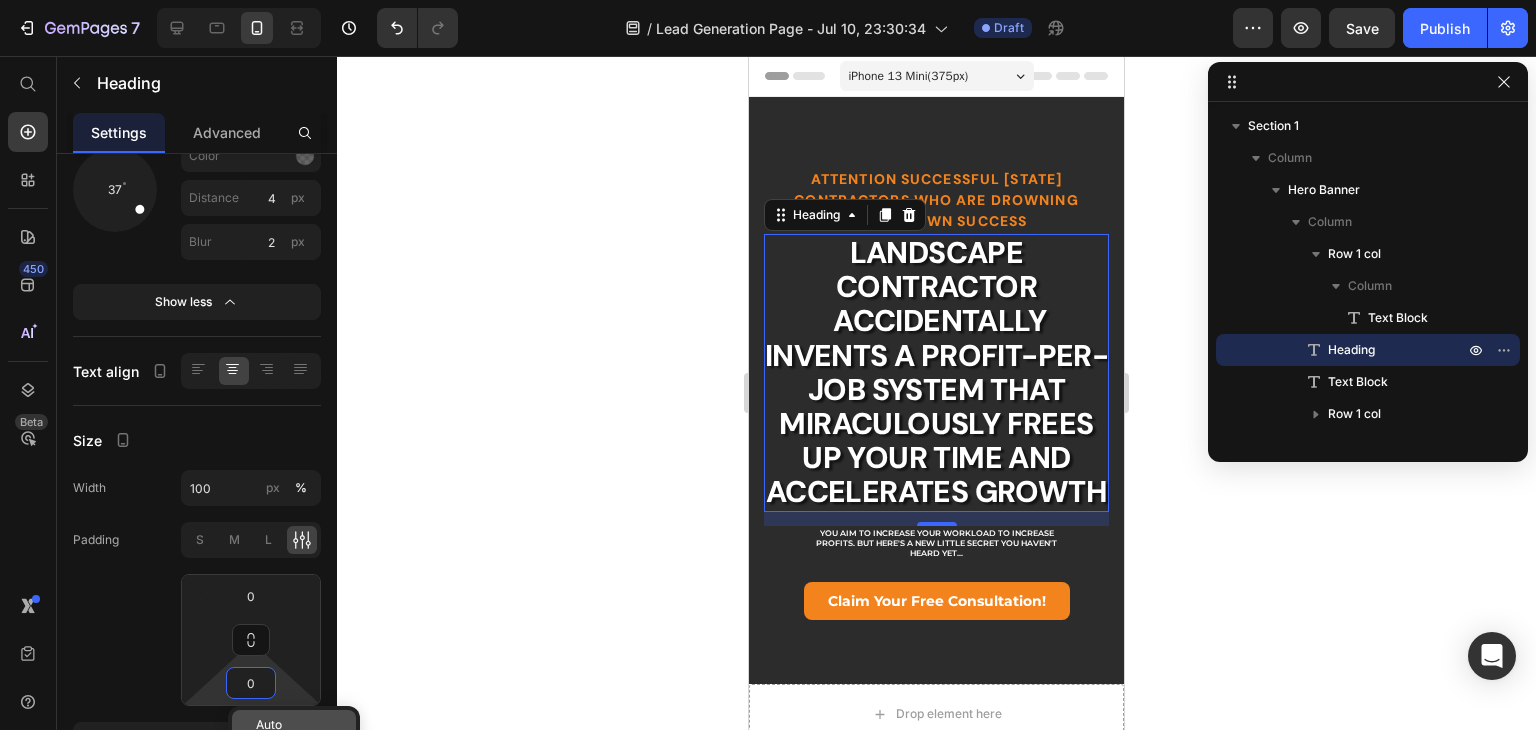 click on "Auto" at bounding box center [269, 725] 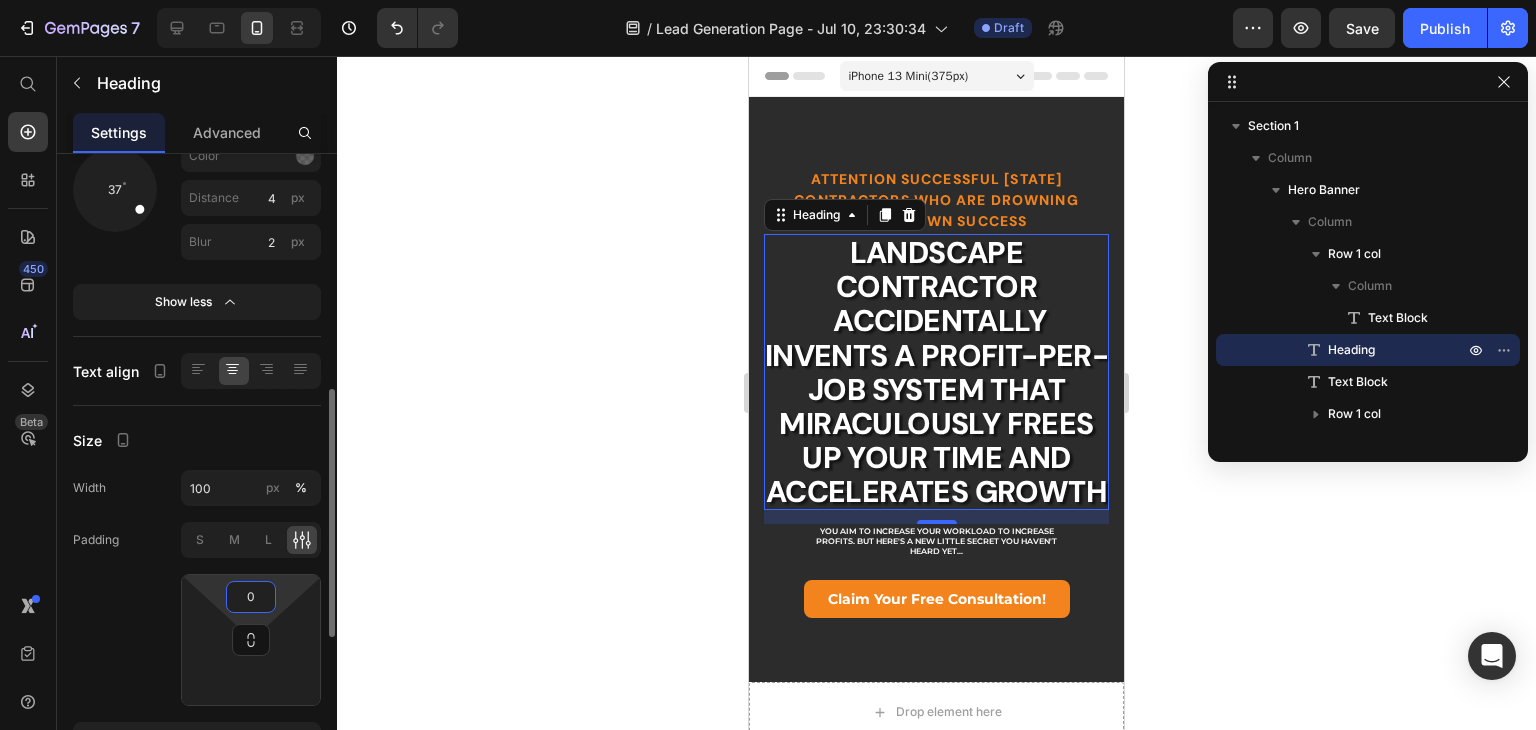click on "0" at bounding box center (251, 597) 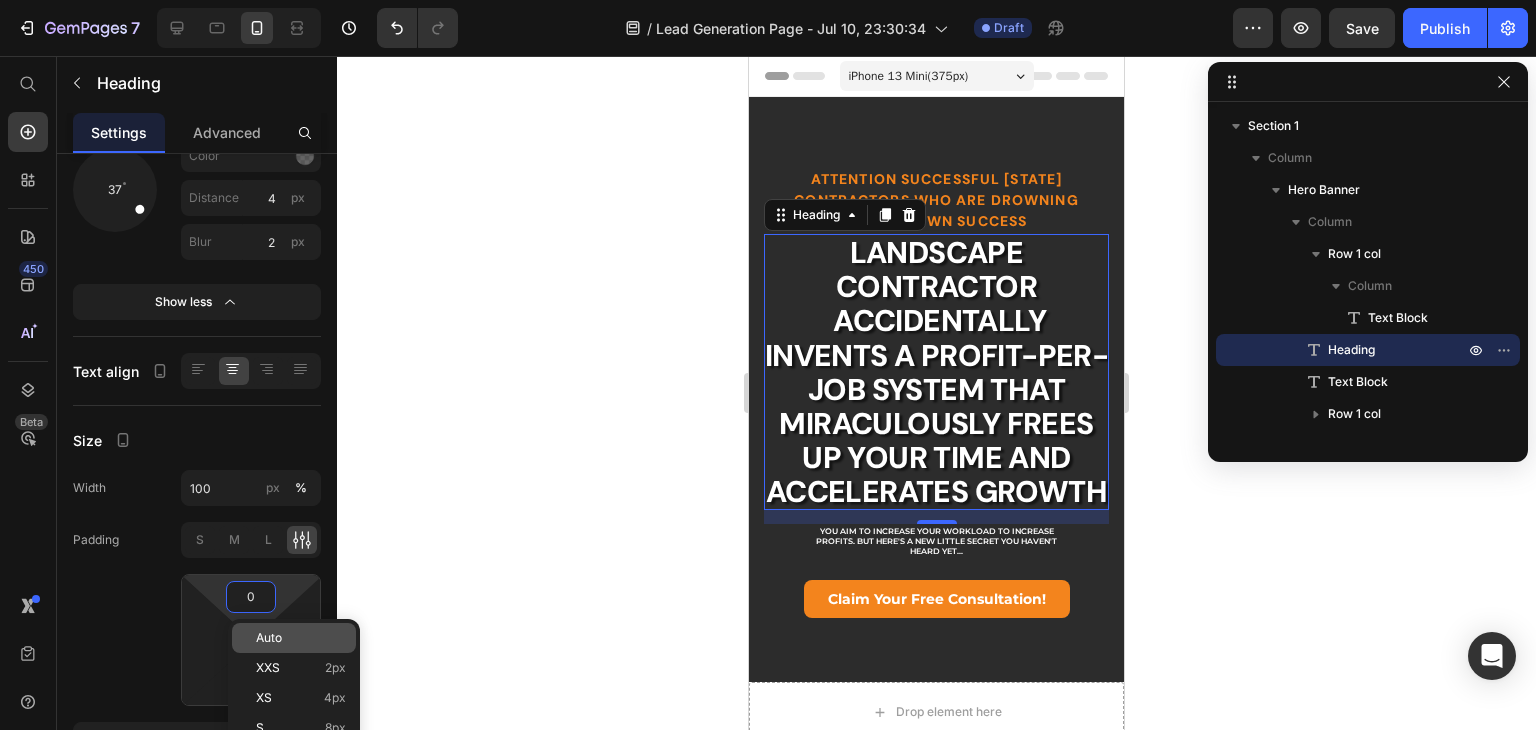 click on "Auto" 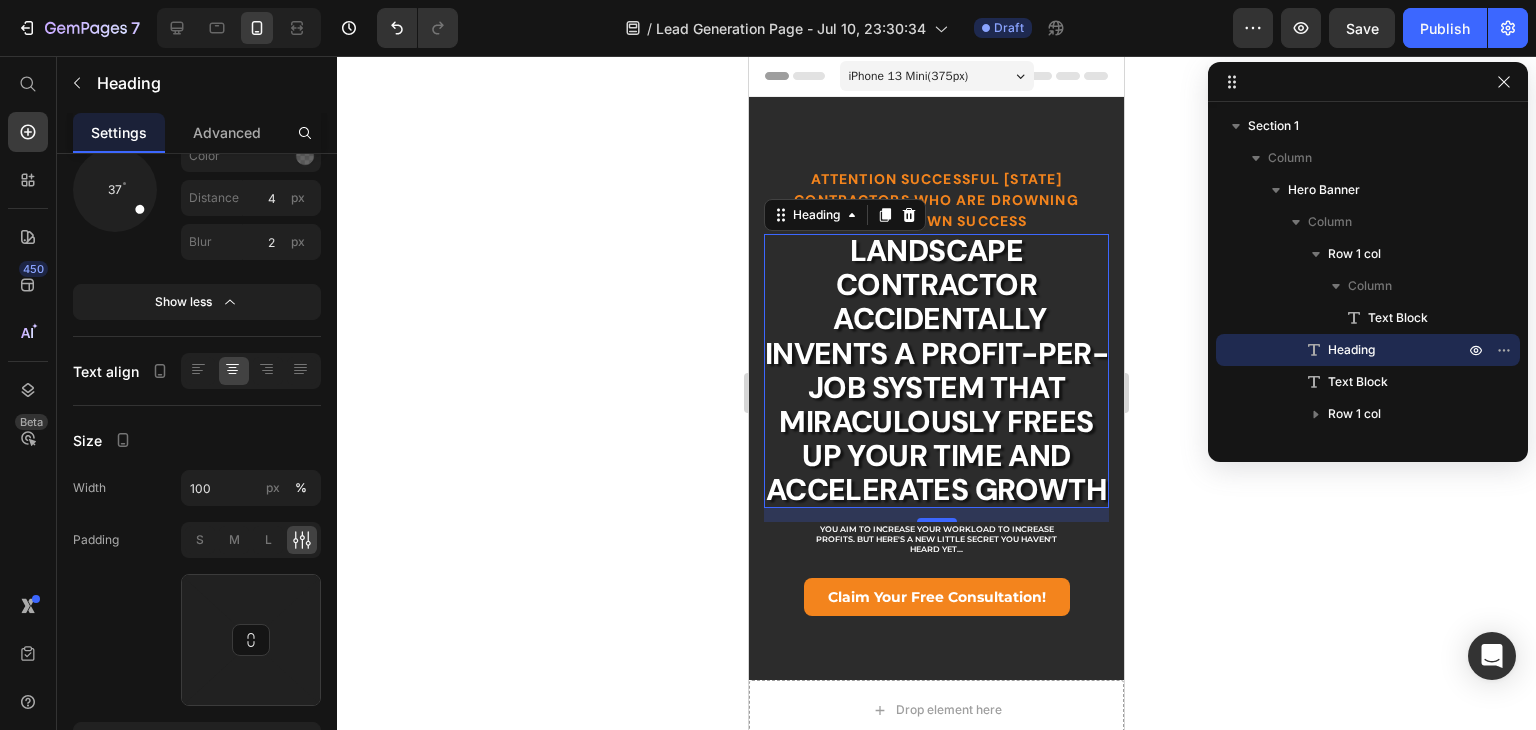 scroll, scrollTop: 100, scrollLeft: 0, axis: vertical 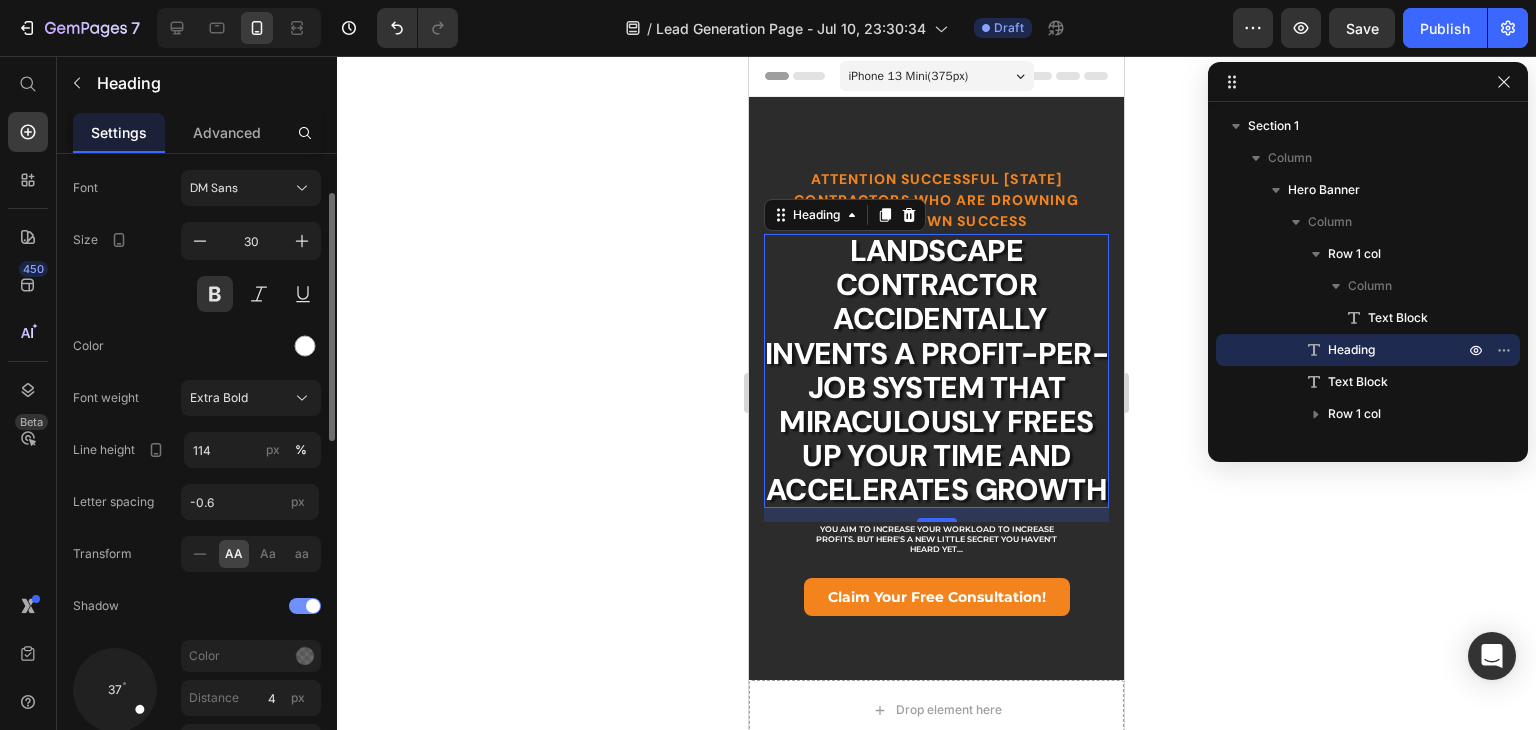 click at bounding box center [313, 606] 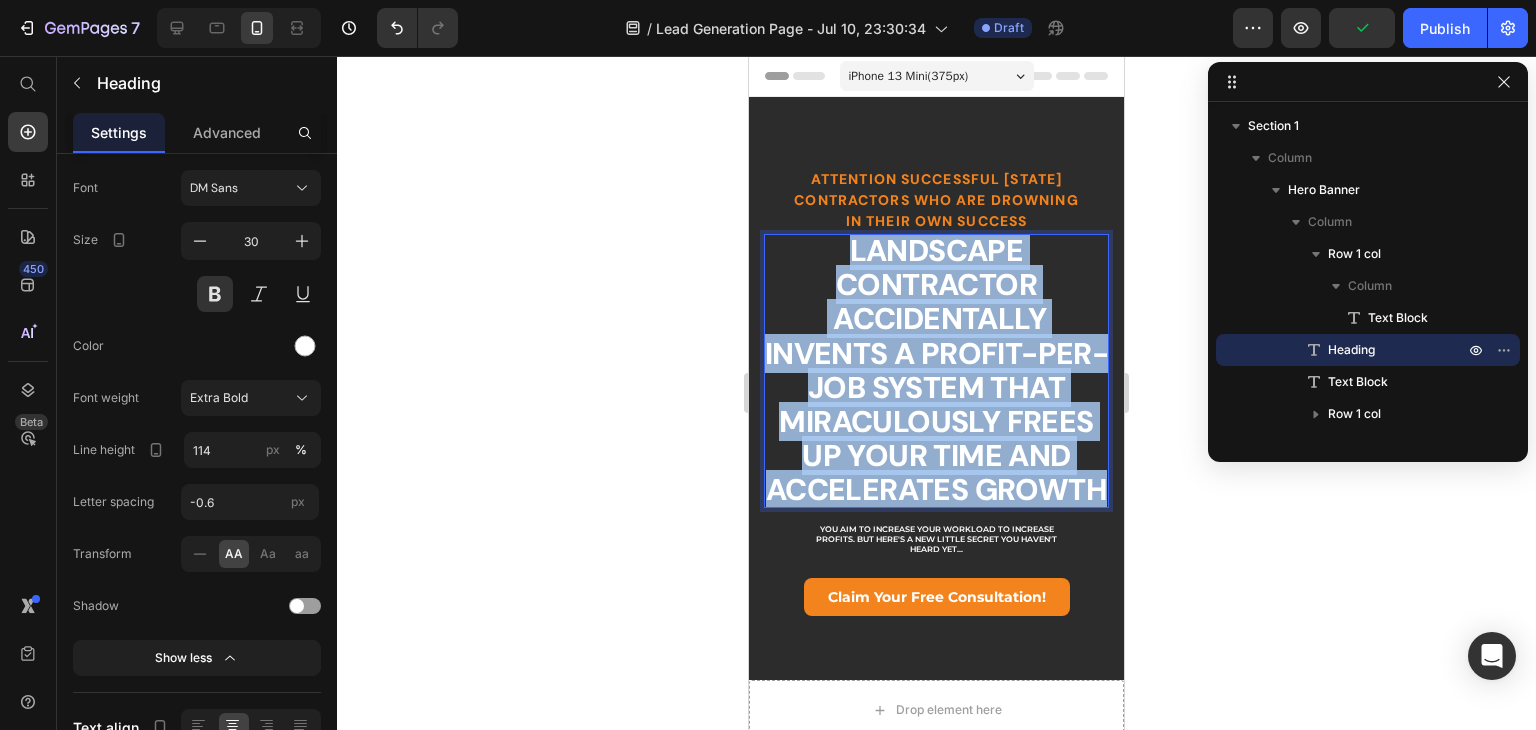 click on "Landscape Contractor  Accidentally Invents A Profit-Per-Job system That Miraculously Frees Up Your Time And Accelerates Growth" at bounding box center [936, 371] 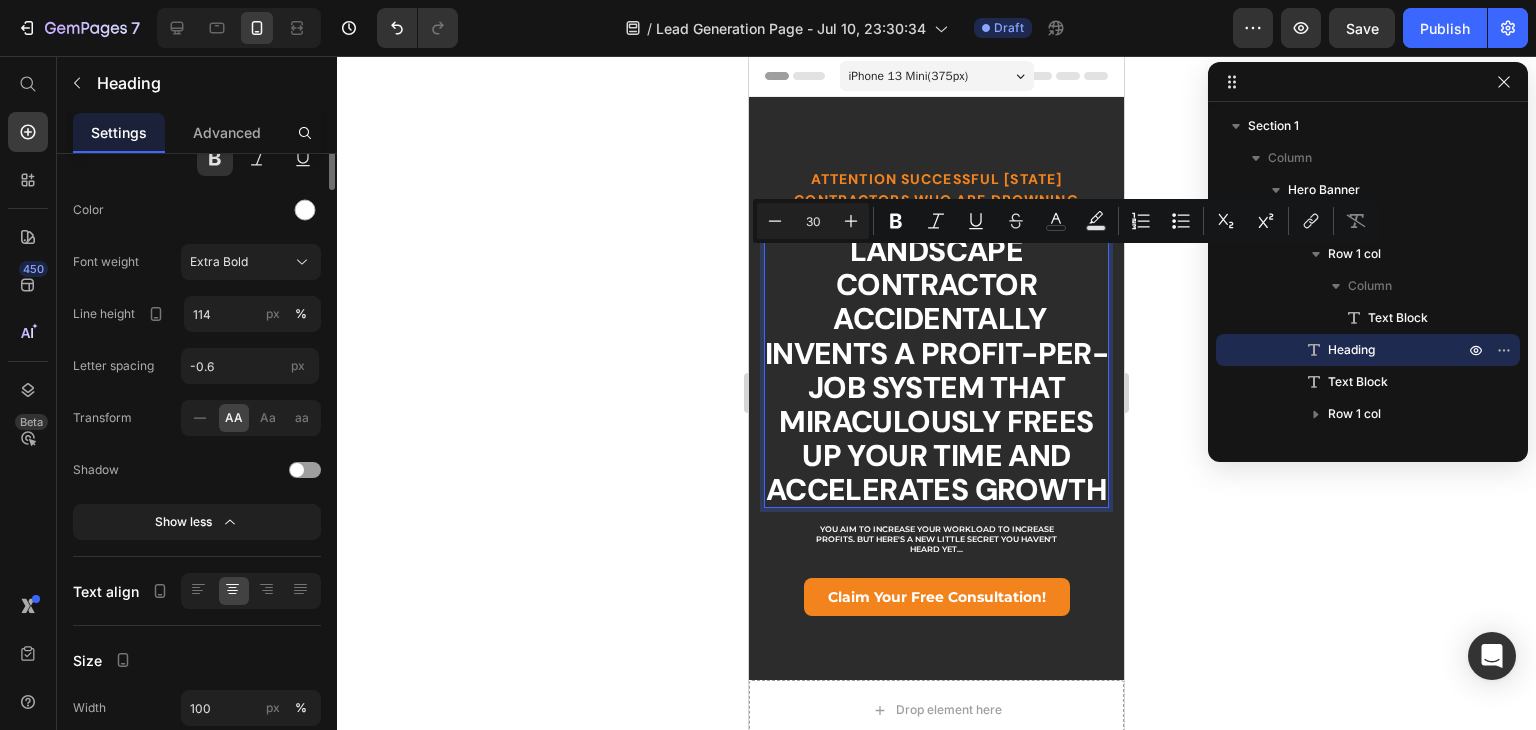 scroll, scrollTop: 0, scrollLeft: 0, axis: both 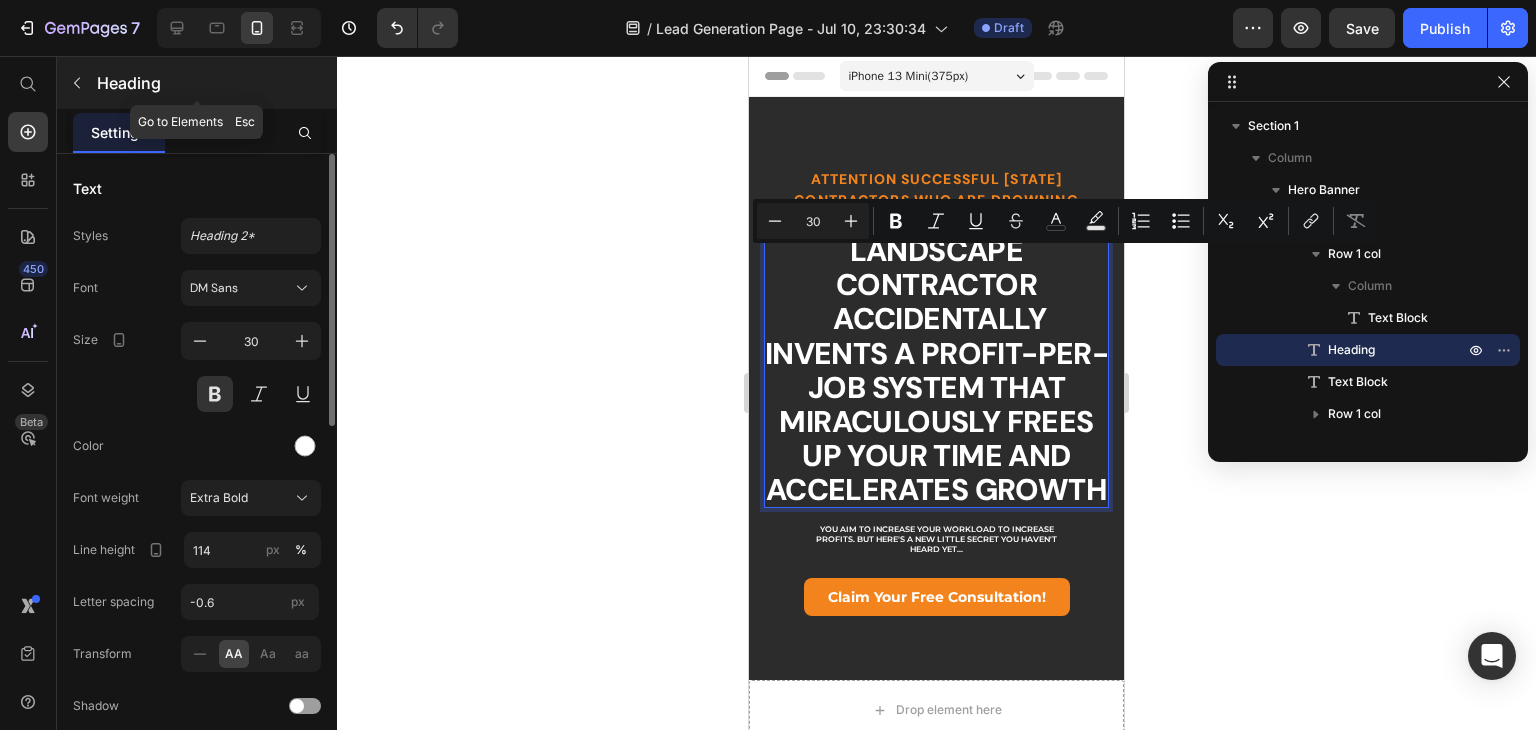 click 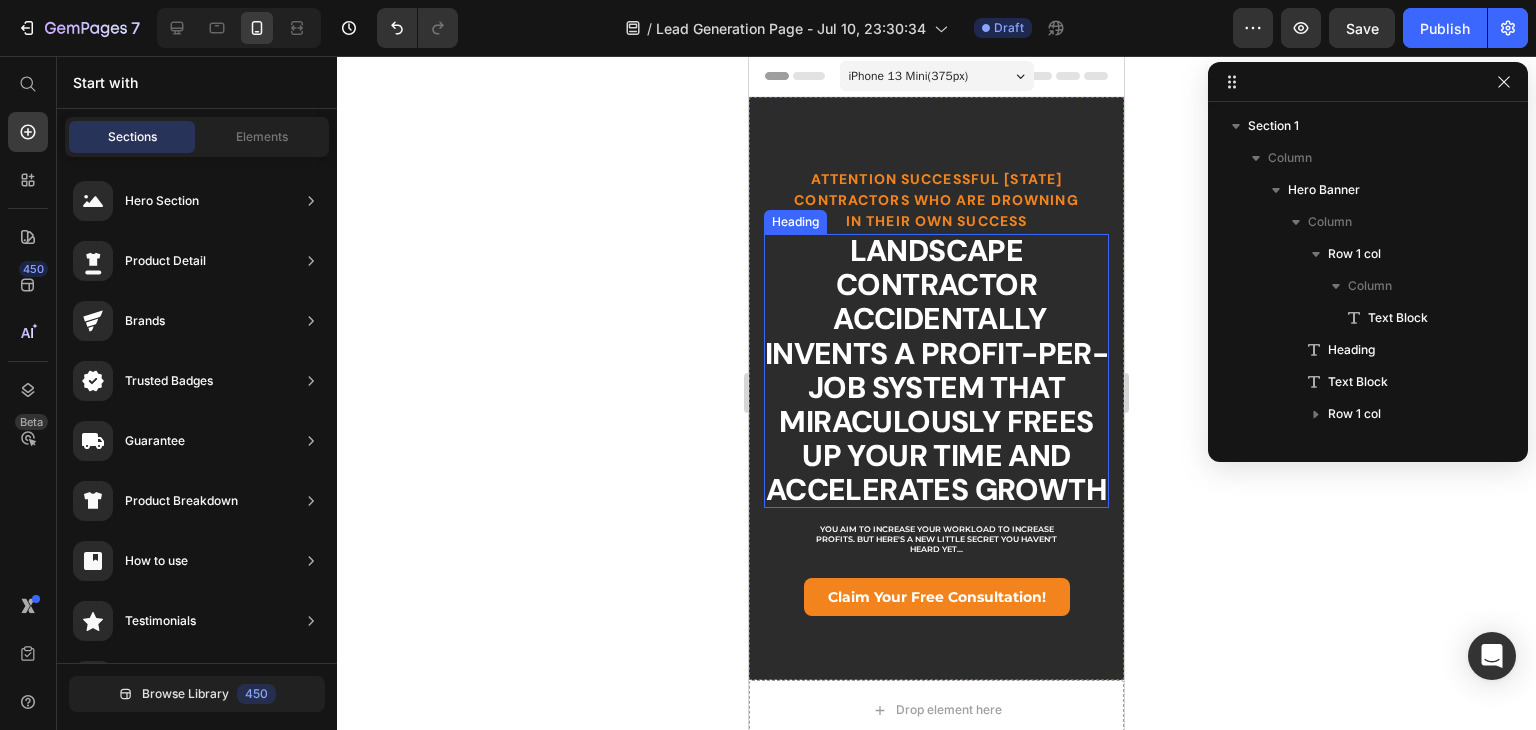 click on "Landscape Contractor  Accidentally Invents A Profit-Per-Job system That Miraculously Frees Up Your Time And Accelerates Growth" at bounding box center [936, 371] 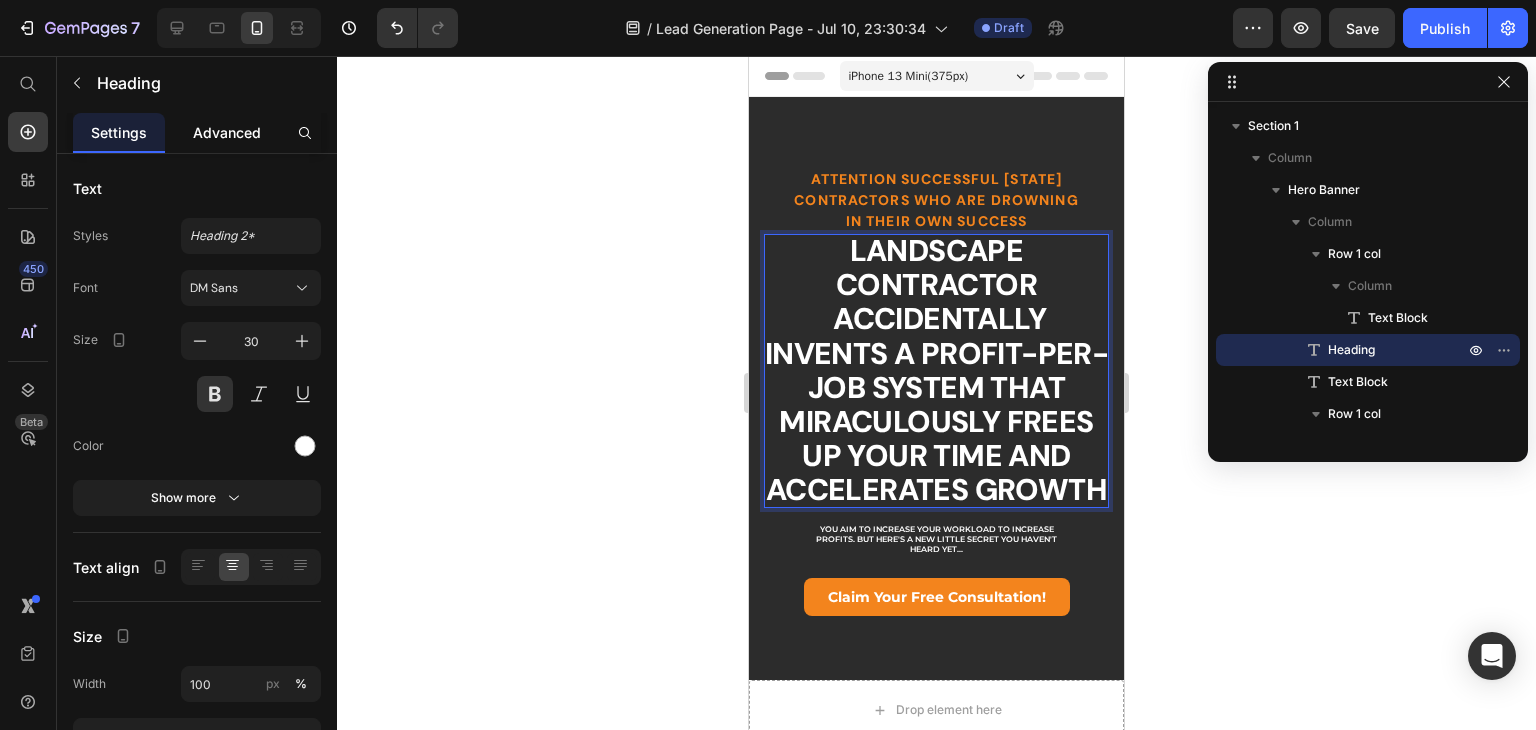 click on "Advanced" at bounding box center [227, 132] 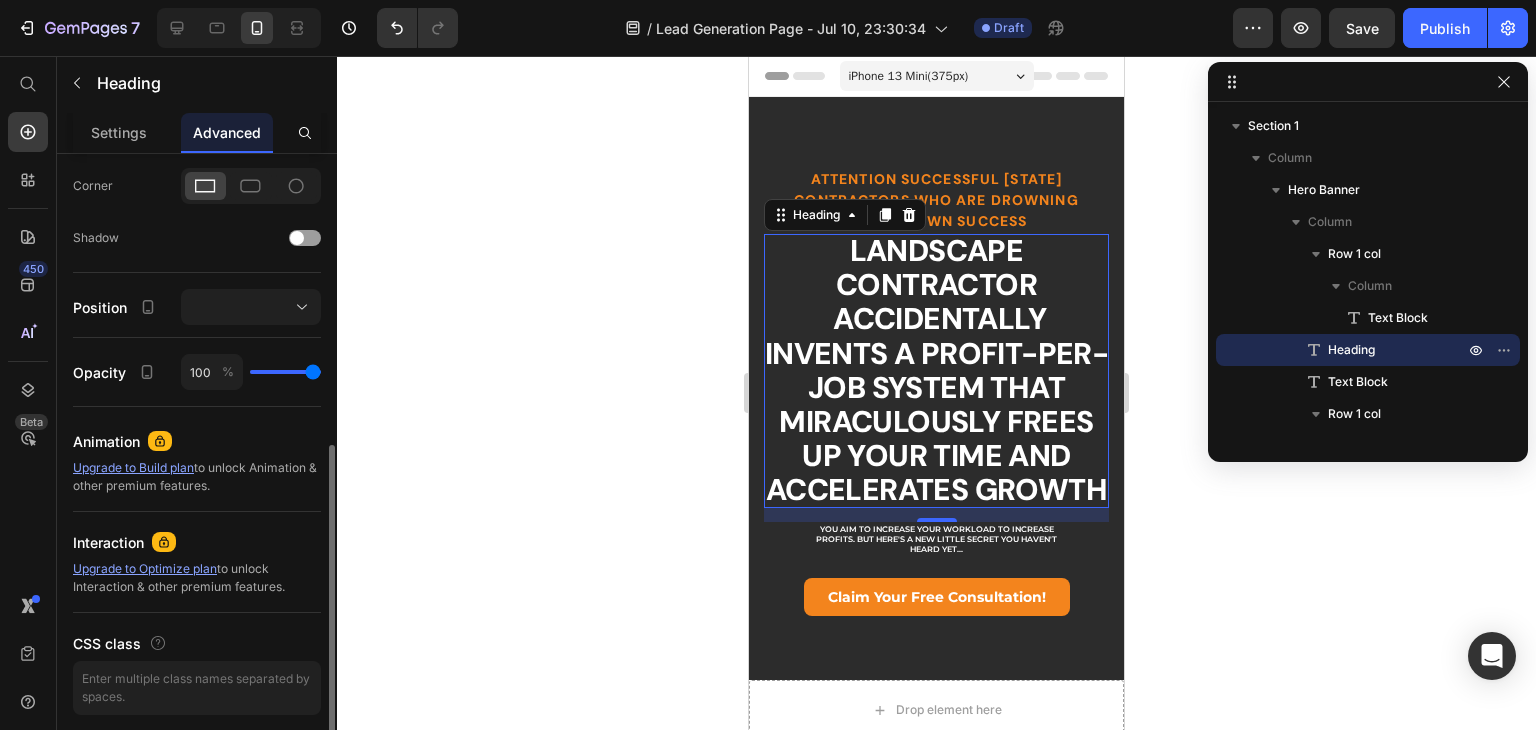 scroll, scrollTop: 670, scrollLeft: 0, axis: vertical 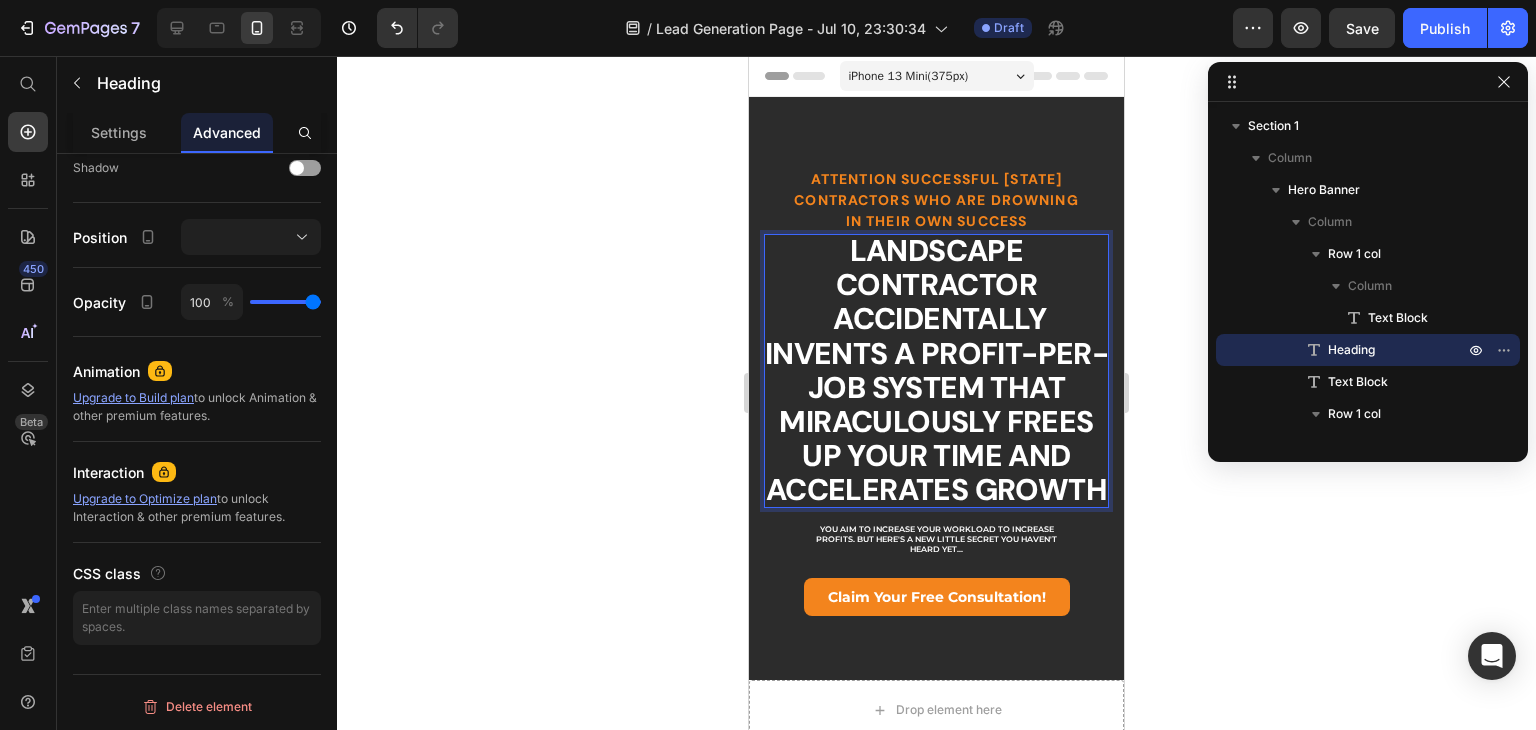 click on "Landscape Contractor  Accidentally Invents A Profit-Per-Job system That Miraculously Frees Up Your Time And Accelerates Growth" at bounding box center (936, 371) 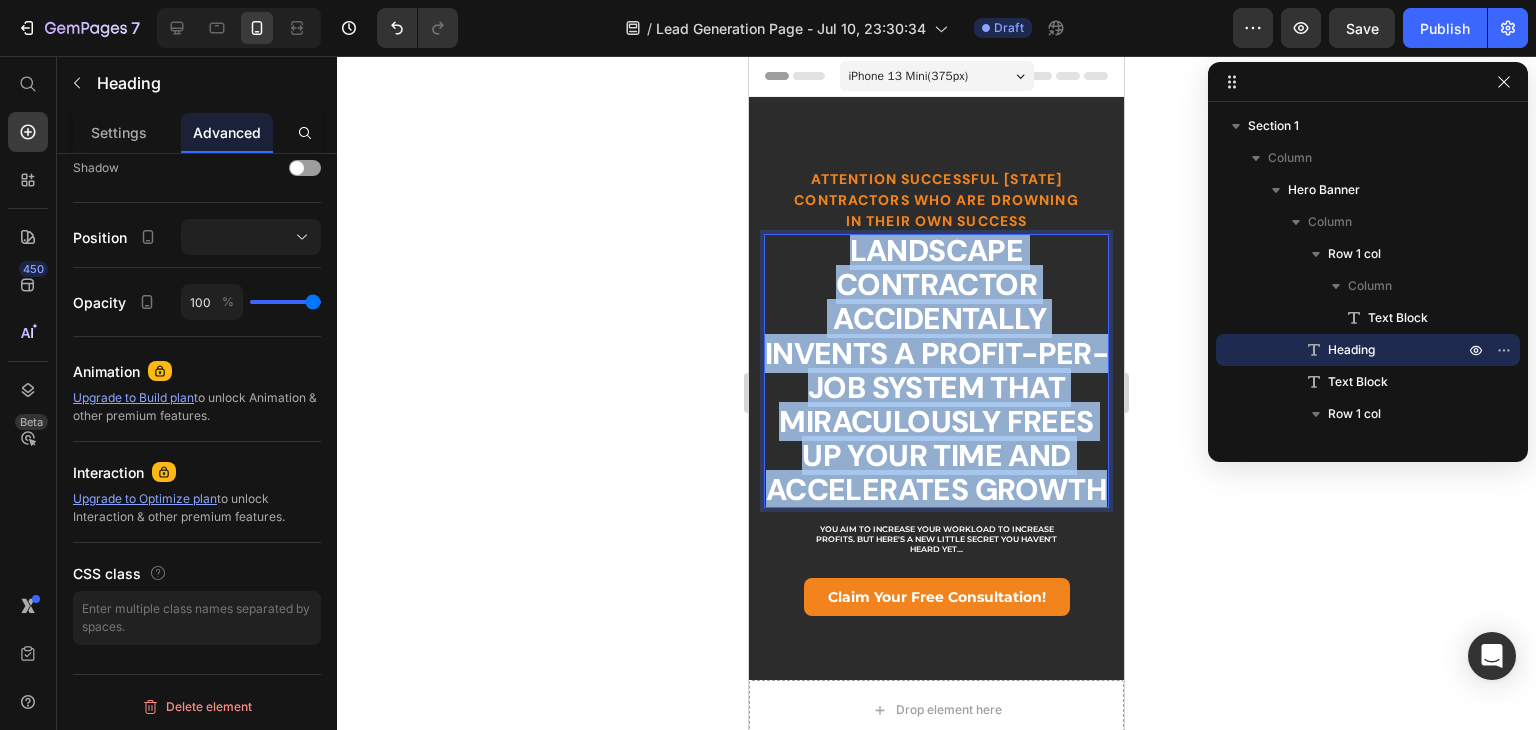 click on "Landscape Contractor  Accidentally Invents A Profit-Per-Job system That Miraculously Frees Up Your Time And Accelerates Growth" at bounding box center [936, 371] 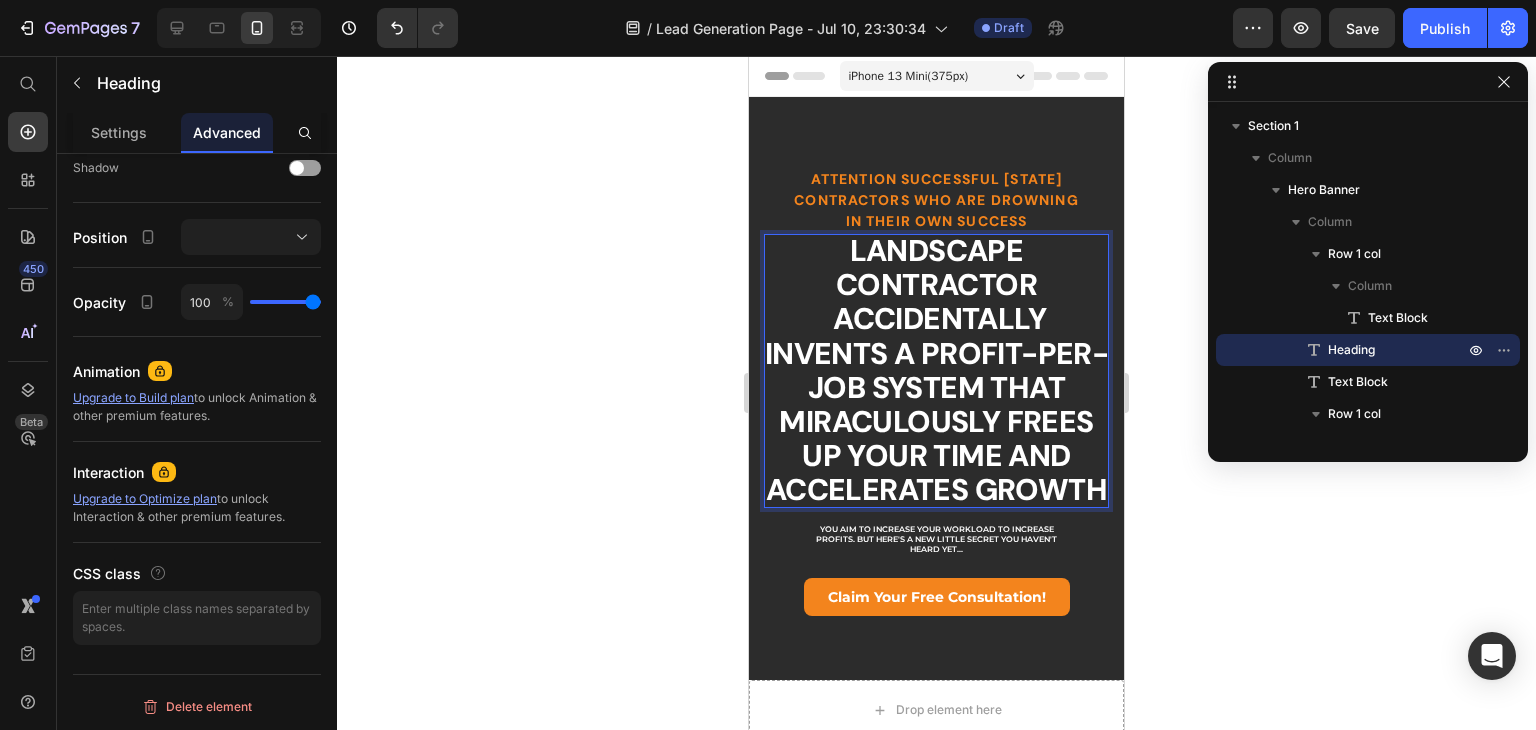scroll, scrollTop: 1, scrollLeft: 0, axis: vertical 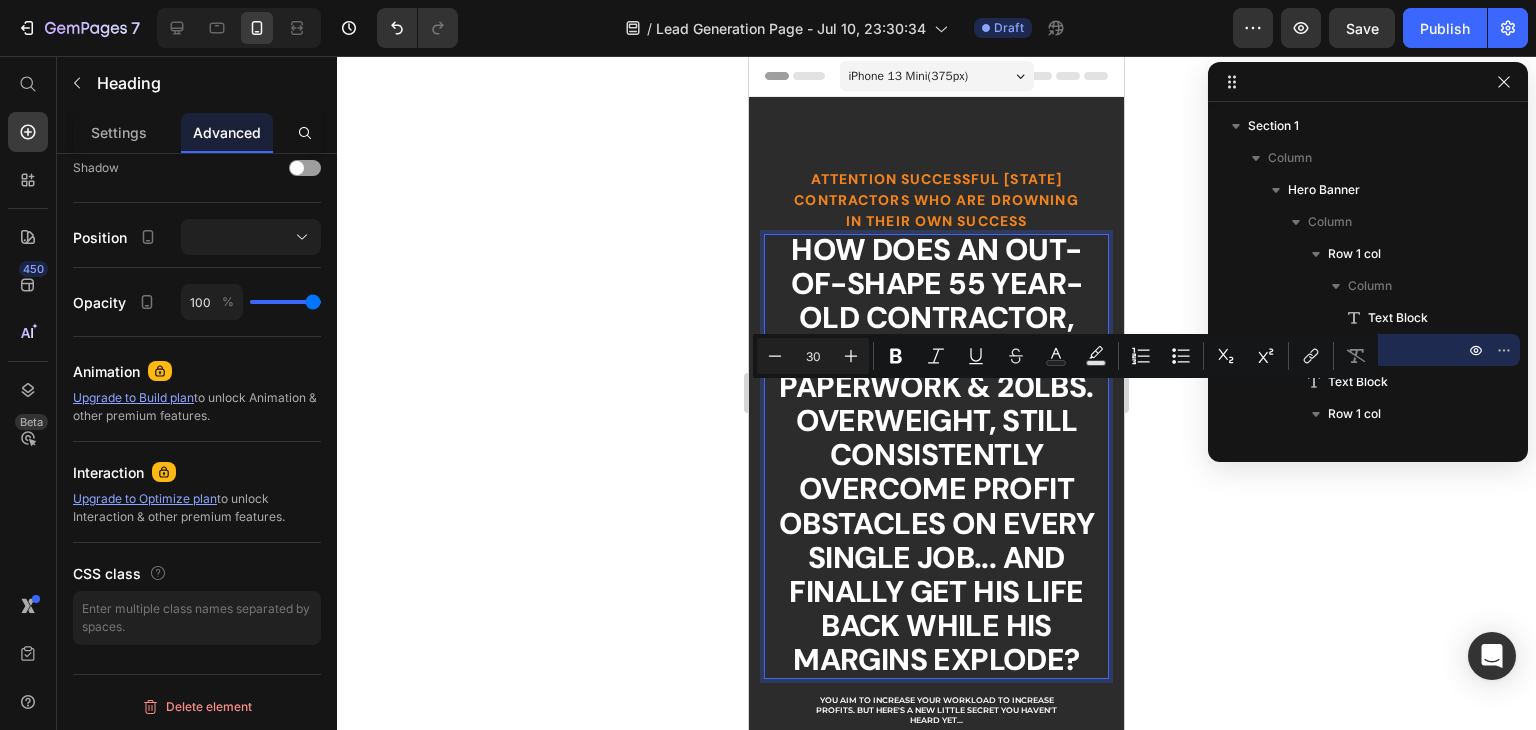click 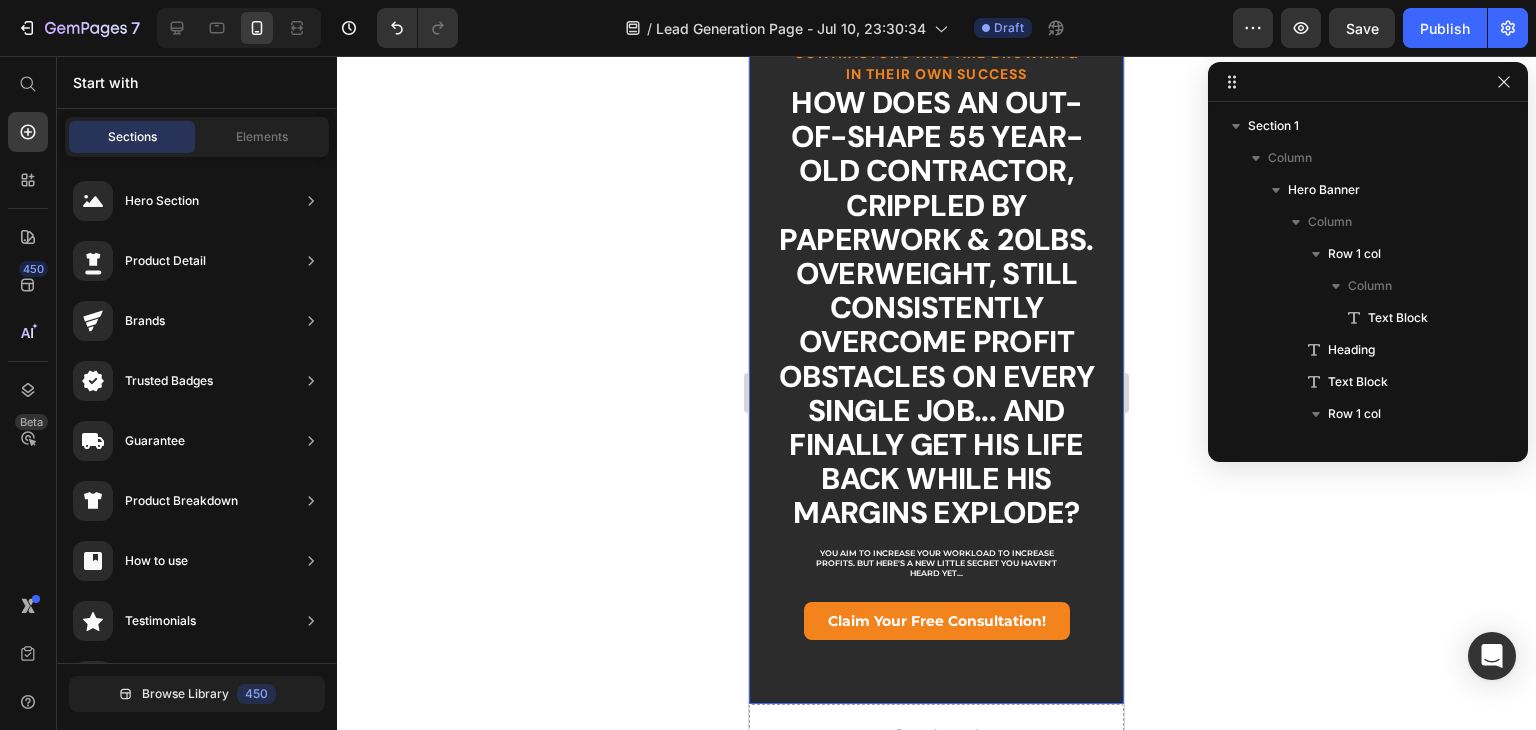 scroll, scrollTop: 100, scrollLeft: 0, axis: vertical 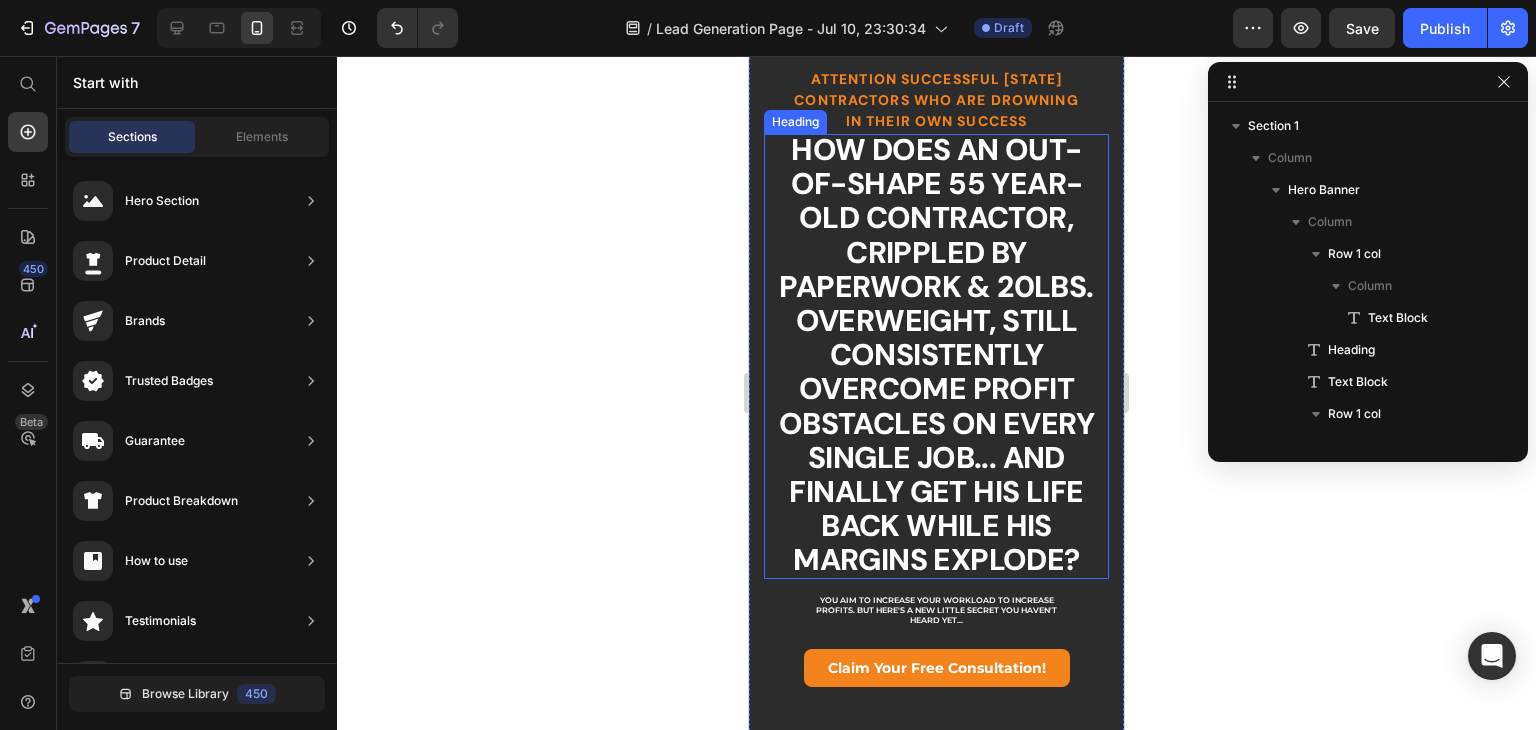 click on "How Does An Out-Of-Shape 55 Year-Old Contractor, Crippled By Paperwork & 20lbs. Overweight, Still Consistently Overcome Profit Obstacles On Every Single Job... And Finally Get His Life Back While His Margins Explode?" at bounding box center [936, 355] 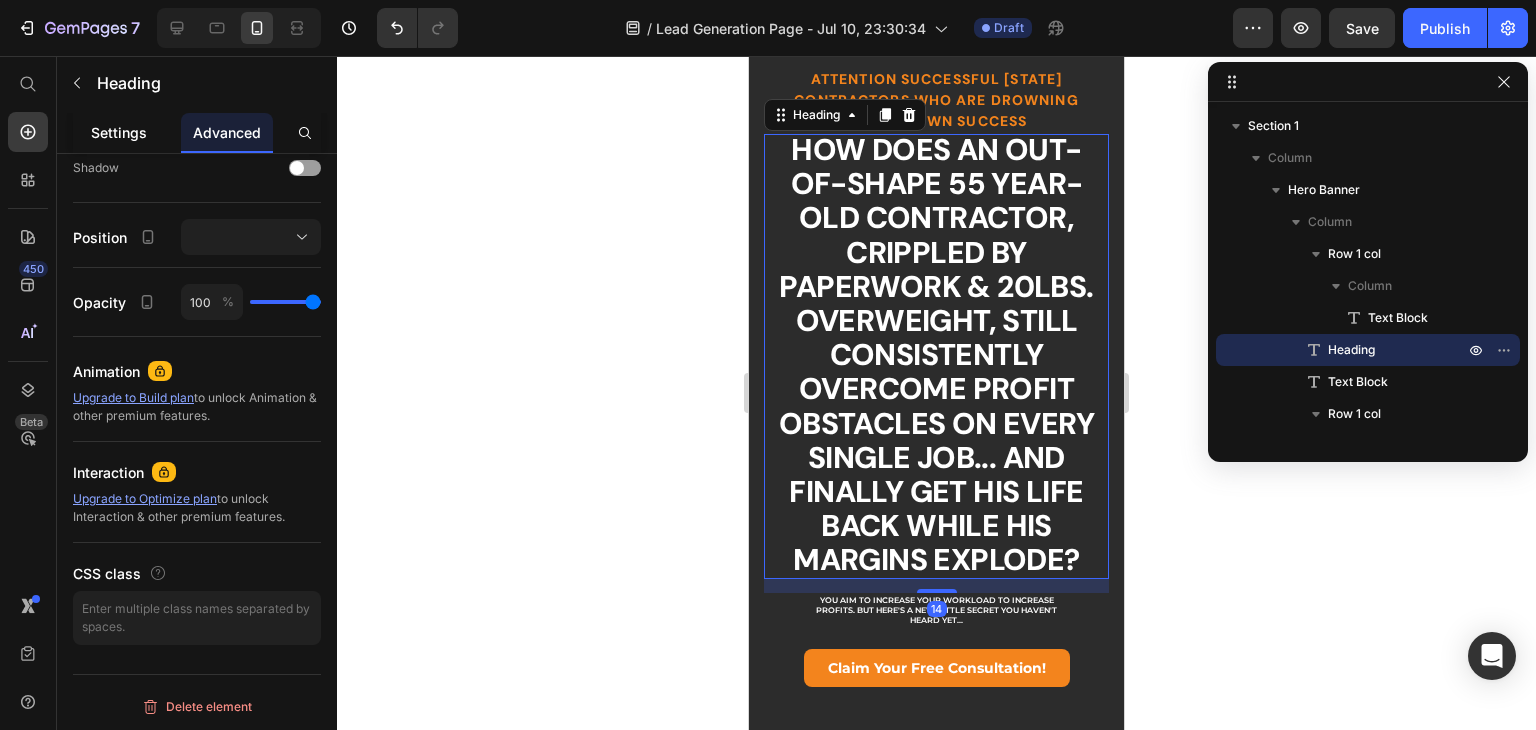 click on "Settings" at bounding box center (119, 132) 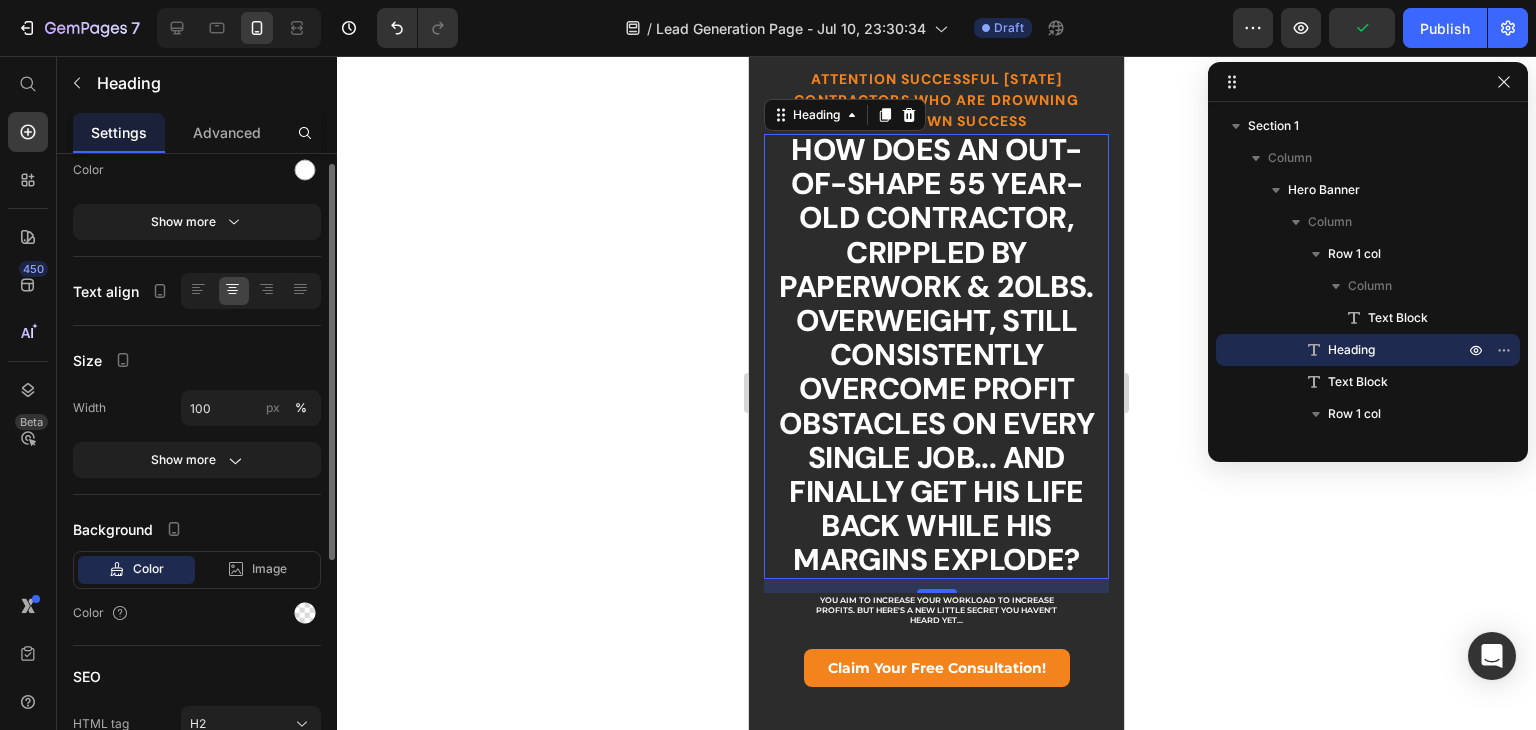 scroll, scrollTop: 176, scrollLeft: 0, axis: vertical 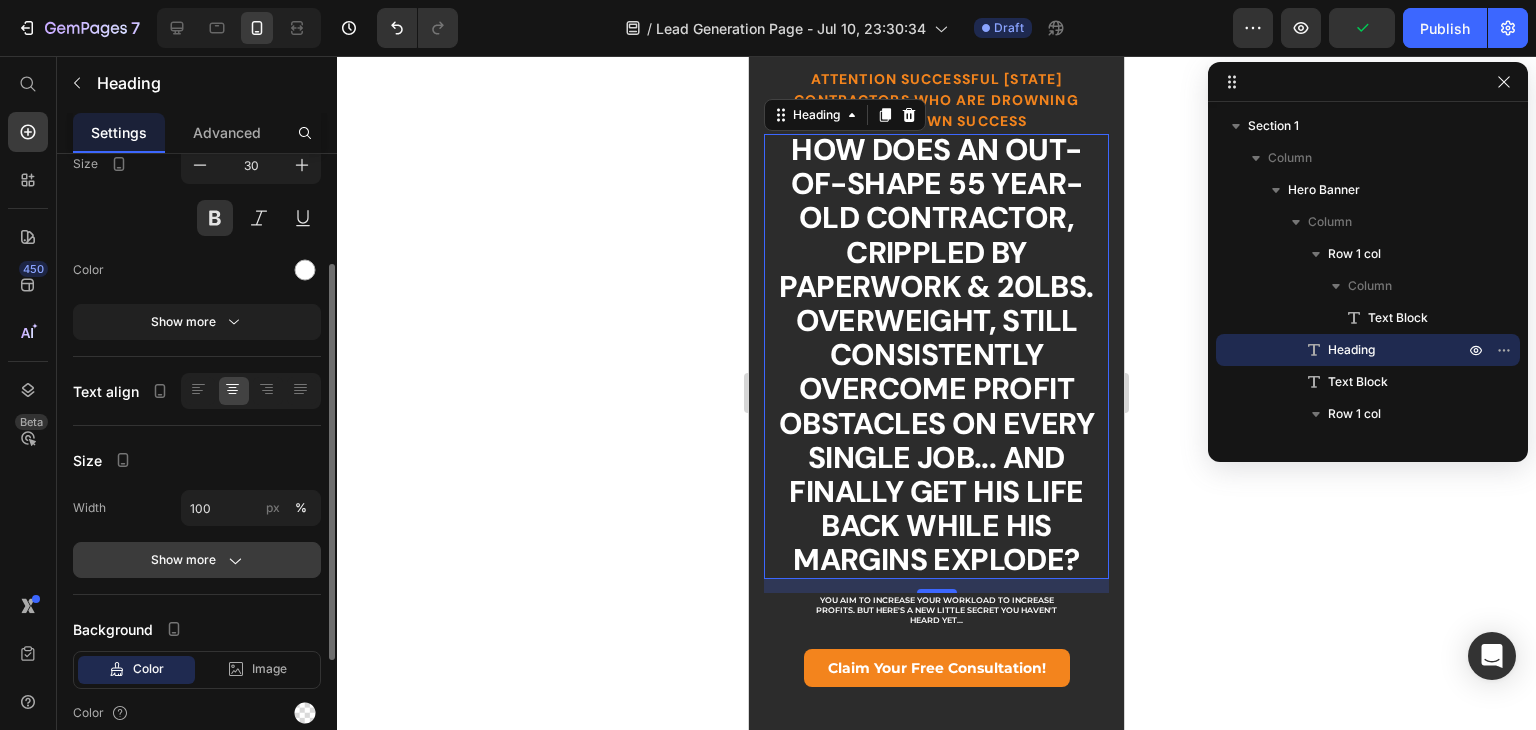 click 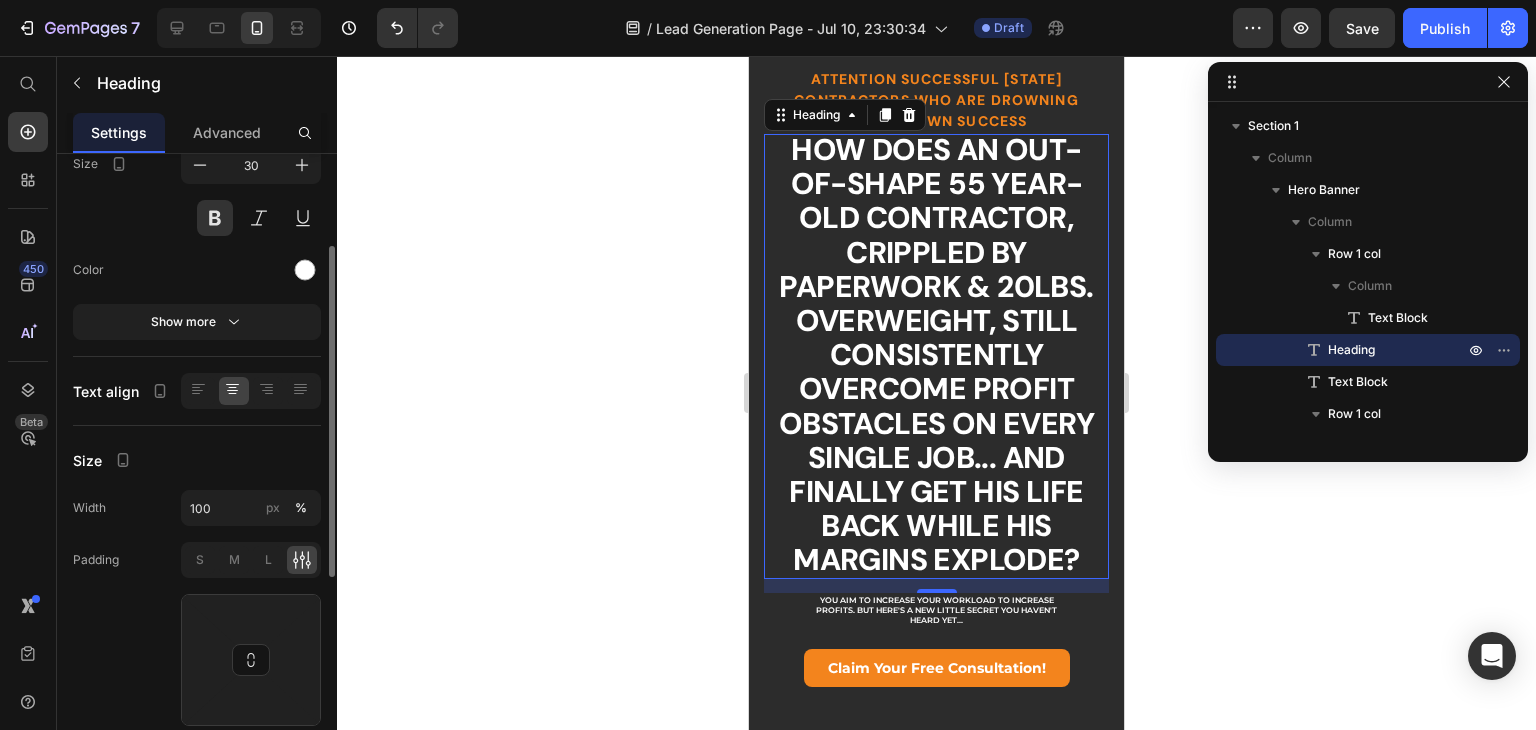 scroll, scrollTop: 76, scrollLeft: 0, axis: vertical 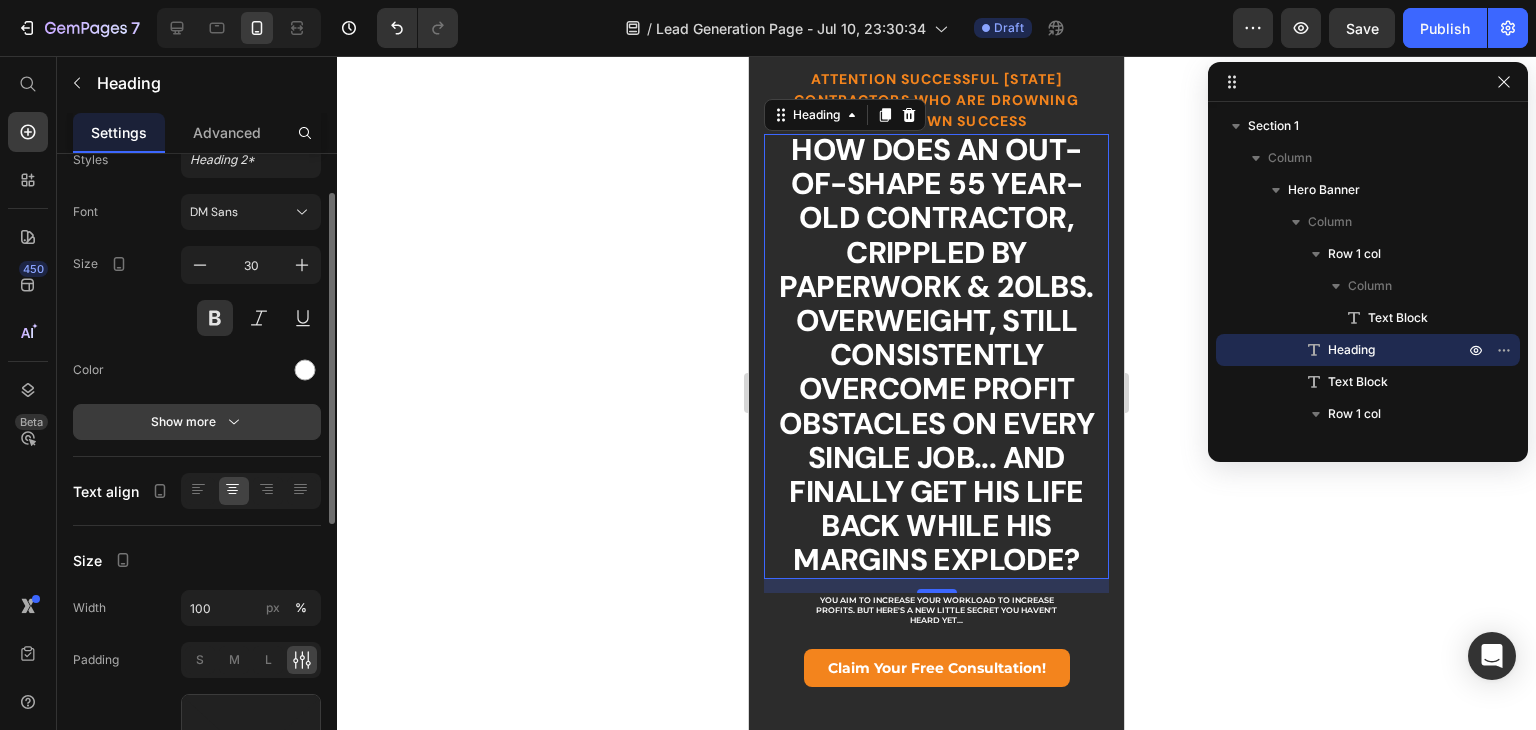 click on "Show more" at bounding box center [197, 422] 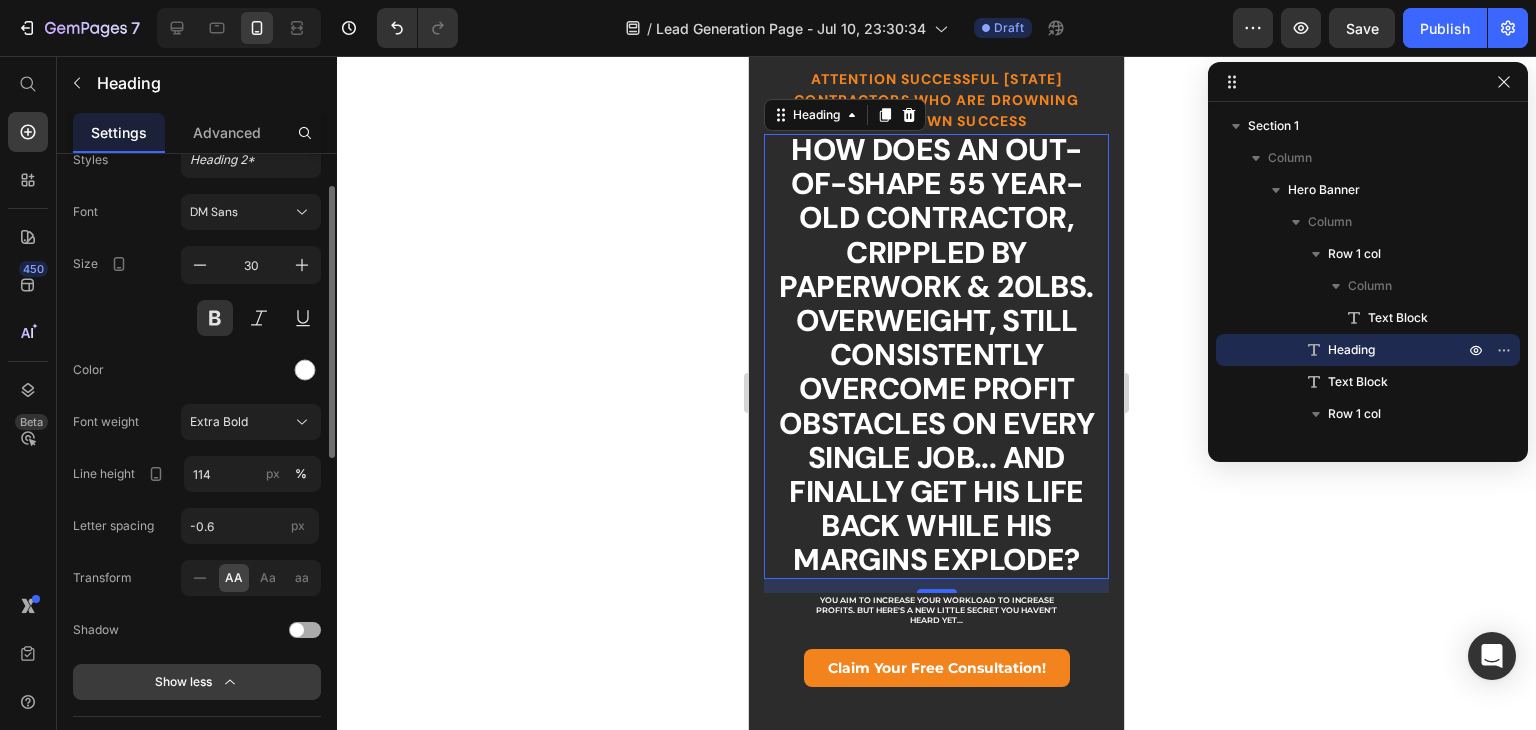 scroll, scrollTop: 176, scrollLeft: 0, axis: vertical 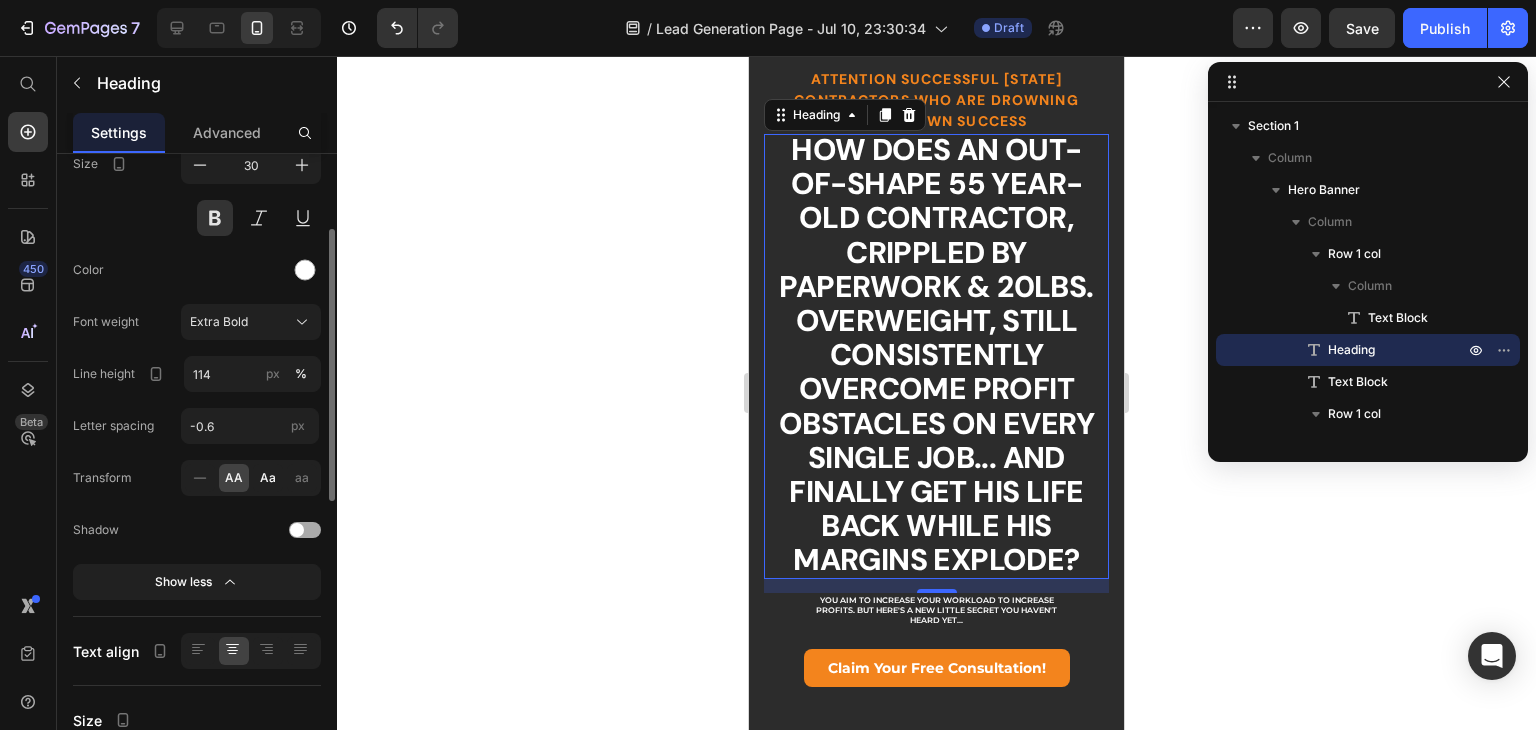 click on "Aa" 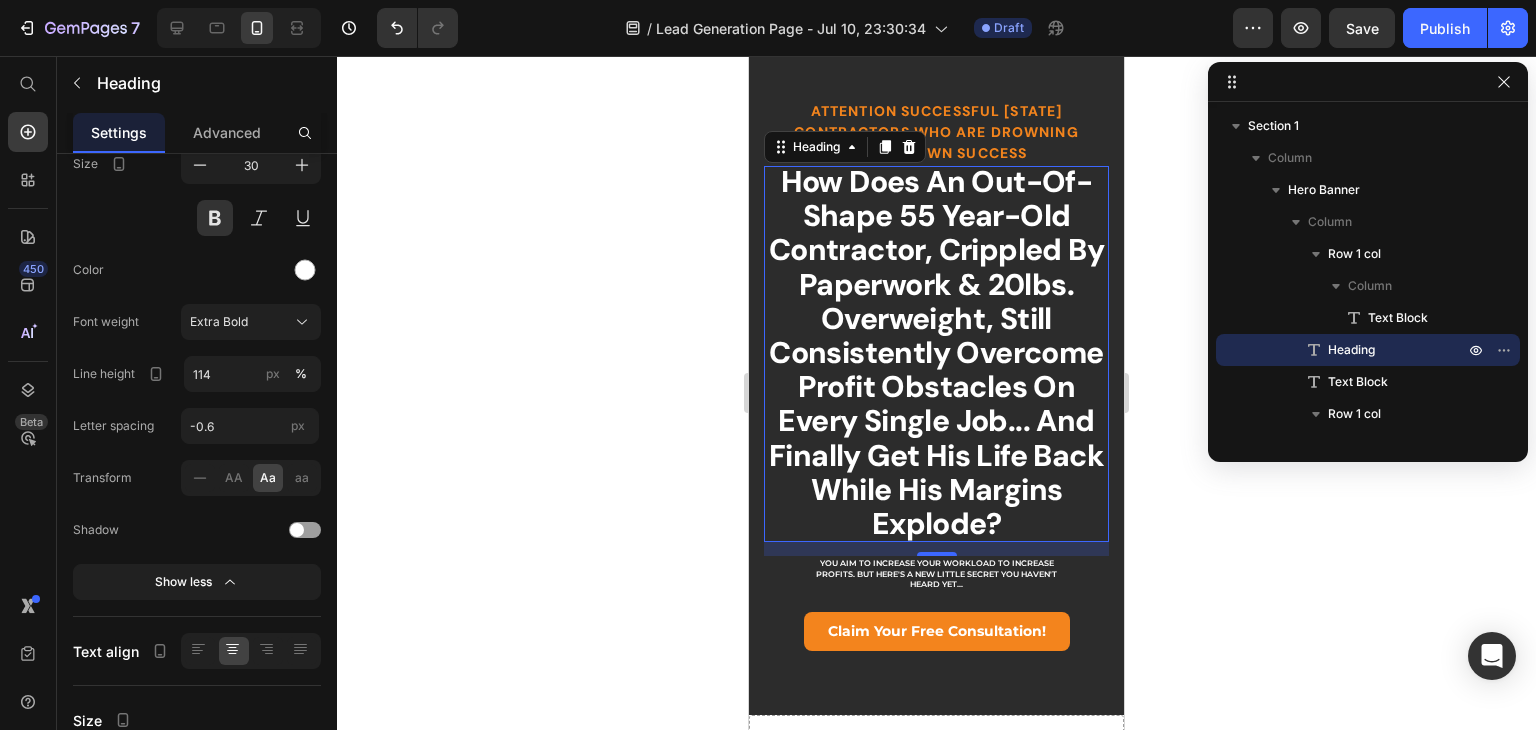 scroll, scrollTop: 100, scrollLeft: 0, axis: vertical 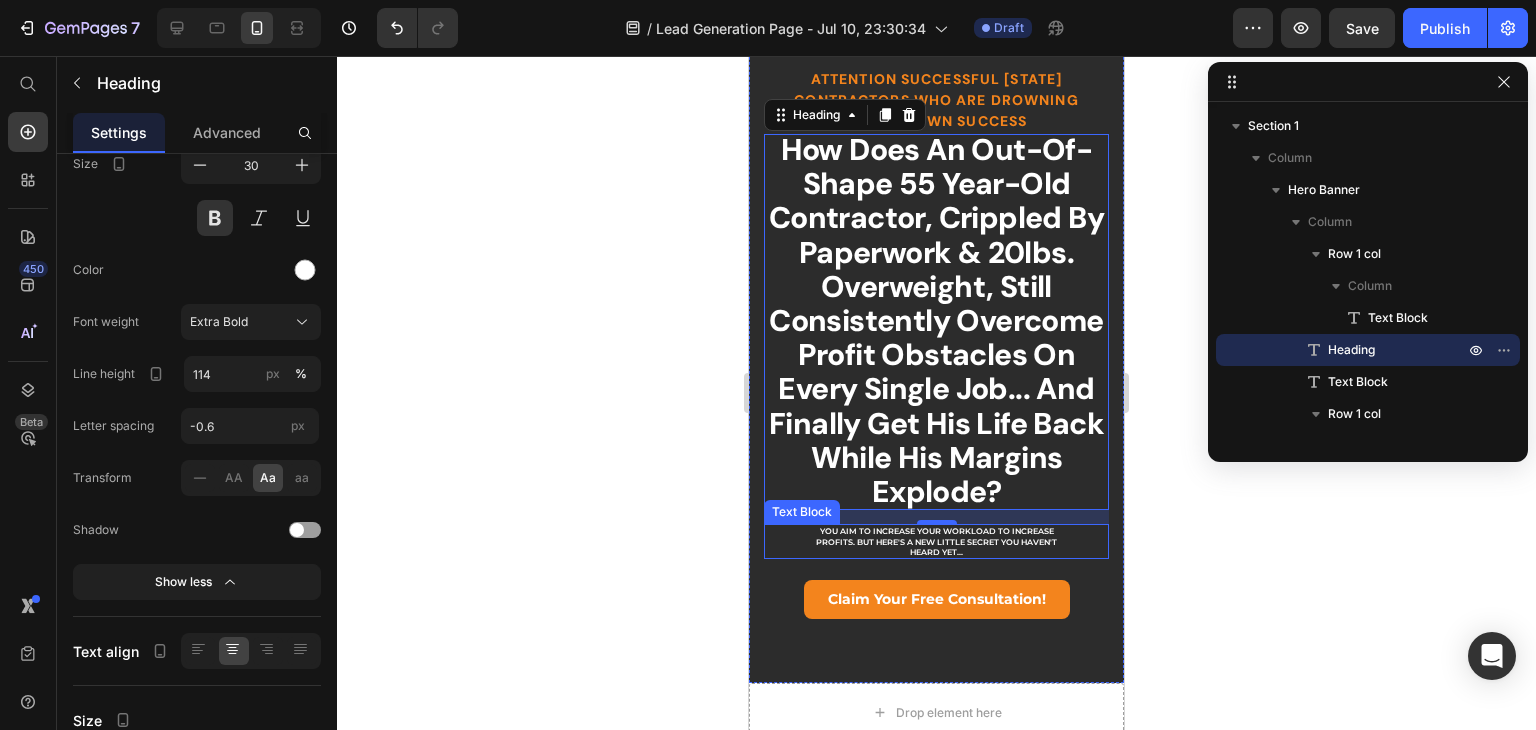 click on "You aim to increase your workload to increase profits. But here's a NEW little secret you haven't heard yet..." at bounding box center (936, 541) 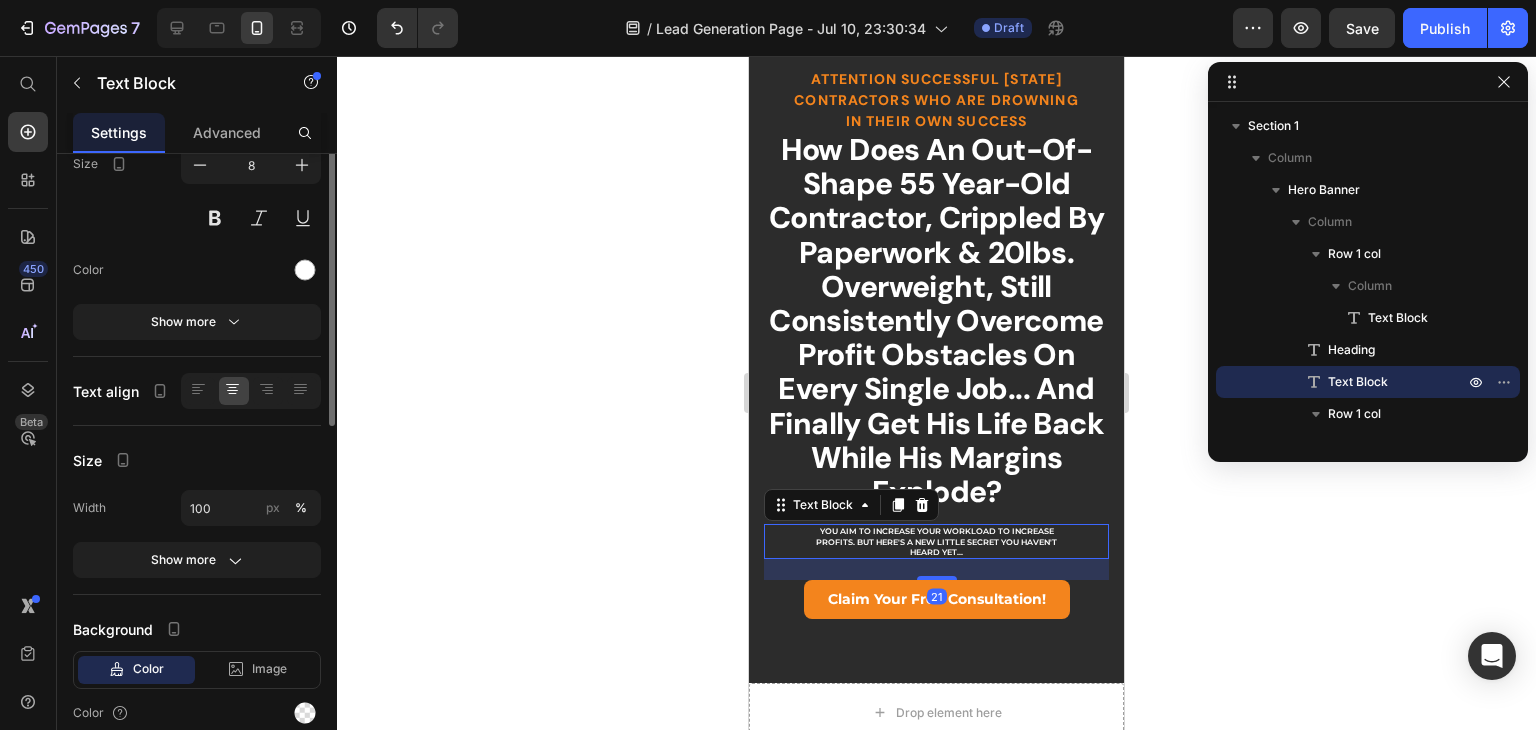 scroll, scrollTop: 0, scrollLeft: 0, axis: both 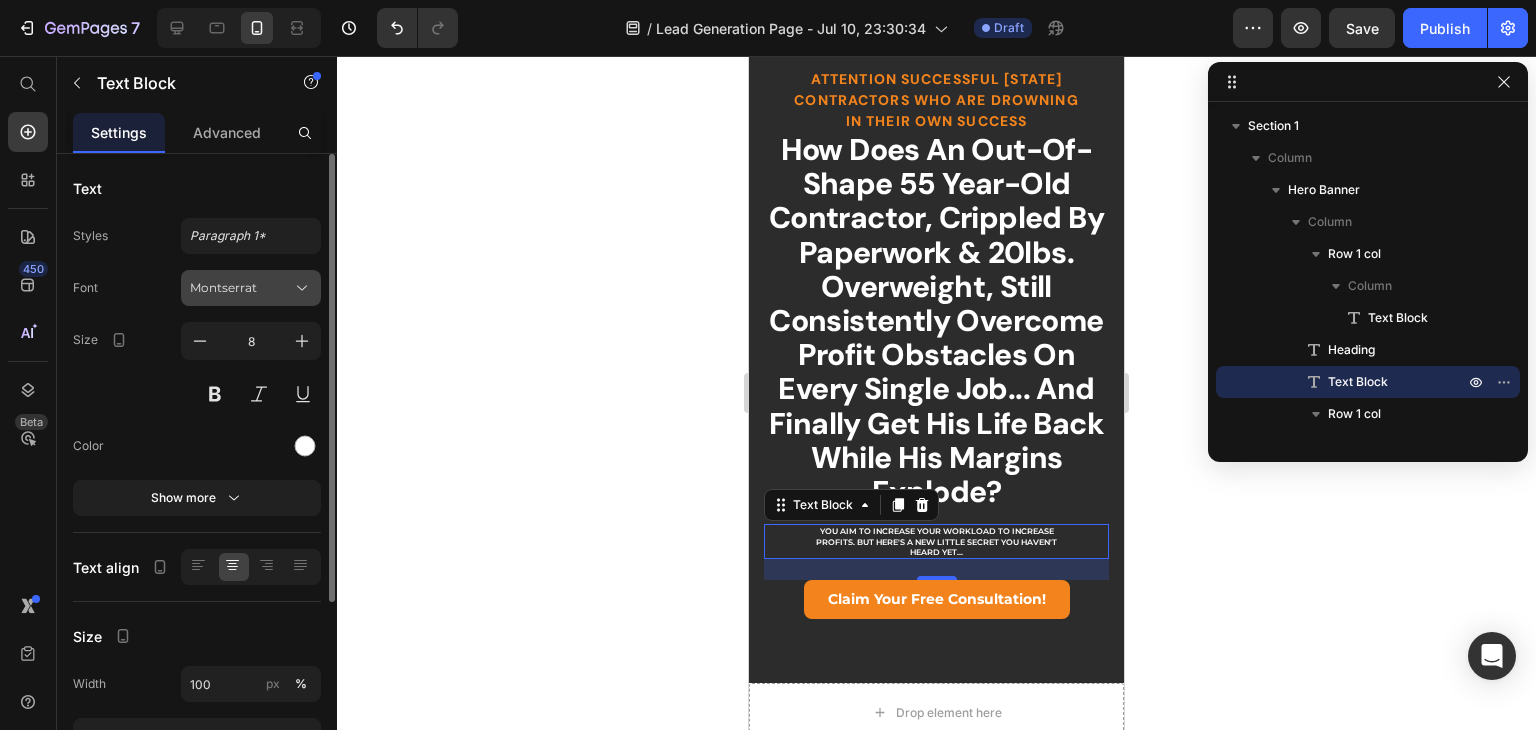 click on "Montserrat" at bounding box center [251, 288] 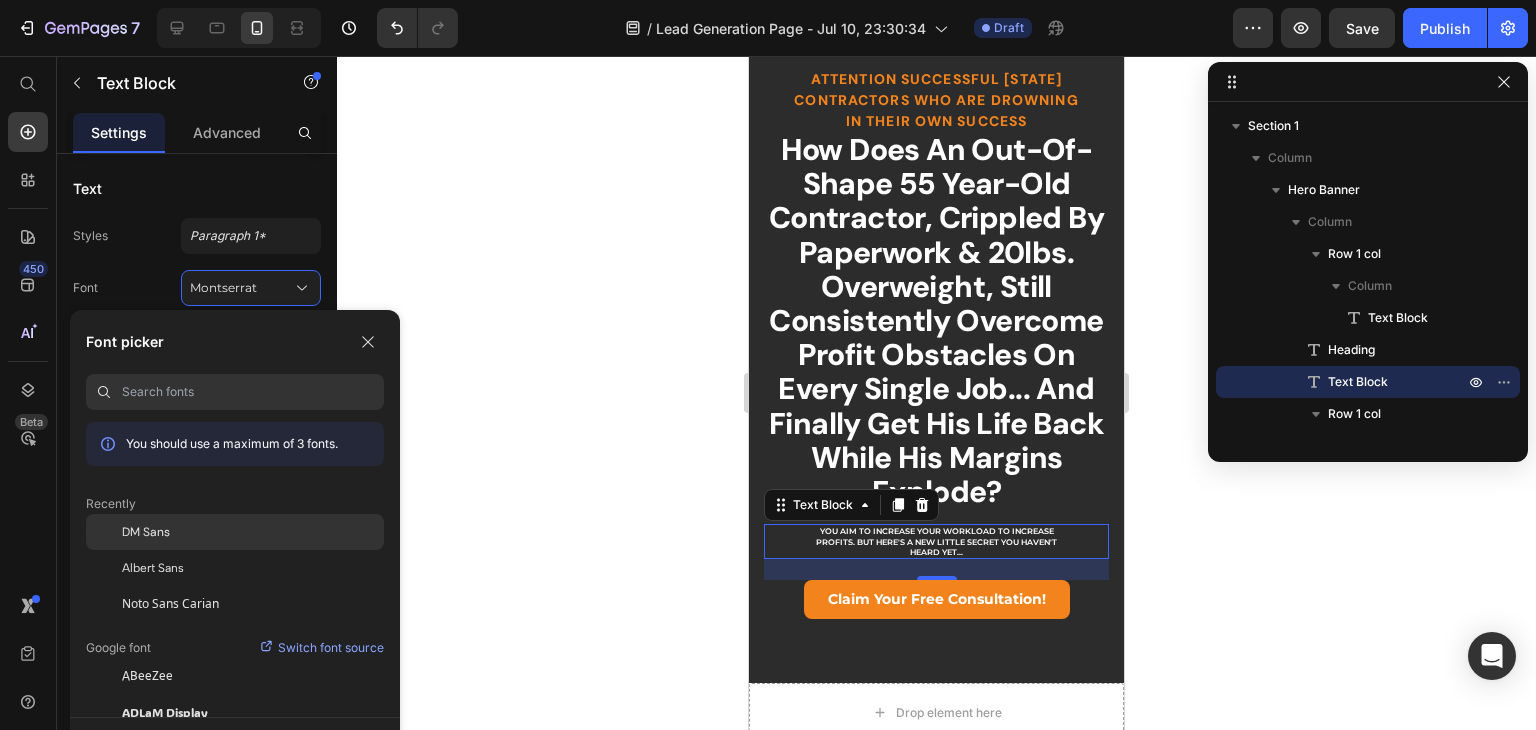 click on "DM Sans" 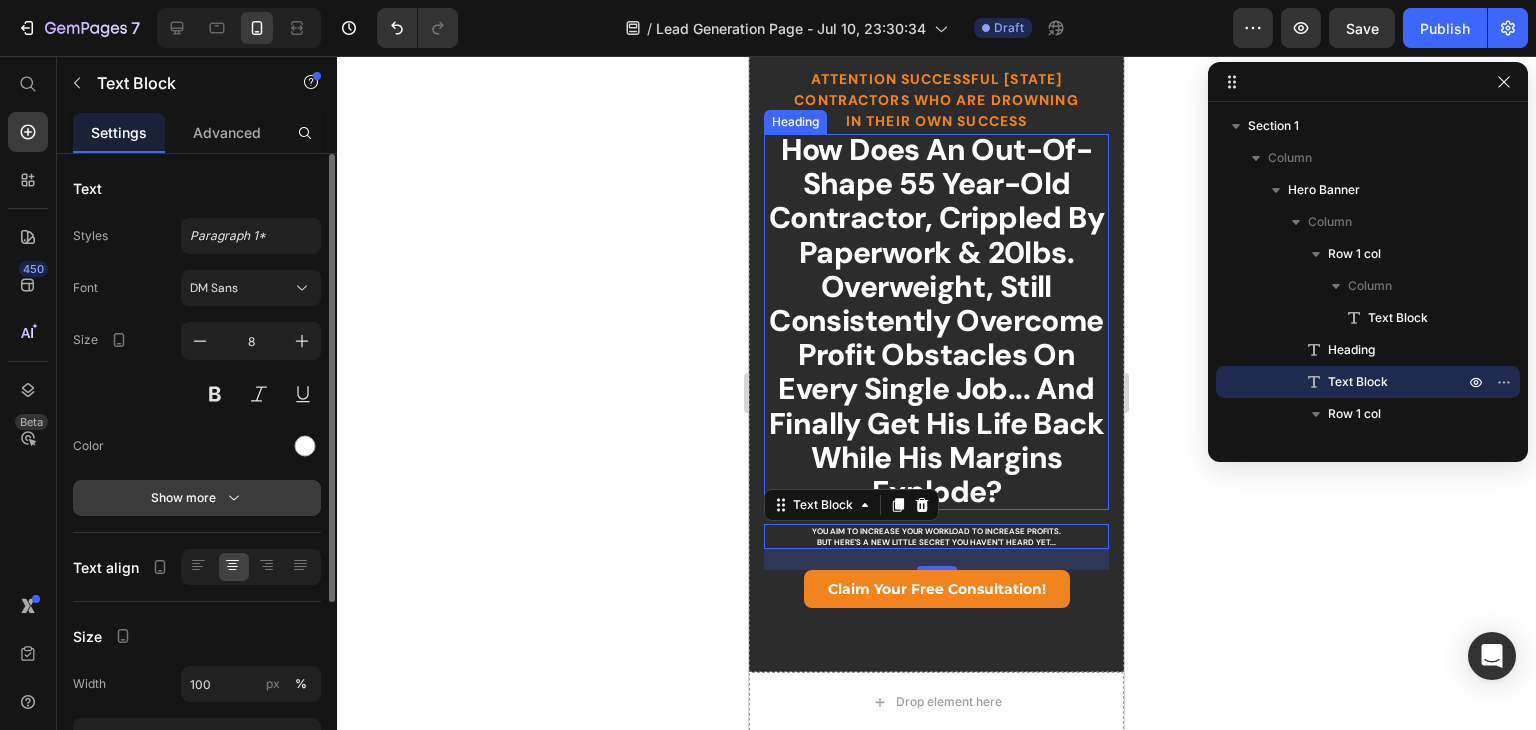 click on "Show more" at bounding box center [197, 498] 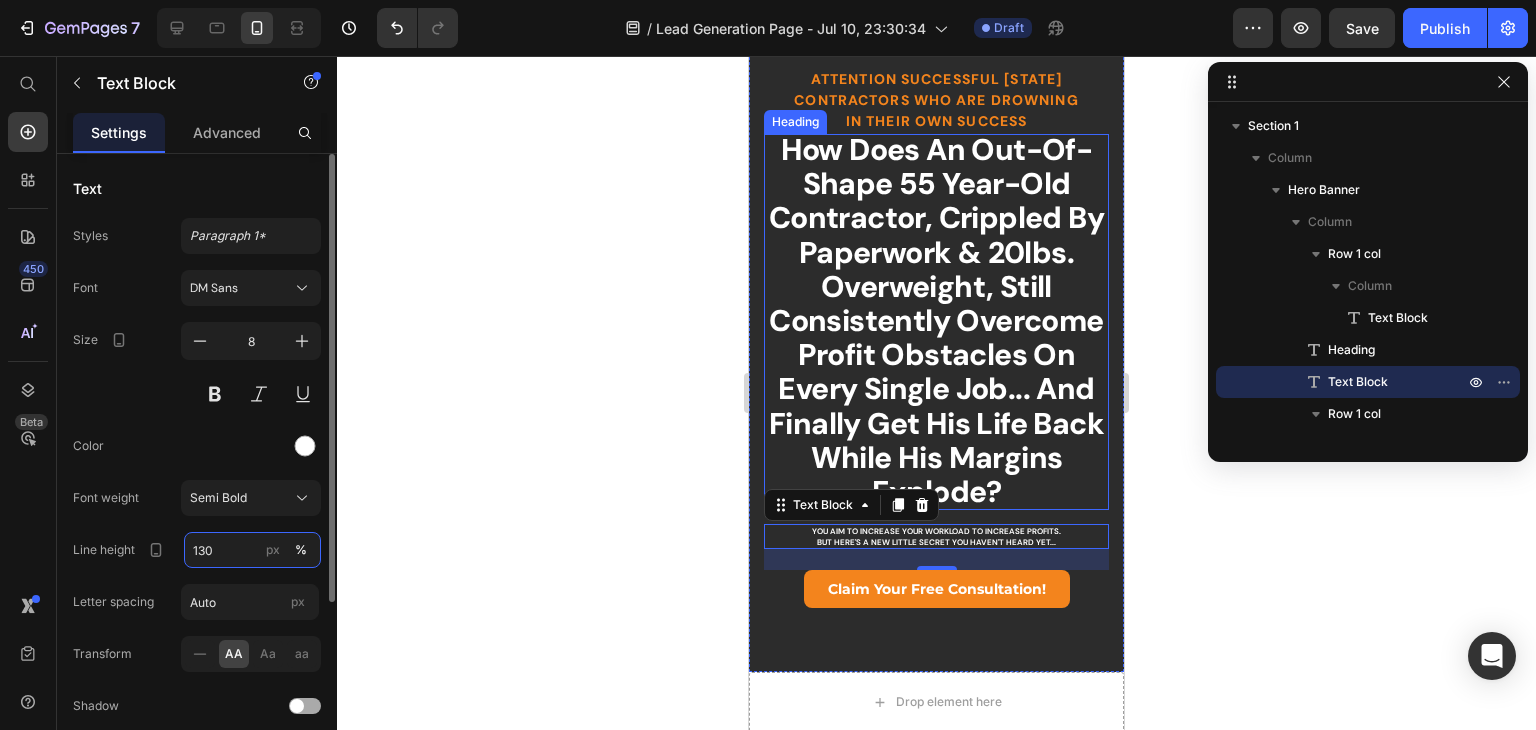click on "130" at bounding box center [252, 550] 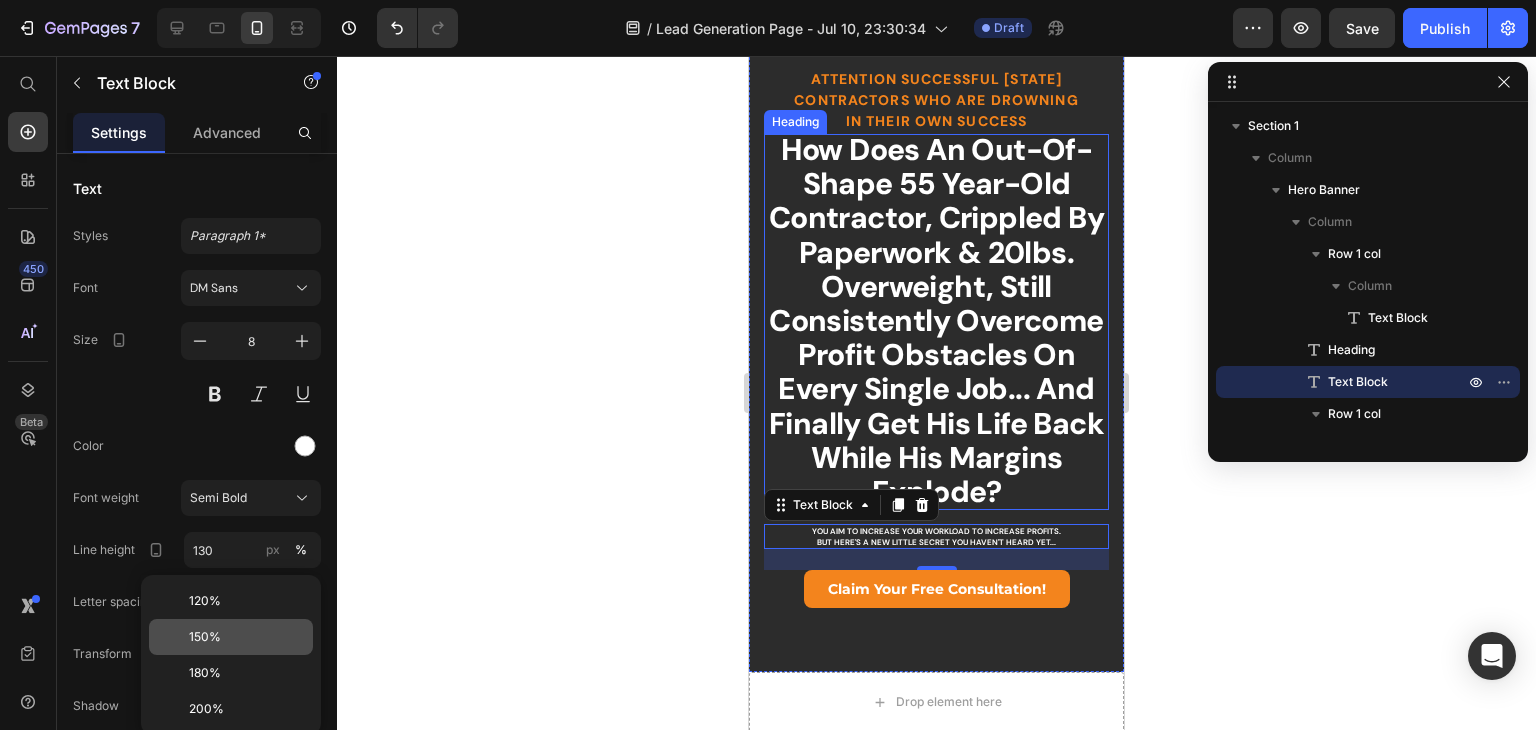 click on "150%" 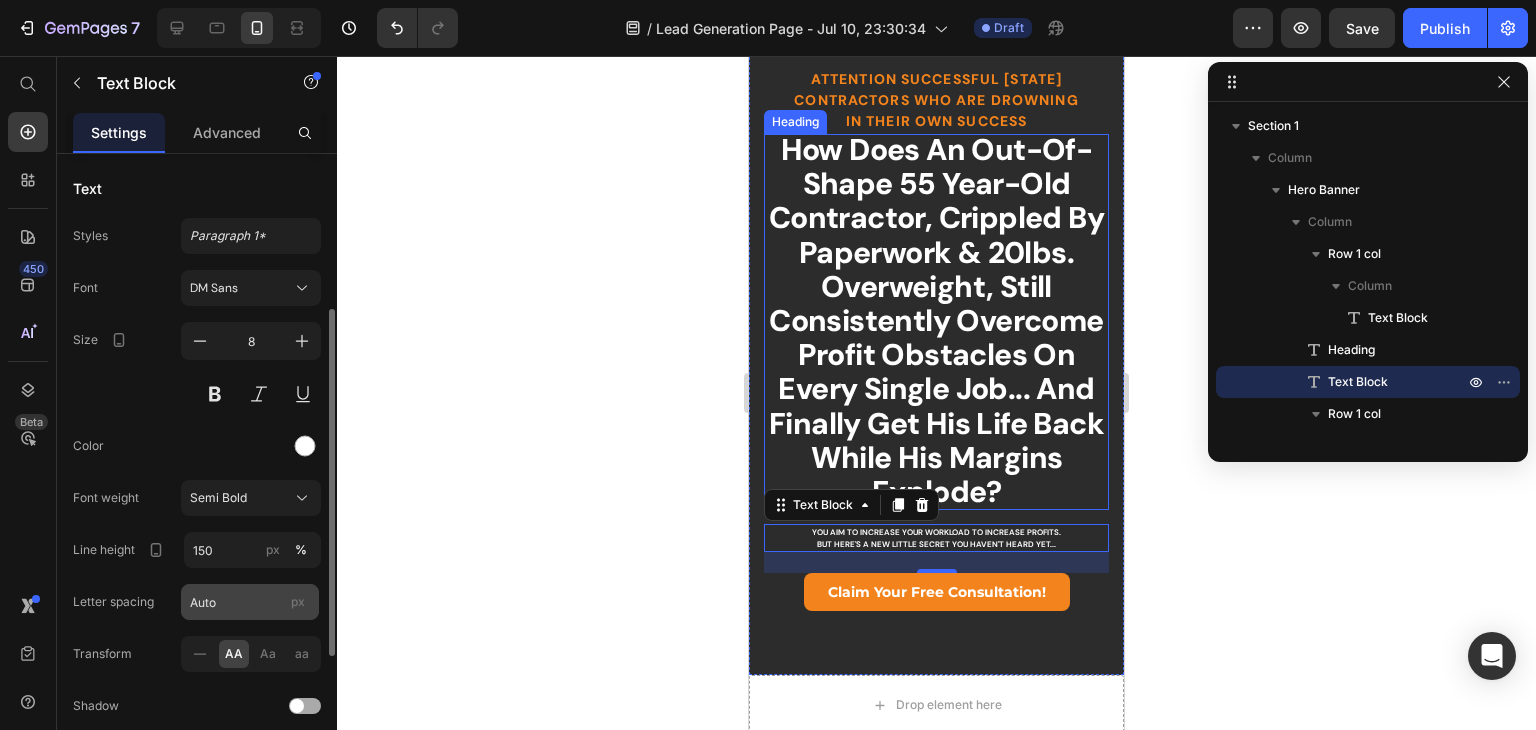 scroll, scrollTop: 100, scrollLeft: 0, axis: vertical 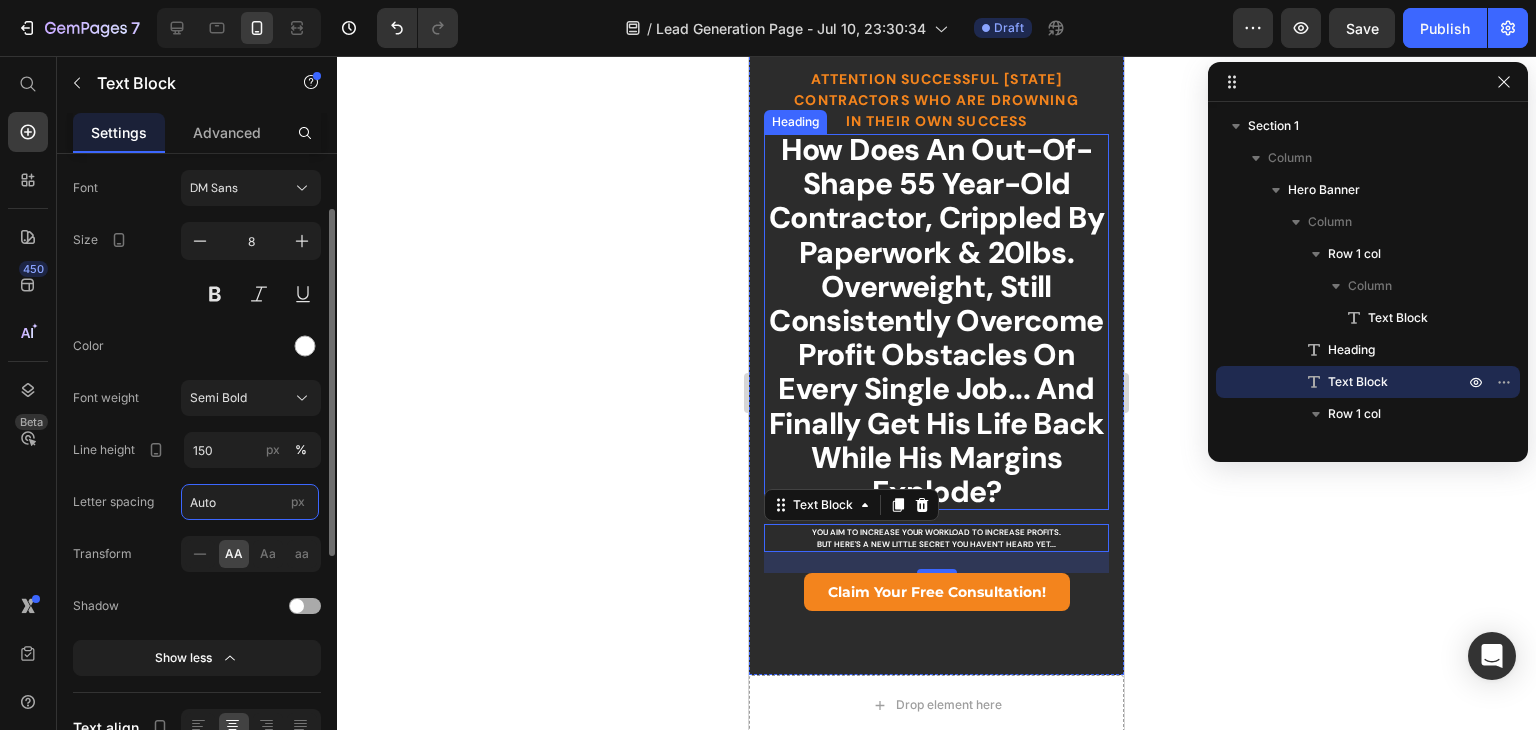 click on "Auto" at bounding box center (250, 502) 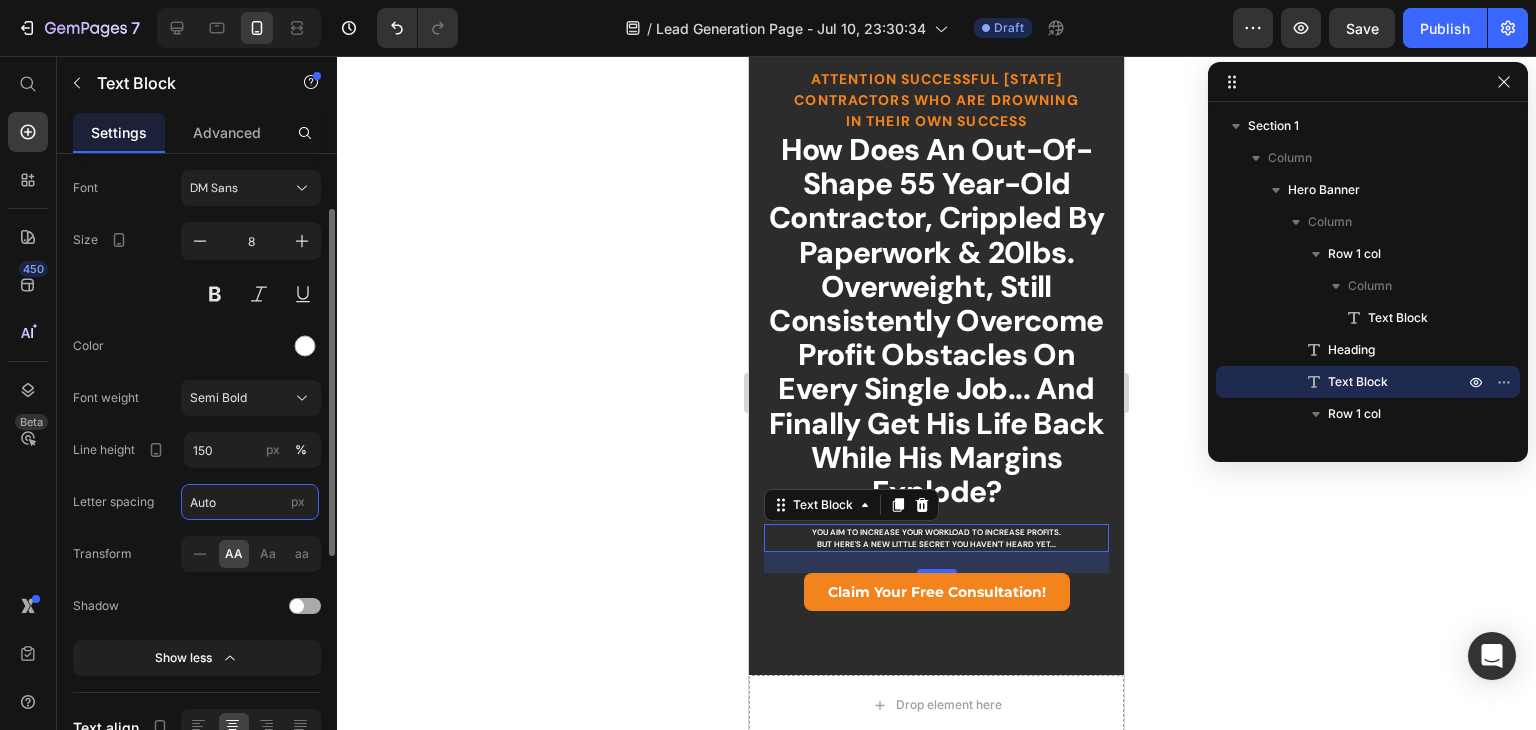 scroll, scrollTop: 200, scrollLeft: 0, axis: vertical 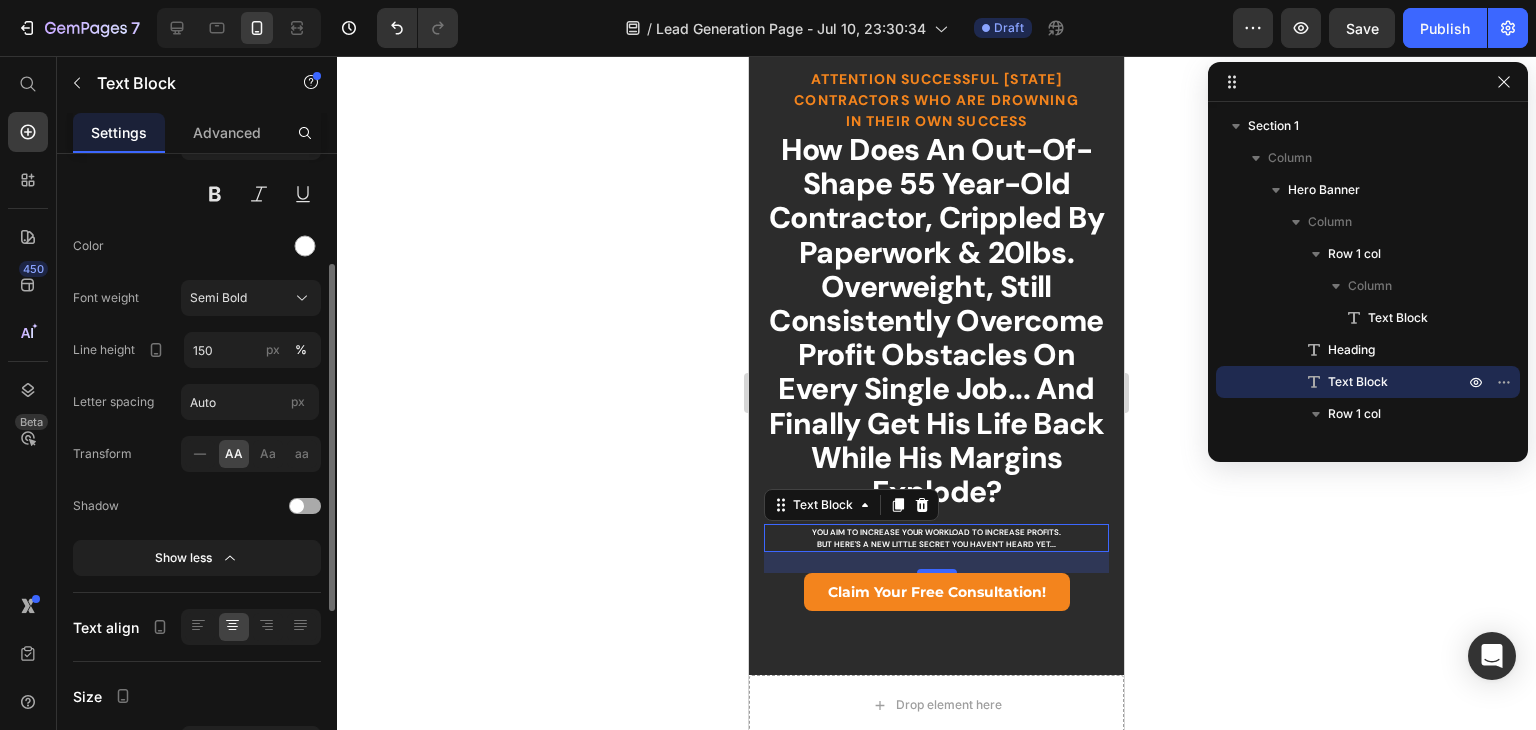 click on "AA Aa aa" 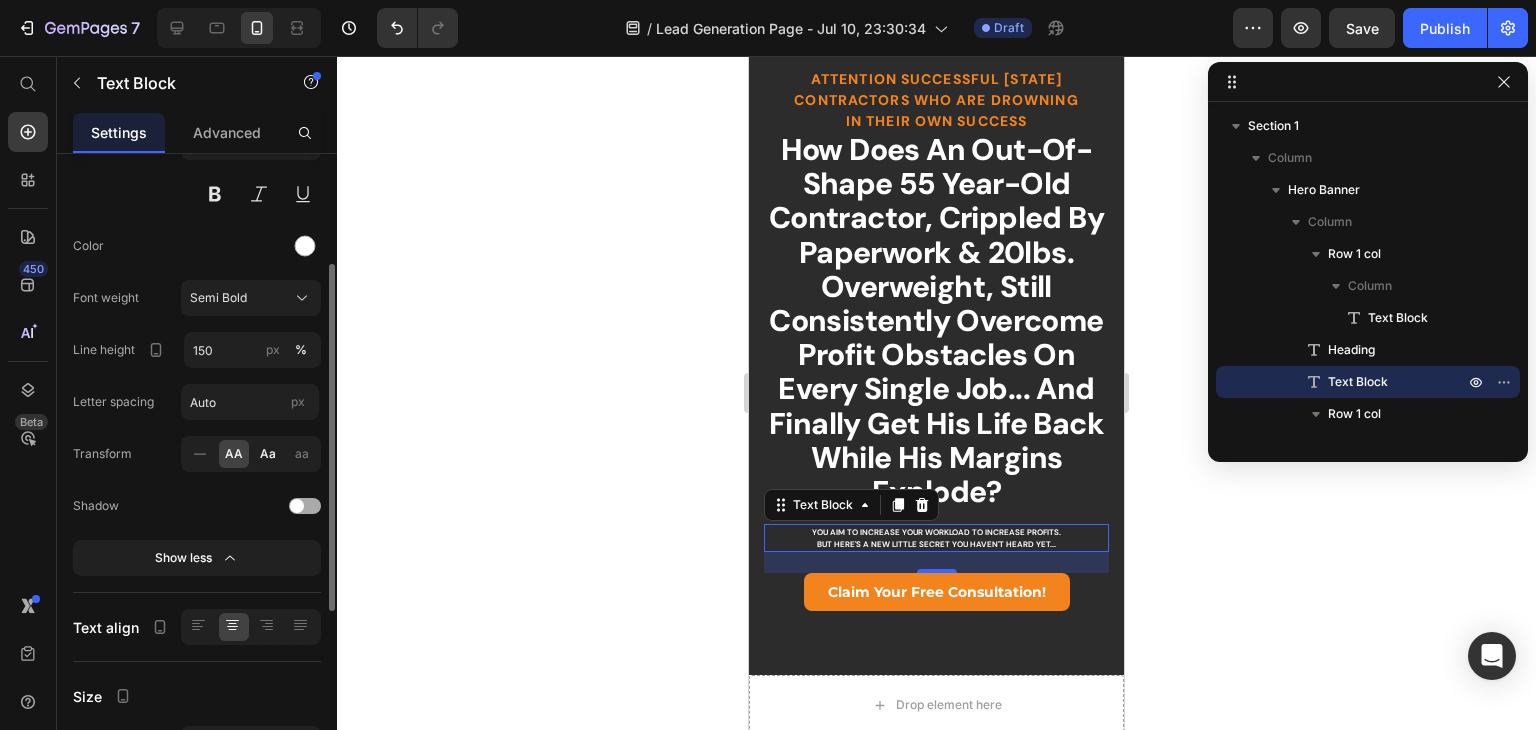 click on "Aa" 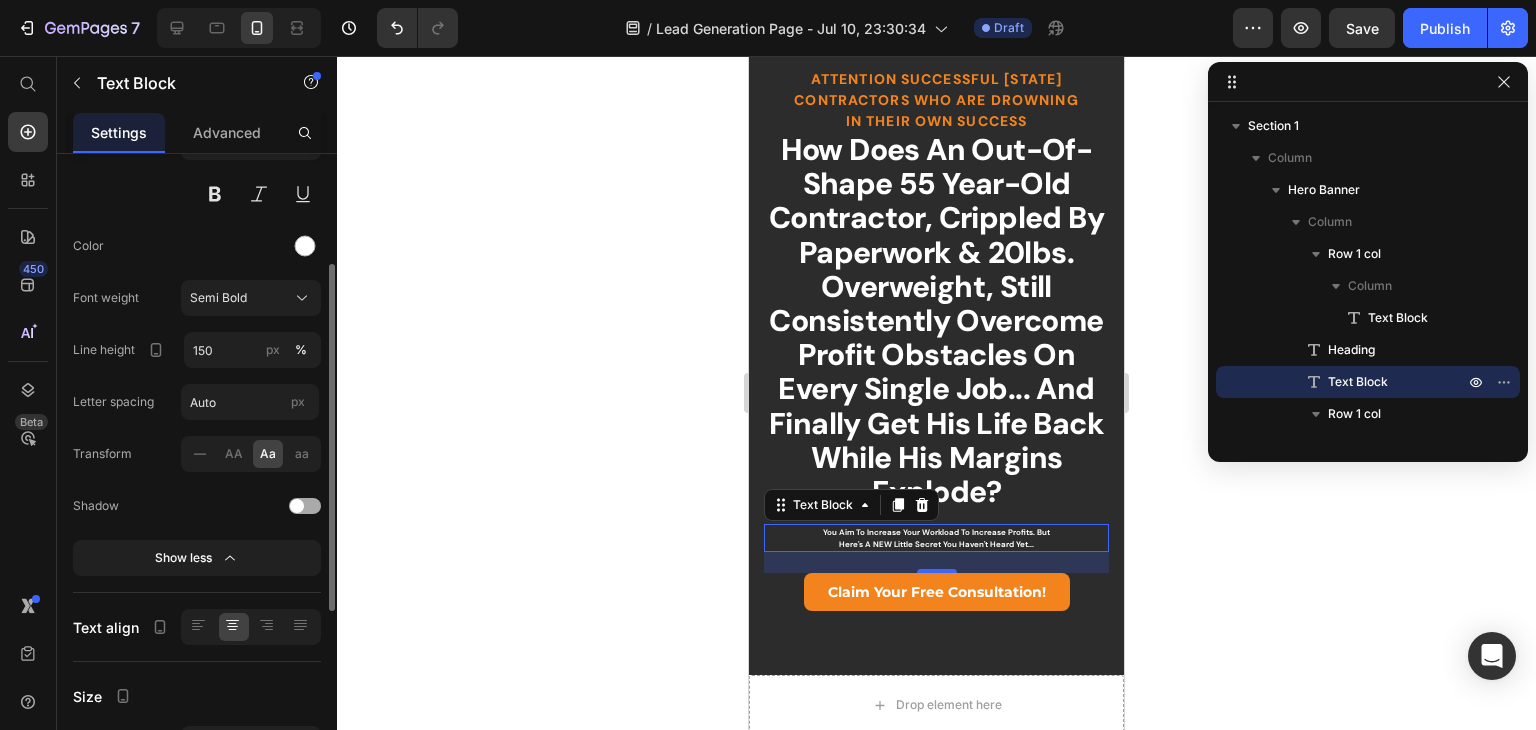 scroll, scrollTop: 400, scrollLeft: 0, axis: vertical 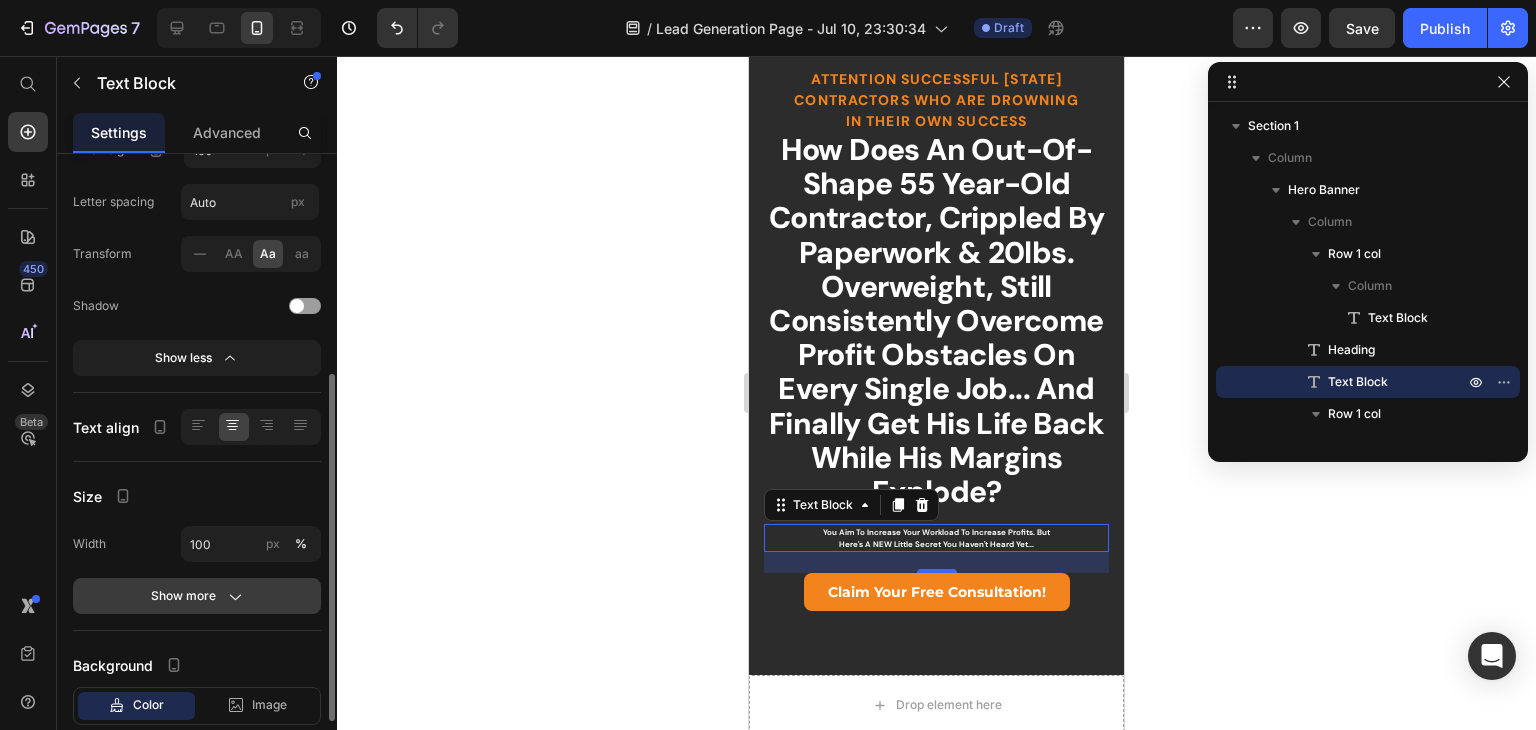 click on "Show more" 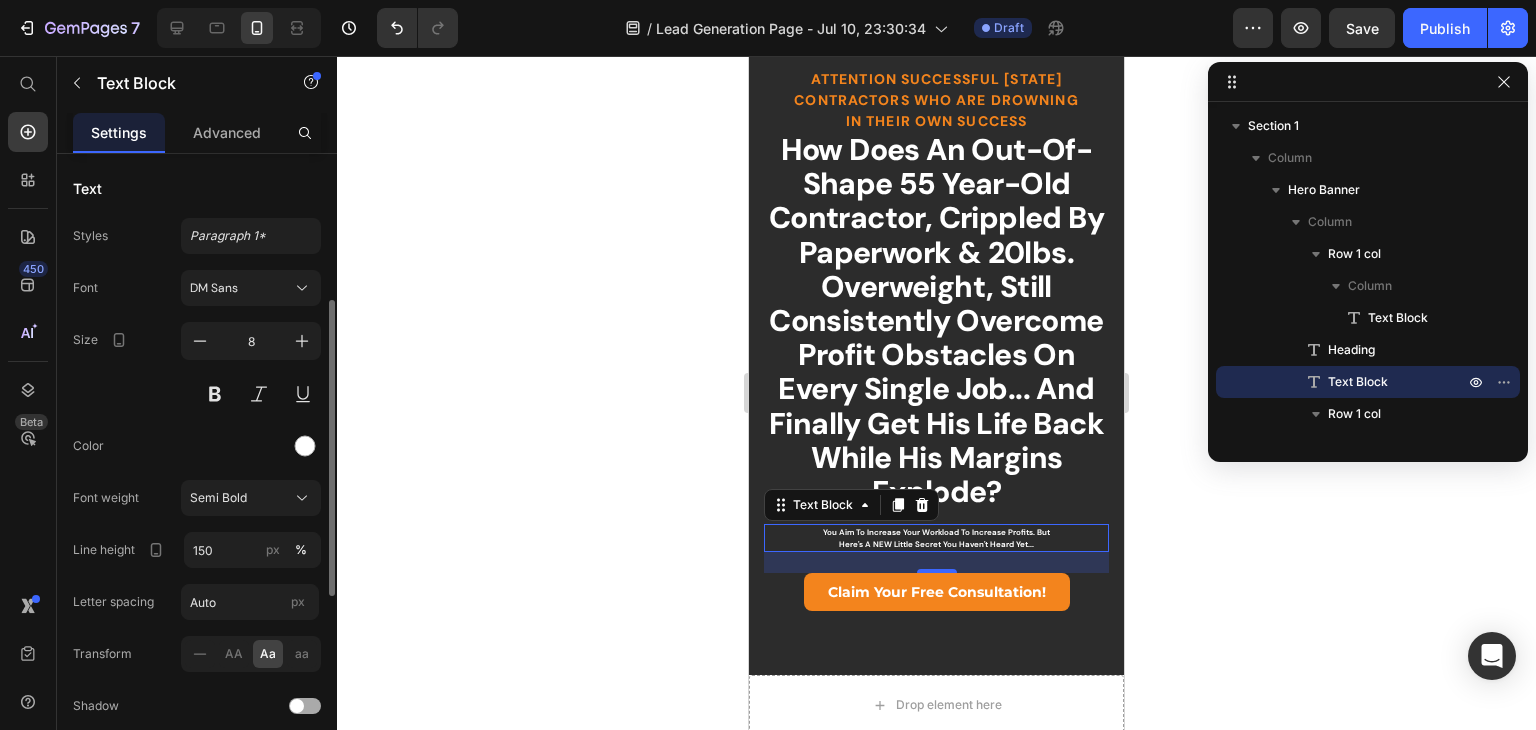 scroll, scrollTop: 100, scrollLeft: 0, axis: vertical 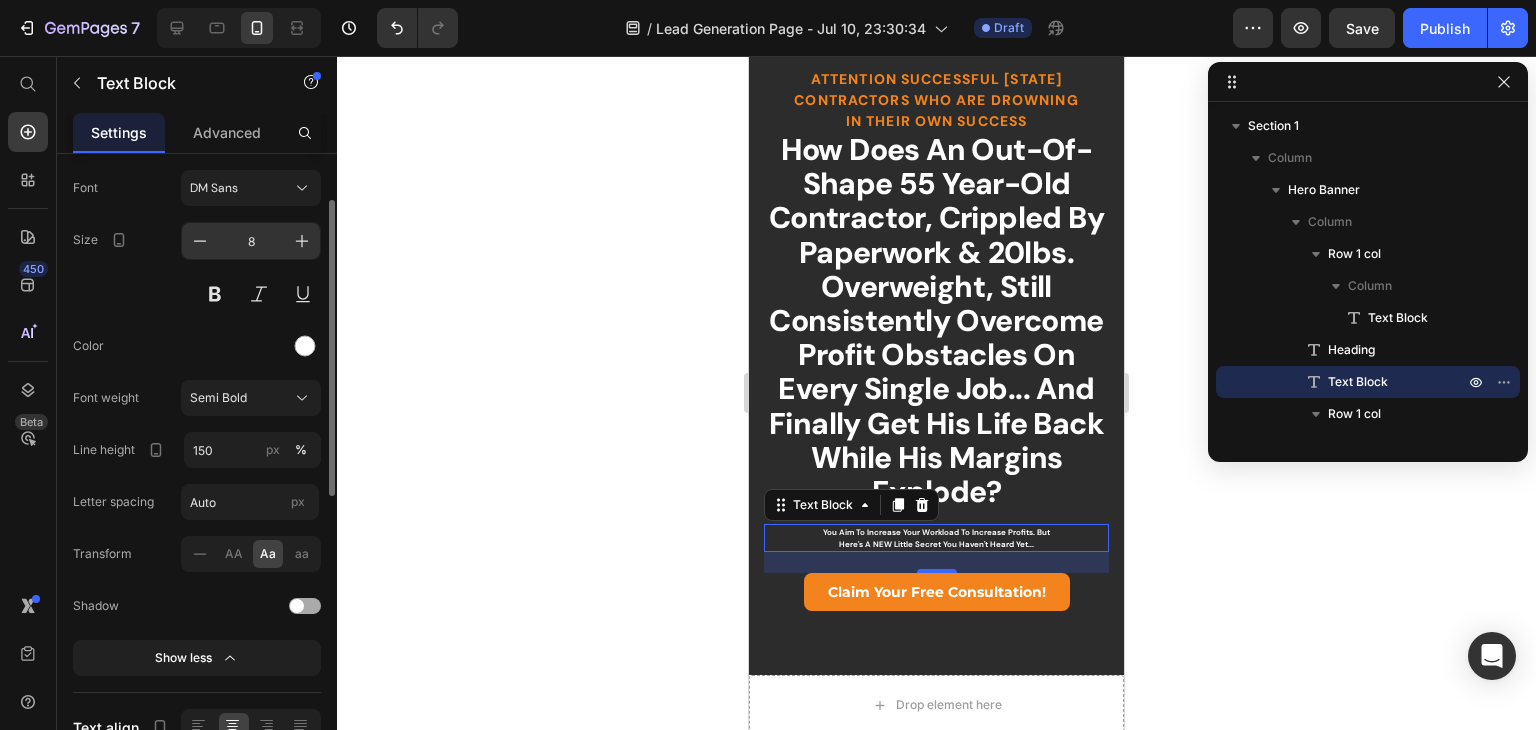 click on "8" at bounding box center (251, 241) 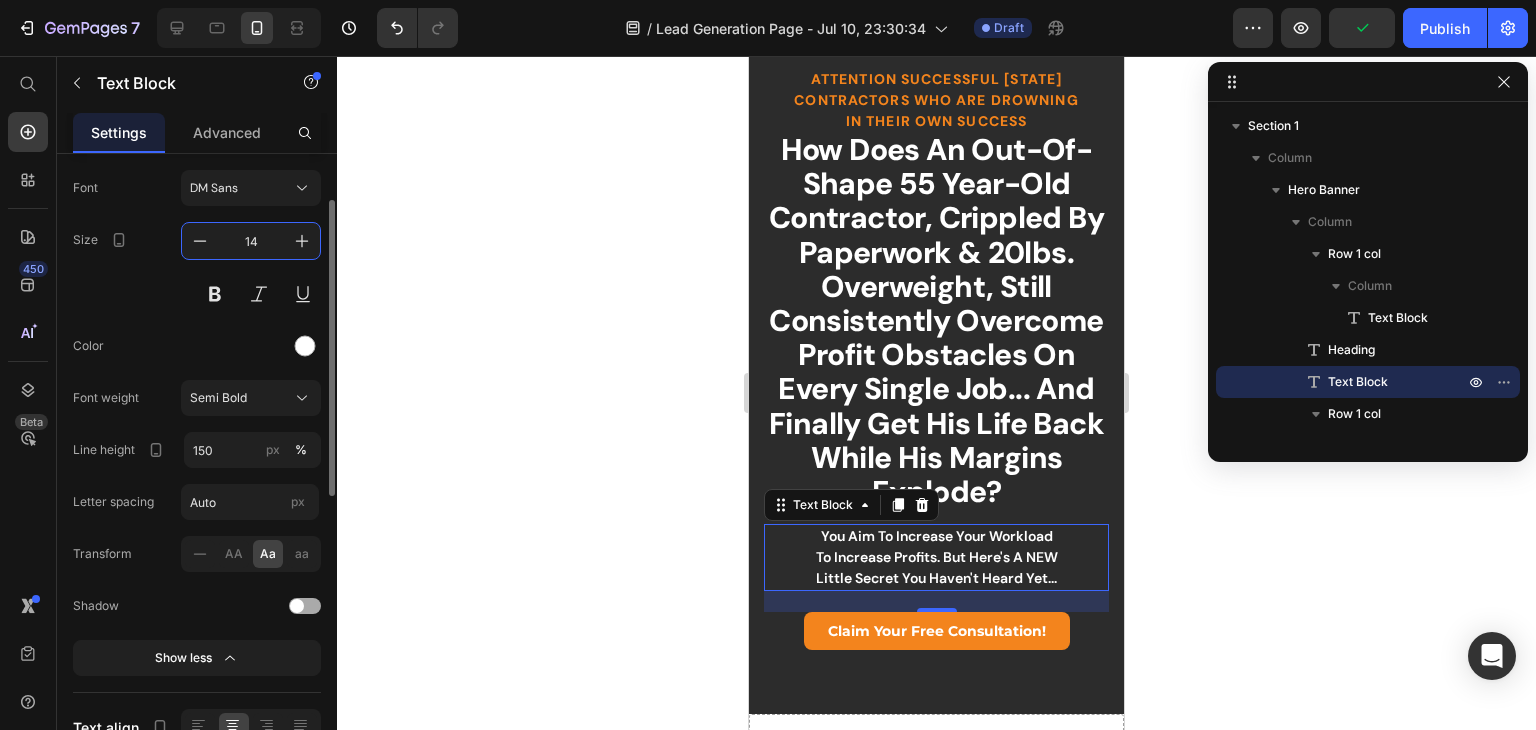 type on "1" 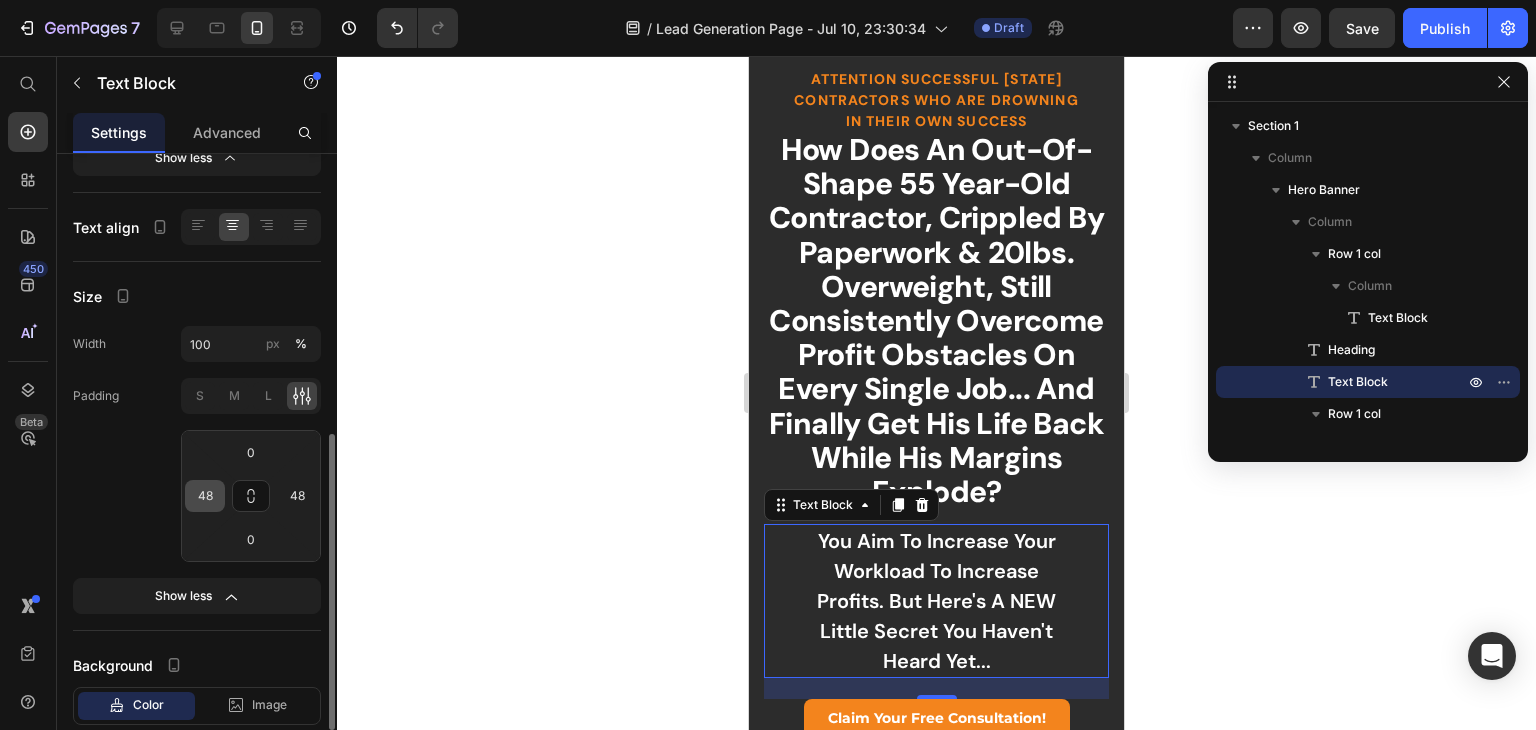 scroll, scrollTop: 700, scrollLeft: 0, axis: vertical 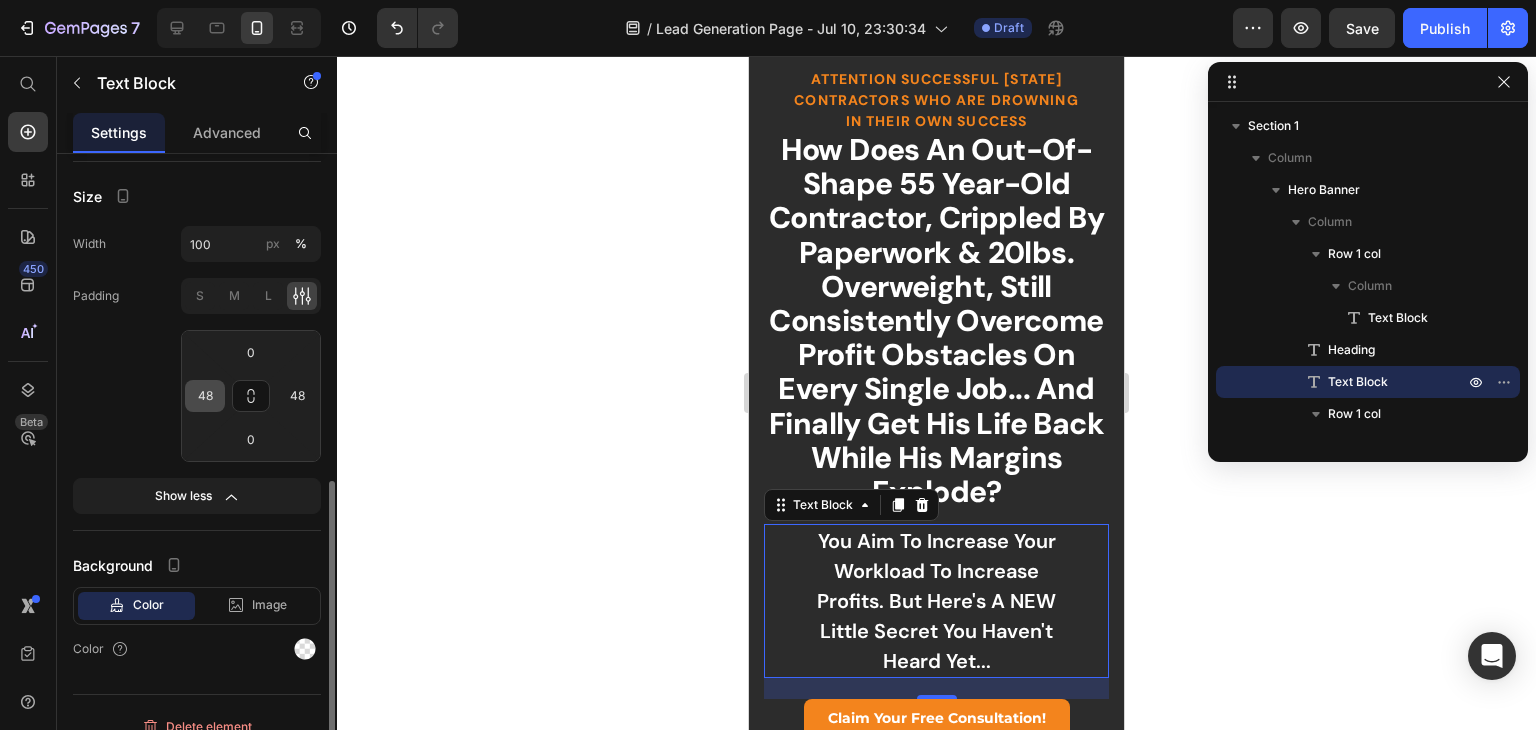 type on "20" 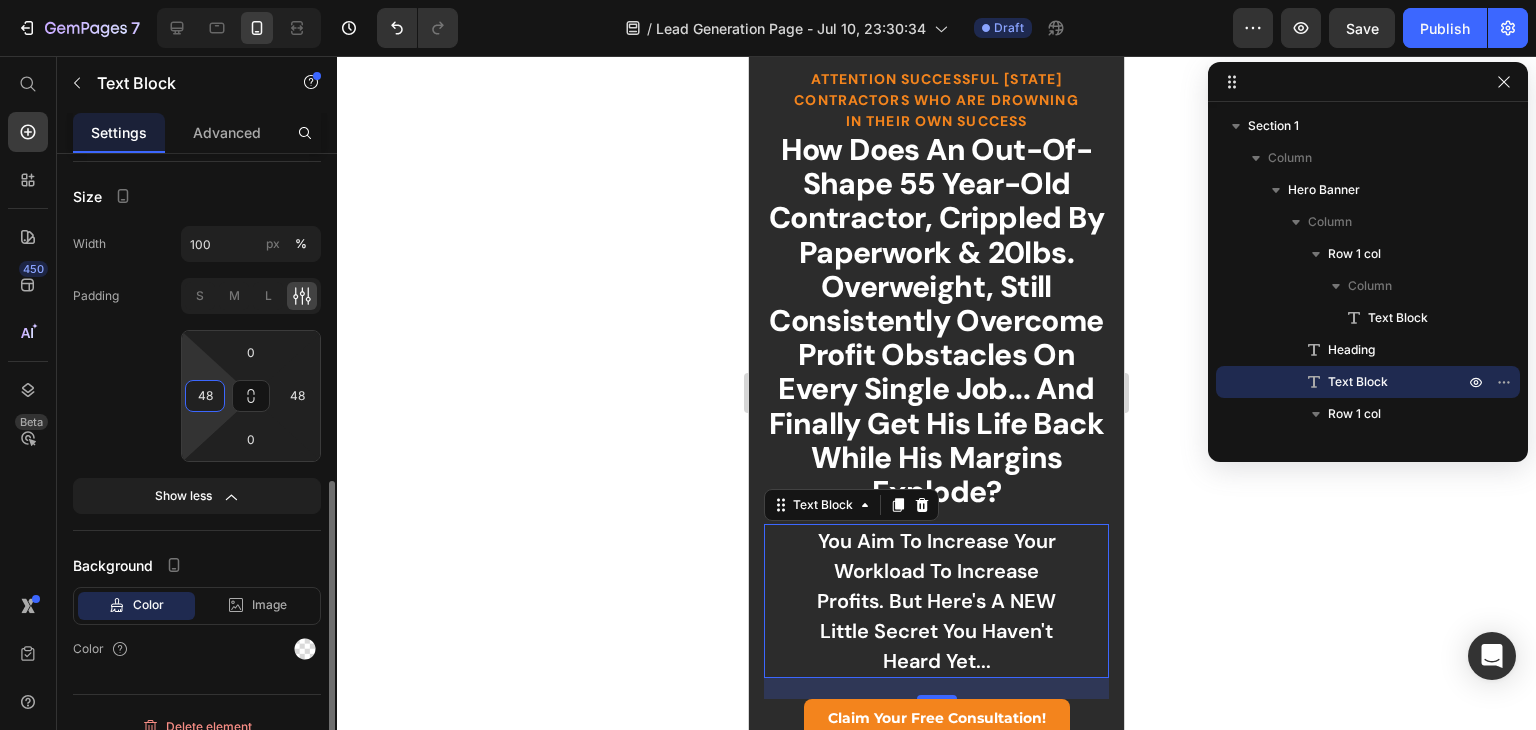 click on "48" at bounding box center [205, 396] 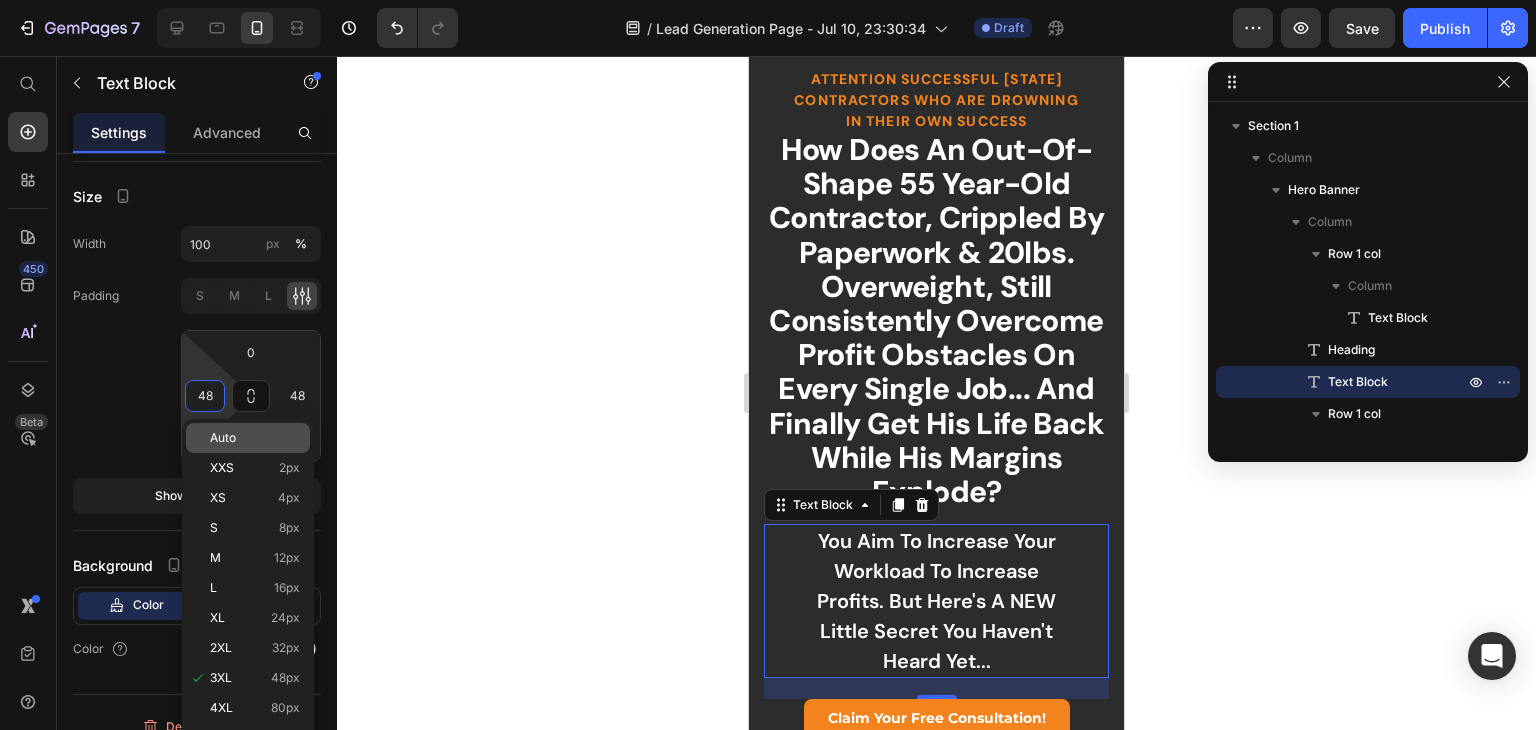 click on "Auto" at bounding box center (255, 438) 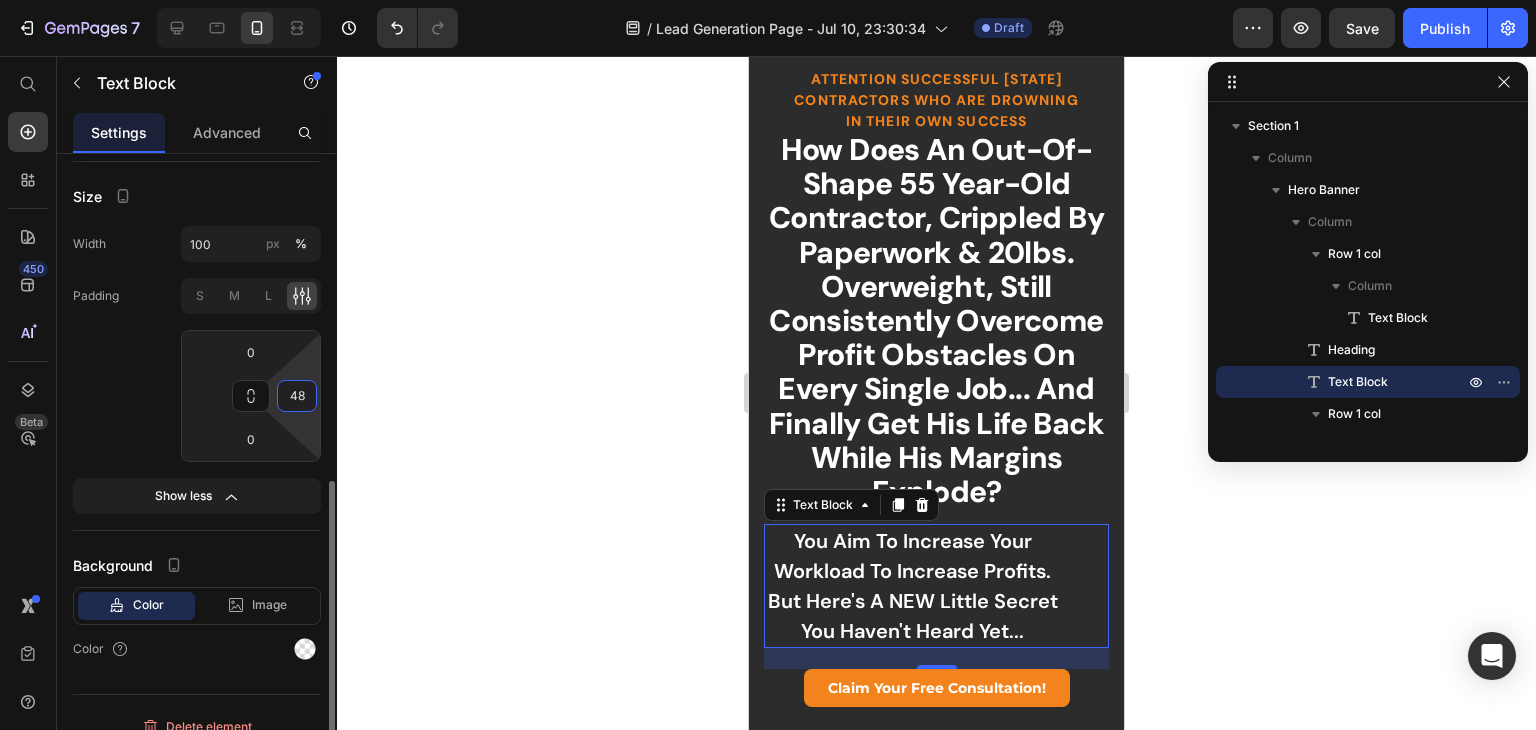 click on "48" at bounding box center [297, 396] 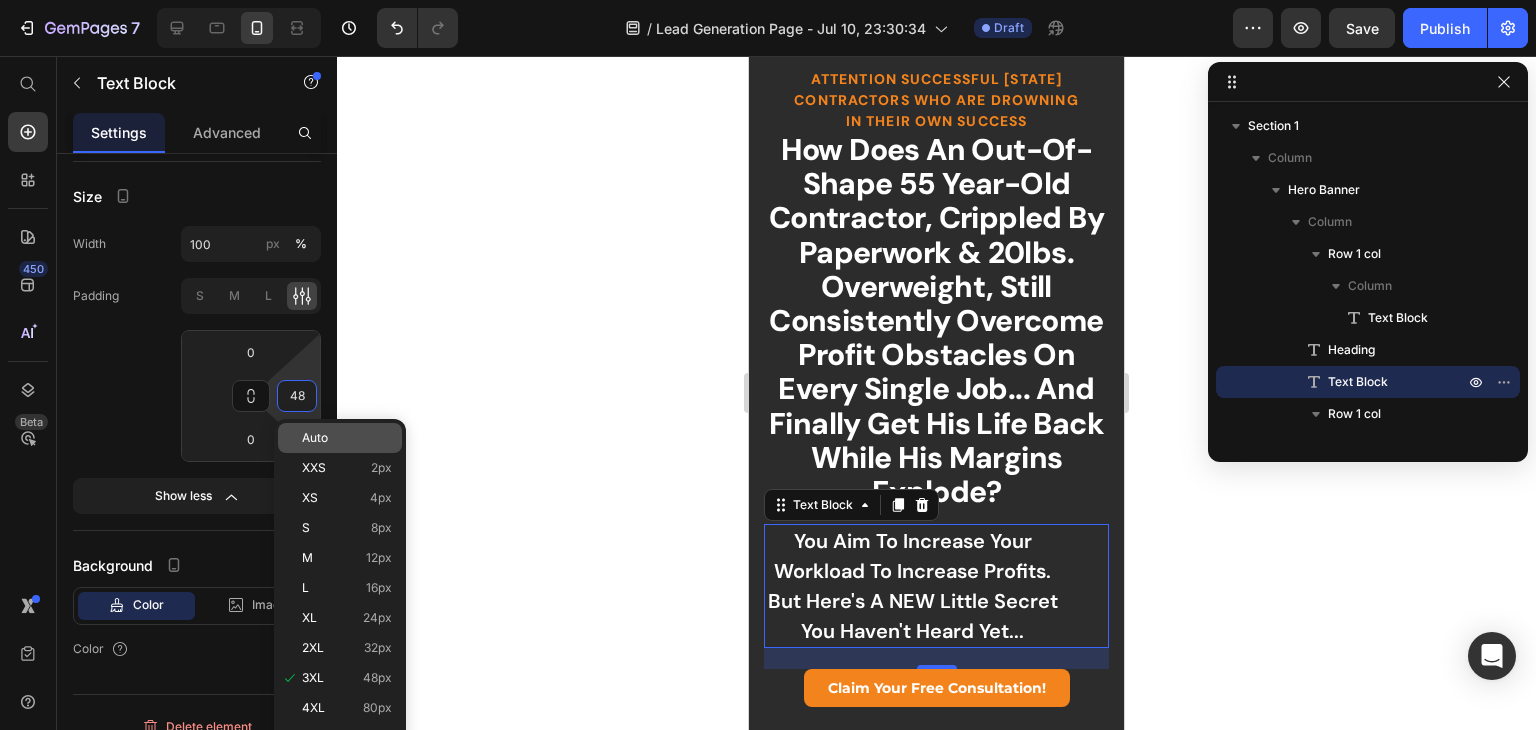 click on "Auto" at bounding box center [315, 438] 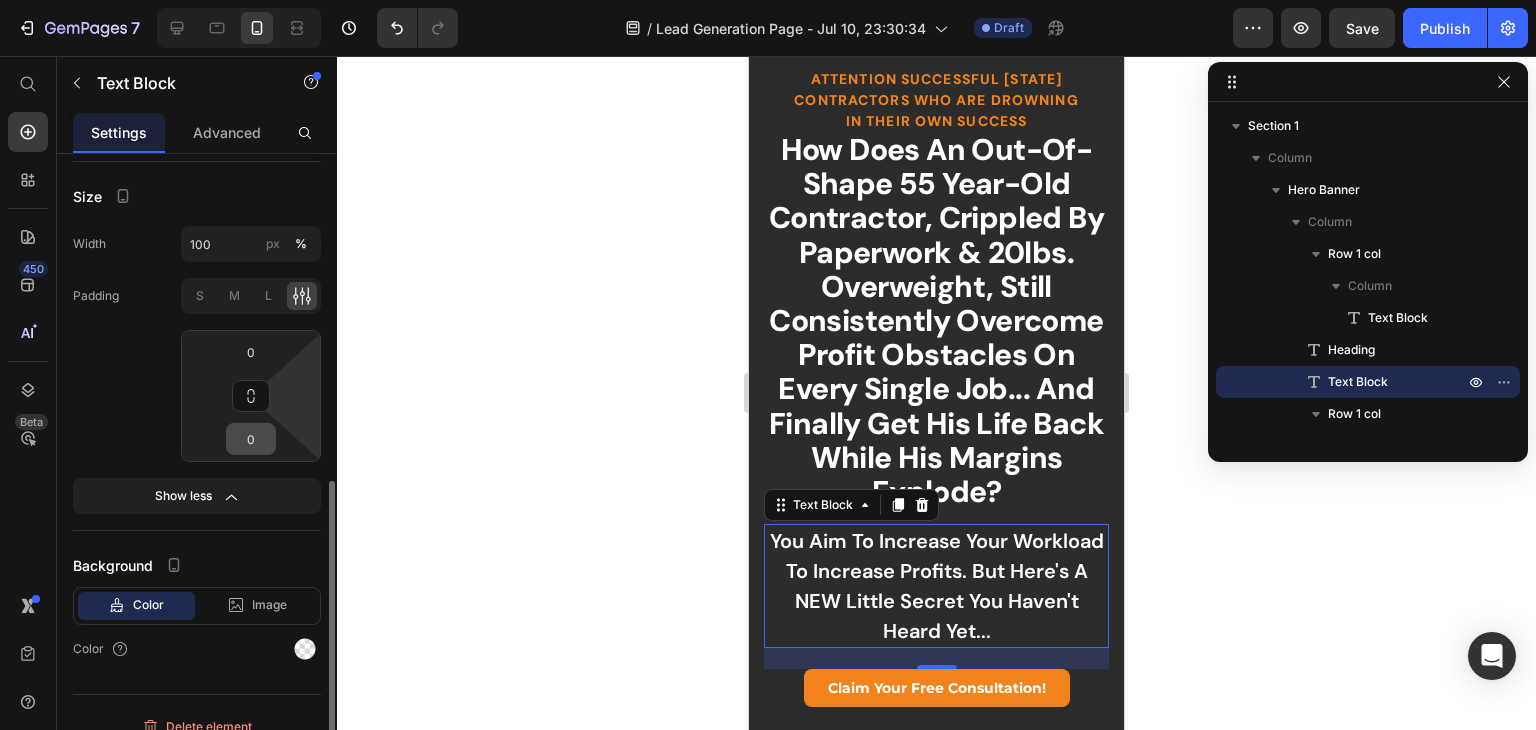 click on "0" at bounding box center [251, 439] 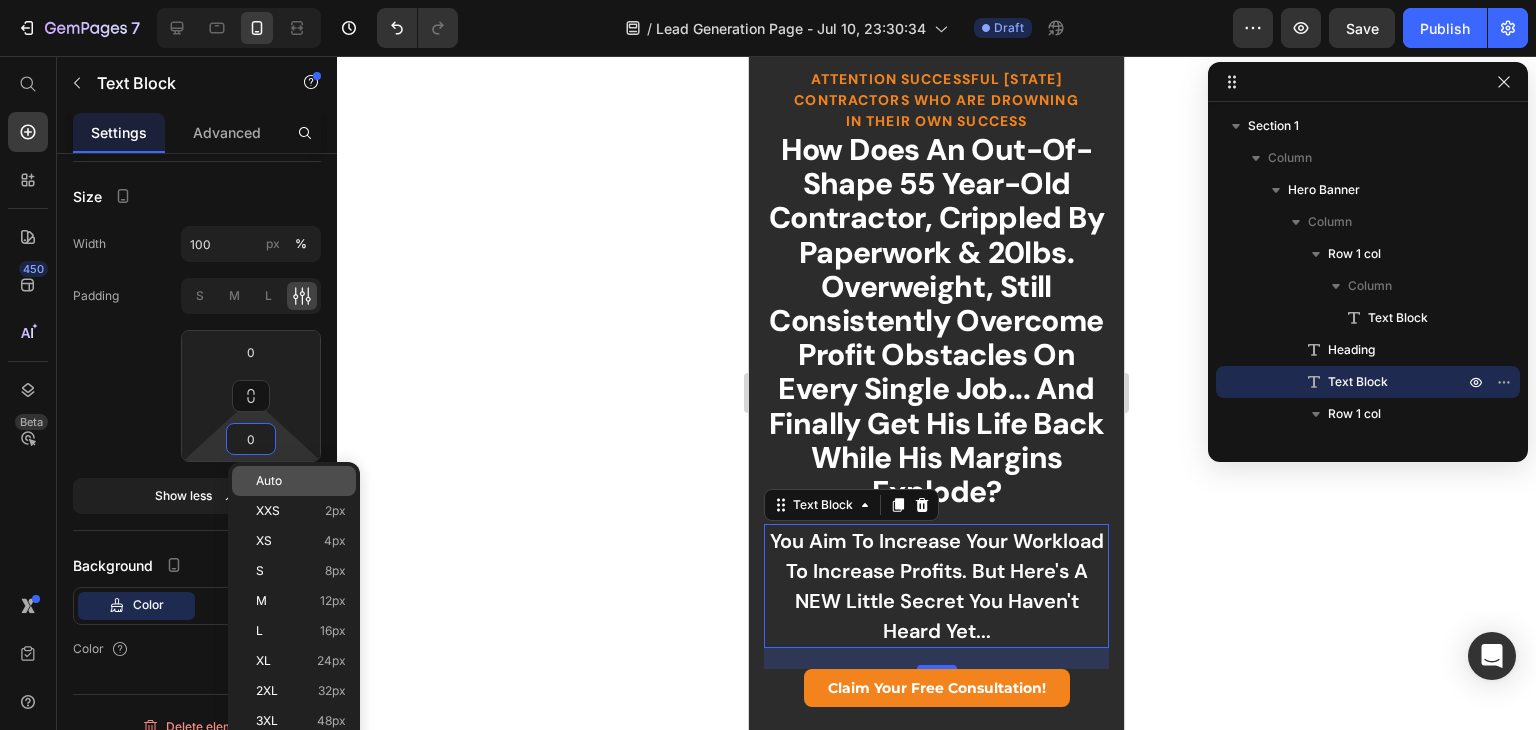 click on "Auto" 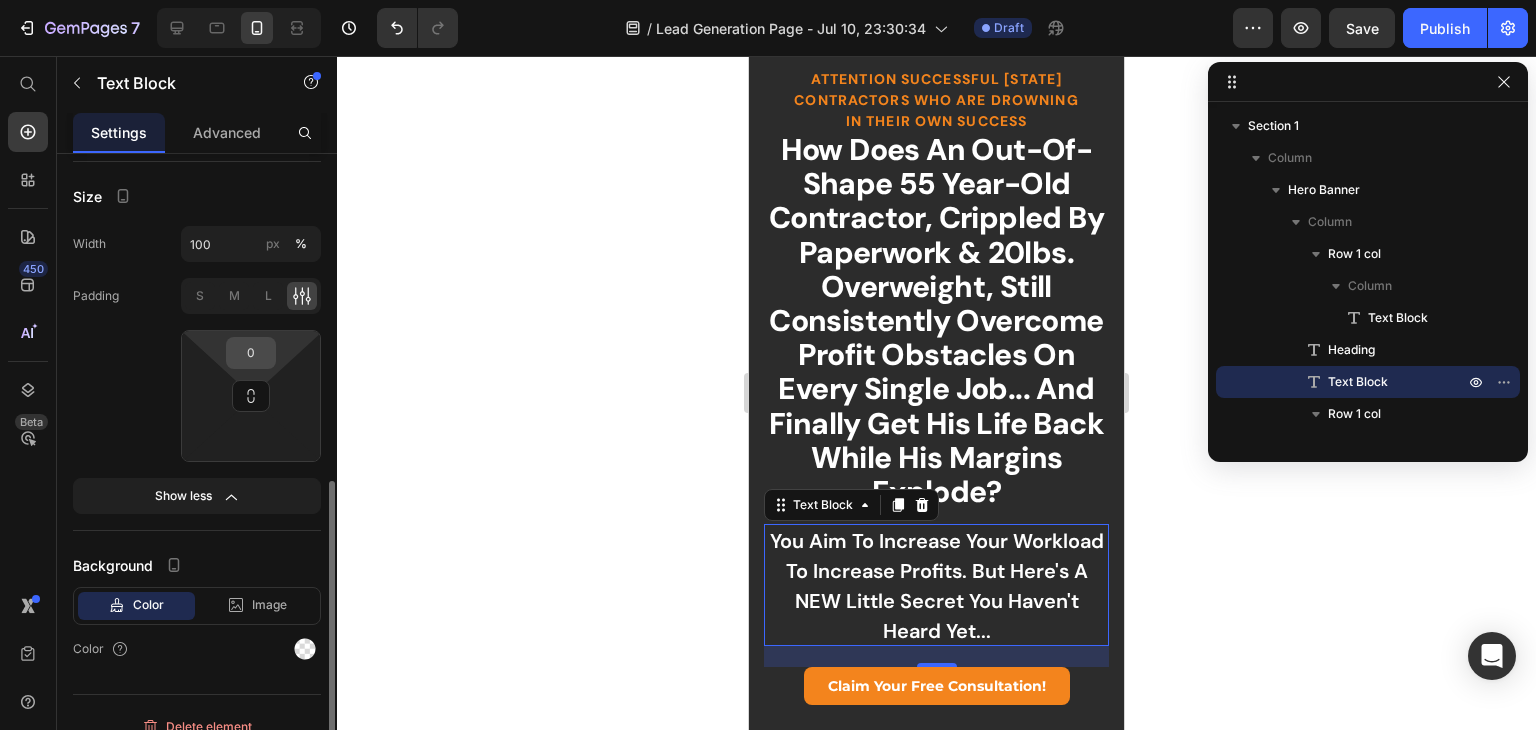 click on "0" at bounding box center (251, 353) 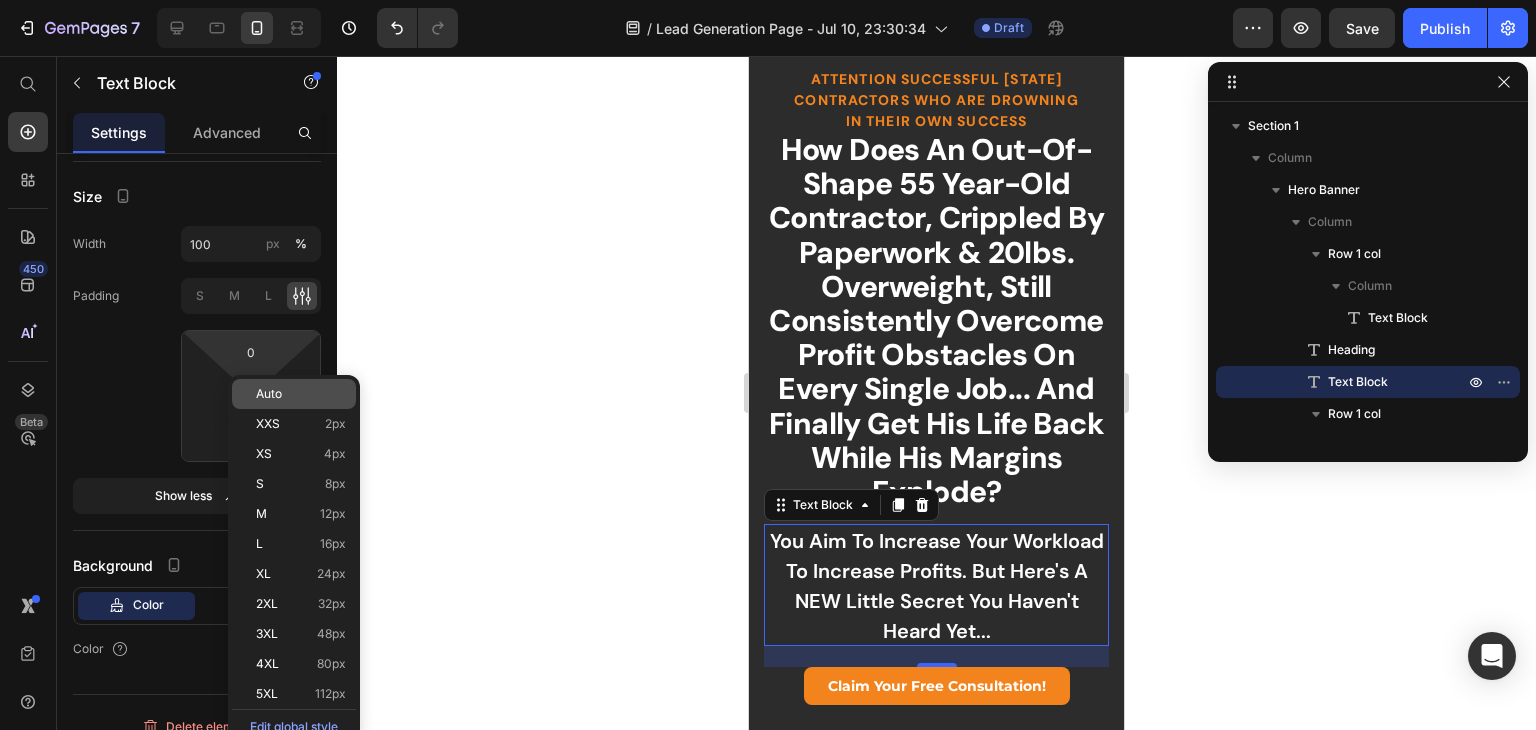 click on "Auto" at bounding box center (269, 394) 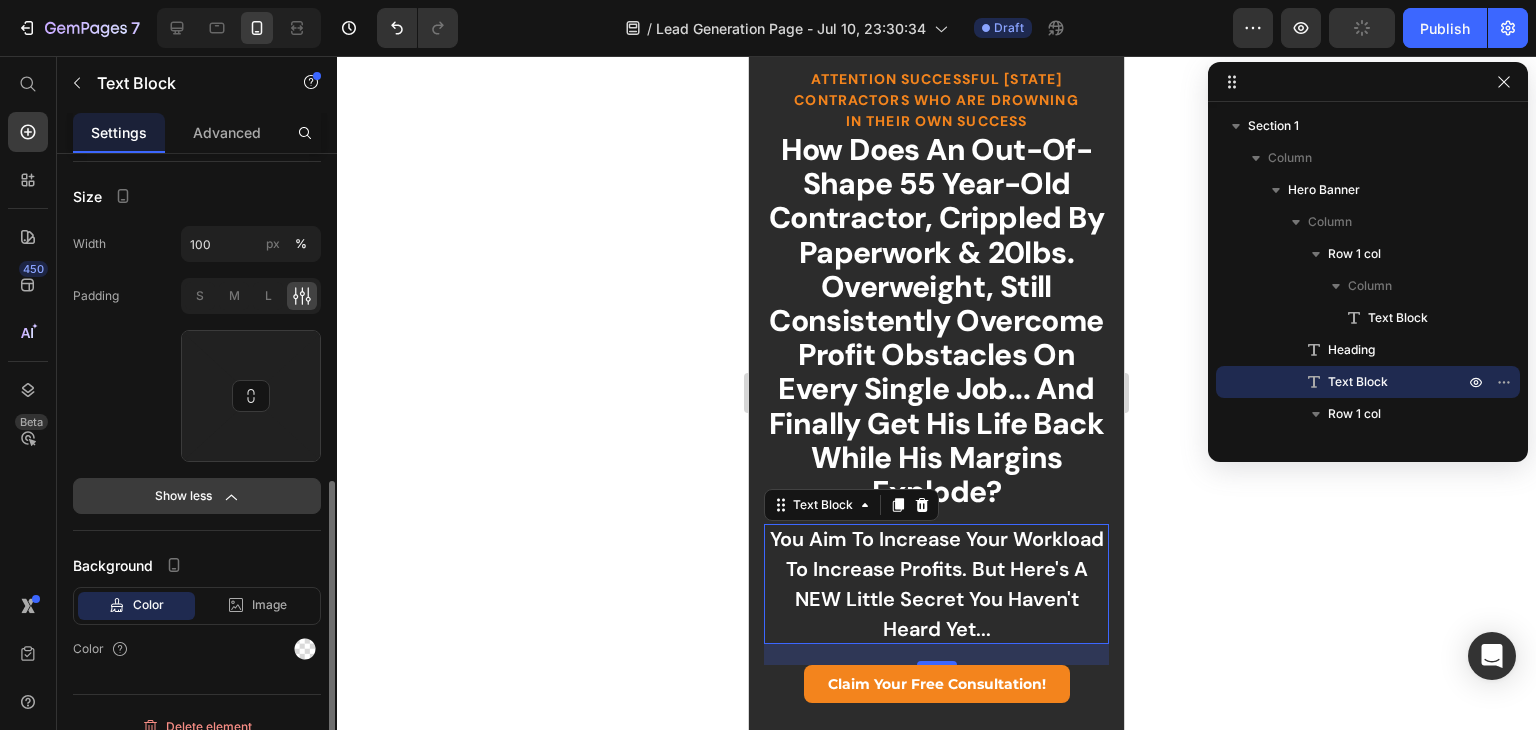 scroll, scrollTop: 720, scrollLeft: 0, axis: vertical 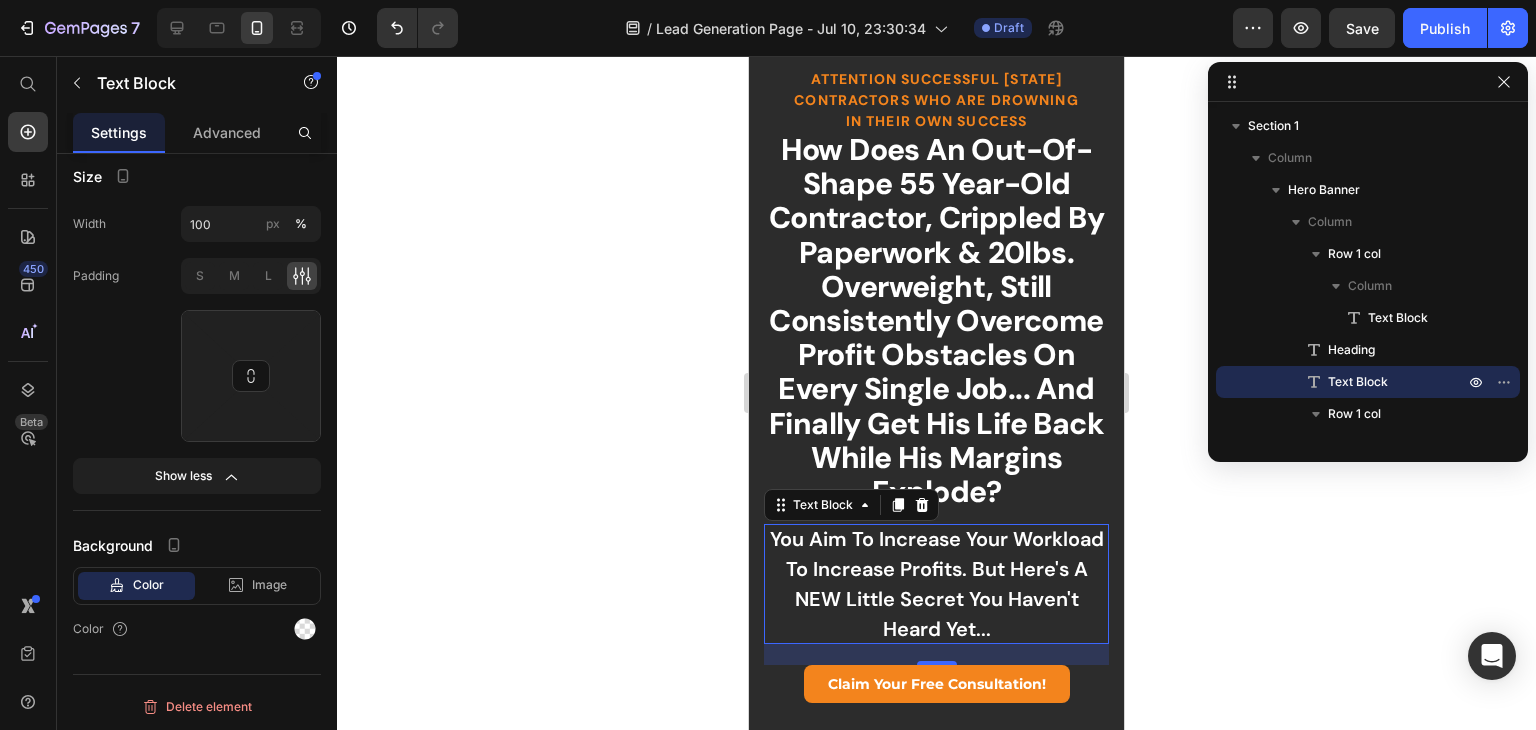 click on "You aim to increase your workload to increase profits. But here's a NEW little secret you haven't heard yet..." at bounding box center [936, 584] 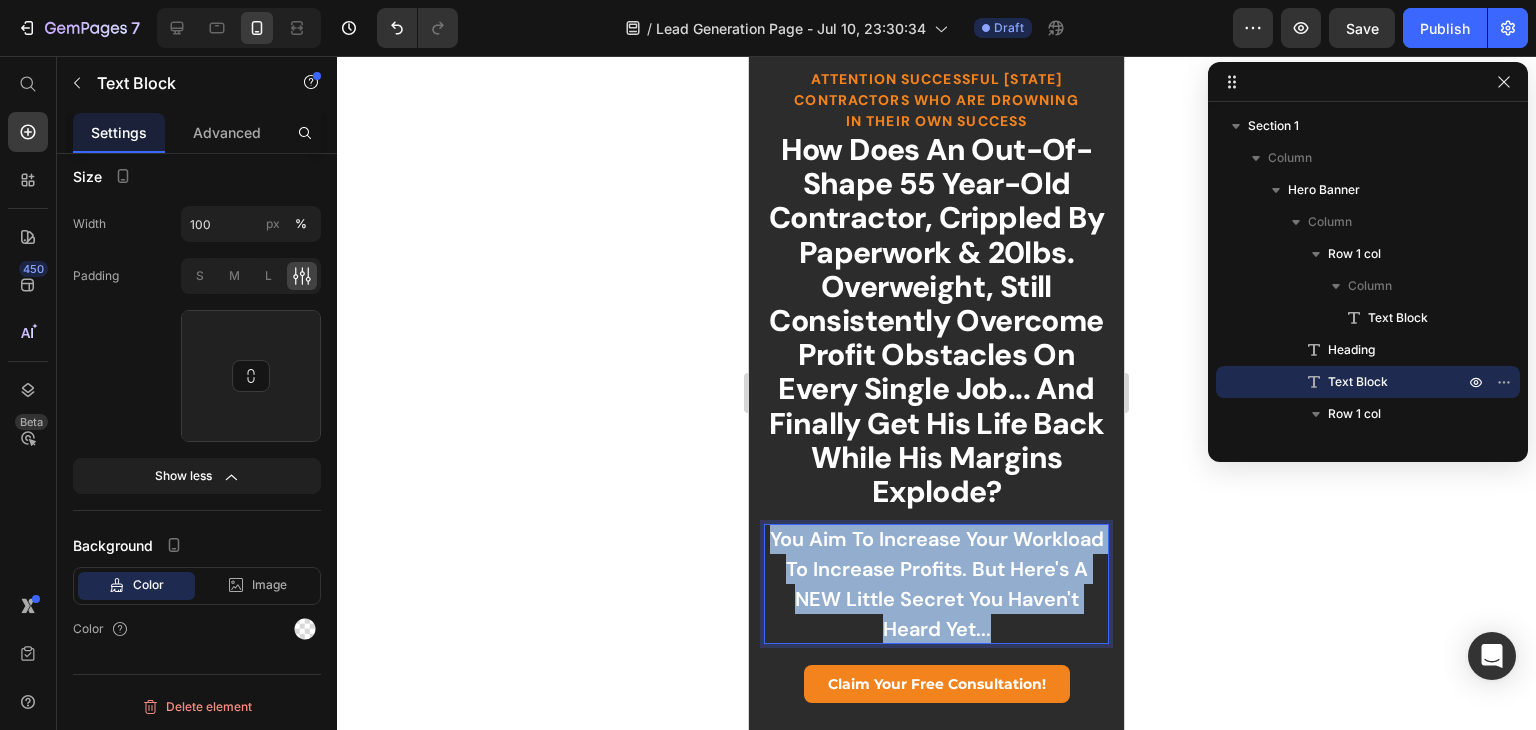 drag, startPoint x: 812, startPoint y: 559, endPoint x: 1043, endPoint y: 653, distance: 249.39326 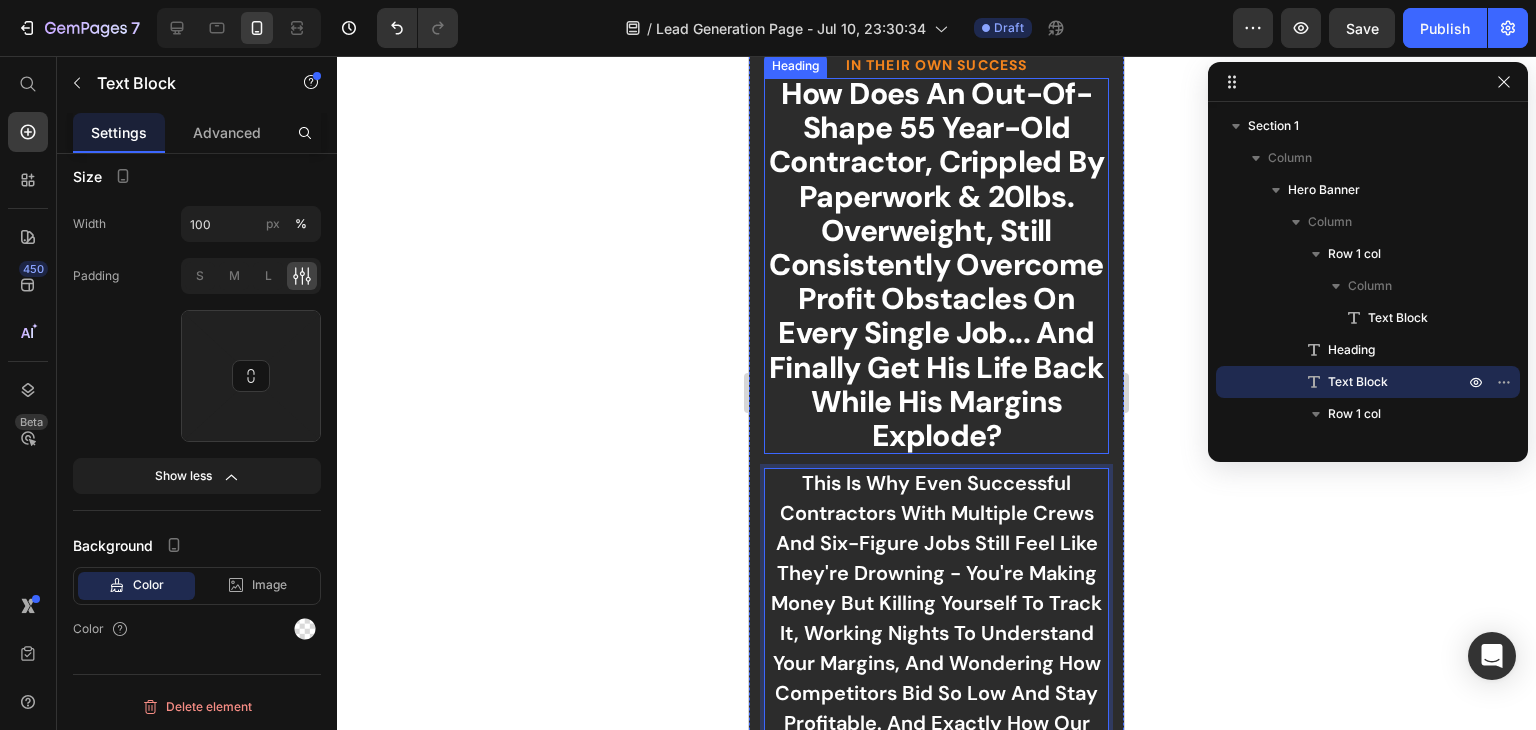 scroll, scrollTop: 200, scrollLeft: 0, axis: vertical 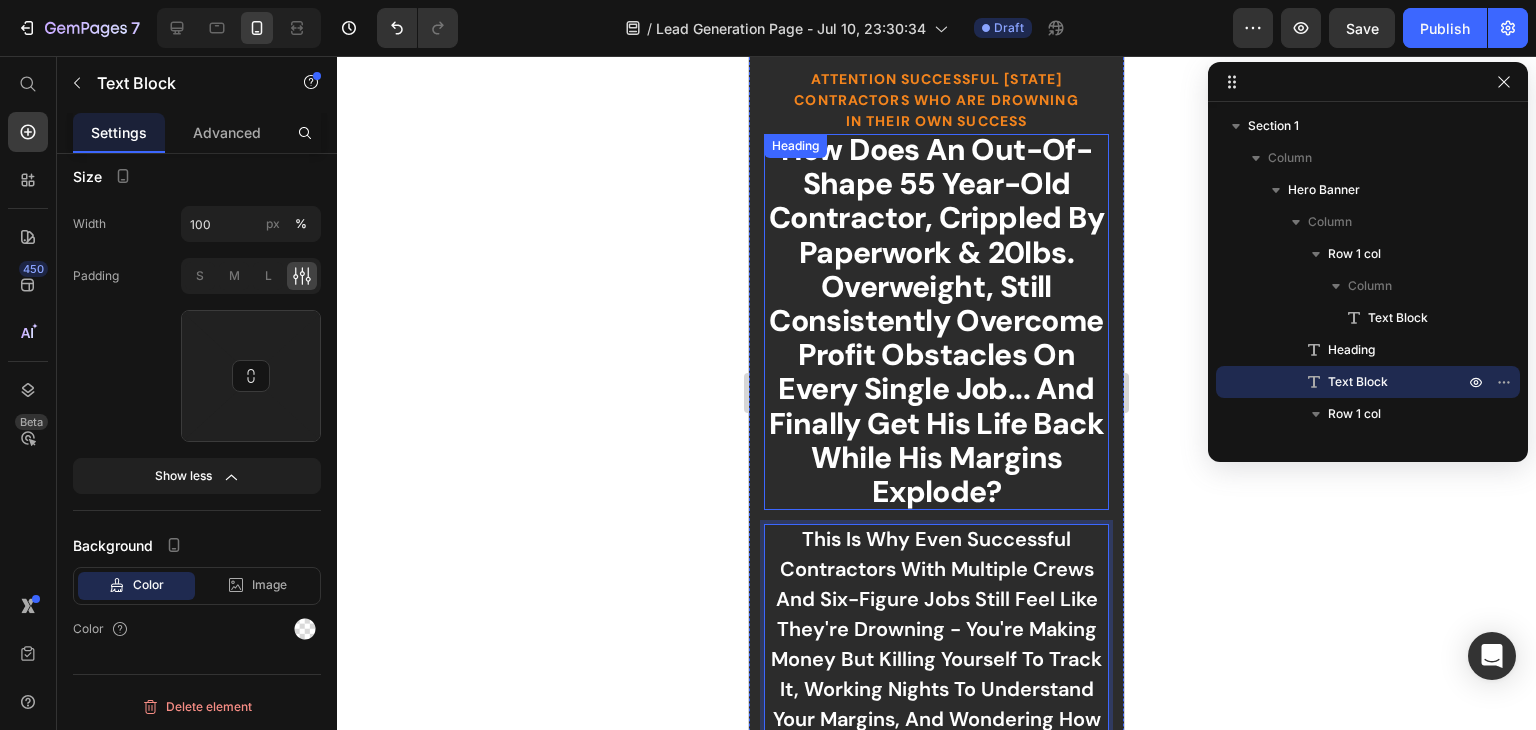 click on "How Does An Out-Of-Shape 55 Year-Old Contractor, Crippled By Paperwork & 20lbs. Overweight, Still Consistently Overcome Profit Obstacles On Every Single Job... And Finally Get His Life Back While His Margins Explode?" at bounding box center (936, 321) 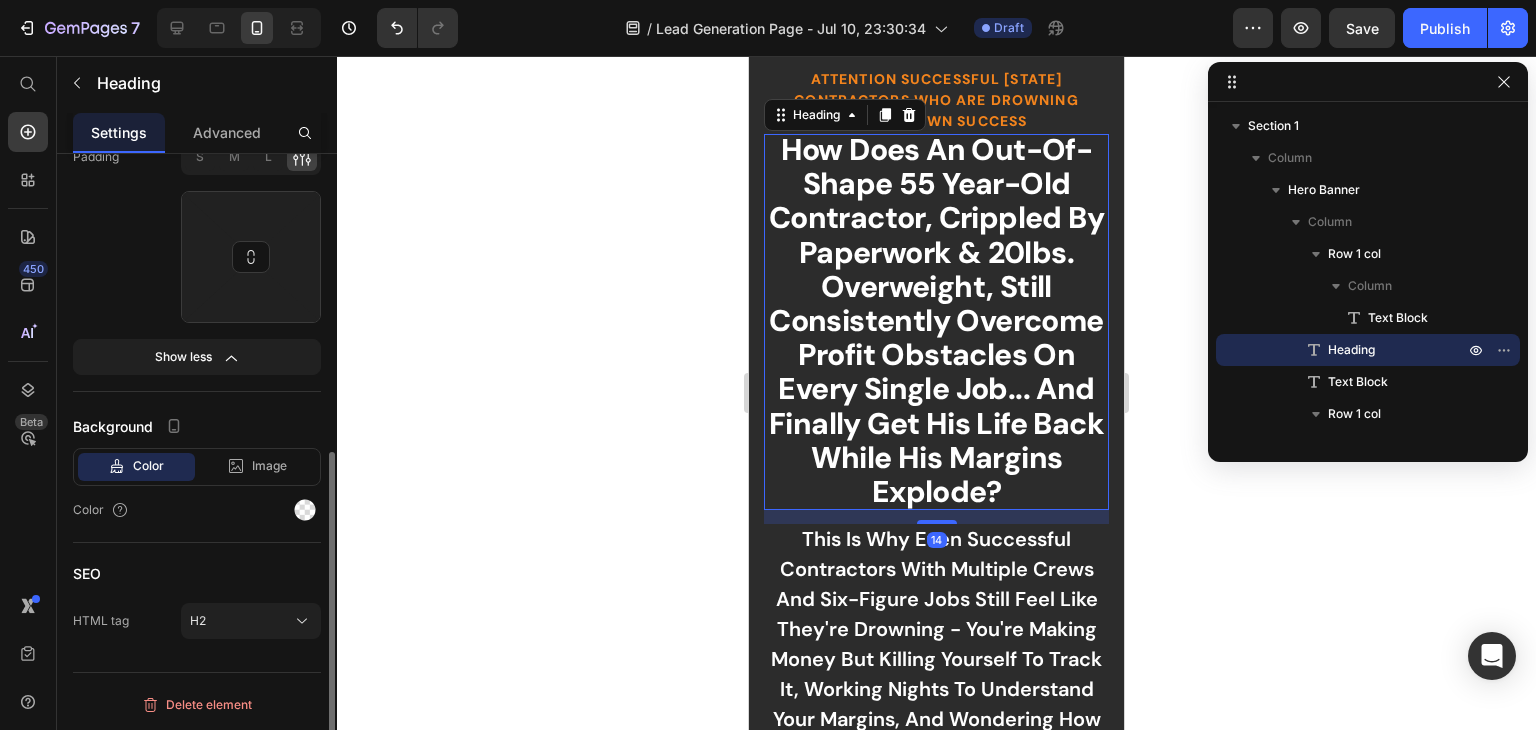 scroll, scrollTop: 0, scrollLeft: 0, axis: both 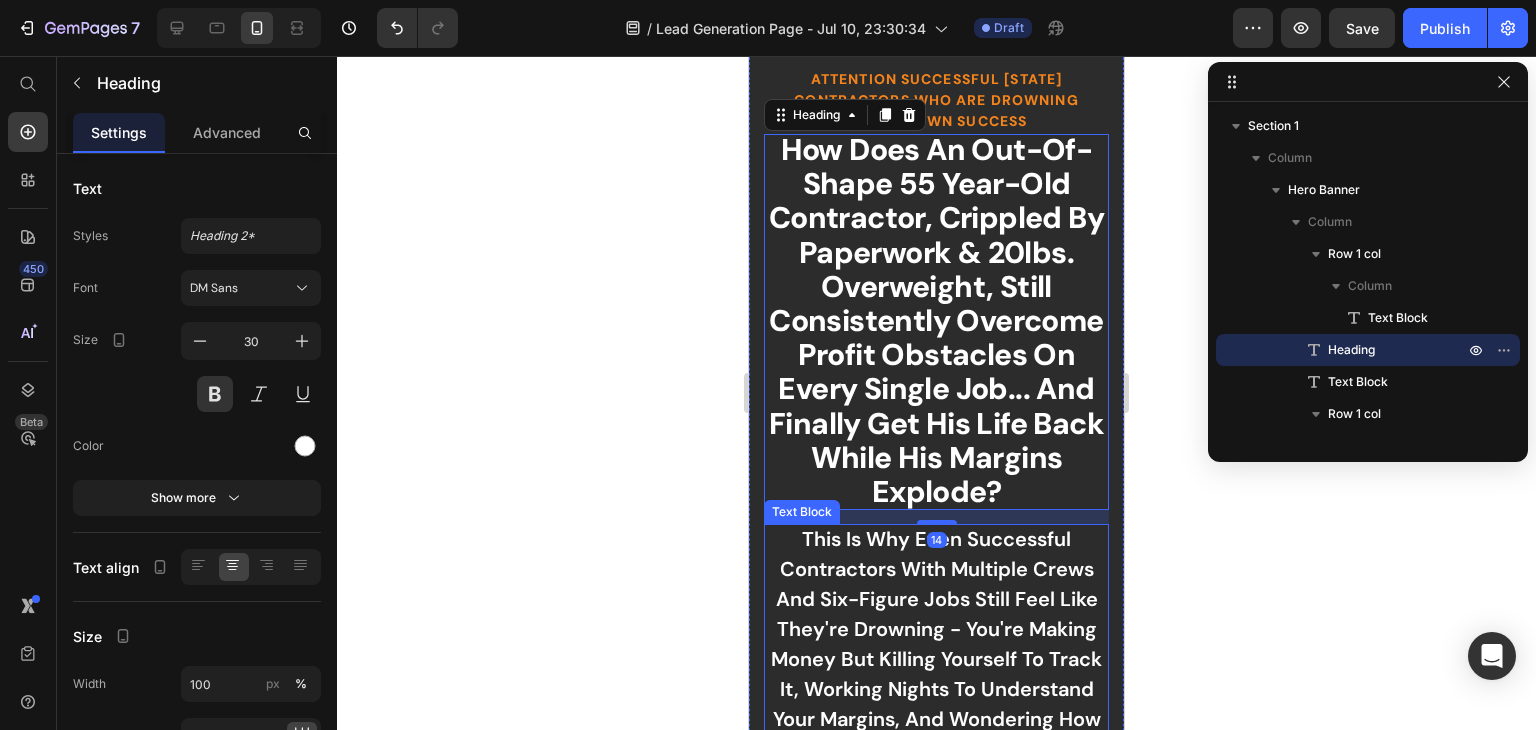 click on "This is why even successful contractors with multiple crews and six-figure jobs still feel like they're drowning - you're making money but killing yourself to track it, working nights to understand your margins, and wondering how competitors bid so low and stay profitable. And exactly how our Profit-Per-Job System gives you complete control over every dollar without the 60-hour weeks." at bounding box center (936, 704) 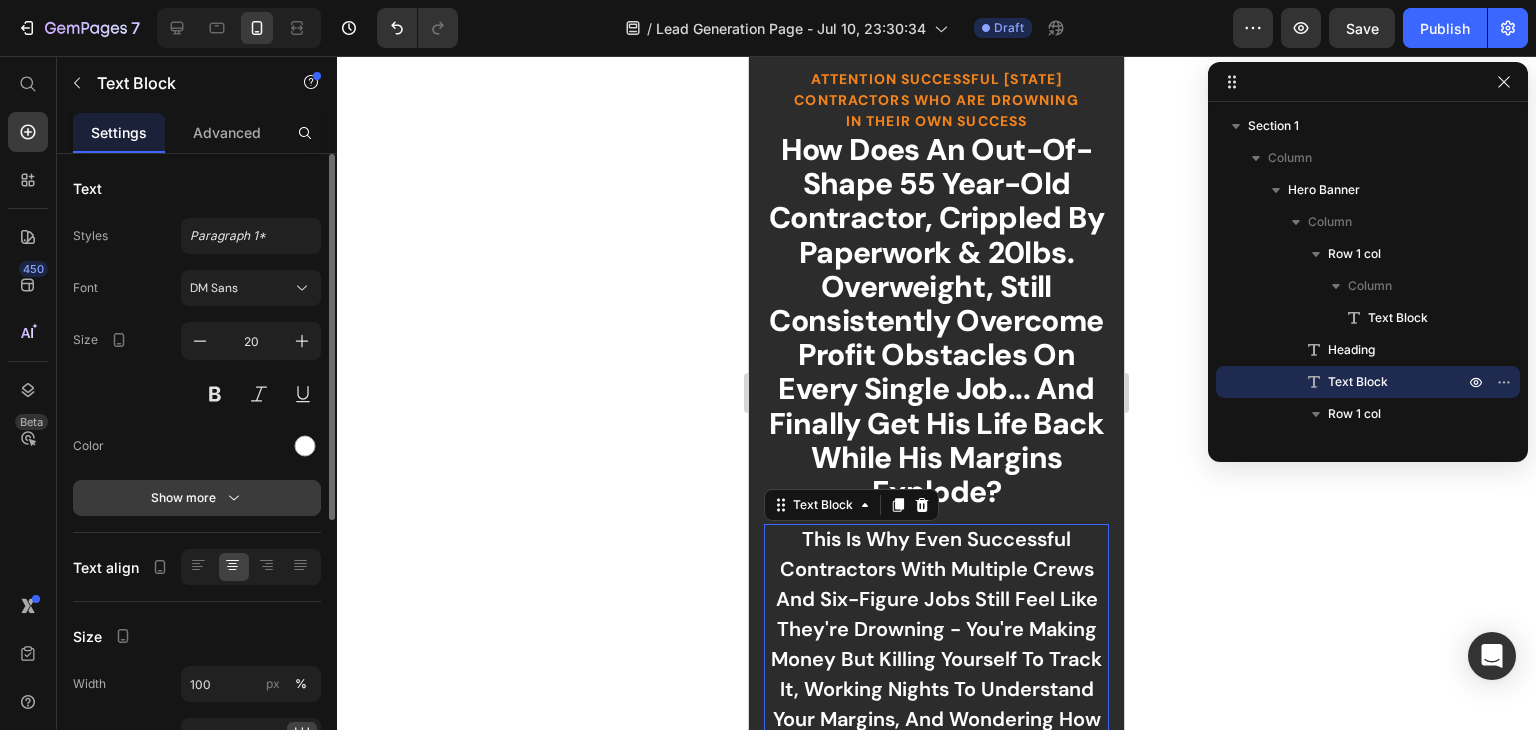 click on "Show more" at bounding box center [197, 498] 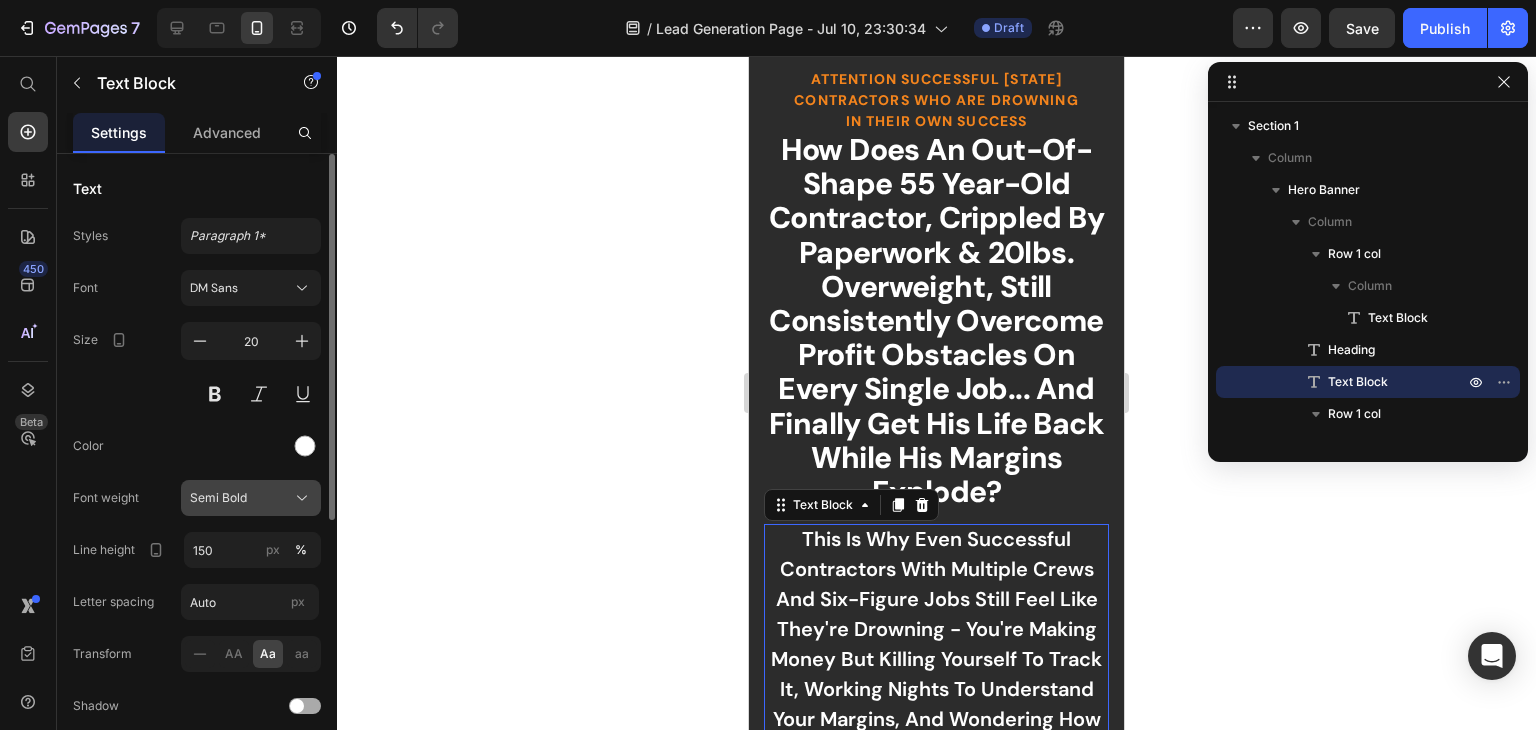 click on "Semi Bold" 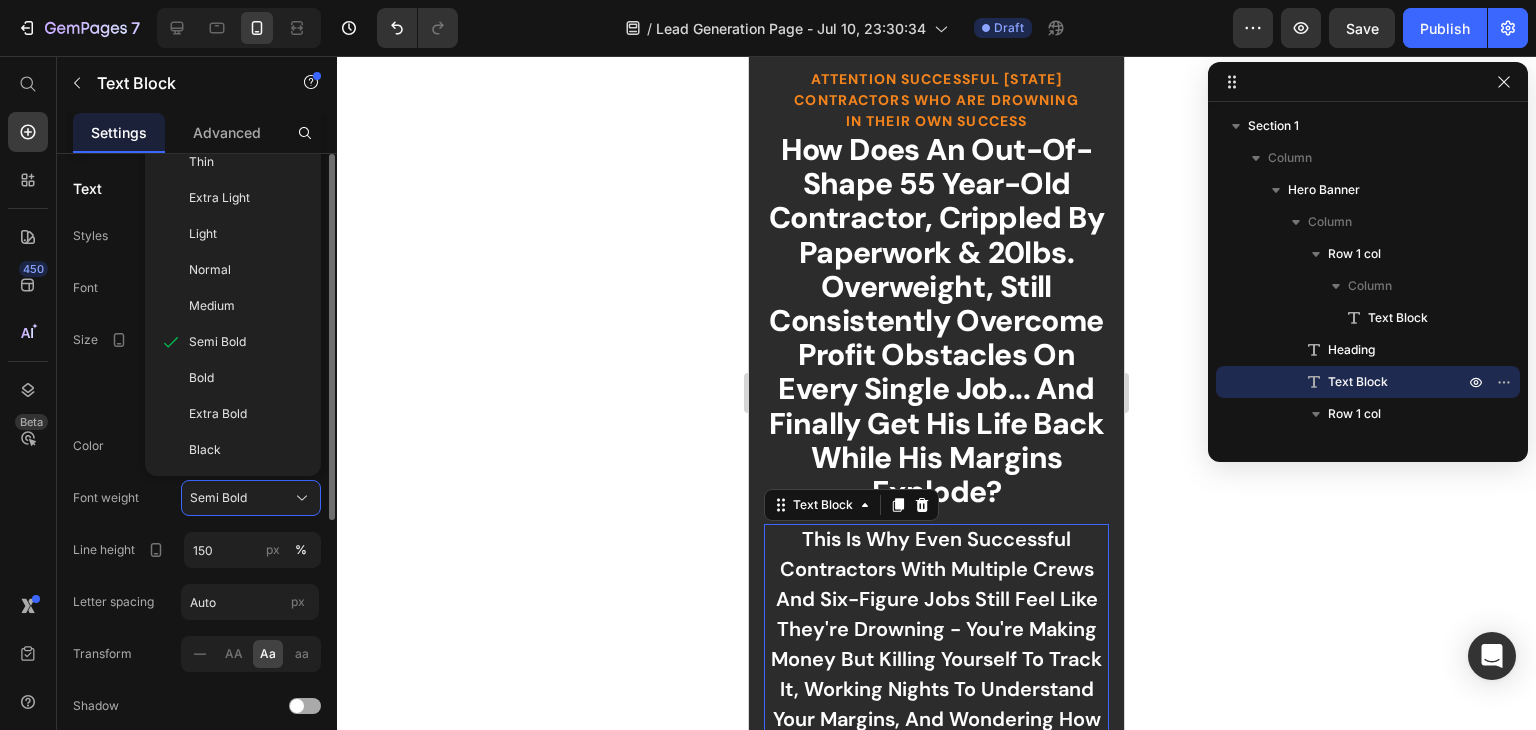 click on "Normal" at bounding box center [210, 270] 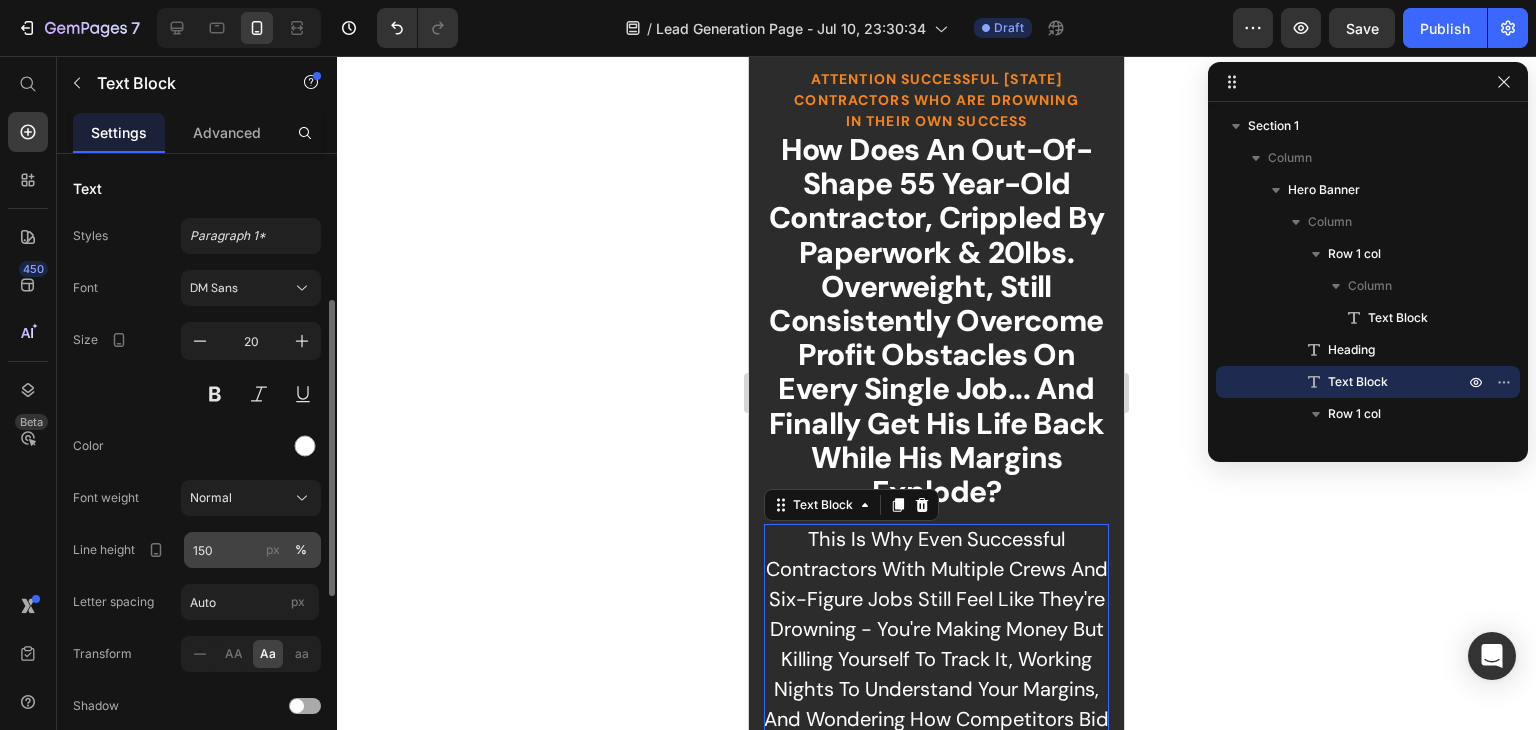 scroll, scrollTop: 100, scrollLeft: 0, axis: vertical 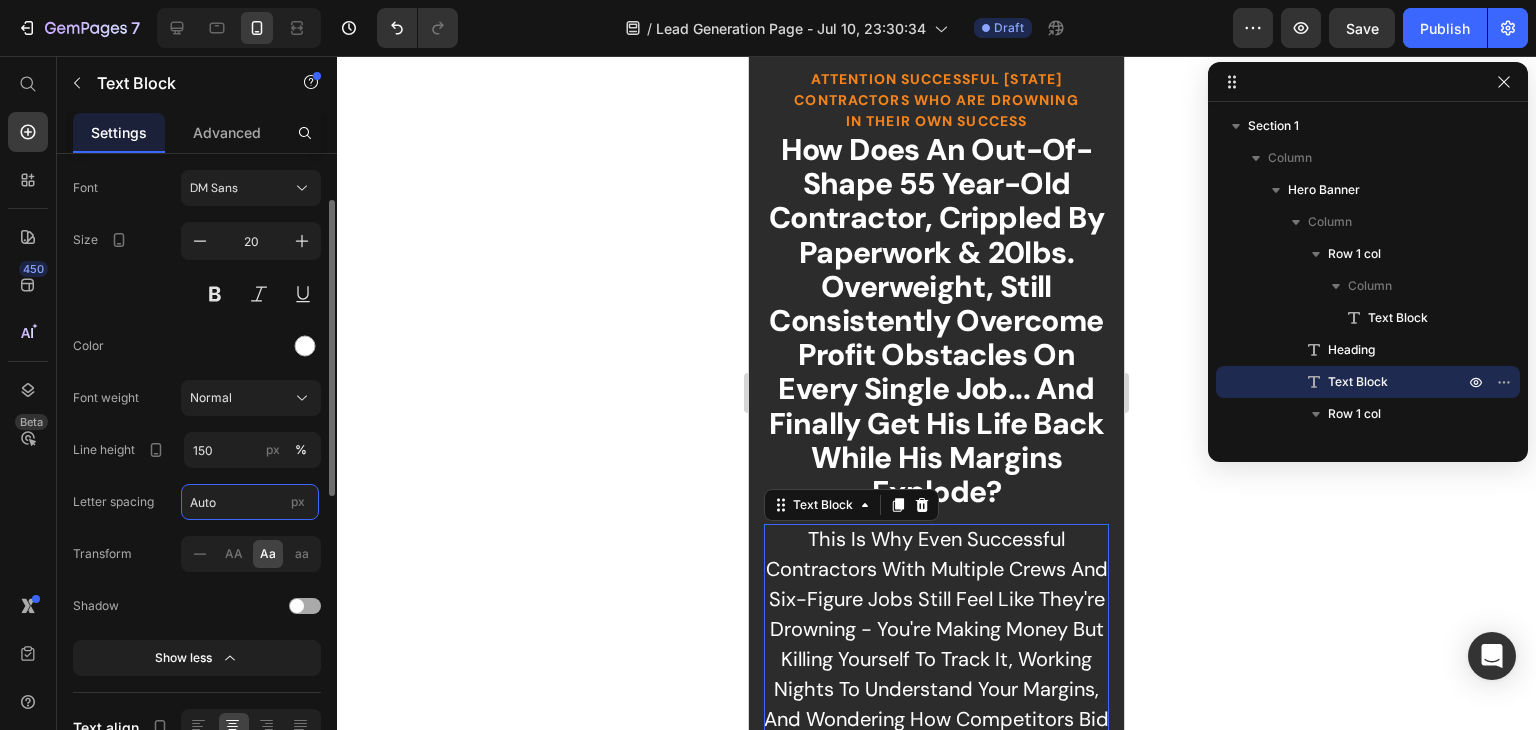 click on "Auto" at bounding box center (250, 502) 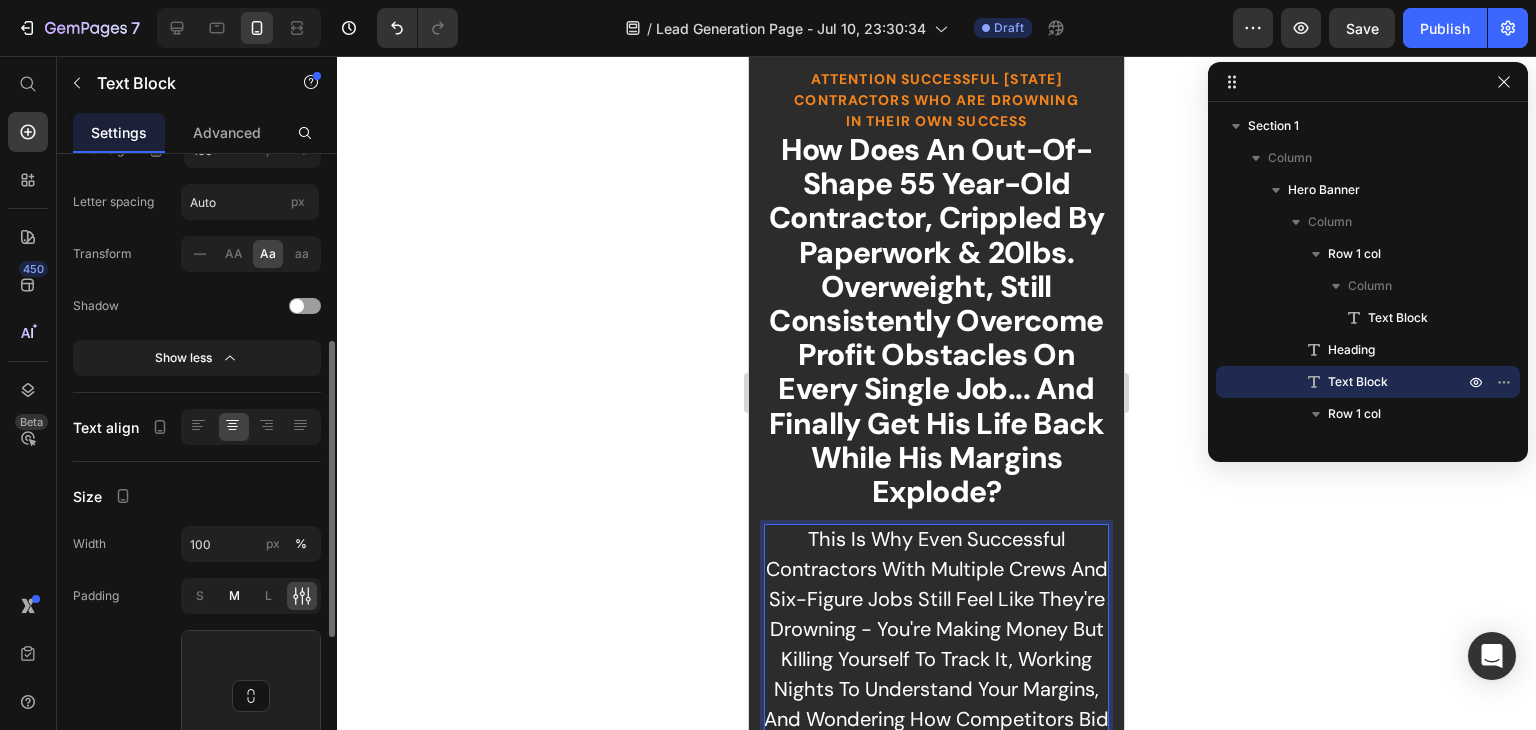 scroll, scrollTop: 500, scrollLeft: 0, axis: vertical 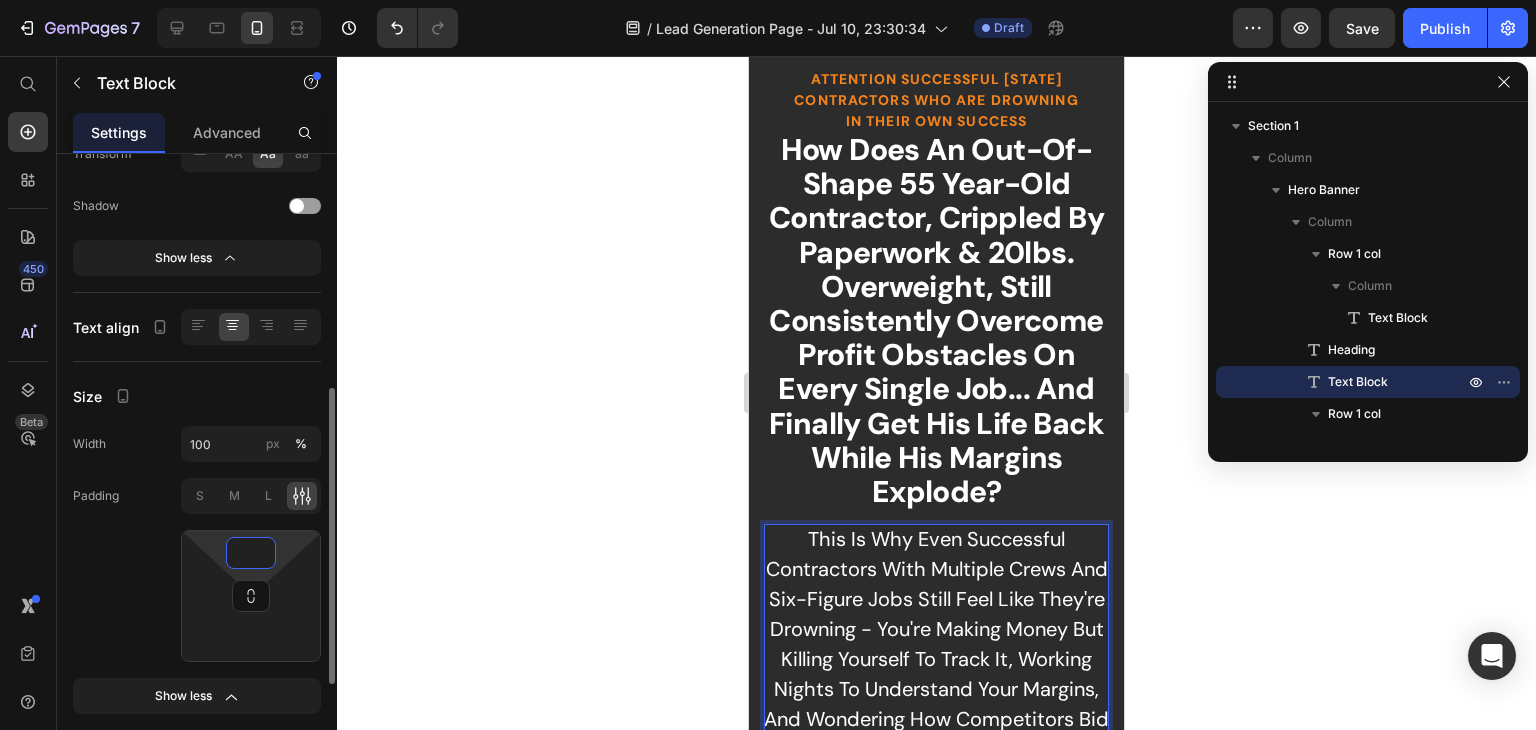 click at bounding box center [251, 553] 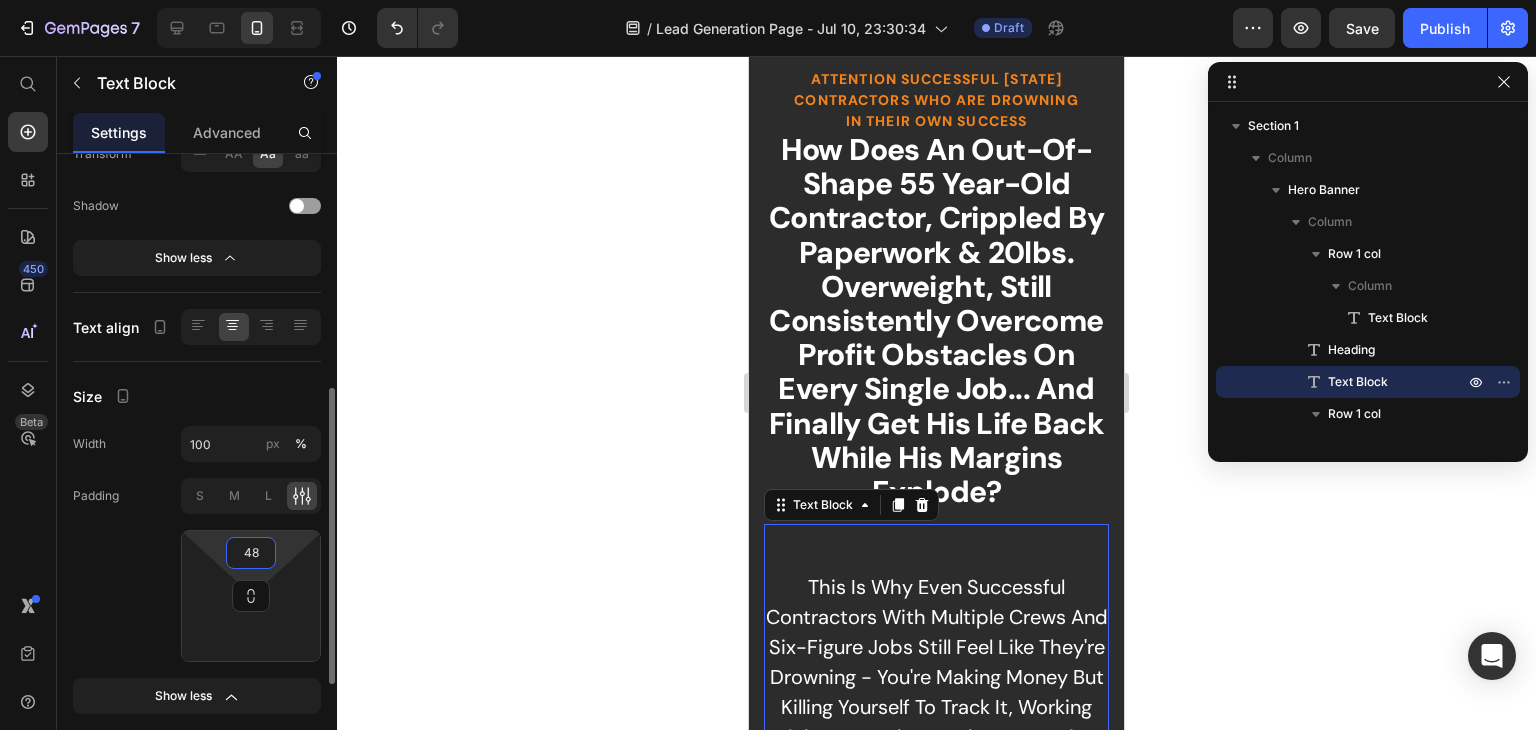type on "48" 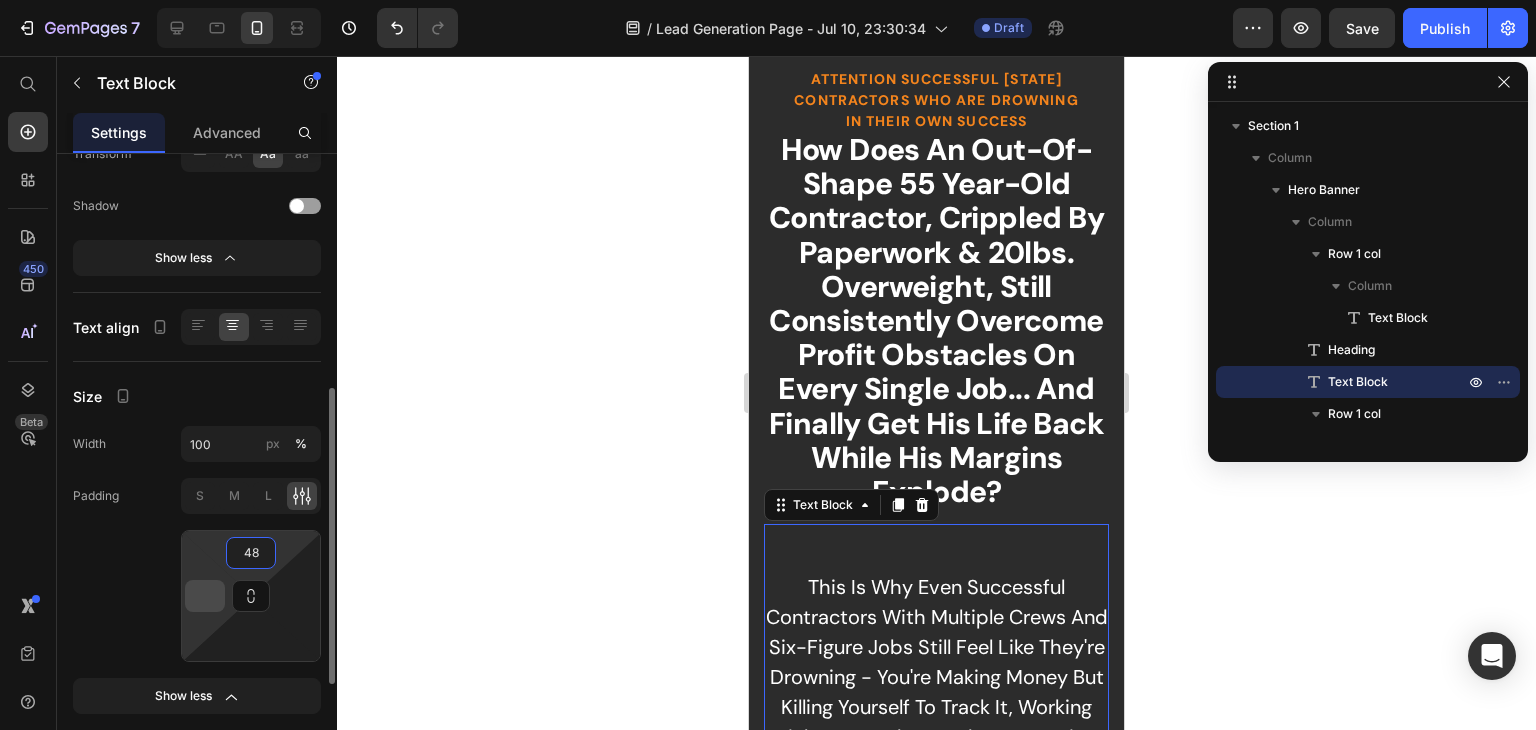click at bounding box center [205, 596] 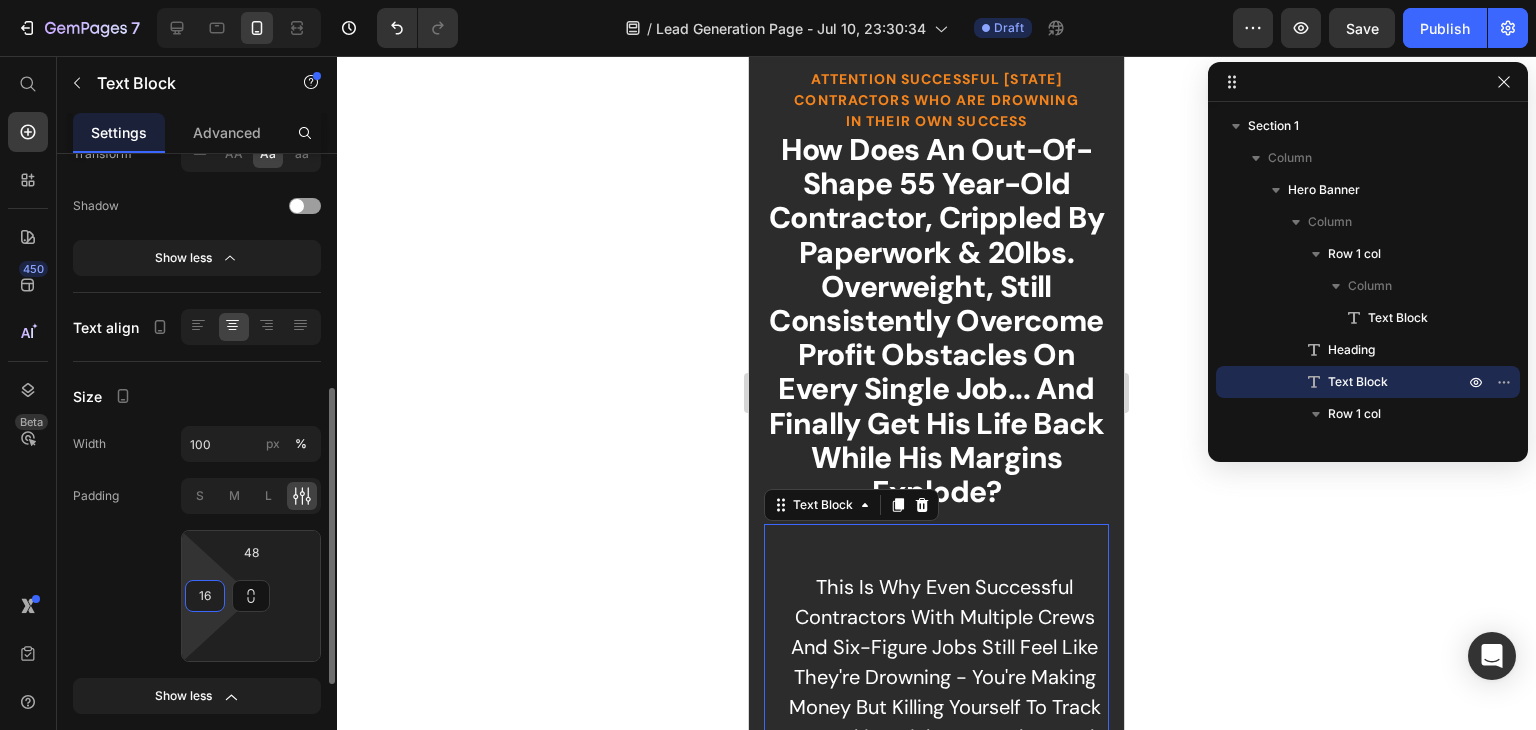 type on "16" 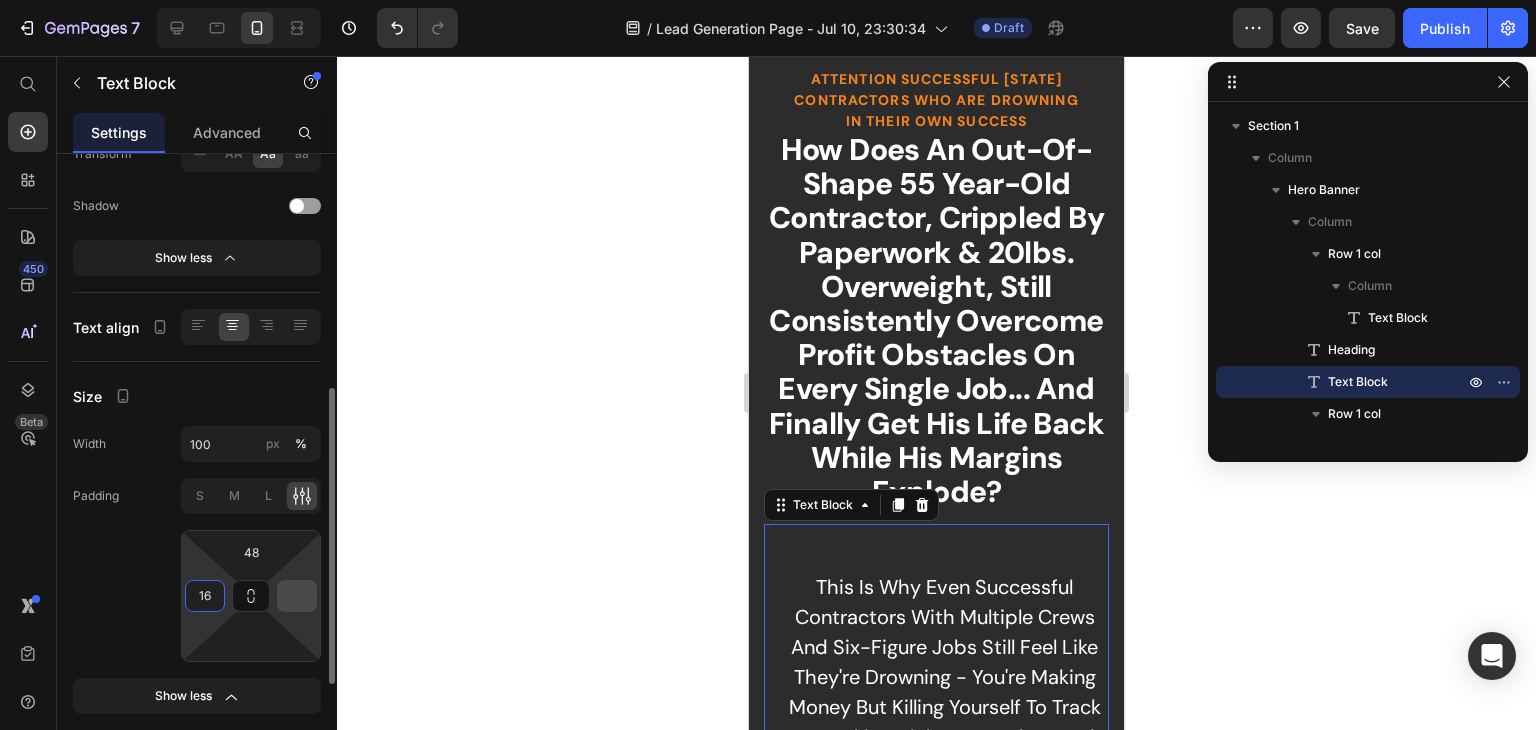 click at bounding box center (297, 596) 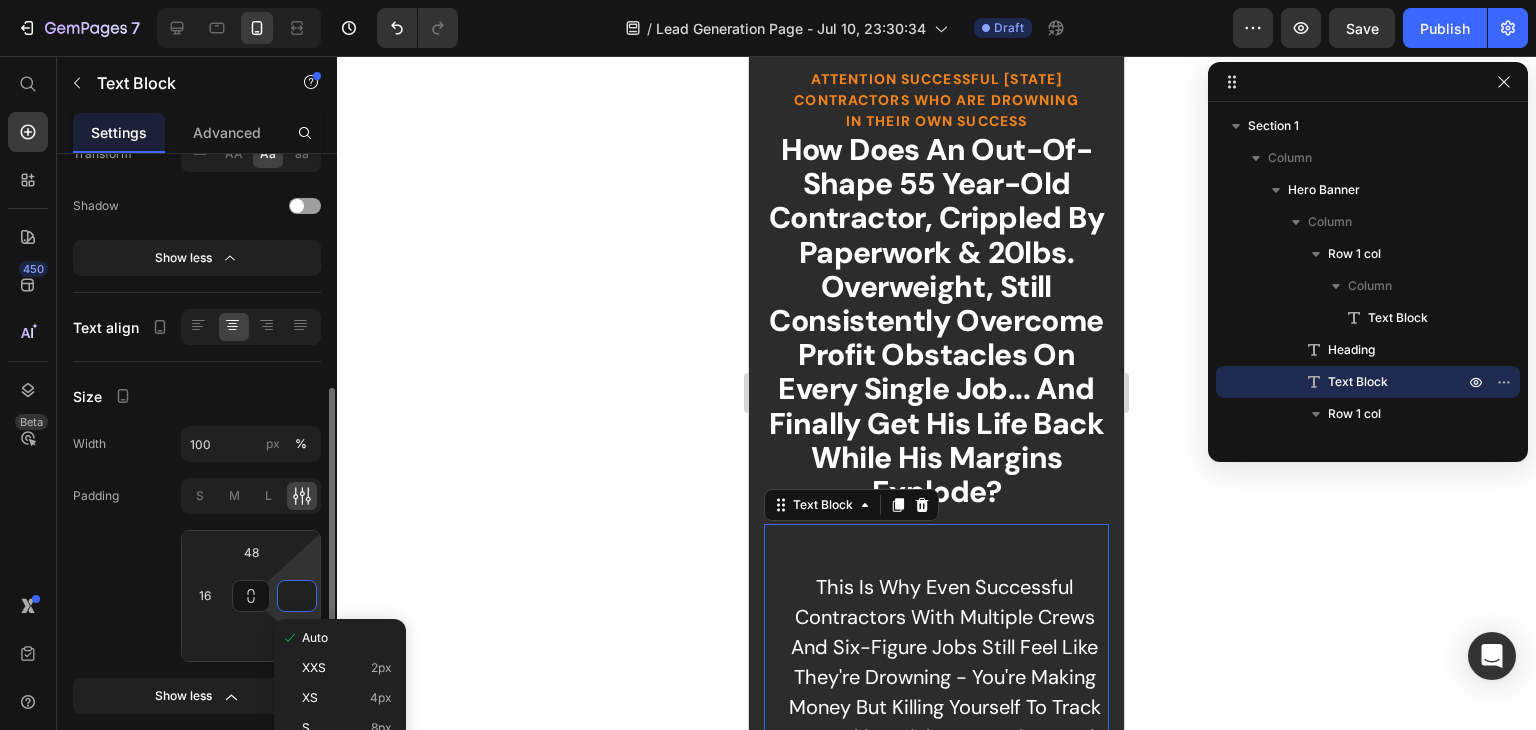 type on "6" 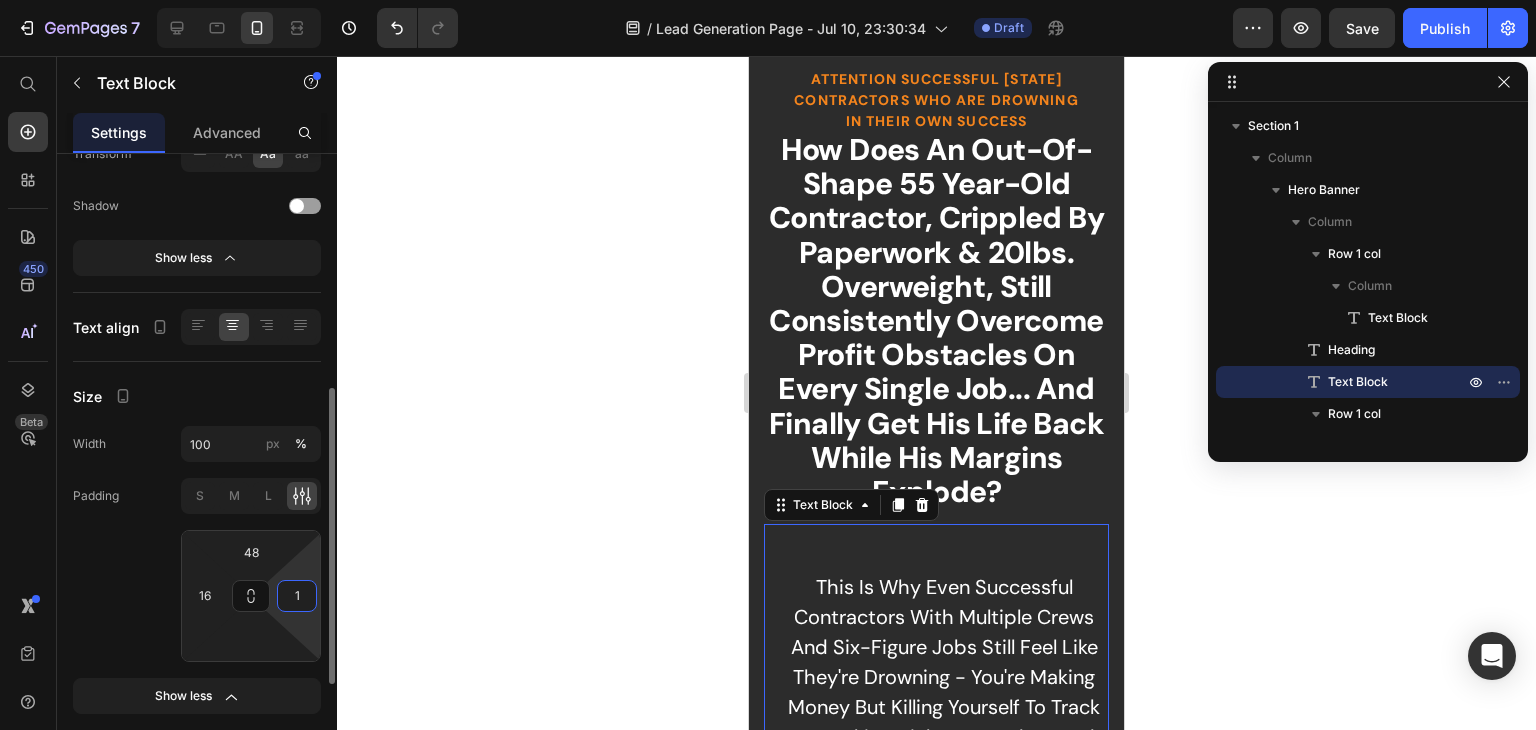 type on "16" 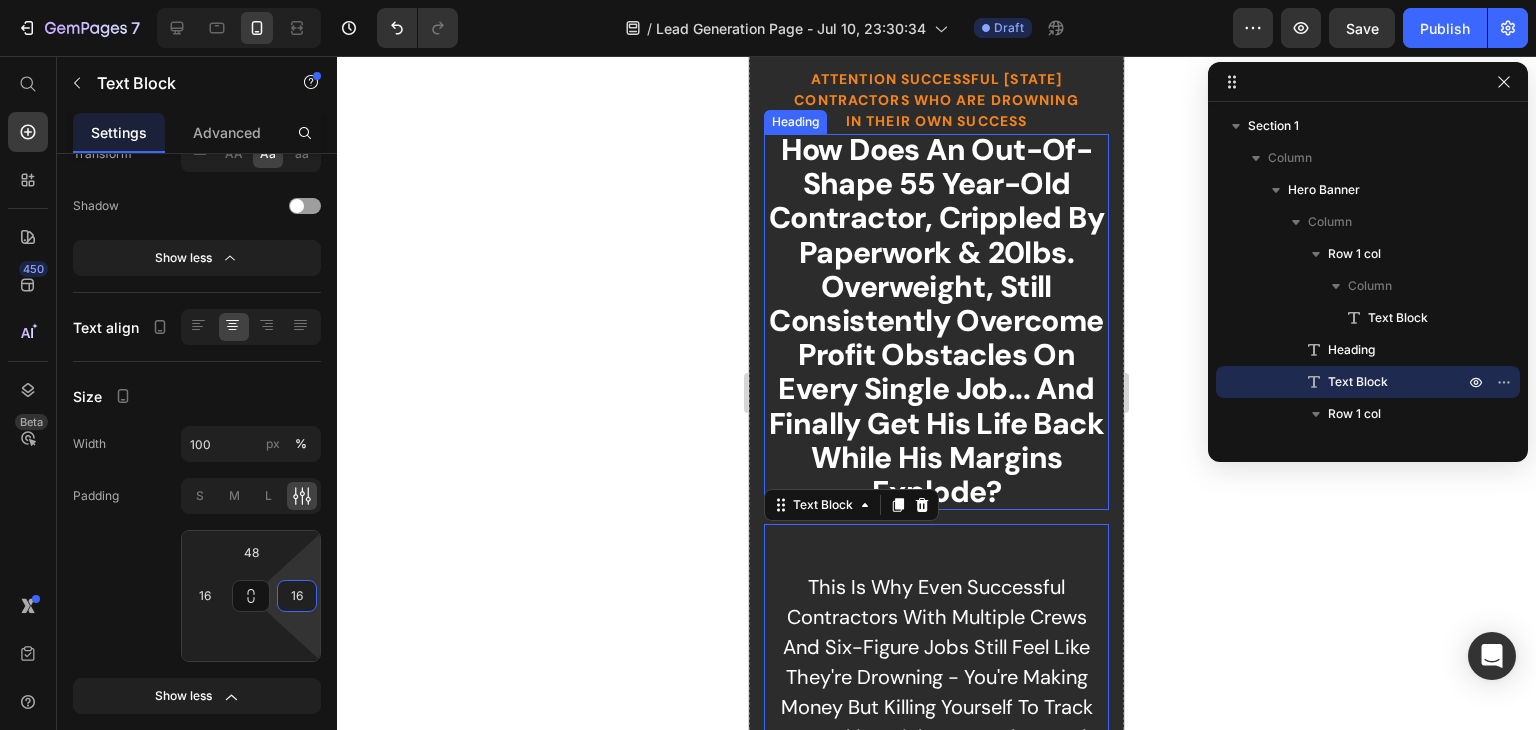 click on "How Does An Out-Of-Shape 55 Year-Old Contractor, Crippled By Paperwork & 20lbs. Overweight, Still Consistently Overcome Profit Obstacles On Every Single Job... And Finally Get His Life Back While His Margins Explode?" at bounding box center (936, 321) 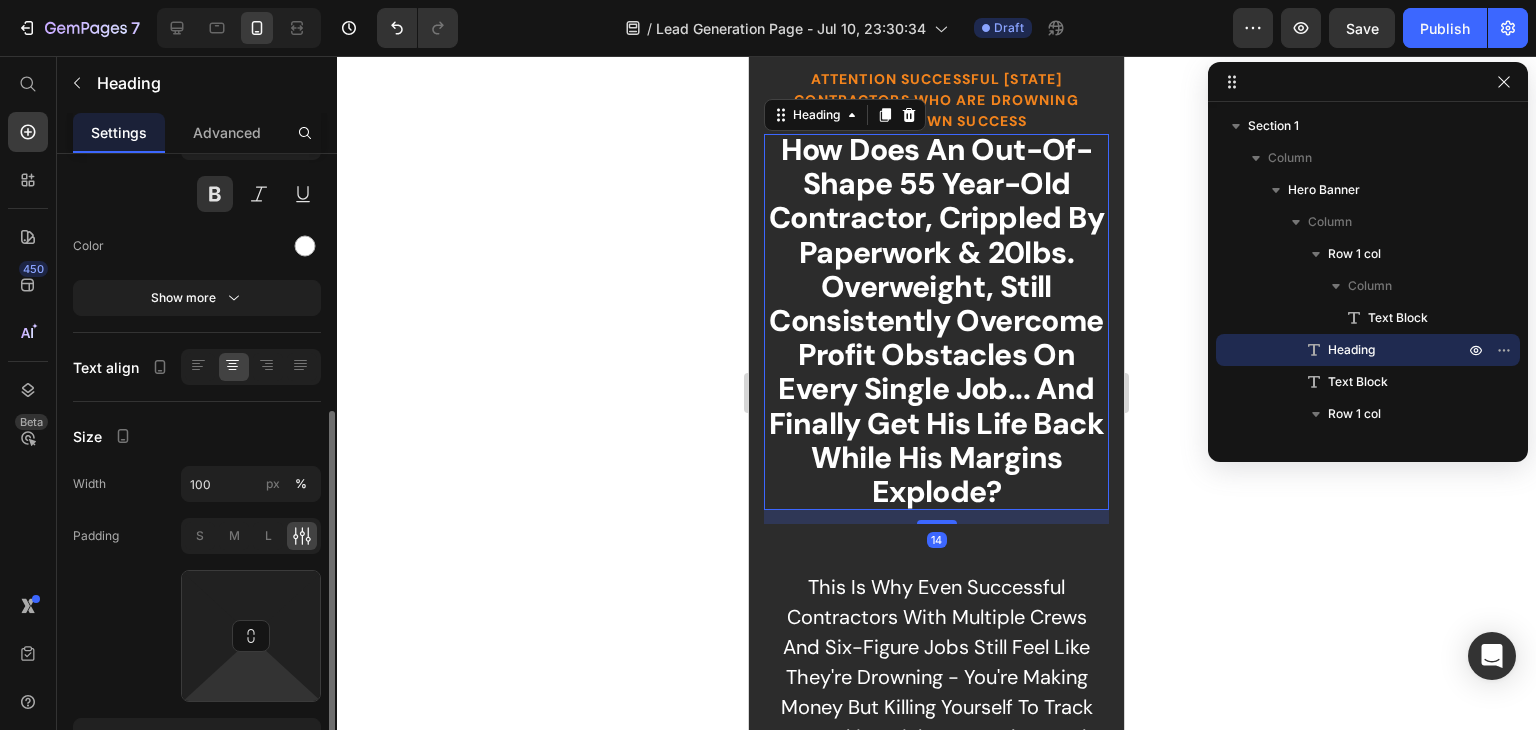 scroll, scrollTop: 300, scrollLeft: 0, axis: vertical 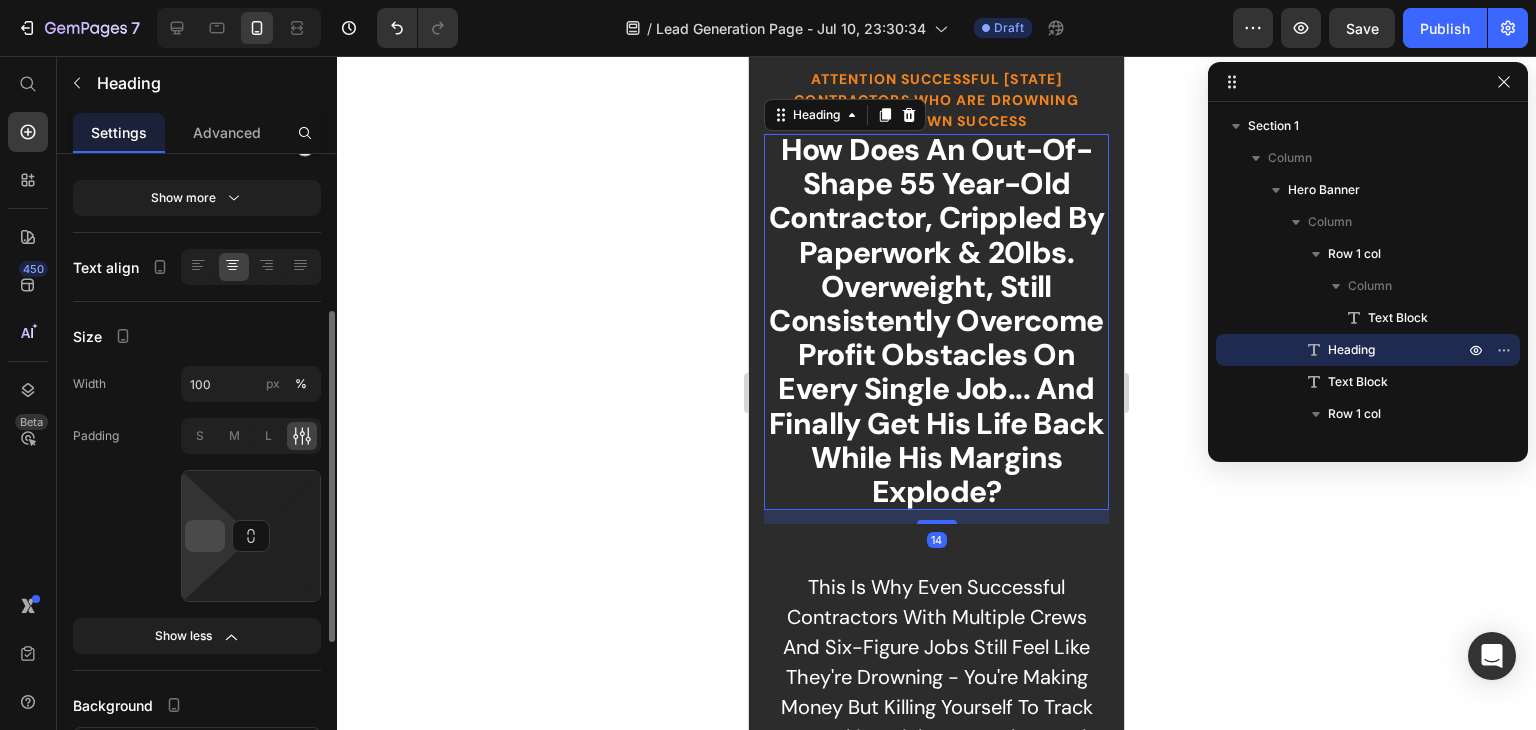 click at bounding box center [205, 536] 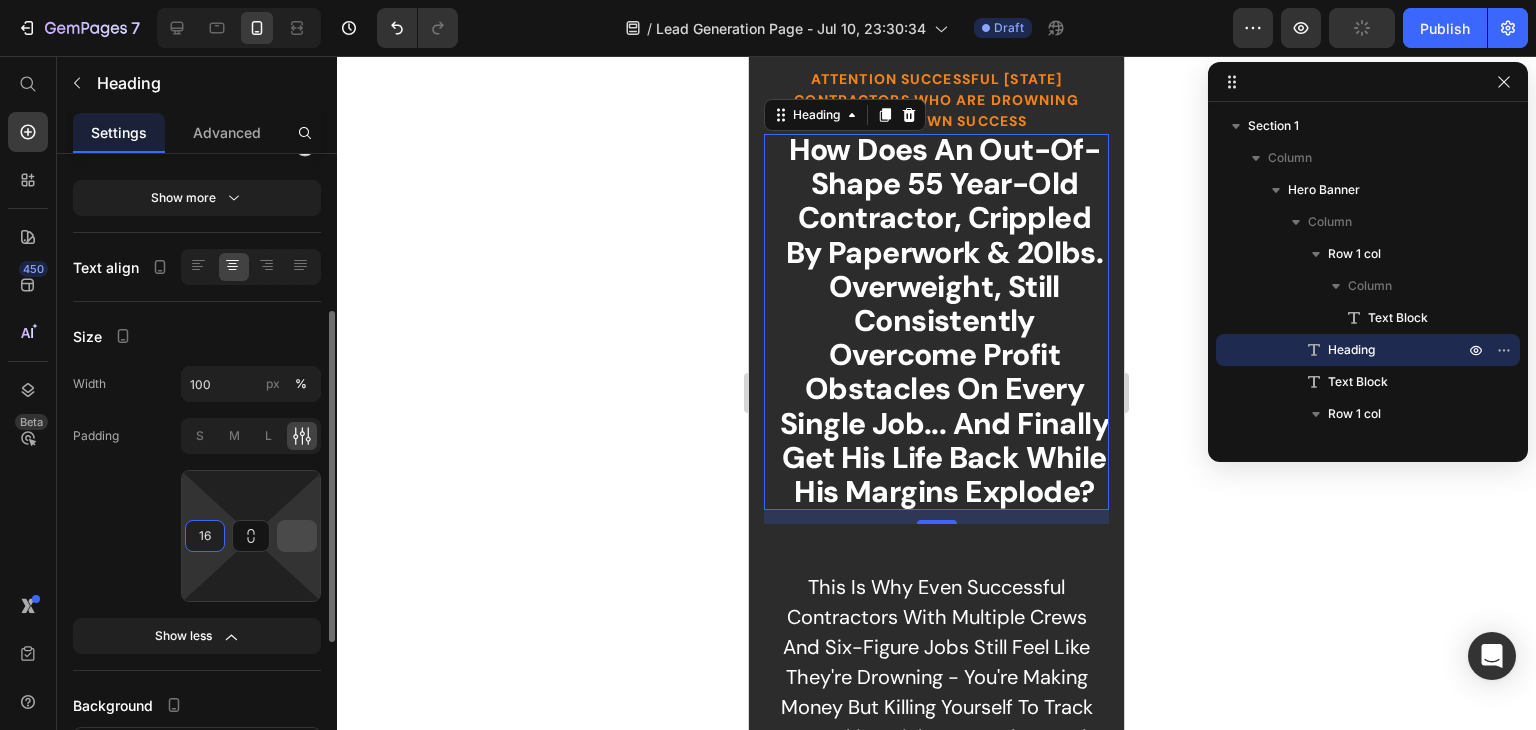 type on "16" 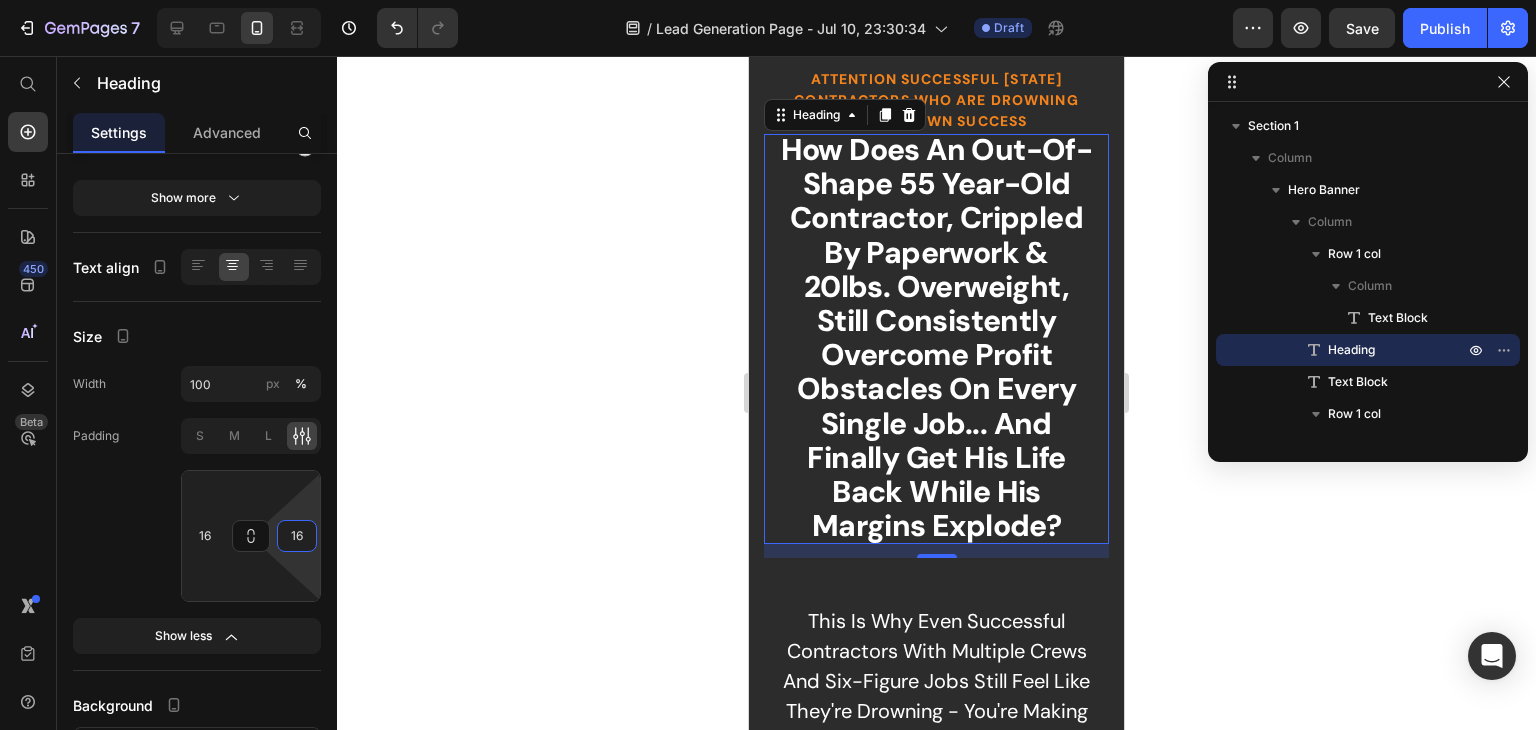 type on "16" 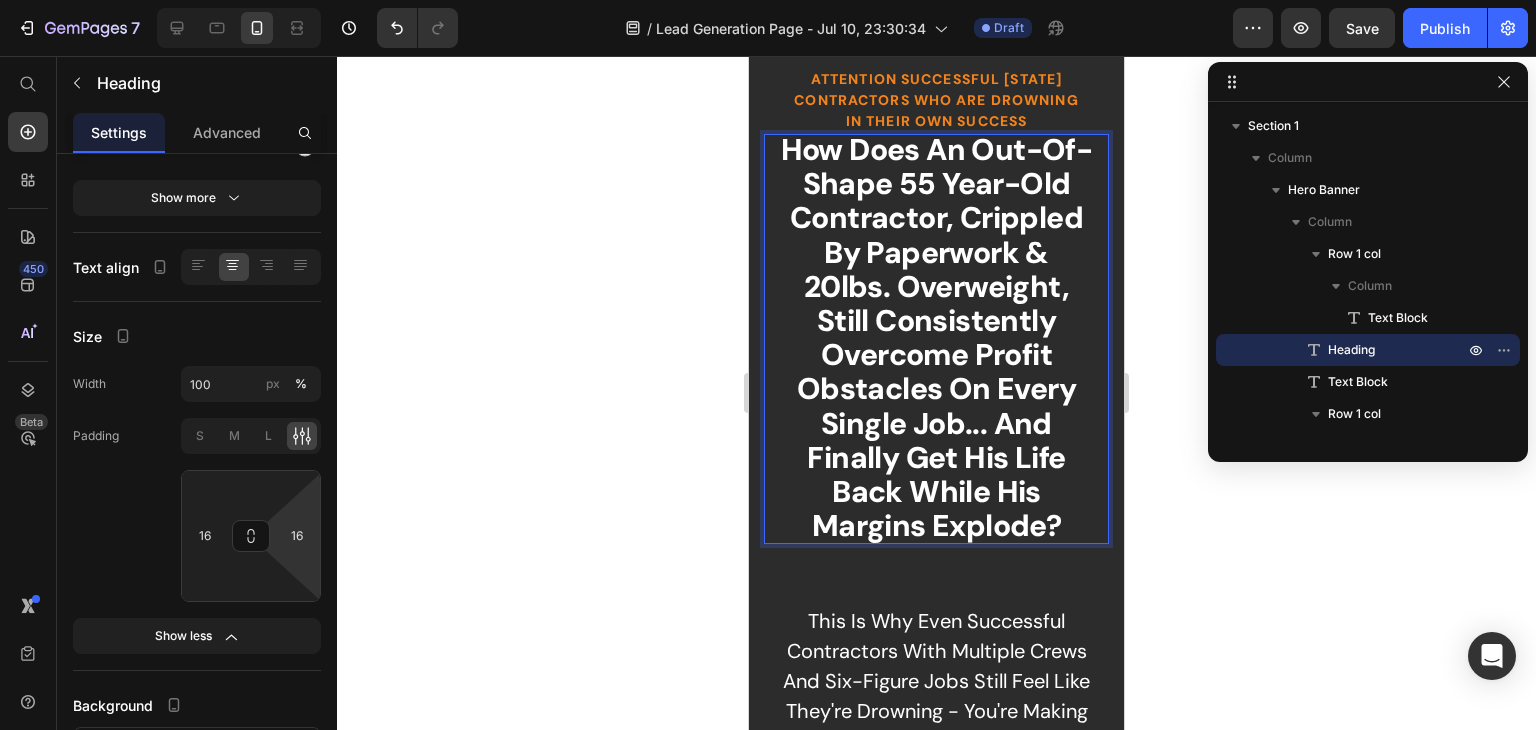 scroll, scrollTop: 0, scrollLeft: 0, axis: both 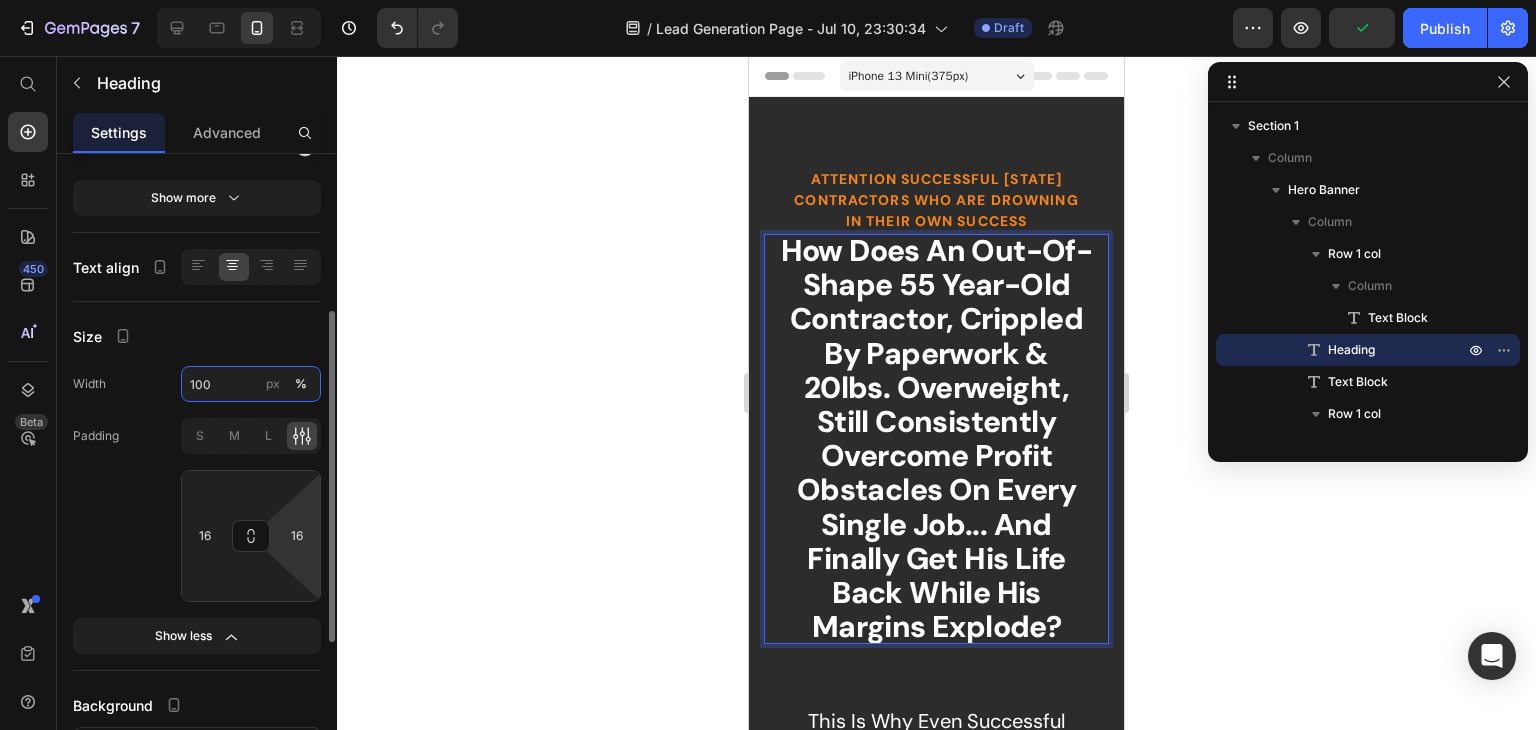 click on "100" at bounding box center [251, 384] 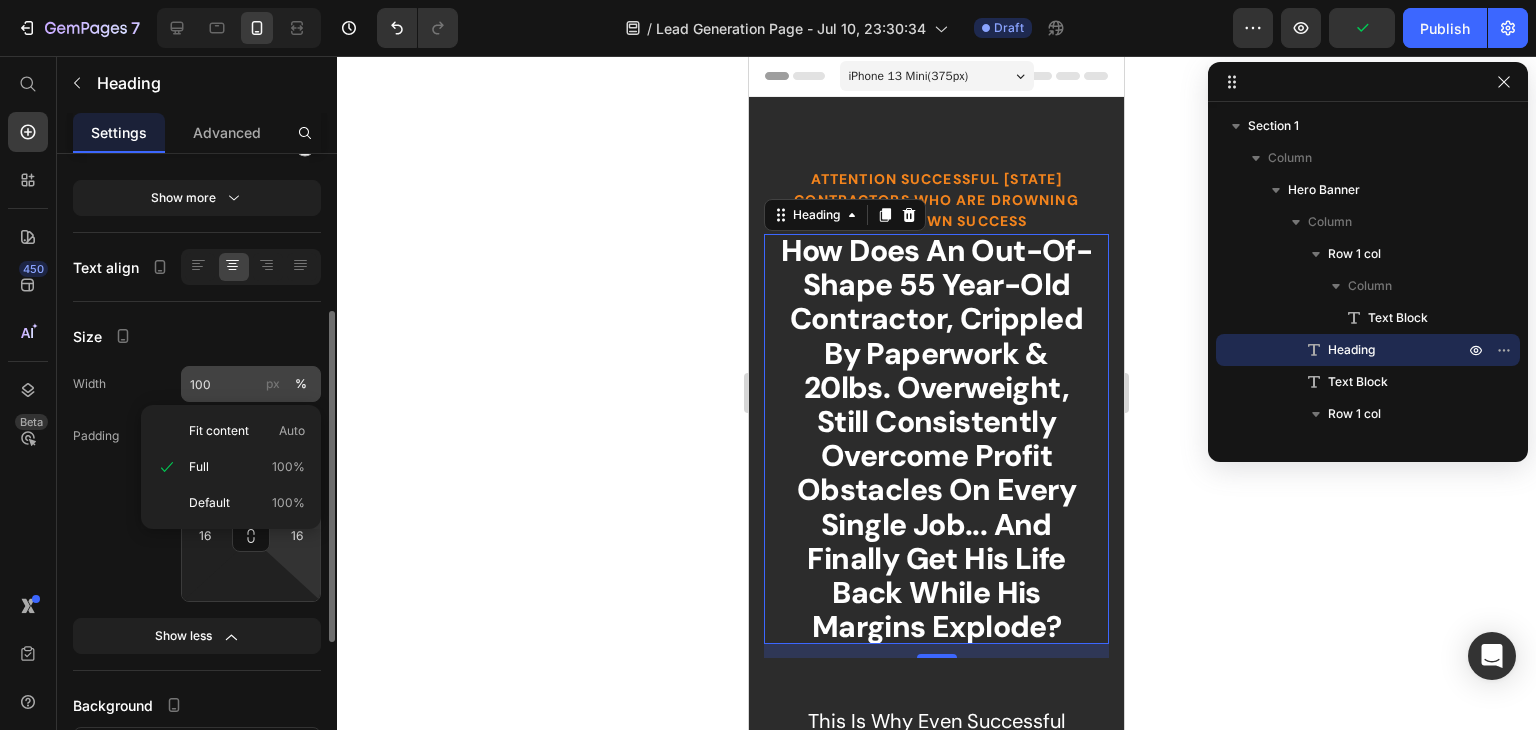 click on "px" at bounding box center [273, 384] 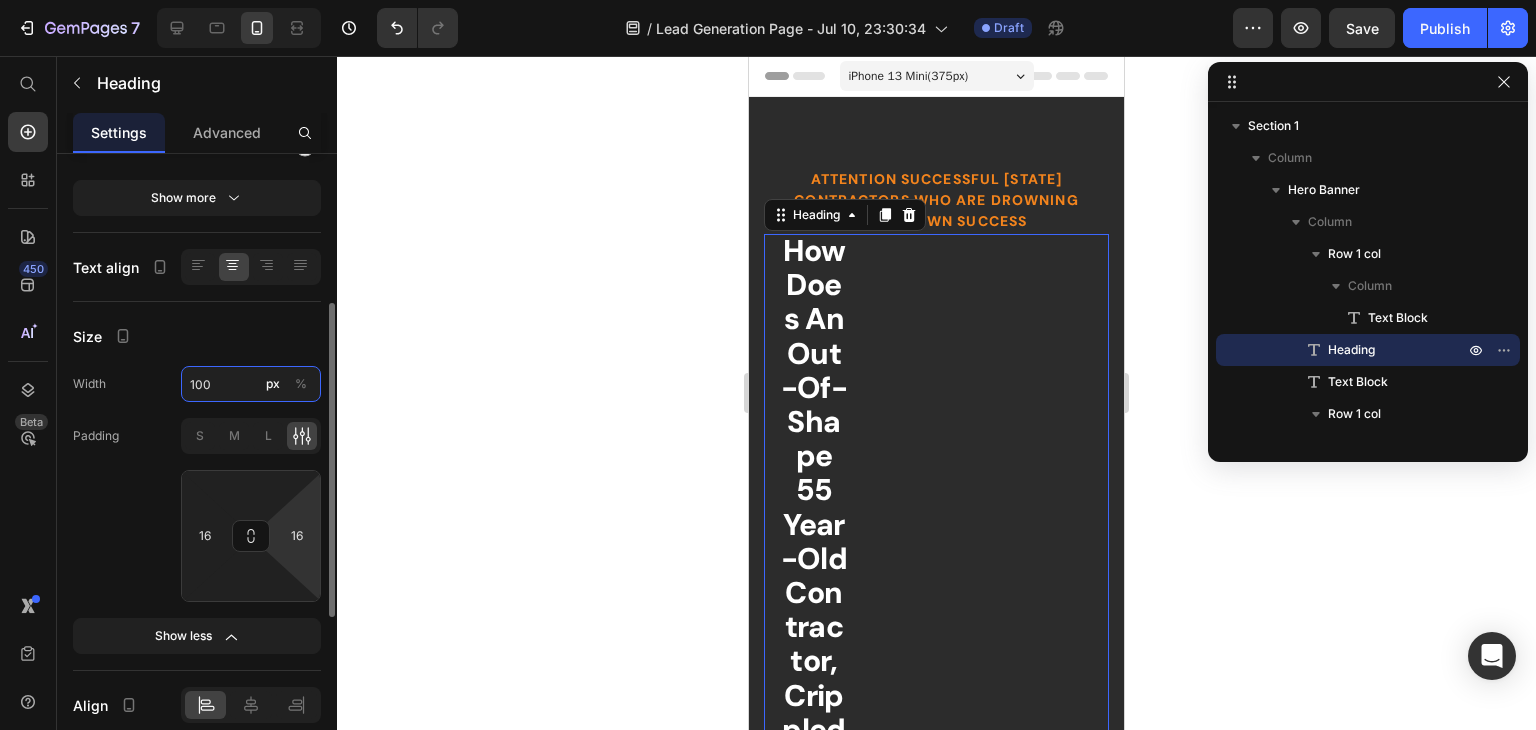 click on "100" at bounding box center (251, 384) 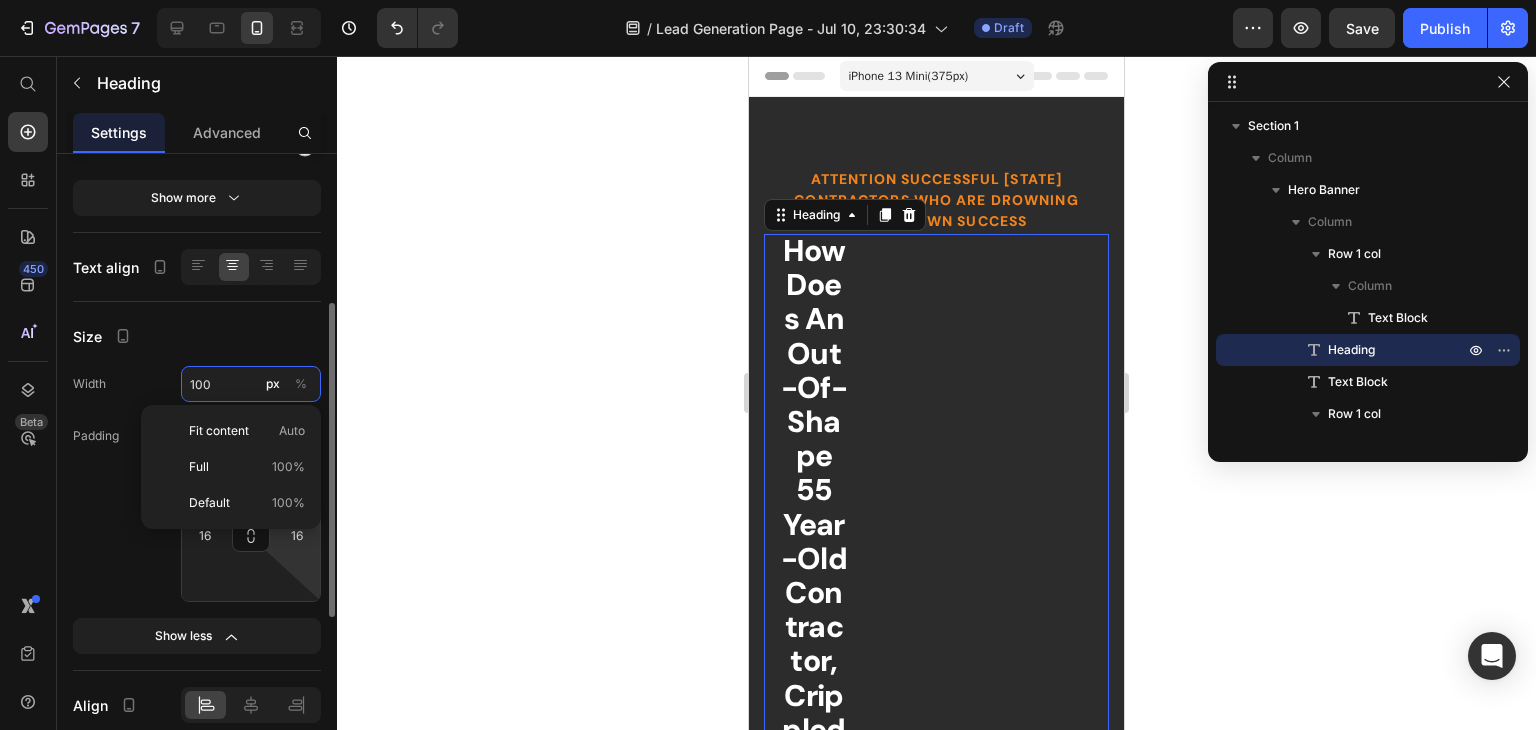 click on "100" at bounding box center (251, 384) 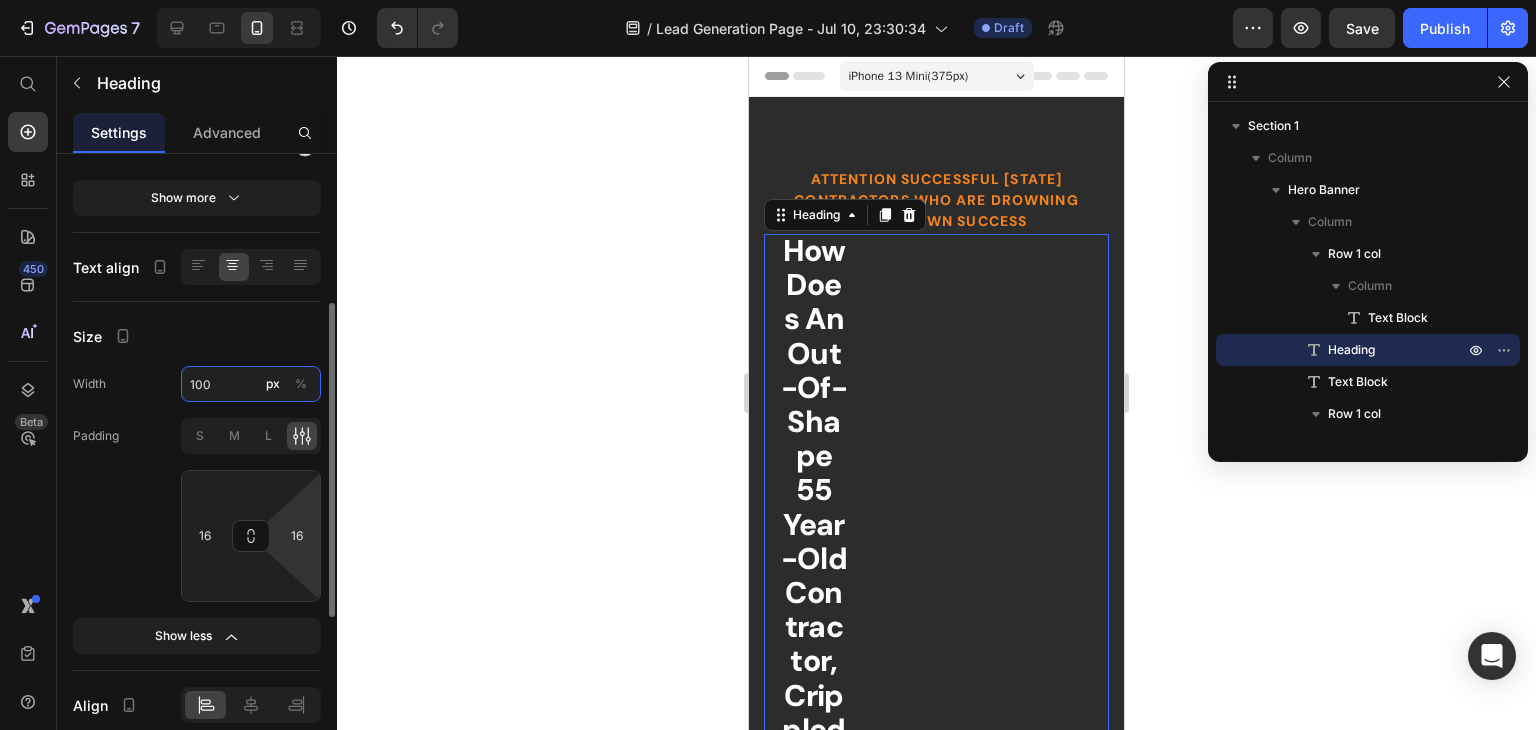 click on "100" at bounding box center (251, 384) 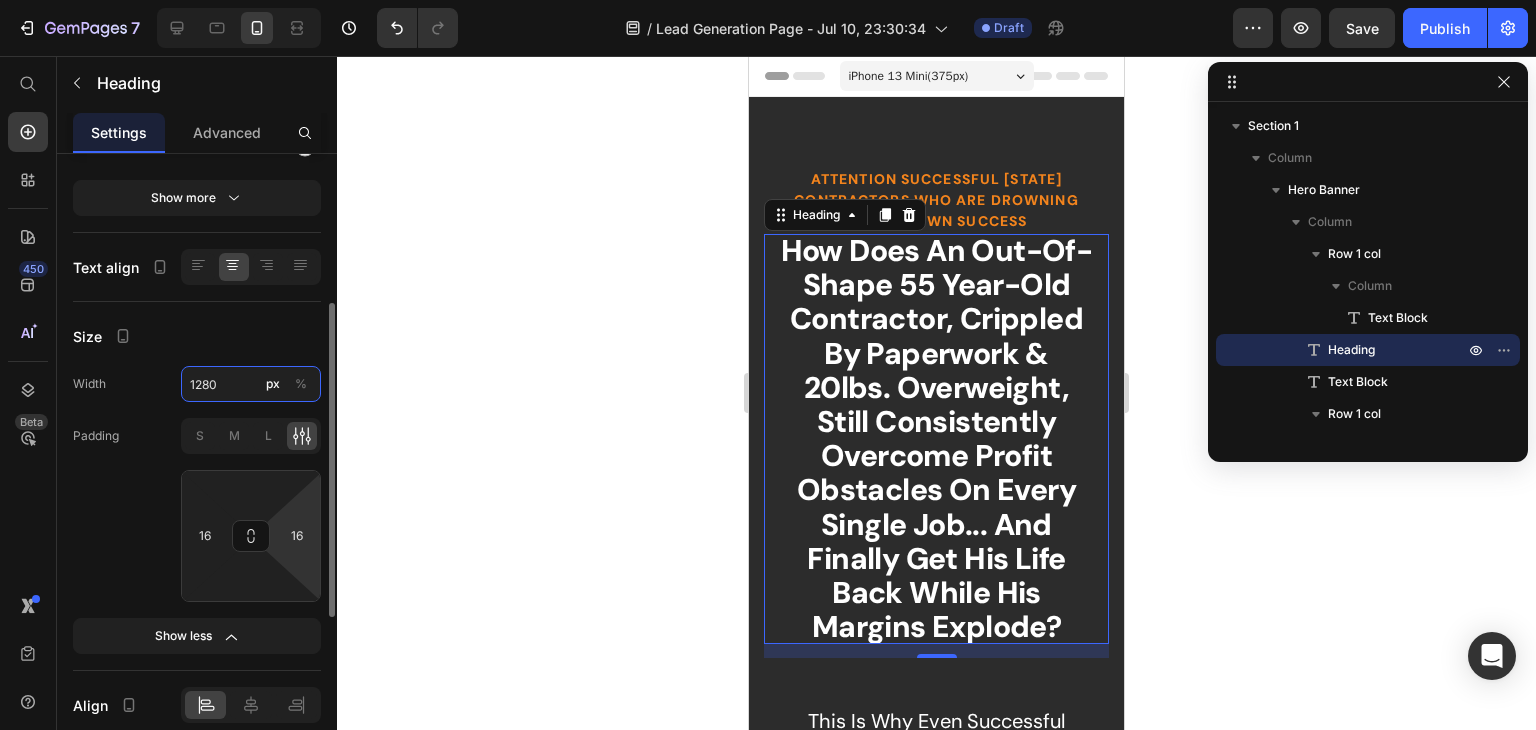 type on "1280" 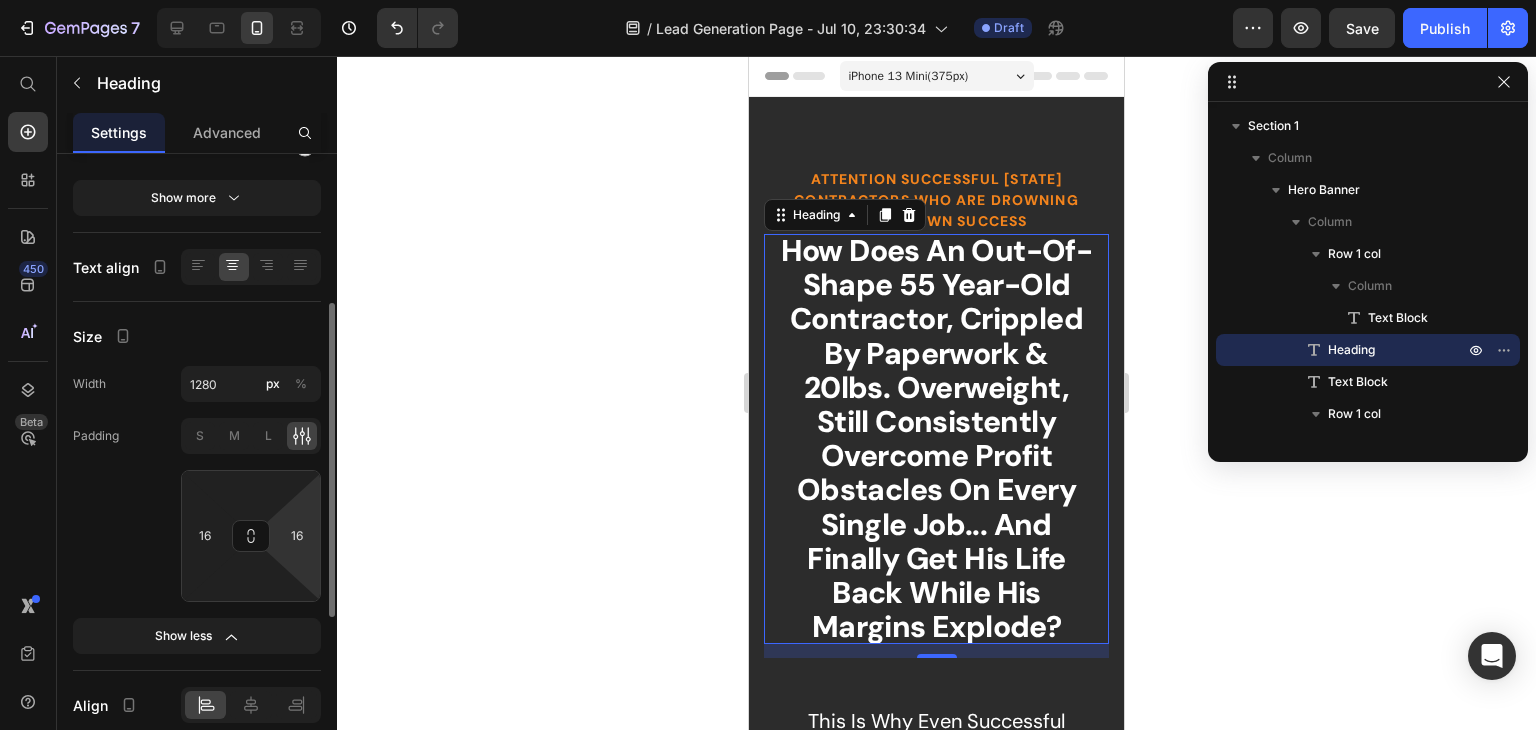 click on "Padding S M L 16 16" 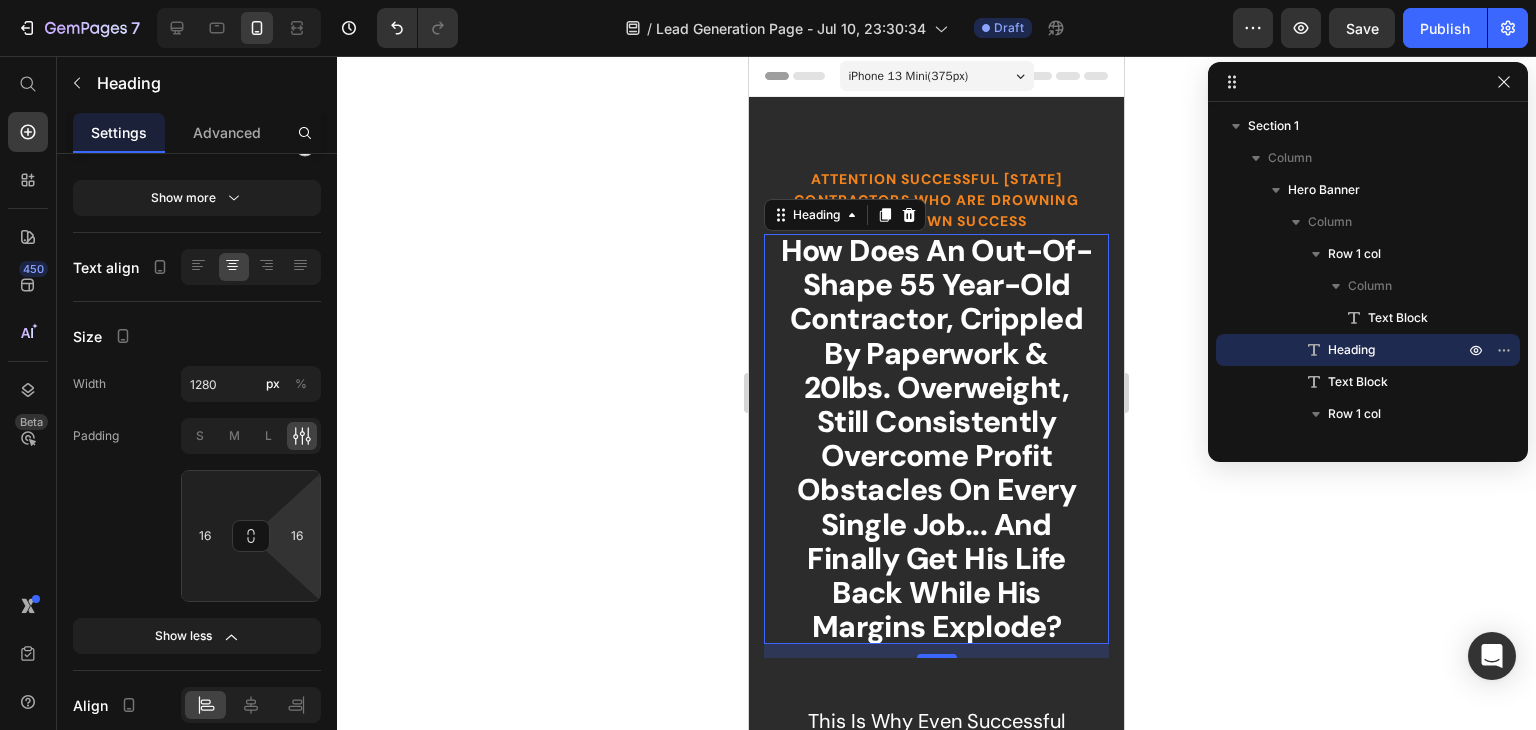 scroll, scrollTop: 100, scrollLeft: 0, axis: vertical 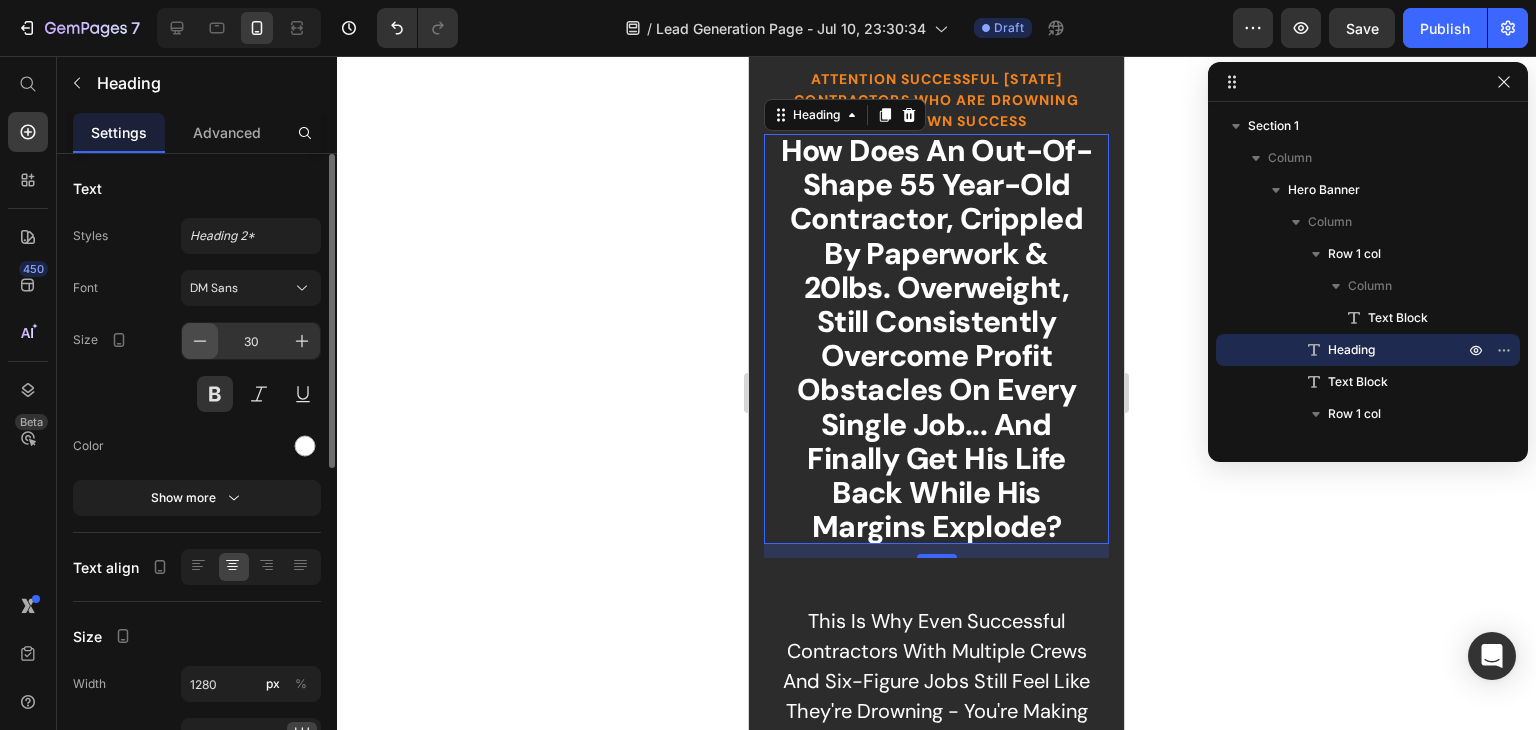 click at bounding box center (200, 341) 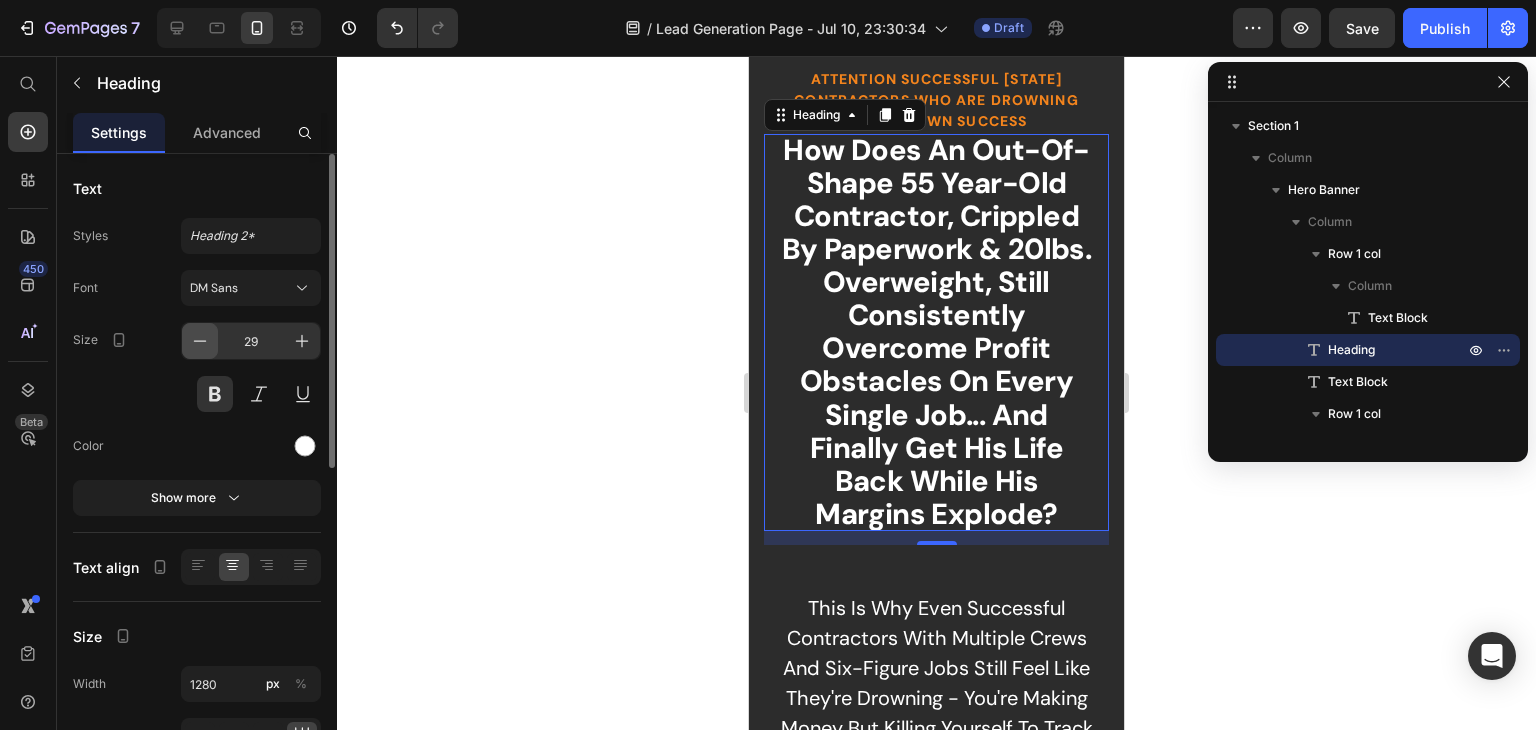 click at bounding box center [200, 341] 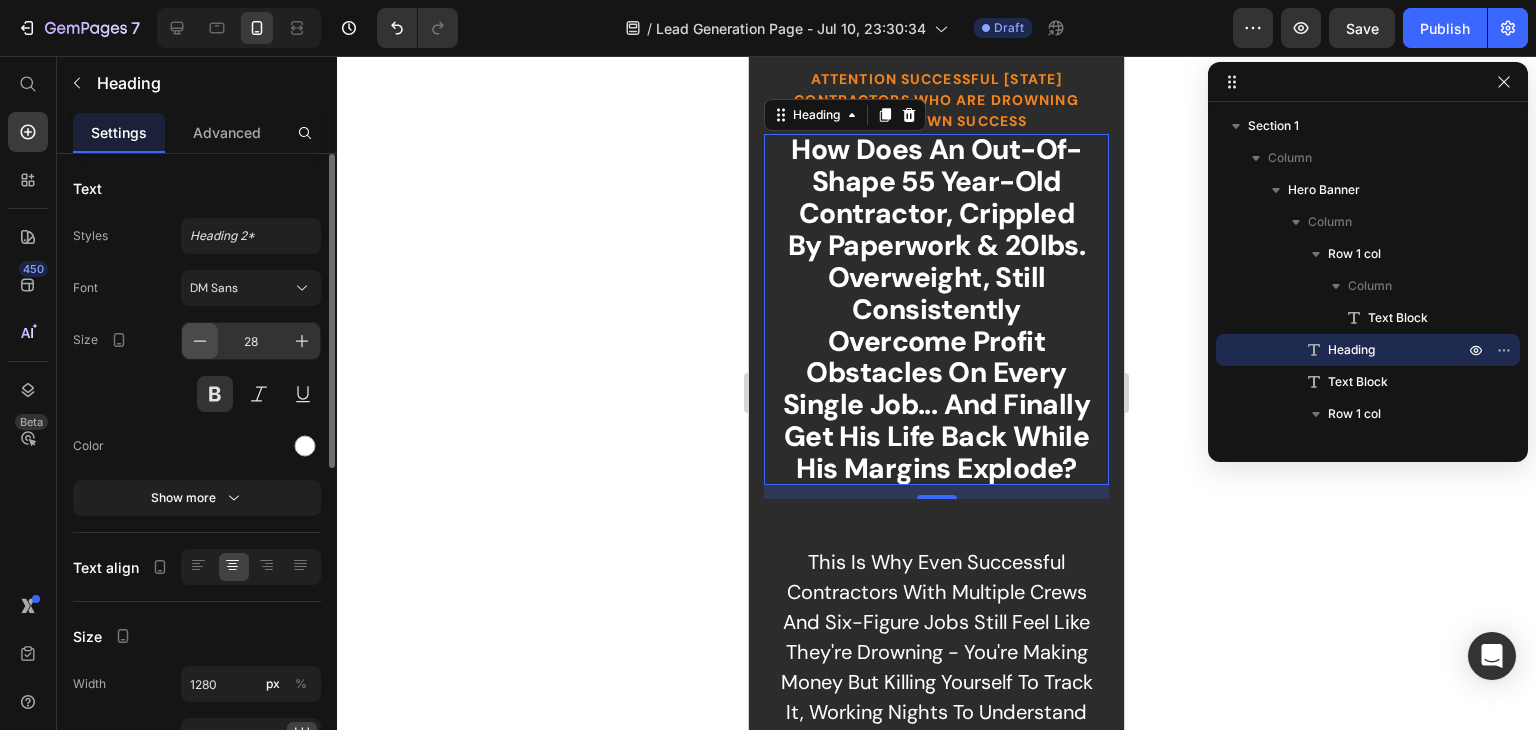 click at bounding box center [200, 341] 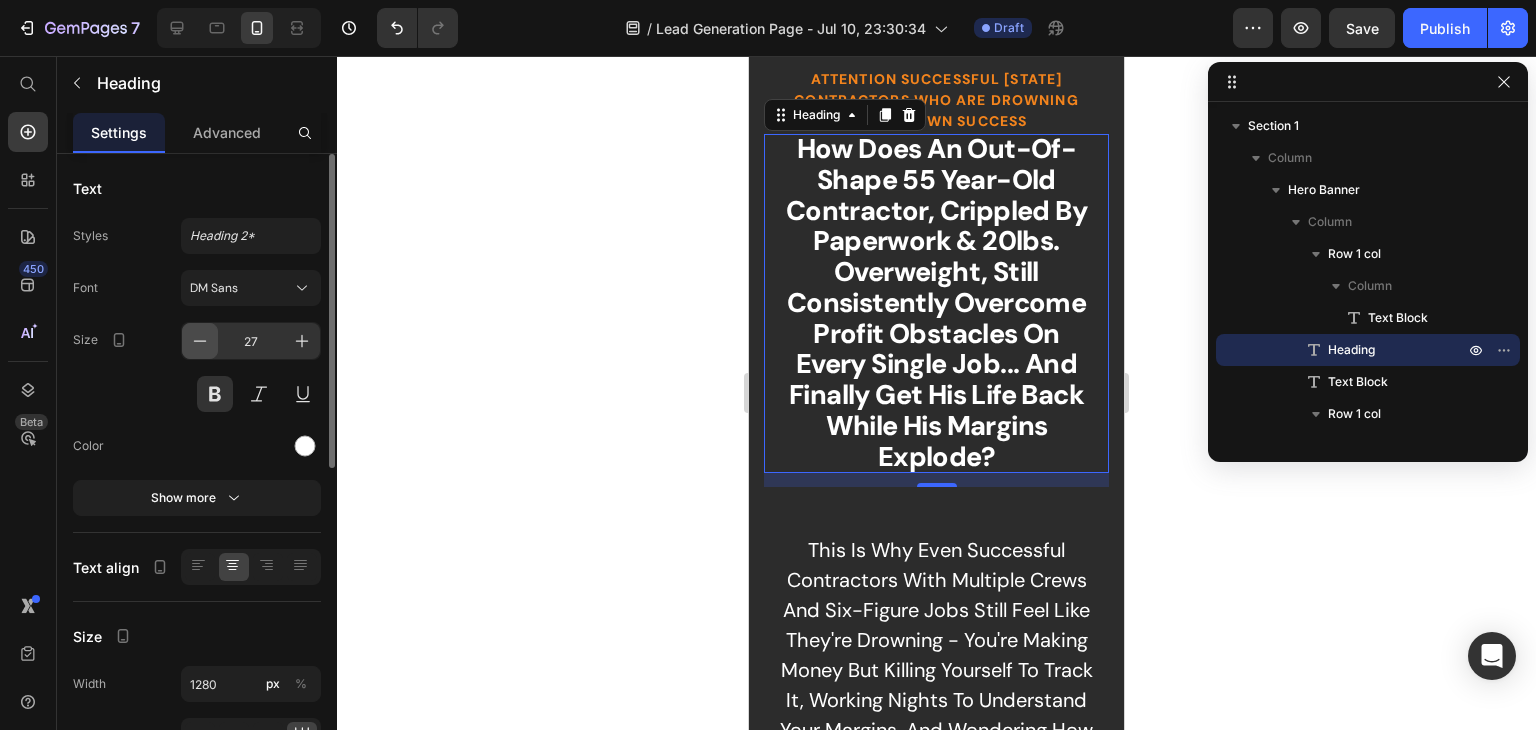 click at bounding box center [200, 341] 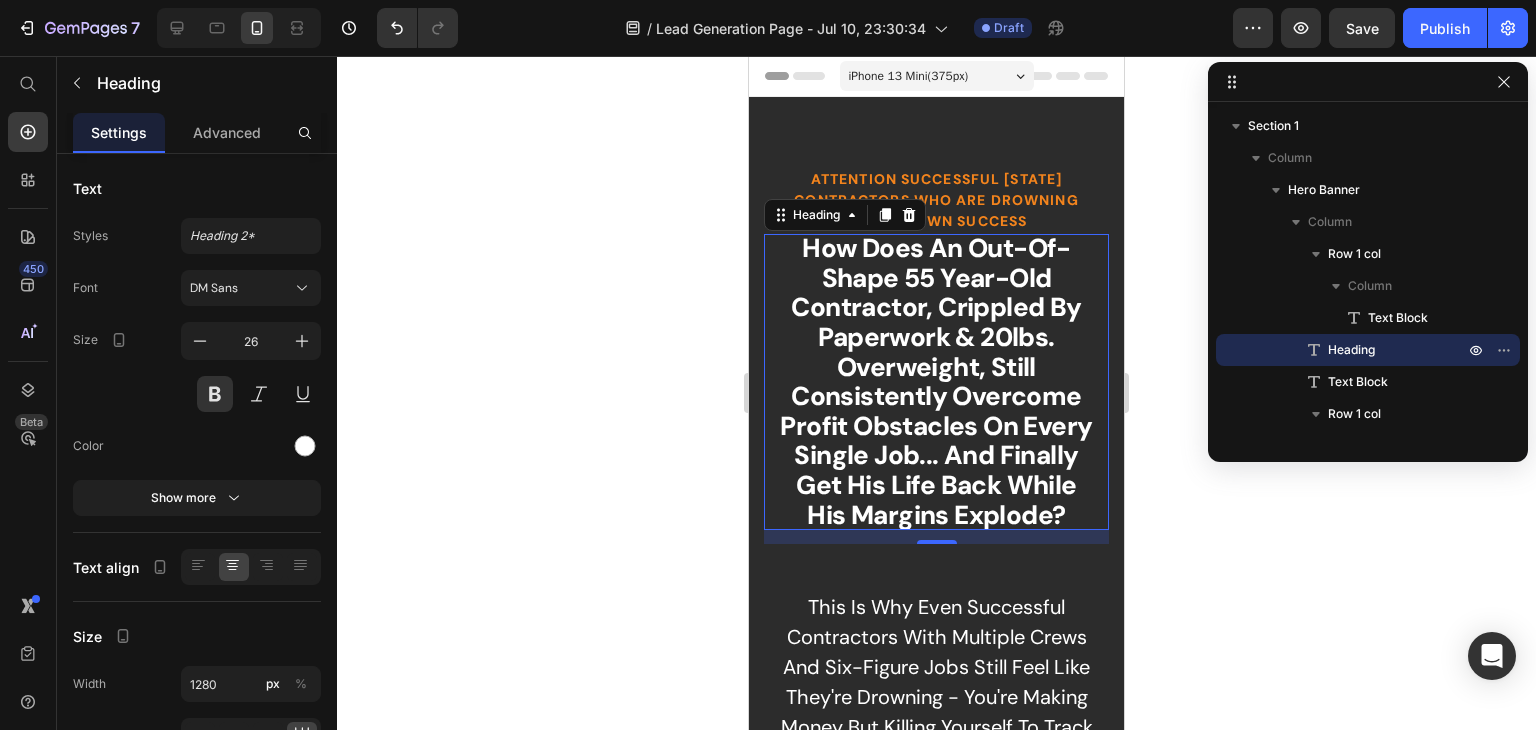 scroll, scrollTop: 0, scrollLeft: 0, axis: both 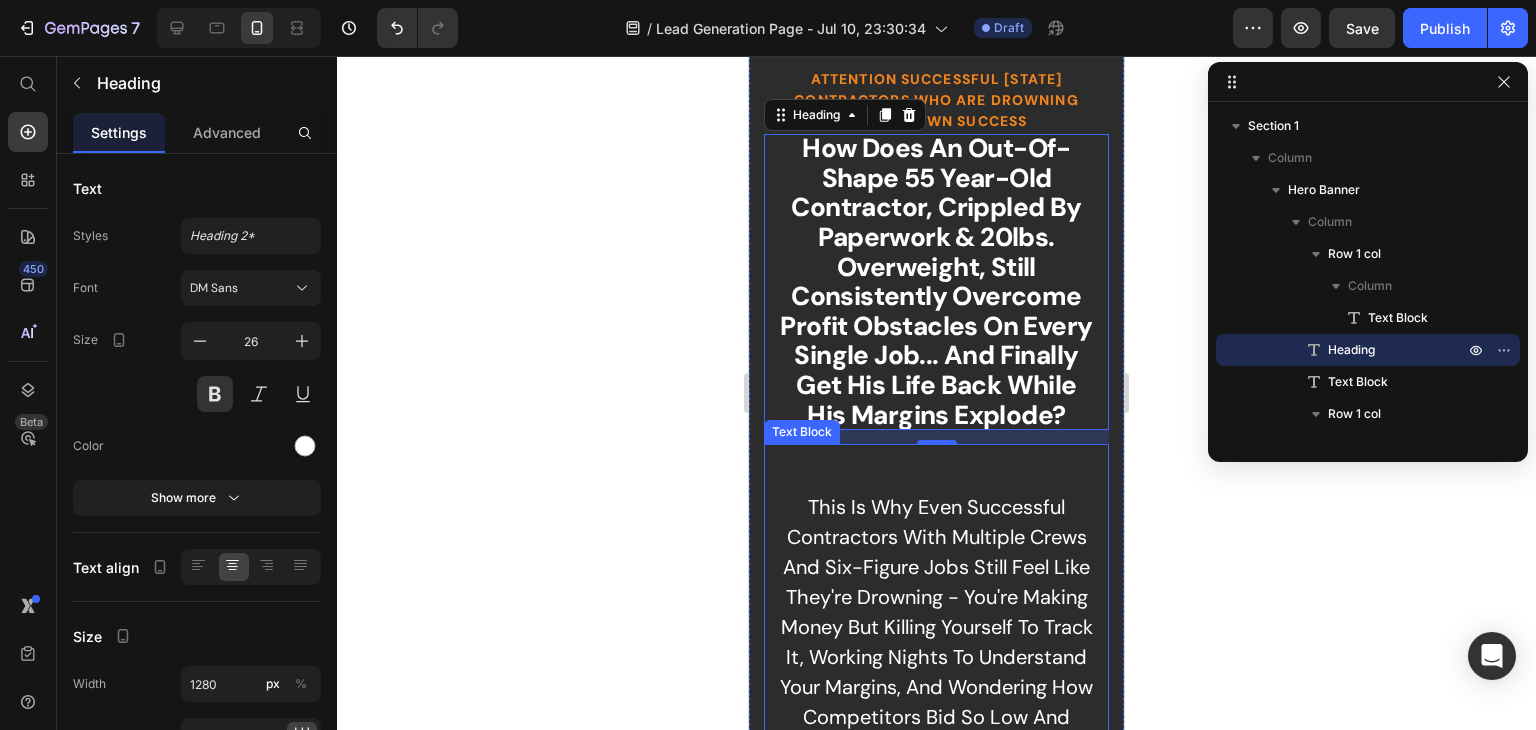 click on "This is why even successful contractors with multiple crews and six-figure jobs still feel like they're drowning - you're making money but killing yourself to track it, working nights to understand your margins, and wondering how competitors bid so low and stay profitable. And exactly how our Profit-Per-Job System gives you complete control over every dollar without the 60-hour weeks." at bounding box center [936, 687] 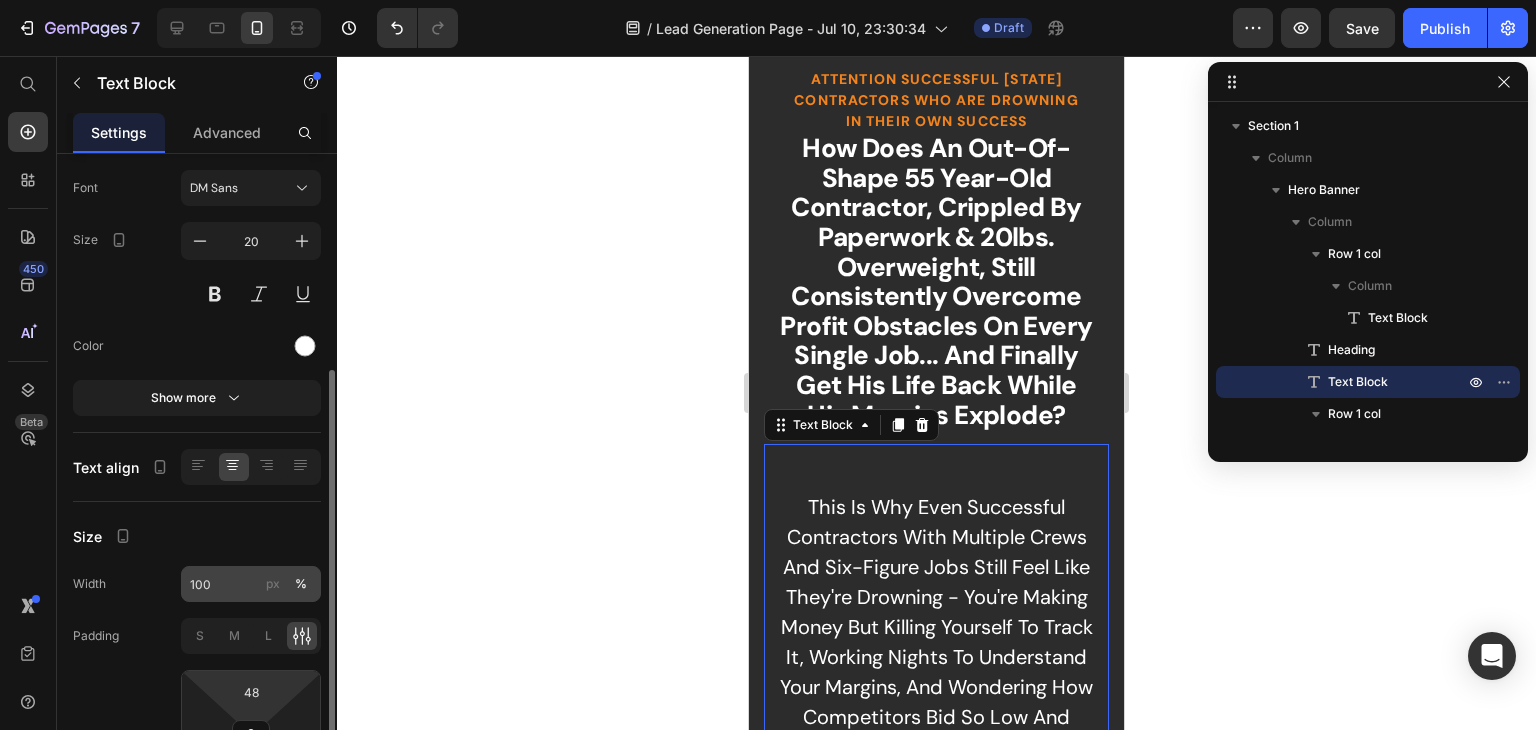 scroll, scrollTop: 200, scrollLeft: 0, axis: vertical 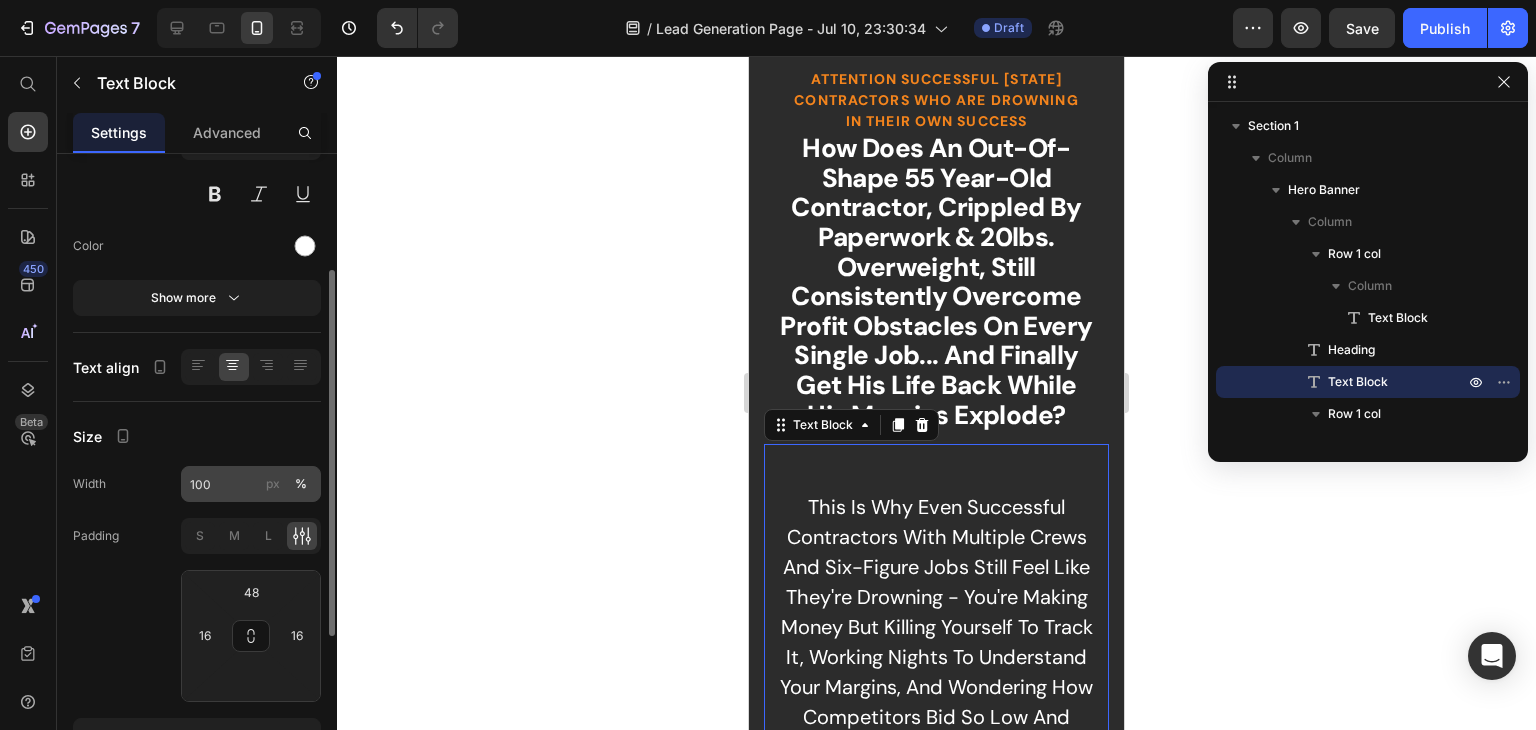 click on "px" at bounding box center (273, 484) 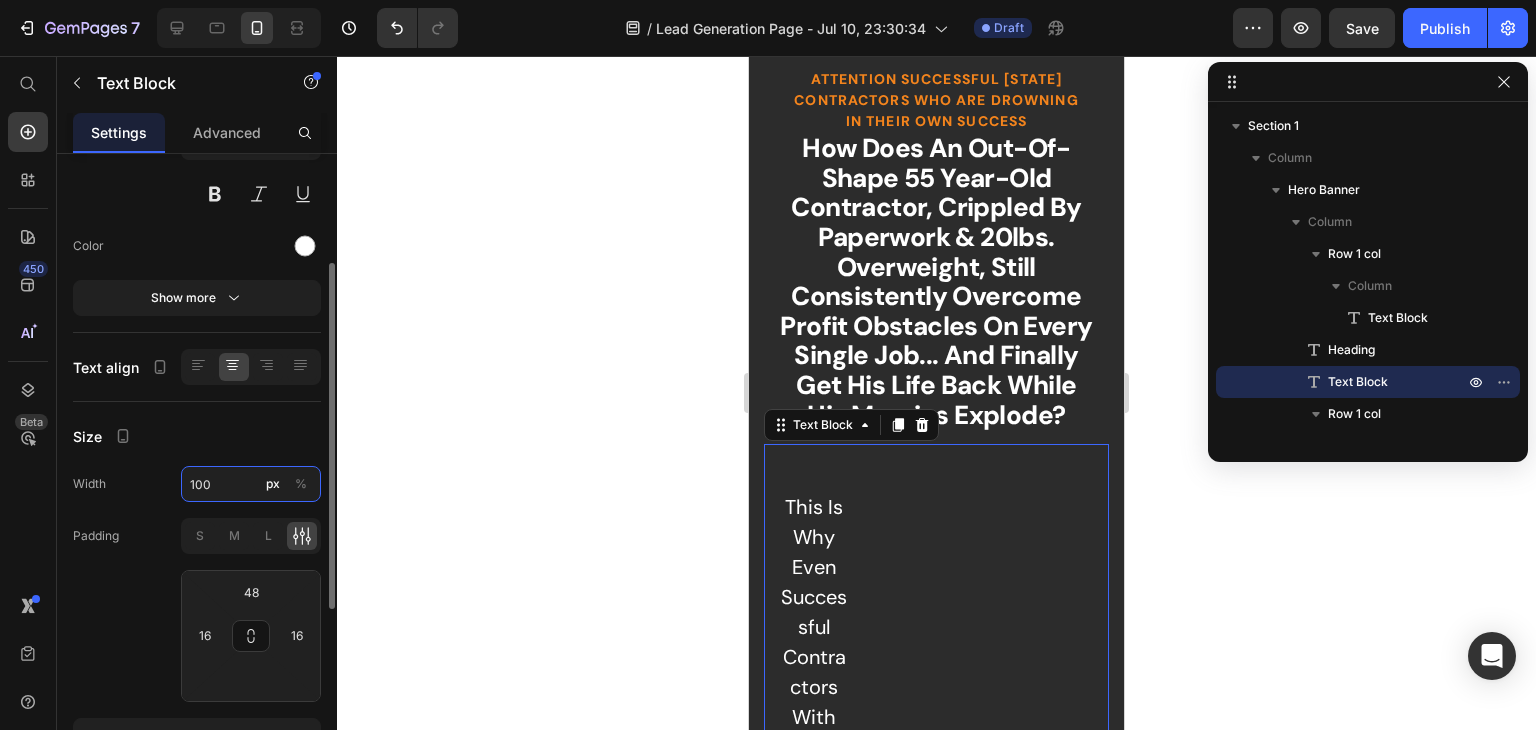 click on "100" at bounding box center (251, 484) 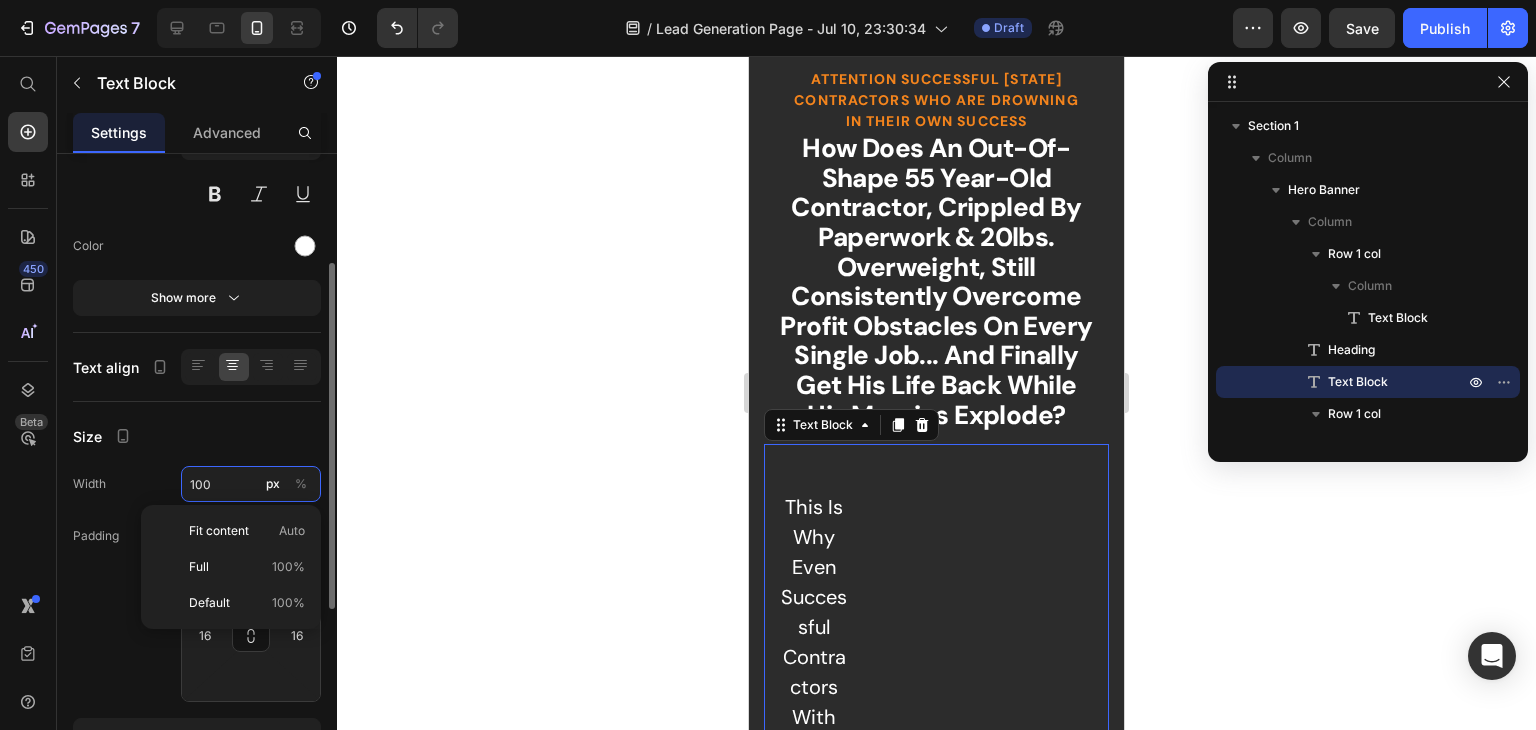 click on "100" at bounding box center (251, 484) 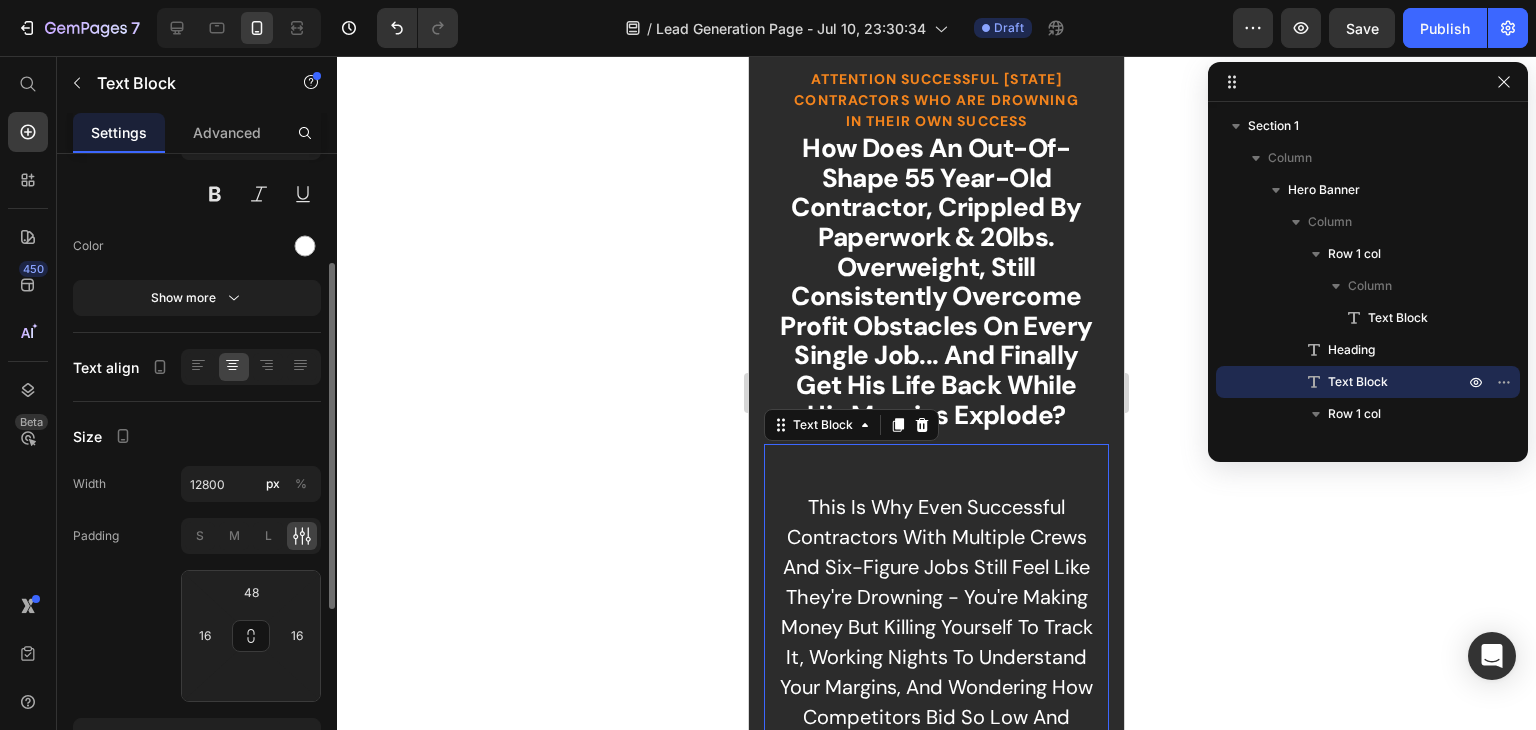 click on "Padding S M L 48 16 16" 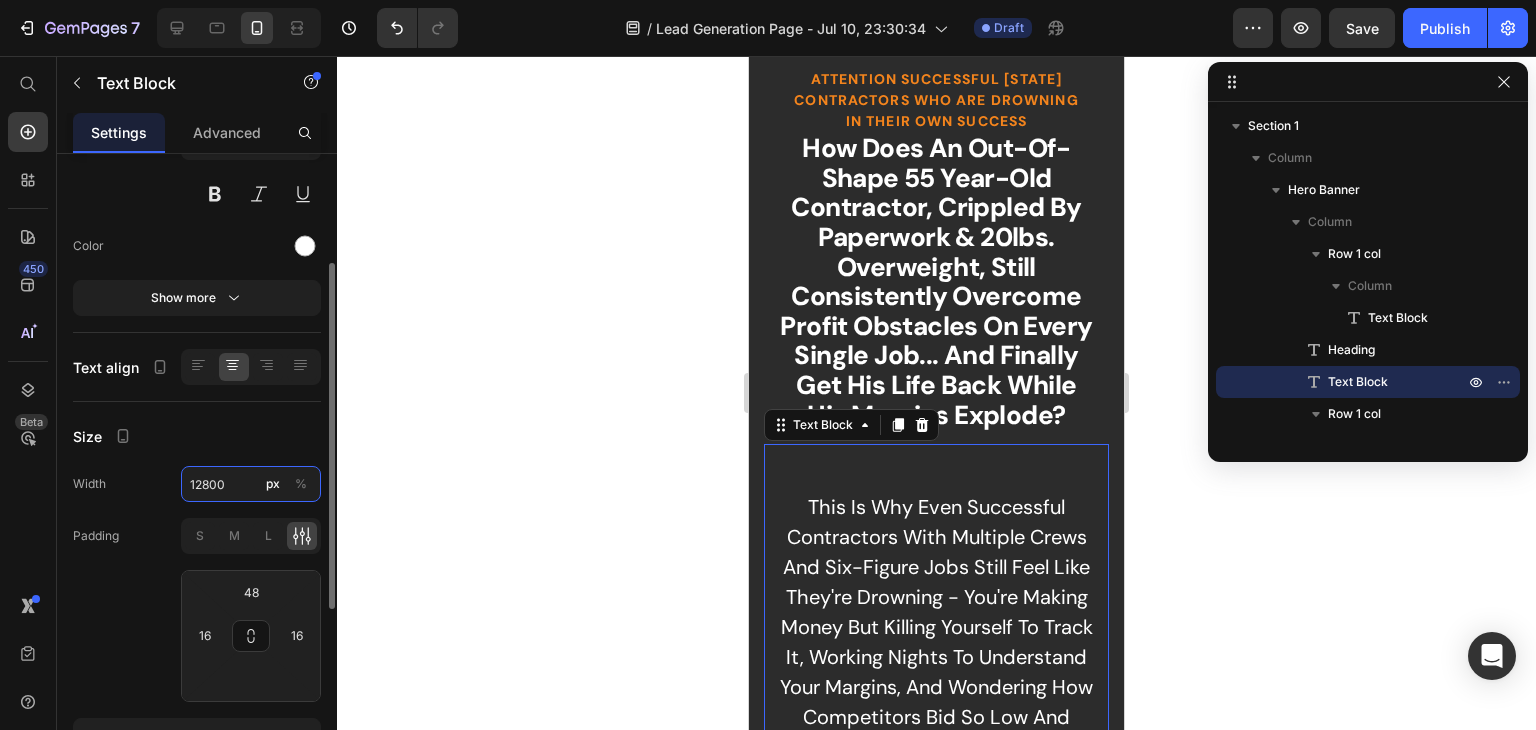click on "12800" at bounding box center [251, 484] 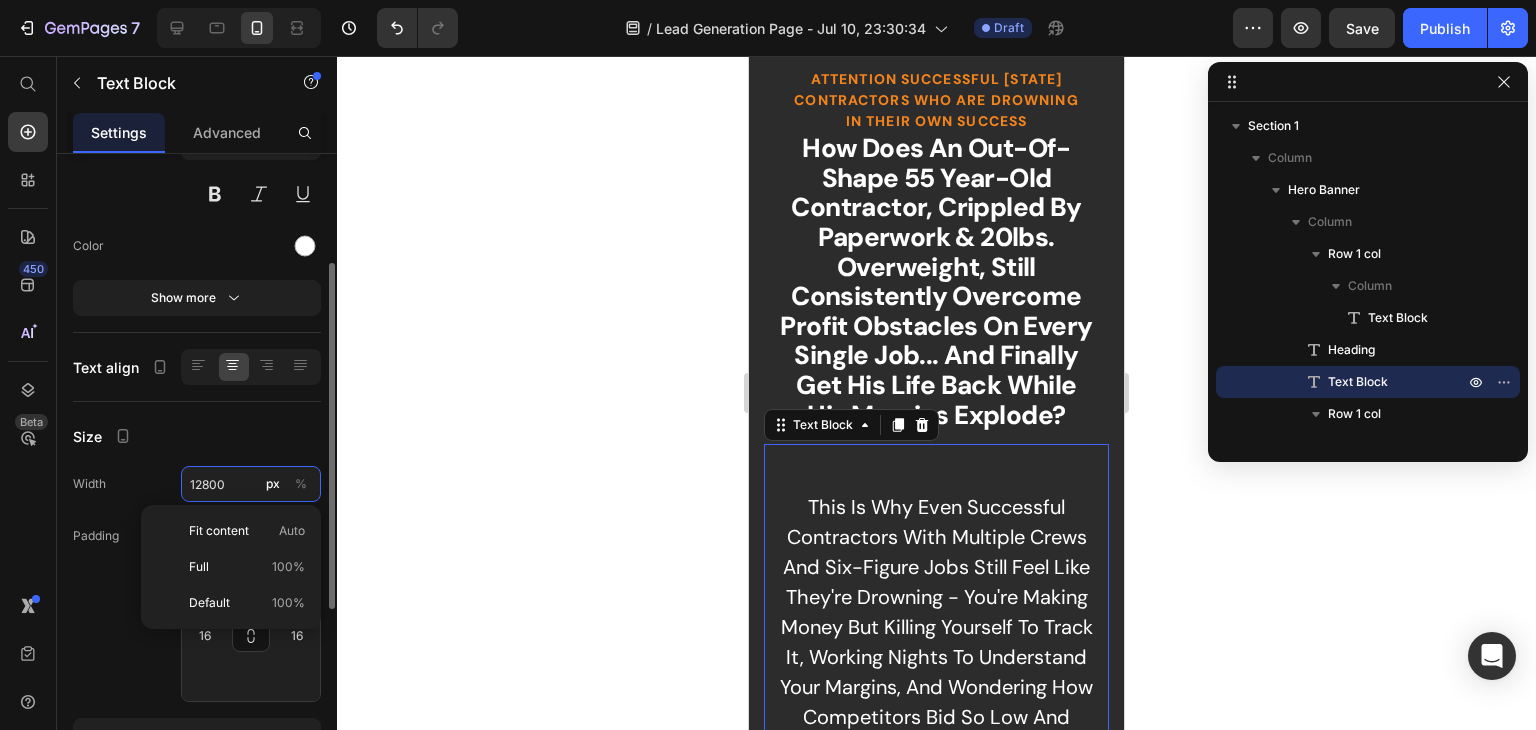 click on "12800" at bounding box center (251, 484) 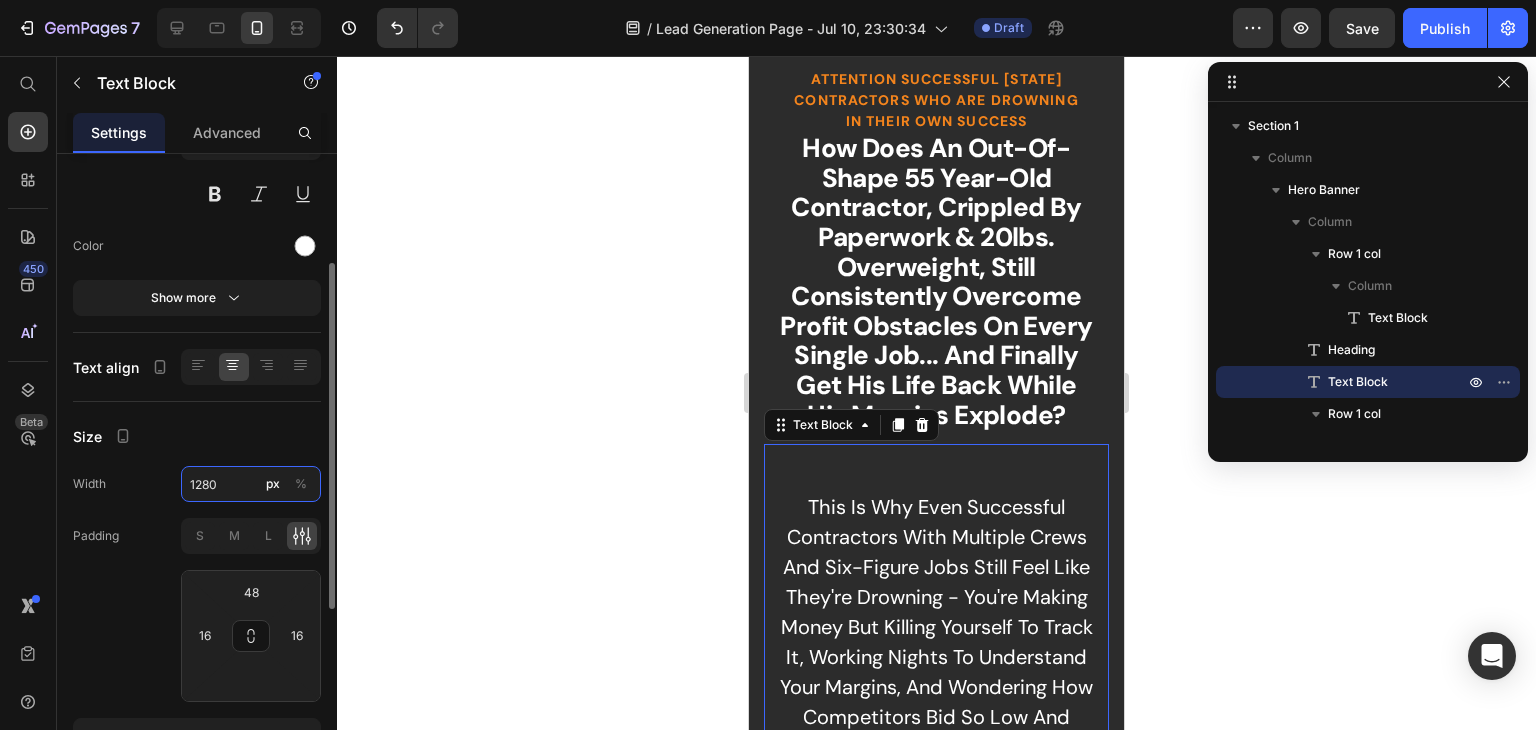 type on "1280" 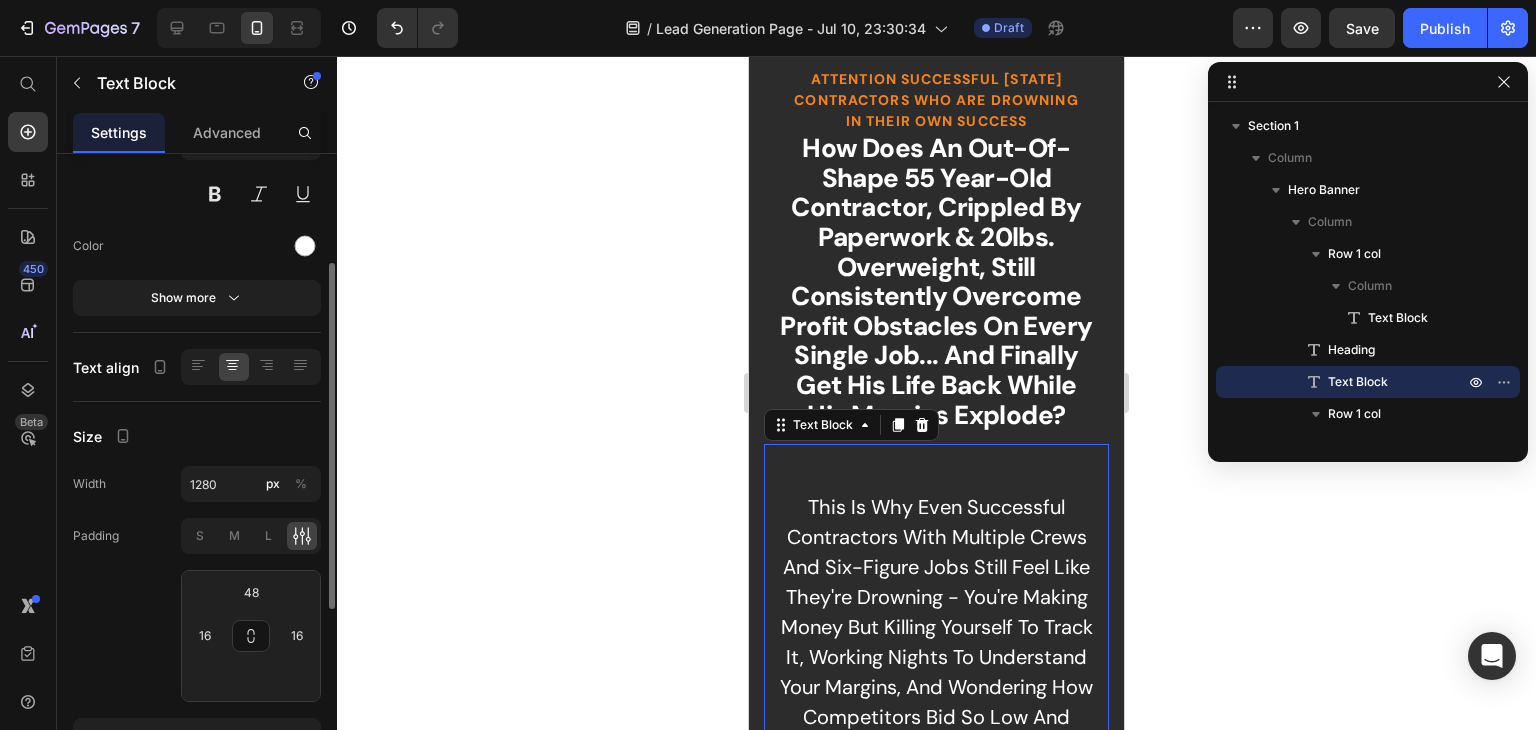 click on "Padding S M L 48 16 16" 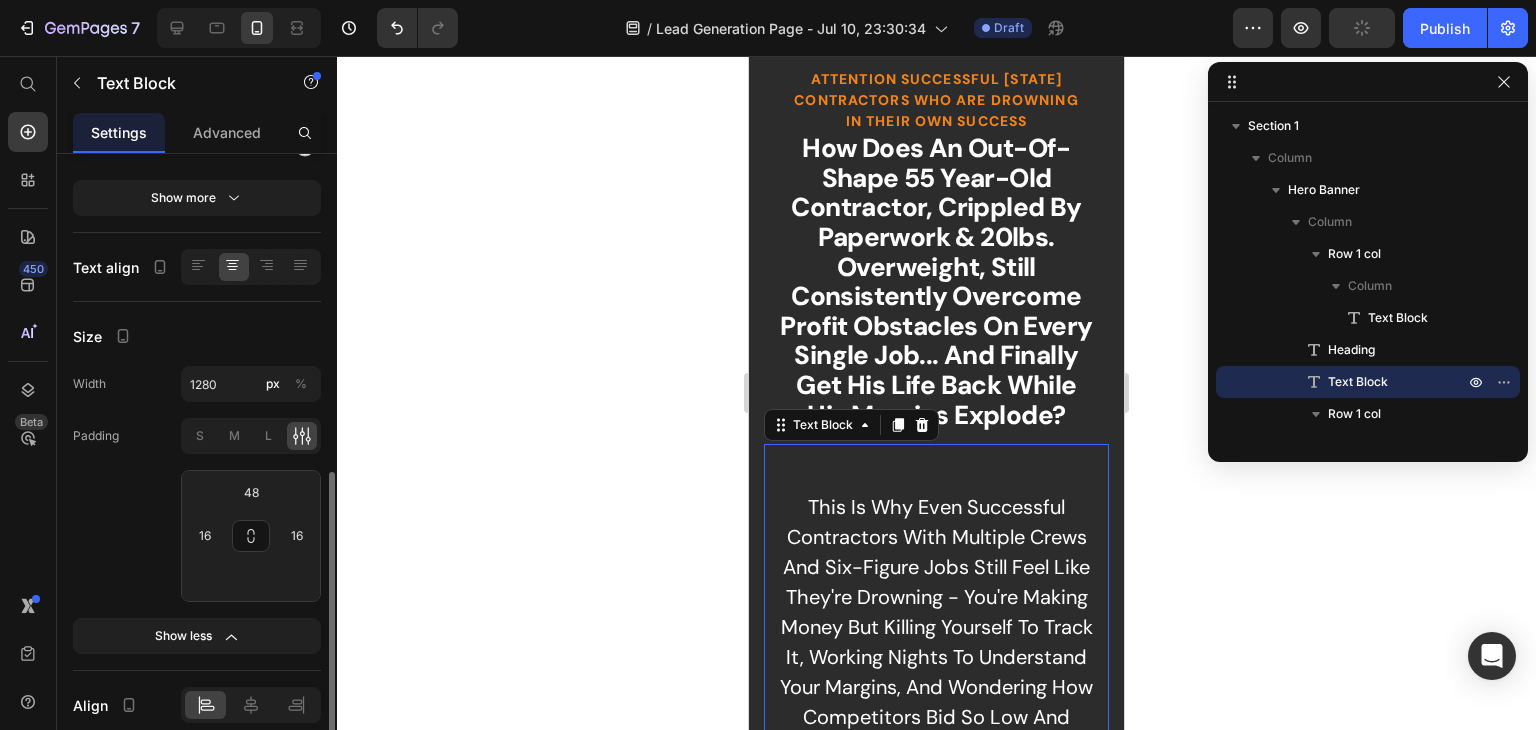 scroll, scrollTop: 400, scrollLeft: 0, axis: vertical 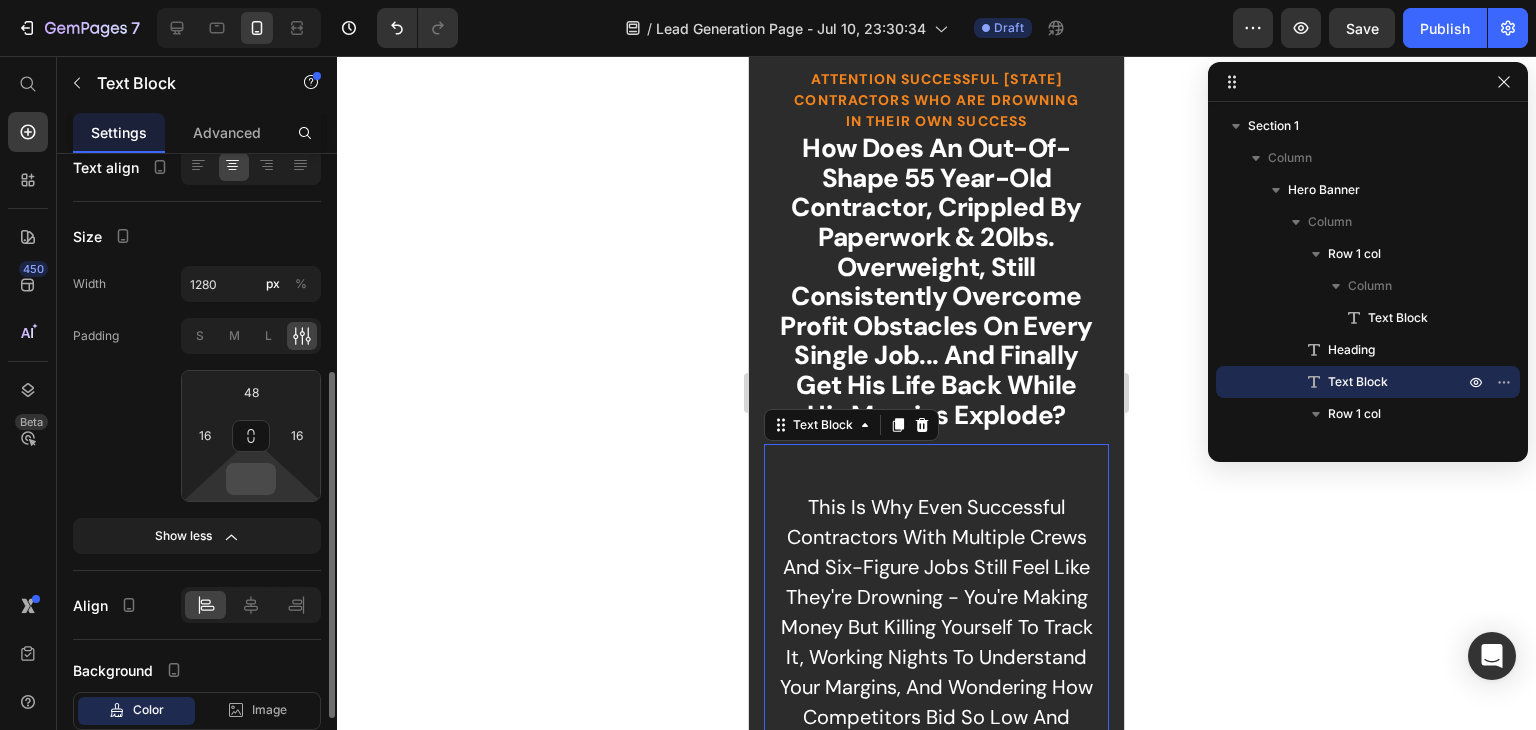 click at bounding box center [251, 479] 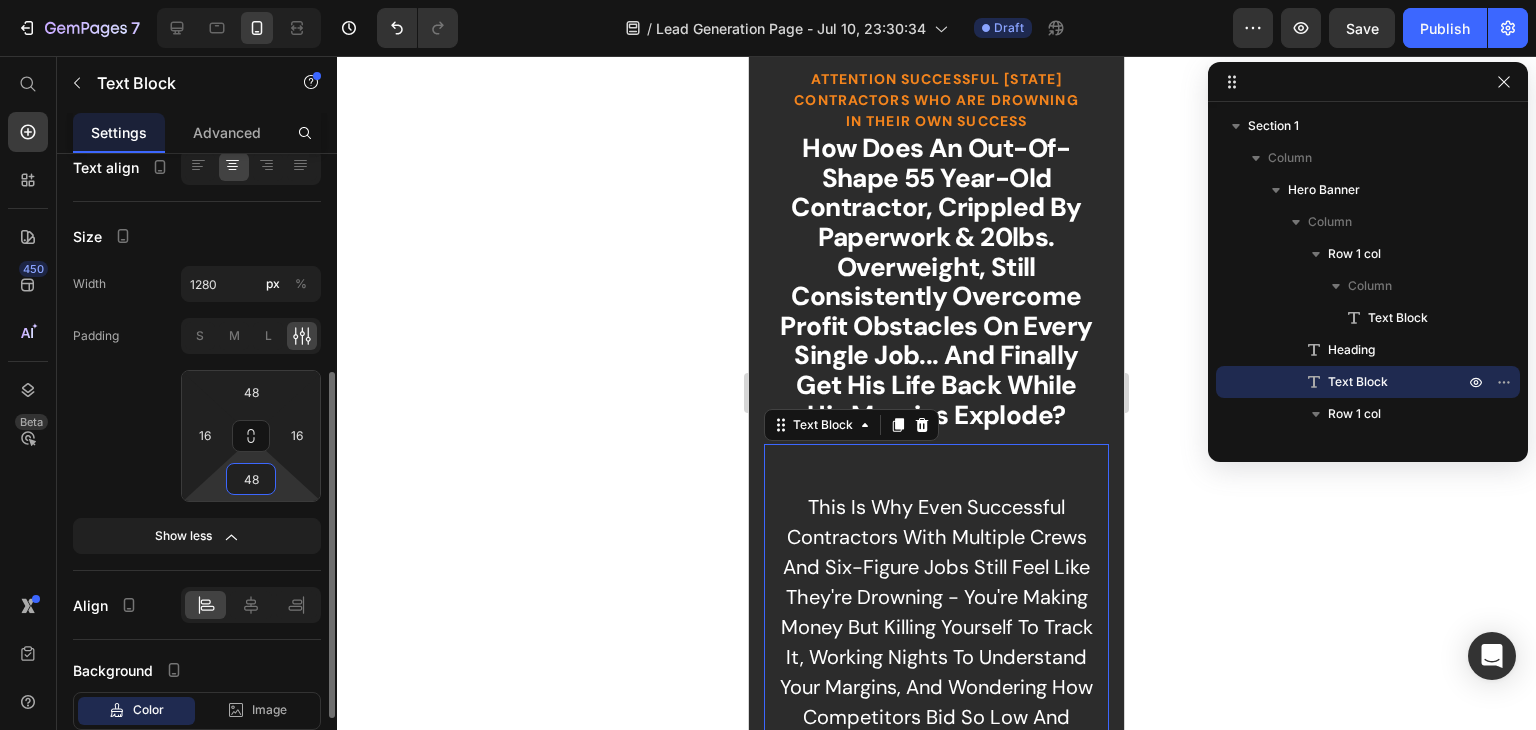 type on "48" 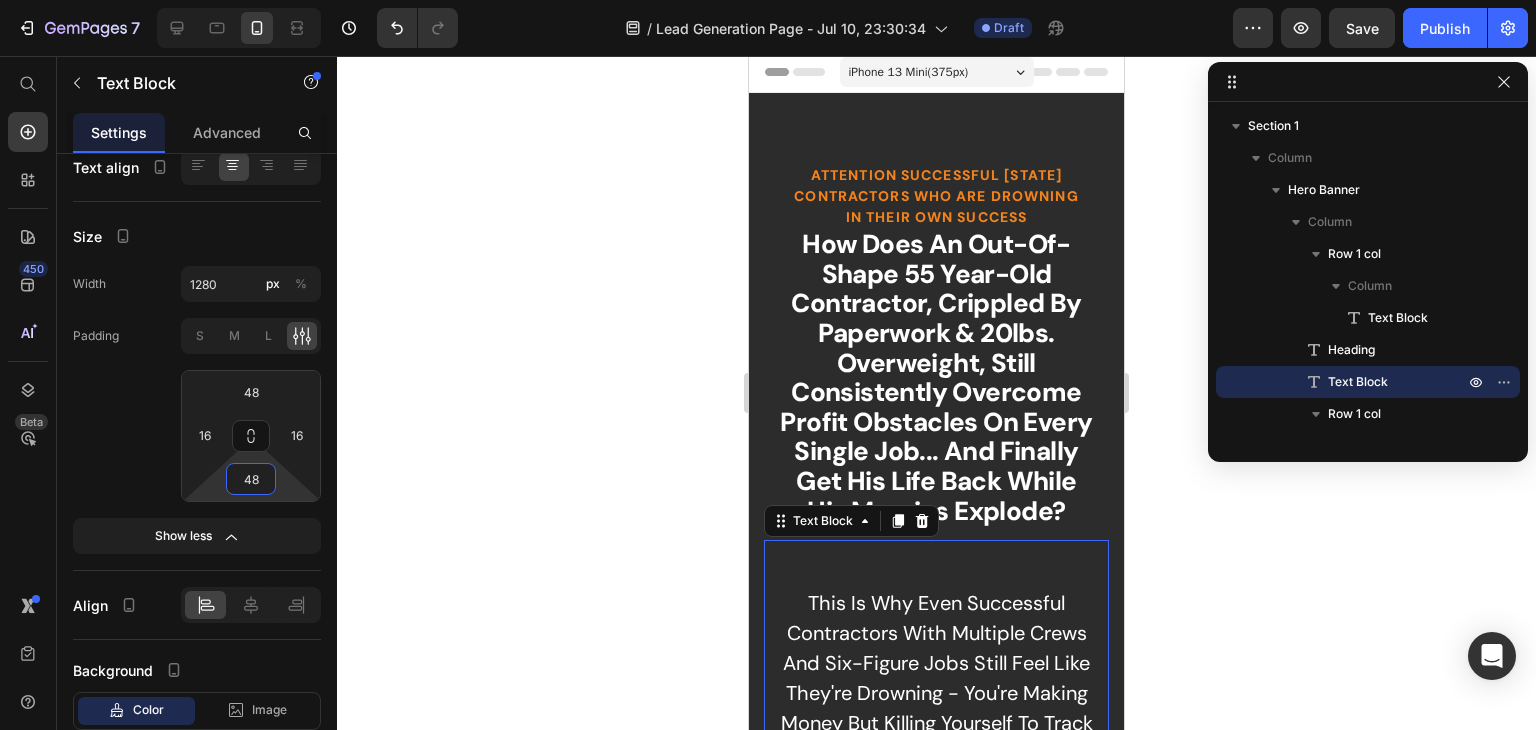 scroll, scrollTop: 0, scrollLeft: 0, axis: both 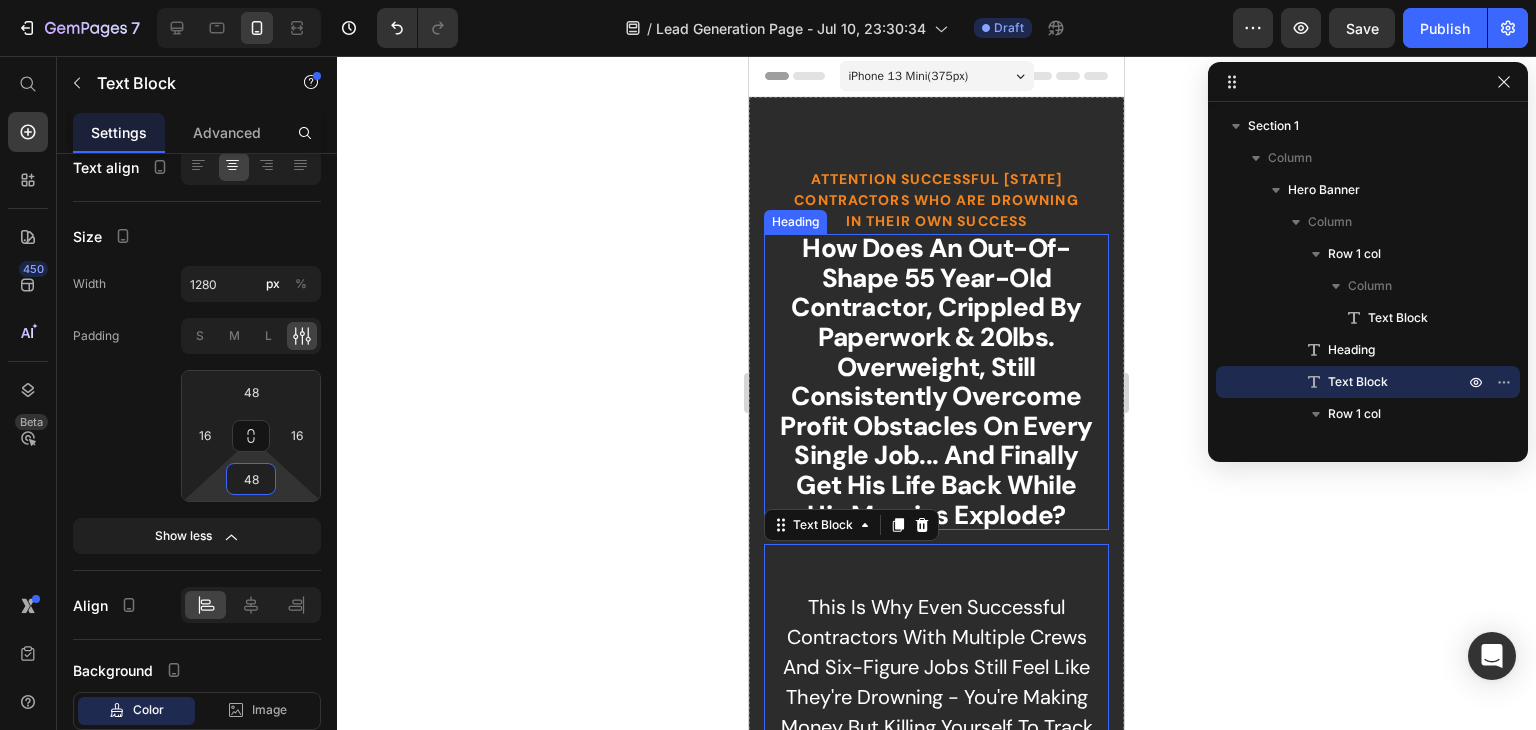 click on "How Does An Out-Of-Shape 55 Year-Old Contractor, Crippled By Paperwork & 20lbs. Overweight, Still Consistently Overcome Profit Obstacles On Every Single Job... And Finally Get His Life Back While His Margins Explode?" at bounding box center [936, 382] 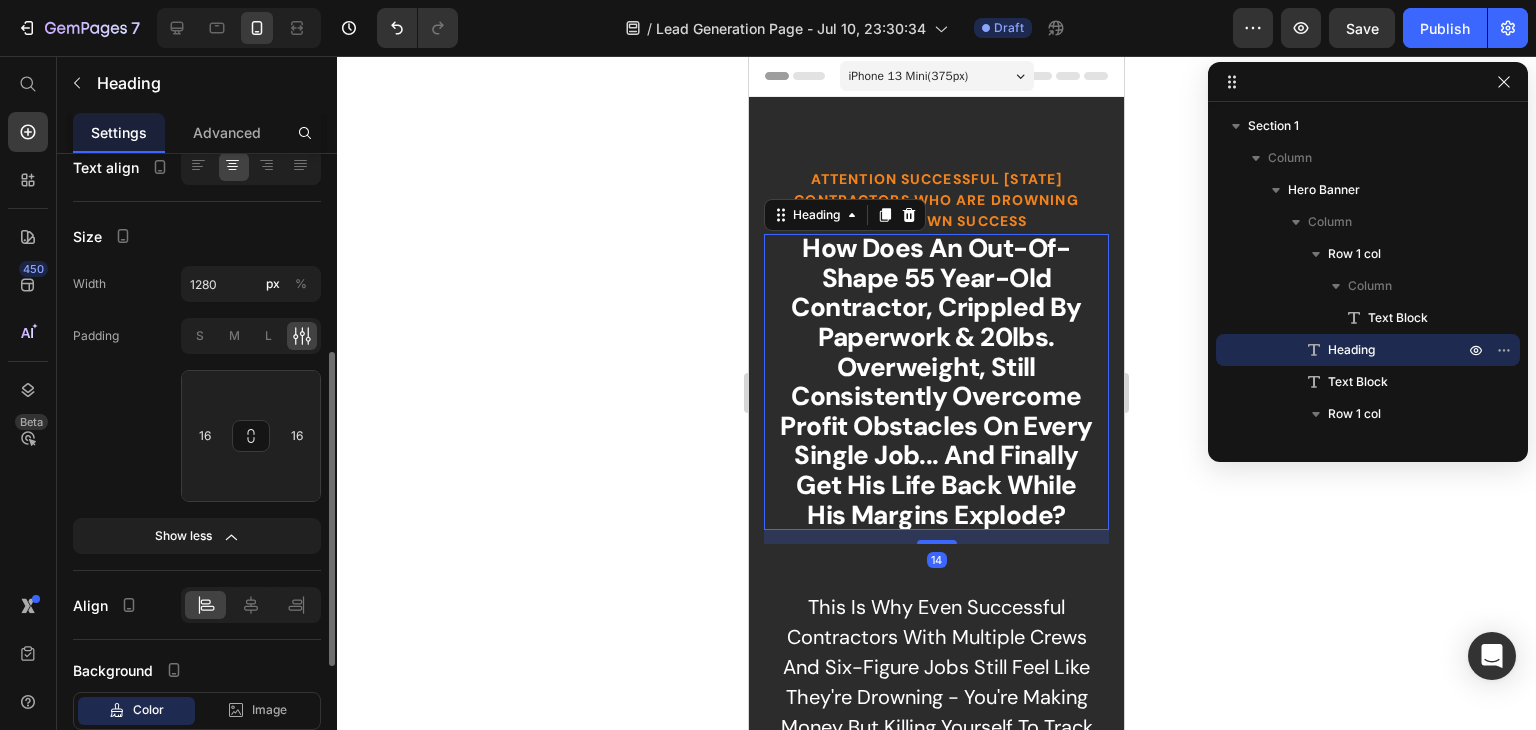 scroll, scrollTop: 0, scrollLeft: 0, axis: both 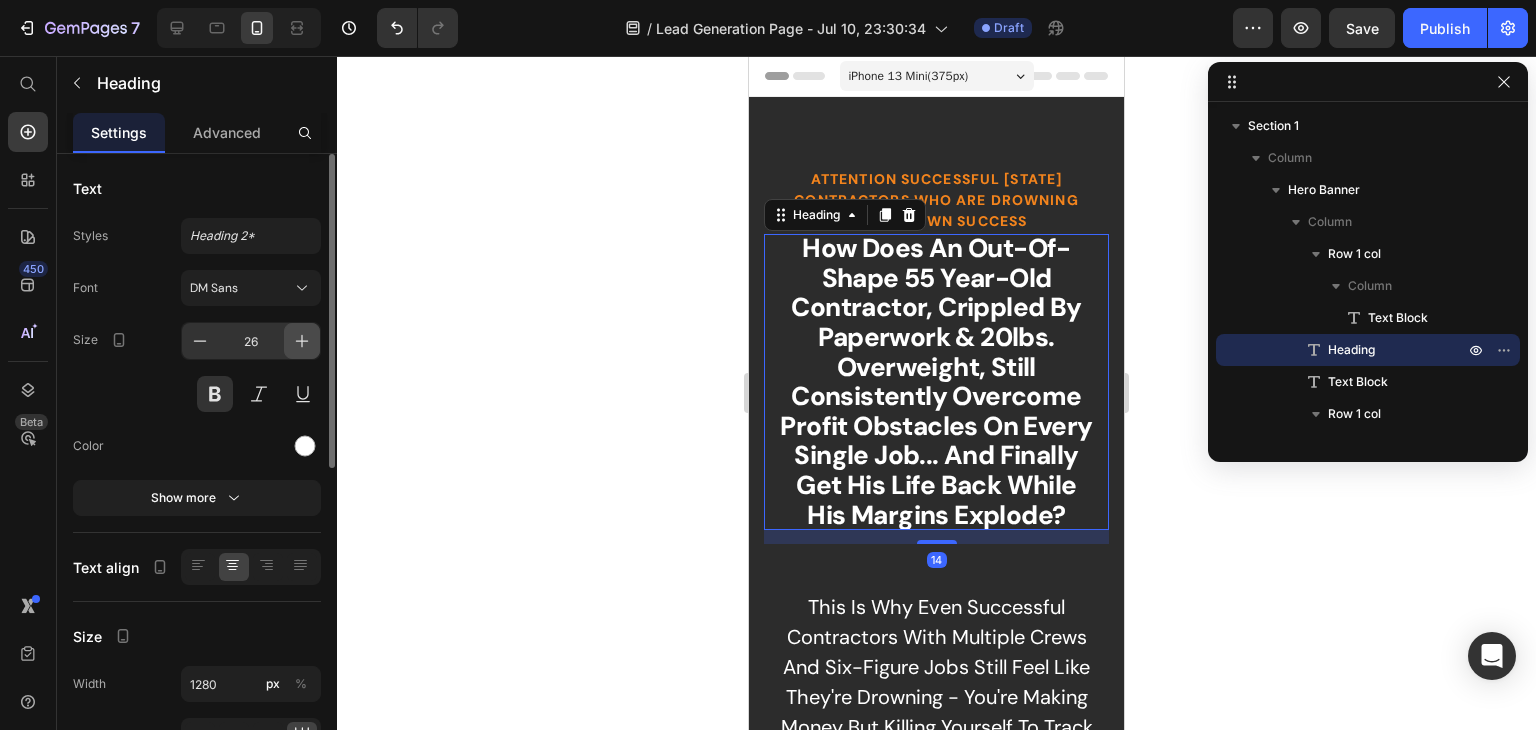 click 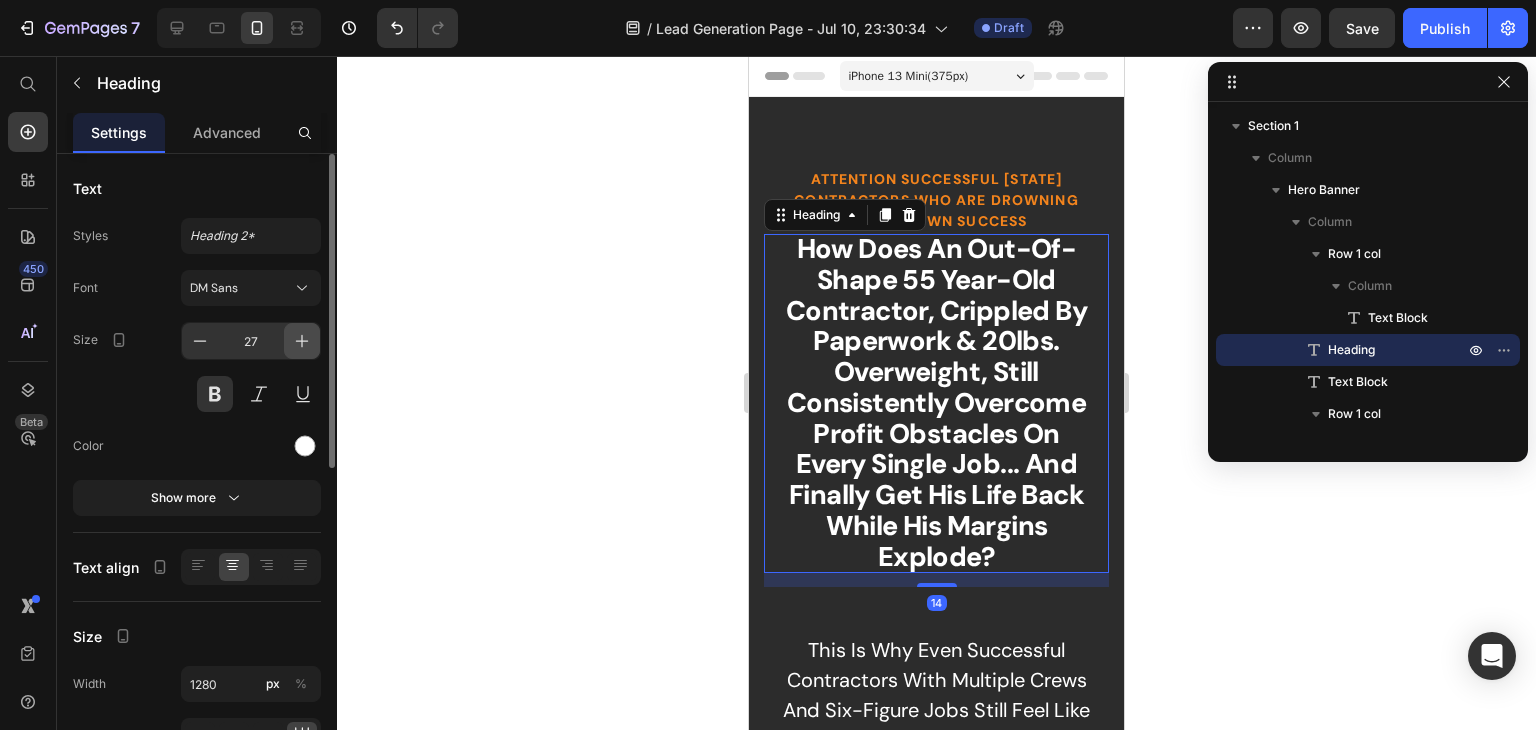 click 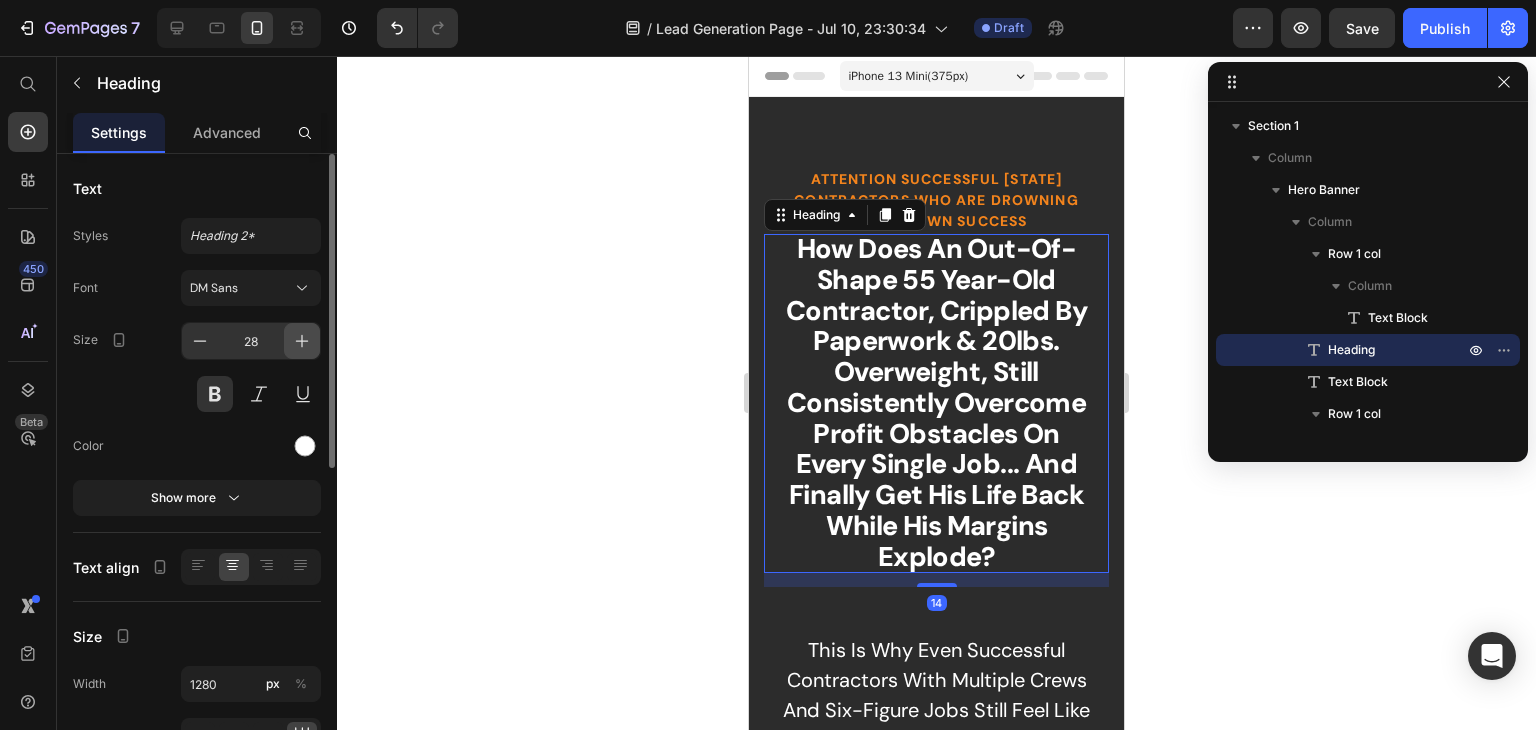 click 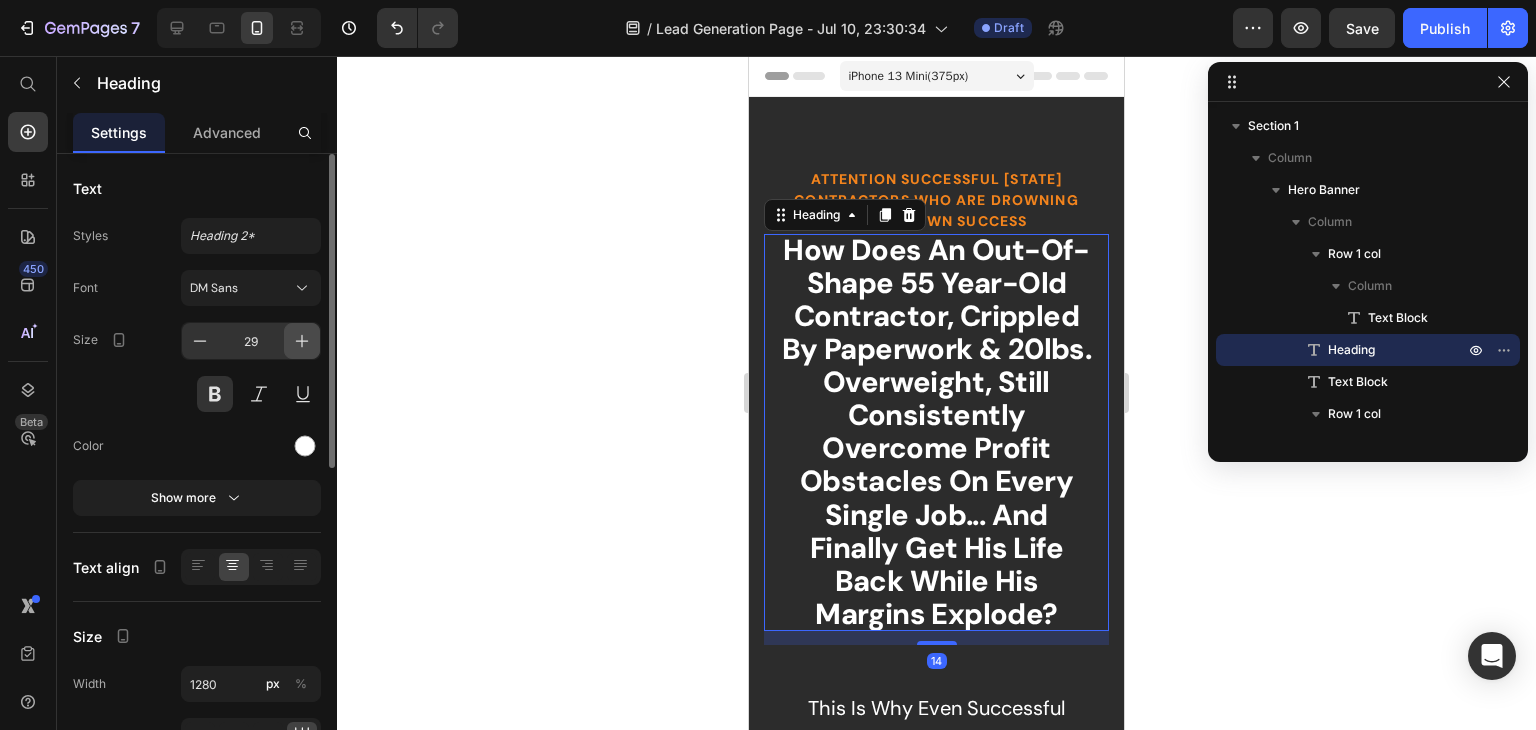 click 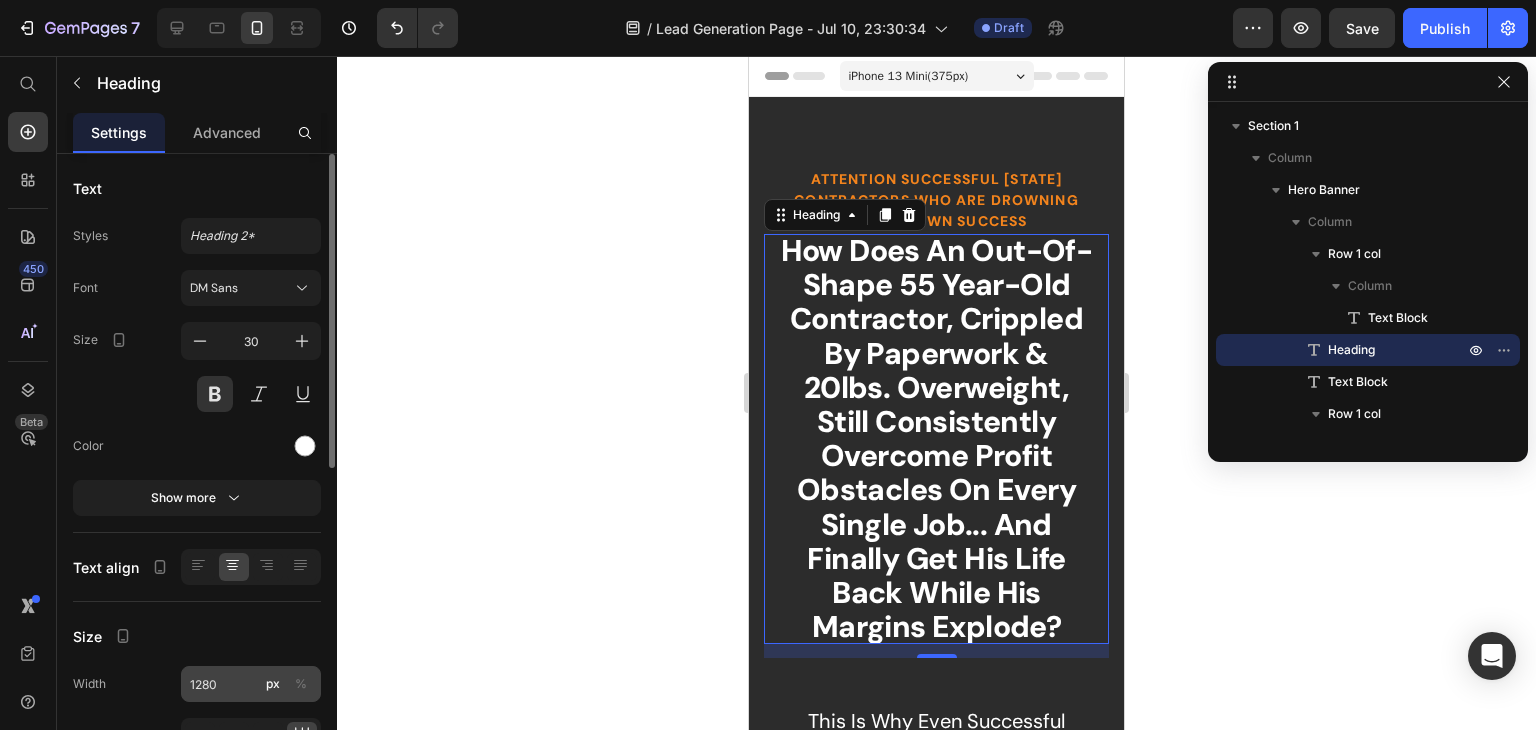 scroll, scrollTop: 300, scrollLeft: 0, axis: vertical 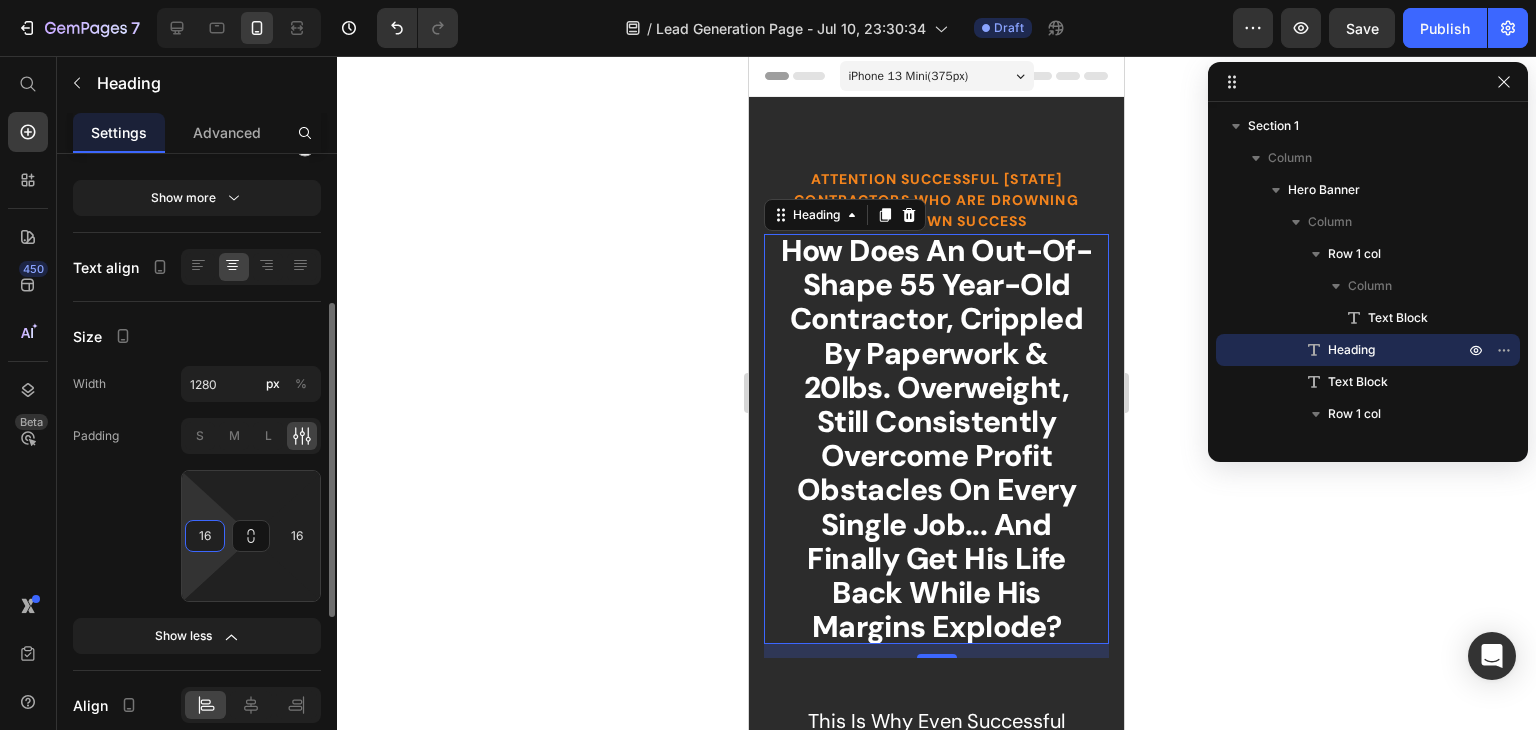 click on "16" at bounding box center [205, 536] 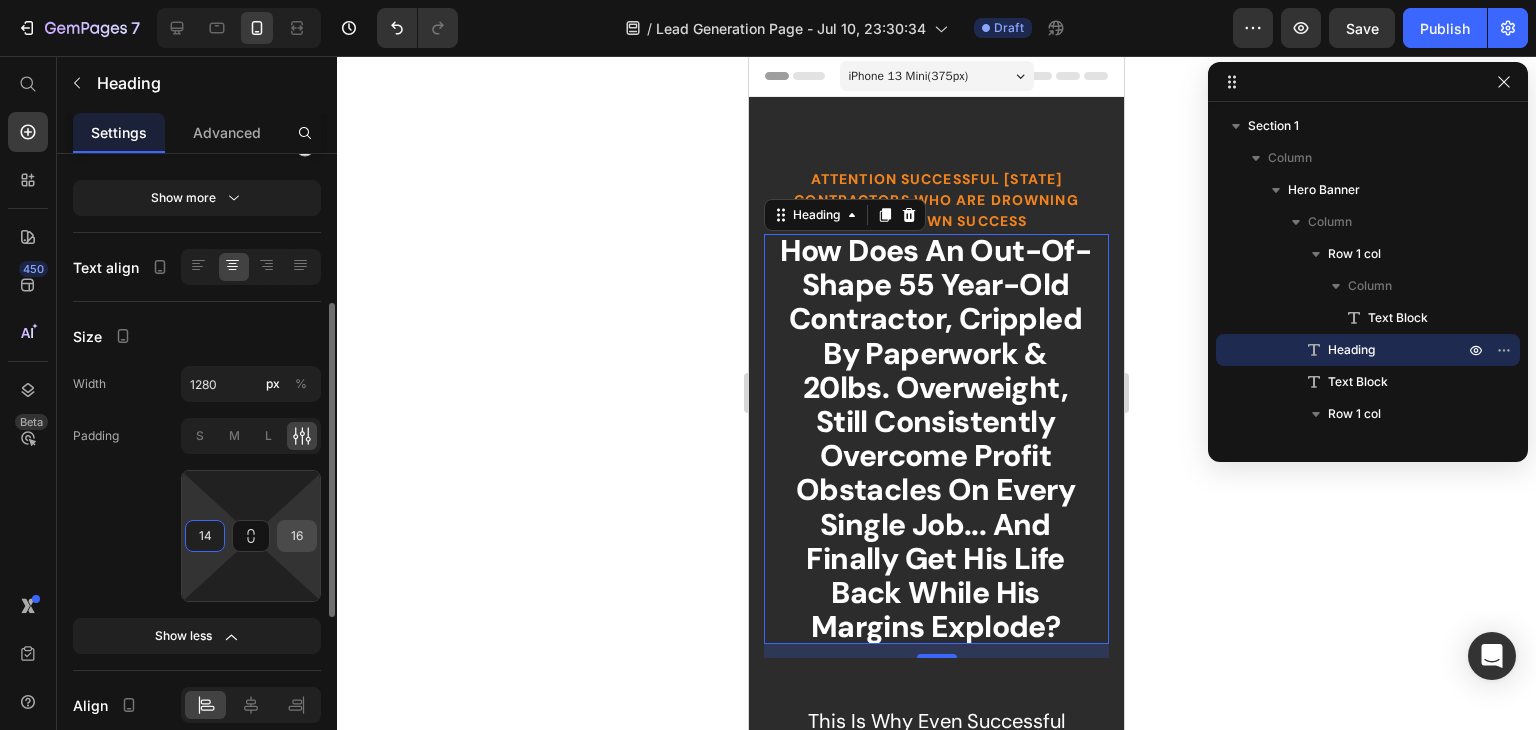 type on "14" 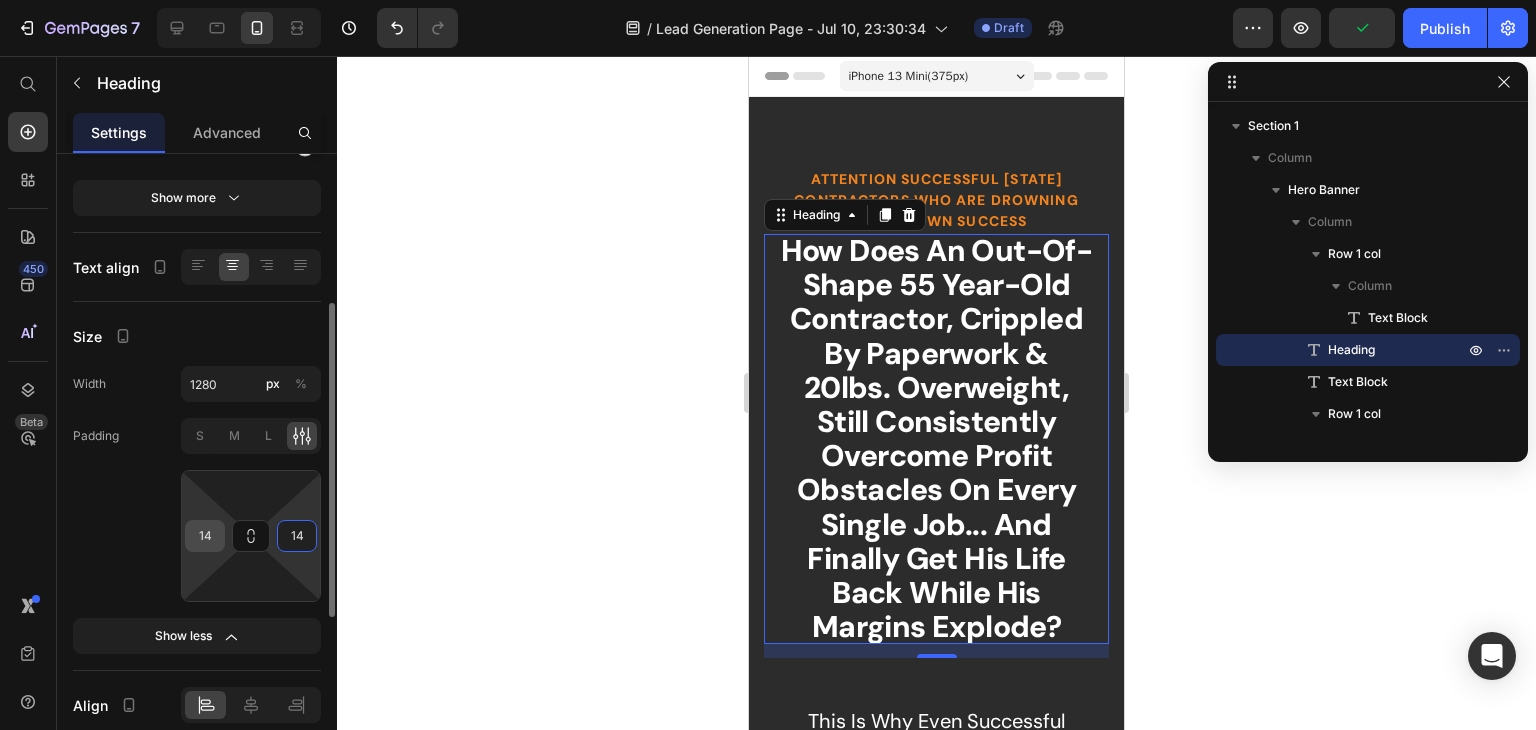 type on "14" 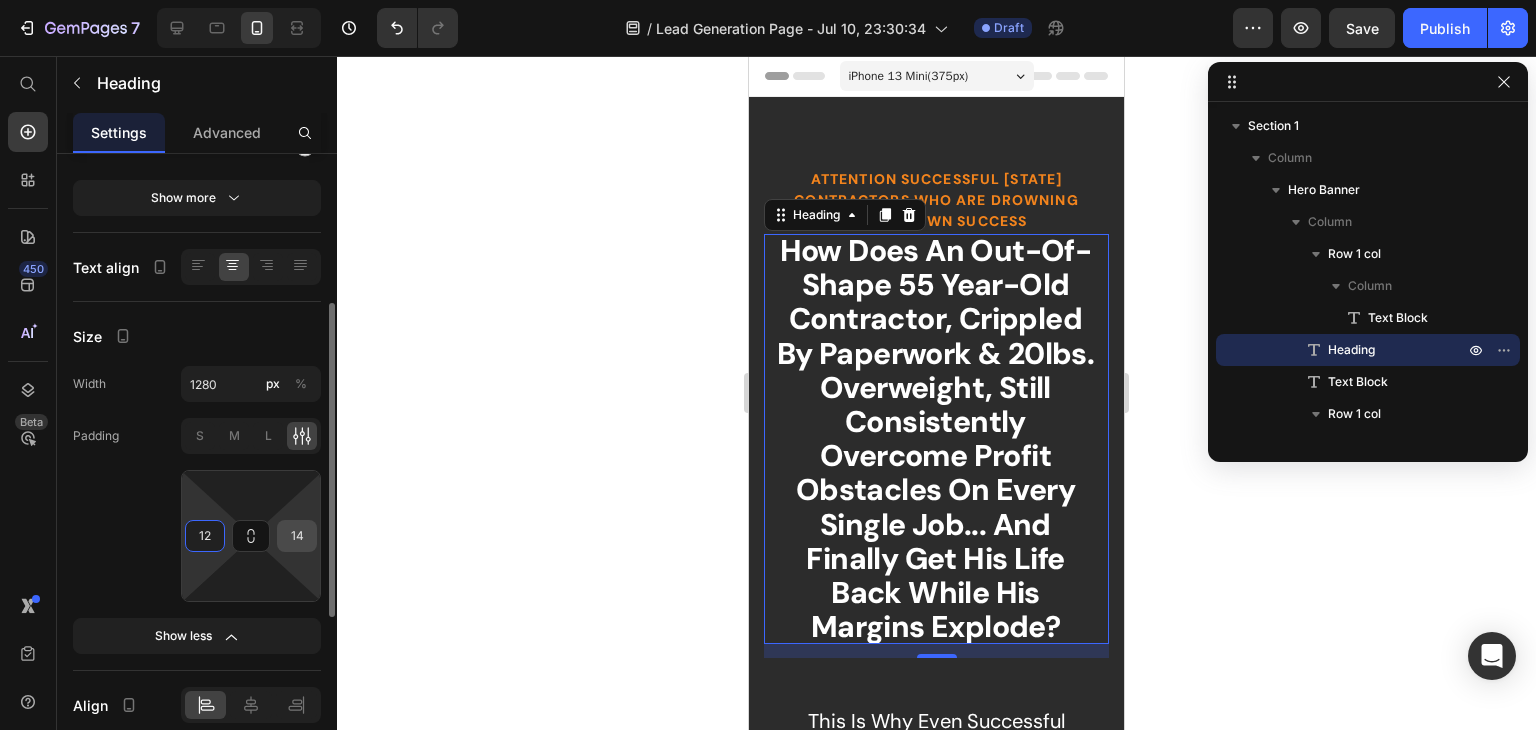 type on "12" 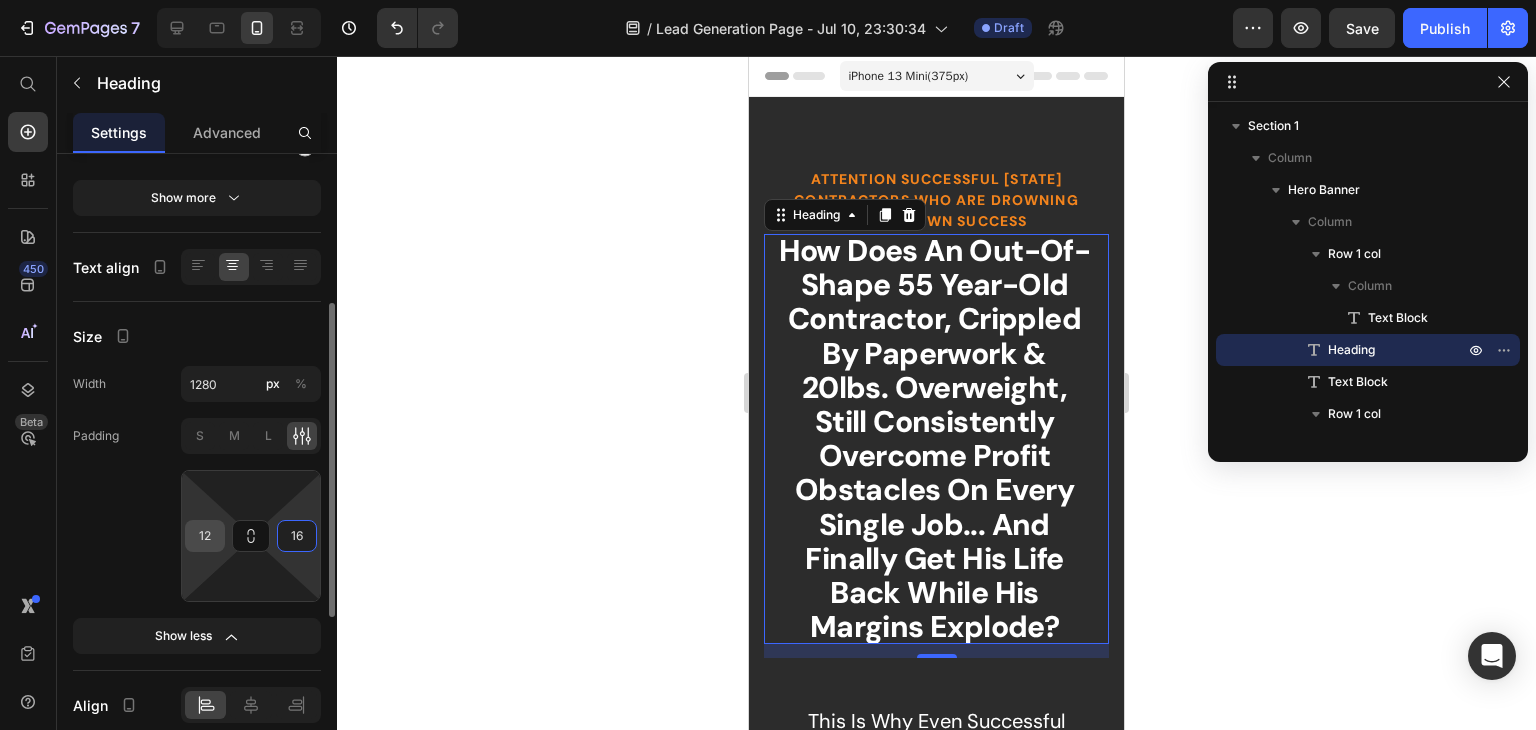 type on "16" 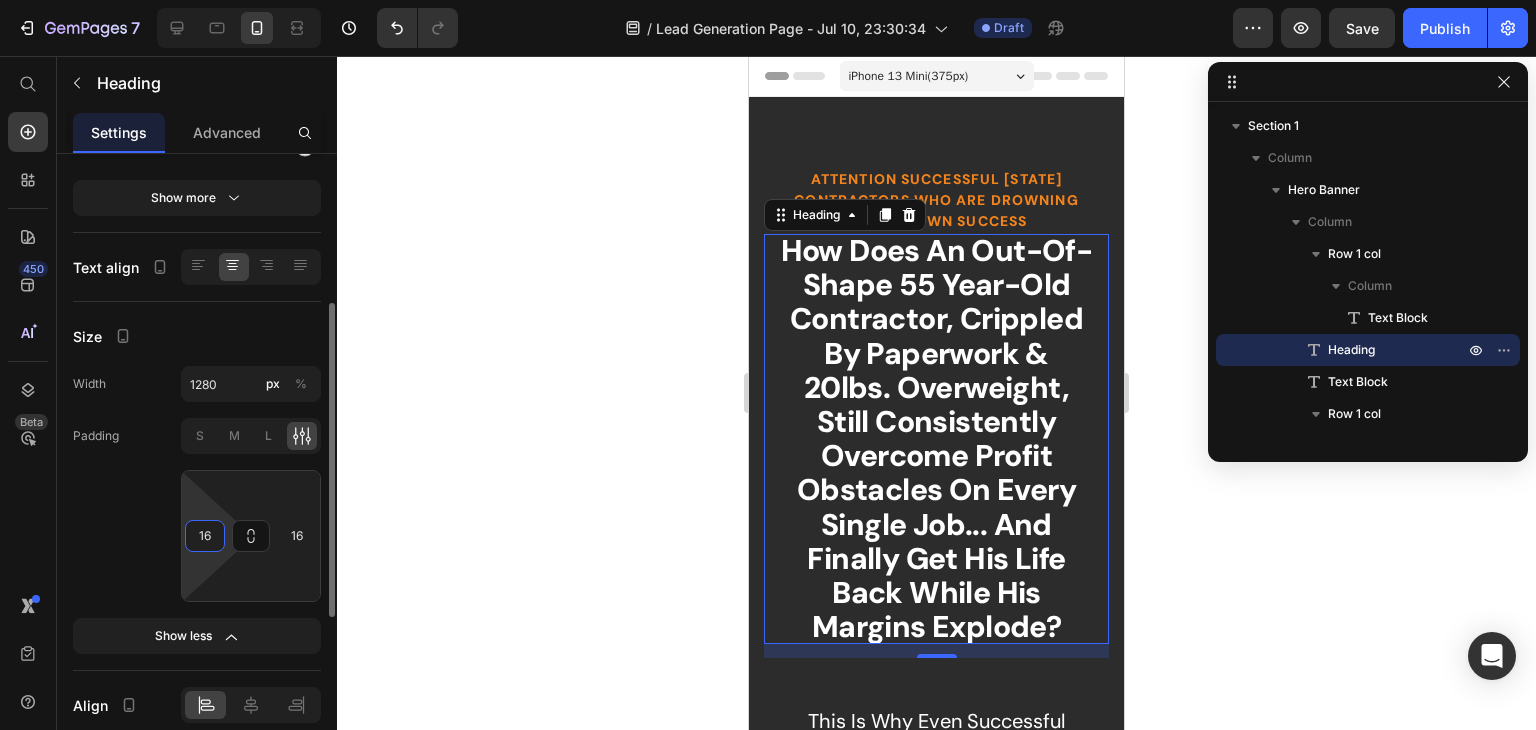 click on "16" at bounding box center (205, 536) 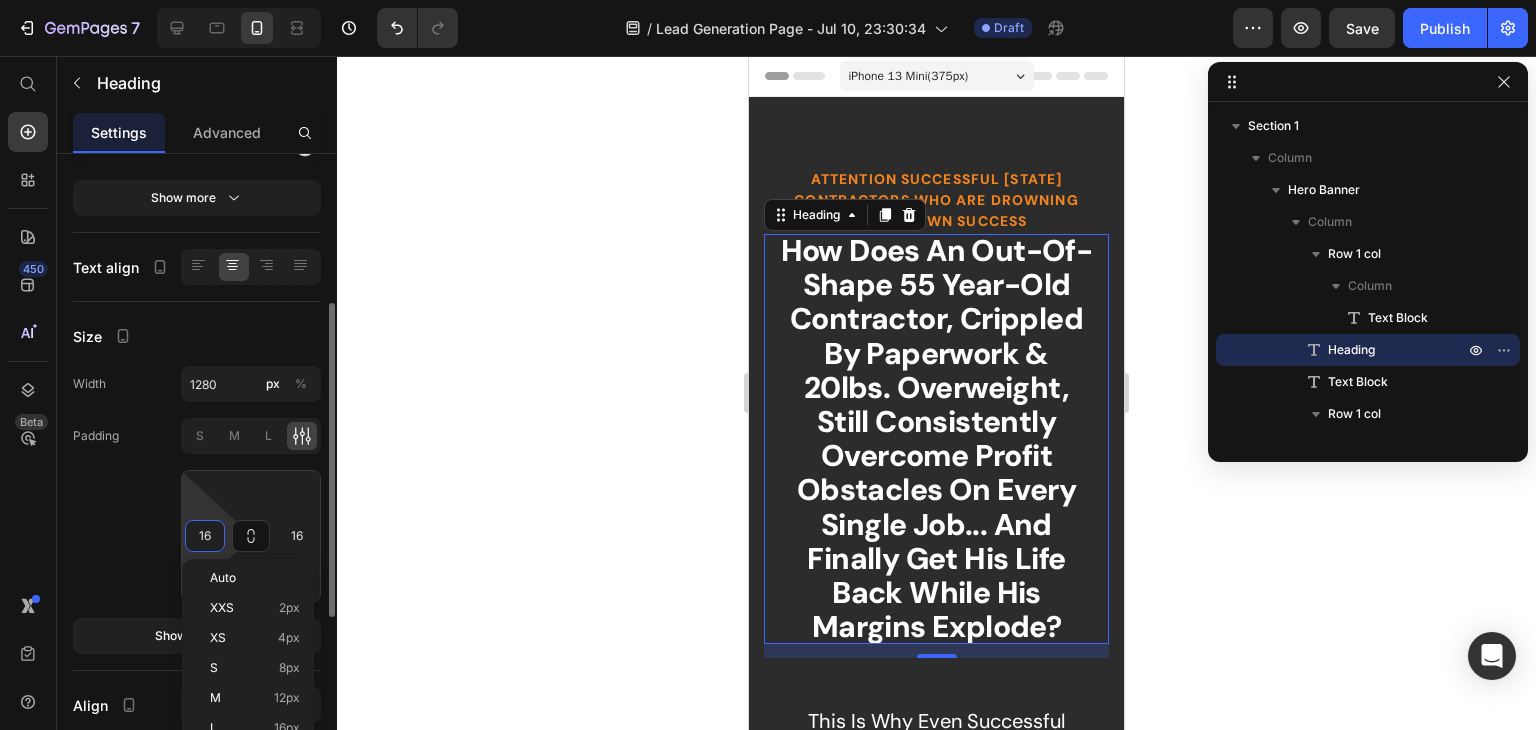type on "1" 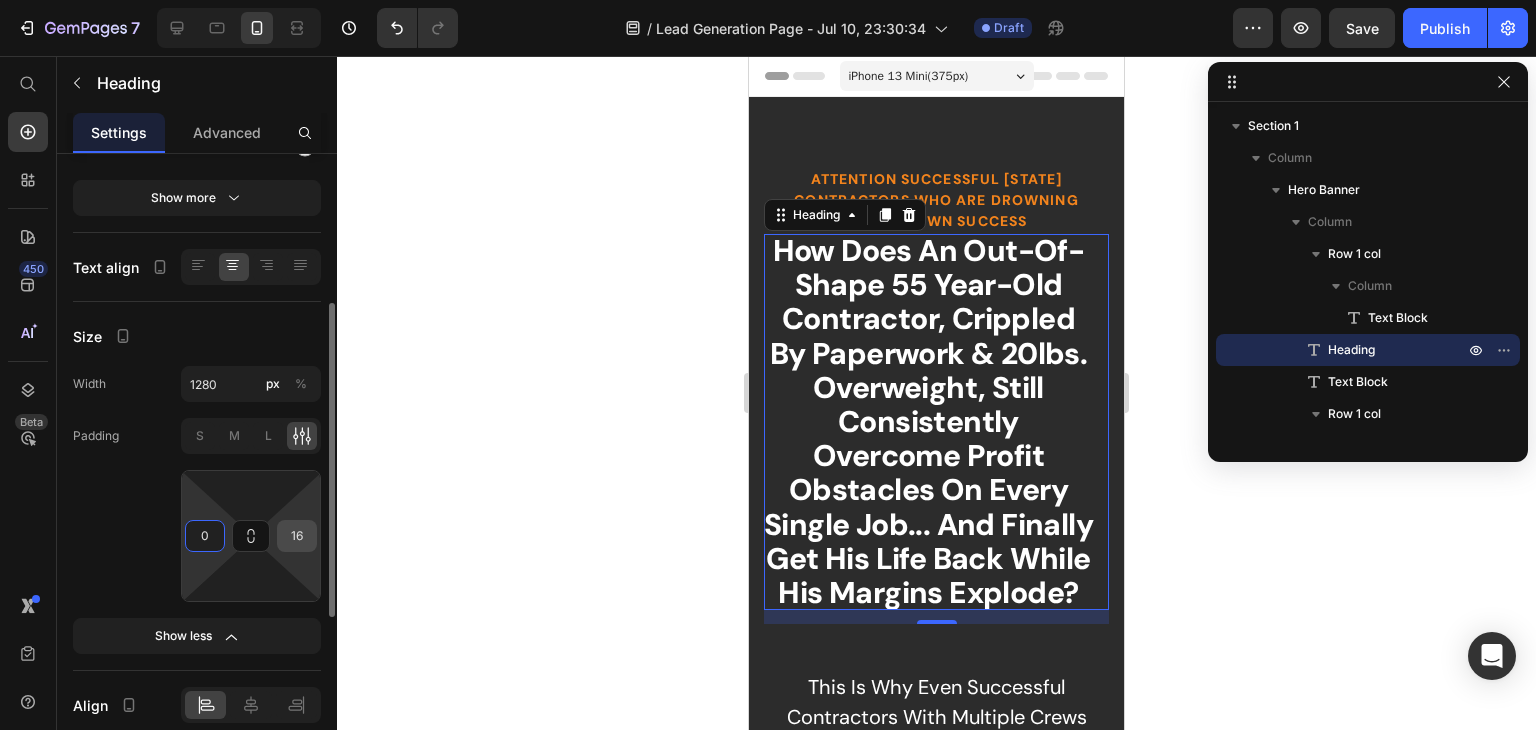 type on "0" 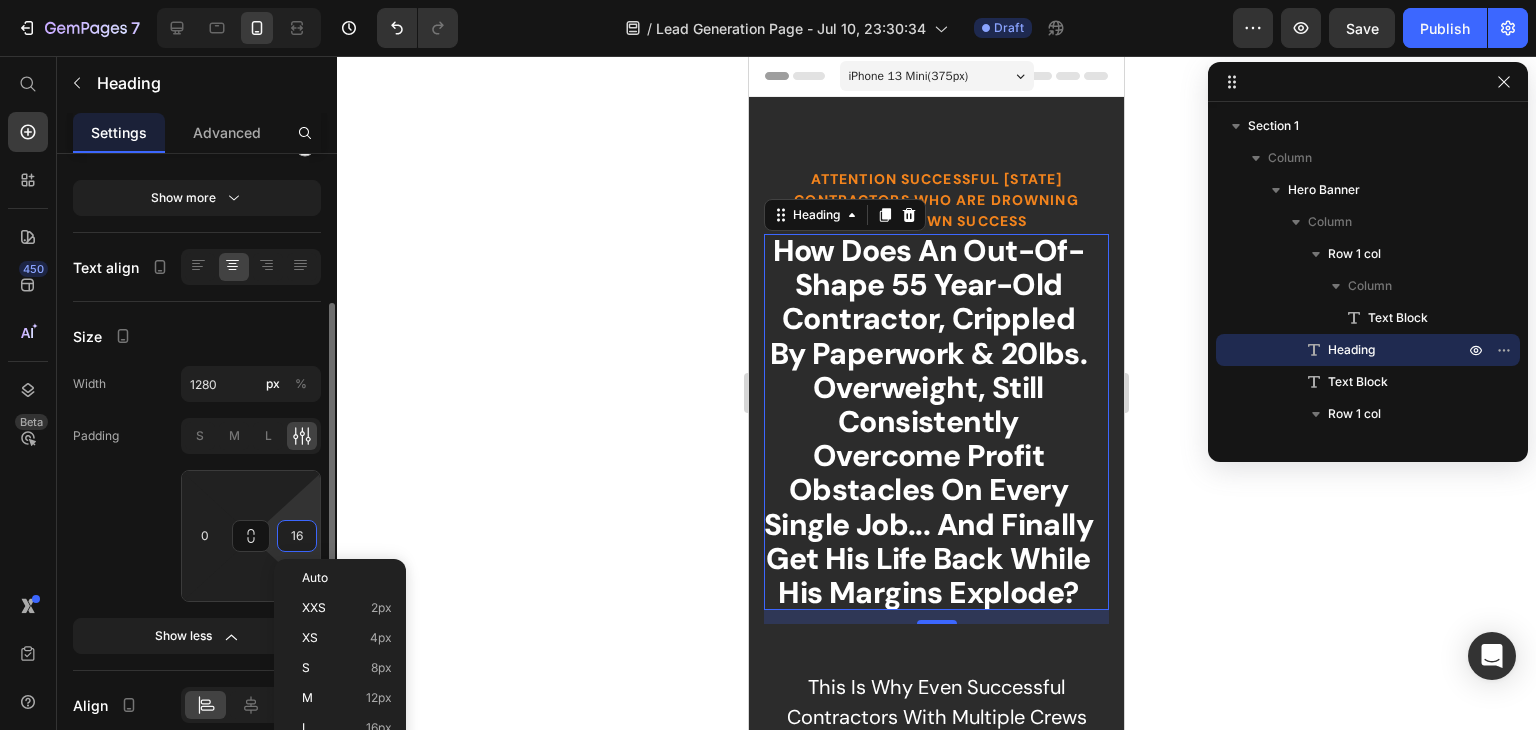 type on "0" 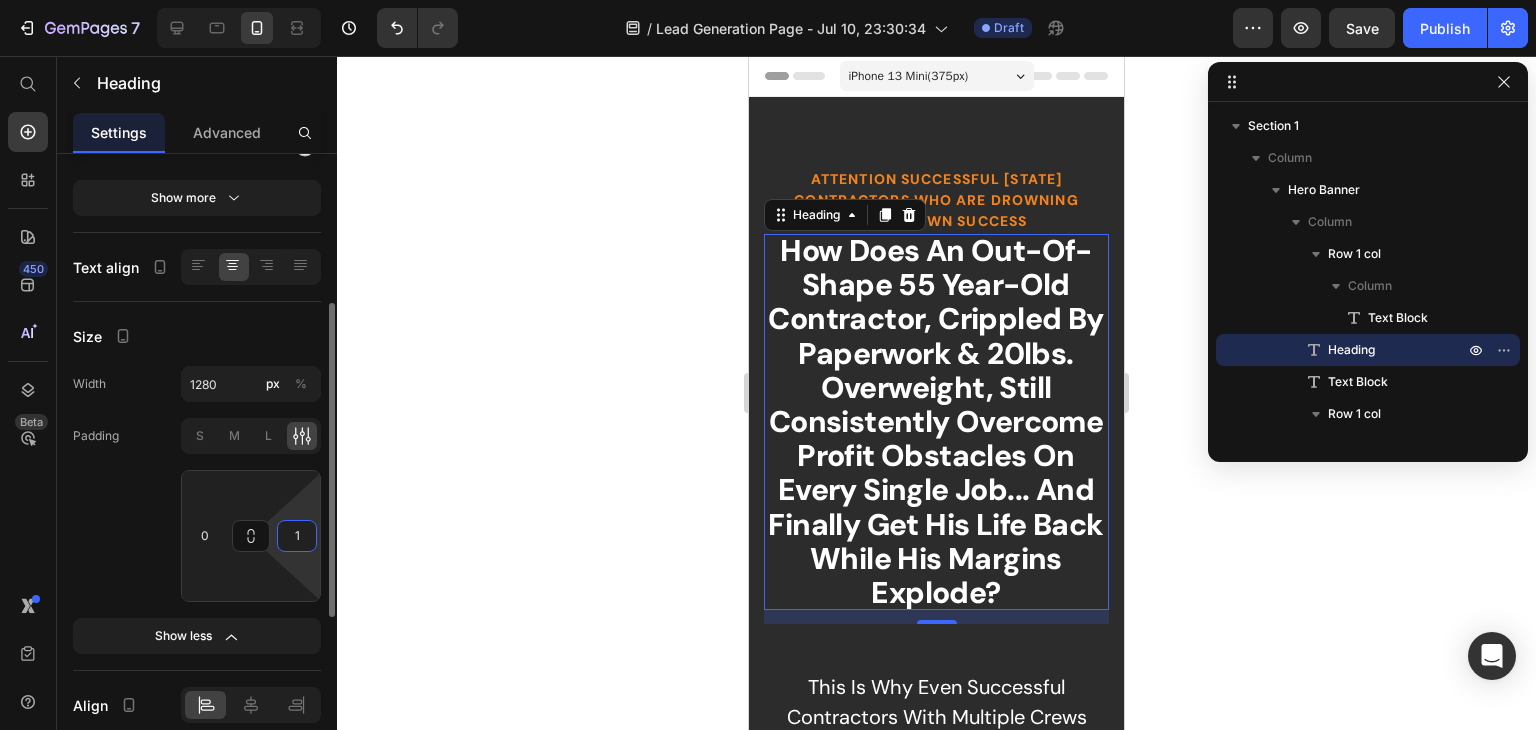 type on "16" 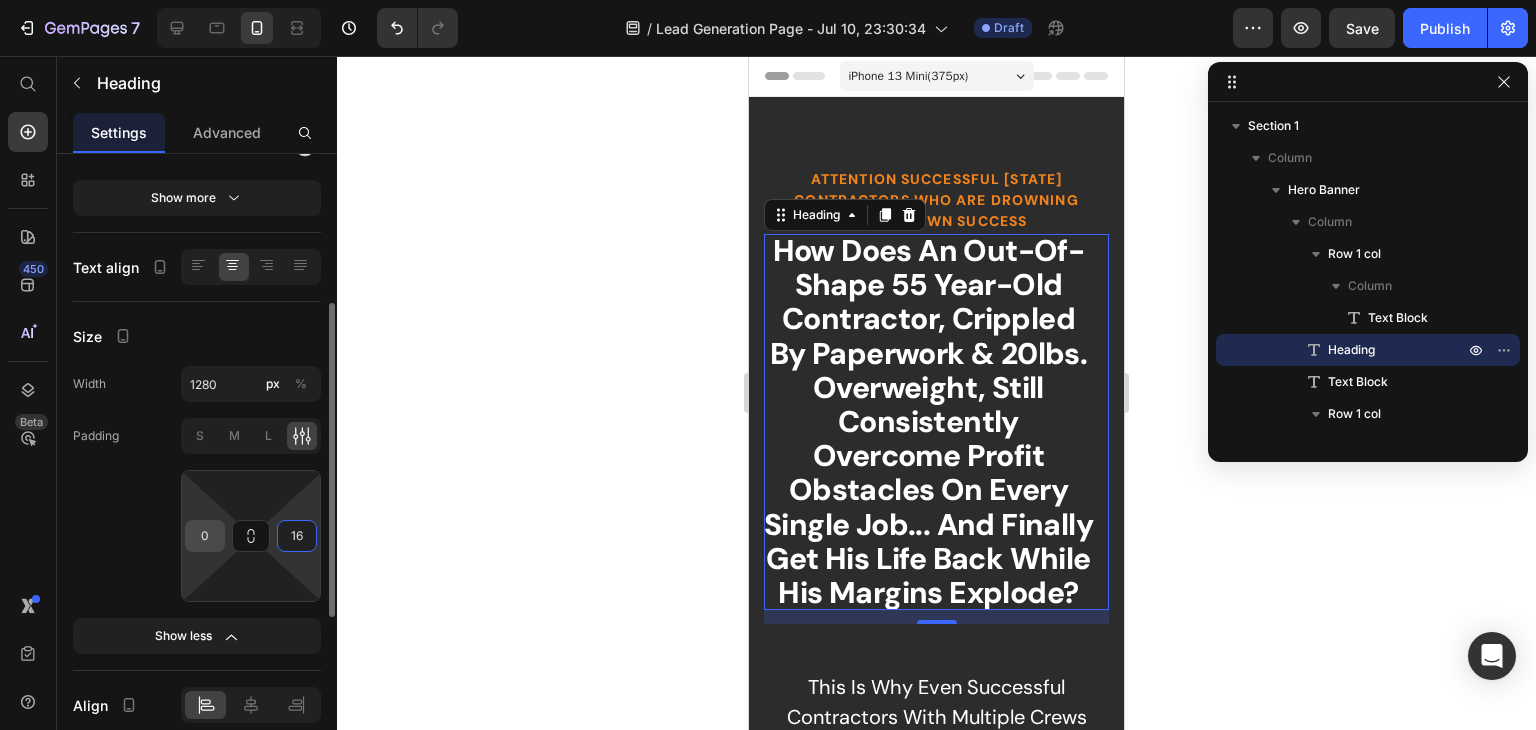 click on "0" at bounding box center (205, 536) 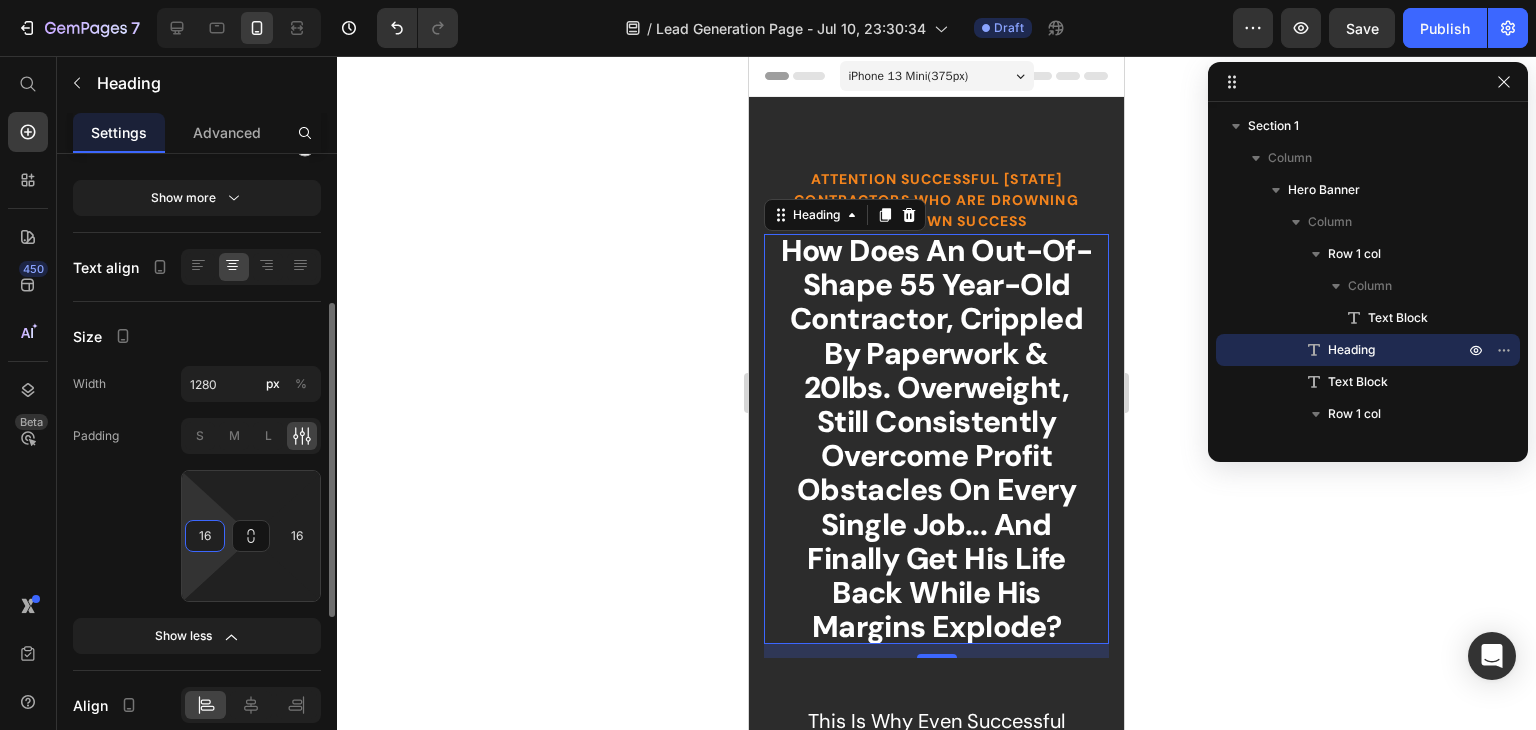 type on "16" 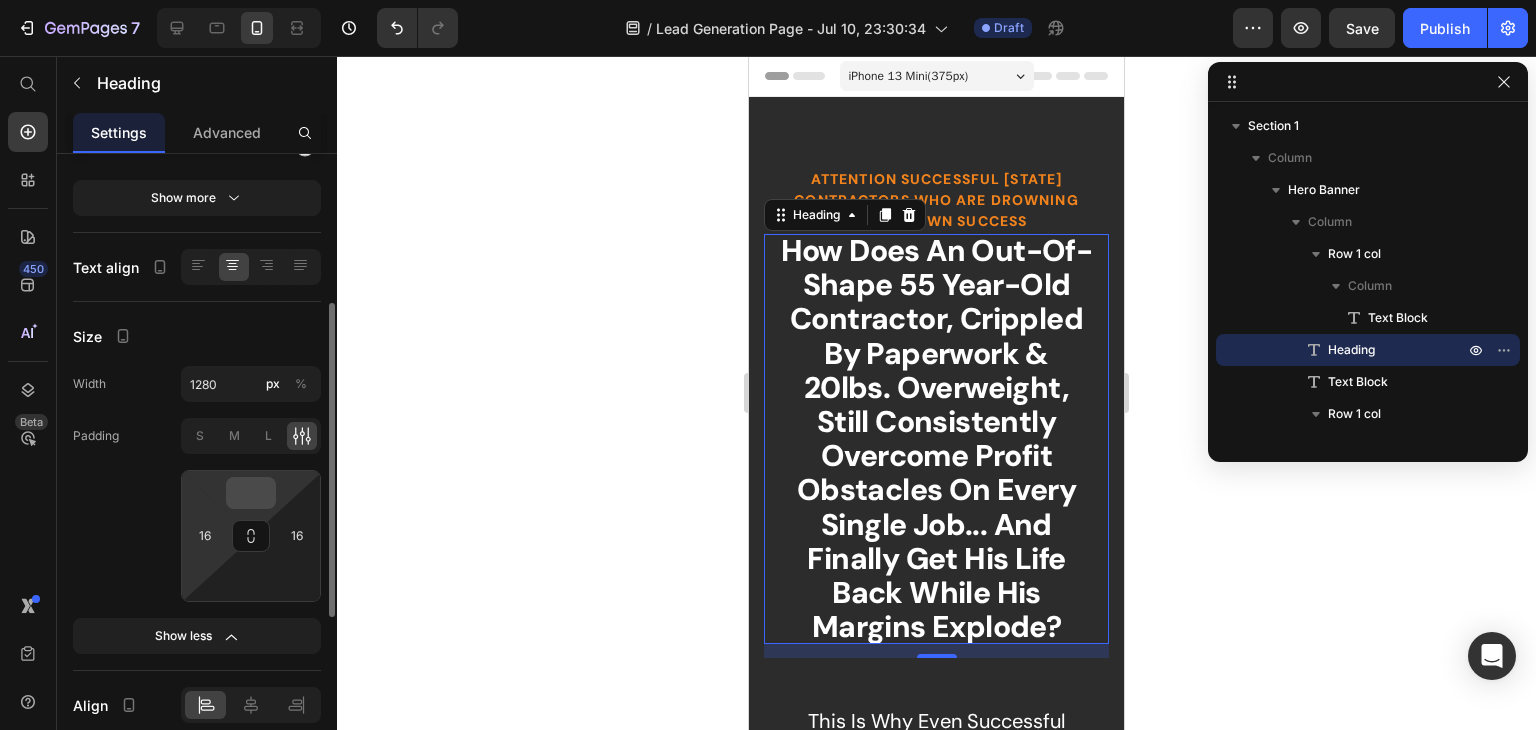 click at bounding box center [251, 493] 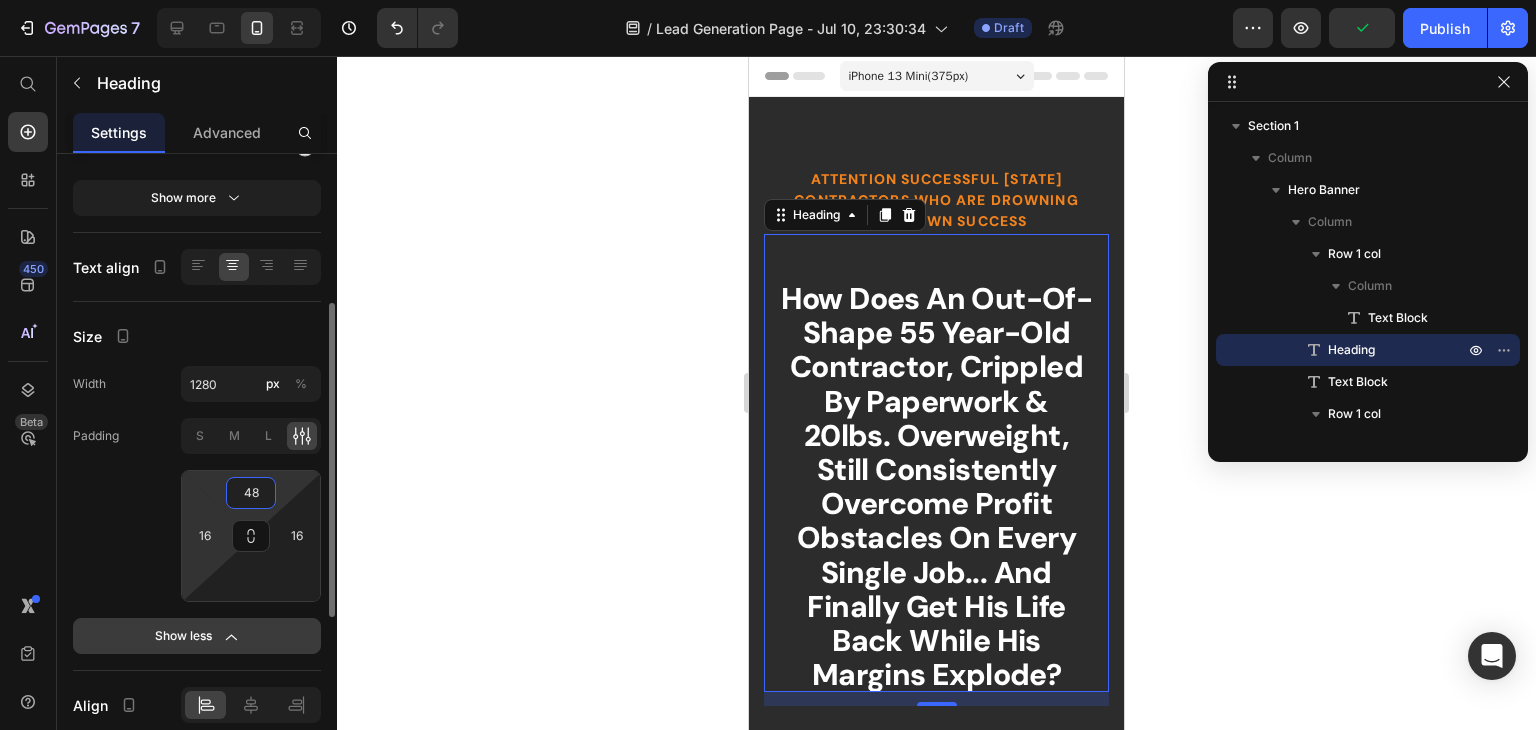 scroll, scrollTop: 400, scrollLeft: 0, axis: vertical 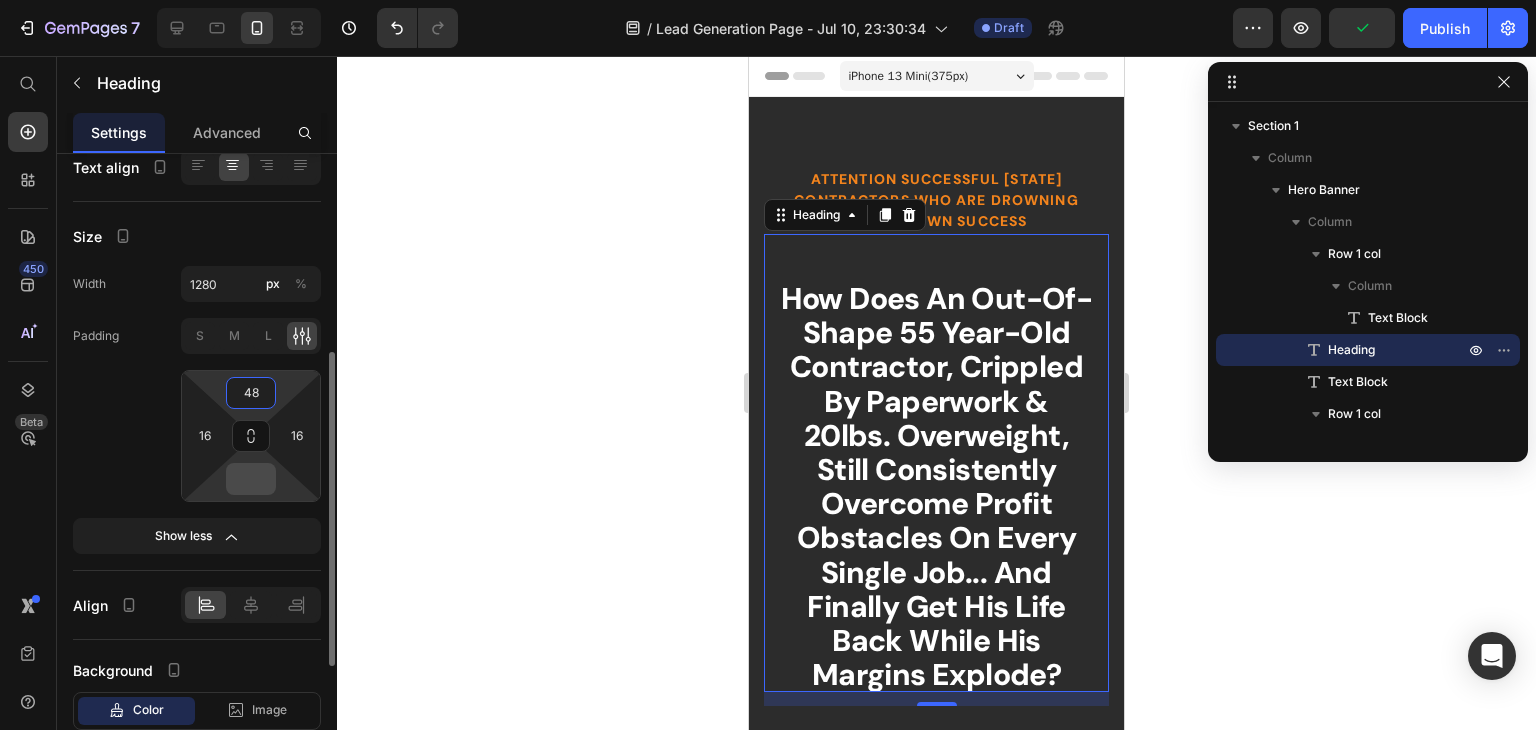 type on "48" 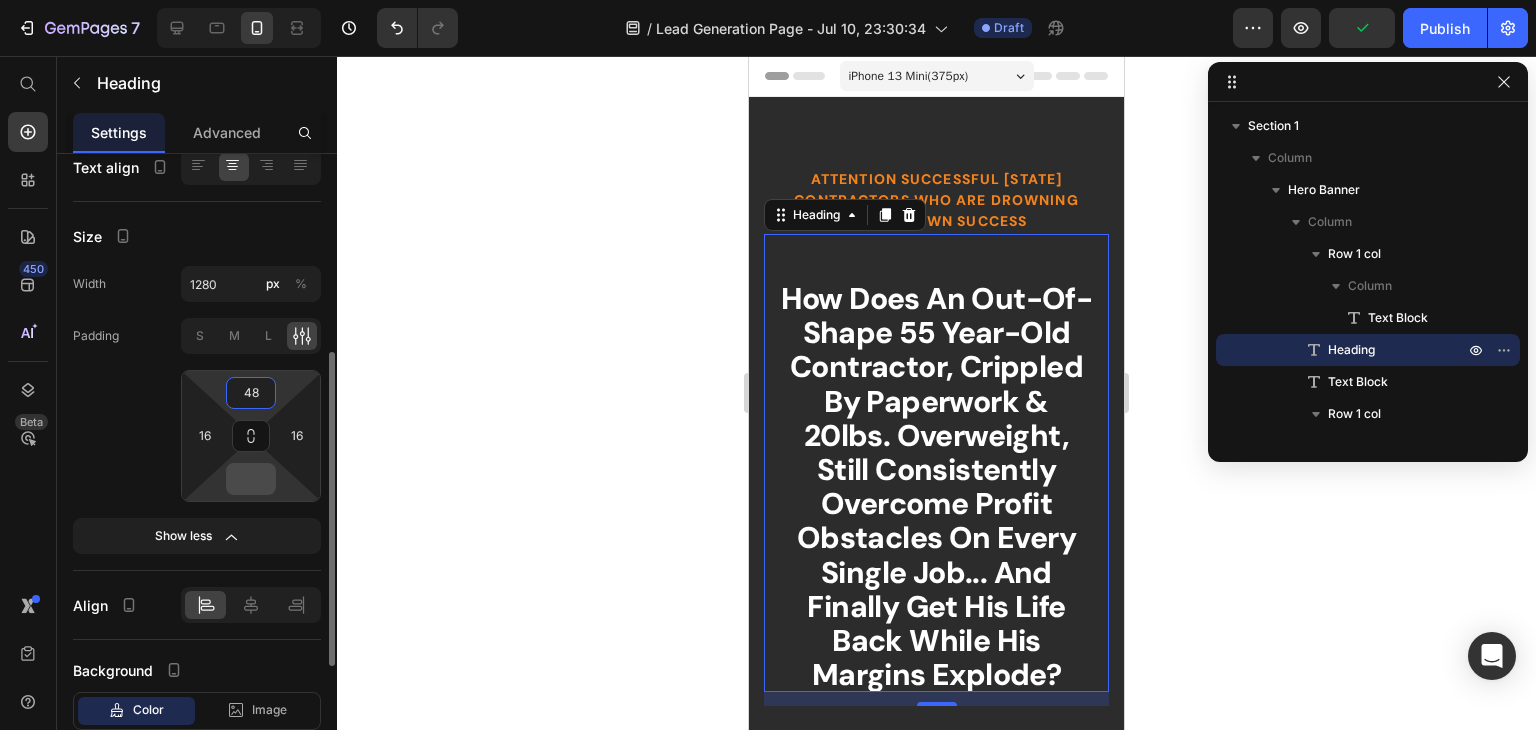 click at bounding box center (251, 479) 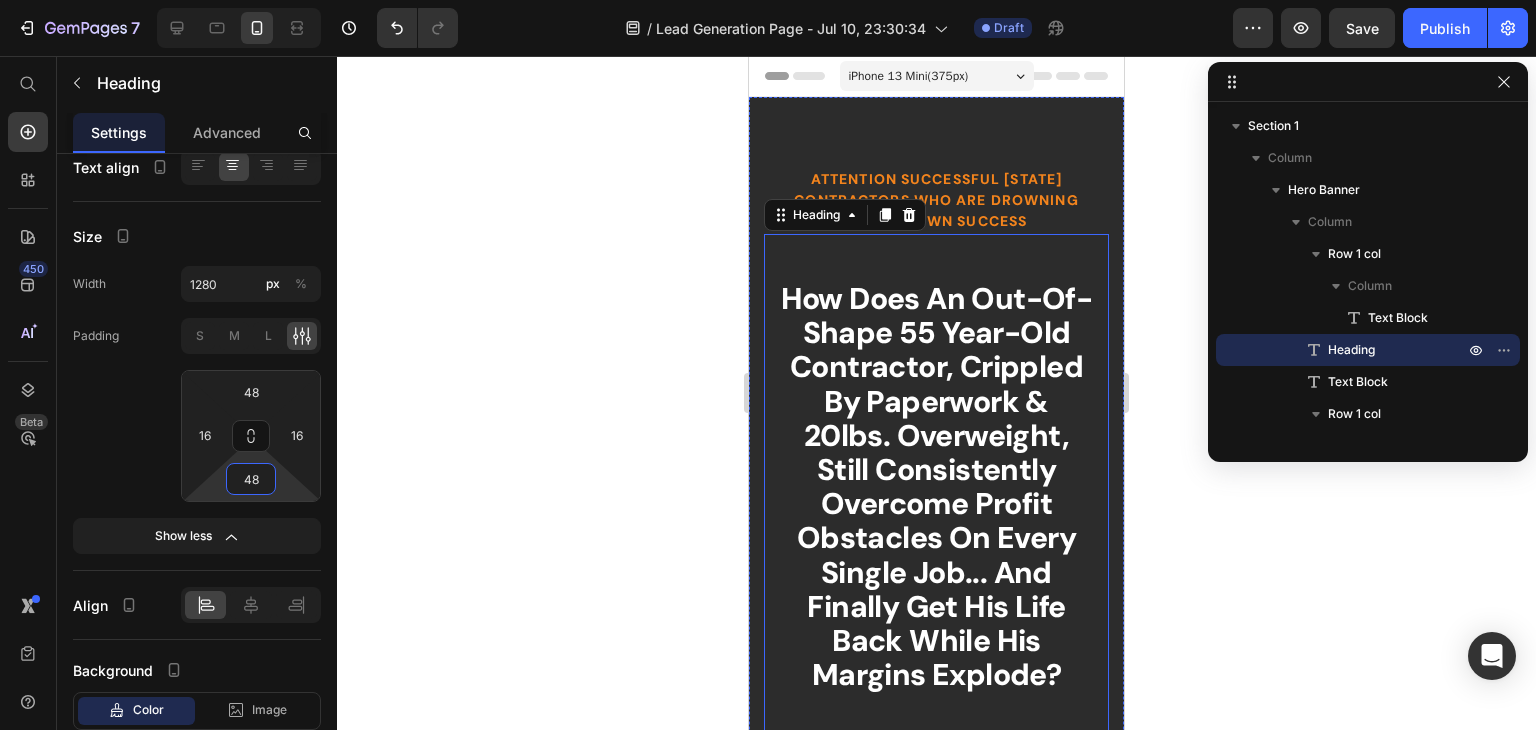 scroll, scrollTop: 100, scrollLeft: 0, axis: vertical 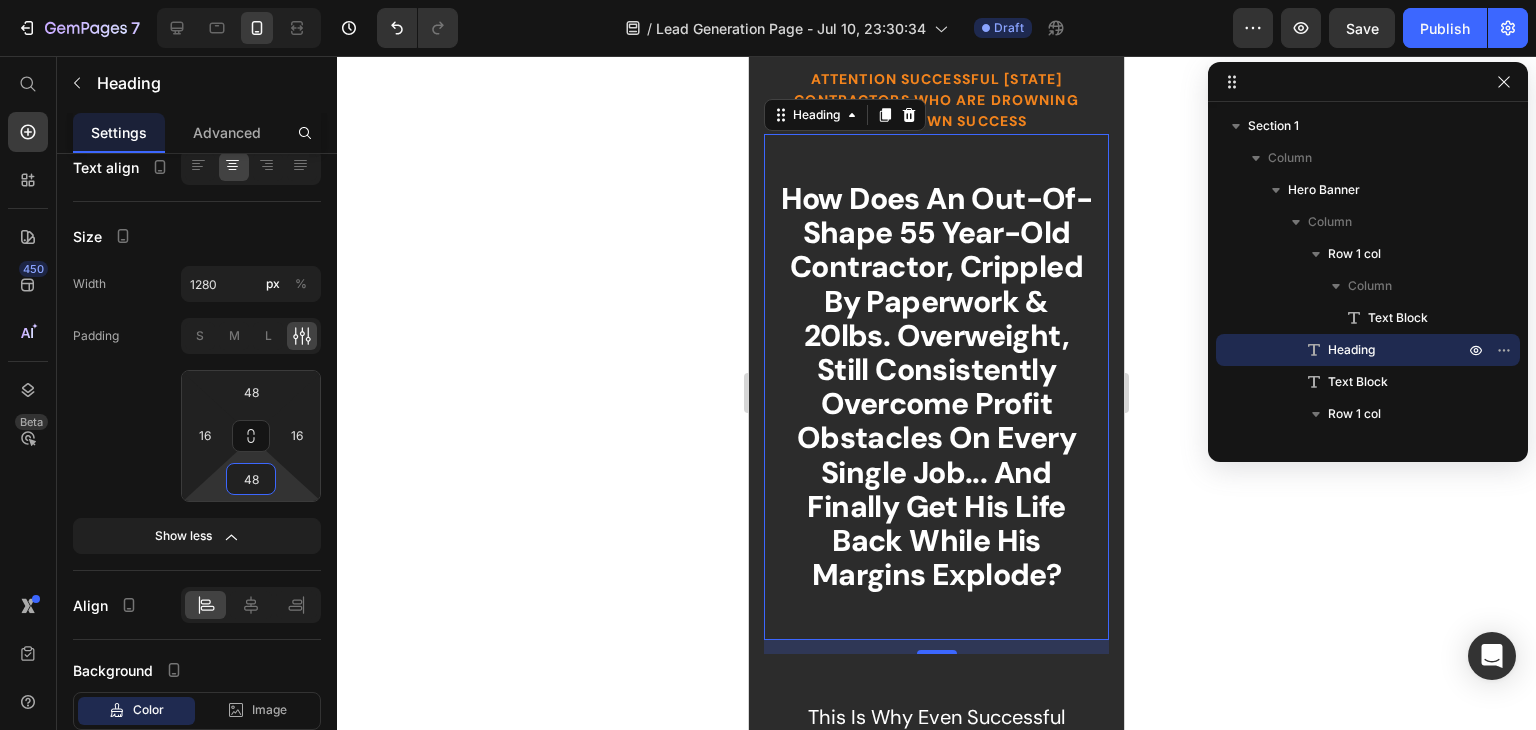 type on "48" 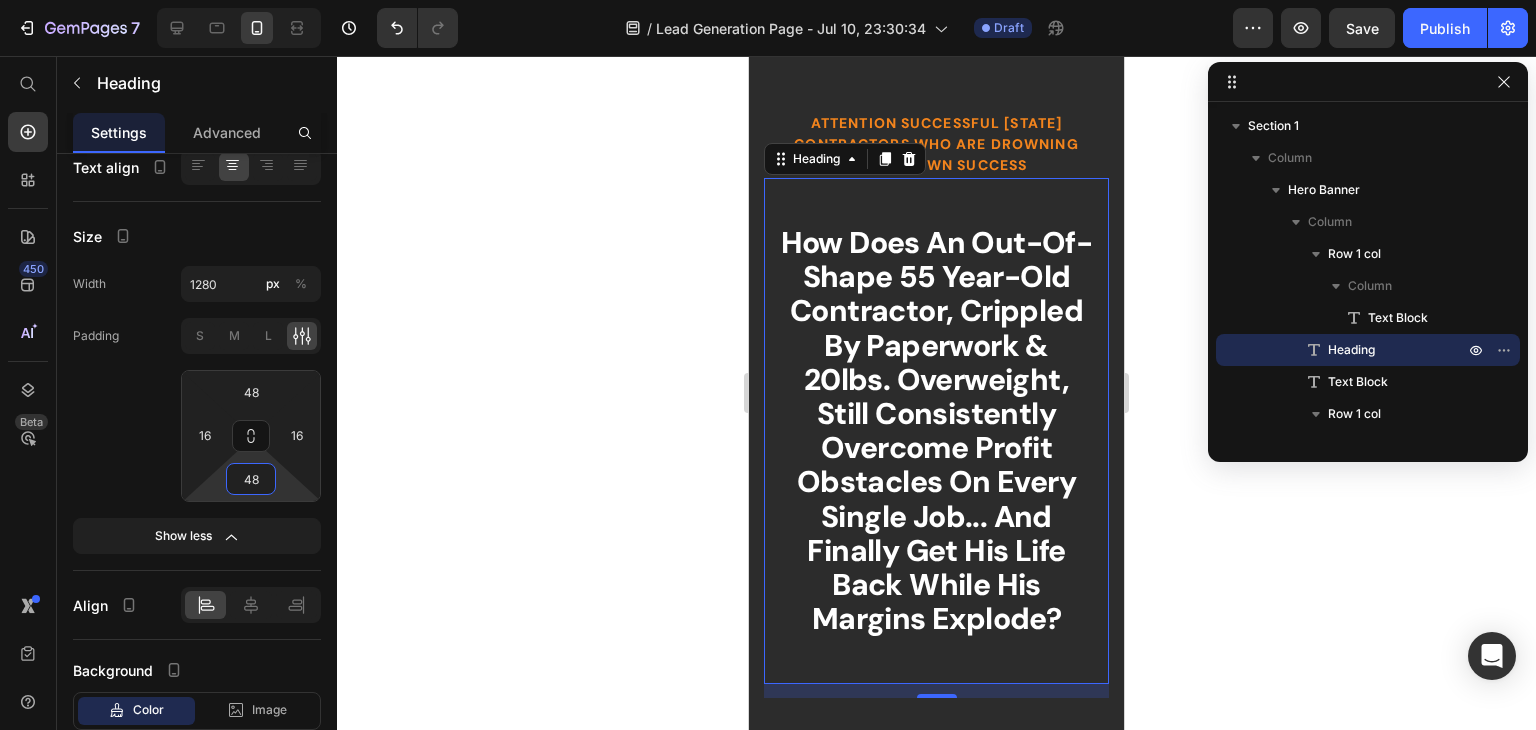 scroll, scrollTop: 100, scrollLeft: 0, axis: vertical 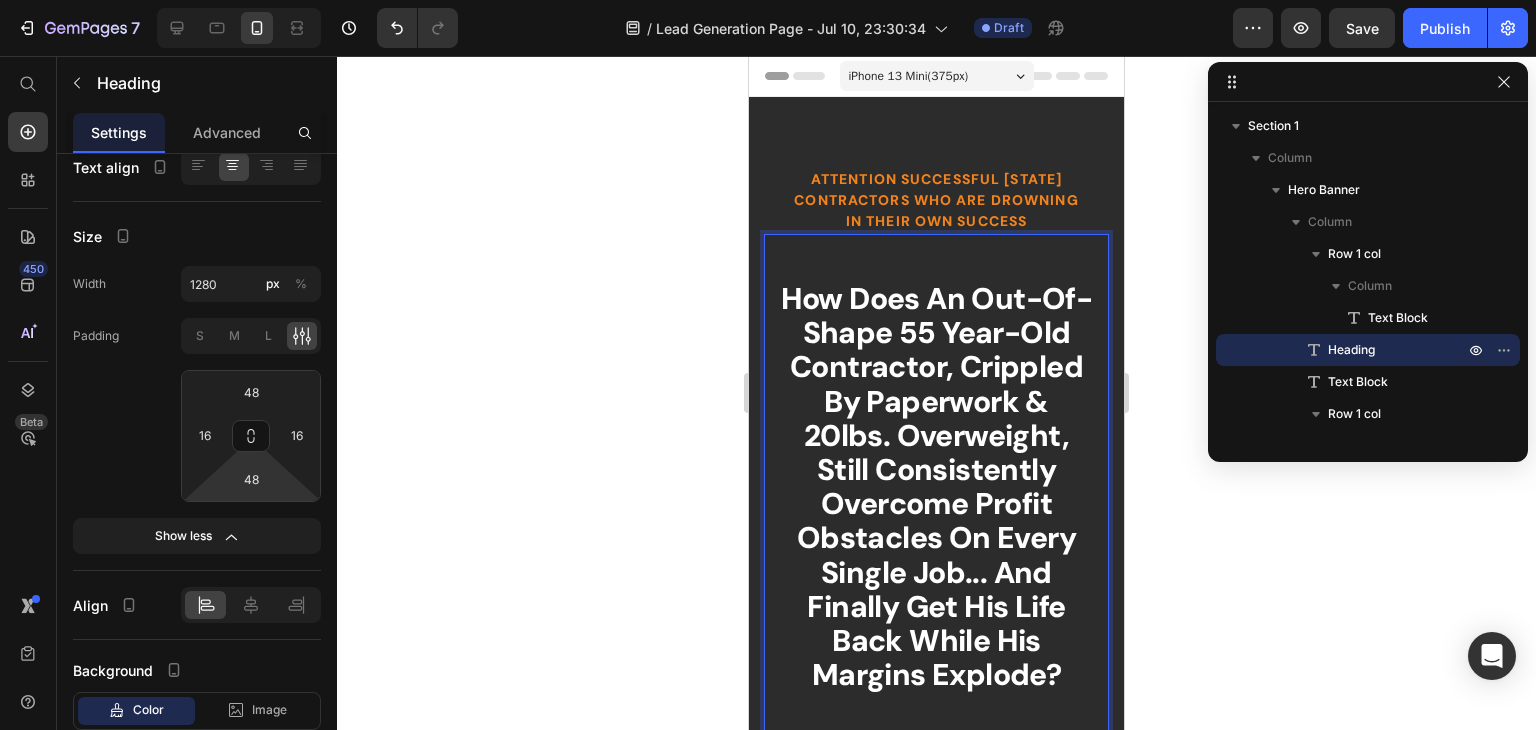 click on "How Does An Out-Of-Shape 55 Year-Old Contractor, Crippled By Paperwork & 20lbs. Overweight, Still Consistently Overcome Profit Obstacles On Every Single Job... And Finally Get His Life Back While His Margins Explode?" at bounding box center (936, 487) 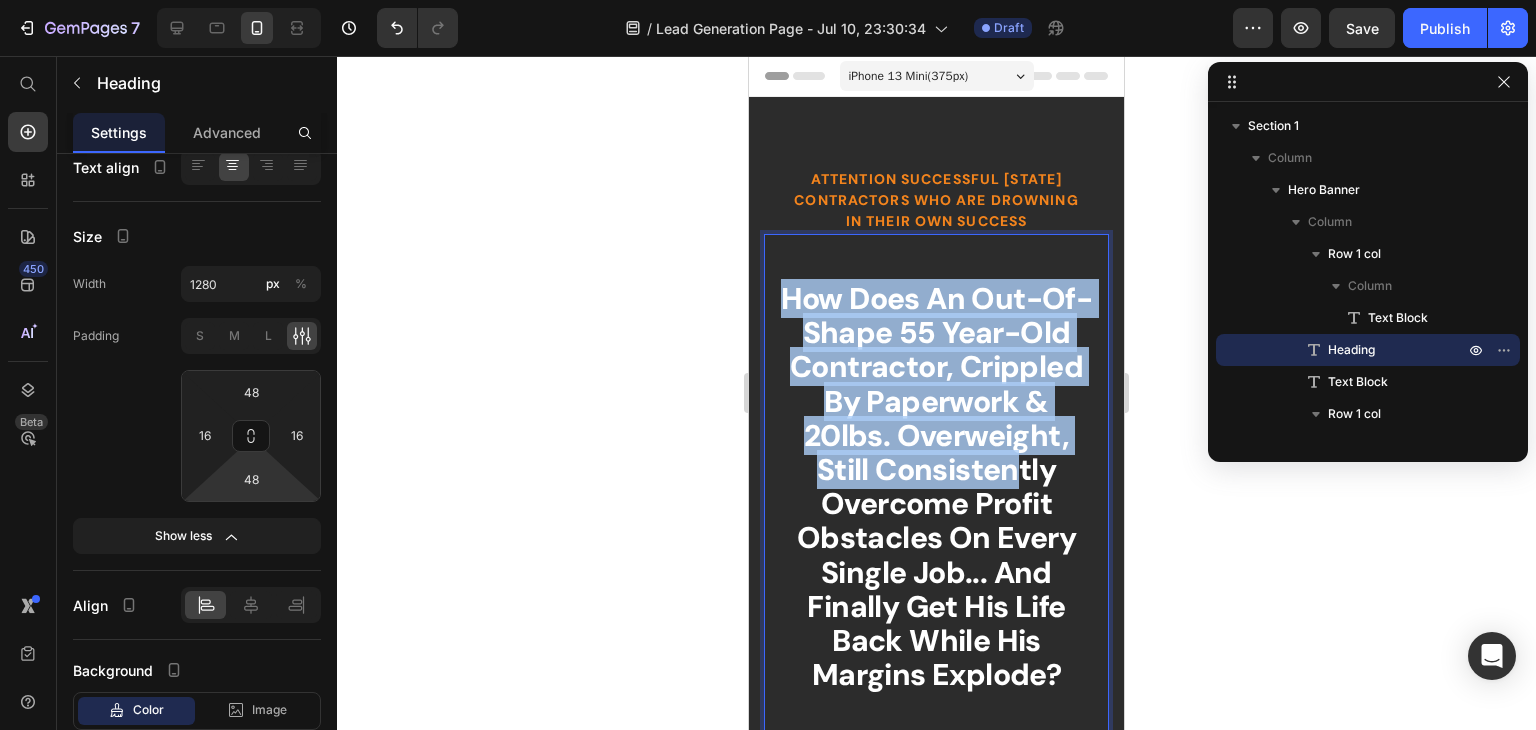 scroll, scrollTop: 500, scrollLeft: 0, axis: vertical 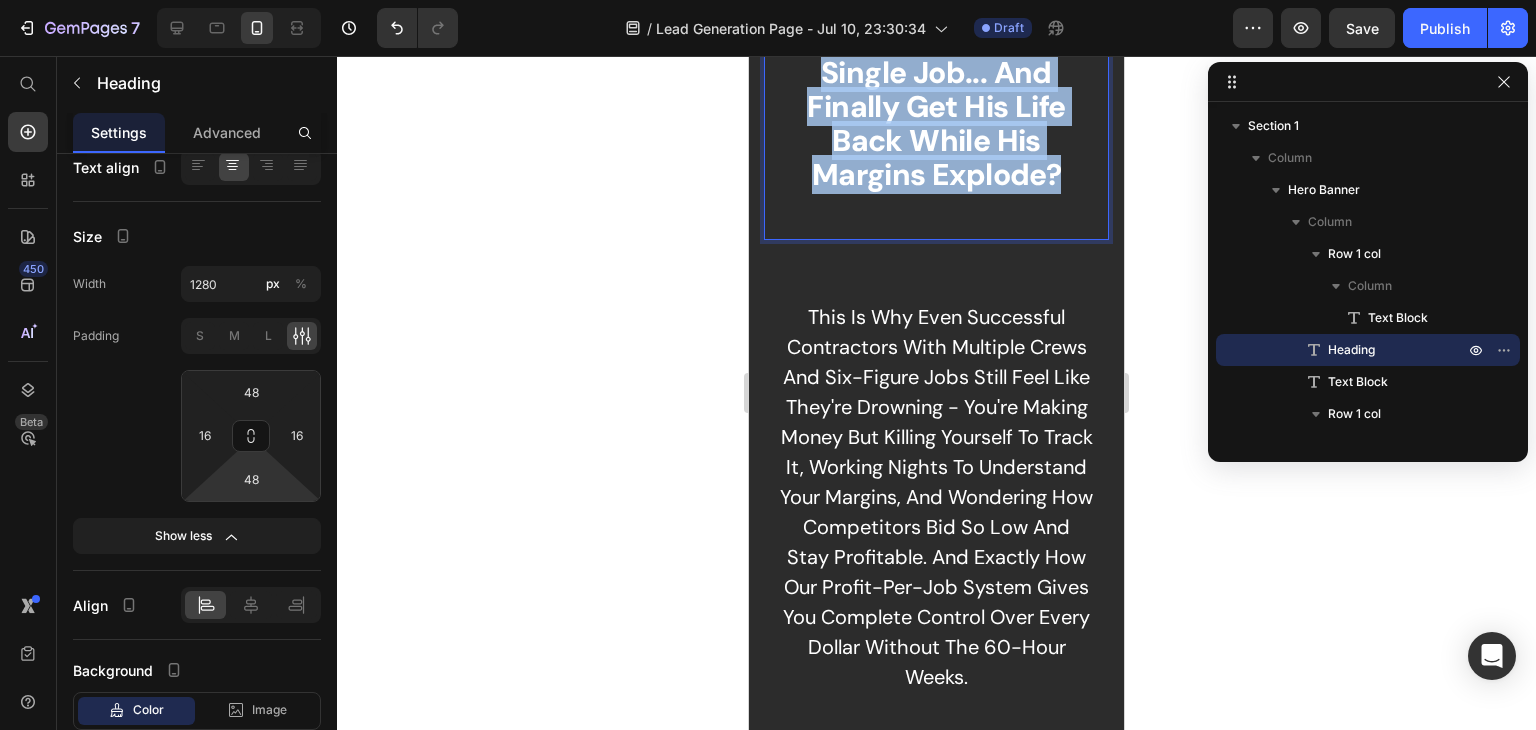drag, startPoint x: 805, startPoint y: 321, endPoint x: 1040, endPoint y: 229, distance: 252.36679 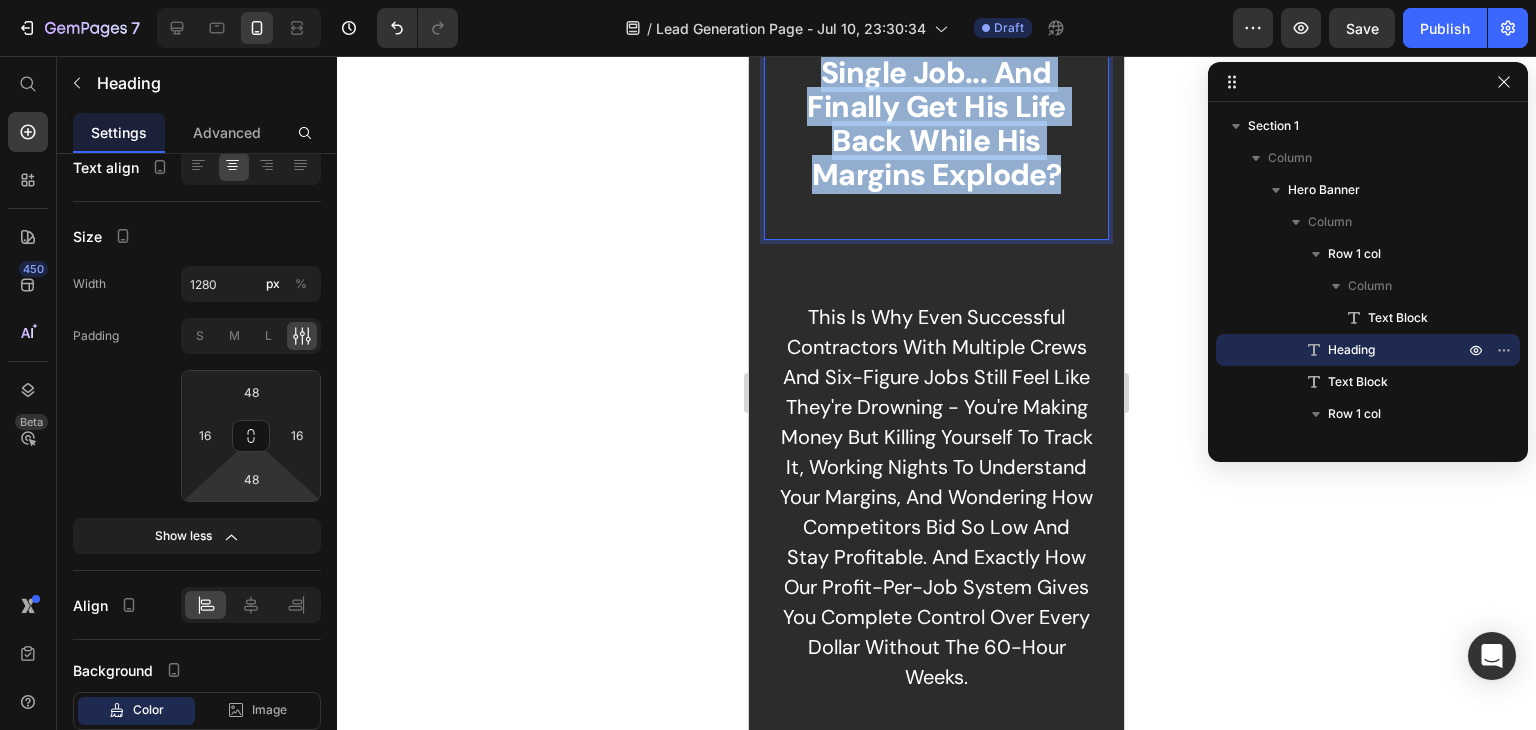 click on "How Does An Out-Of-Shape 55 Year-Old Contractor, Crippled By Paperwork & 20lbs. Overweight, Still Consistently Overcome Profit Obstacles On Every Single Job... And Finally Get His Life Back While His Margins Explode?" at bounding box center (936, -13) 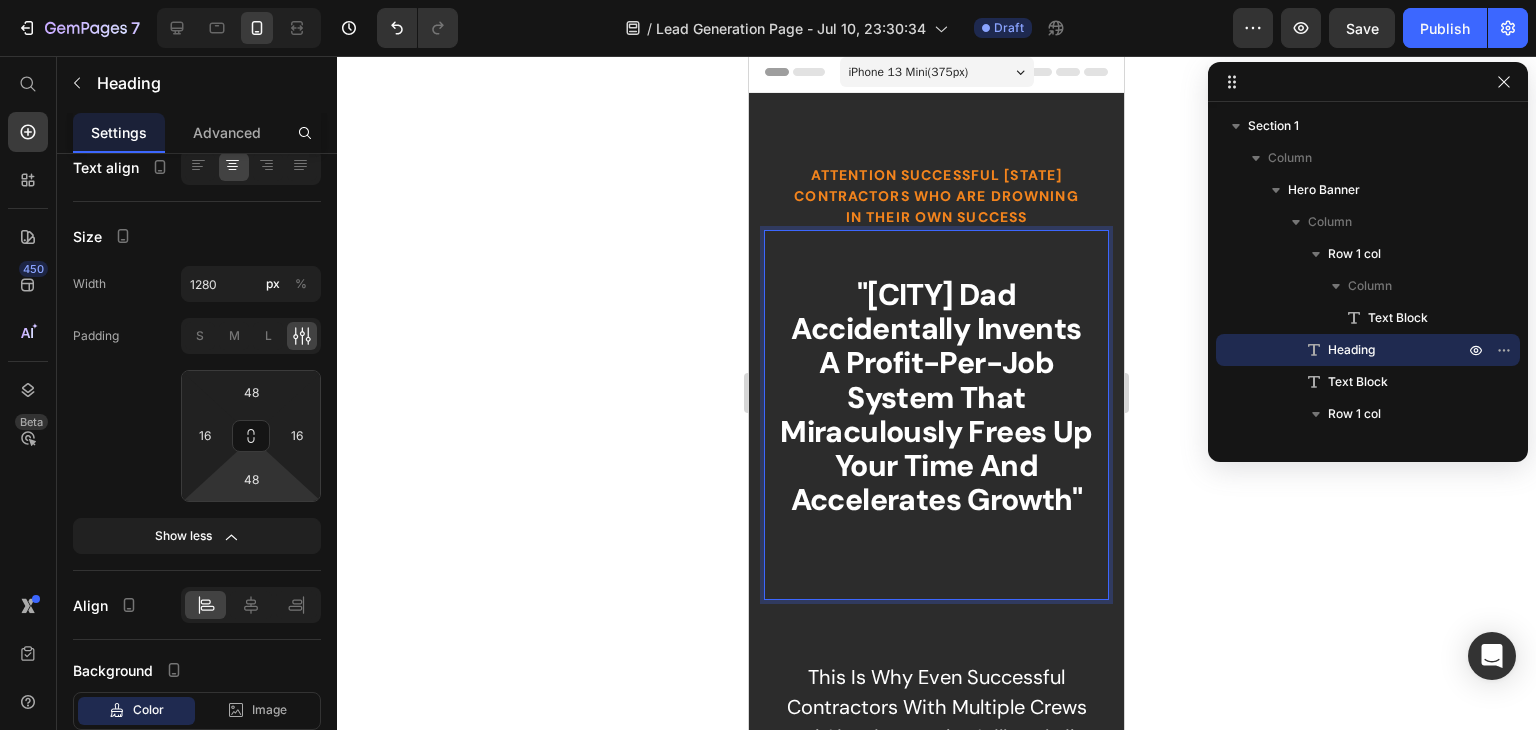 scroll, scrollTop: 0, scrollLeft: 0, axis: both 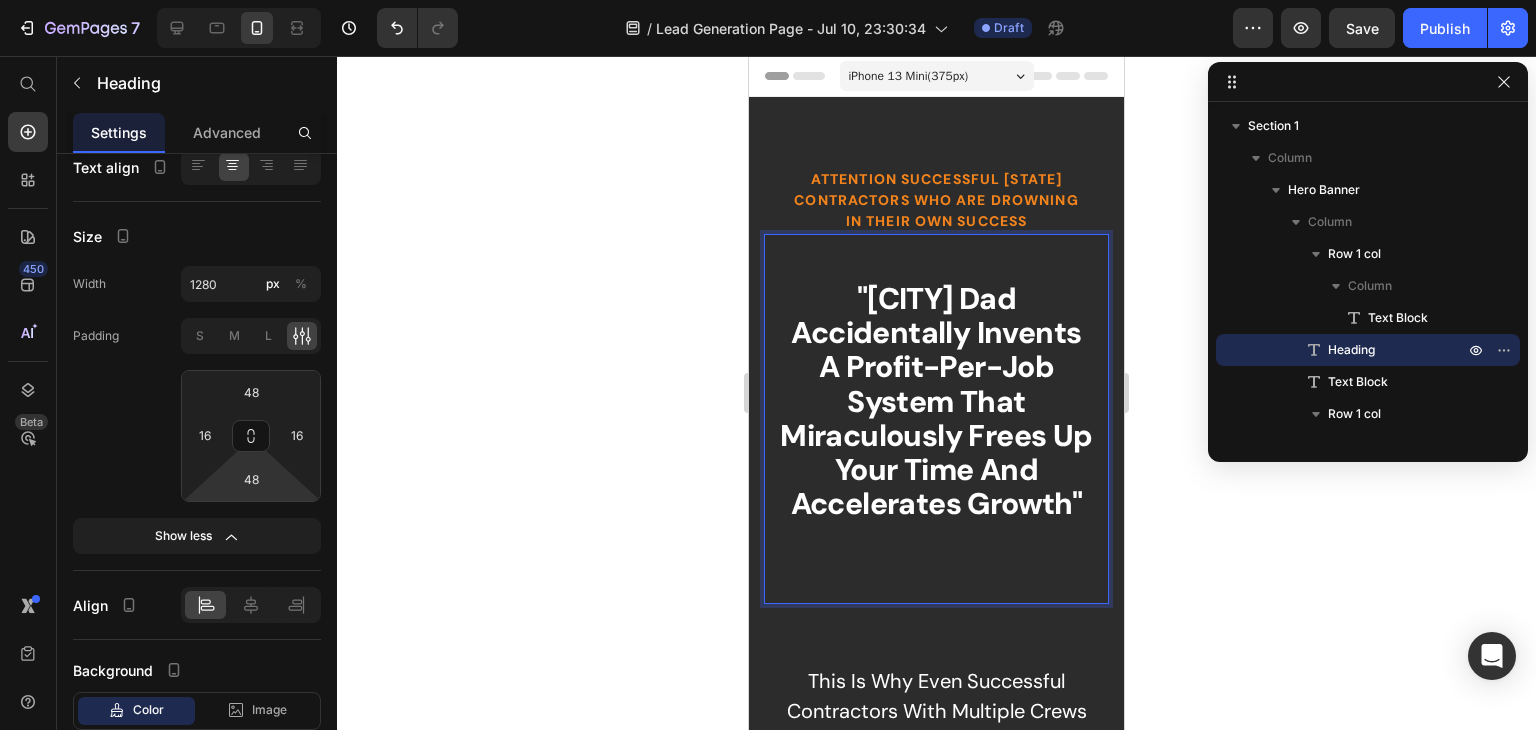 click on ""[CITY] Dad Accidentally Invents A Profit-Per-Job system That Miraculously Frees Up Your Time And Accelerates Growth"" at bounding box center (936, 401) 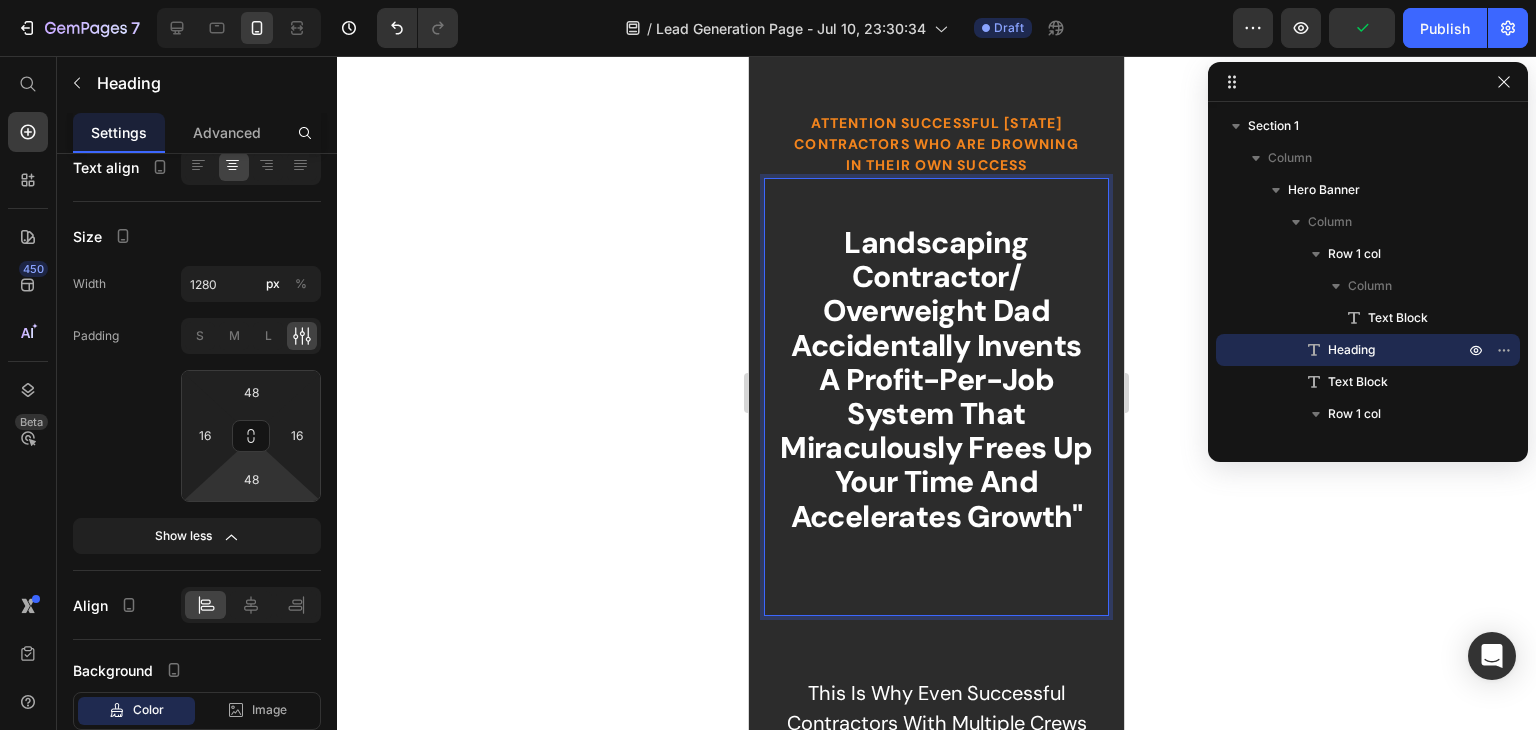 scroll, scrollTop: 100, scrollLeft: 0, axis: vertical 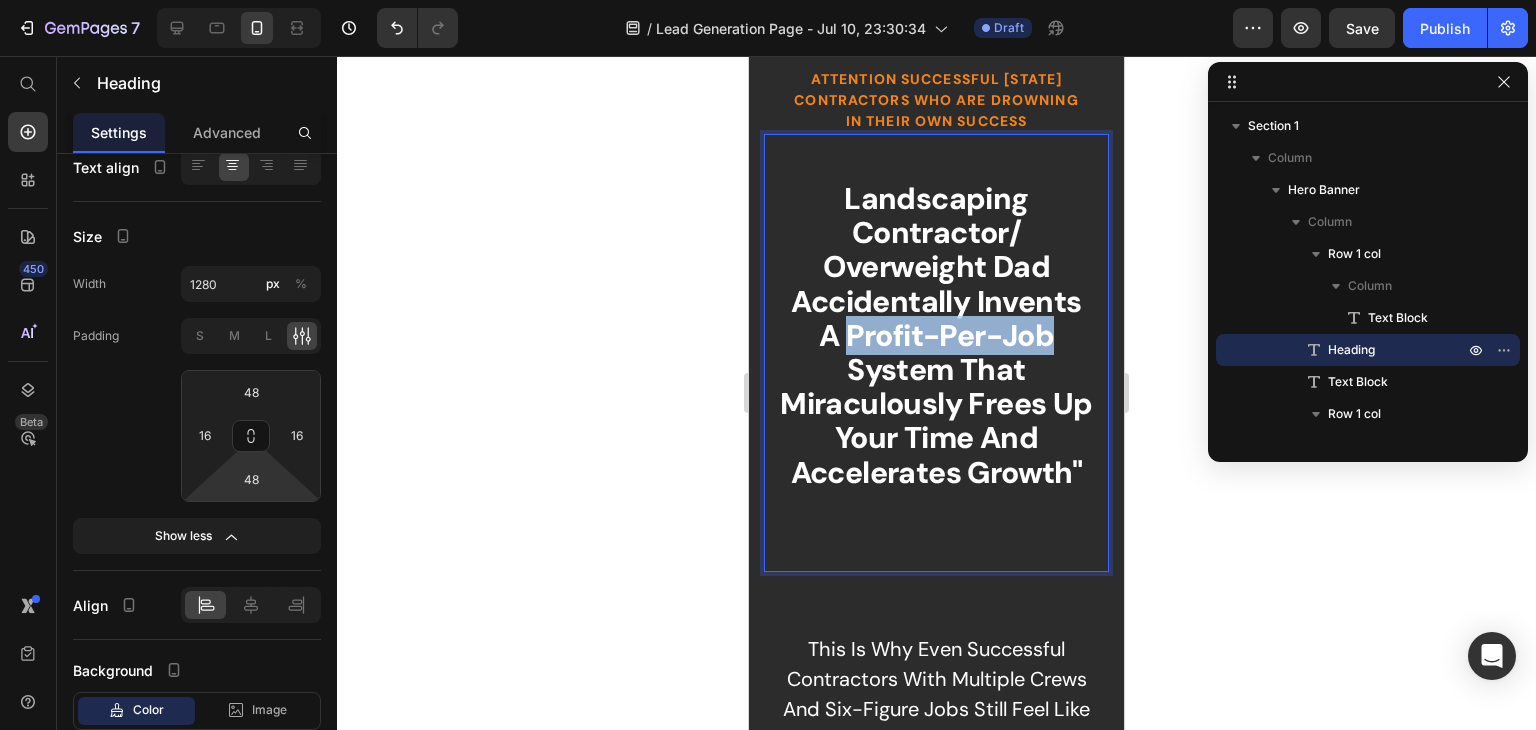 drag, startPoint x: 836, startPoint y: 356, endPoint x: 1090, endPoint y: 361, distance: 254.04921 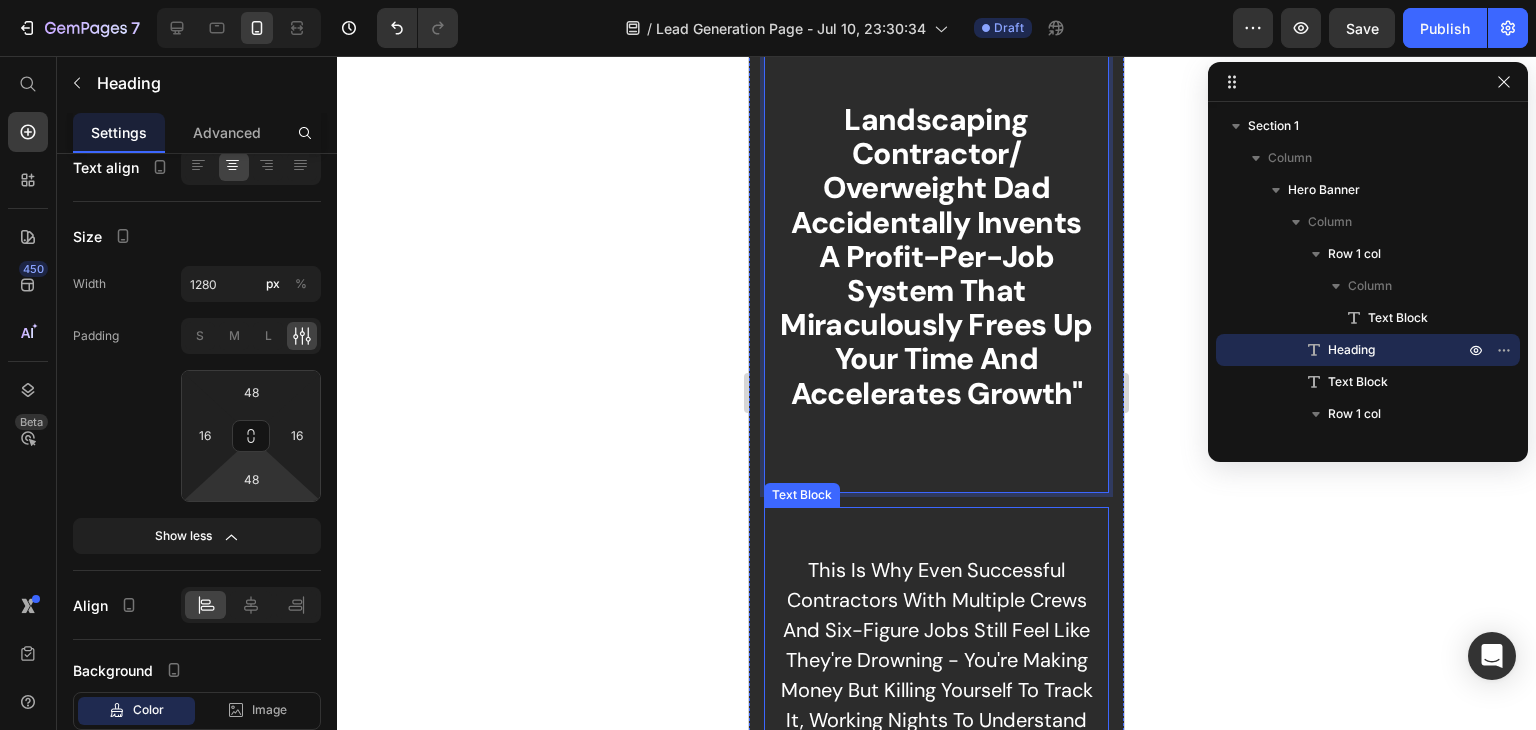 scroll, scrollTop: 200, scrollLeft: 0, axis: vertical 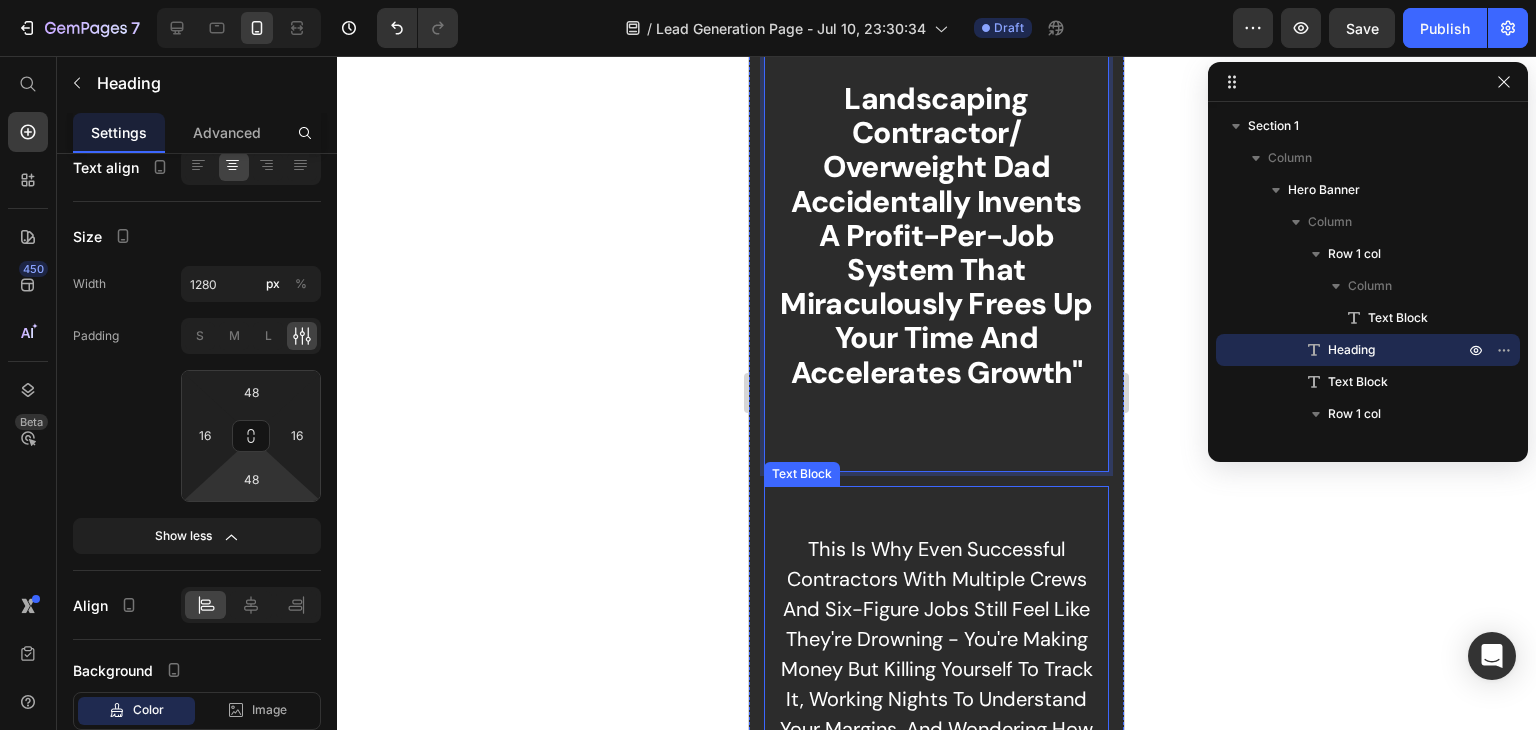 click on "Landscaping Contractor/ overweight Dad Accidentally Invents A Profit-Per-Job system That Miraculously Frees Up Your Time And Accelerates Growth"" at bounding box center [936, 253] 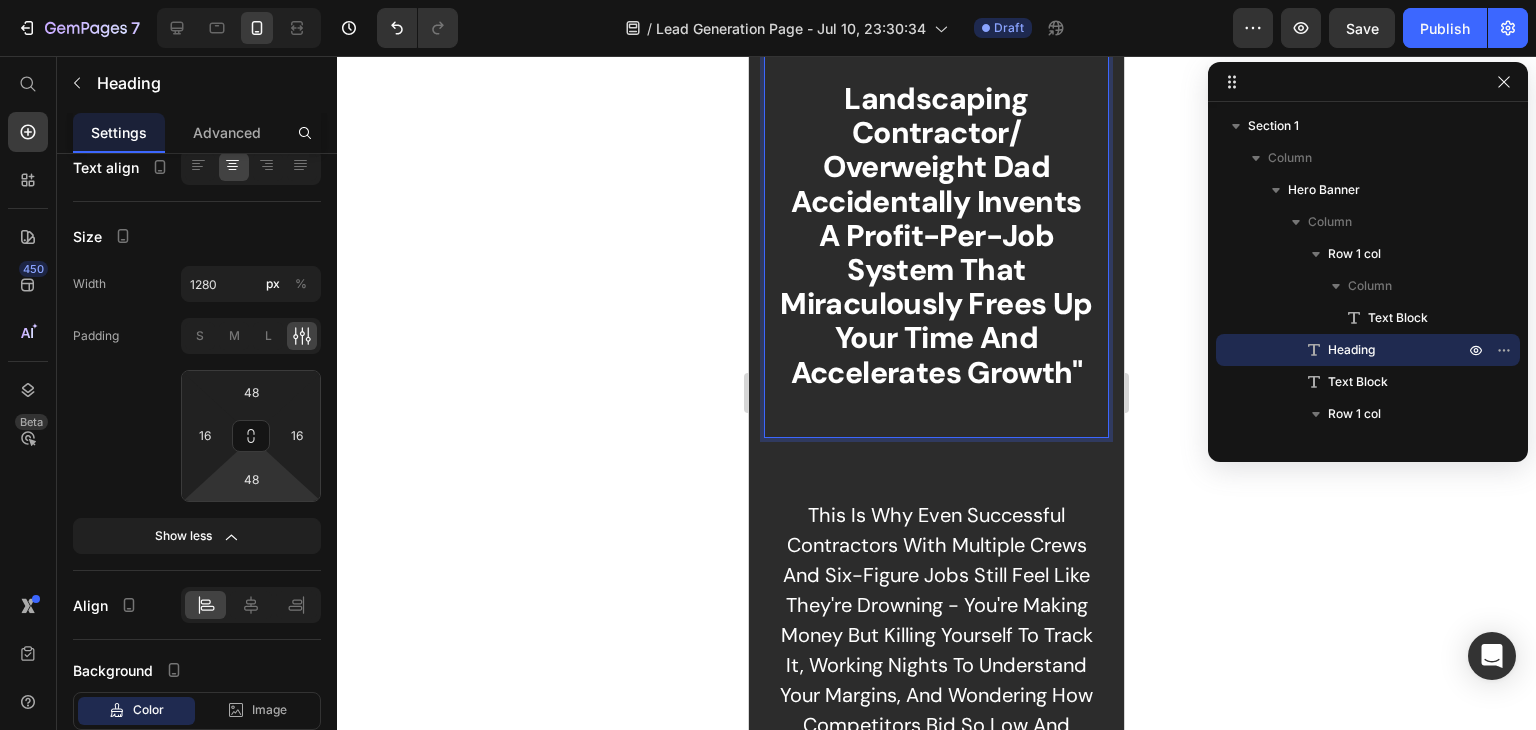 click on "Landscaping Contractor/ overweight Dad Accidentally Invents A Profit-Per-Job system That Miraculously Frees Up Your Time And Accelerates Growth"" at bounding box center (936, 236) 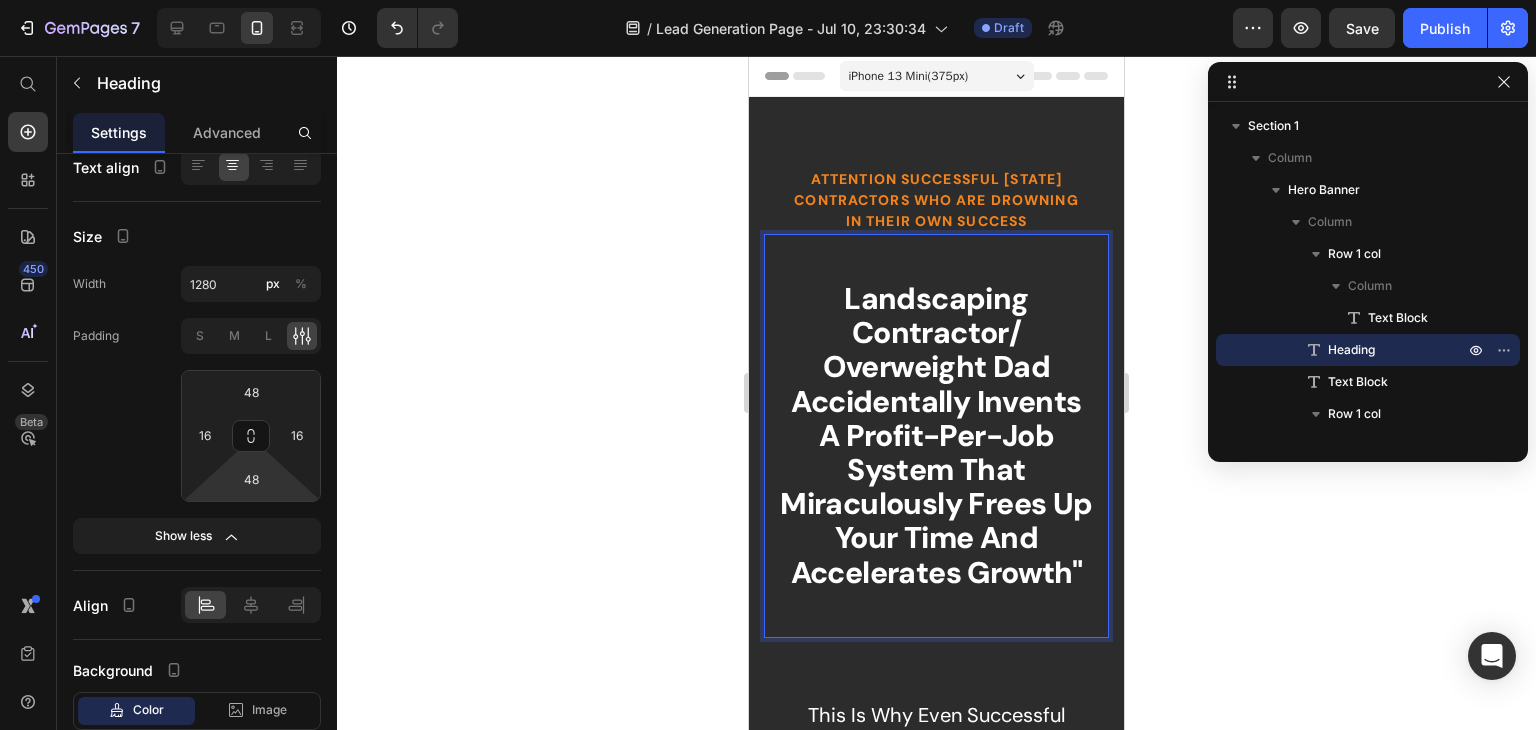 click on "Landscaping Contractor/ overweight Dad Accidentally Invents A Profit-Per-Job system That Miraculously Frees Up Your Time And Accelerates Growth"" at bounding box center [936, 436] 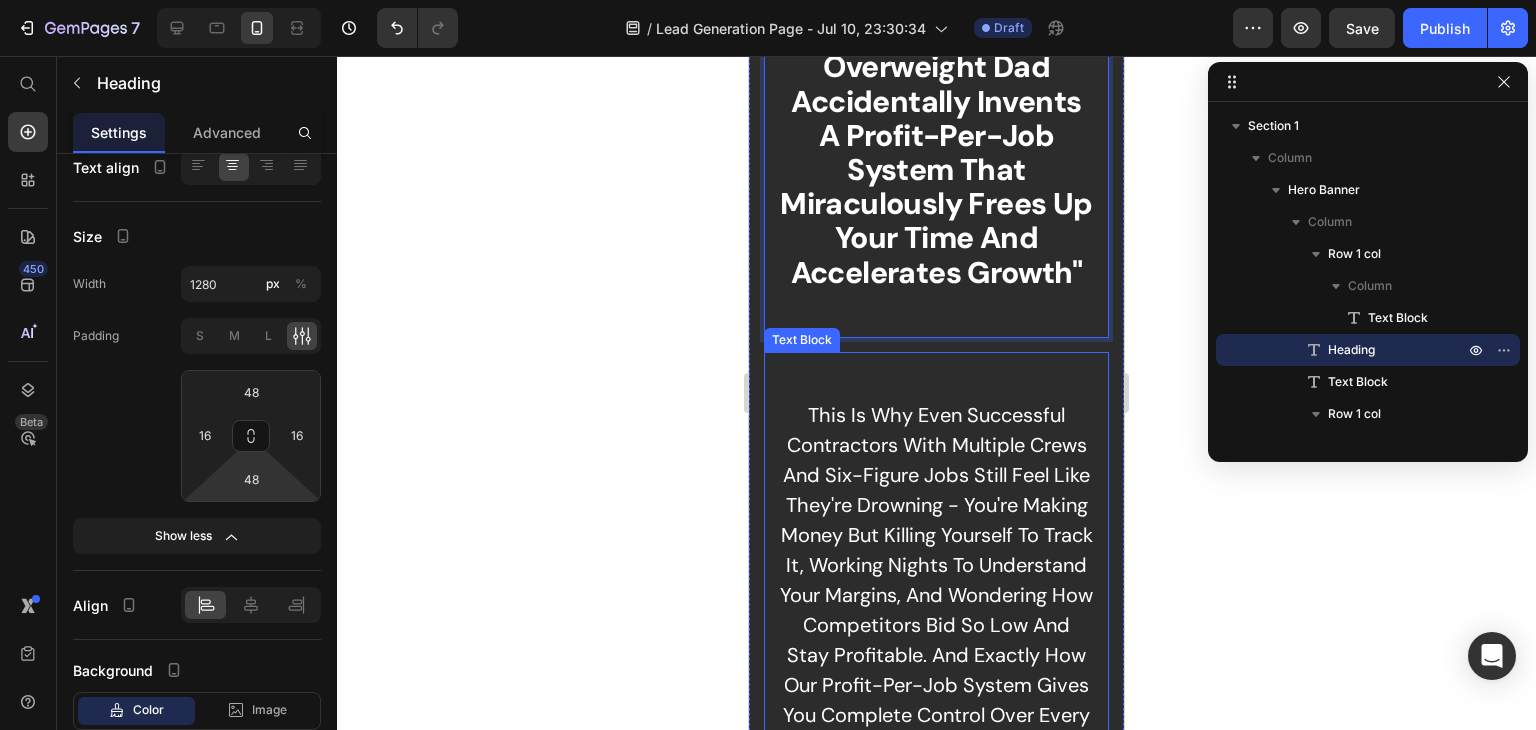 scroll, scrollTop: 0, scrollLeft: 0, axis: both 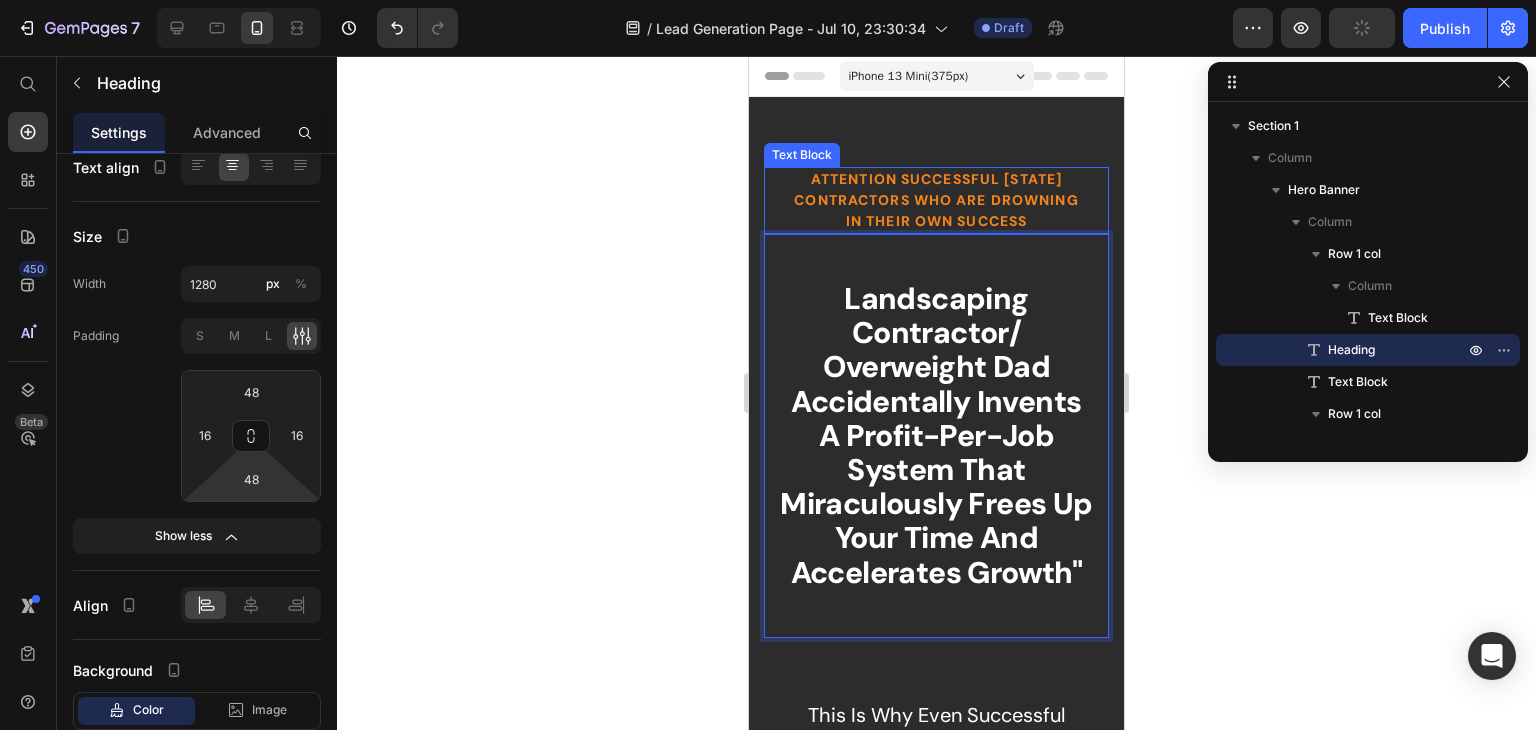 click on "ATTENTION SUCCESSFUL [STATE] CONTRACTORS WHO ARE DROWNING IN THEIR OWN SUCCESS Text Block Row Landscaping Contractor/ overweight Dad Accidentally Invents A Profit-Per-Job system That Miraculously Frees Up Your Time And Accelerates Growth" Heading   14 This is why even successful contractors with multiple crews and six-figure jobs still feel like they're drowning - you're making money but killing yourself to track it, working nights to understand your margins, and wondering how competitors bid so low and stay profitable. And exactly how our Profit-Per-Job System gives you complete control over every dollar without the 60-hour weeks. Text Block claim your free consultation! Button Row" at bounding box center [936, 679] 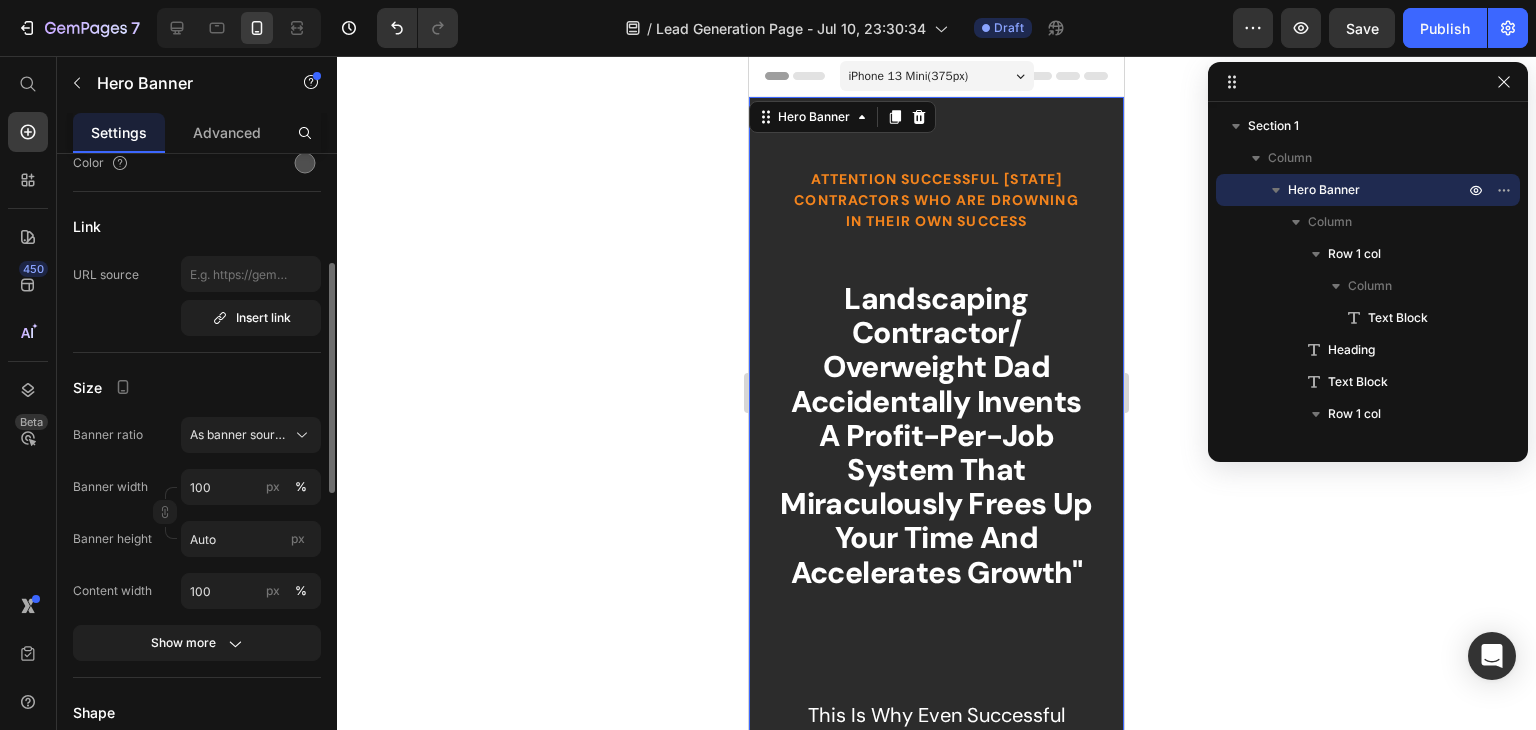 scroll, scrollTop: 400, scrollLeft: 0, axis: vertical 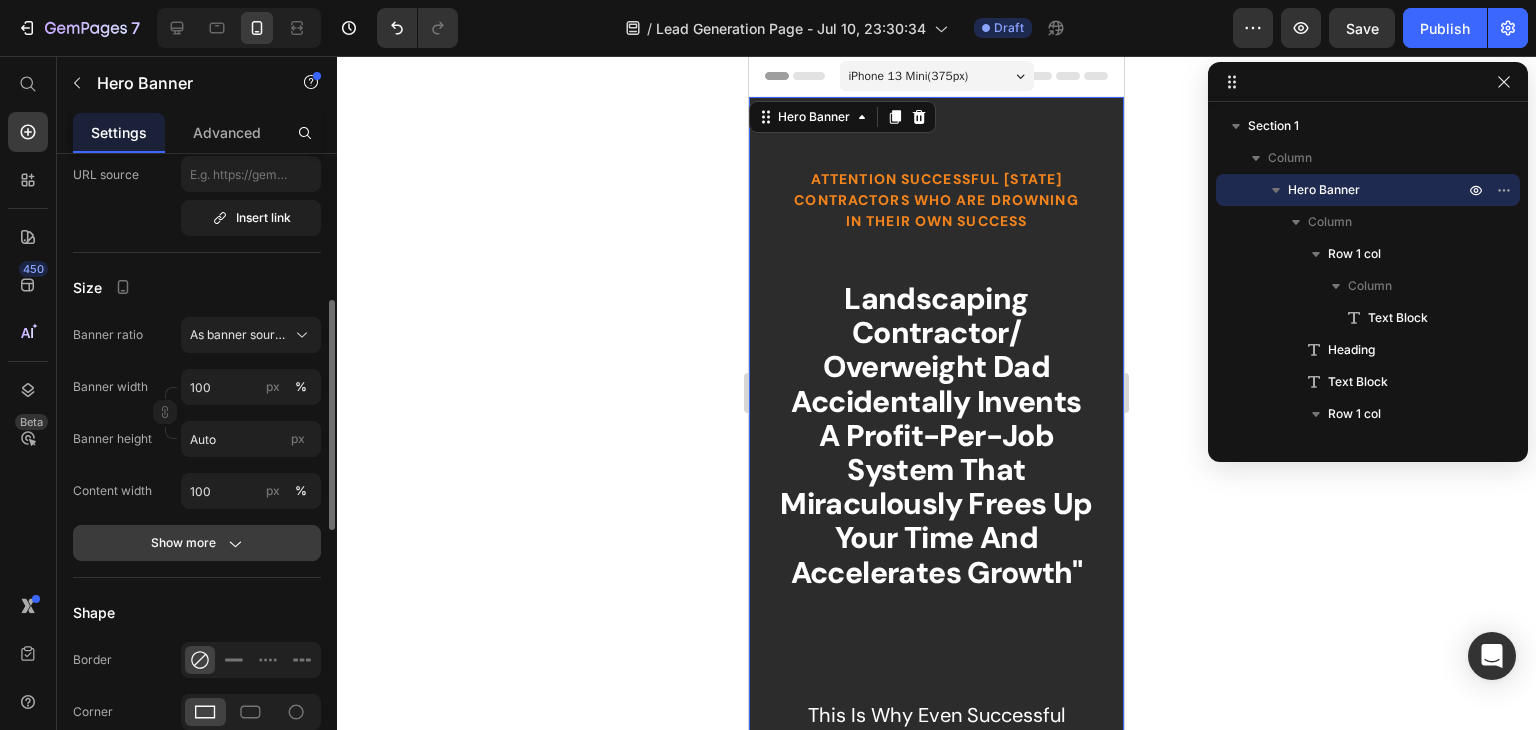 click 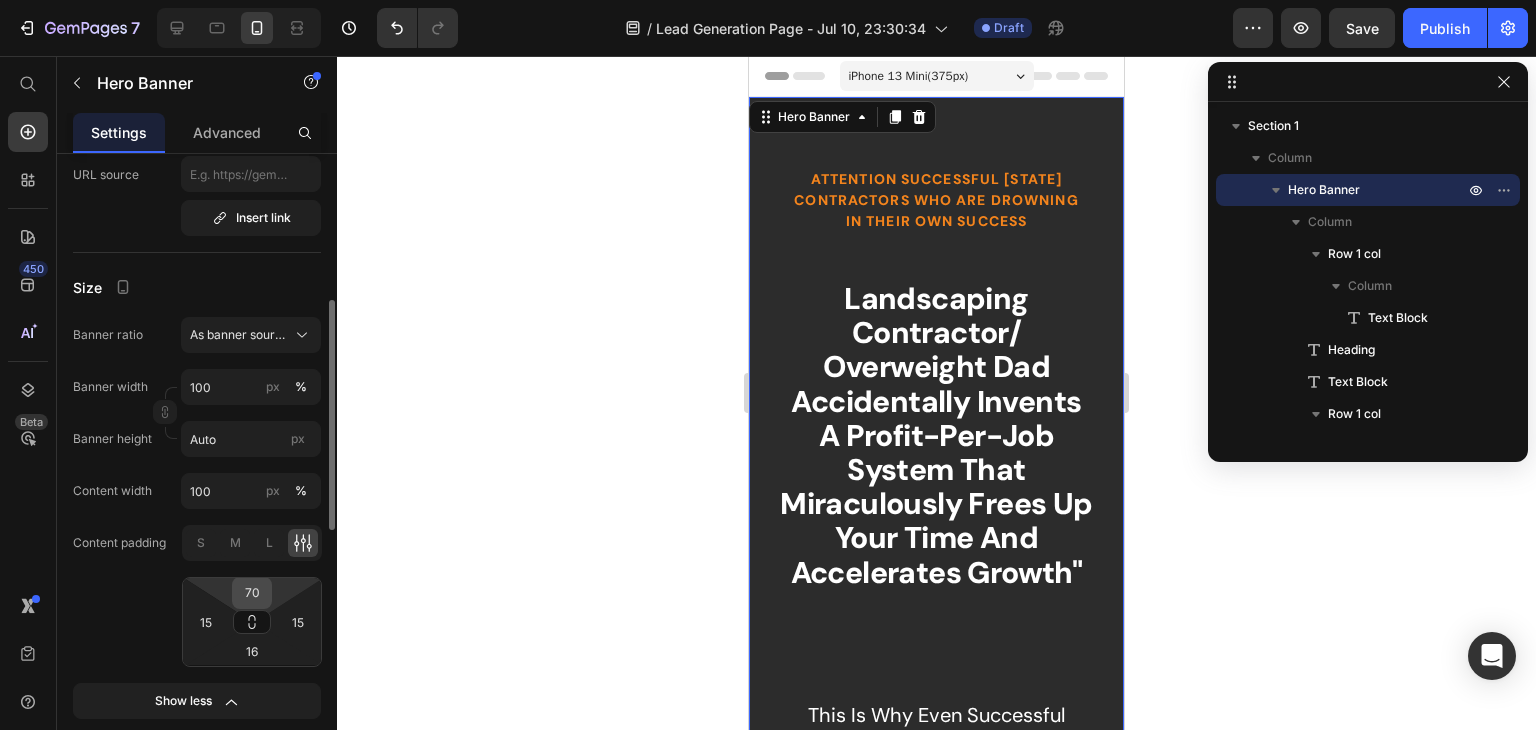 click on "70" at bounding box center [252, 593] 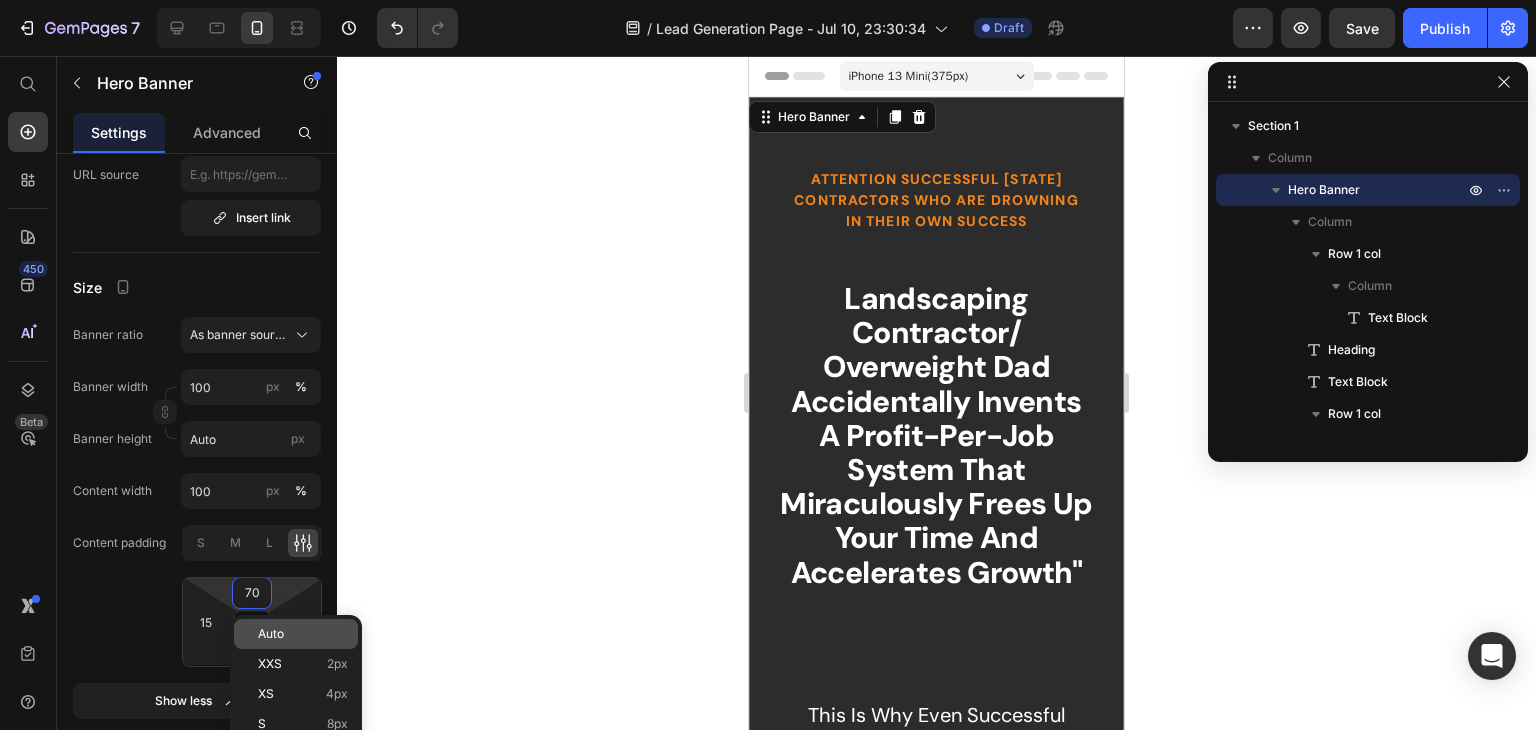 click on "Auto" at bounding box center [271, 634] 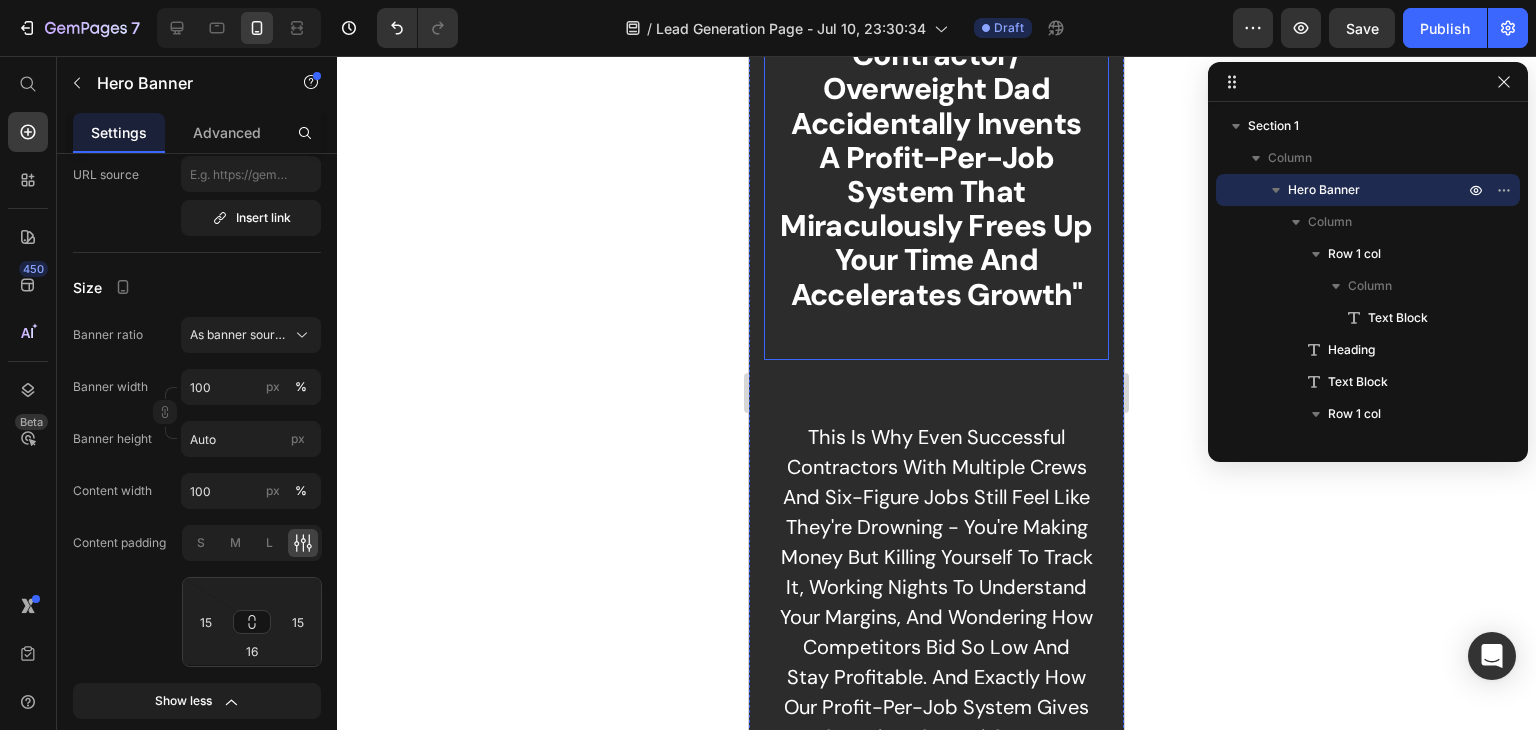 scroll, scrollTop: 0, scrollLeft: 0, axis: both 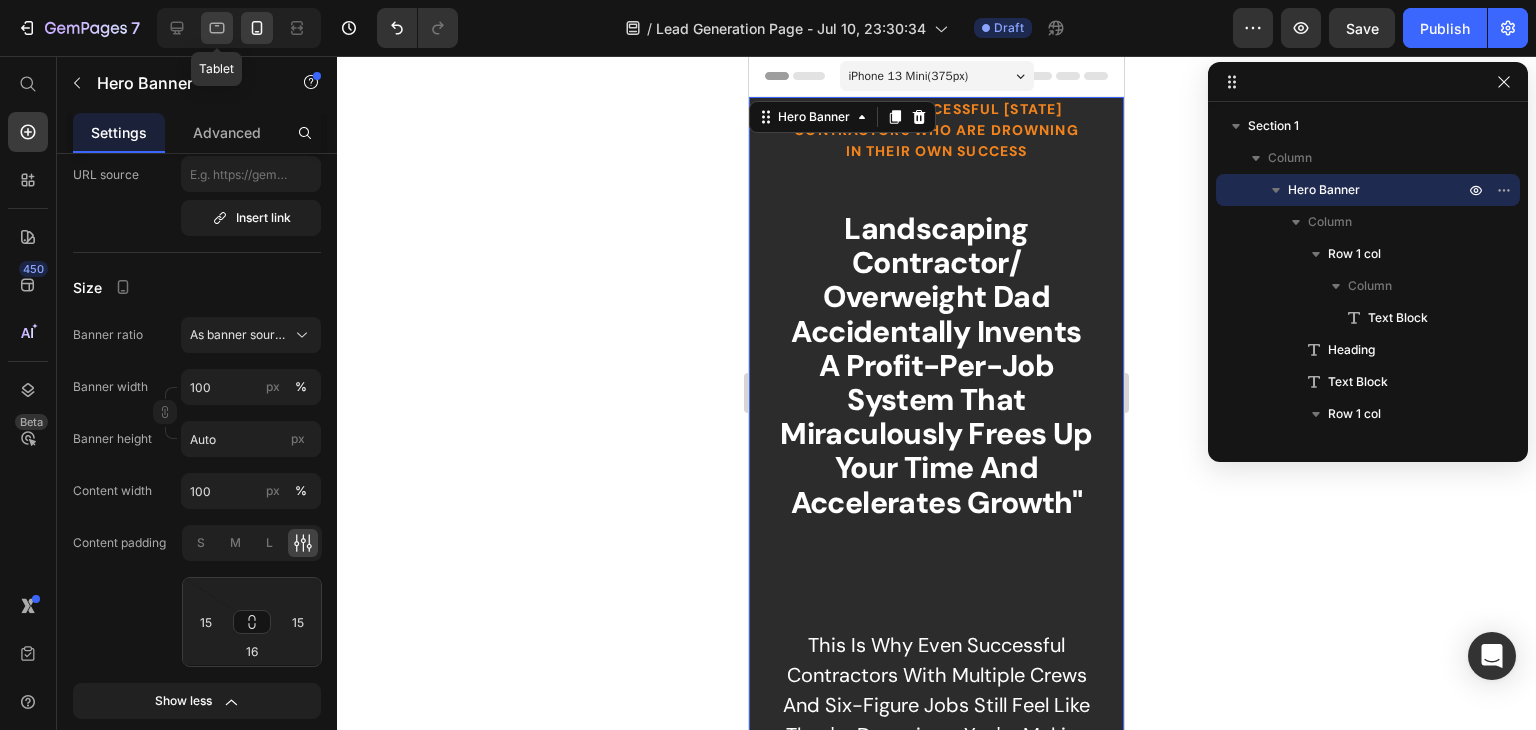 click 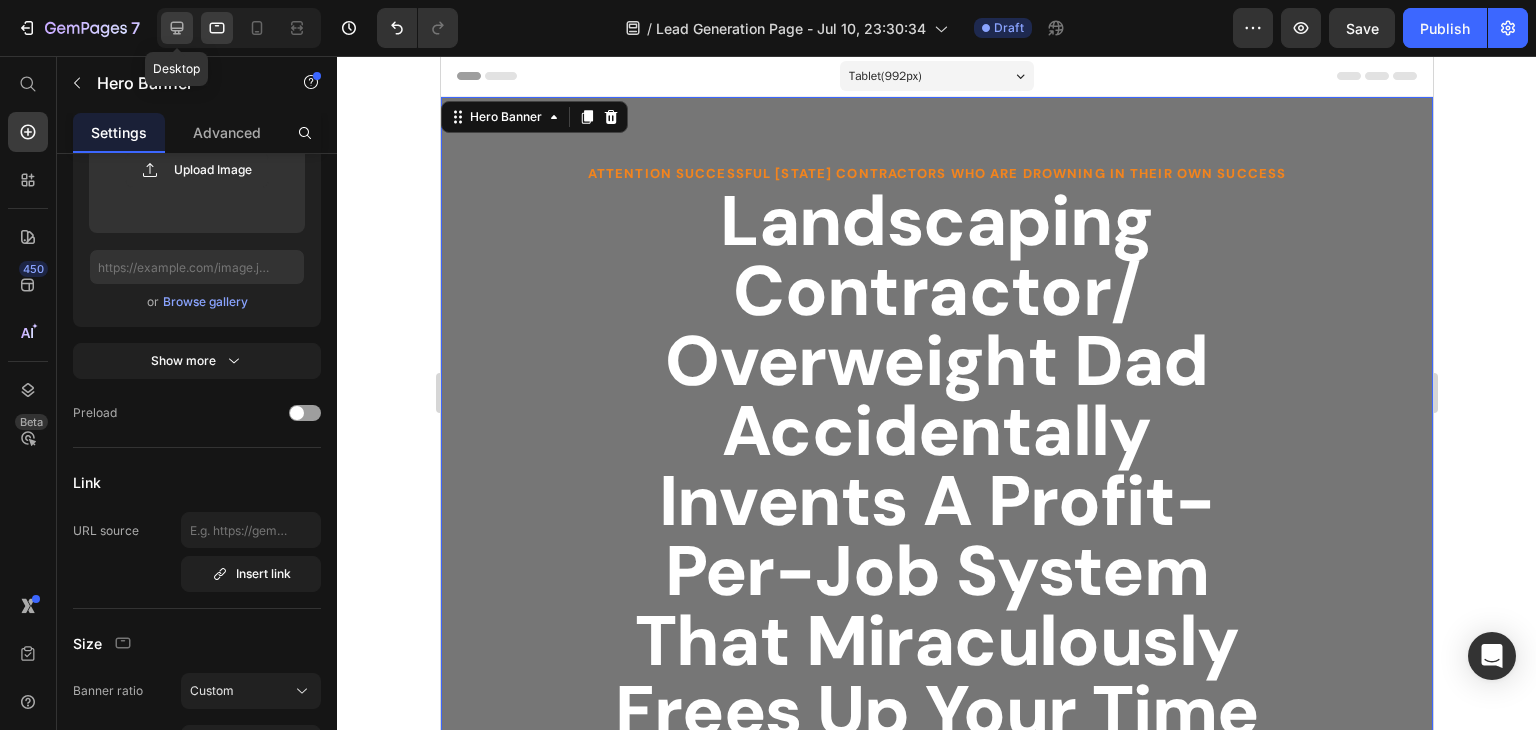 click 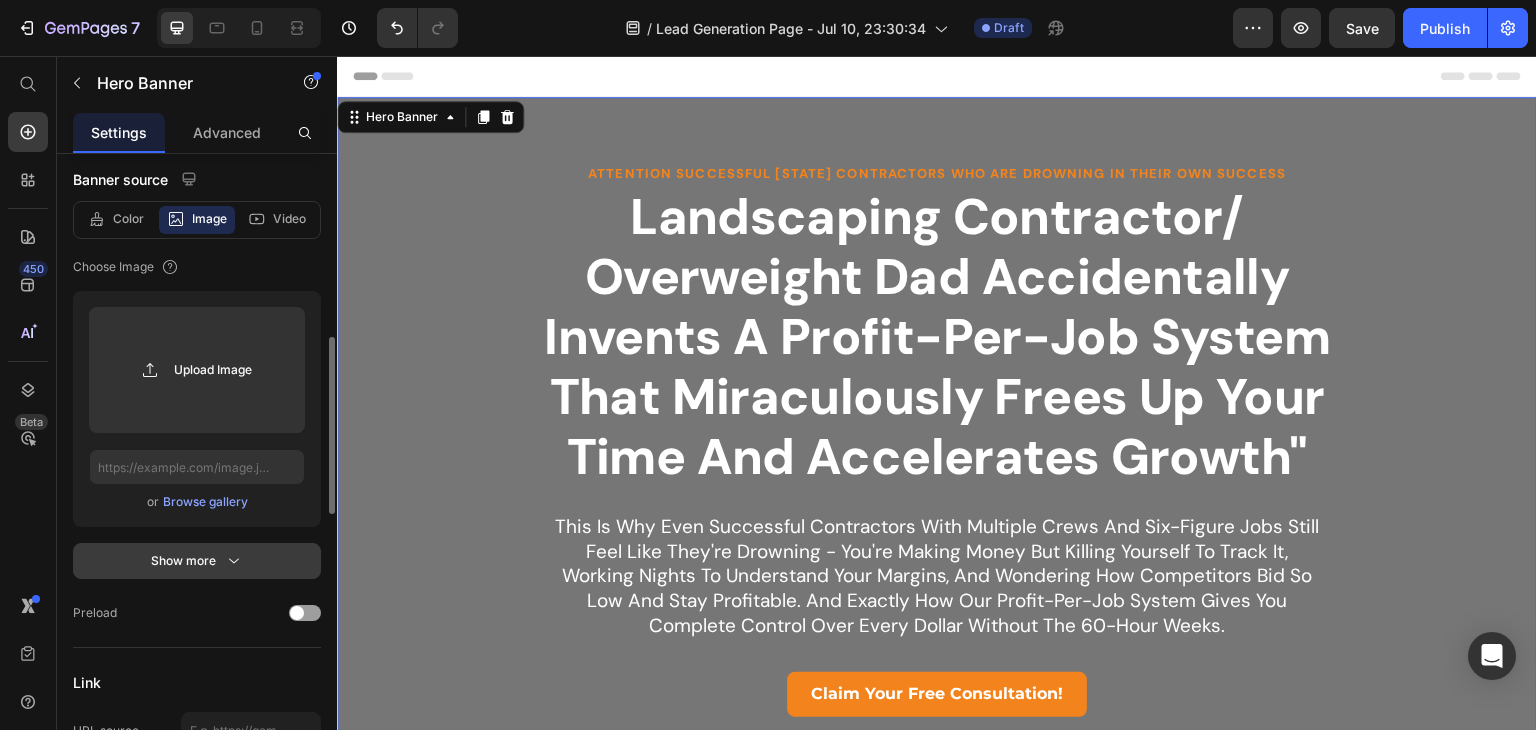 scroll, scrollTop: 0, scrollLeft: 0, axis: both 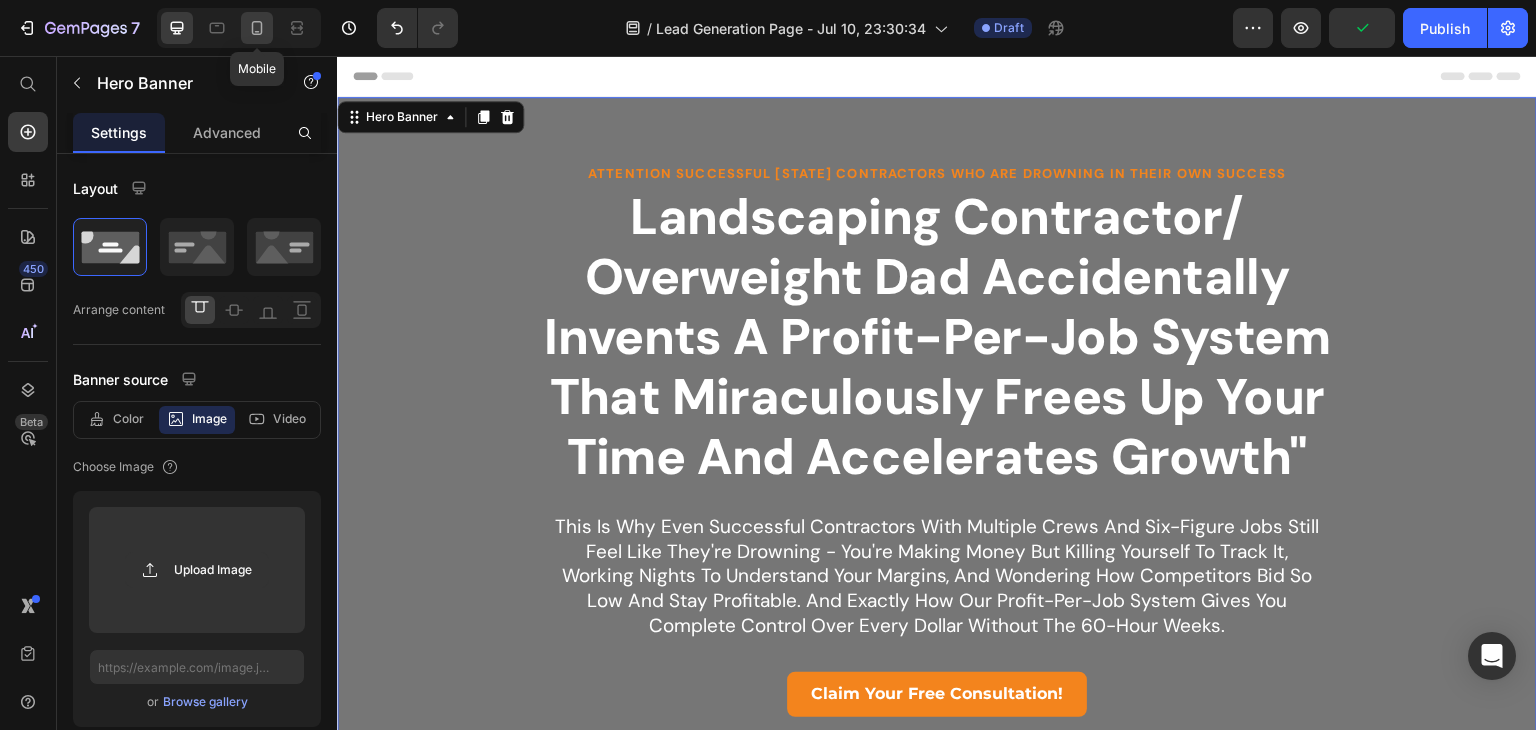 click 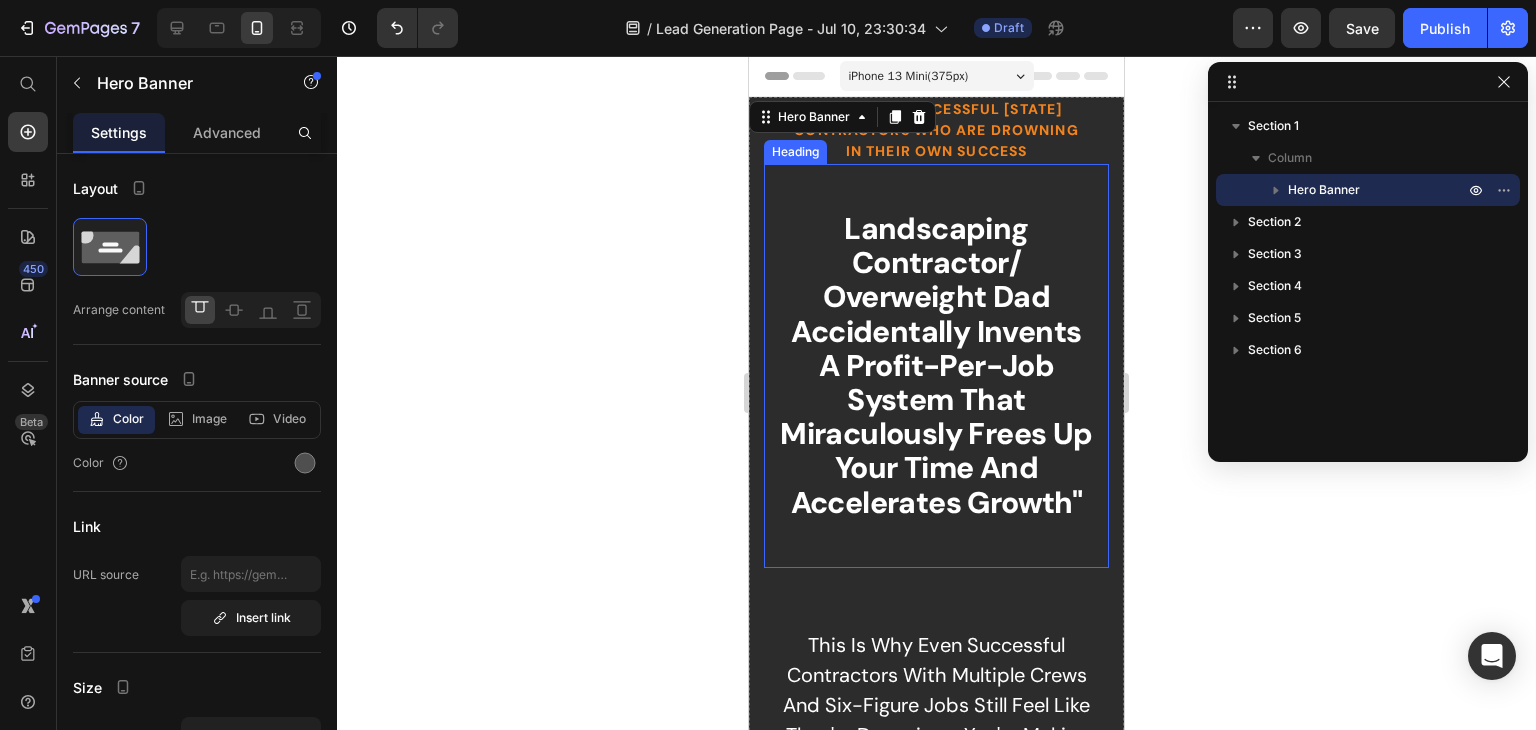 click on "Landscaping Contractor/ overweight Dad Accidentally Invents A Profit-Per-Job system That Miraculously Frees Up Your Time And Accelerates Growth"" at bounding box center (936, 366) 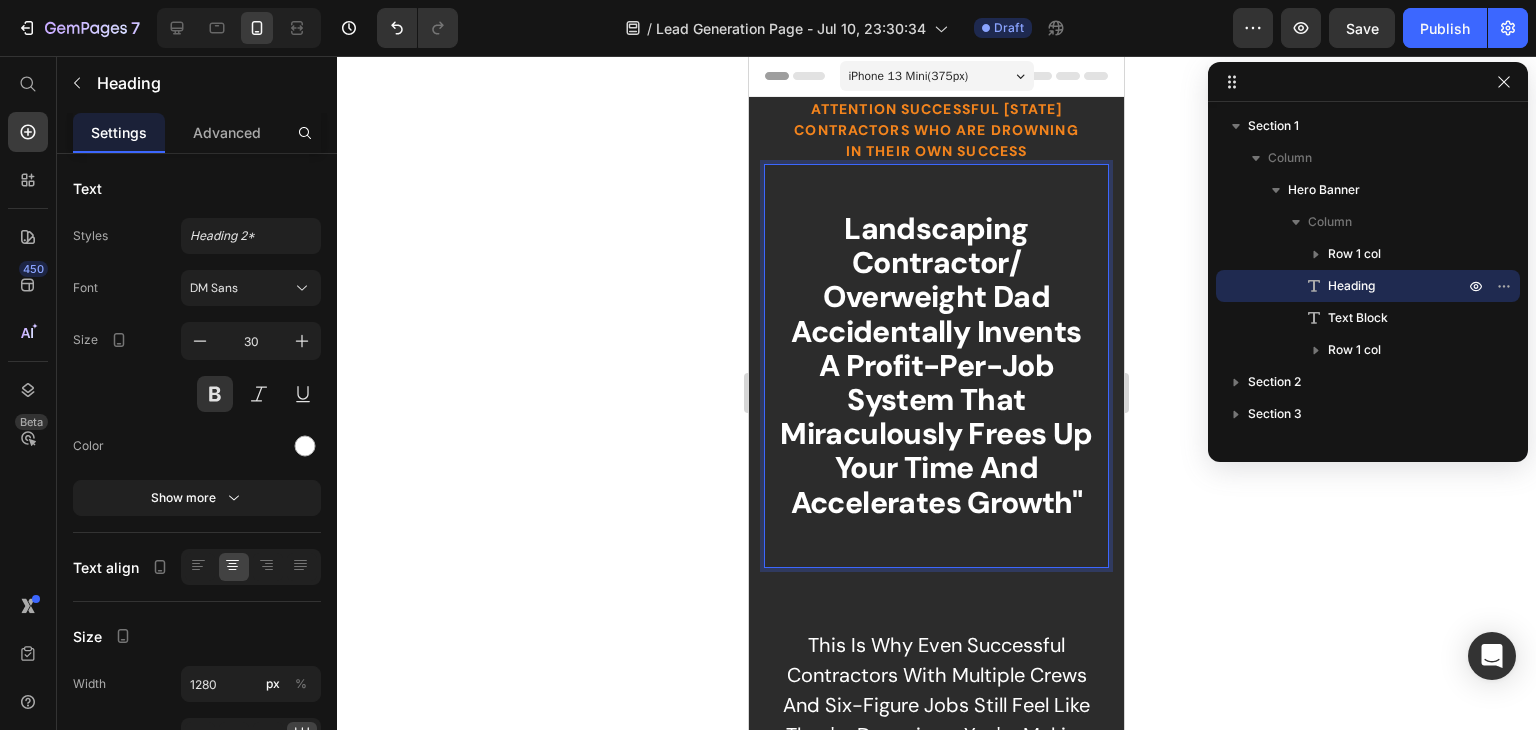 click on "Landscaping Contractor/ overweight Dad Accidentally Invents A Profit-Per-Job system That Miraculously Frees Up Your Time And Accelerates Growth"" at bounding box center [936, 366] 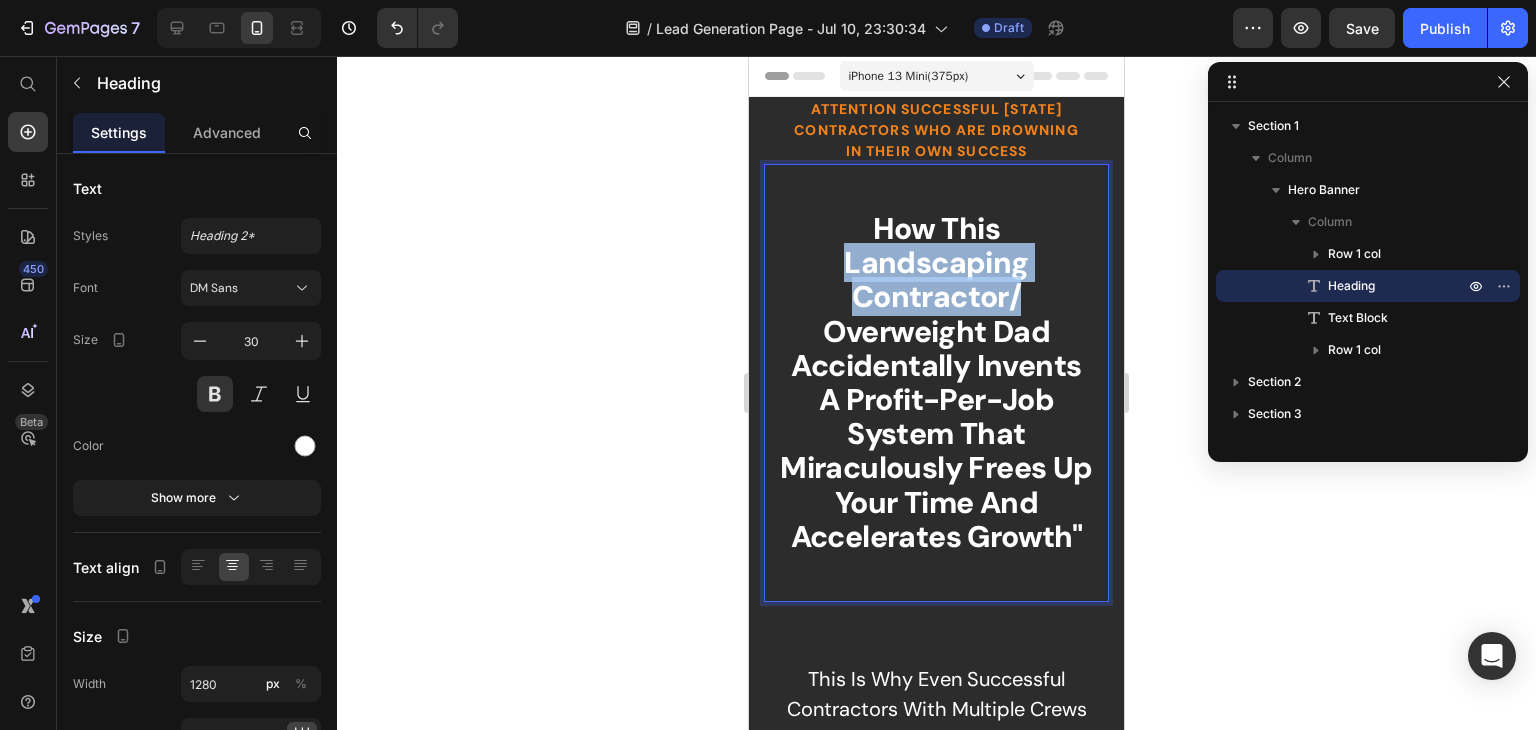 drag, startPoint x: 1015, startPoint y: 317, endPoint x: 832, endPoint y: 277, distance: 187.32059 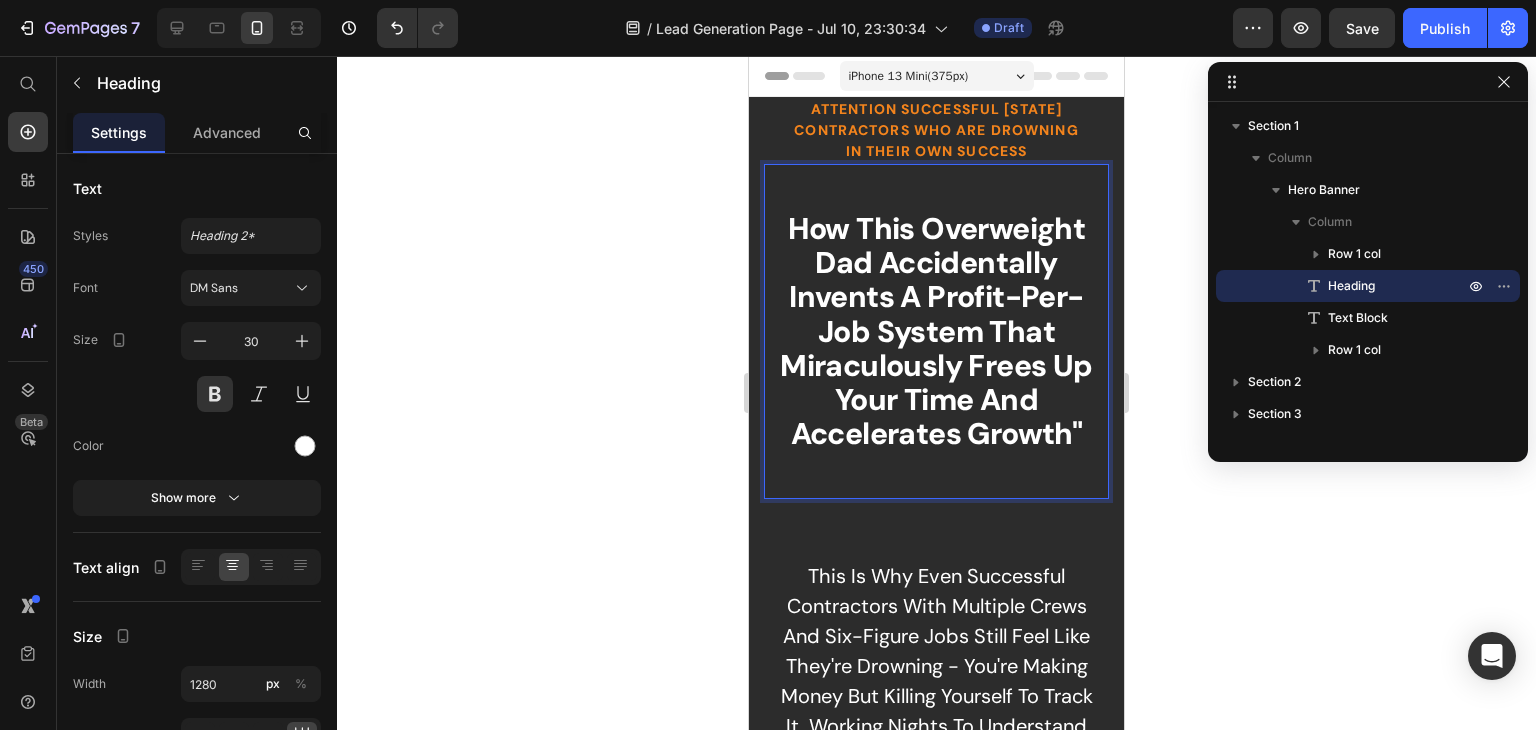 click on "How this overweight Dad Accidentally Invents A Profit-Per-Job system That Miraculously Frees Up Your Time And Accelerates Growth"" at bounding box center (936, 331) 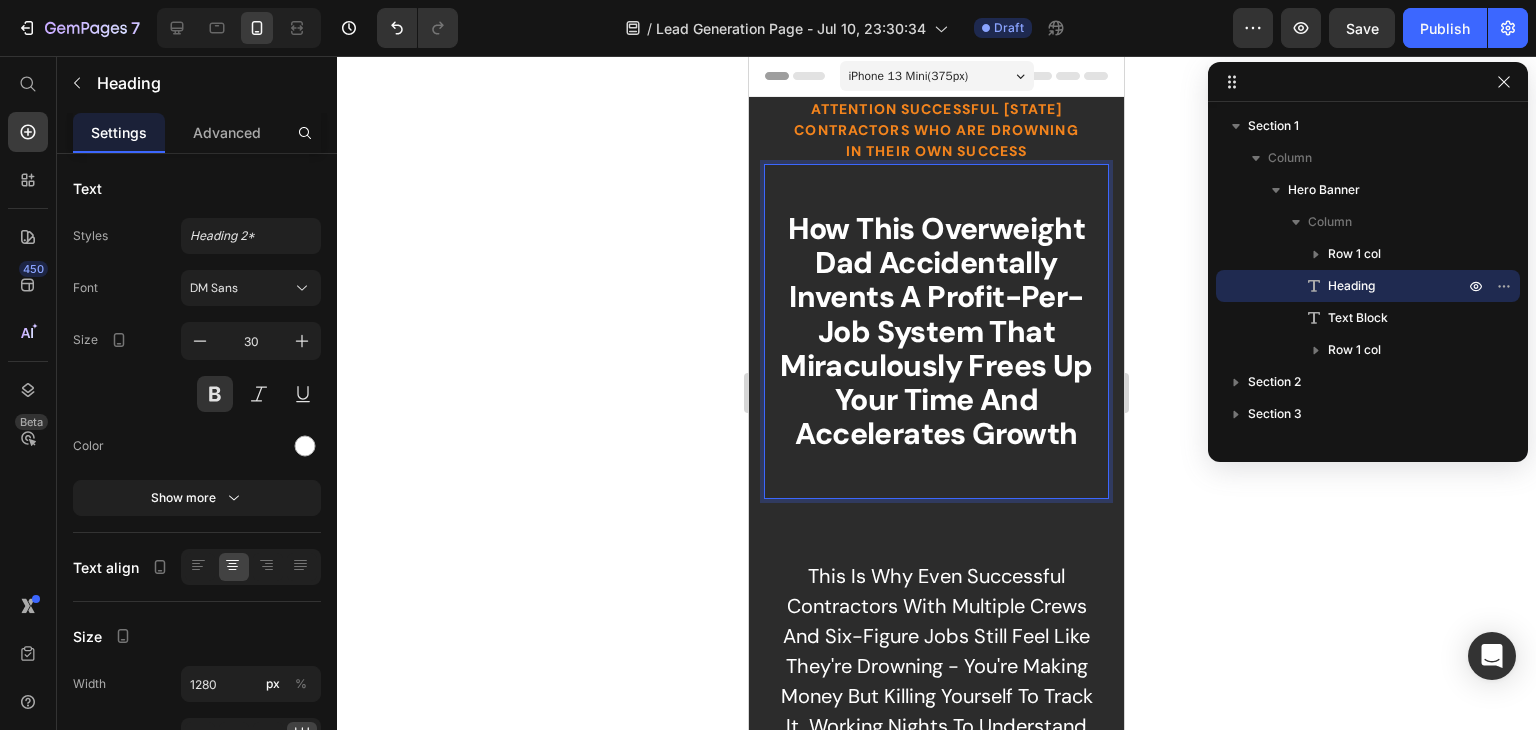 click on "How this overweight Dad Accidentally Invents A Profit-Per-Job system That Miraculously Frees Up Your Time And Accelerates Growth" at bounding box center [936, 331] 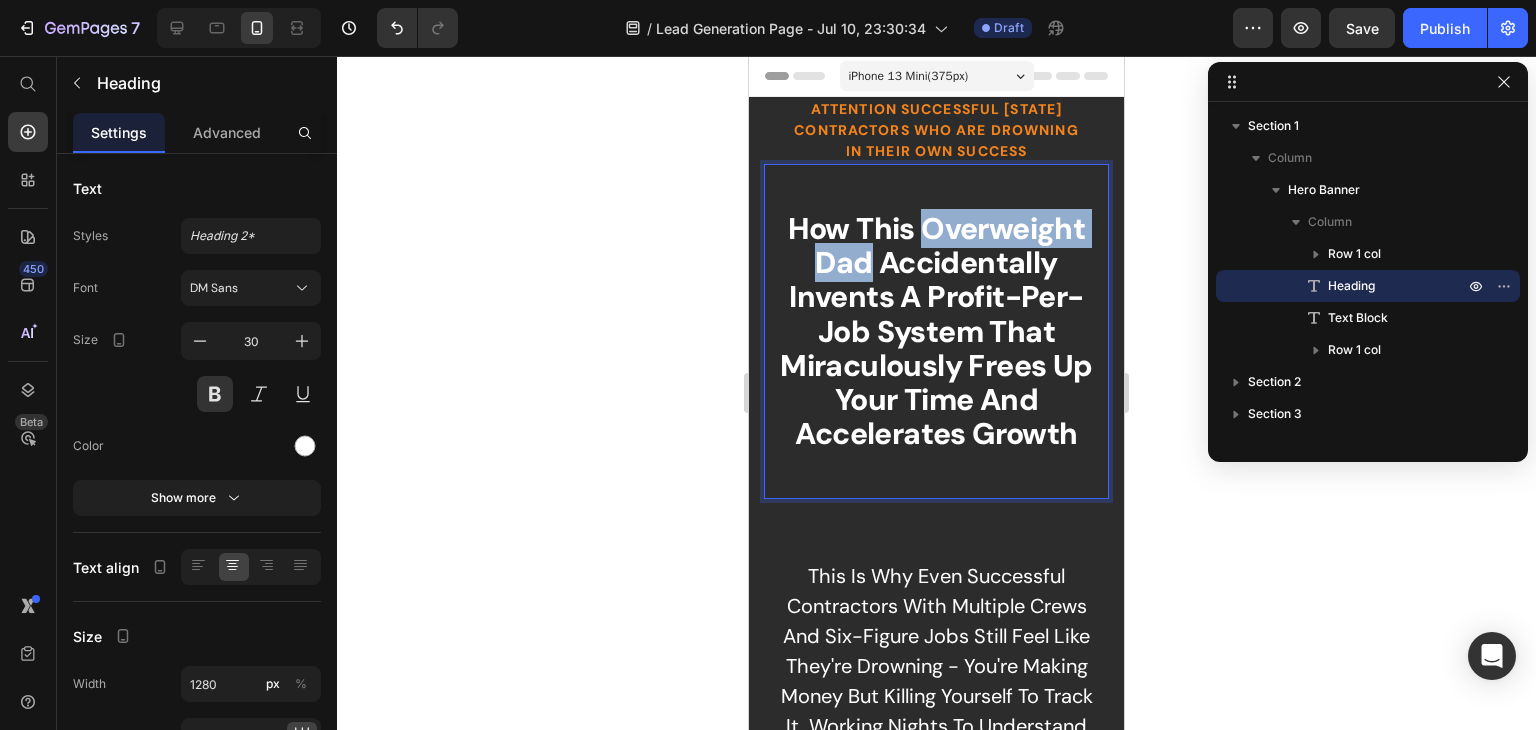 drag, startPoint x: 1040, startPoint y: 287, endPoint x: 808, endPoint y: 283, distance: 232.03448 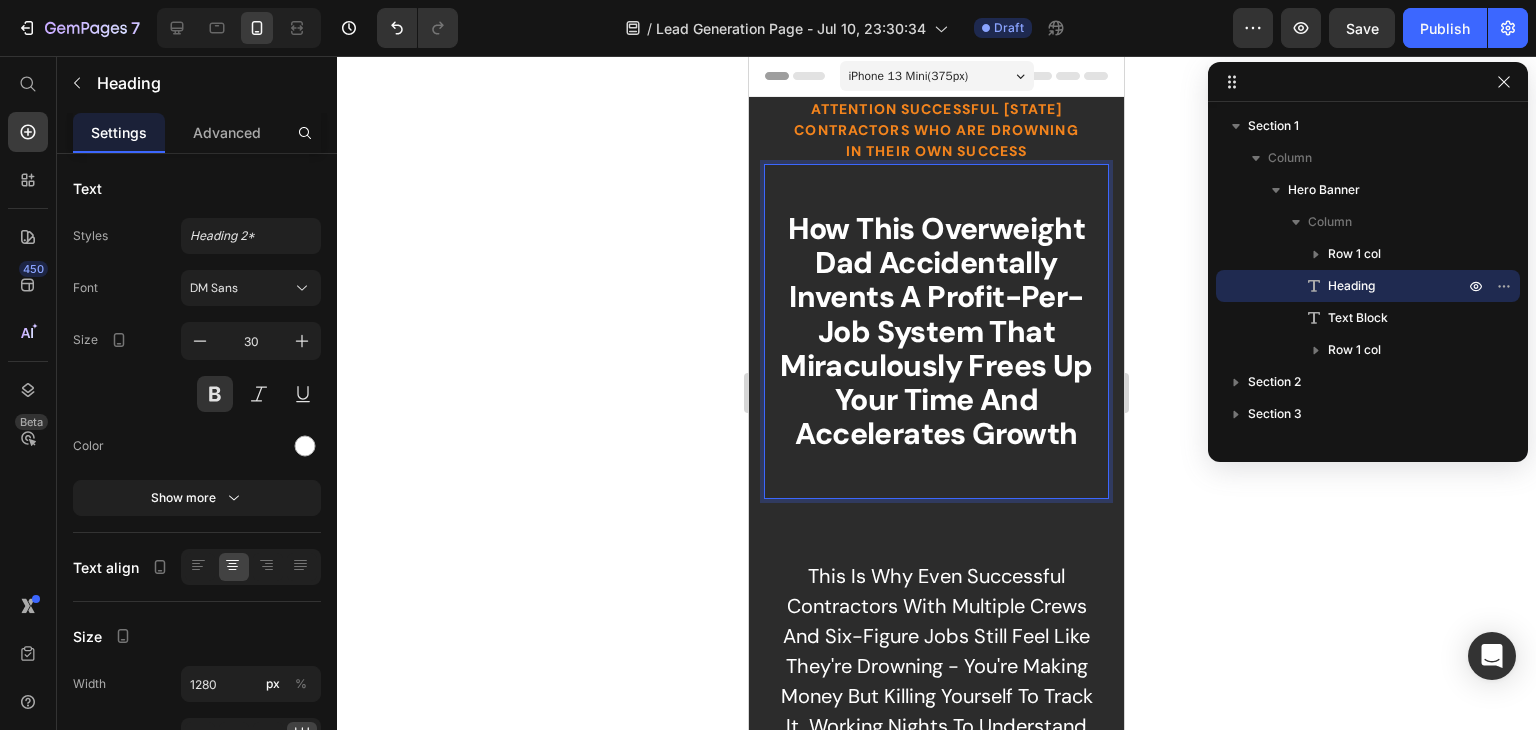 click on "How this overweight Dad Accidentally Invents A Profit-Per-Job system That Miraculously Frees Up Your Time And Accelerates Growth" at bounding box center [936, 331] 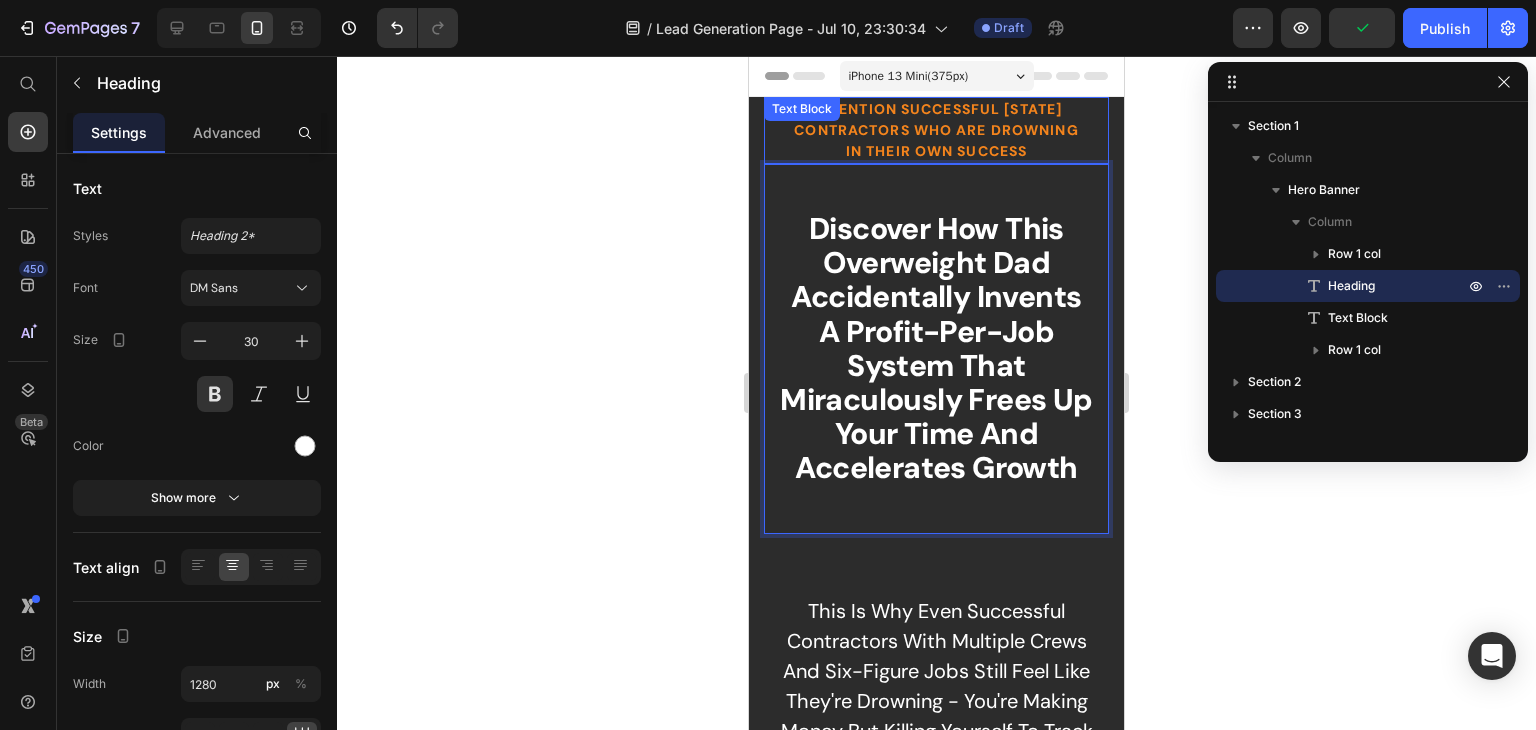 click on "ATTENTION SUCCESSFUL [STATE] CONTRACTORS WHO ARE DROWNING IN THEIR OWN SUCCESS" at bounding box center (936, 130) 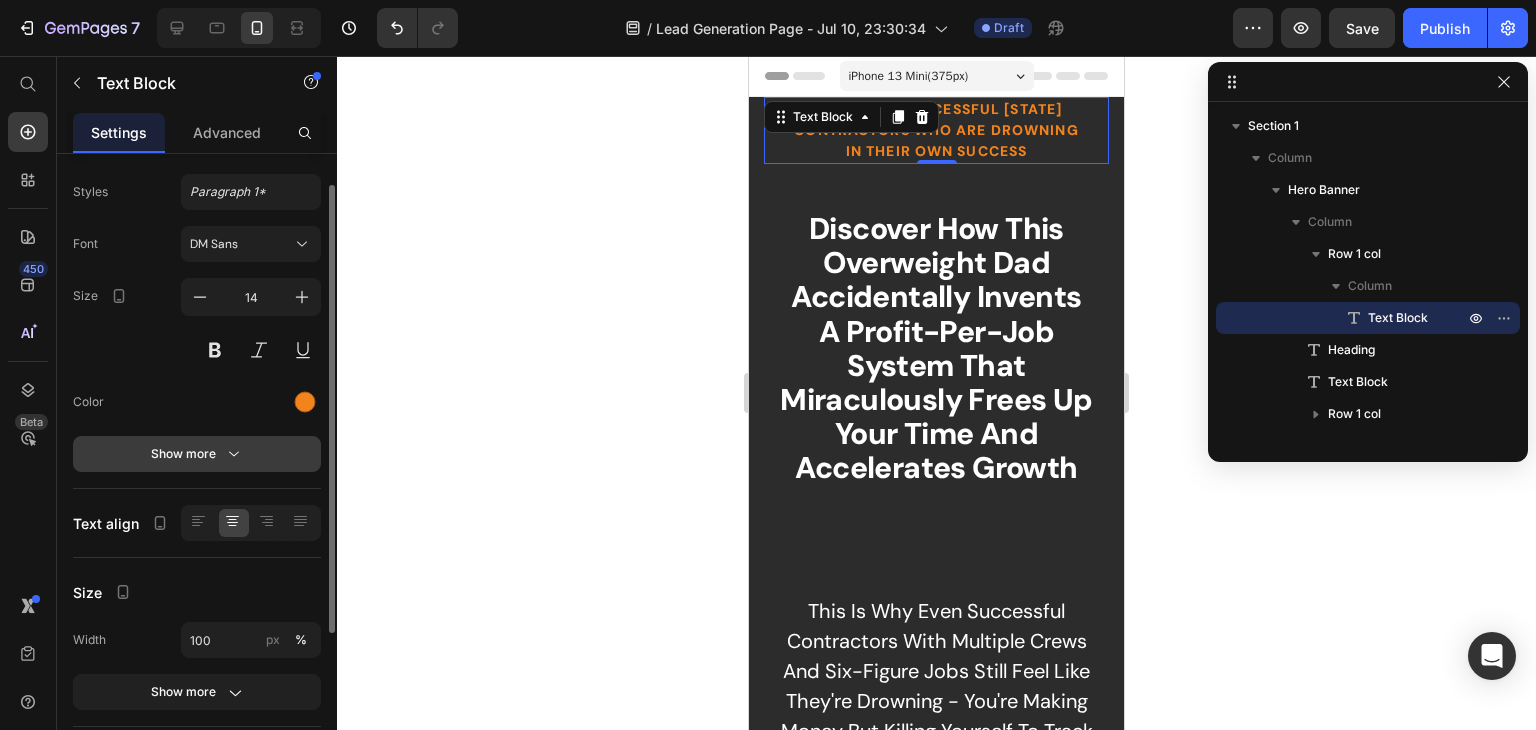 scroll, scrollTop: 52, scrollLeft: 0, axis: vertical 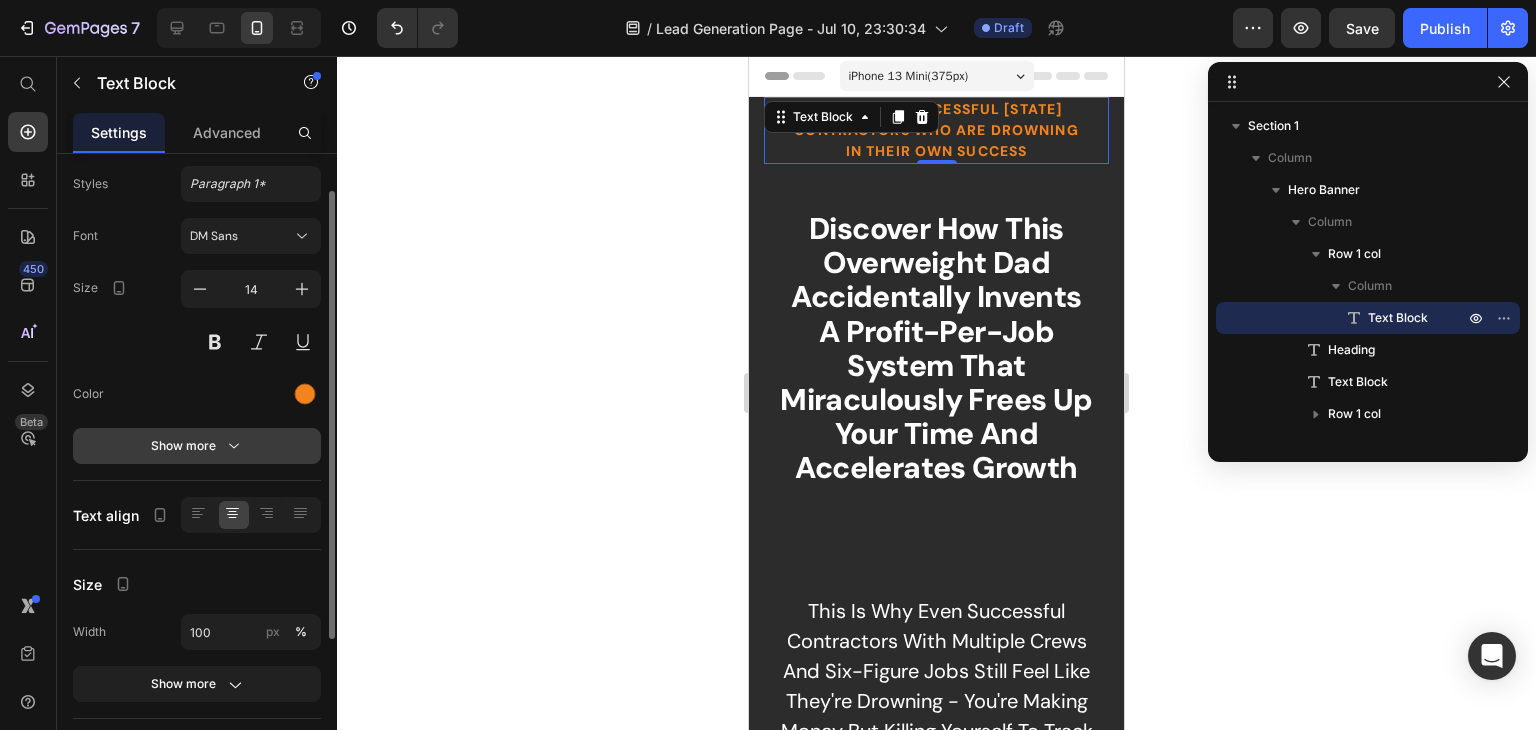 click 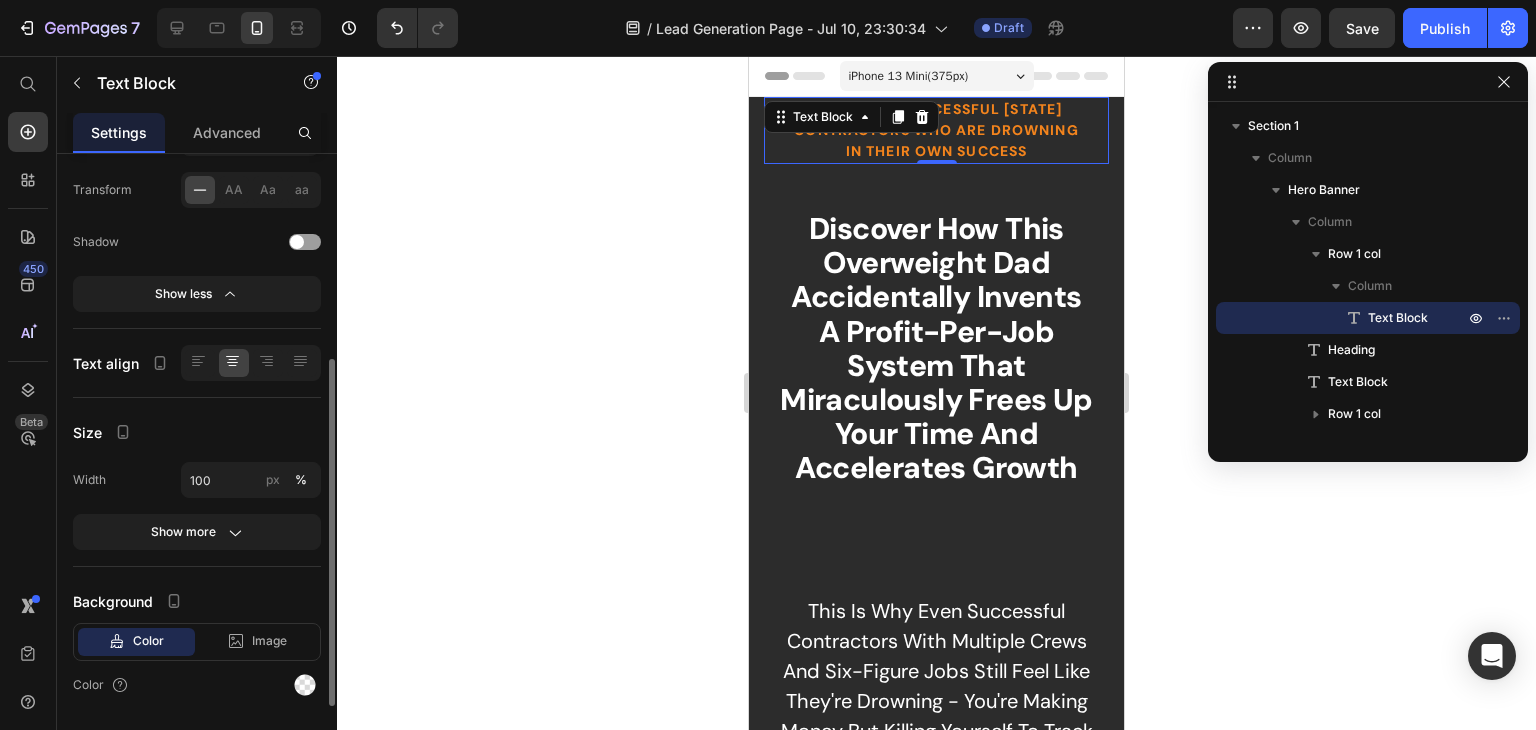 scroll, scrollTop: 520, scrollLeft: 0, axis: vertical 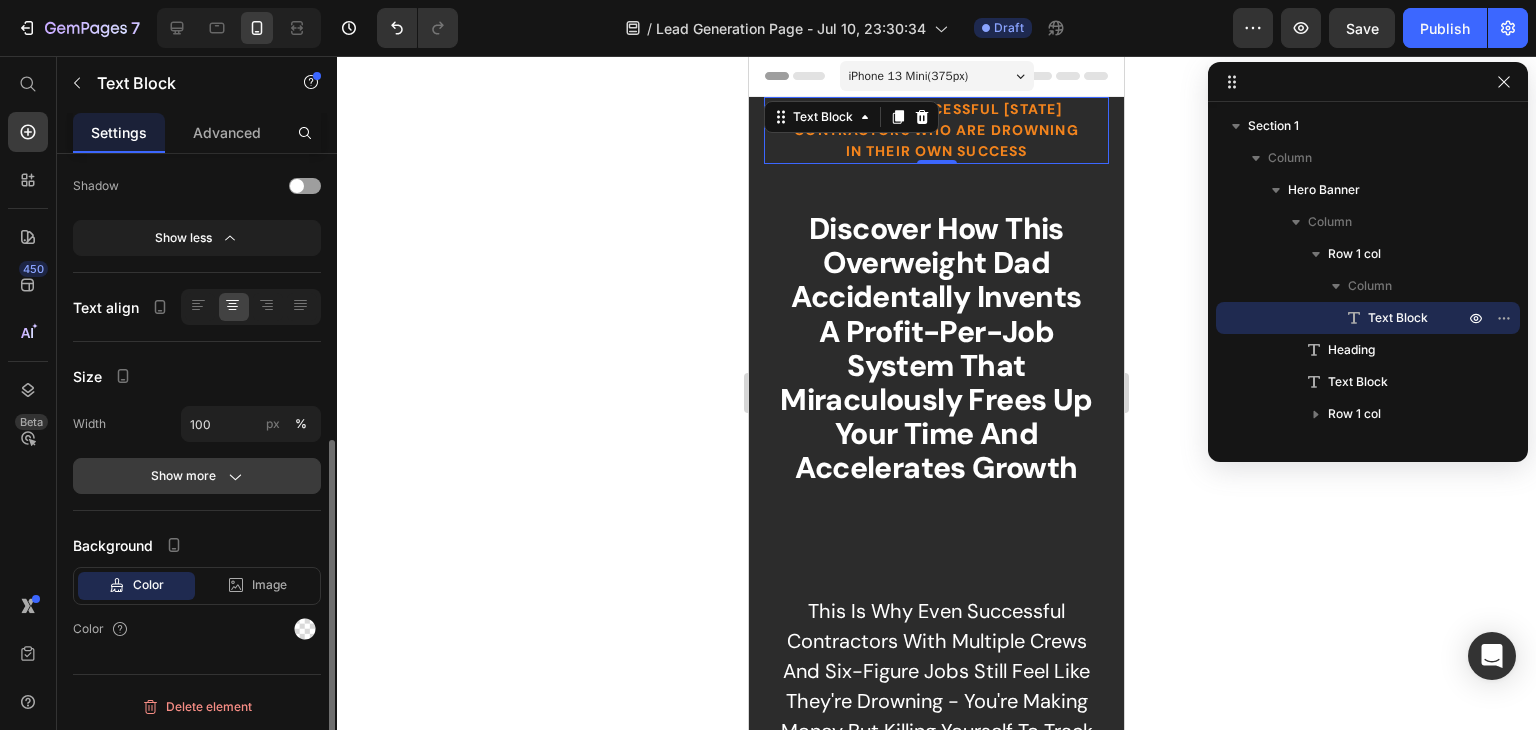click on "Show more" 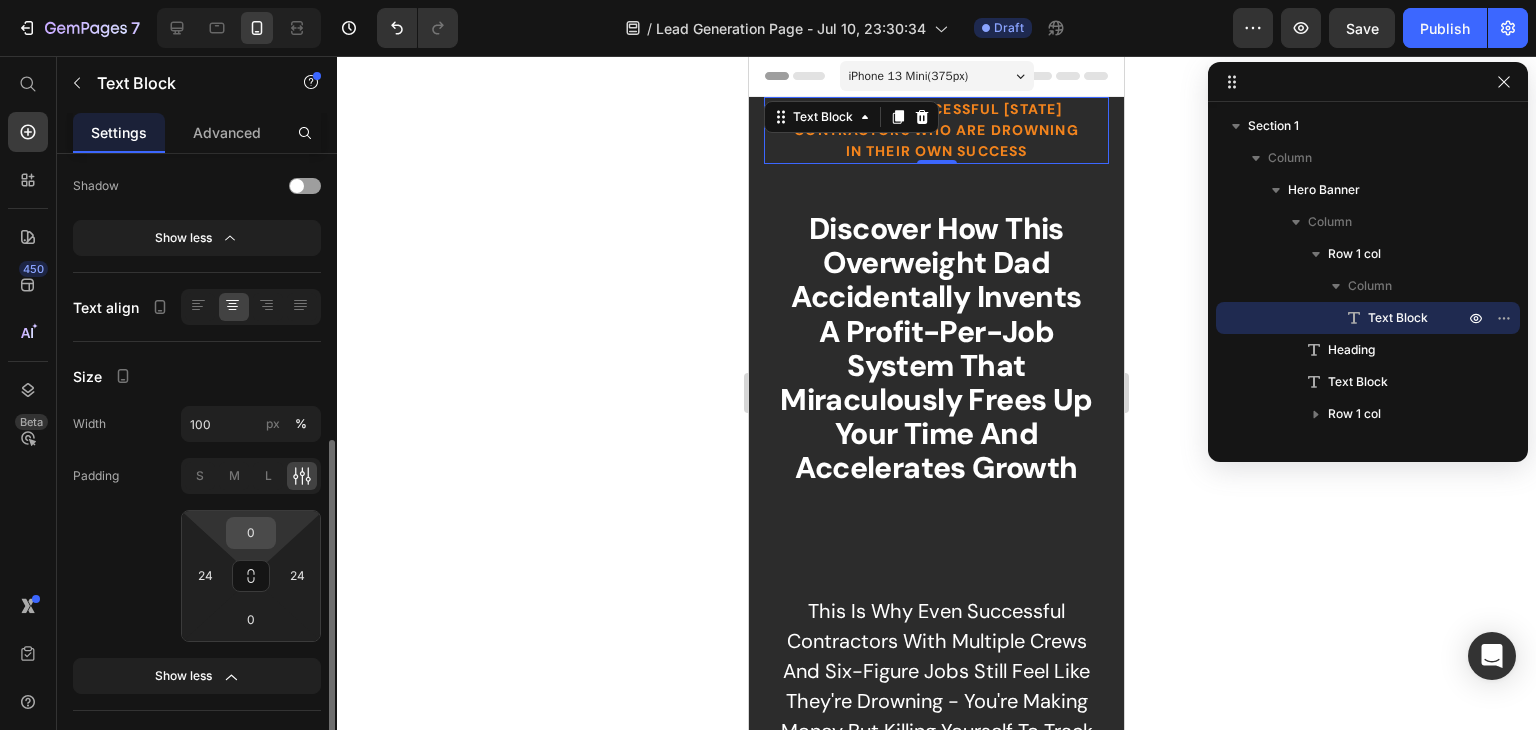 click on "0" at bounding box center (251, 533) 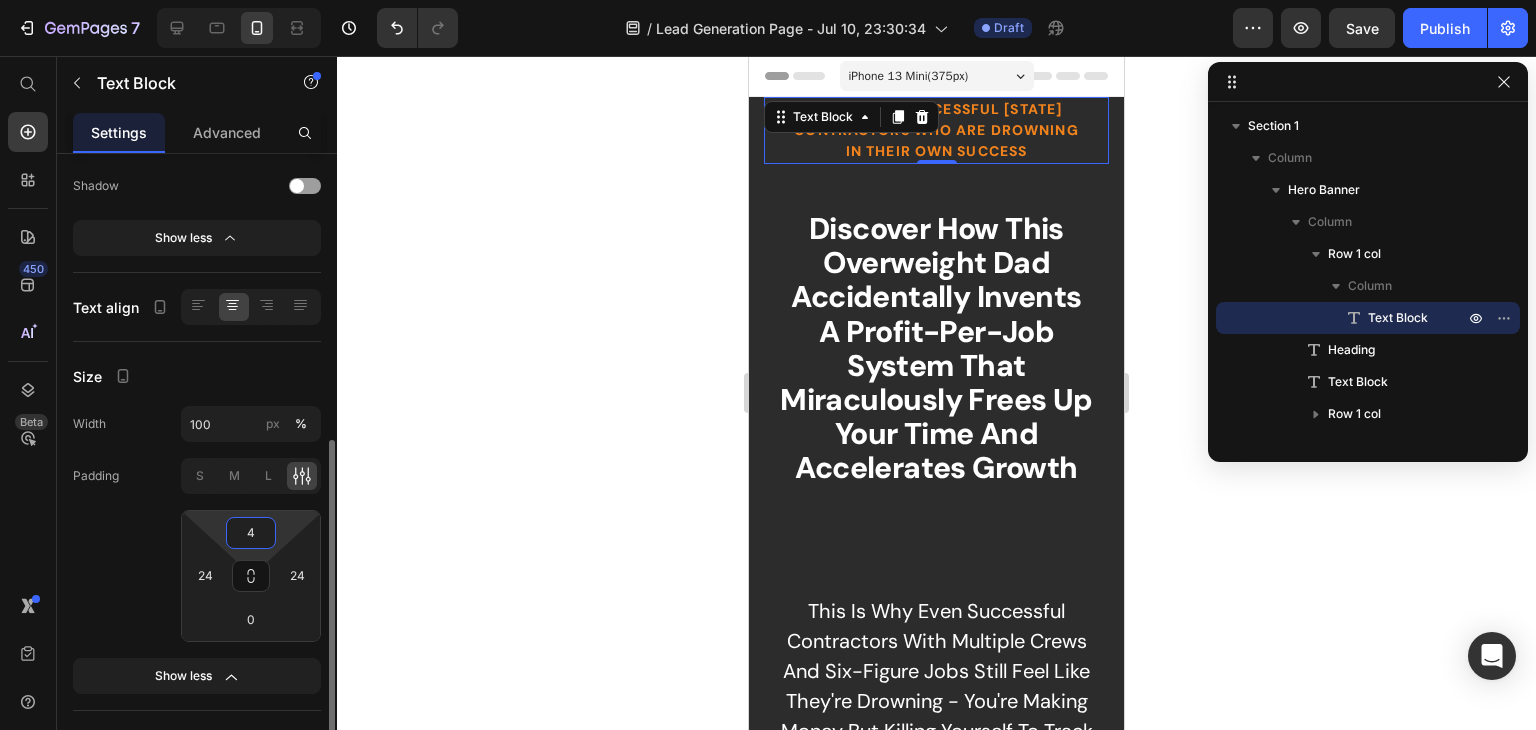 type on "48" 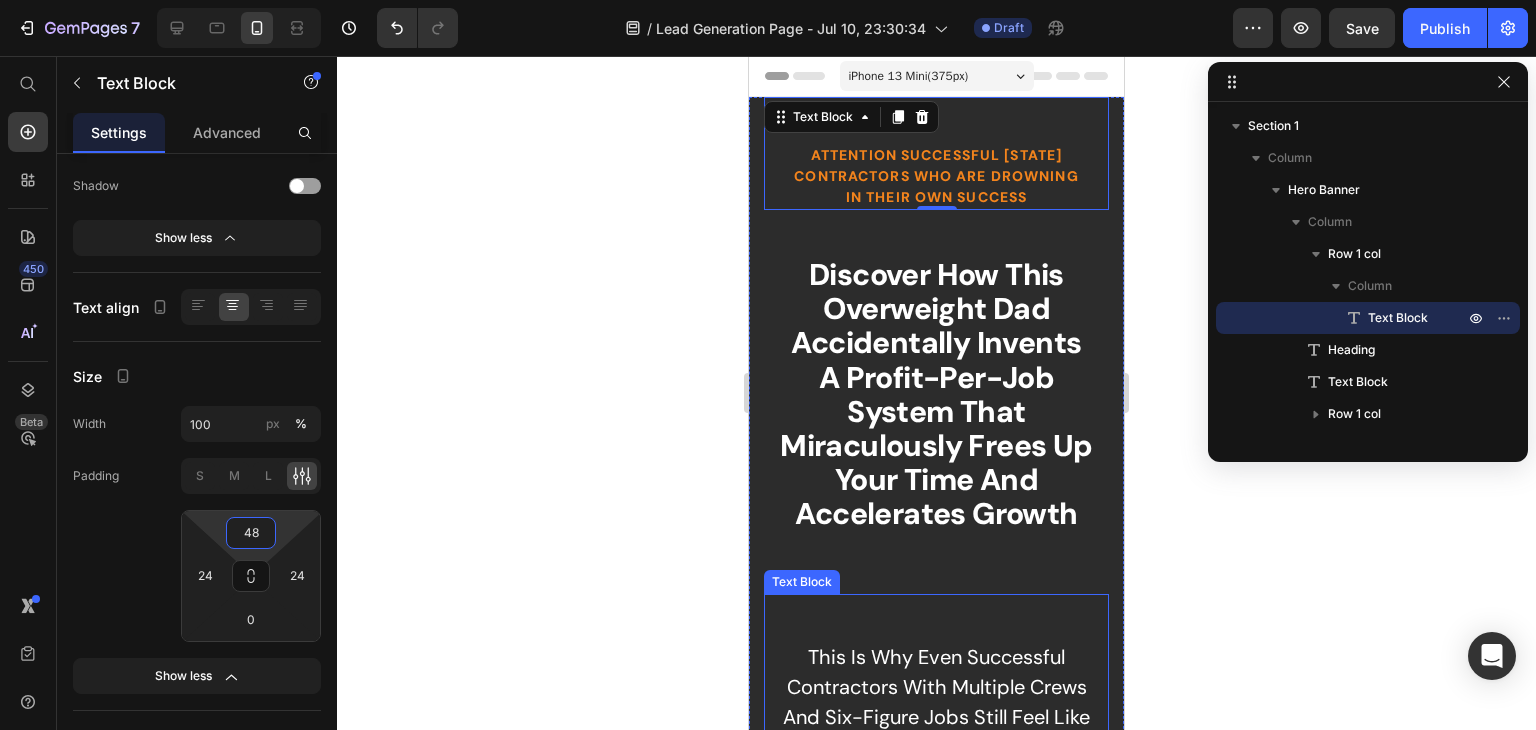 click on "This is why even successful contractors with multiple crews and six-figure jobs still feel like they're drowning - you're making money but killing yourself to track it, working nights to understand your margins, and wondering how competitors bid so low and stay profitable. And exactly how our Profit-Per-Job System gives you complete control over every dollar without the 60-hour weeks." at bounding box center [936, 837] 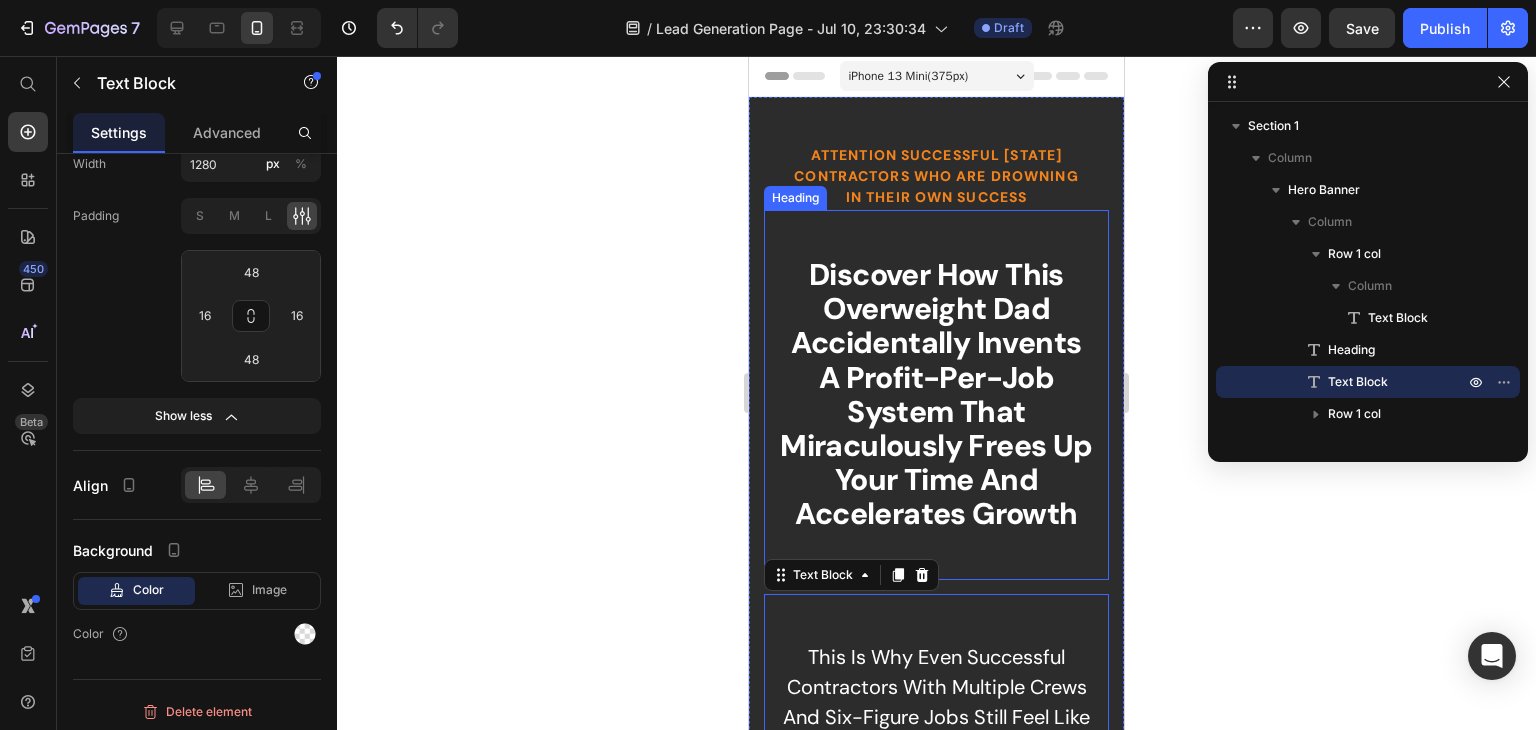 click on "Discover How this overweight Dad Accidentally Invents A Profit-Per-Job system That Miraculously Frees Up Your Time And Accelerates Growth" at bounding box center [936, 395] 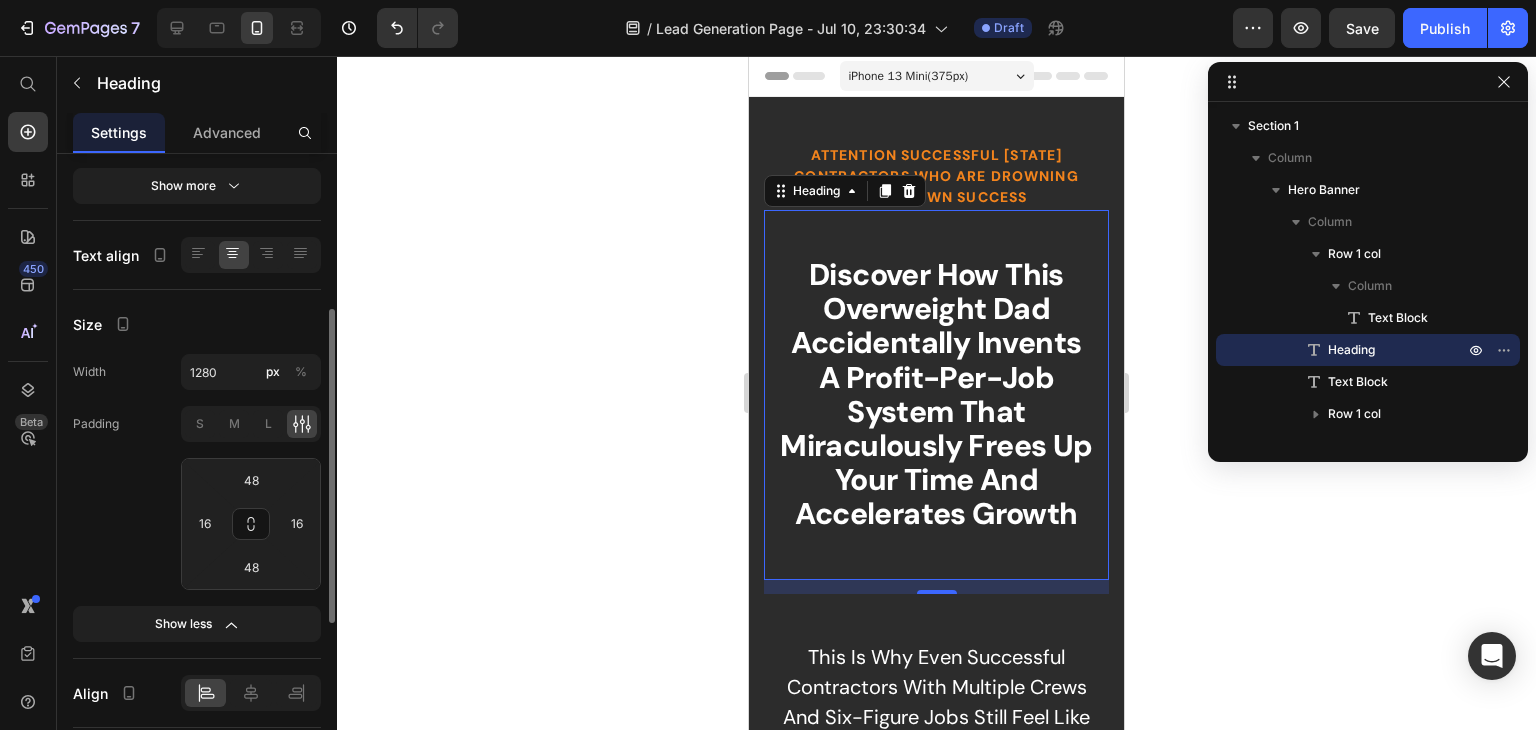 scroll, scrollTop: 312, scrollLeft: 0, axis: vertical 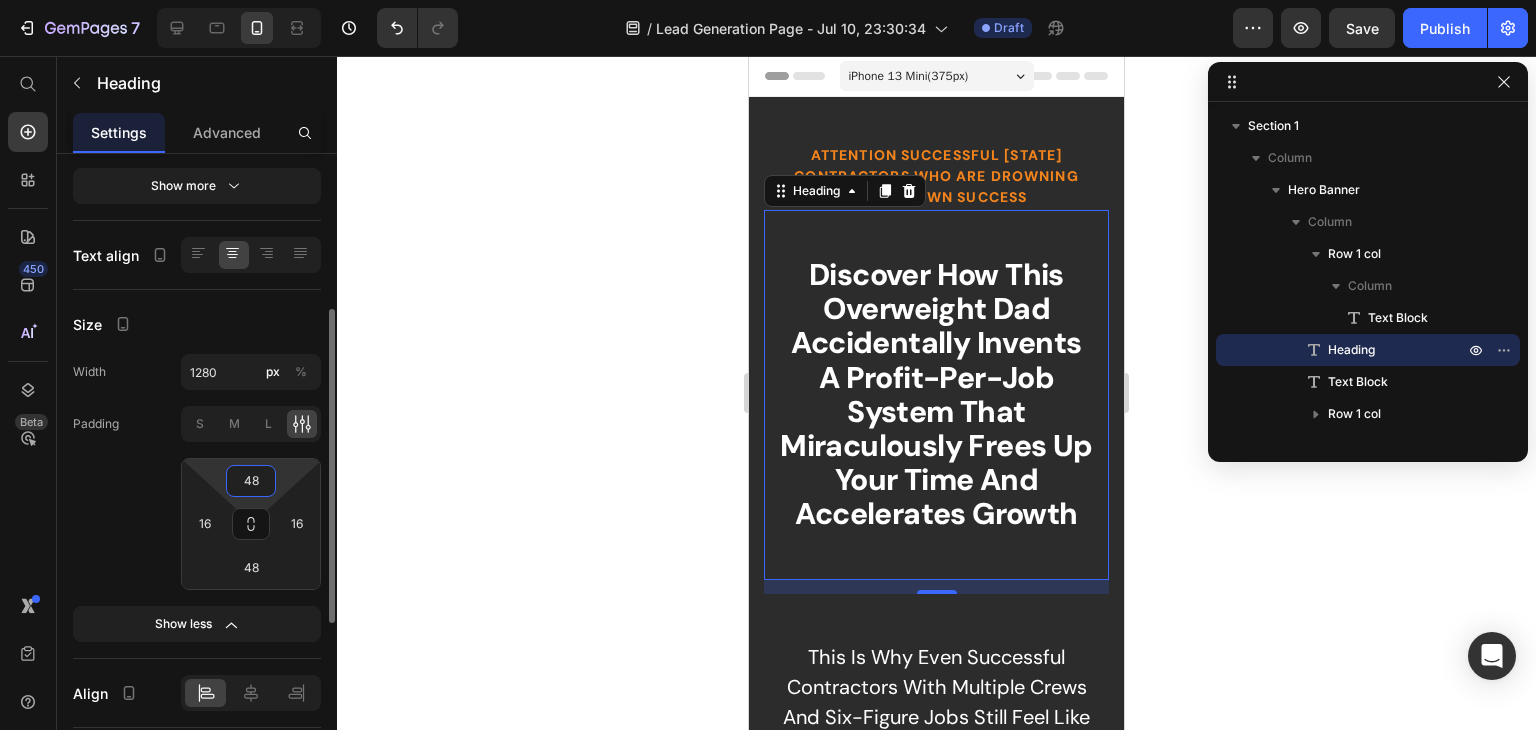click on "48" at bounding box center [251, 481] 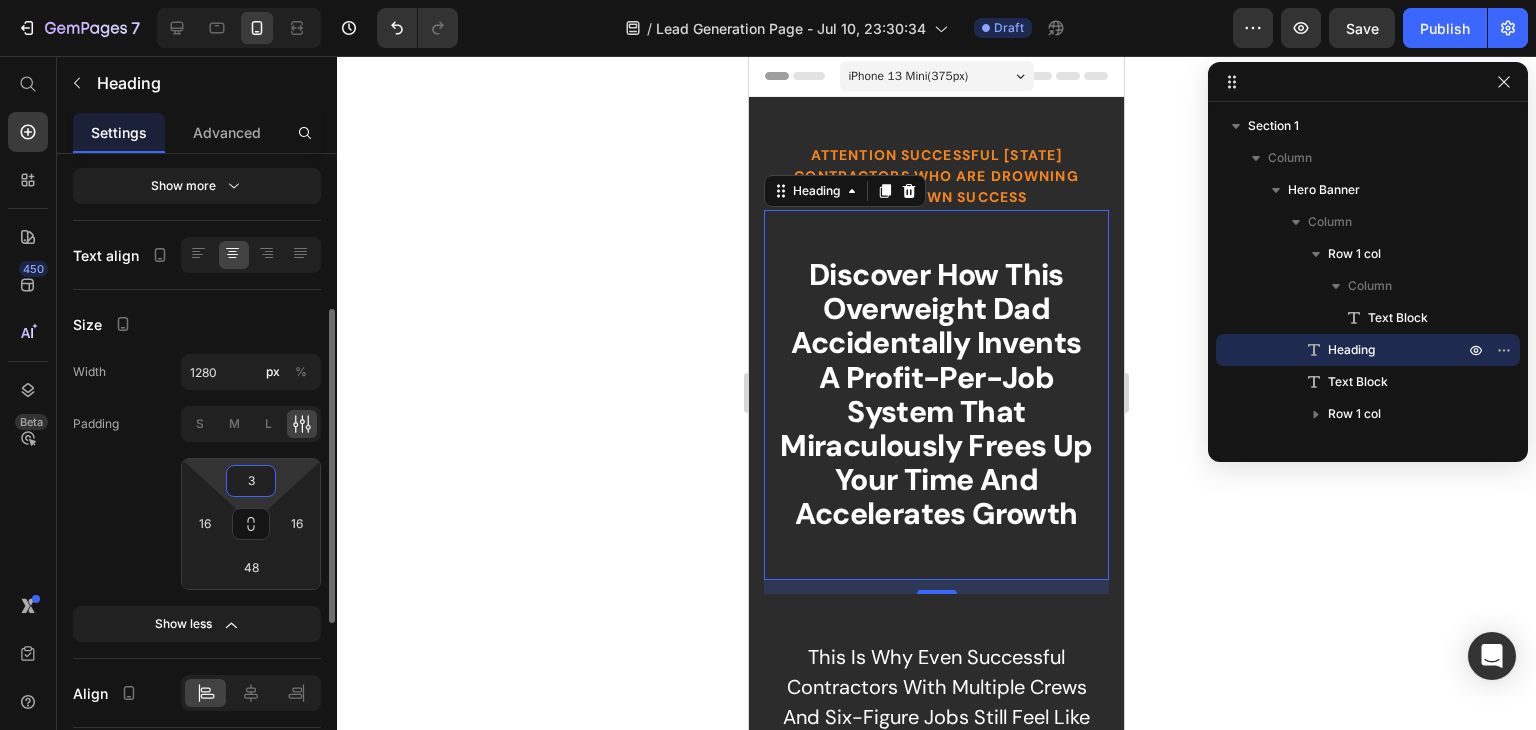 type on "30" 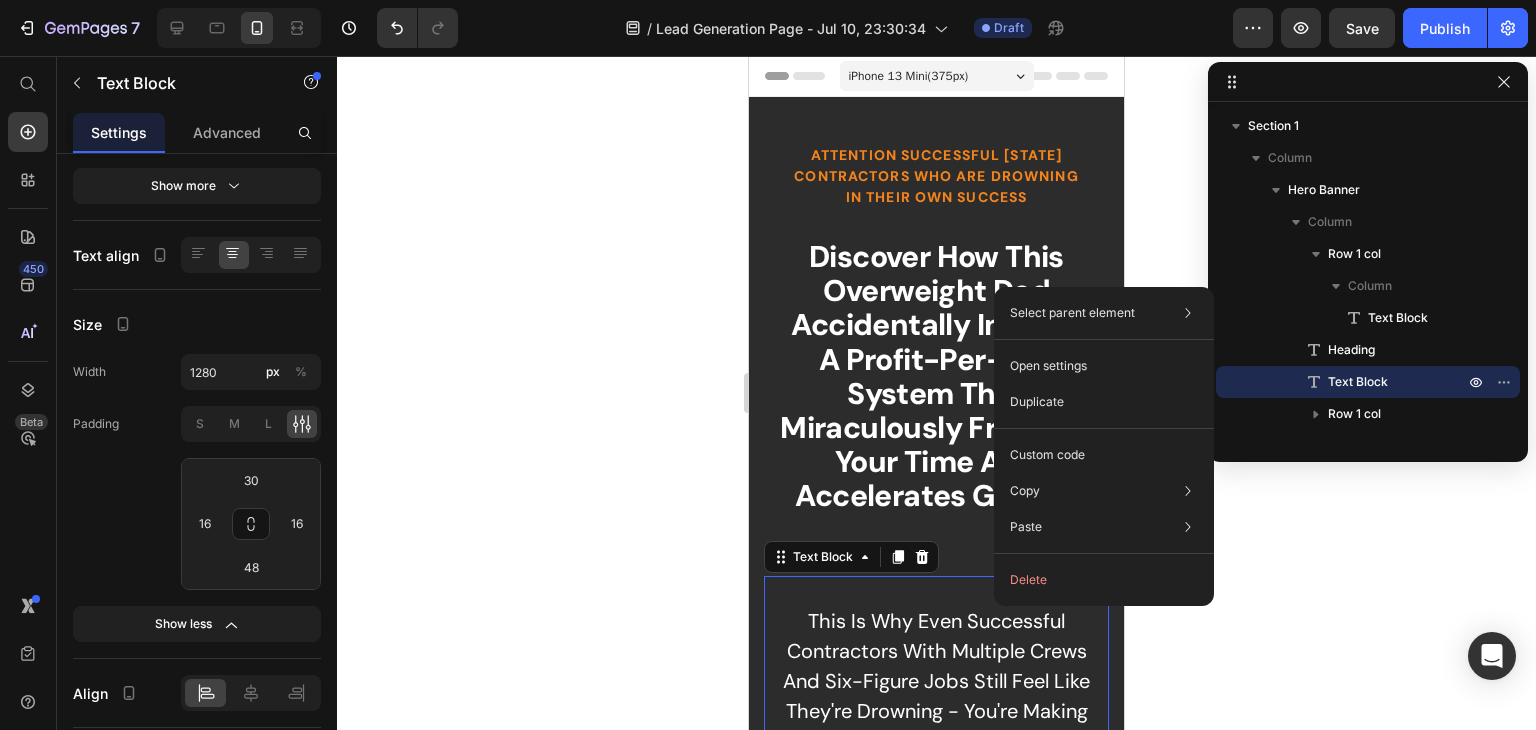 scroll, scrollTop: 0, scrollLeft: 0, axis: both 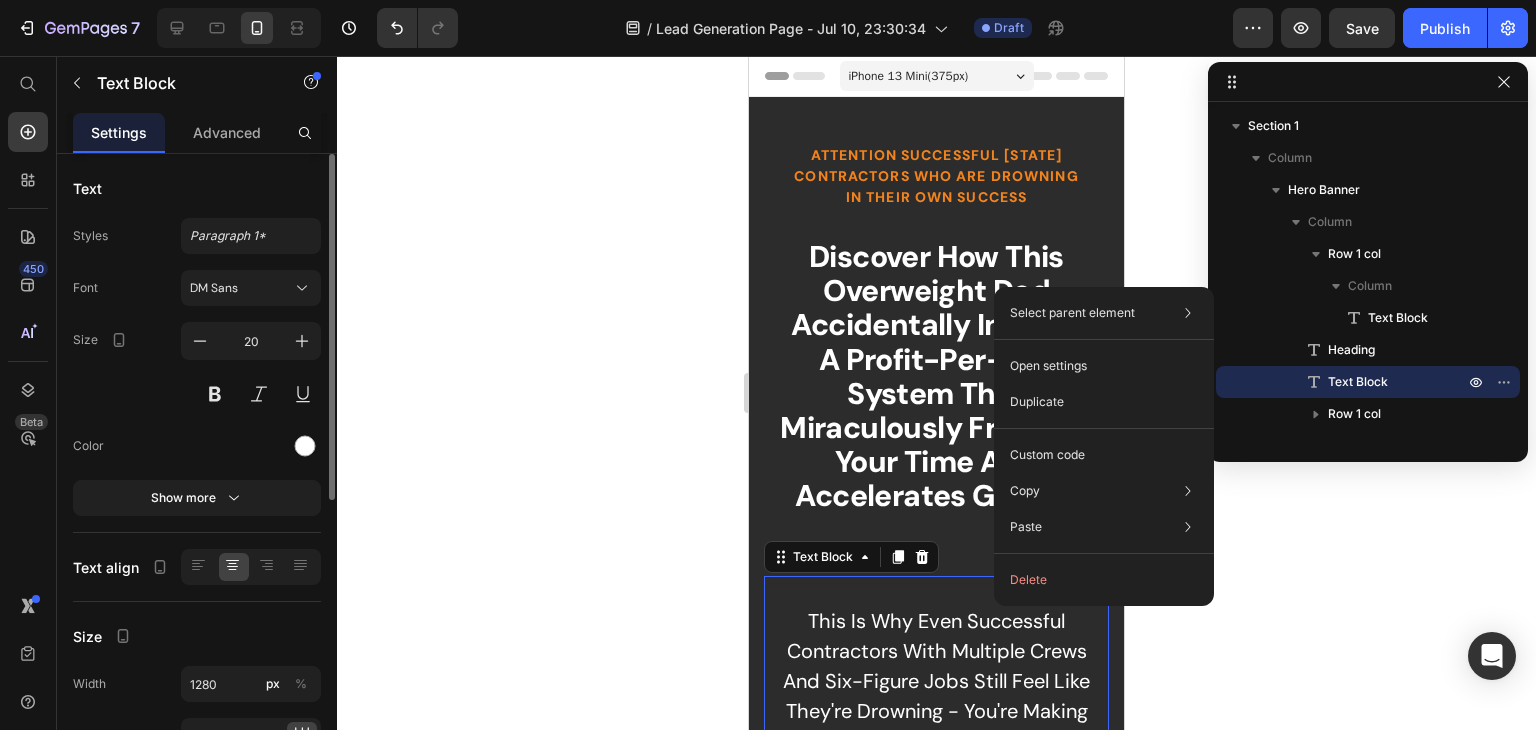 click 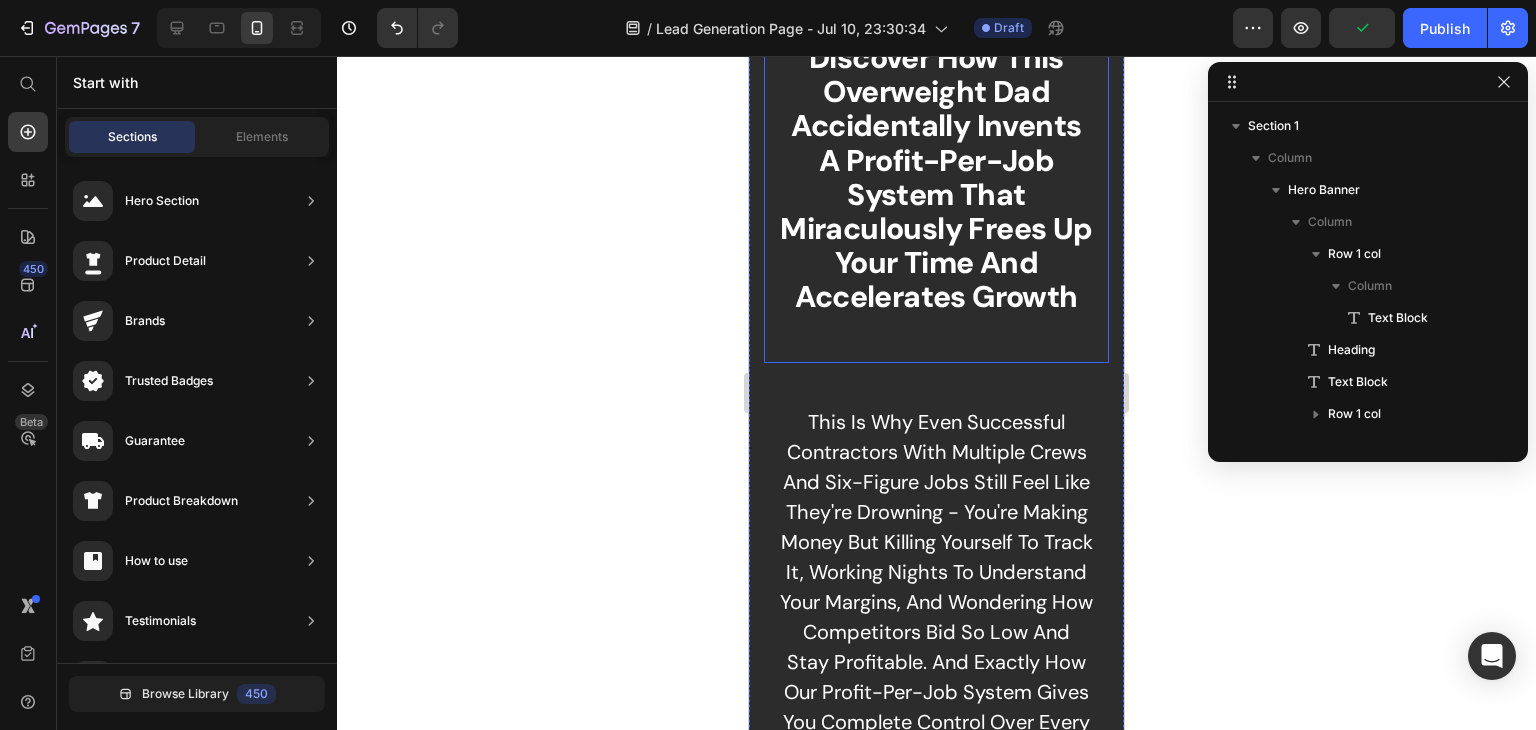 scroll, scrollTop: 100, scrollLeft: 0, axis: vertical 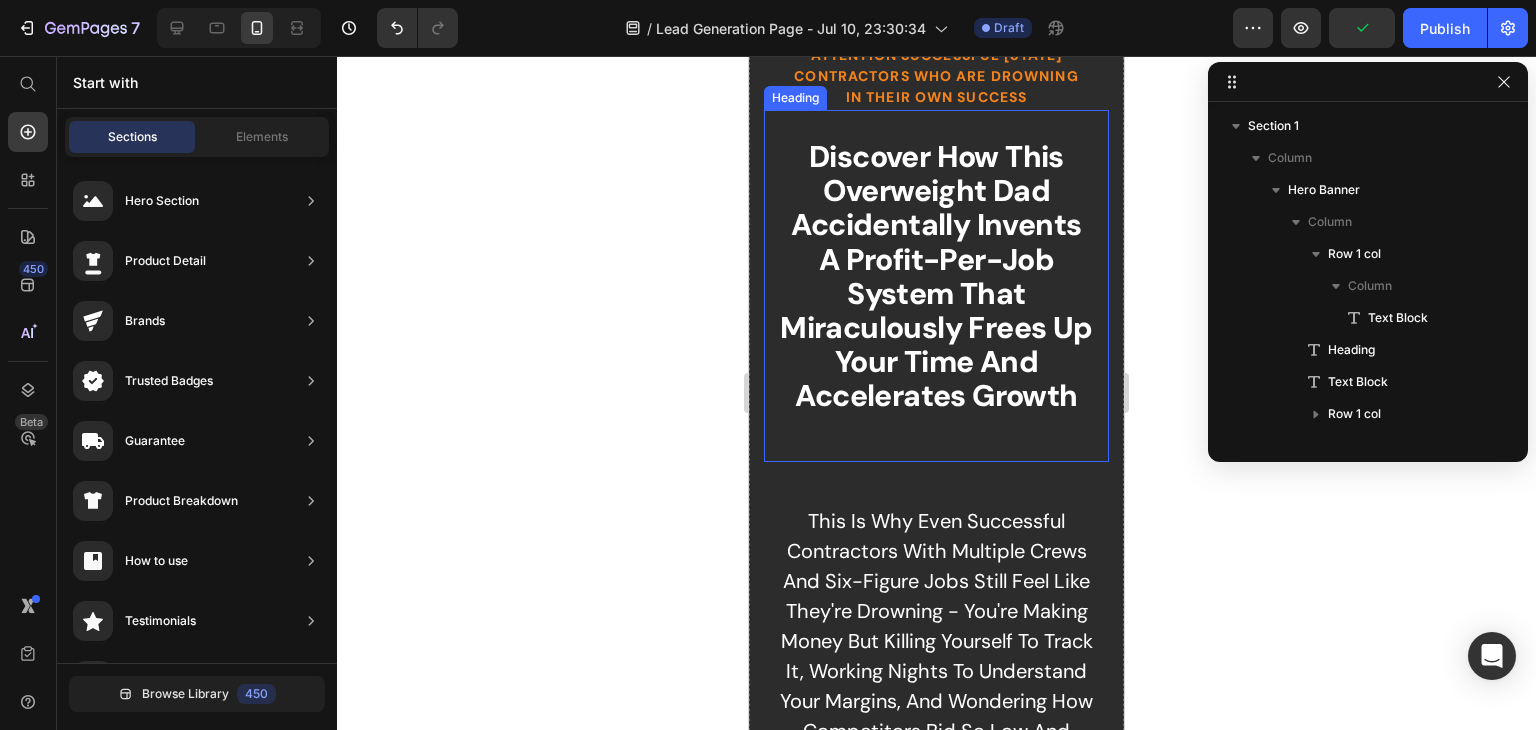 click on "Discover How this overweight Dad Accidentally Invents A Profit-Per-Job system That Miraculously Frees Up Your Time And Accelerates Growth" at bounding box center [936, 286] 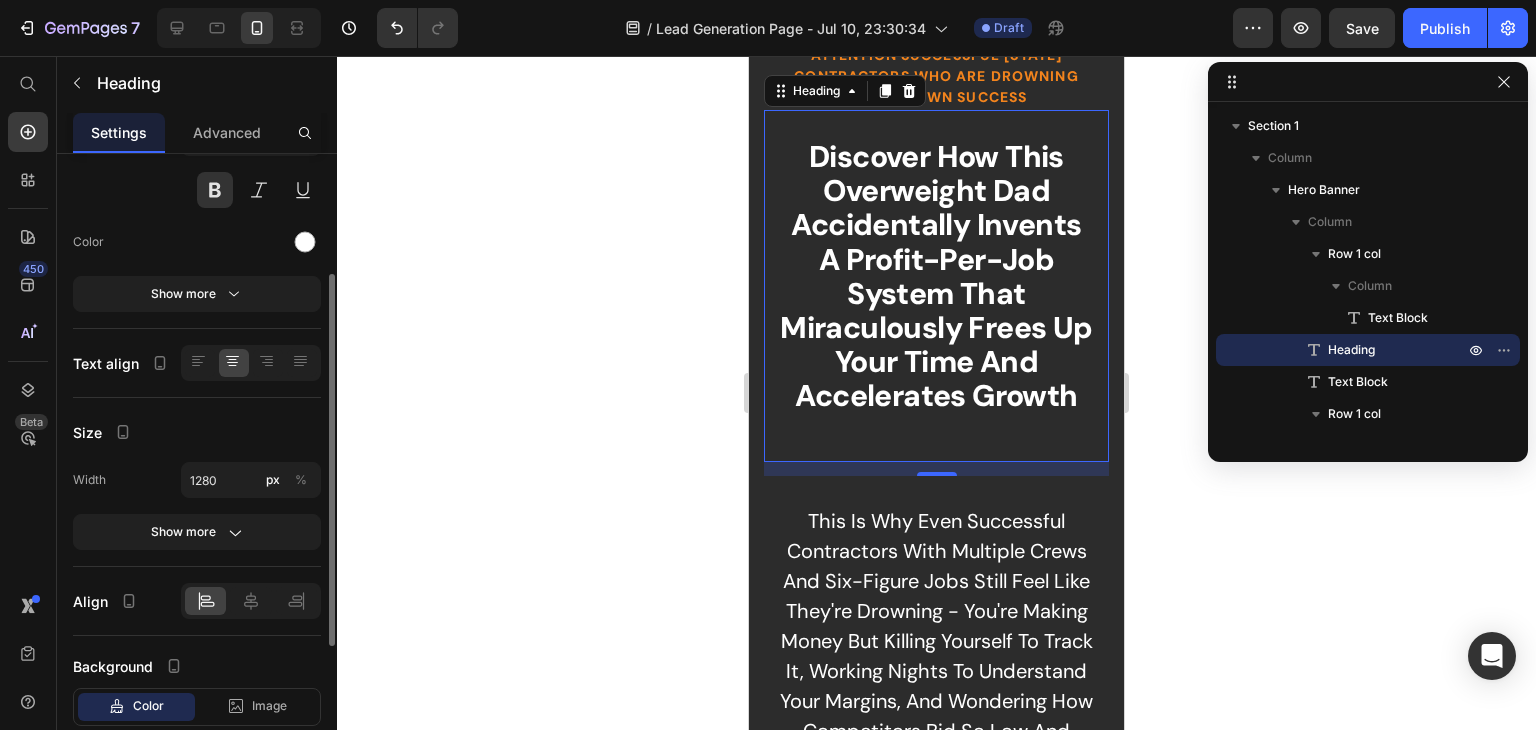 scroll, scrollTop: 212, scrollLeft: 0, axis: vertical 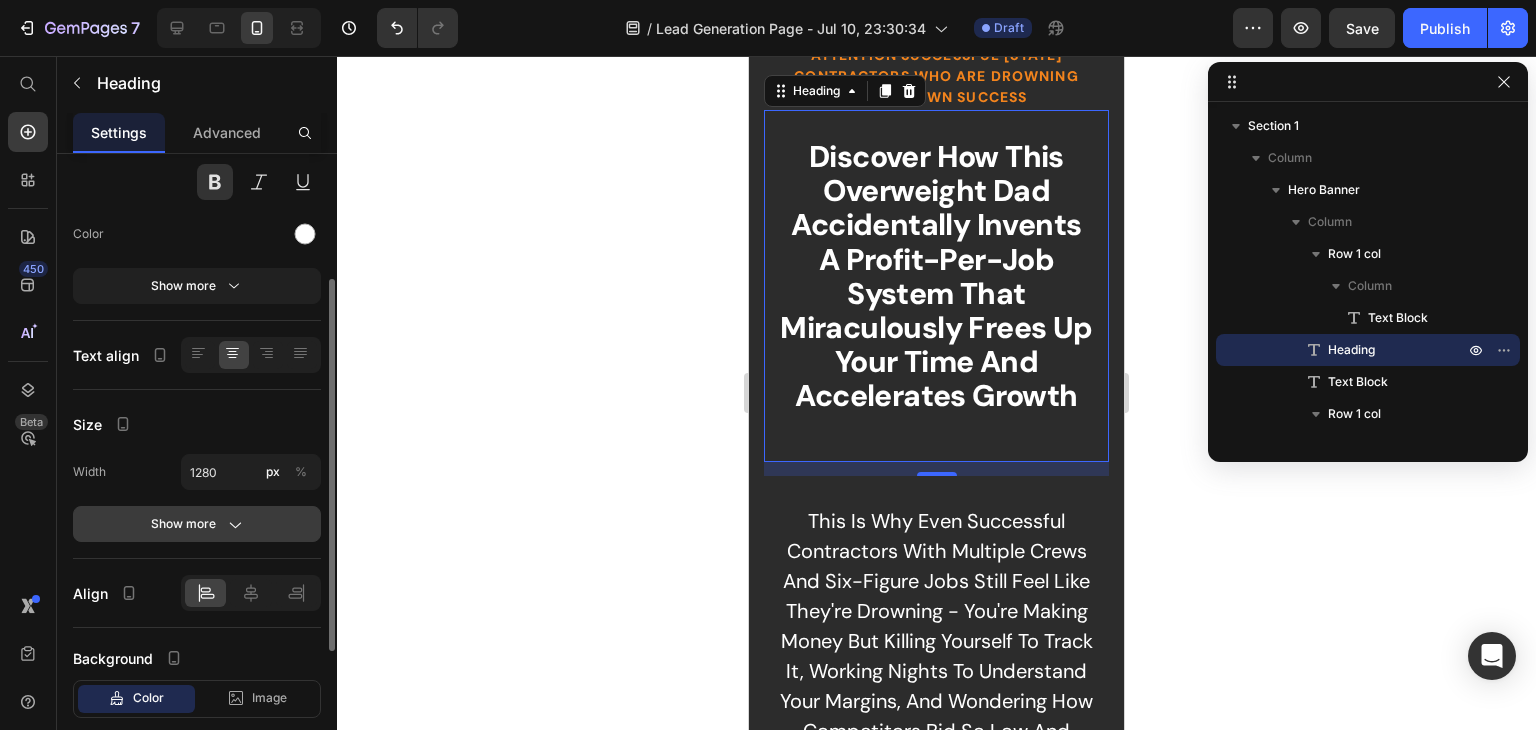 click 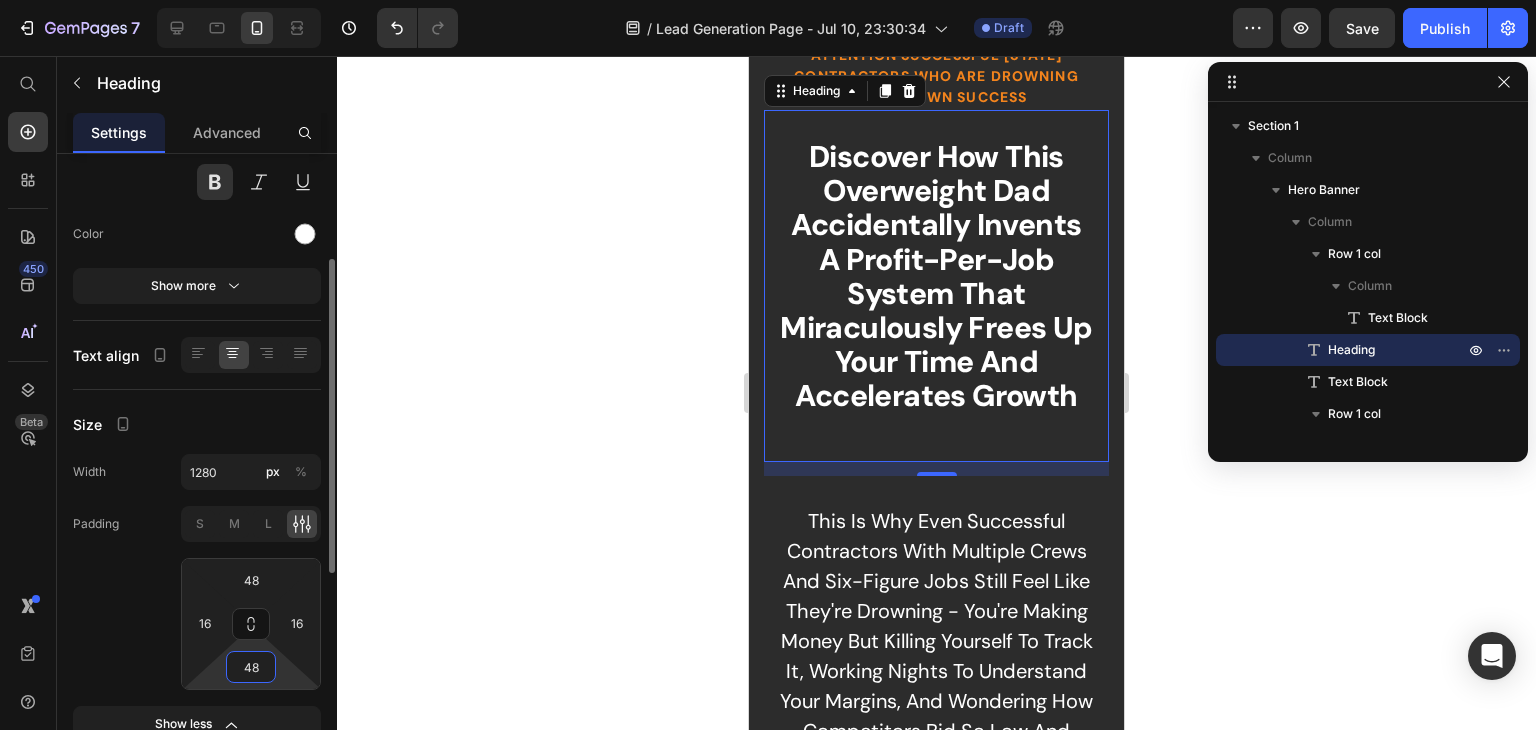 click on "48" at bounding box center (251, 667) 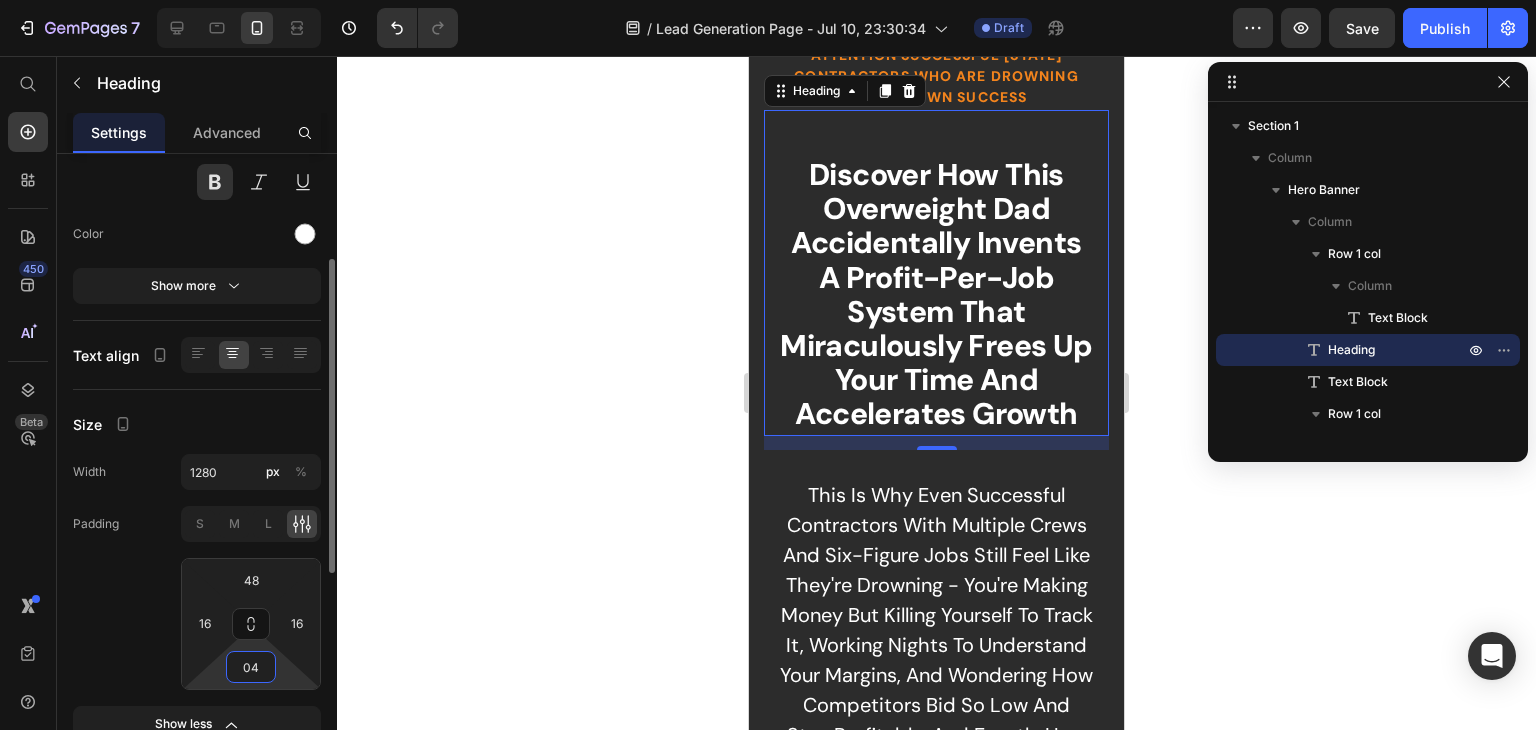 type on "0" 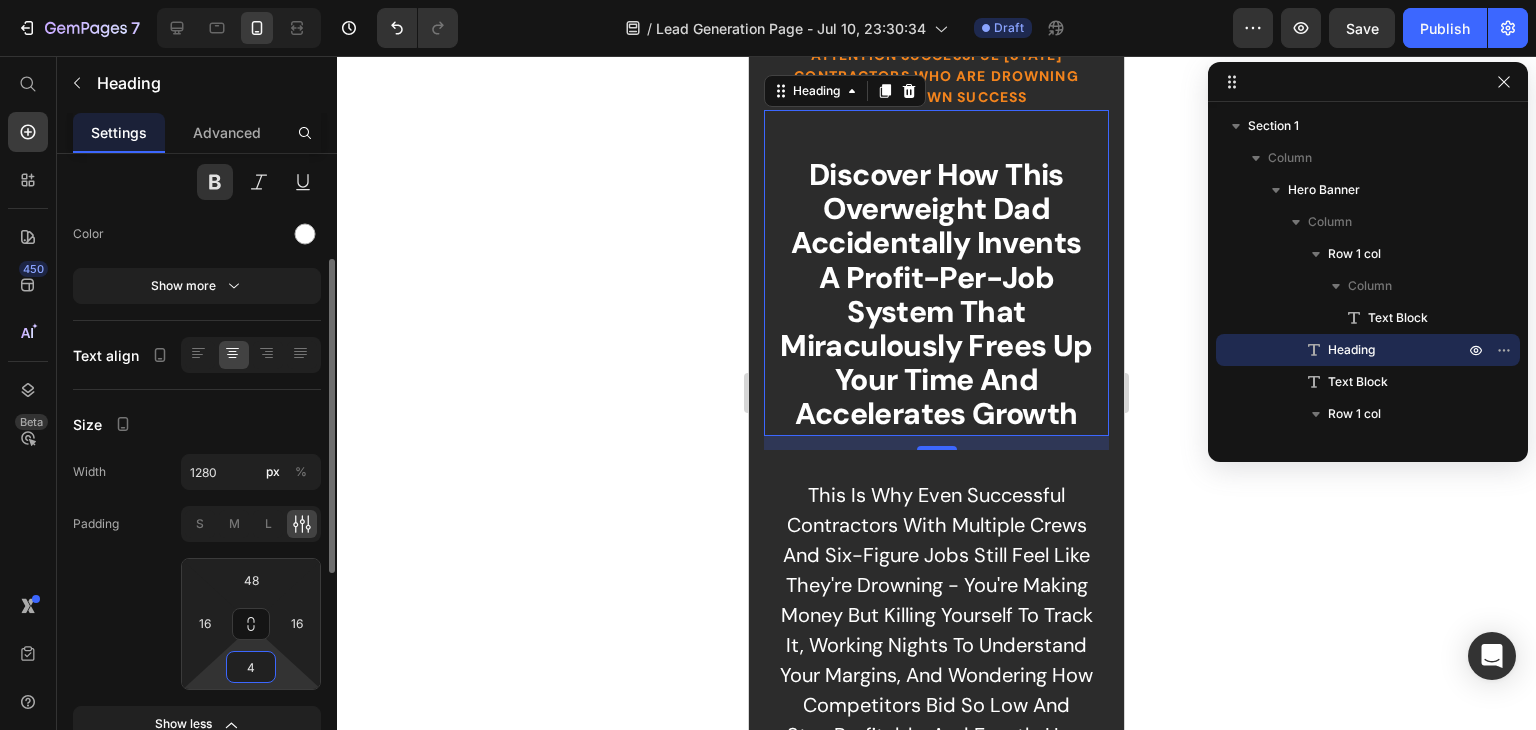 type on "48" 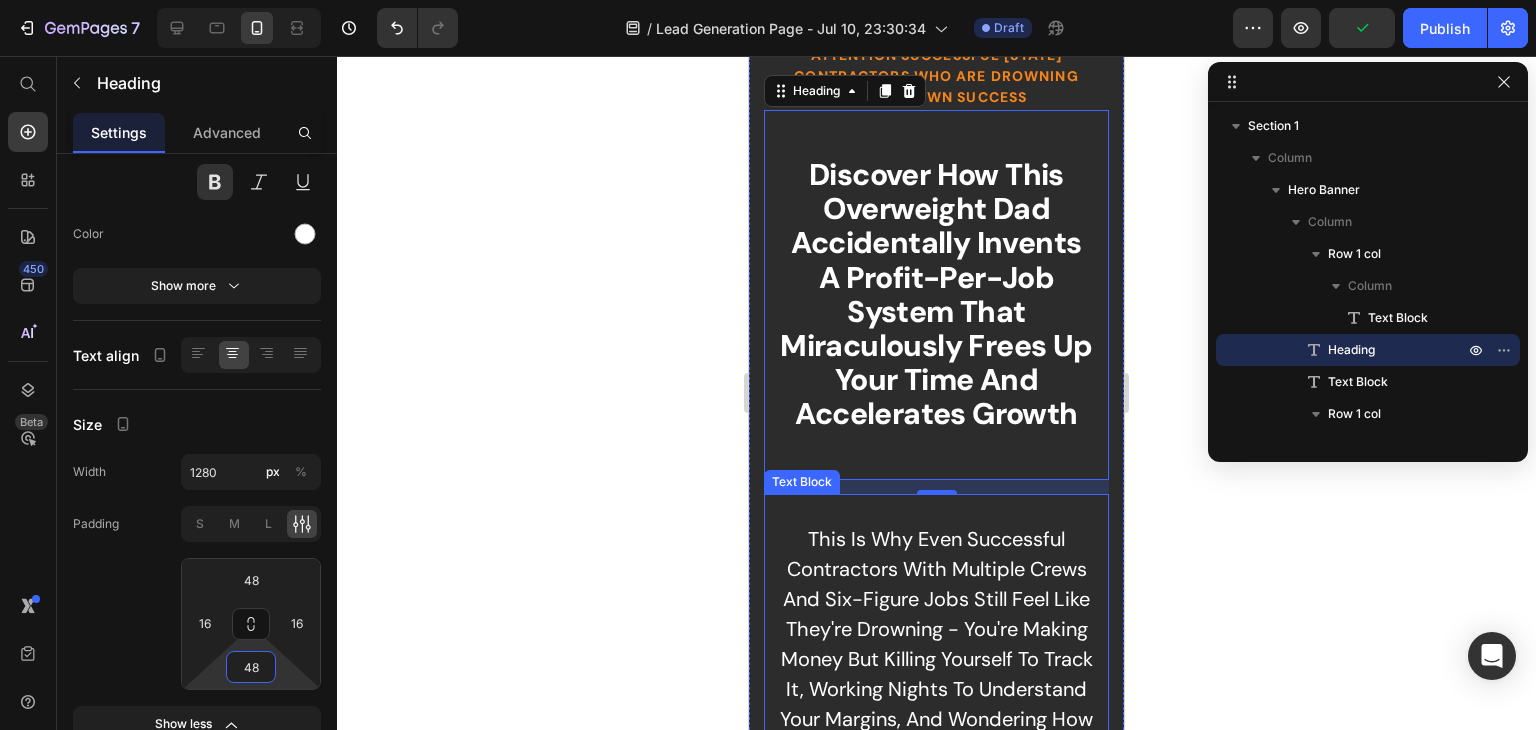 click 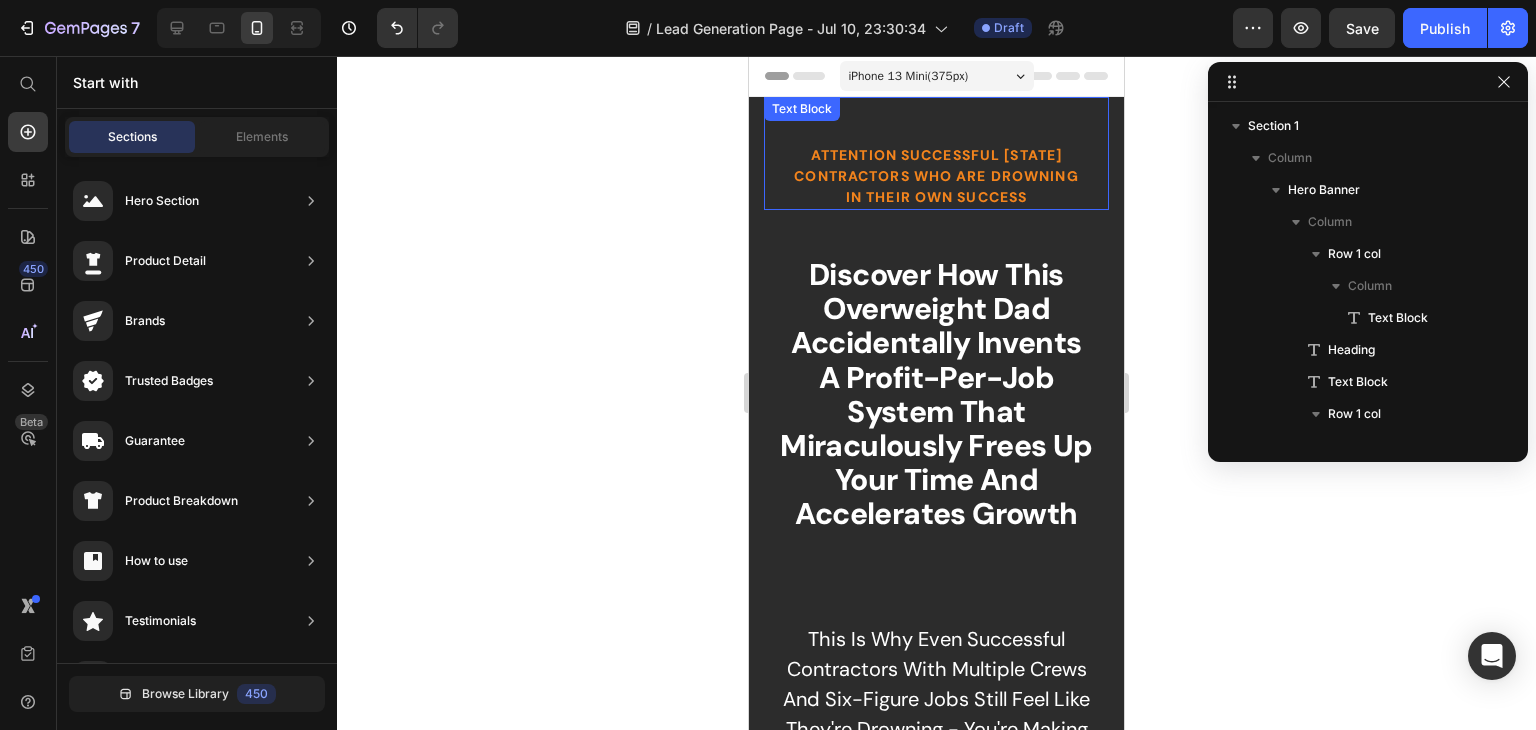 scroll, scrollTop: 72, scrollLeft: 0, axis: vertical 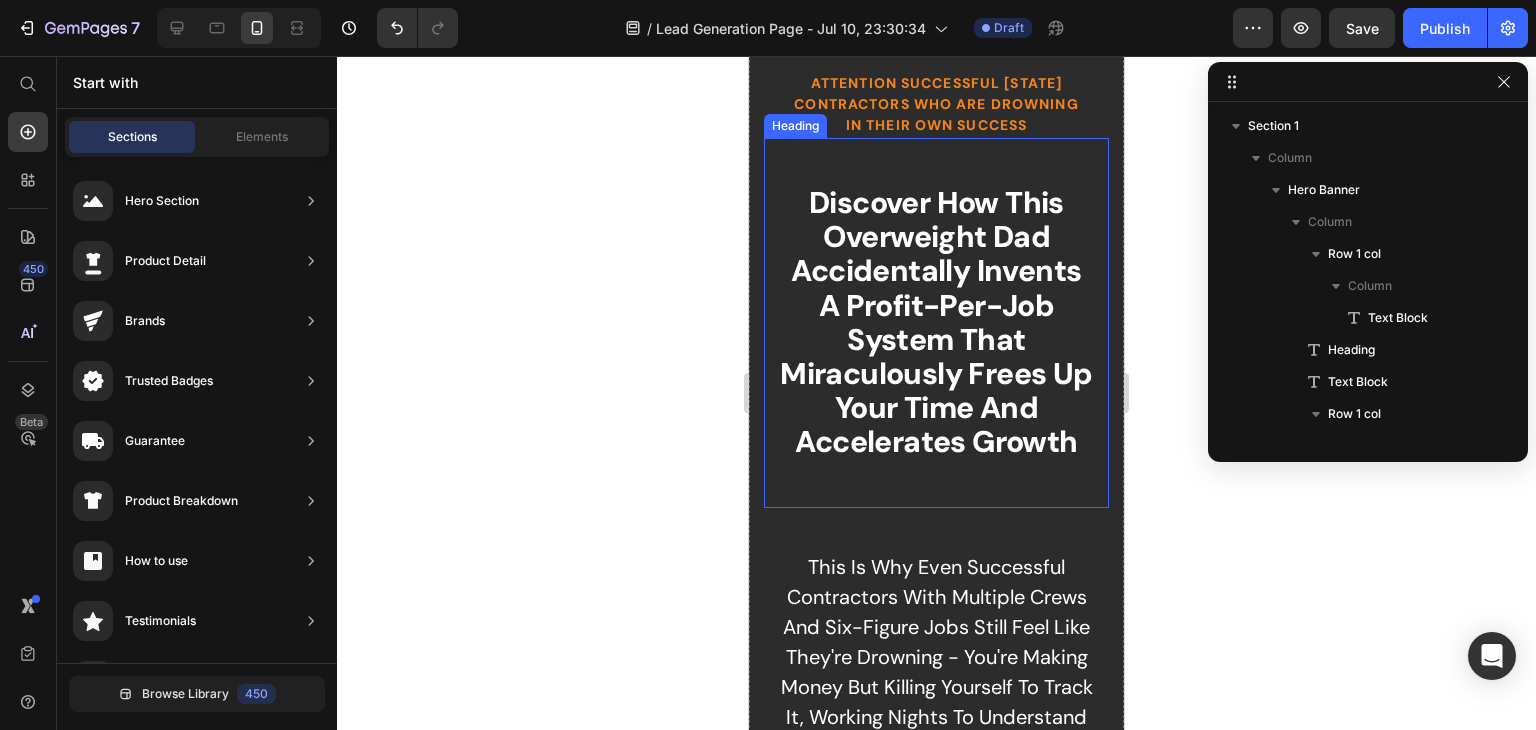 click on "Discover How this overweight Dad Accidentally Invents A Profit-Per-Job system That Miraculously Frees Up Your Time And Accelerates Growth" at bounding box center (936, 323) 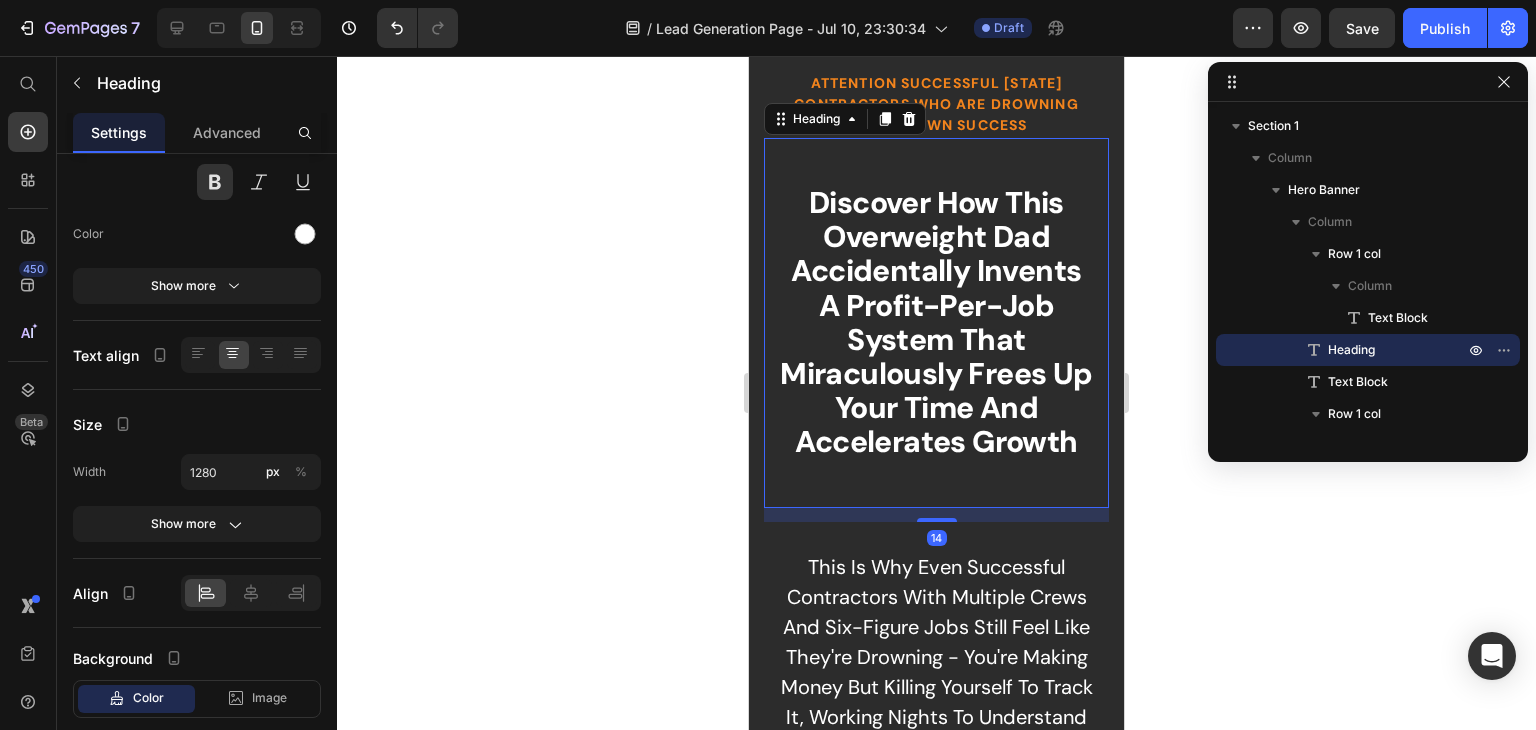 click on "Discover How this overweight Dad Accidentally Invents A Profit-Per-Job system That Miraculously Frees Up Your Time And Accelerates Growth" at bounding box center [936, 323] 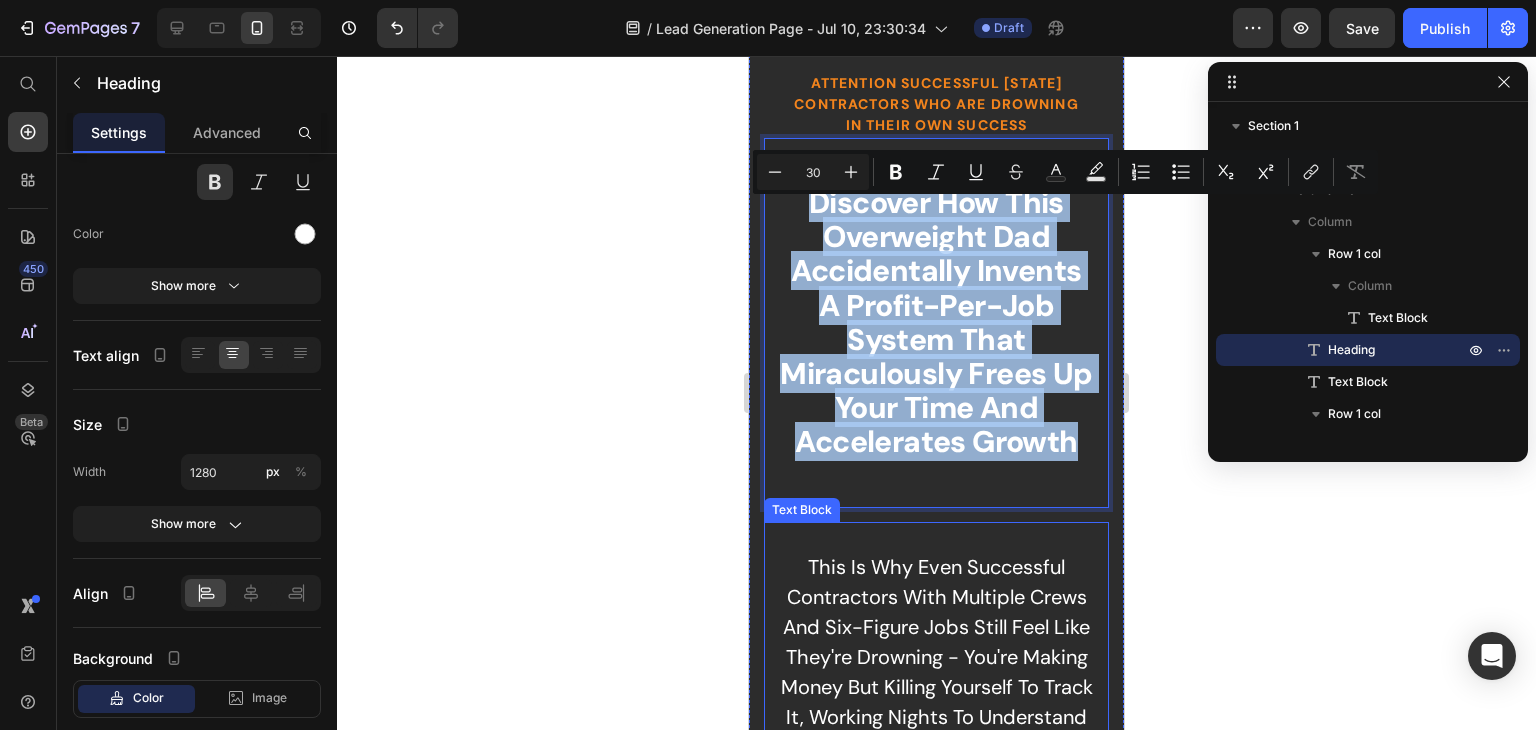 click on "This is why even successful contractors with multiple crews and six-figure jobs still feel like they're drowning - you're making money but killing yourself to track it, working nights to understand your margins, and wondering how competitors bid so low and stay profitable. And exactly how our Profit-Per-Job System gives you complete control over every dollar without the 60-hour weeks." at bounding box center (936, 756) 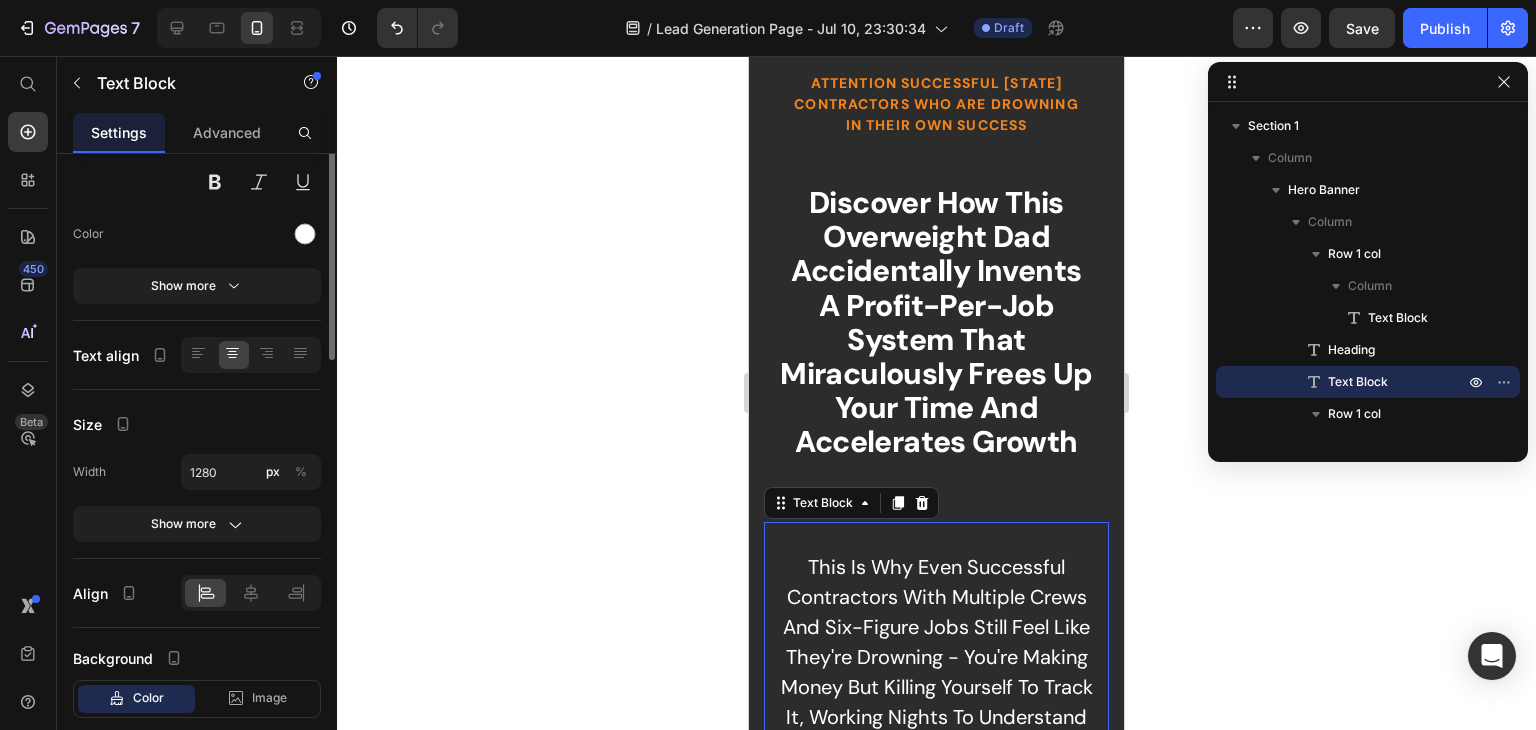 scroll, scrollTop: 0, scrollLeft: 0, axis: both 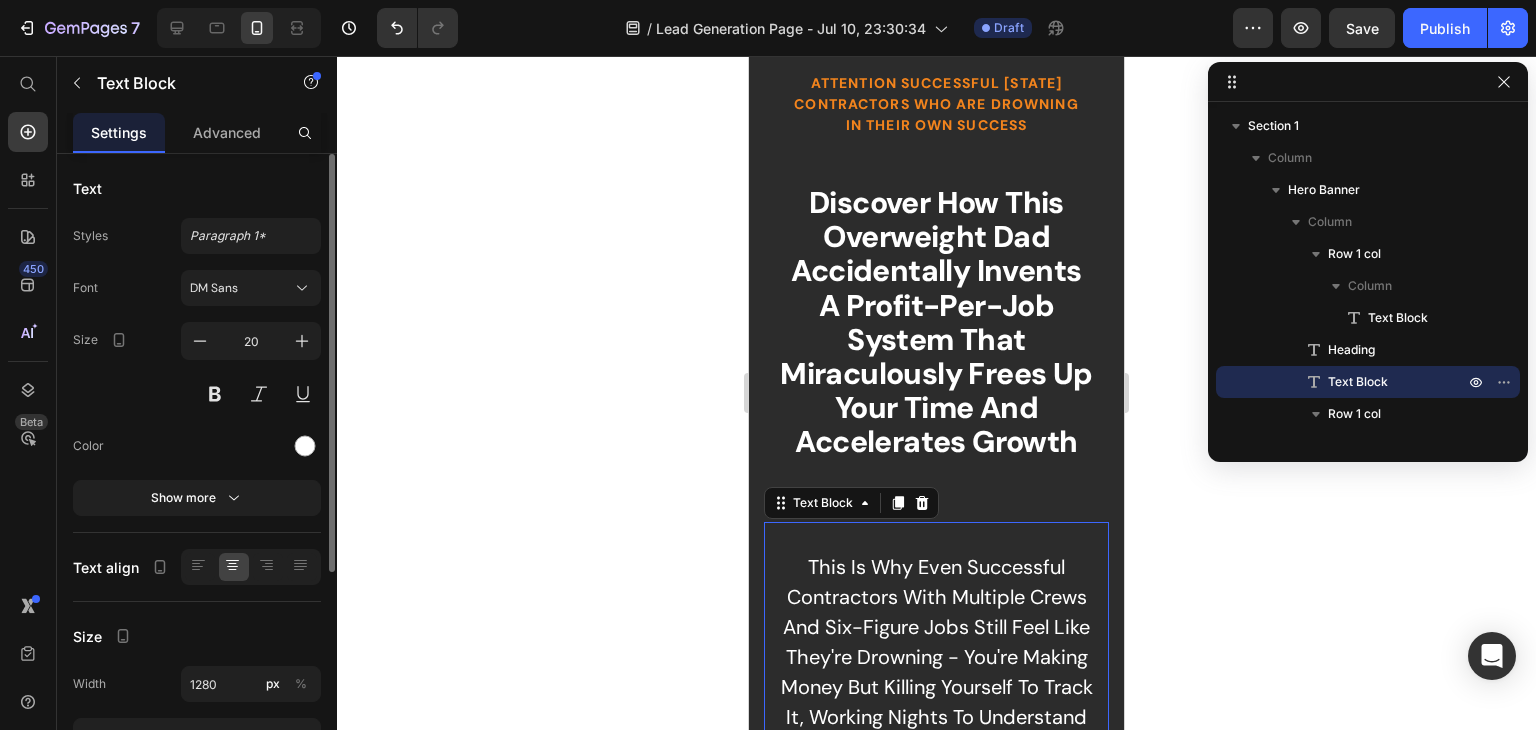click 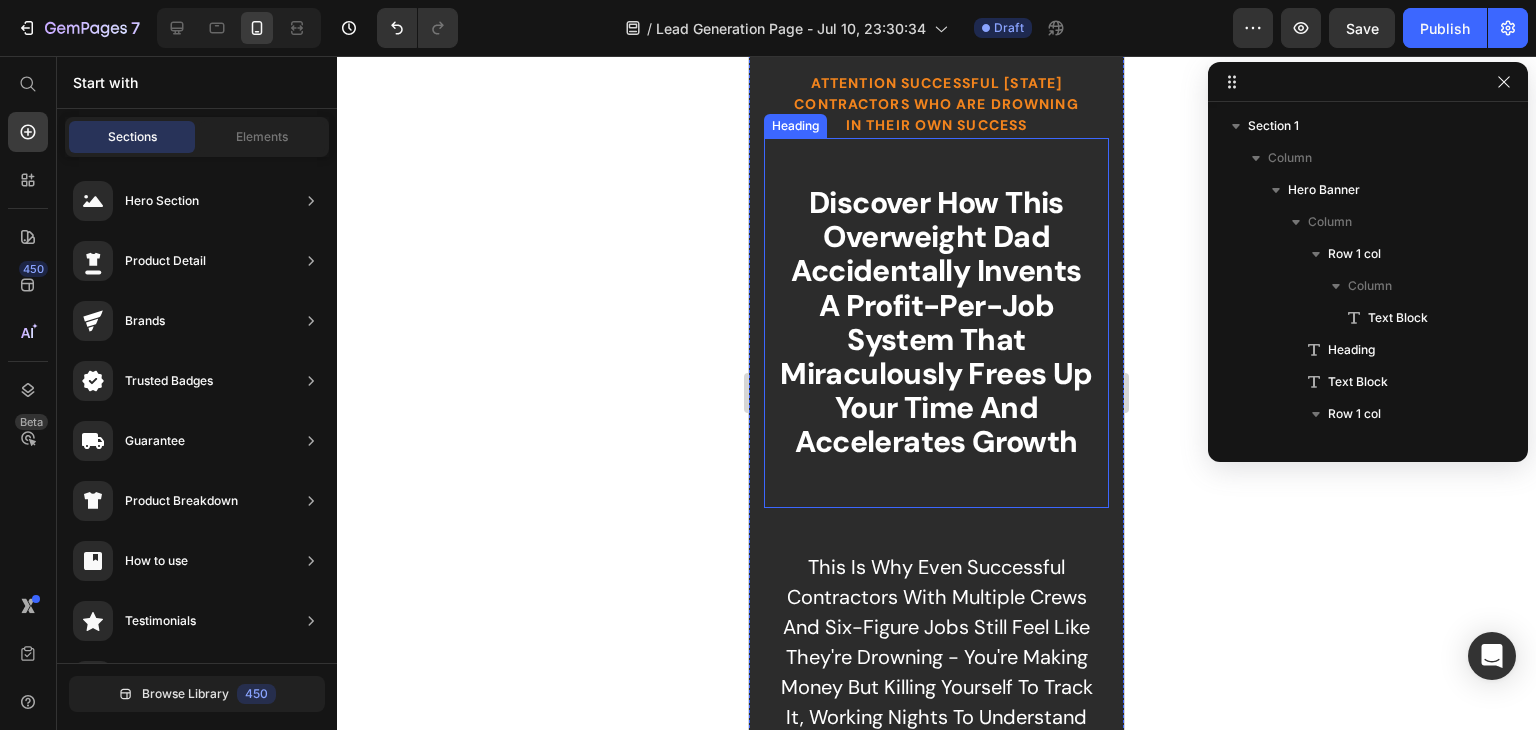 scroll, scrollTop: 0, scrollLeft: 0, axis: both 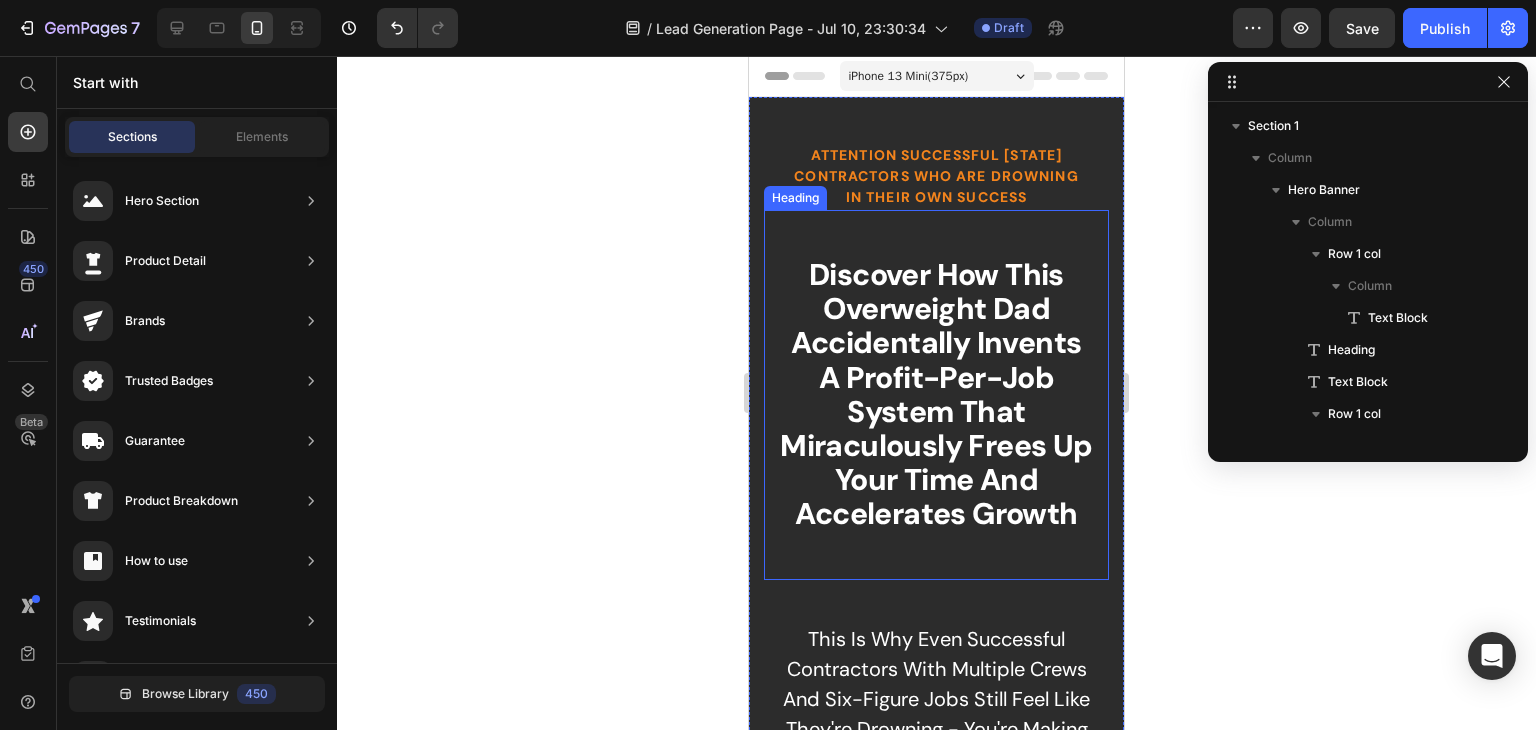 click on "Discover How this overweight Dad Accidentally Invents A Profit-Per-Job system That Miraculously Frees Up Your Time And Accelerates Growth" at bounding box center [936, 395] 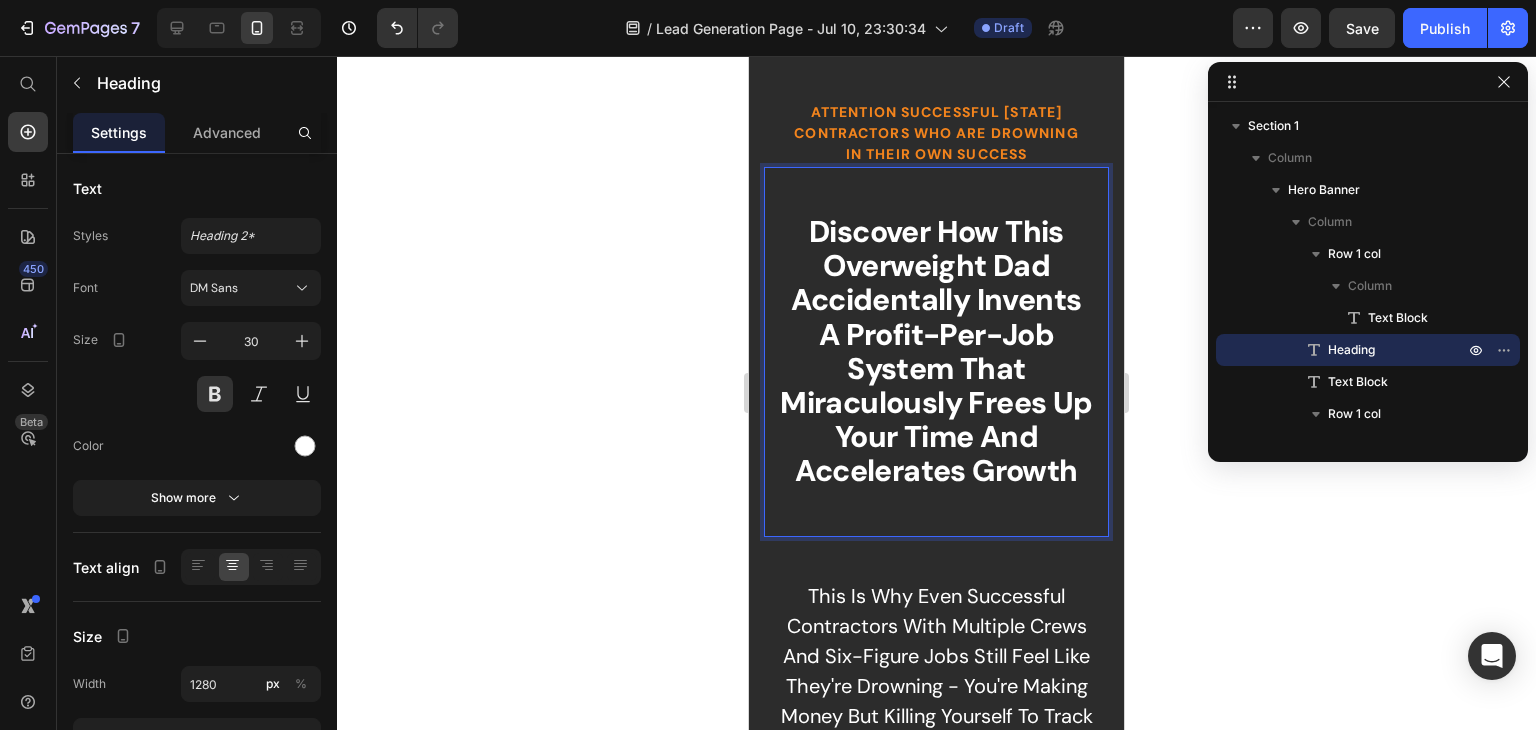 scroll, scrollTop: 82, scrollLeft: 0, axis: vertical 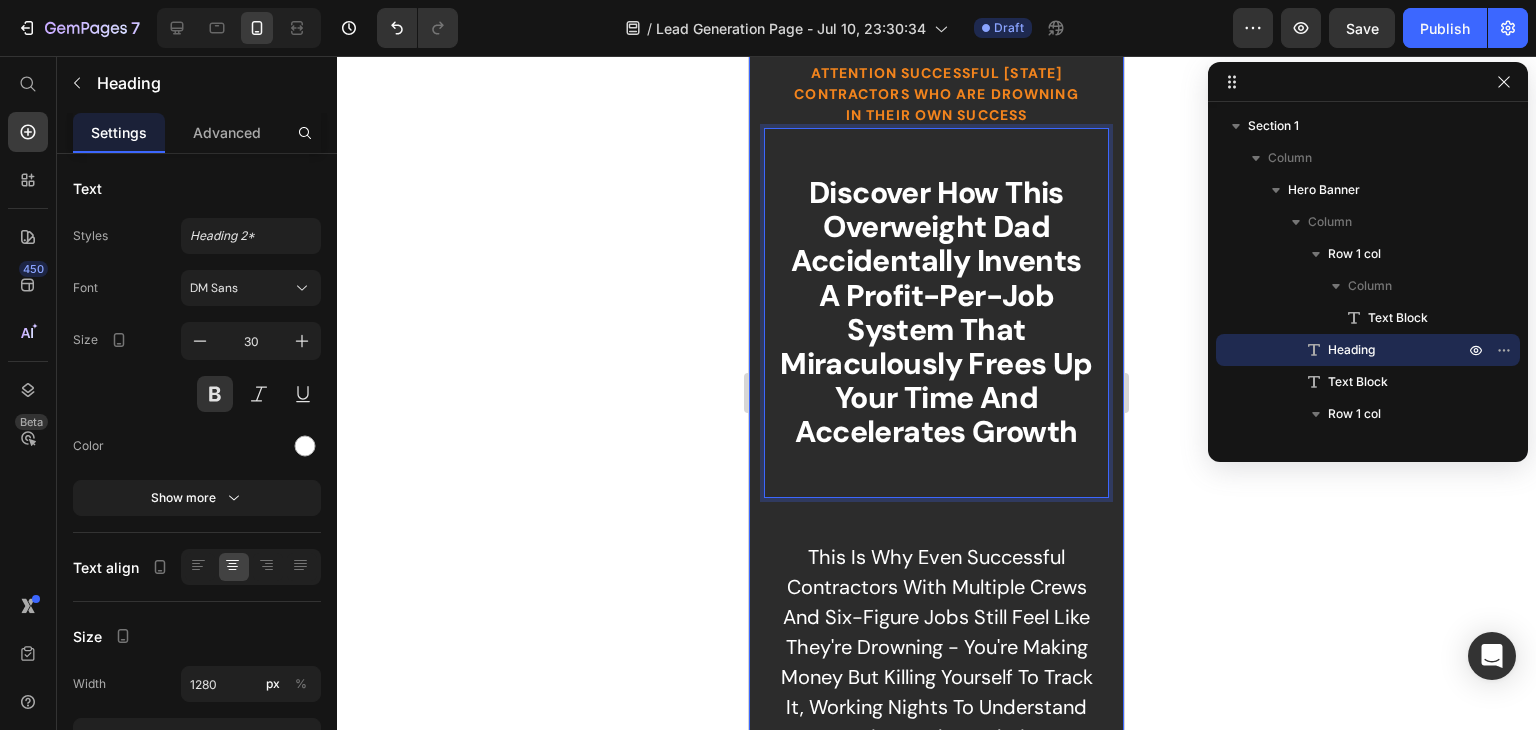 click on "ATTENTION SUCCESSFUL [STATE] CONTRACTORS WHO ARE DROWNING IN THEIR OWN SUCCESS Text Block Row Discover How this overweight Dad Accidentally Invents A Profit-Per-Job system That Miraculously Frees Up Your Time And Accelerates Growth Heading   14 This is why even successful contractors with multiple crews and six-figure jobs still feel like they're drowning - you're making money but killing yourself to track it, working nights to understand your margins, and wondering how competitors bid so low and stay profitable. And exactly how our Profit-Per-Job System gives you complete control over every dollar without the 60-hour weeks. Text Block claim your free consultation! Button Row" at bounding box center [936, 559] 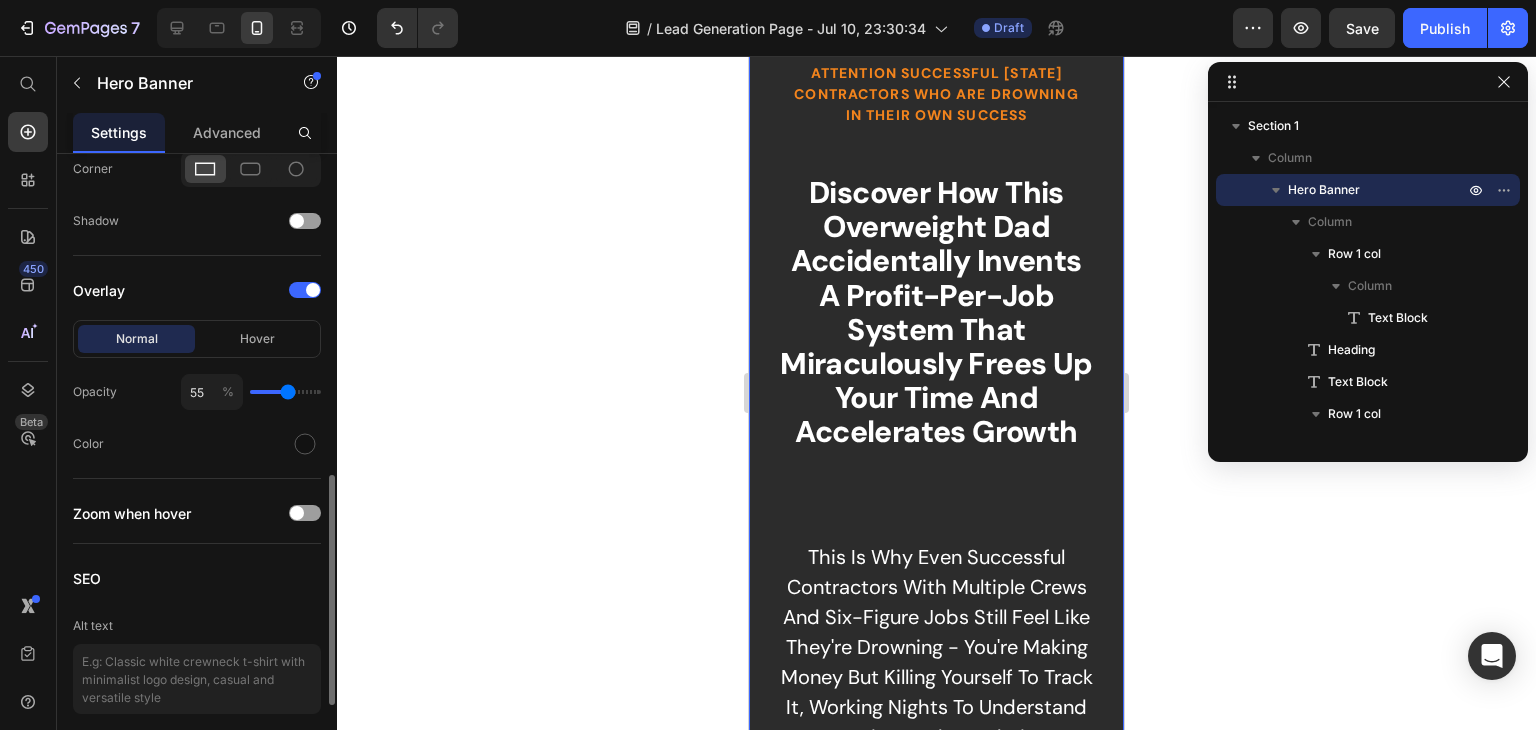 scroll, scrollTop: 949, scrollLeft: 0, axis: vertical 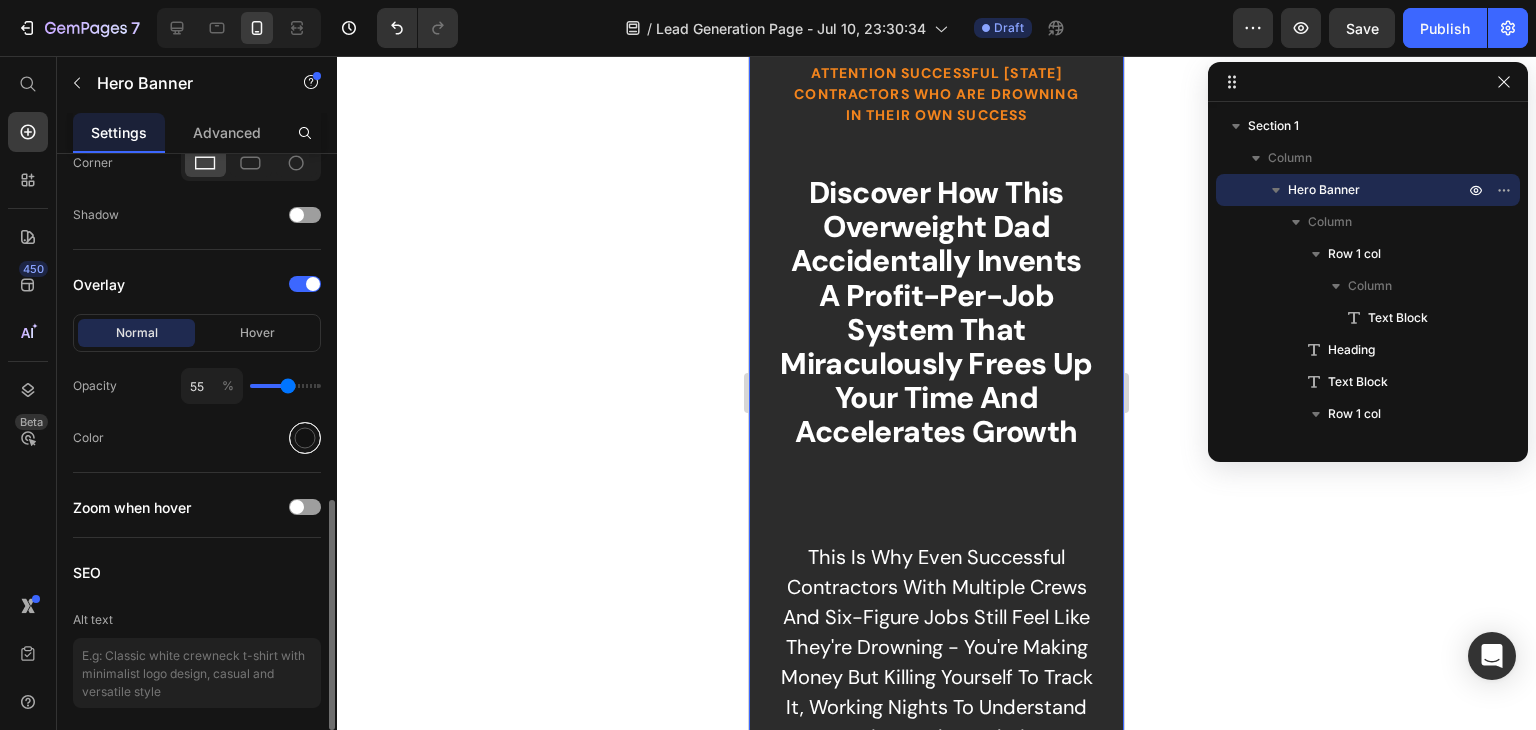 click at bounding box center (305, 438) 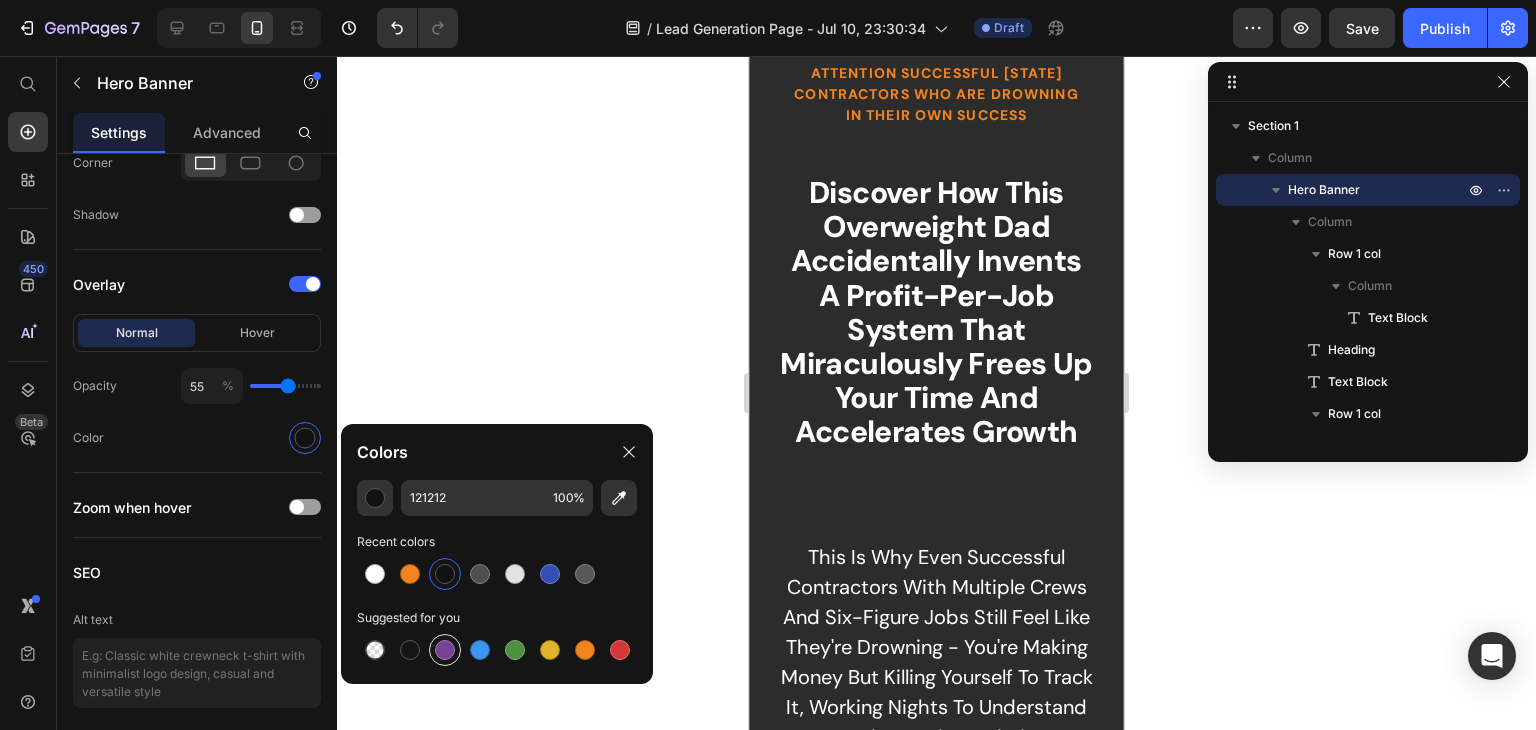 click at bounding box center (445, 650) 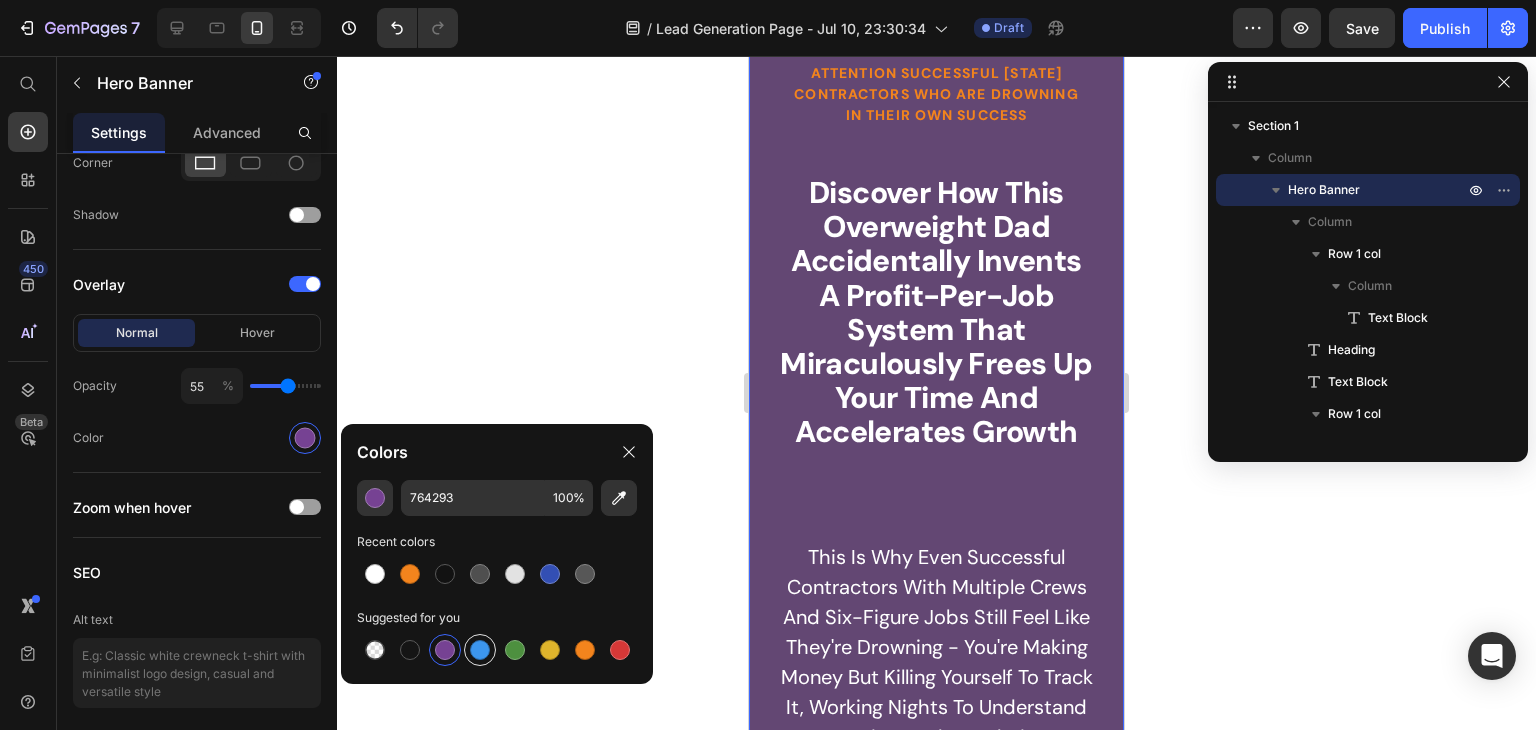 click at bounding box center (480, 650) 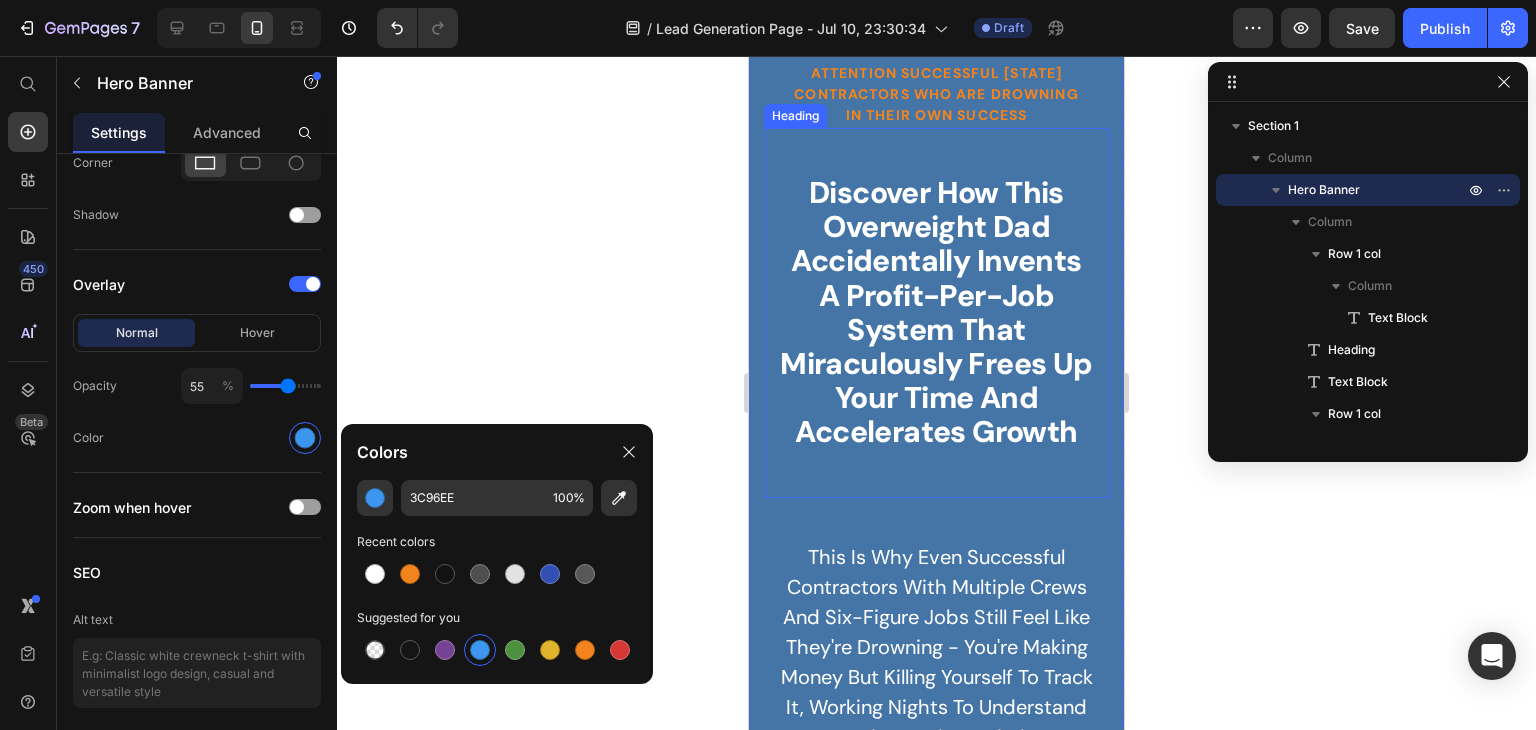 scroll, scrollTop: 0, scrollLeft: 0, axis: both 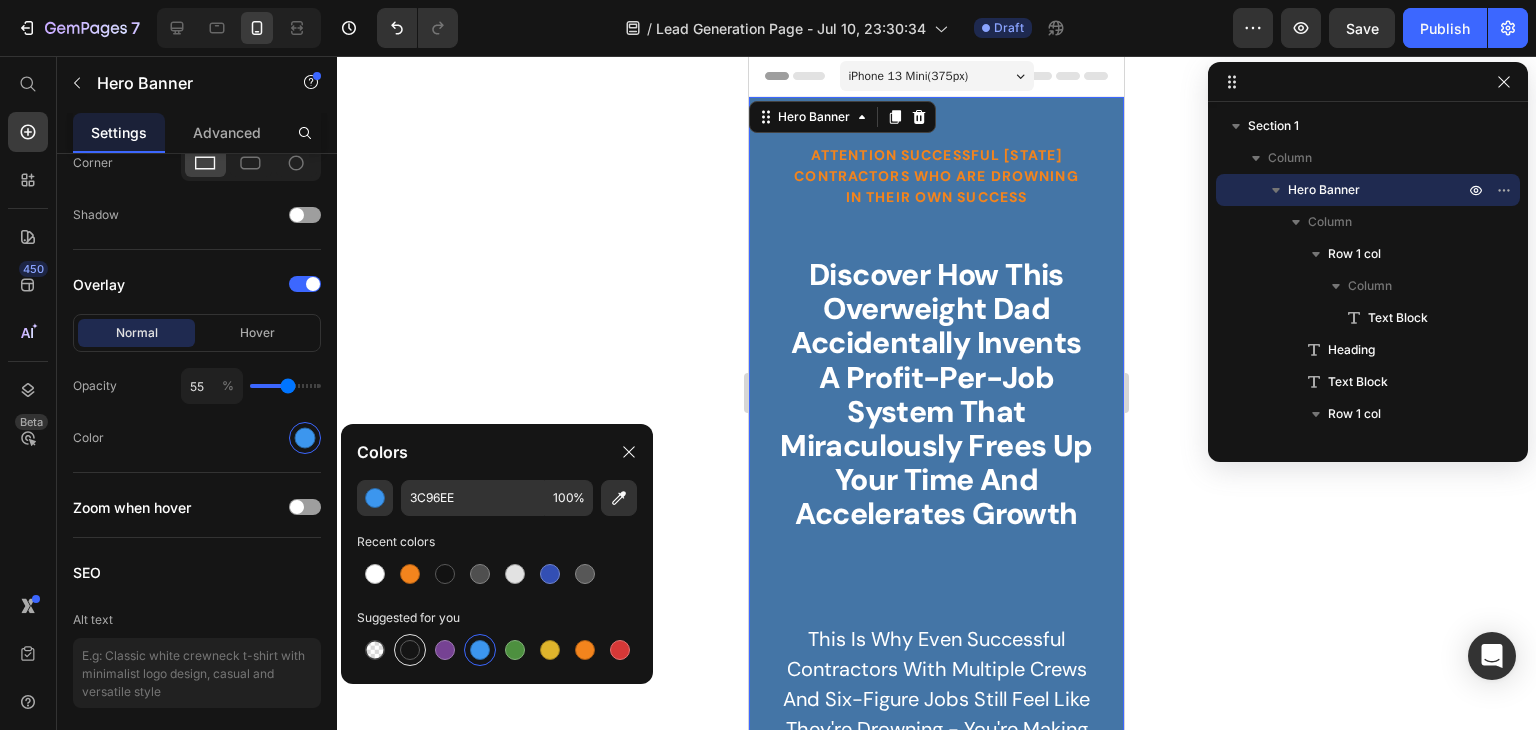 click at bounding box center (410, 650) 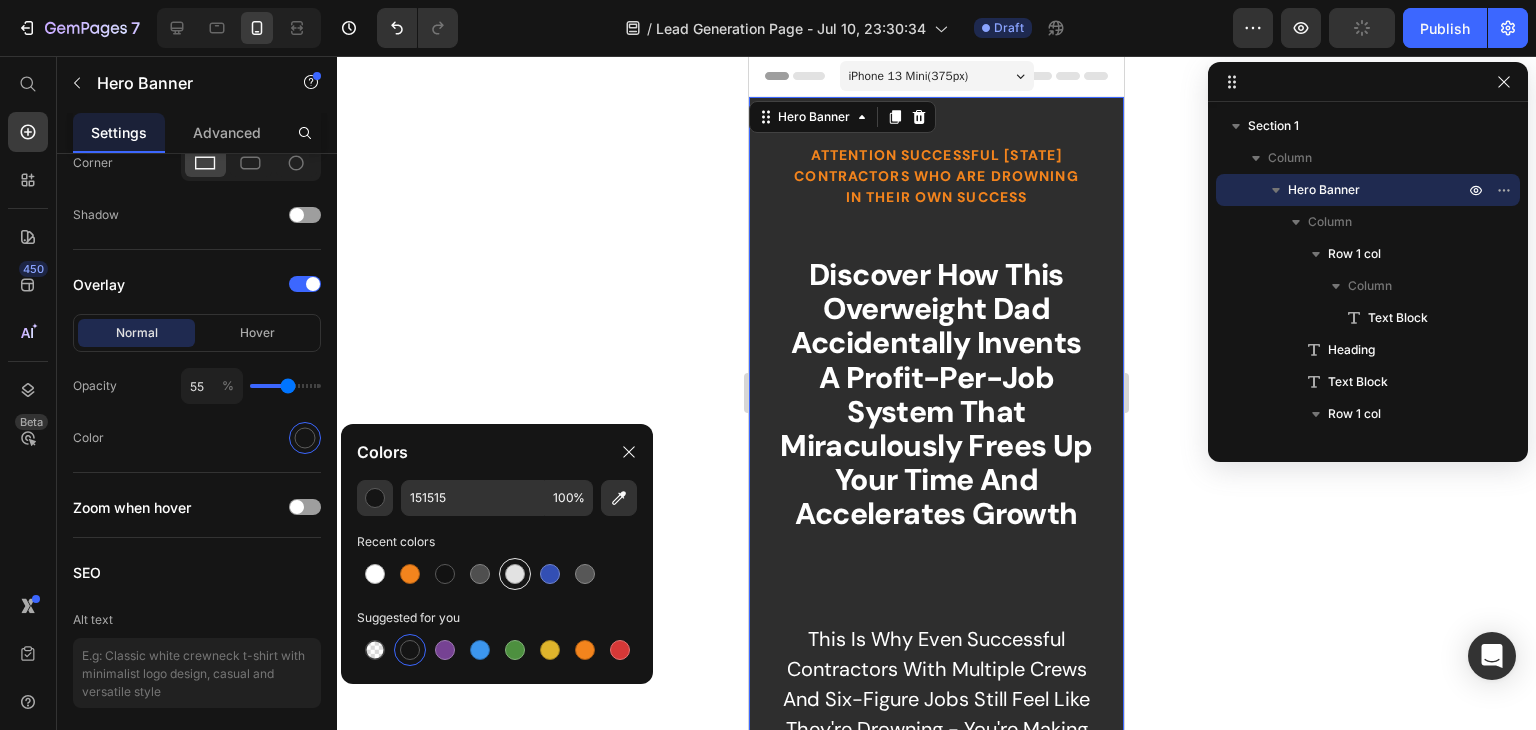 click at bounding box center [515, 574] 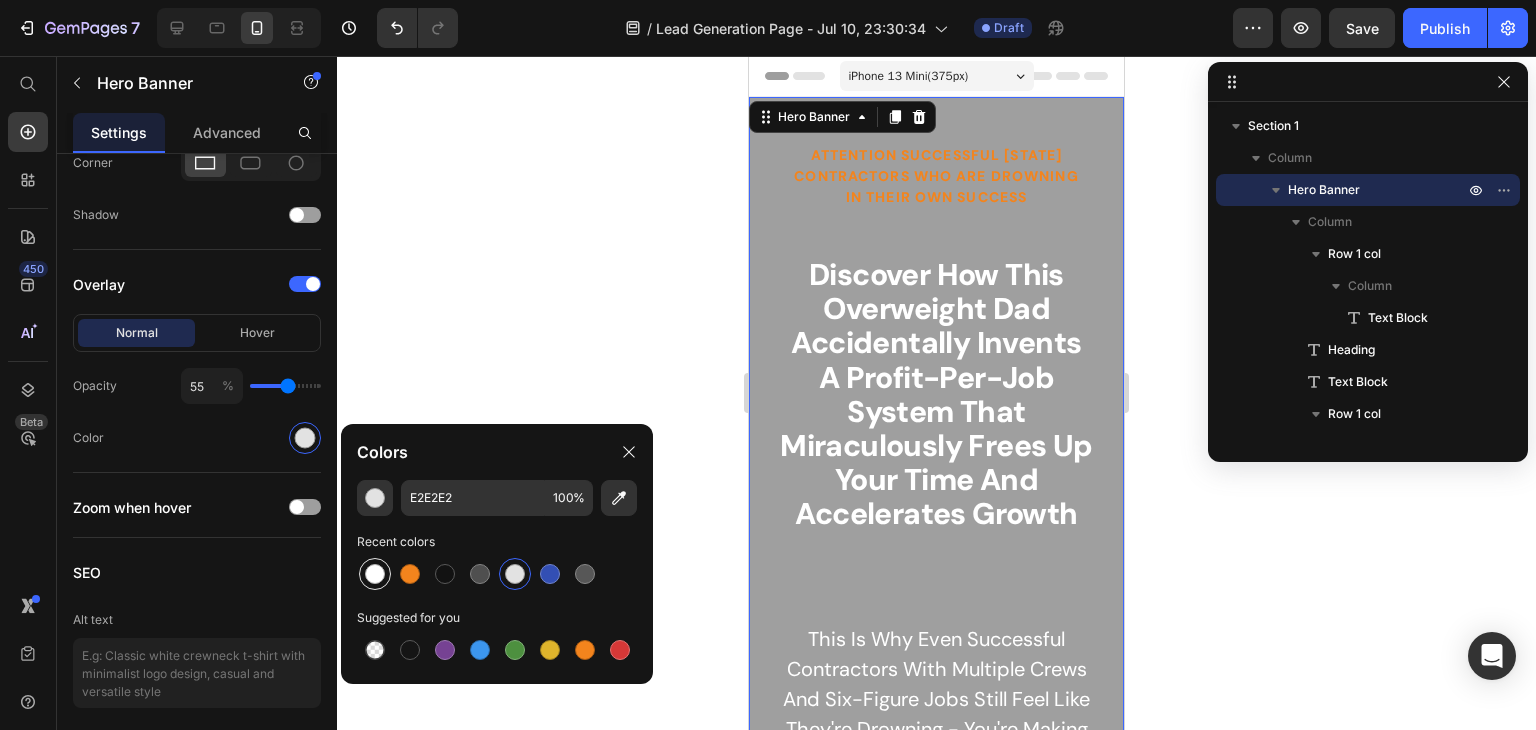 click at bounding box center [375, 574] 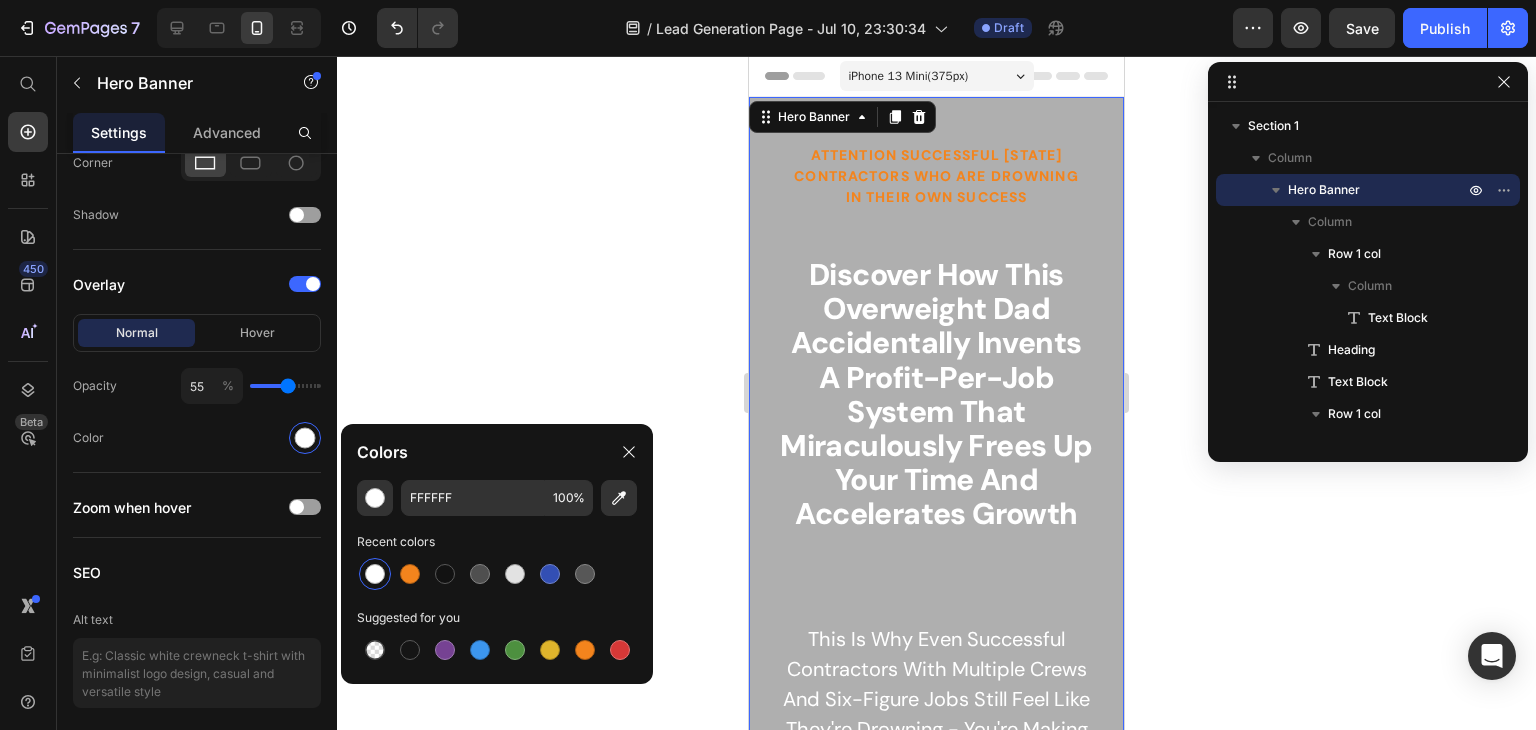 click at bounding box center [375, 574] 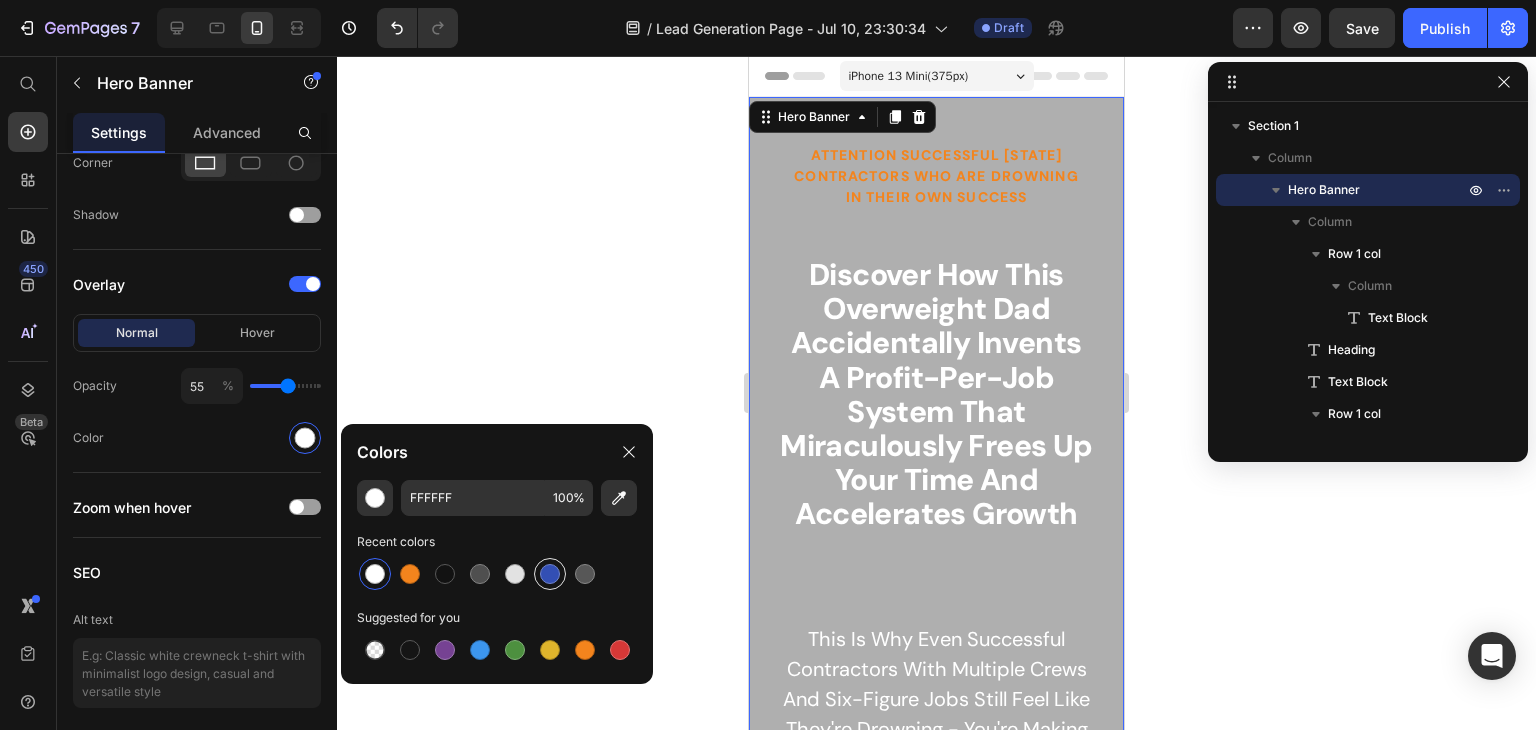 click at bounding box center [550, 574] 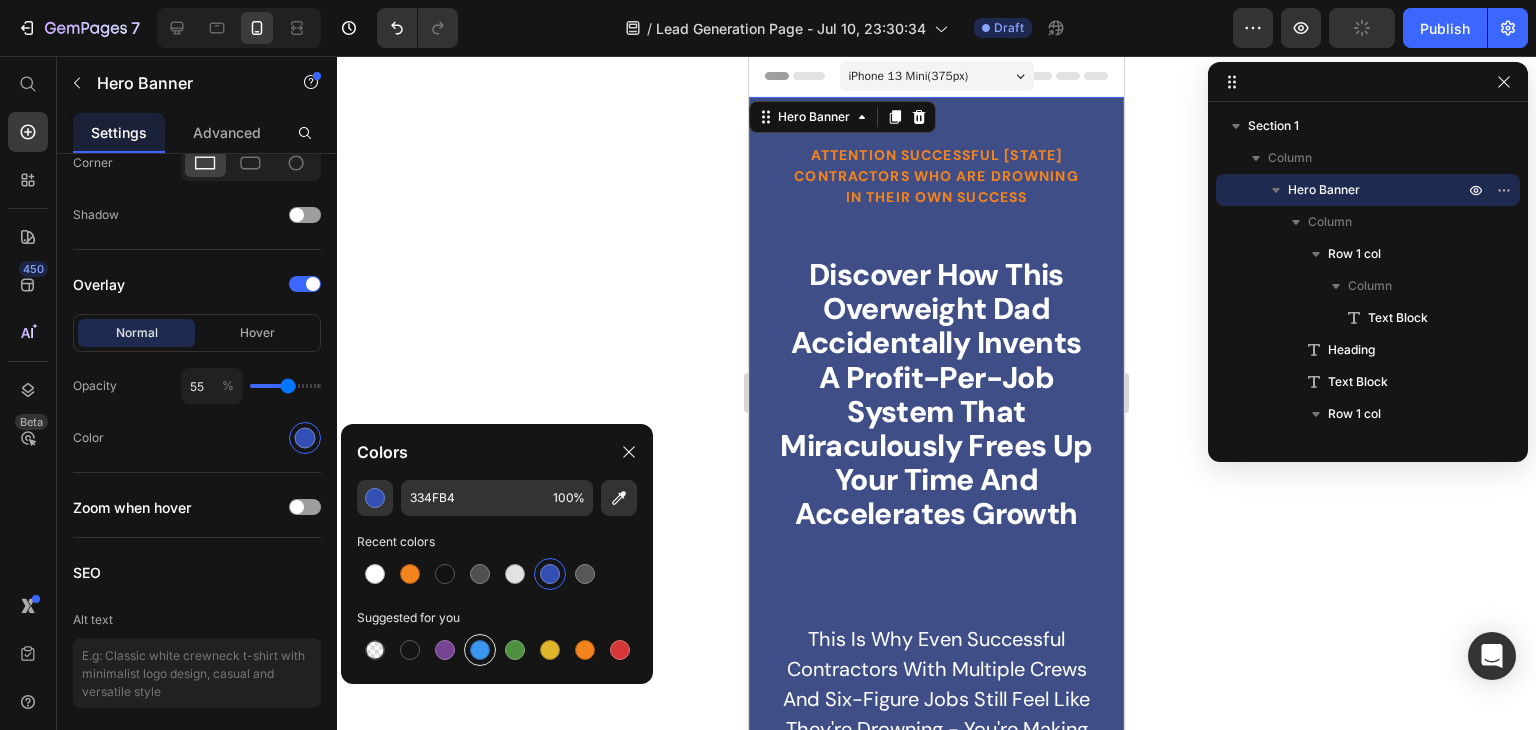 click at bounding box center (480, 650) 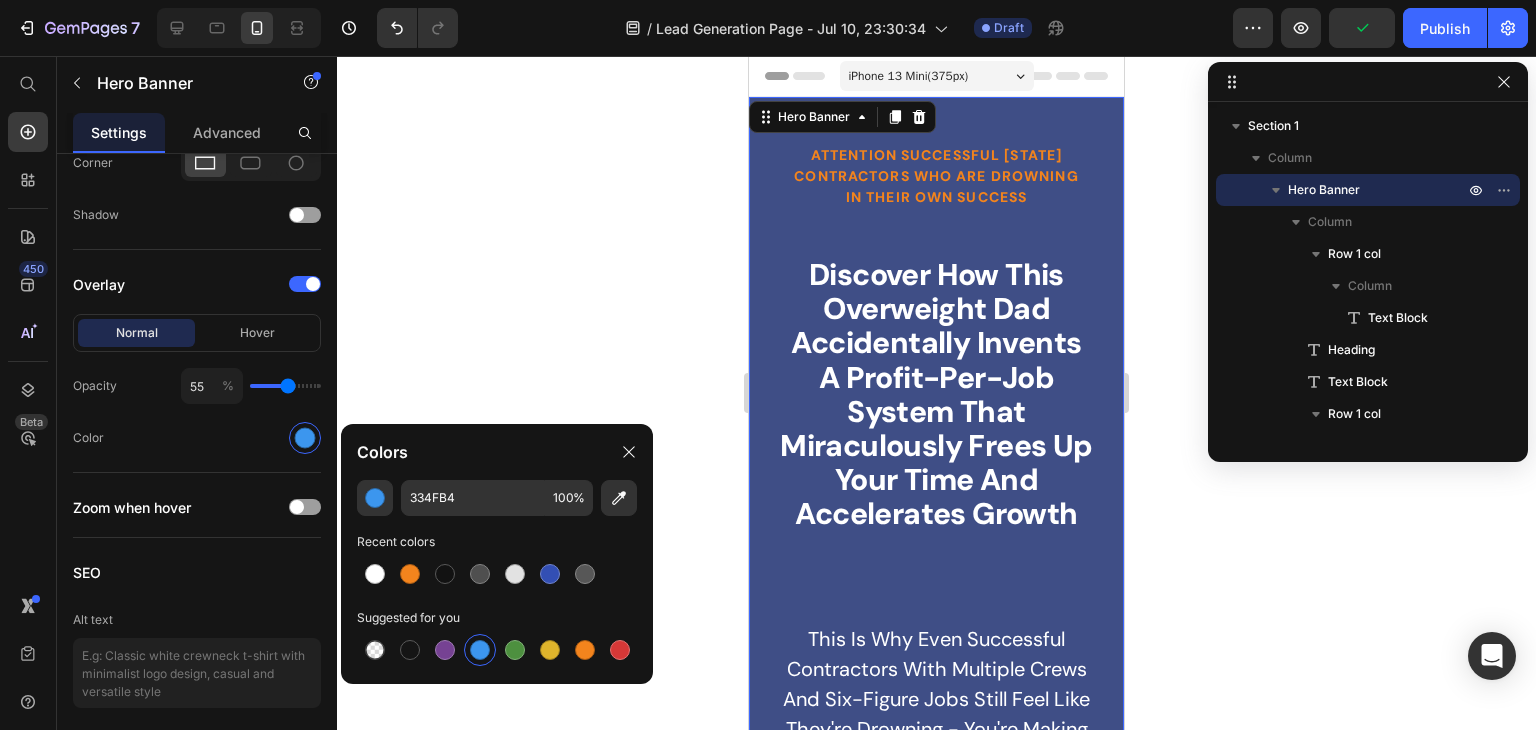 type on "3C96EE" 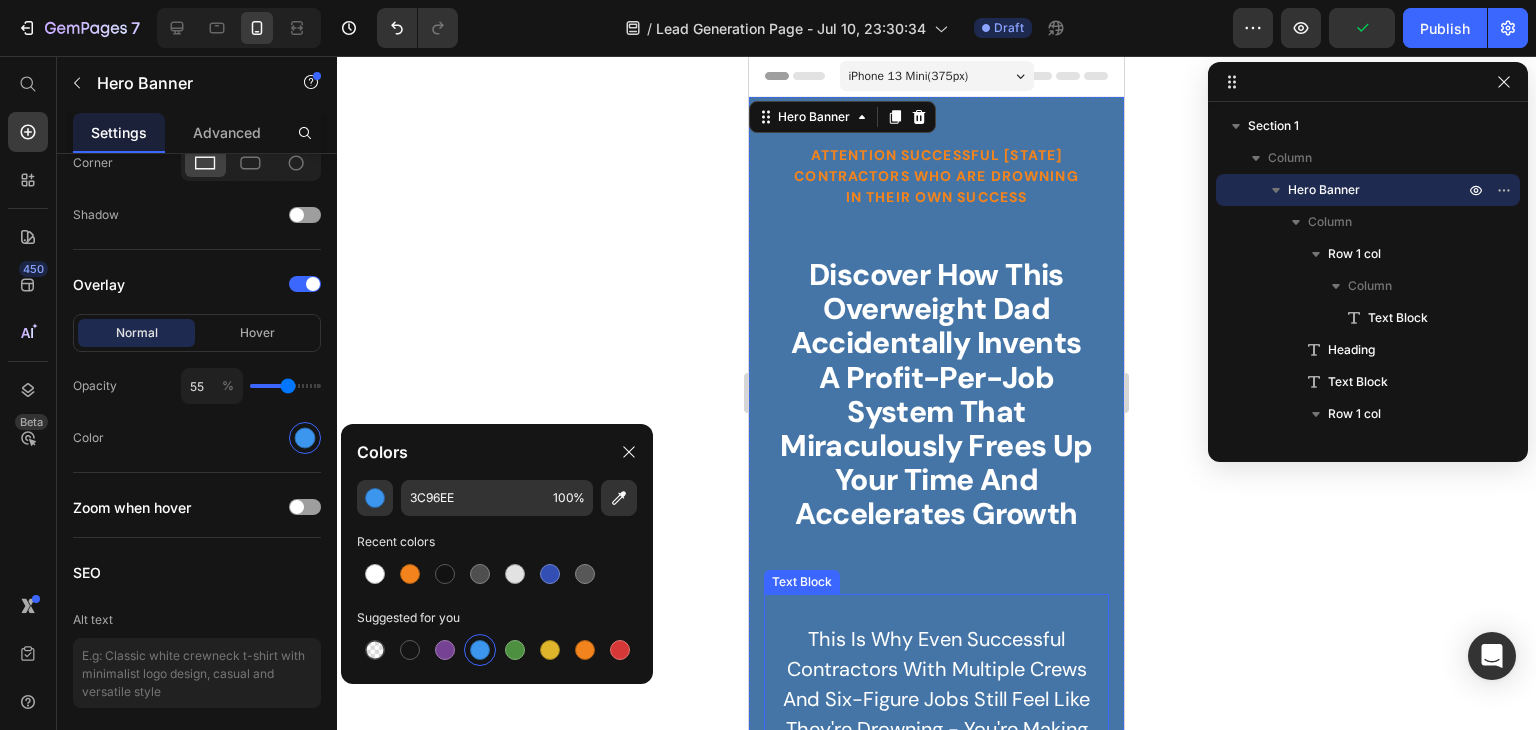 scroll, scrollTop: 248, scrollLeft: 0, axis: vertical 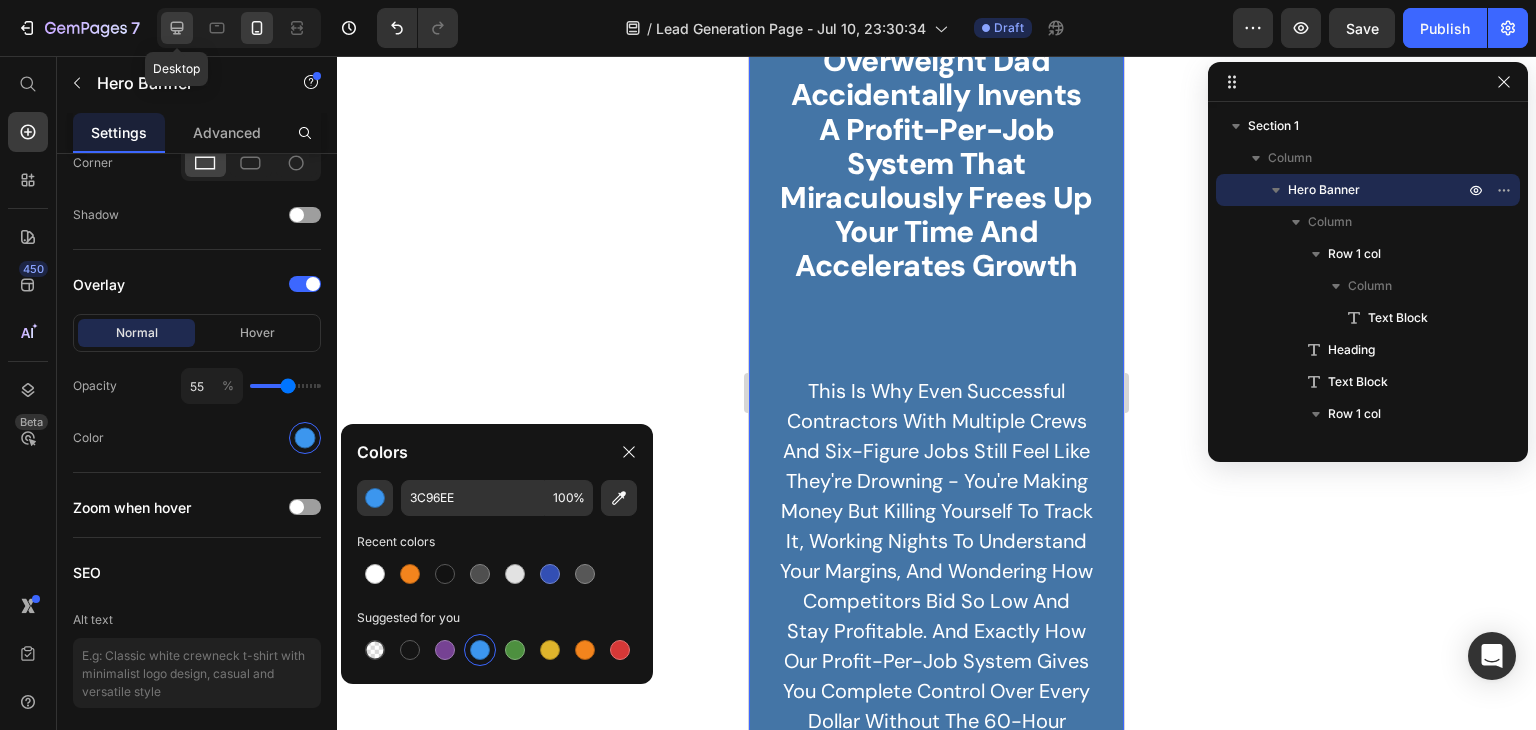 click 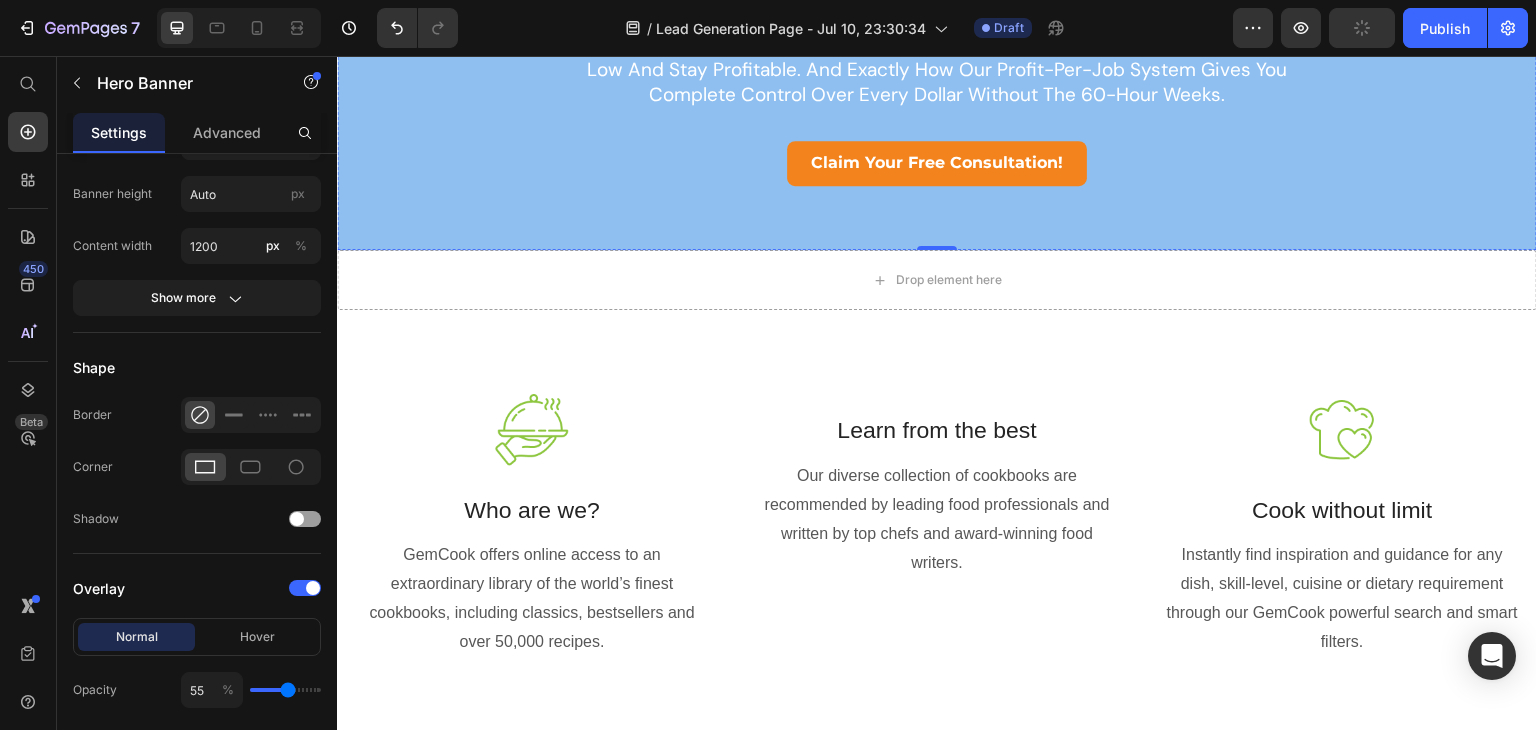 scroll, scrollTop: 0, scrollLeft: 0, axis: both 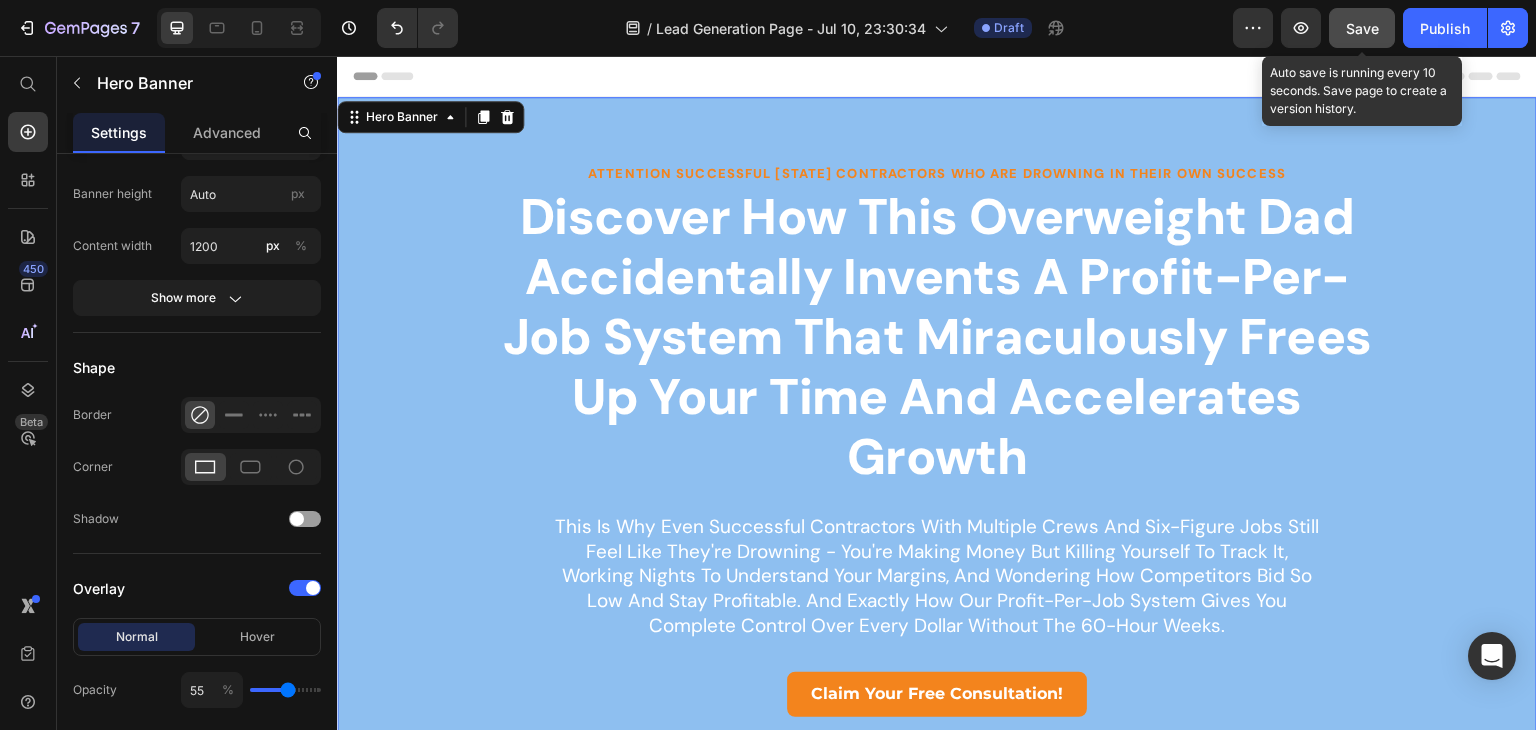 click on "Save" at bounding box center [1362, 28] 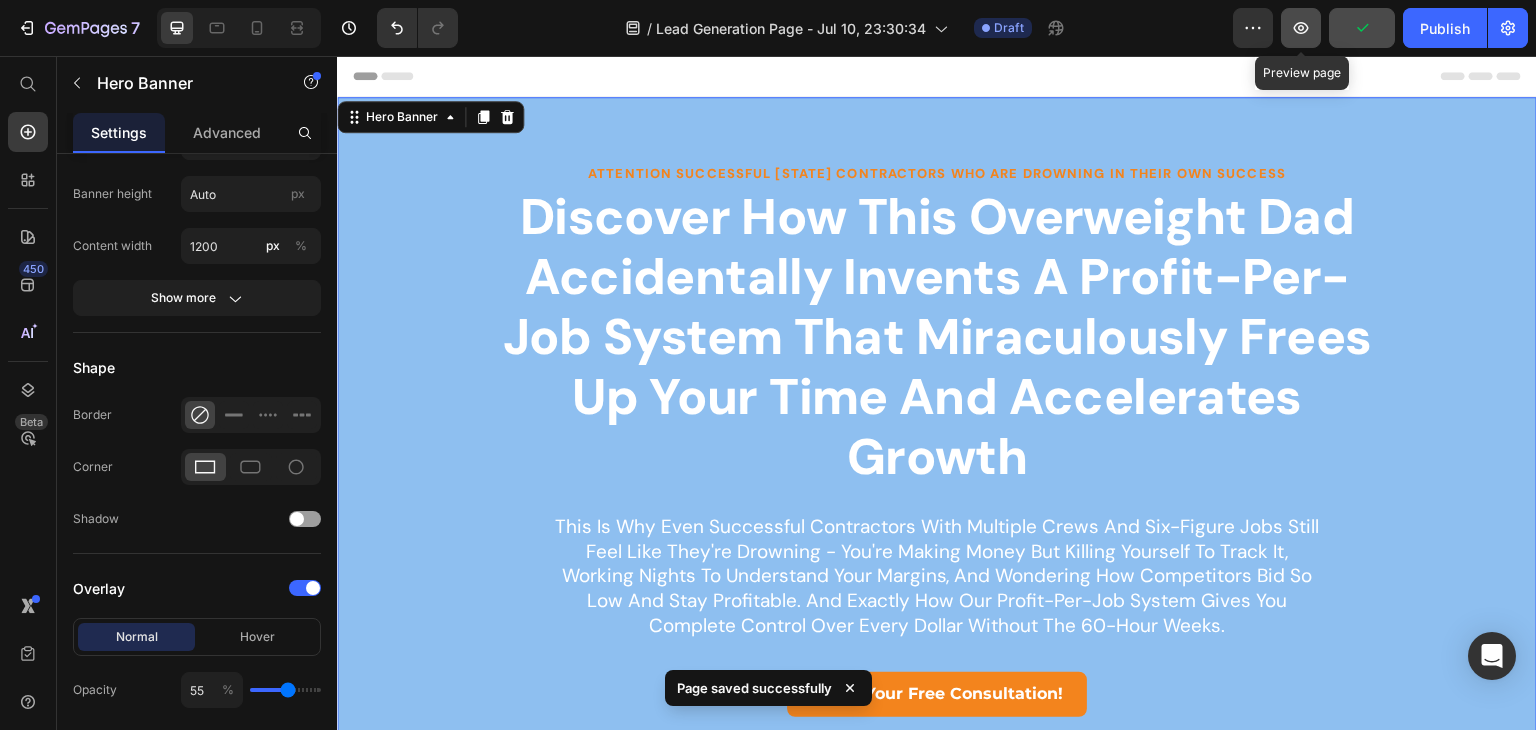 click 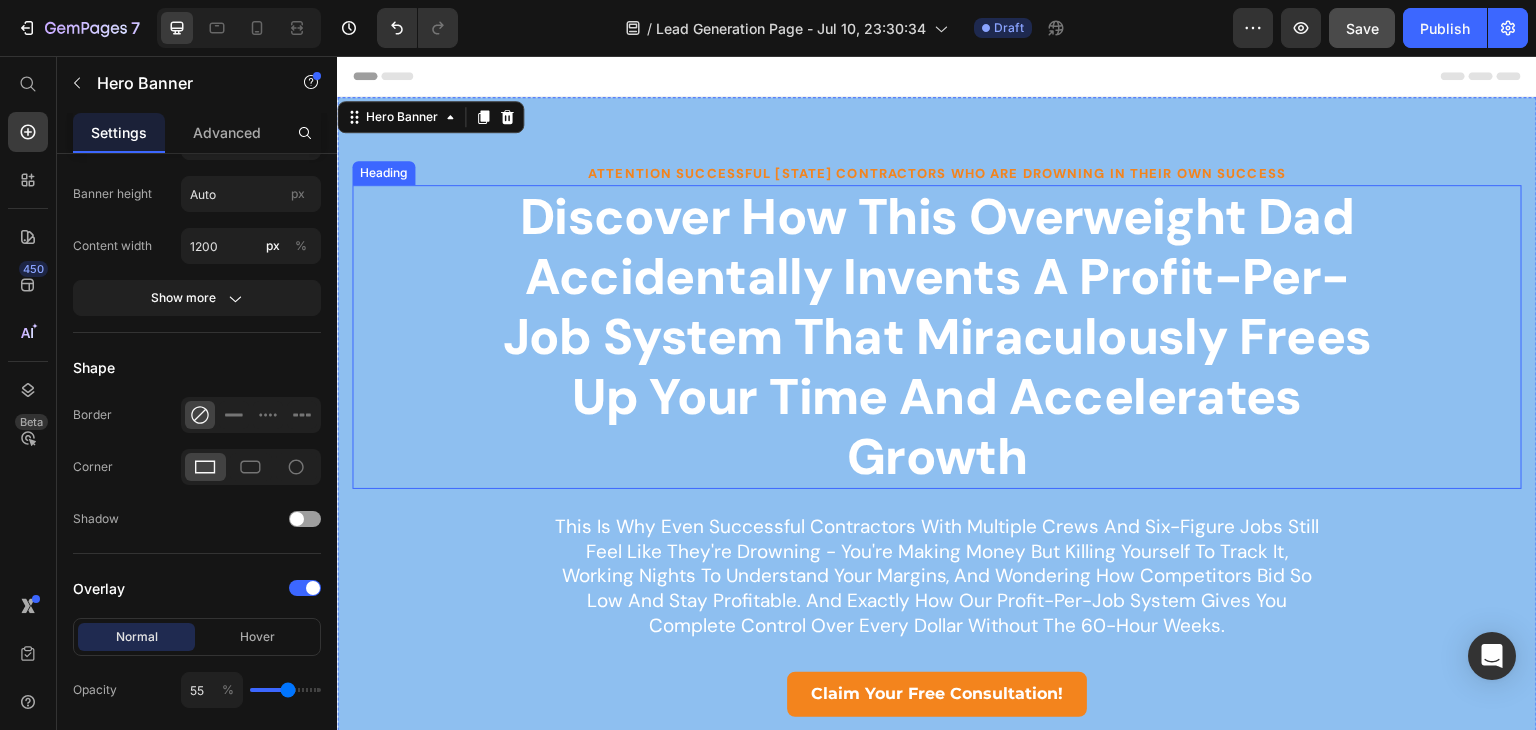 click on "Discover How this overweight Dad Accidentally Invents A Profit-Per-Job system That Miraculously Frees Up Your Time And Accelerates Growth" at bounding box center (937, 337) 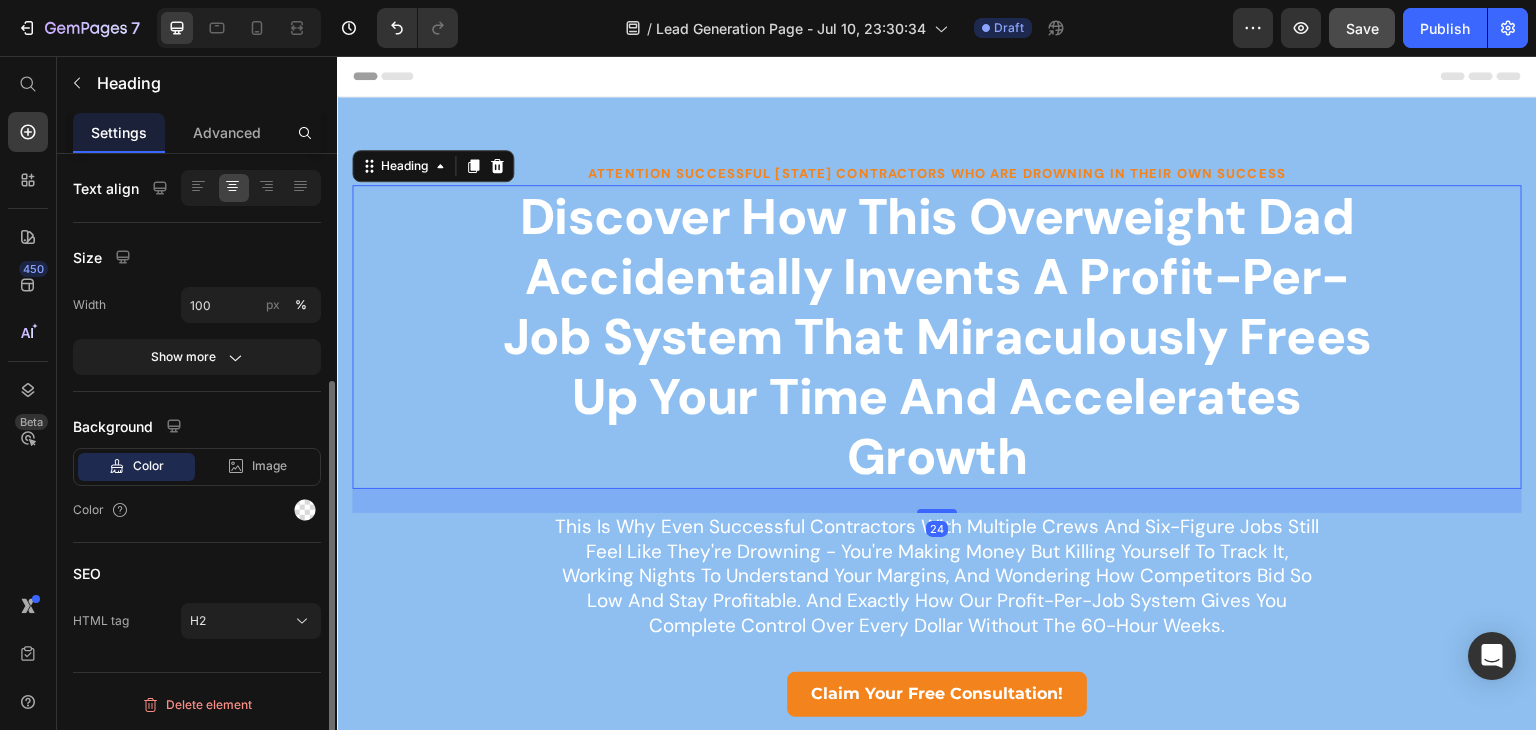 scroll, scrollTop: 0, scrollLeft: 0, axis: both 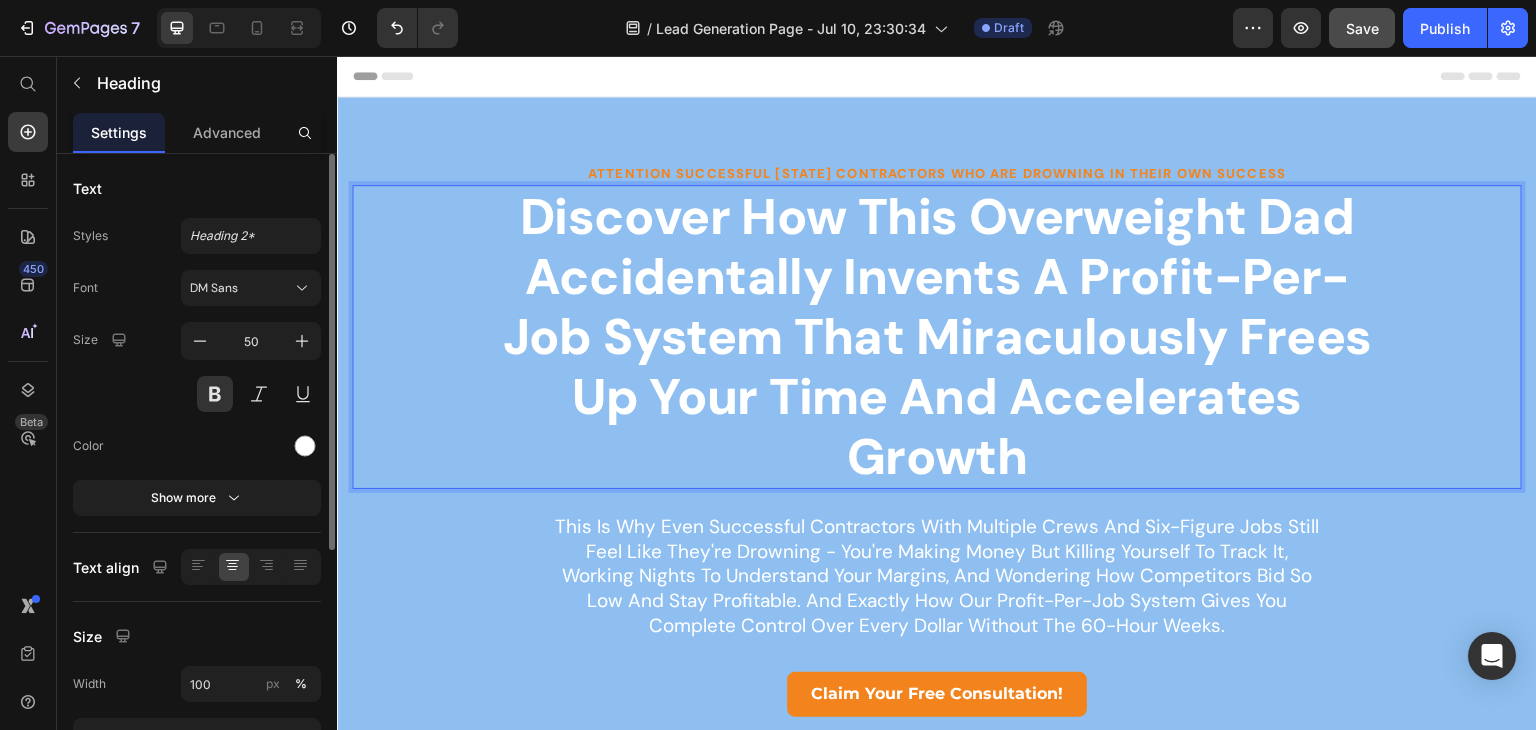 click on "Discover How this overweight Dad Accidentally Invents A Profit-Per-Job system That Miraculously Frees Up Your Time And Accelerates Growth" at bounding box center [937, 337] 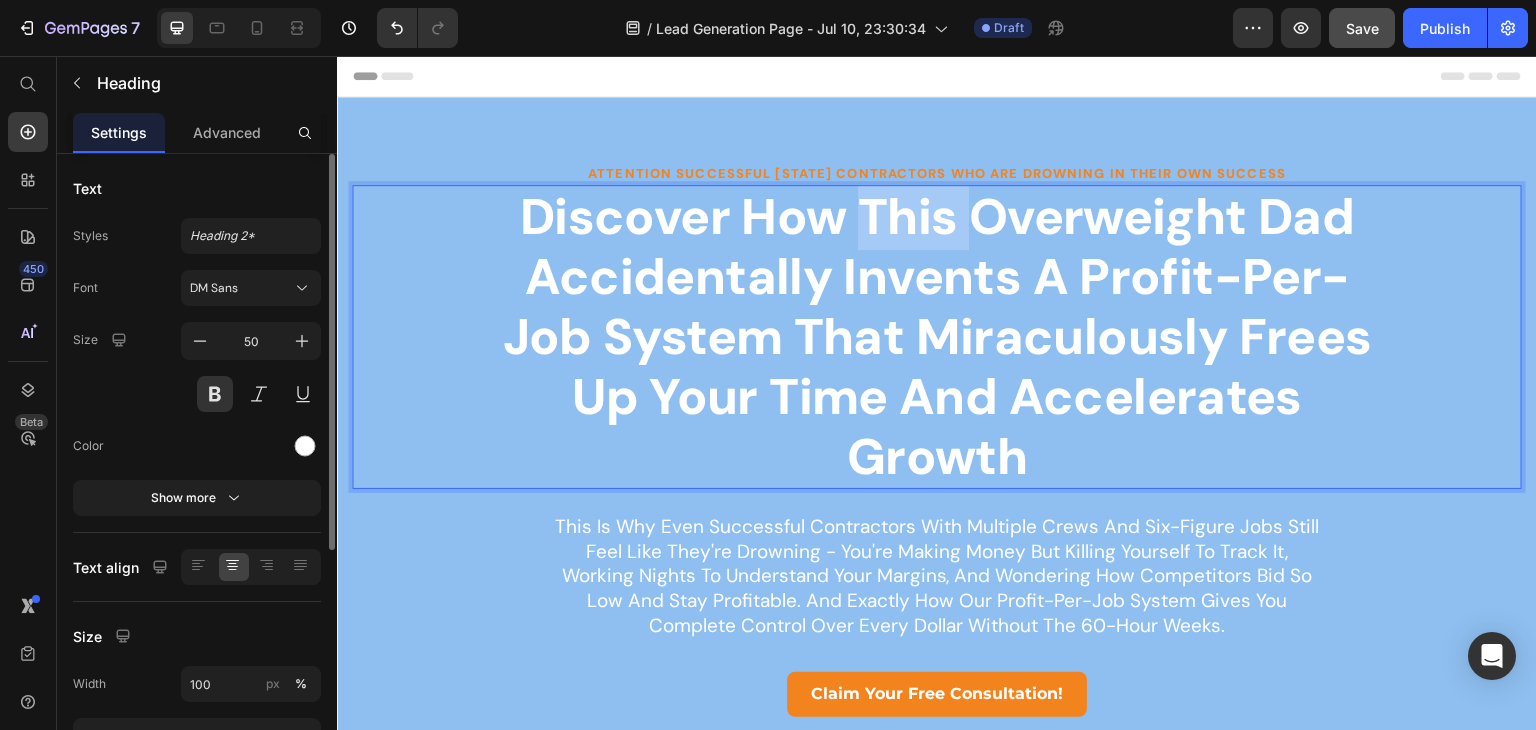 click on "Discover How this overweight Dad Accidentally Invents A Profit-Per-Job system That Miraculously Frees Up Your Time And Accelerates Growth" at bounding box center [937, 337] 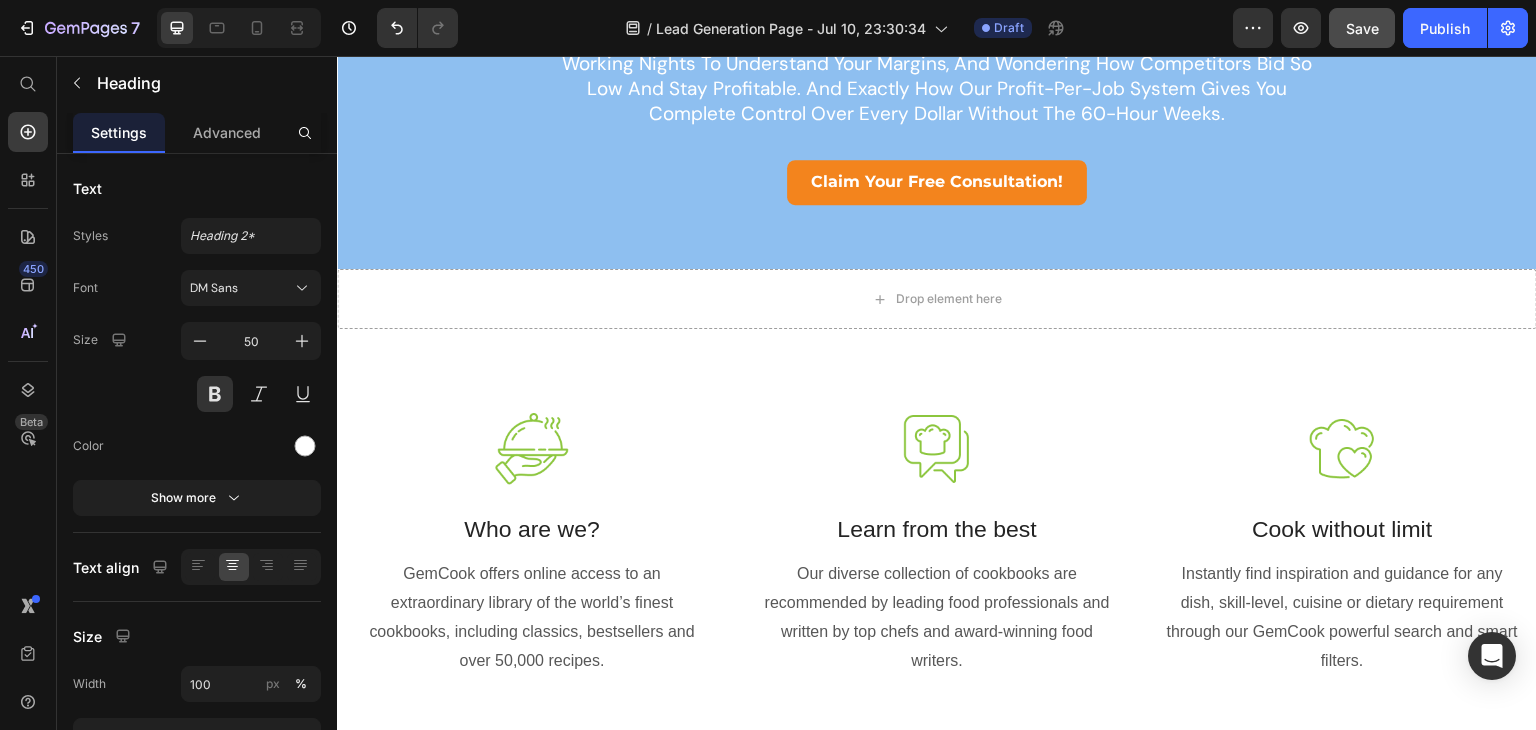 scroll, scrollTop: 552, scrollLeft: 0, axis: vertical 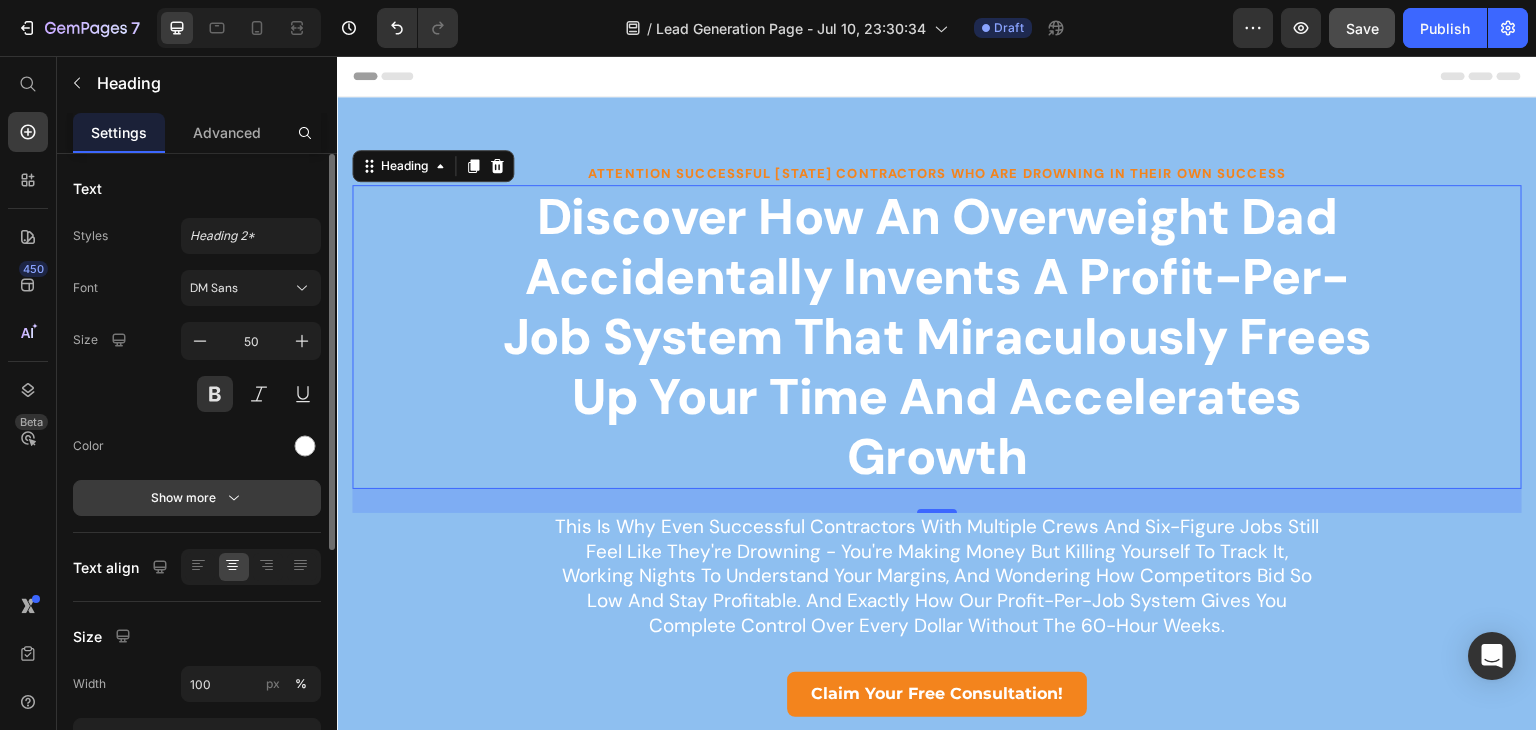 click on "Show more" at bounding box center (197, 498) 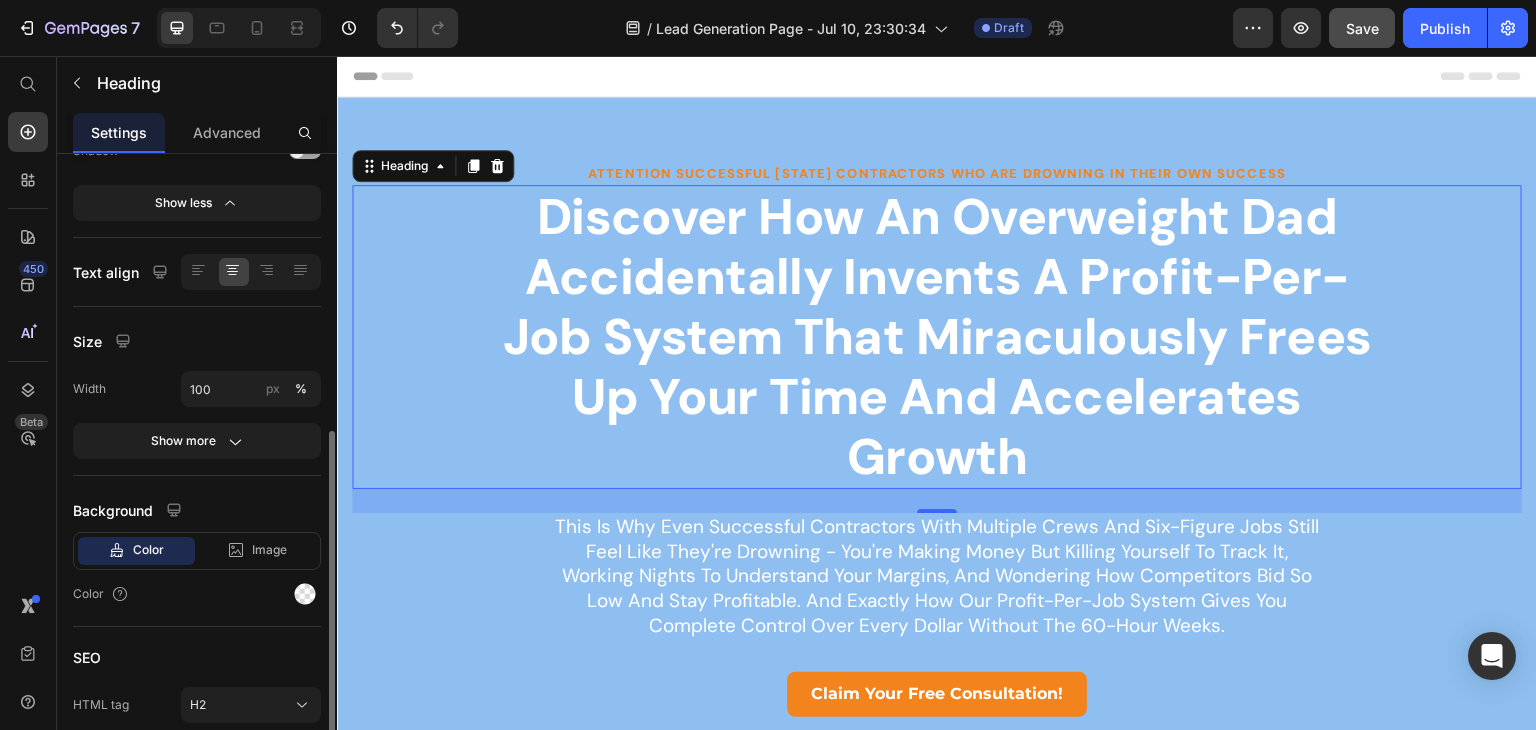 scroll, scrollTop: 636, scrollLeft: 0, axis: vertical 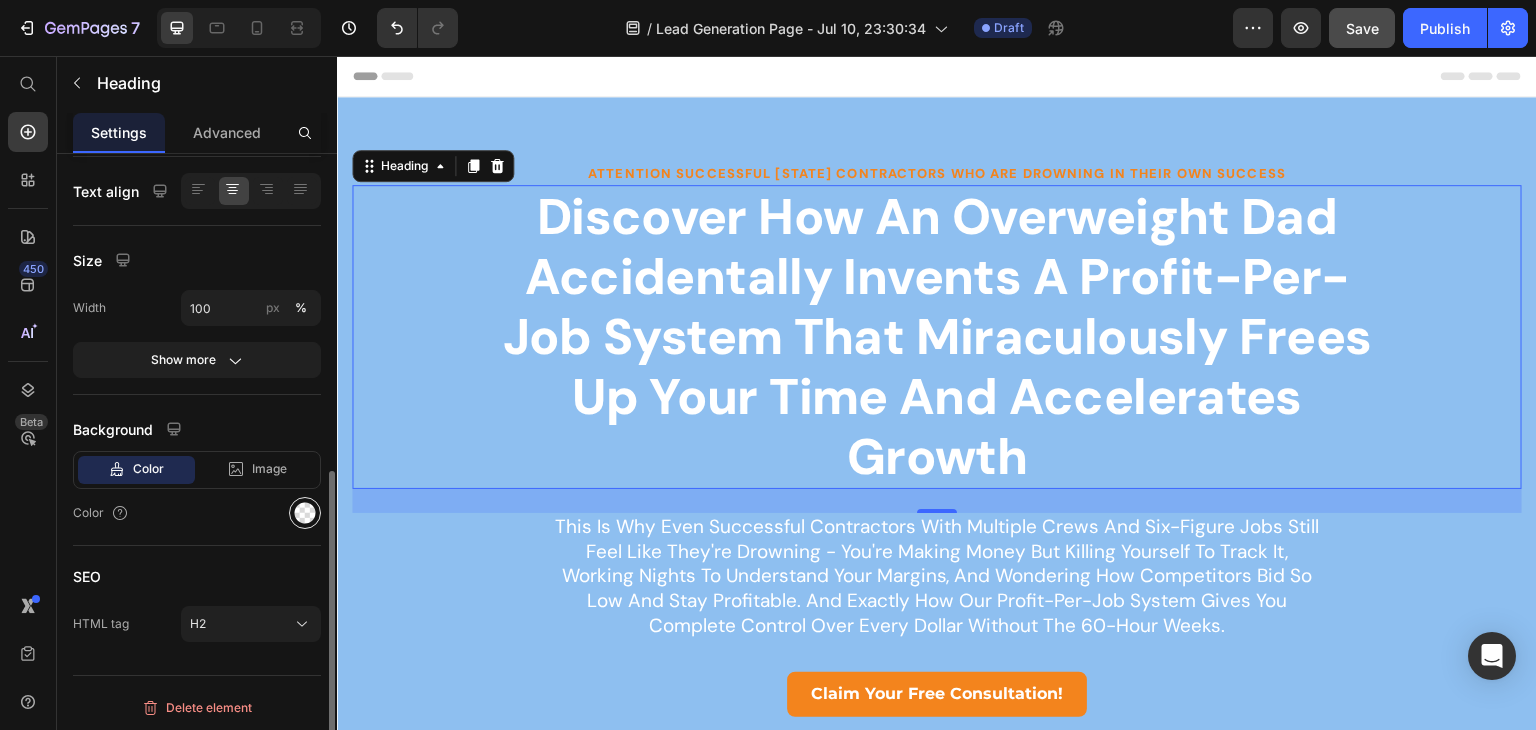 click at bounding box center (305, 513) 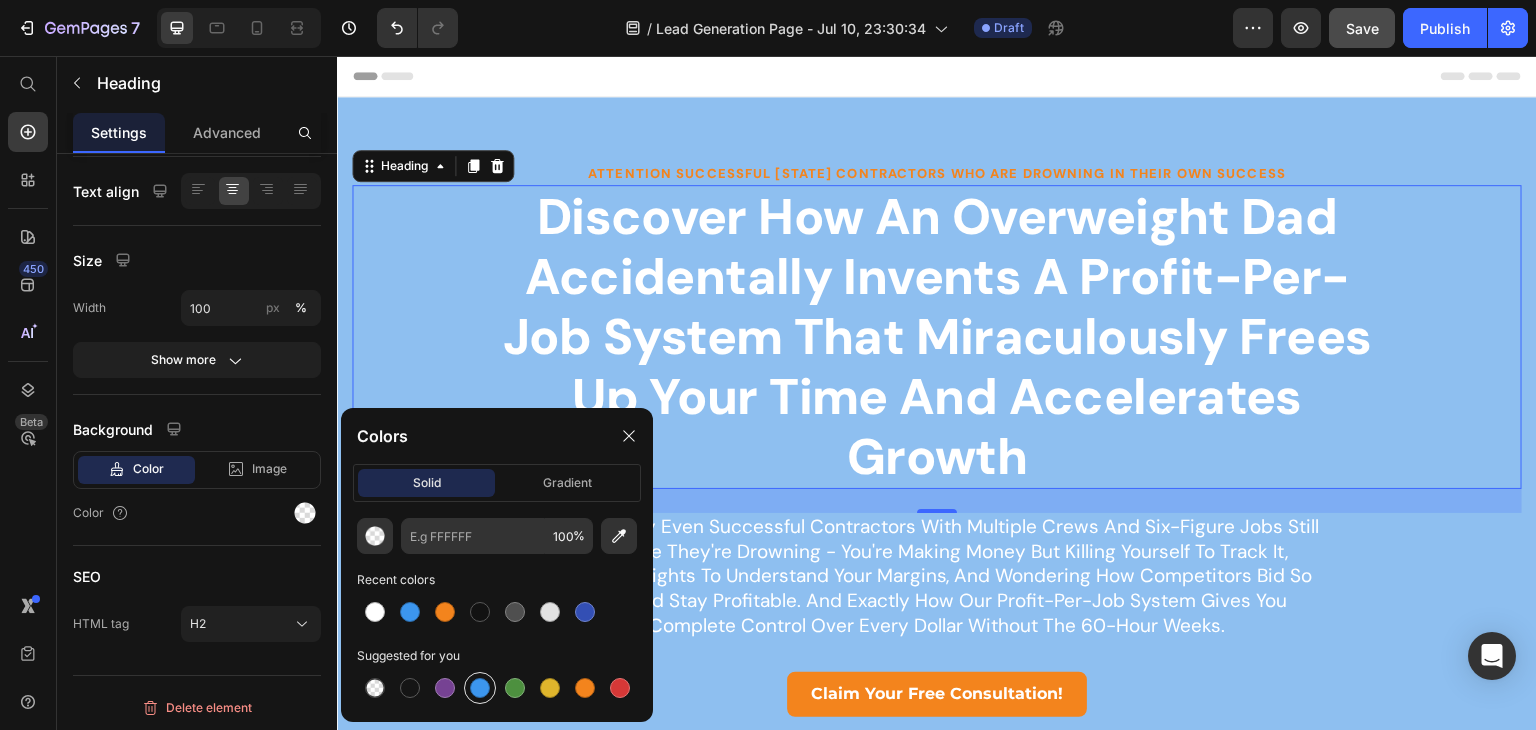 click at bounding box center [480, 688] 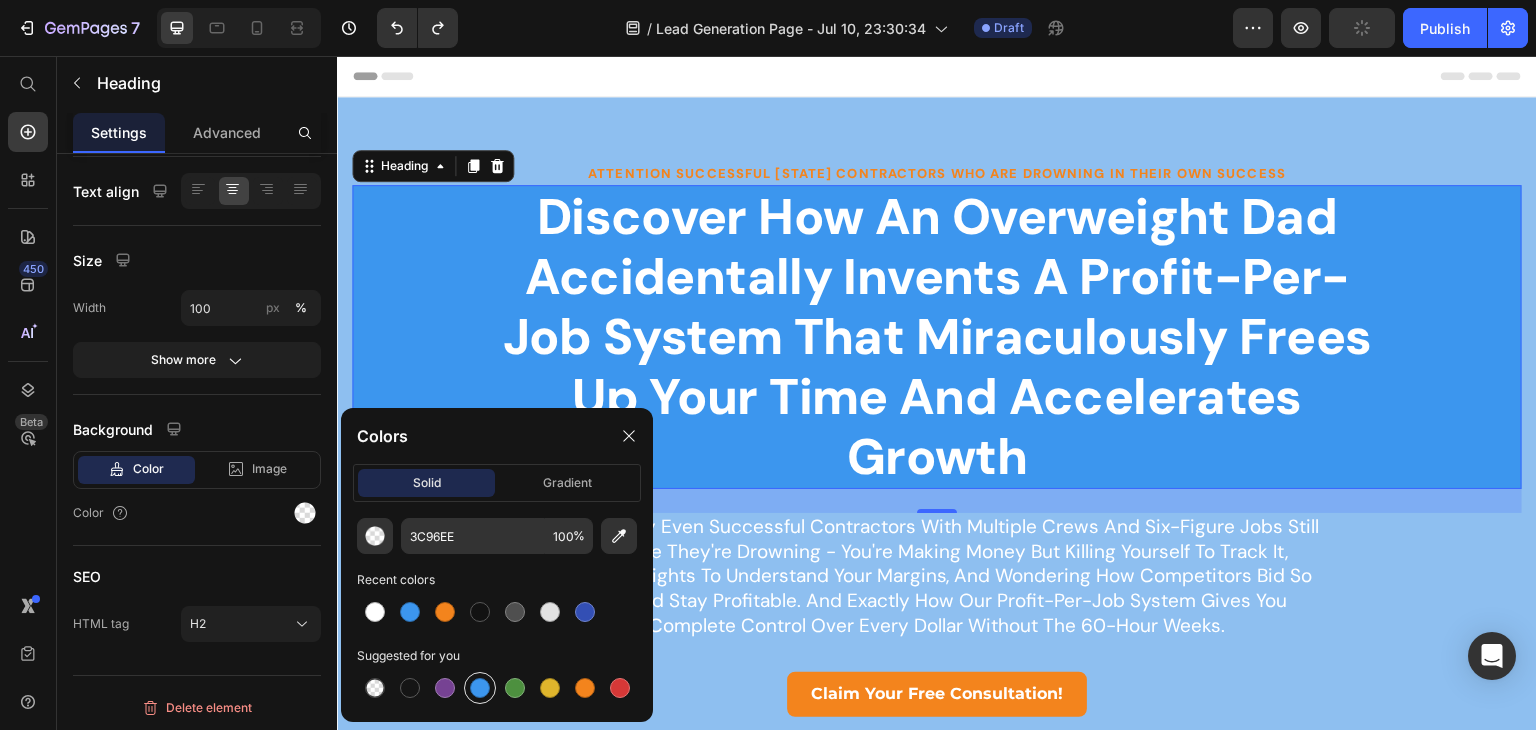 type on "000000" 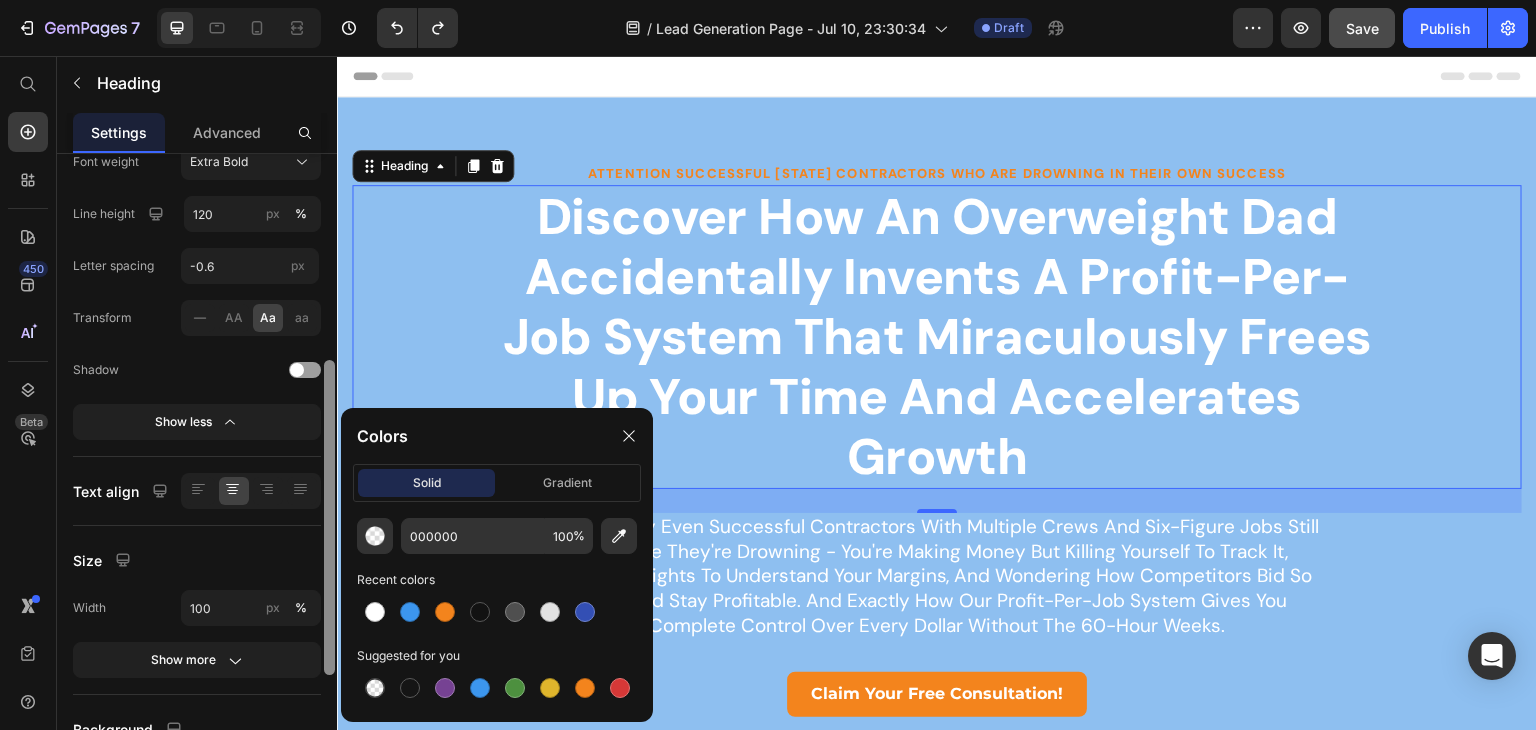scroll, scrollTop: 323, scrollLeft: 0, axis: vertical 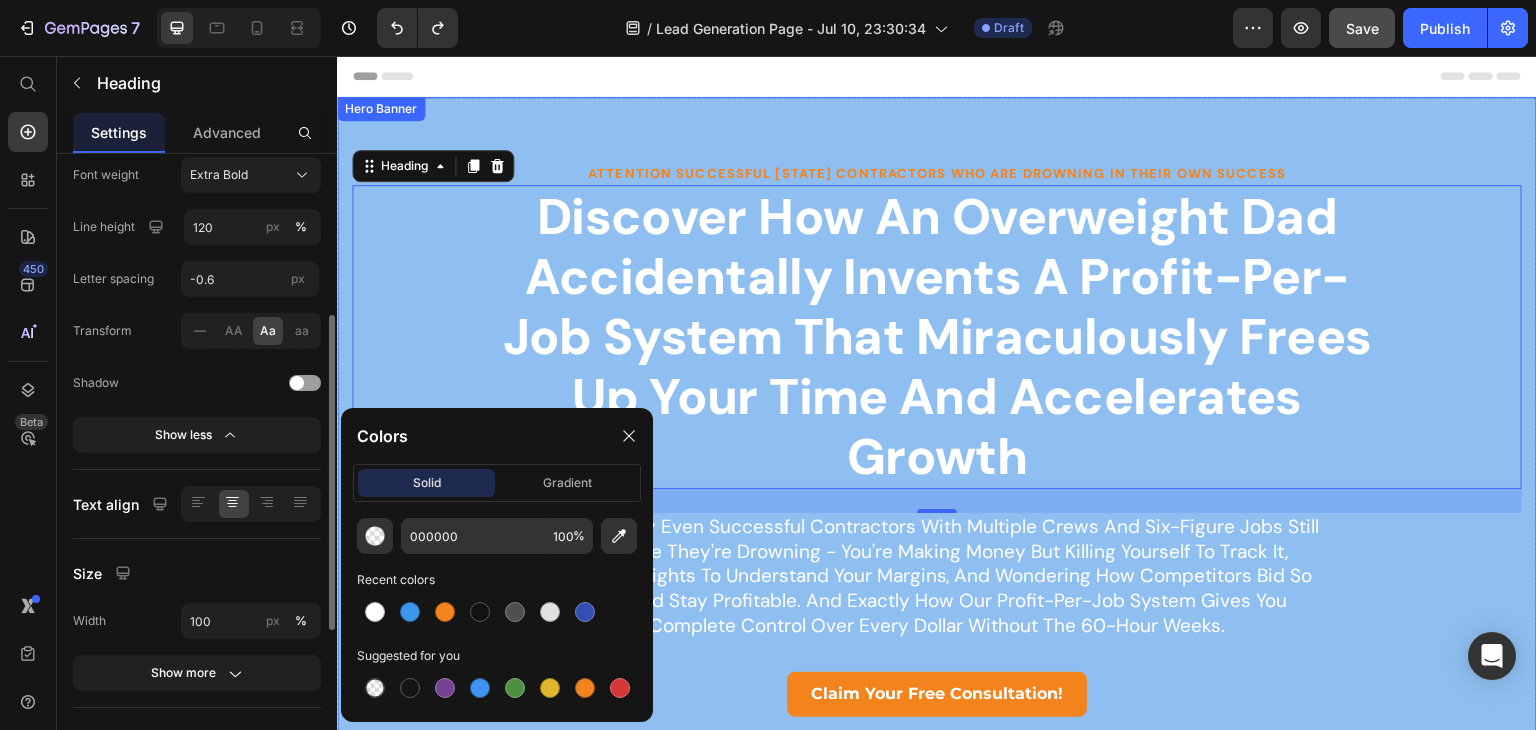 click on "ATTENTION SUCCESSFUL [STATE] CONTRACTORS WHO ARE DROWNING IN THEIR OWN SUCCESS Text Block Row Discover How An overweight Dad Accidentally Invents A Profit-Per-Job system That Miraculously Frees Up Your Time And Accelerates Growth Heading   24 This is why even successful contractors with multiple crews and six-figure jobs still feel like they're drowning - you're making money but killing yourself to track it, working nights to understand your margins, and wondering how competitors bid so low and stay profitable. And exactly how our Profit-Per-Job System gives you complete control over every dollar without the 60-hour weeks. Text Block claim your free consultation! Button Row" at bounding box center [937, 439] 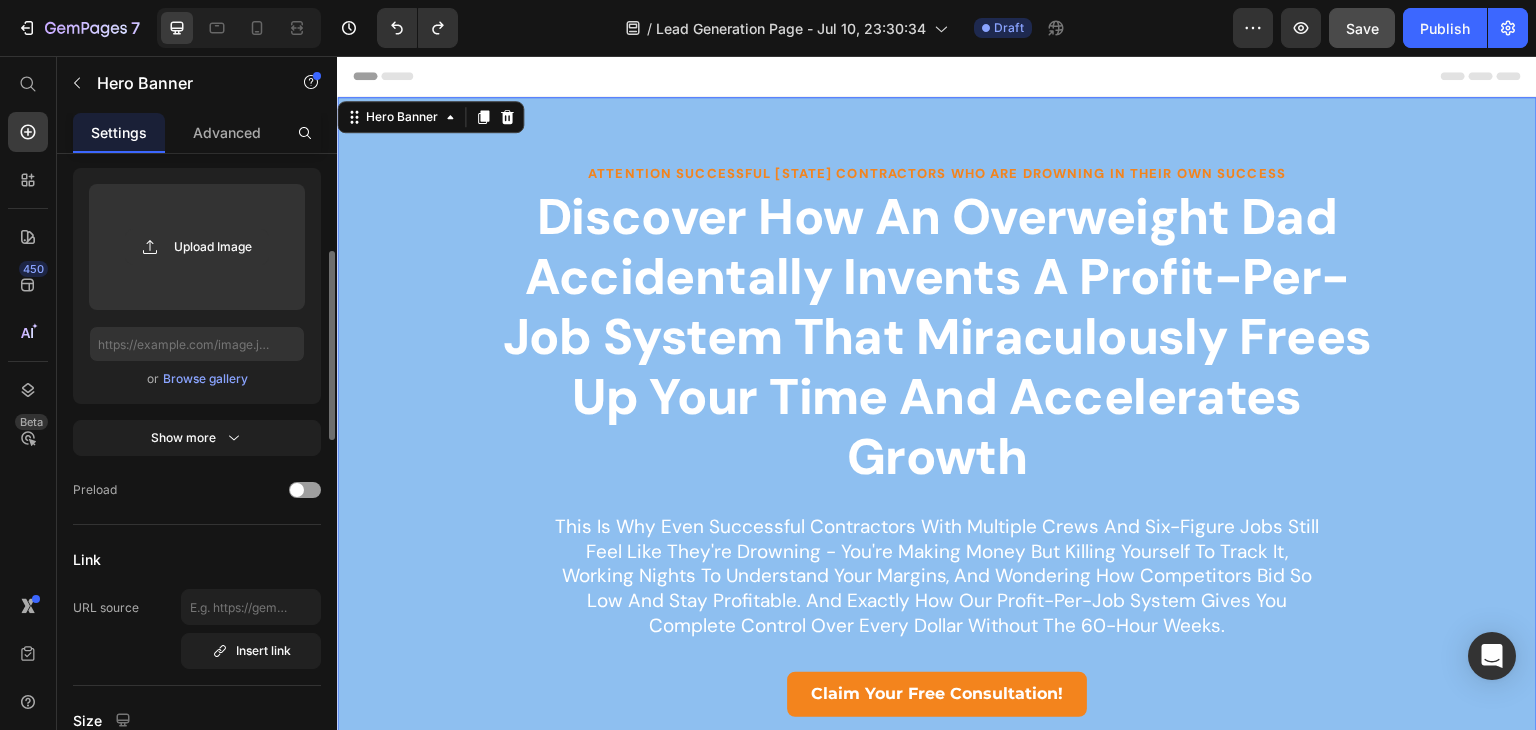 scroll, scrollTop: 0, scrollLeft: 0, axis: both 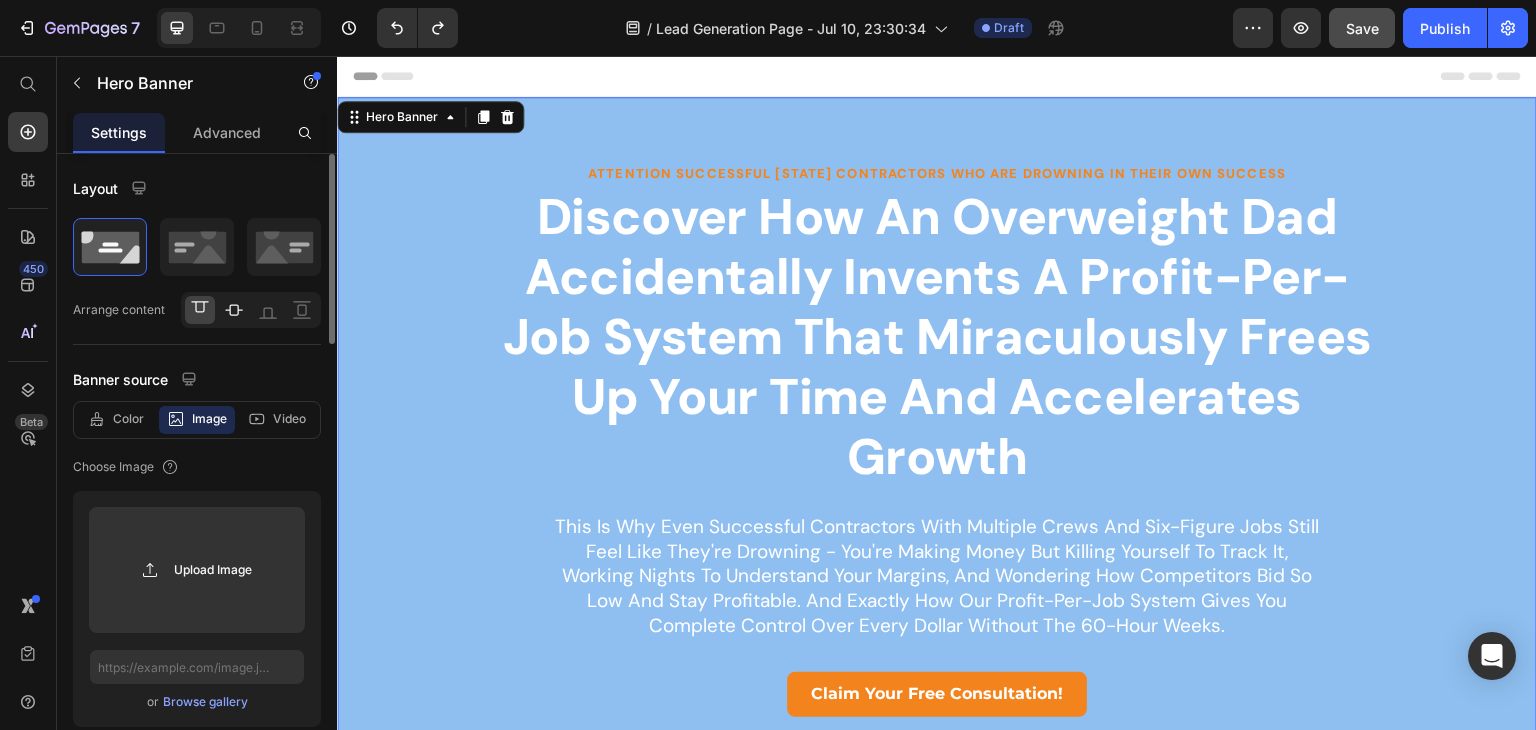 click 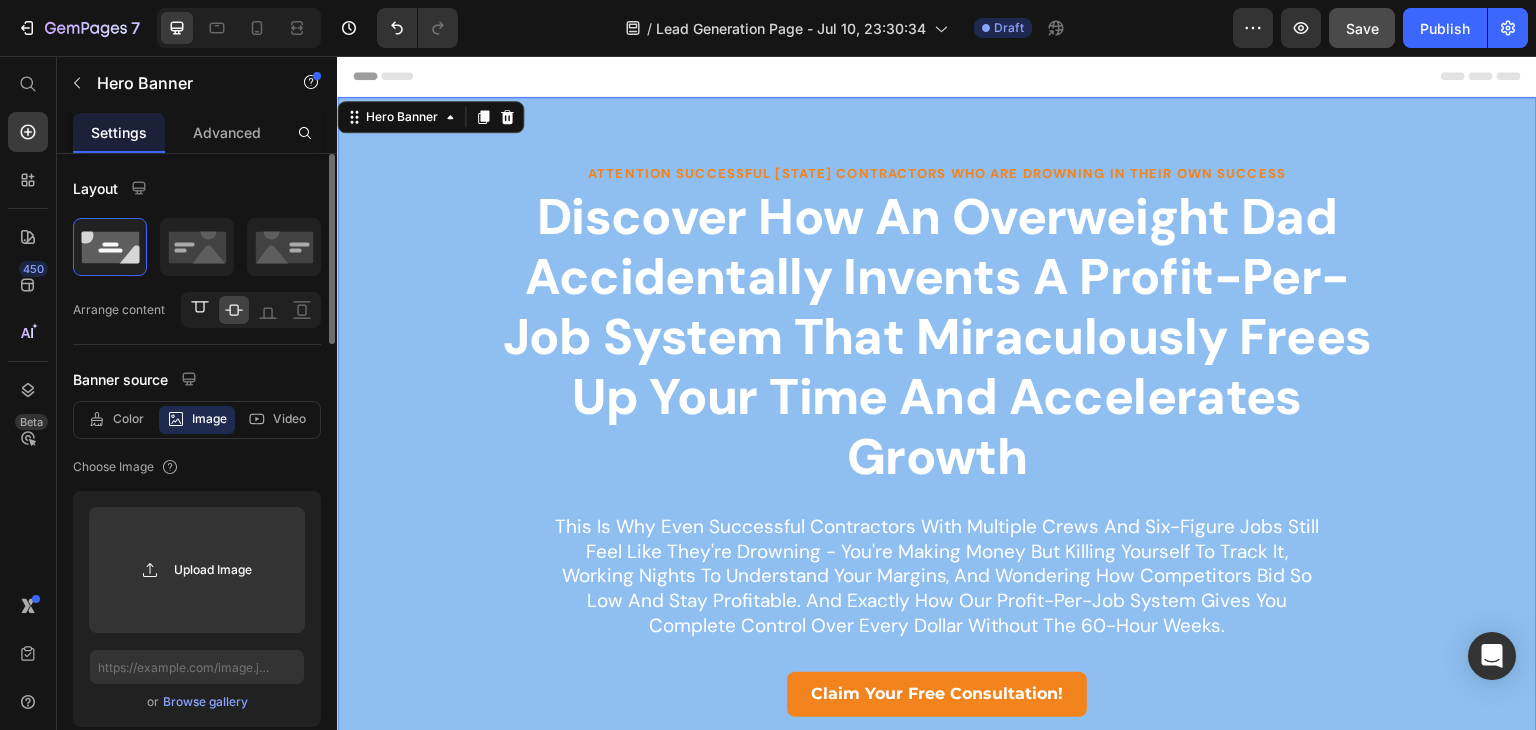click 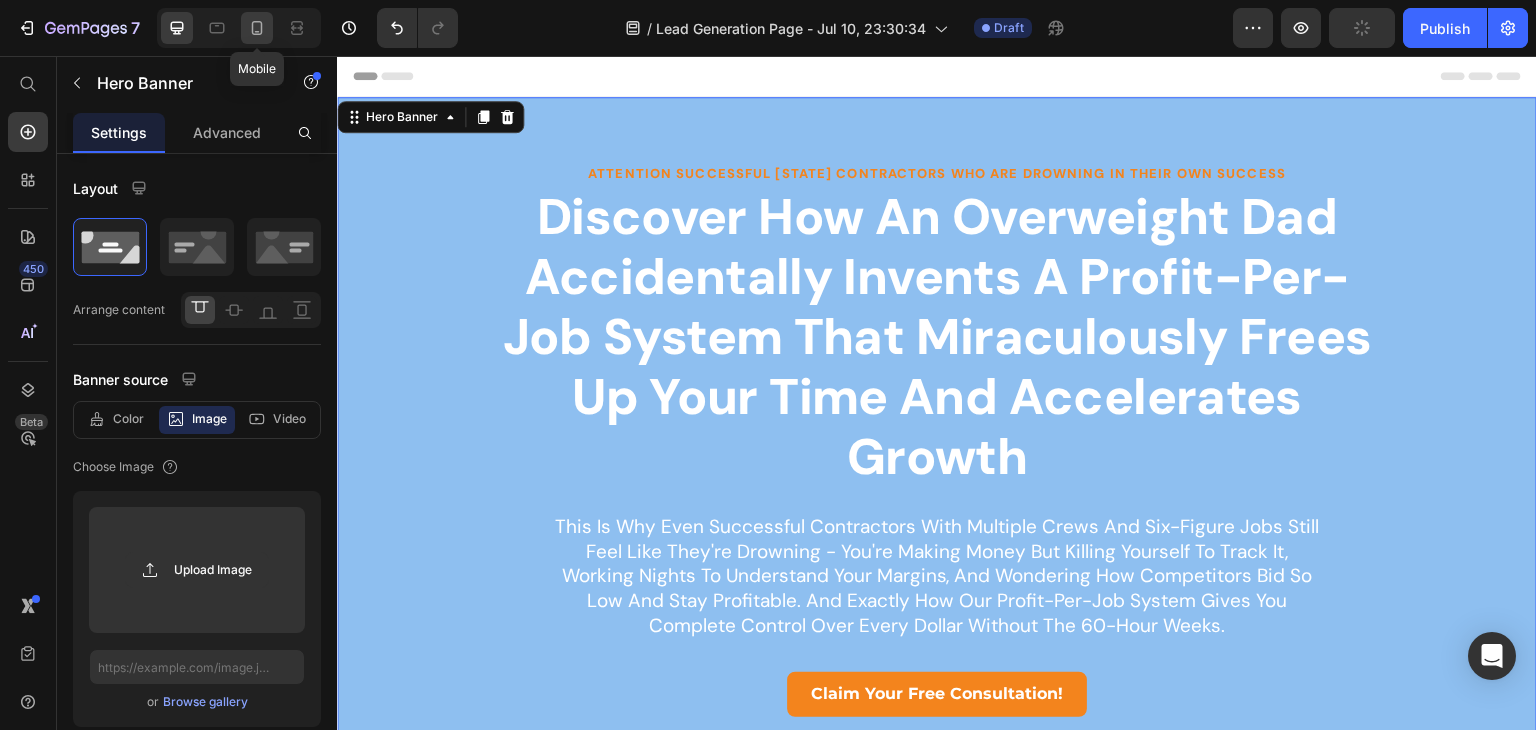 click 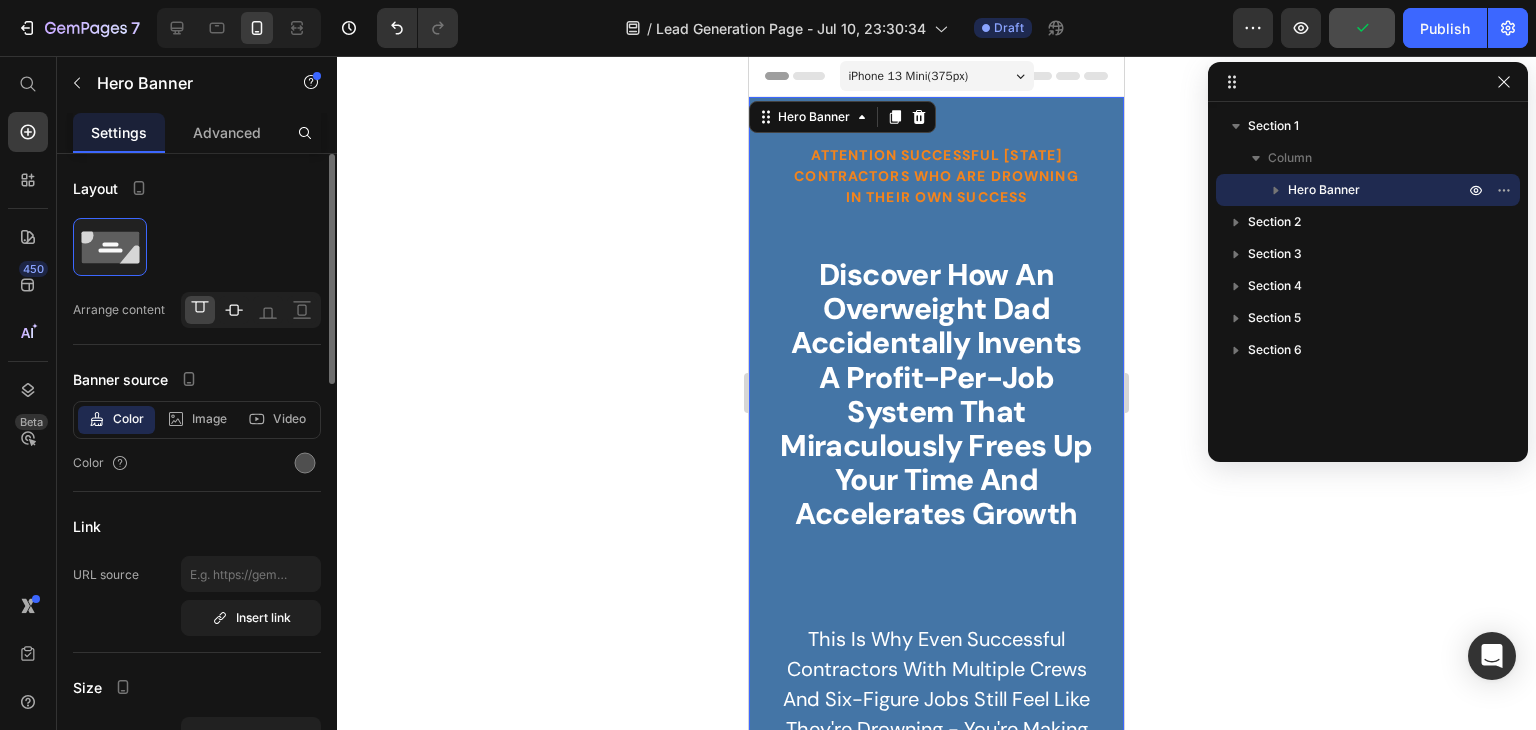 click 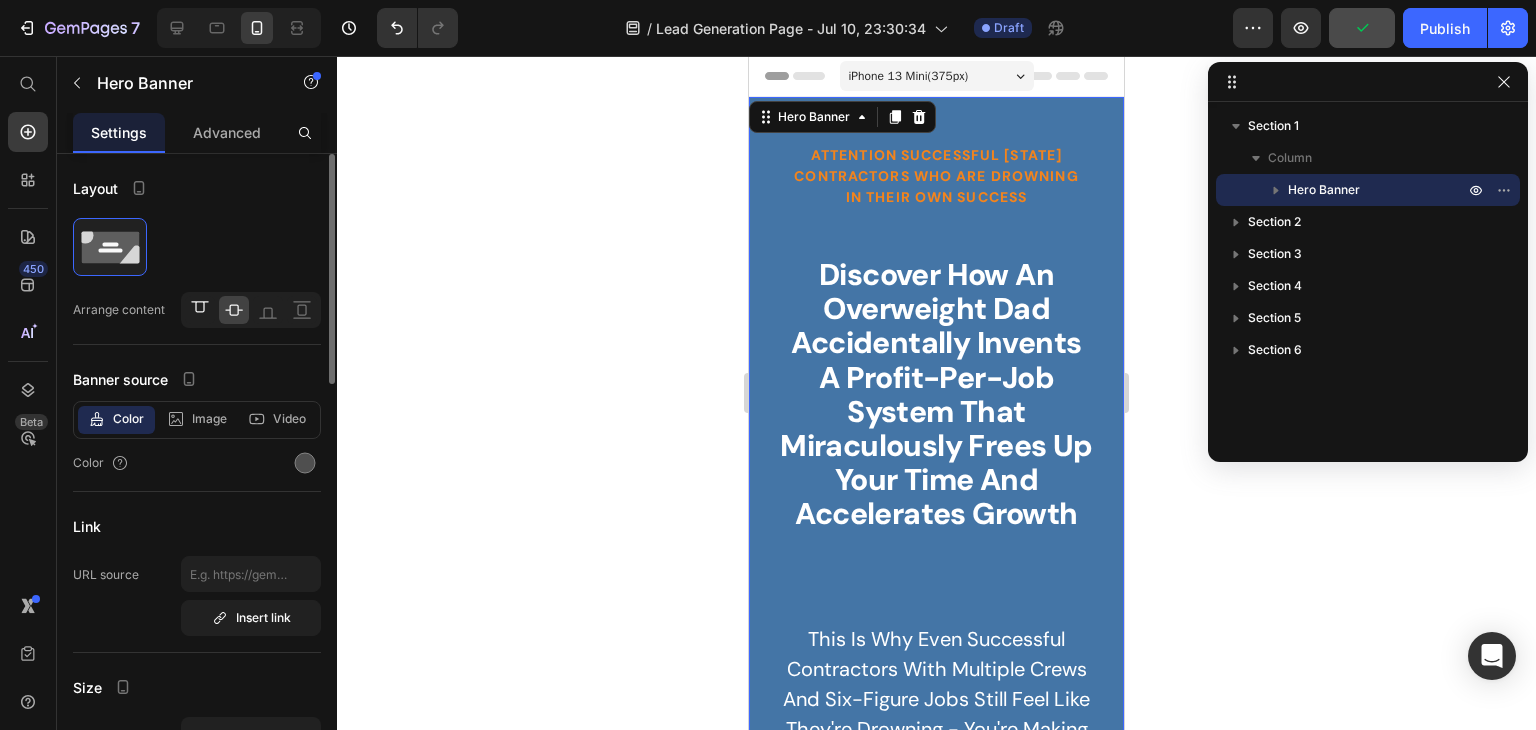 click 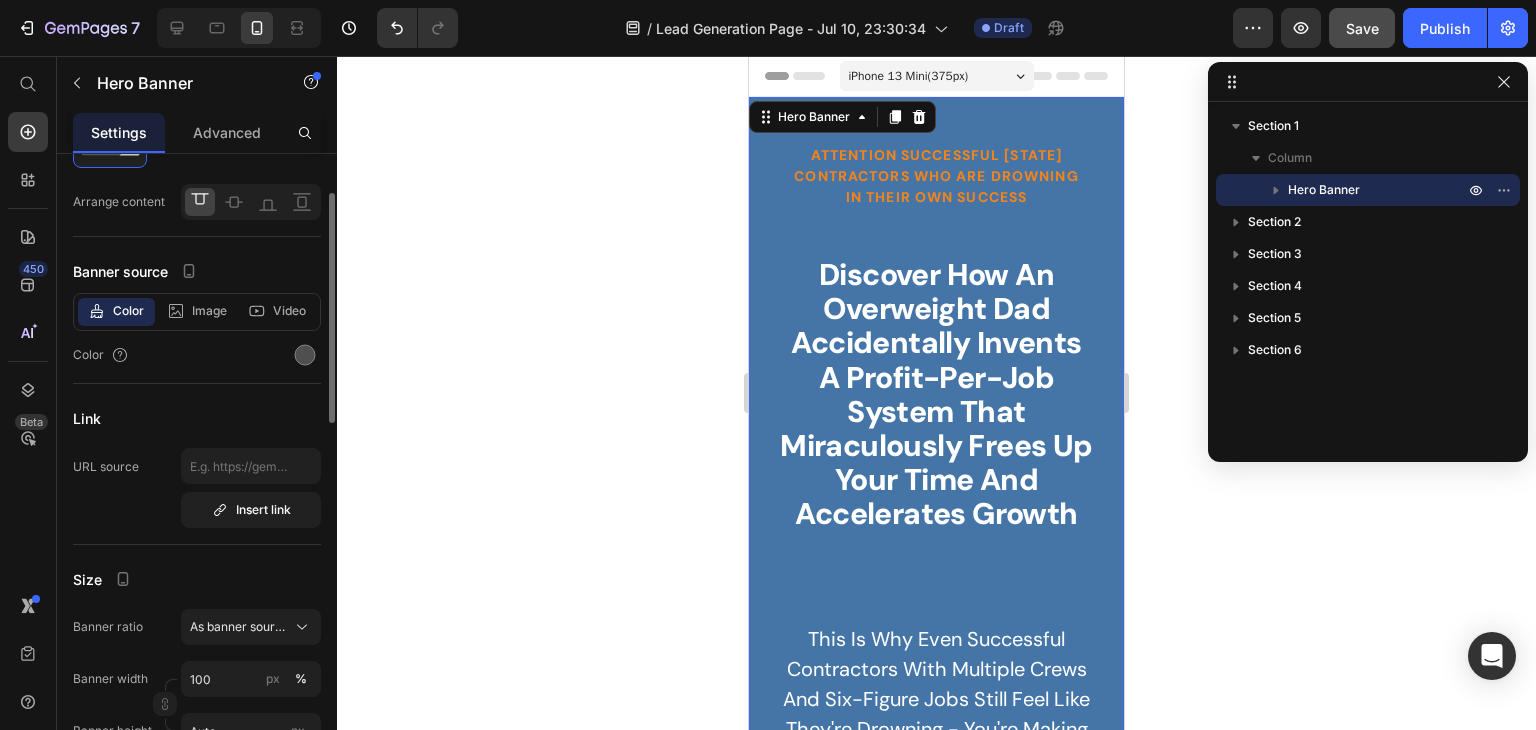 scroll, scrollTop: 108, scrollLeft: 0, axis: vertical 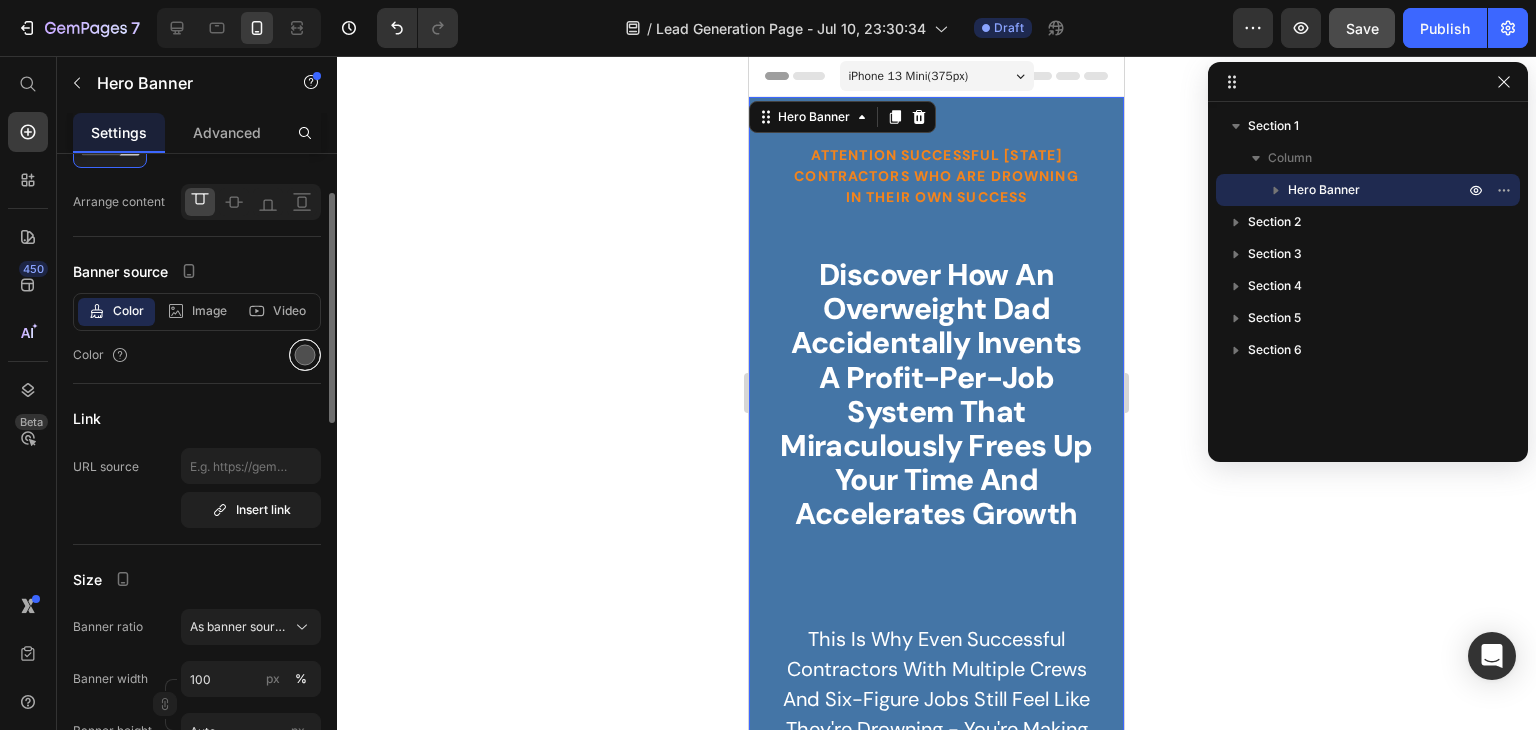 click at bounding box center [305, 355] 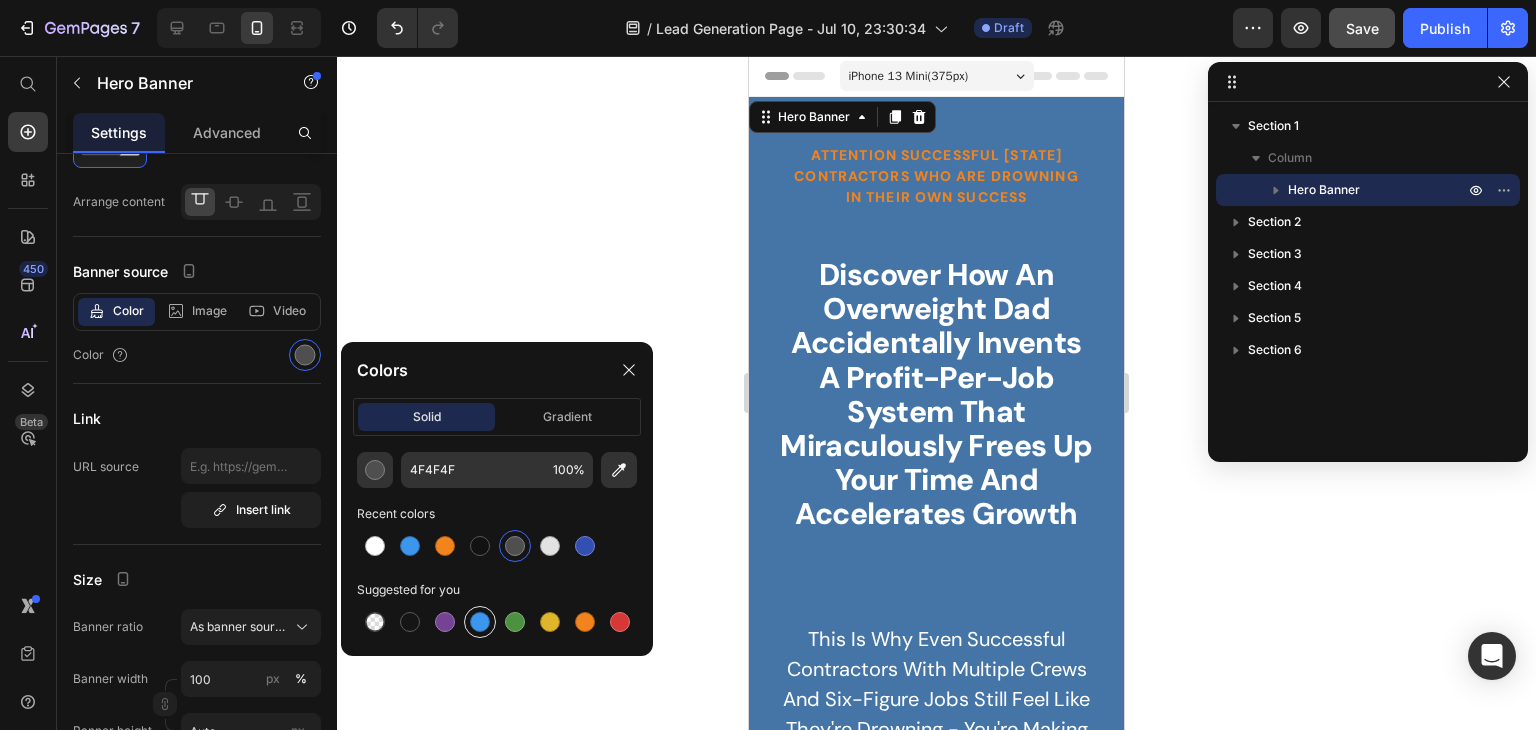 click at bounding box center (480, 622) 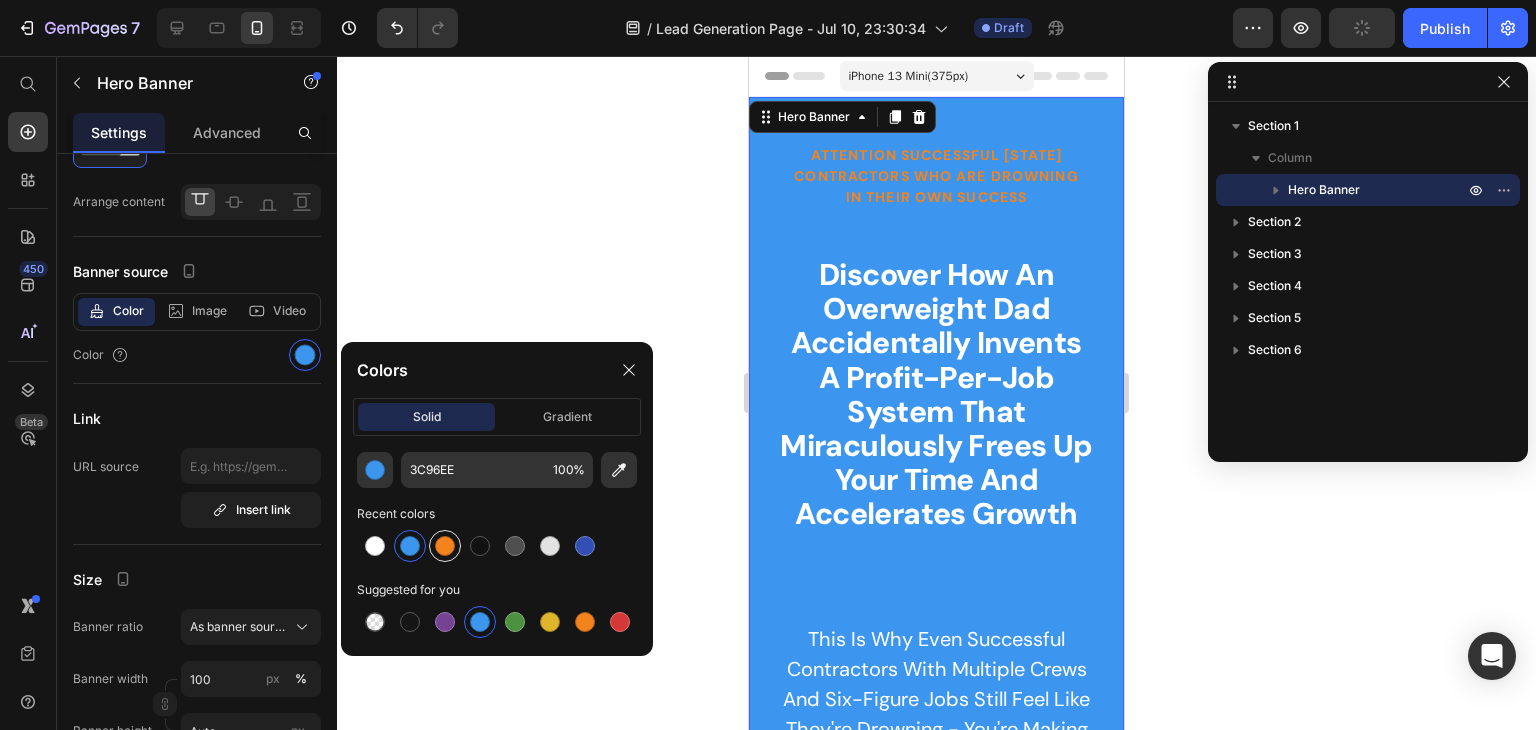 click at bounding box center (445, 546) 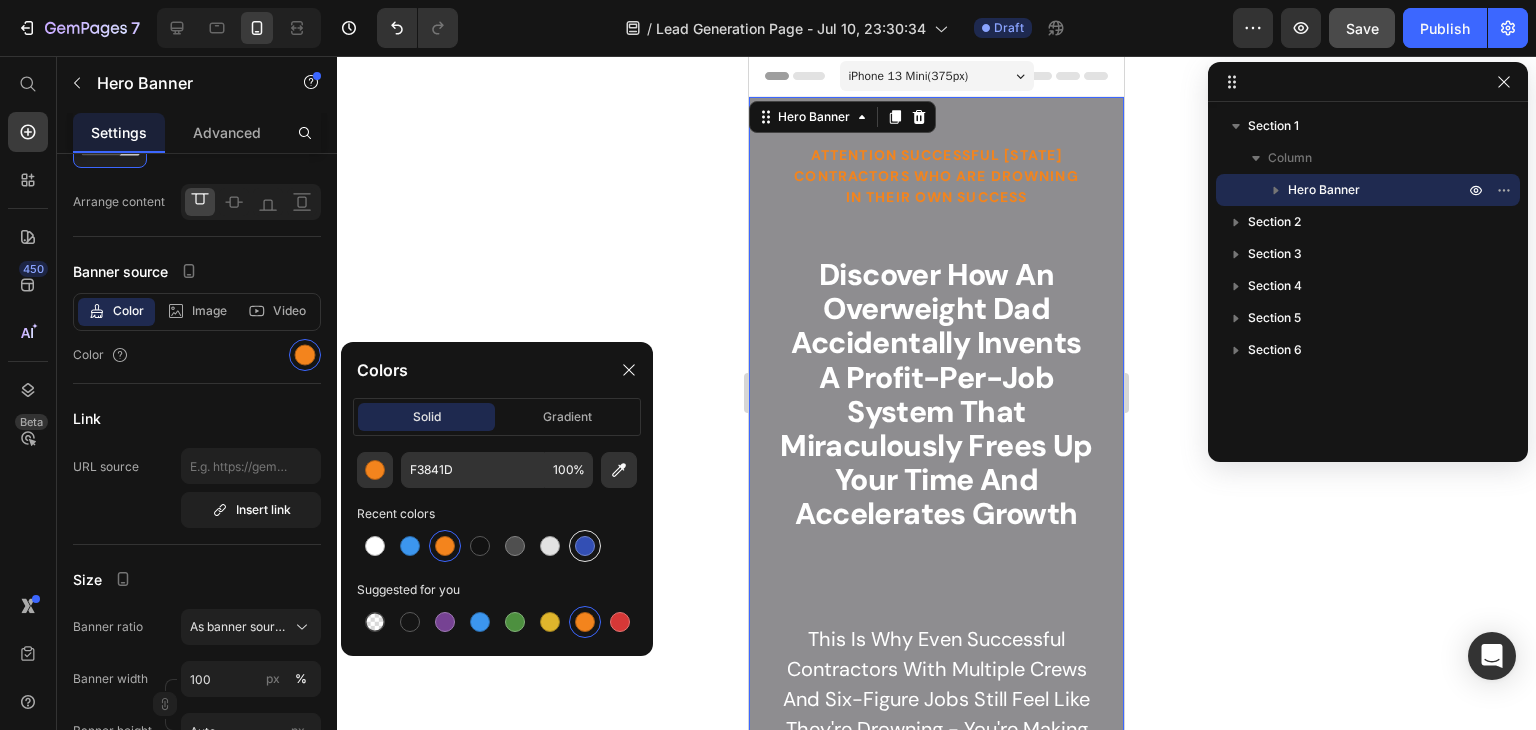 click at bounding box center (585, 546) 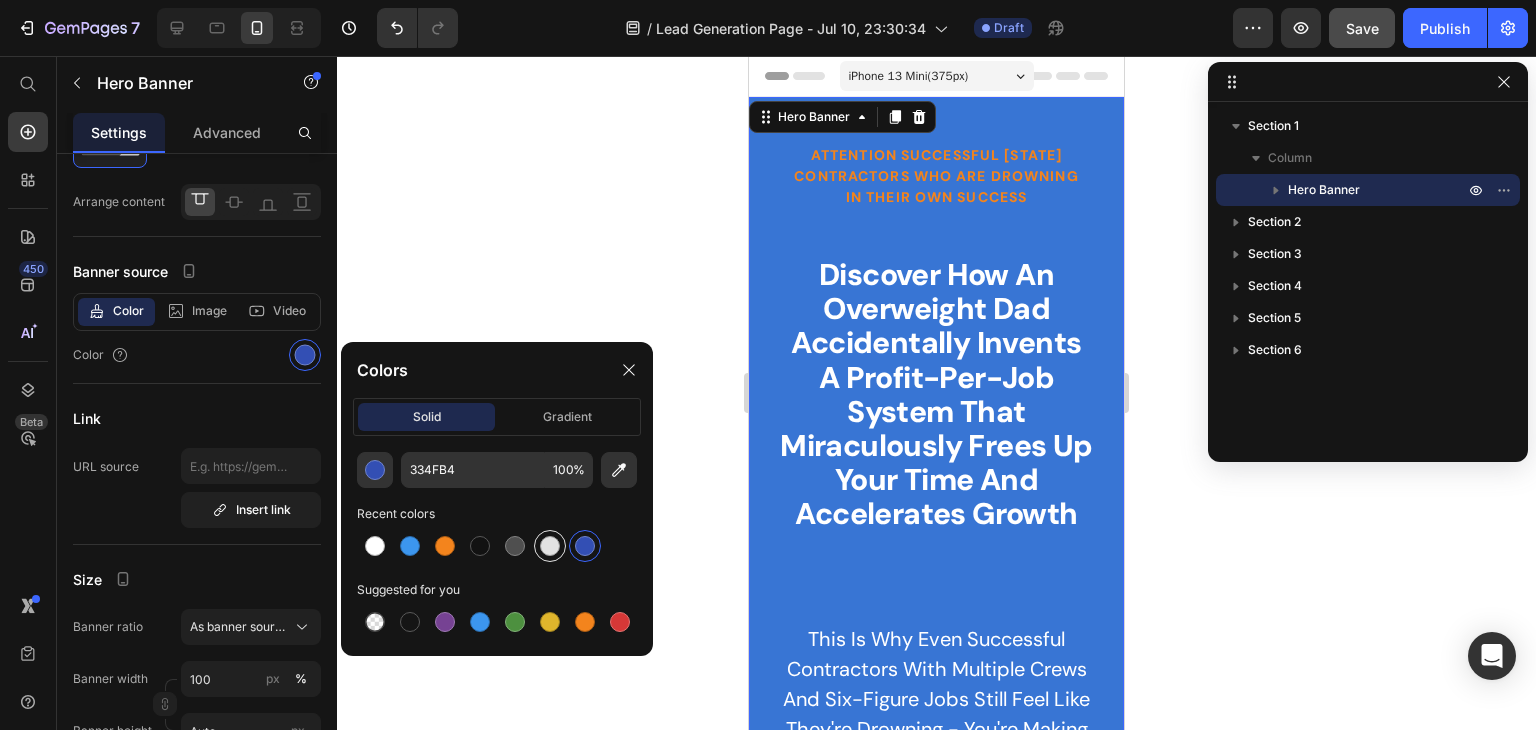 click at bounding box center [550, 546] 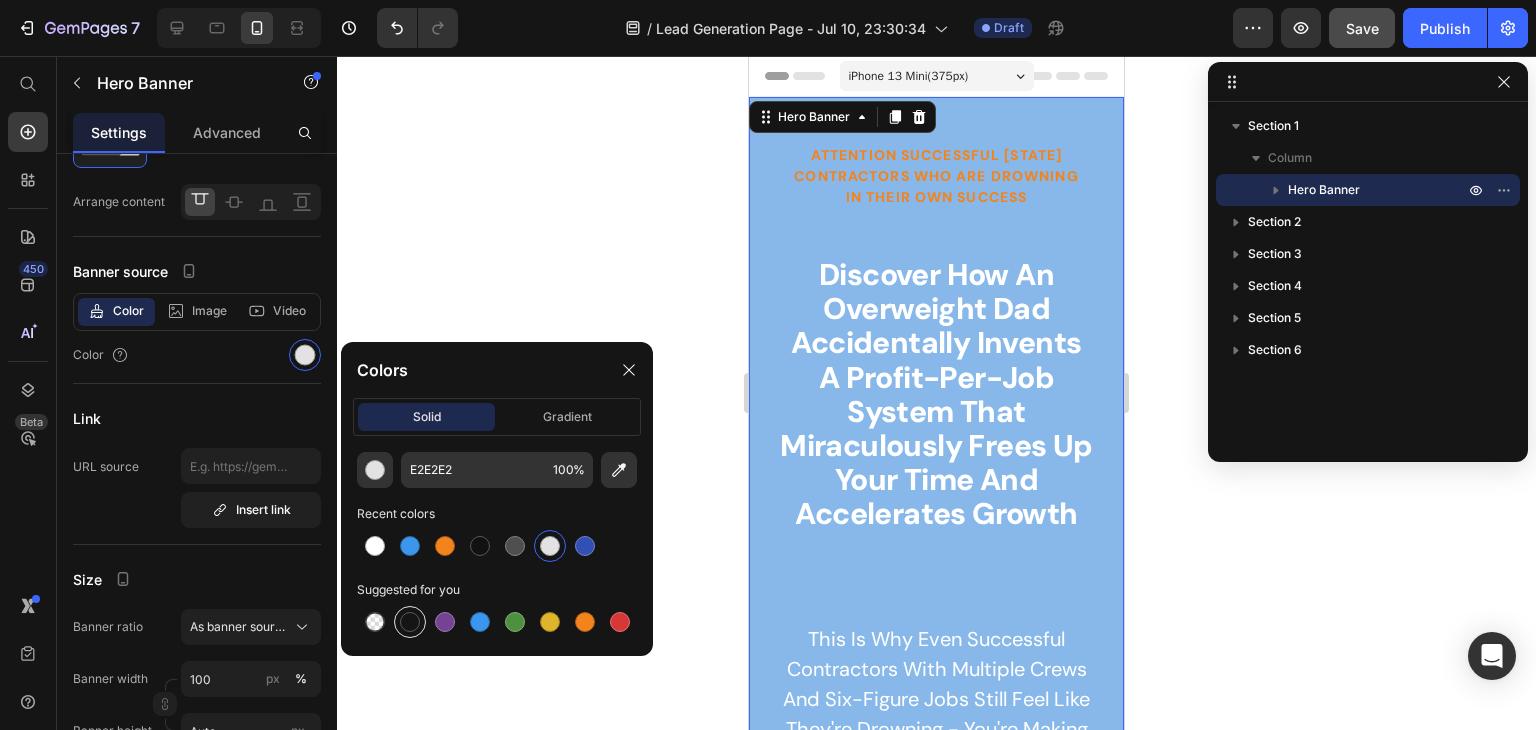 click at bounding box center [410, 622] 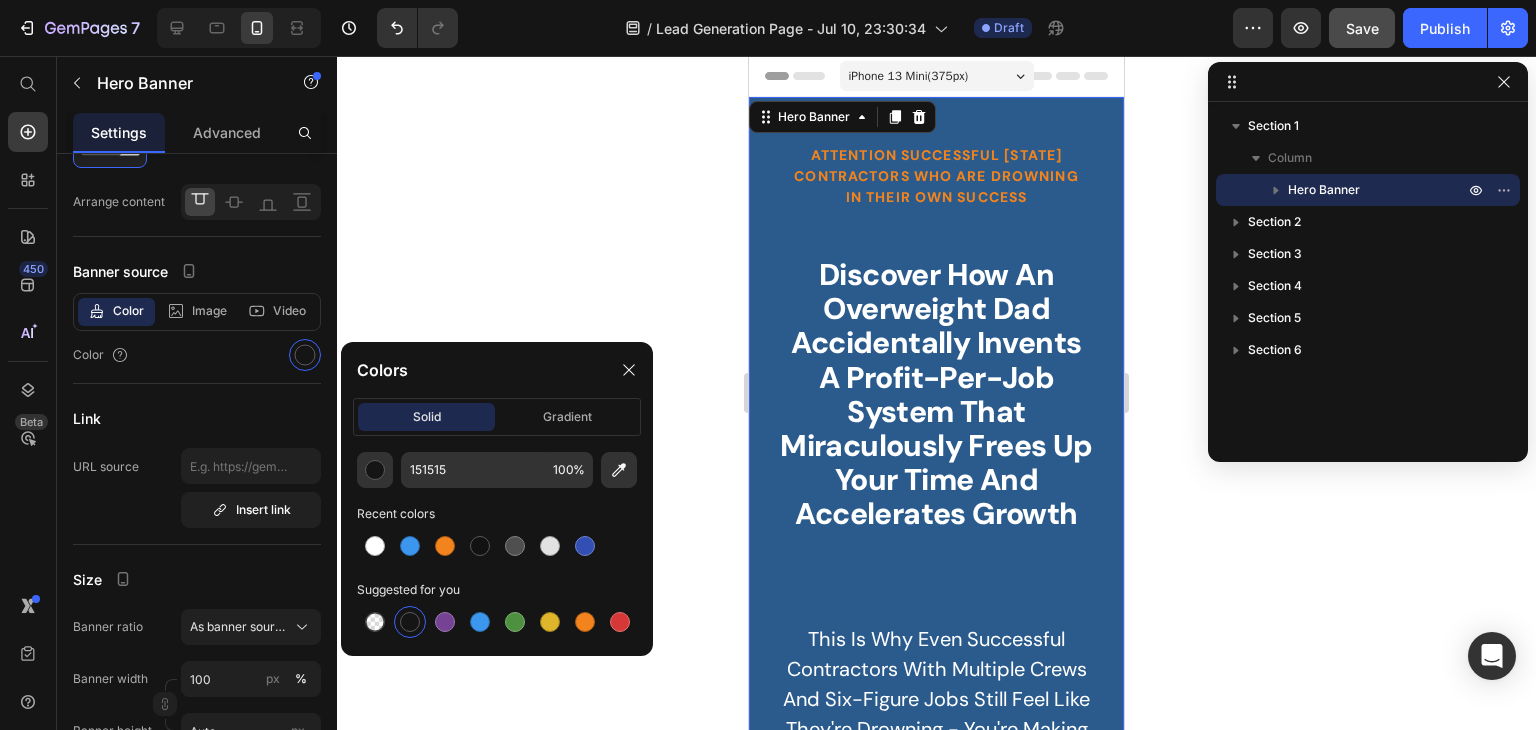click at bounding box center (410, 622) 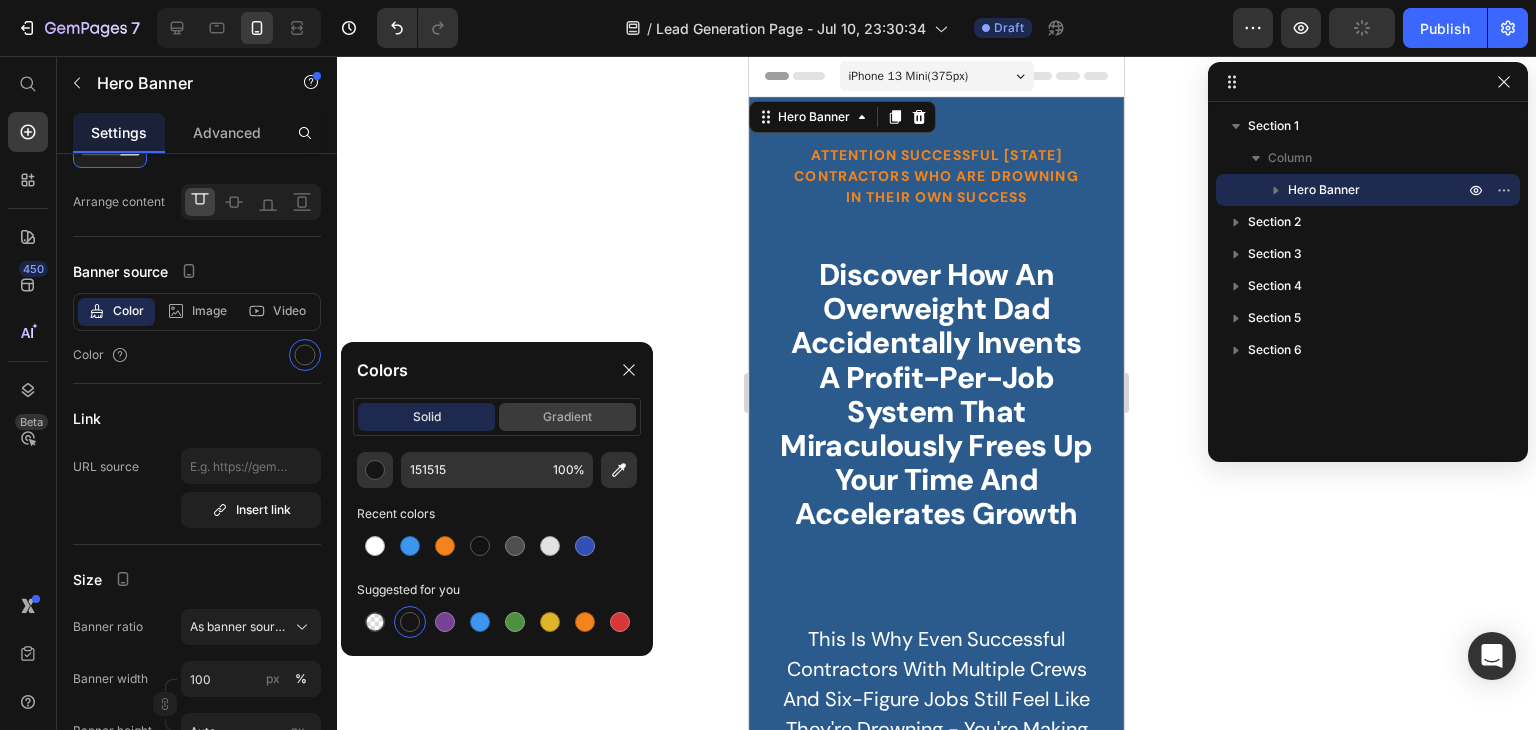 click on "gradient" 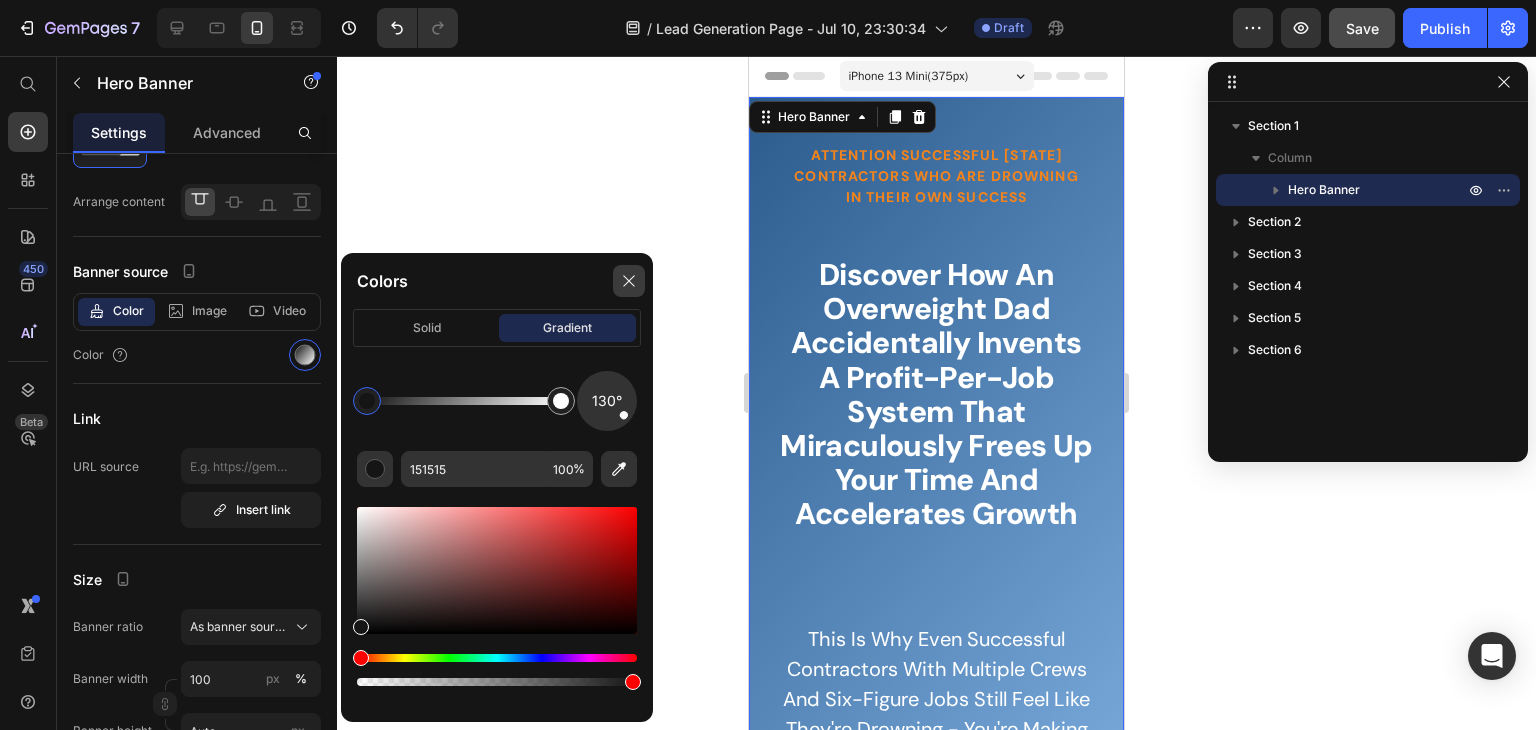 click 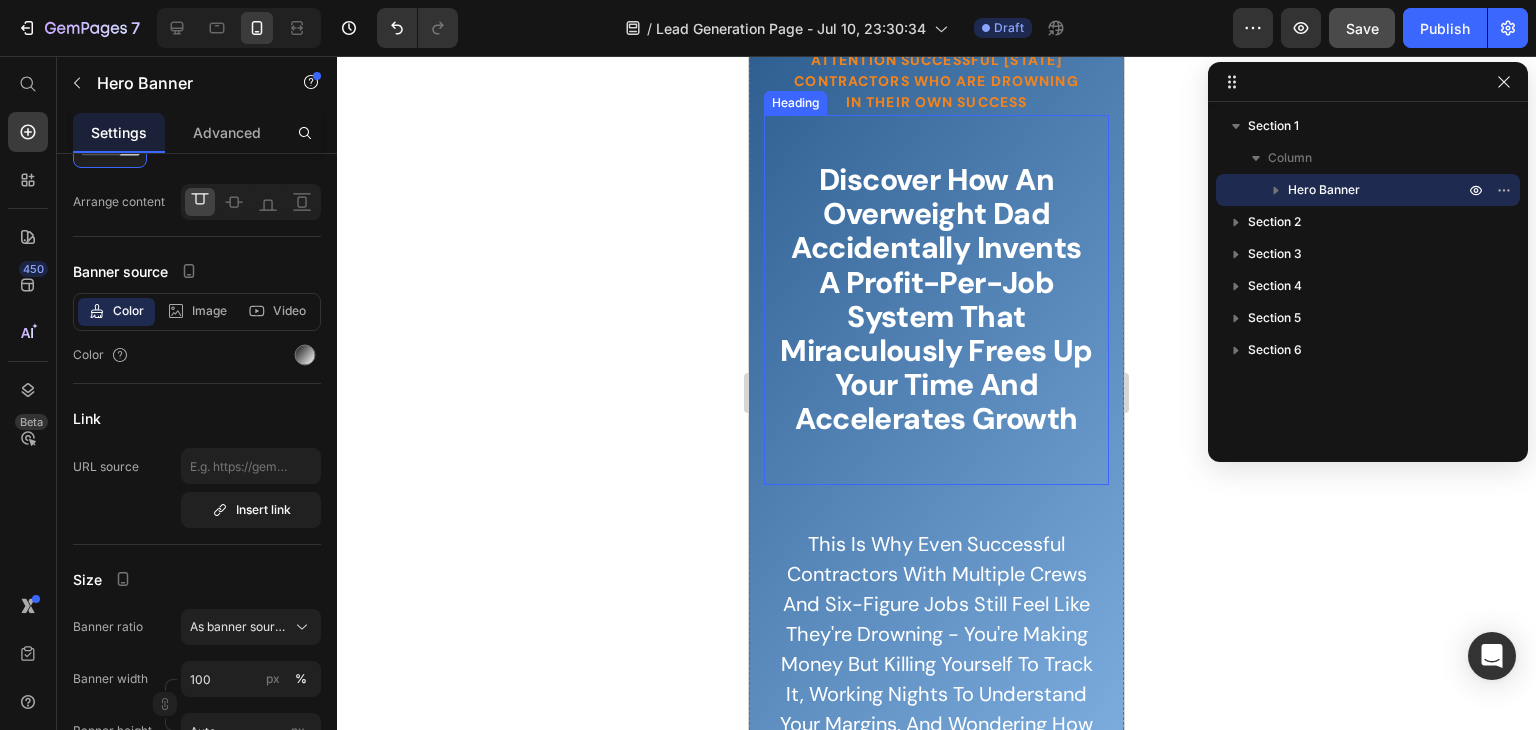 scroll, scrollTop: 0, scrollLeft: 0, axis: both 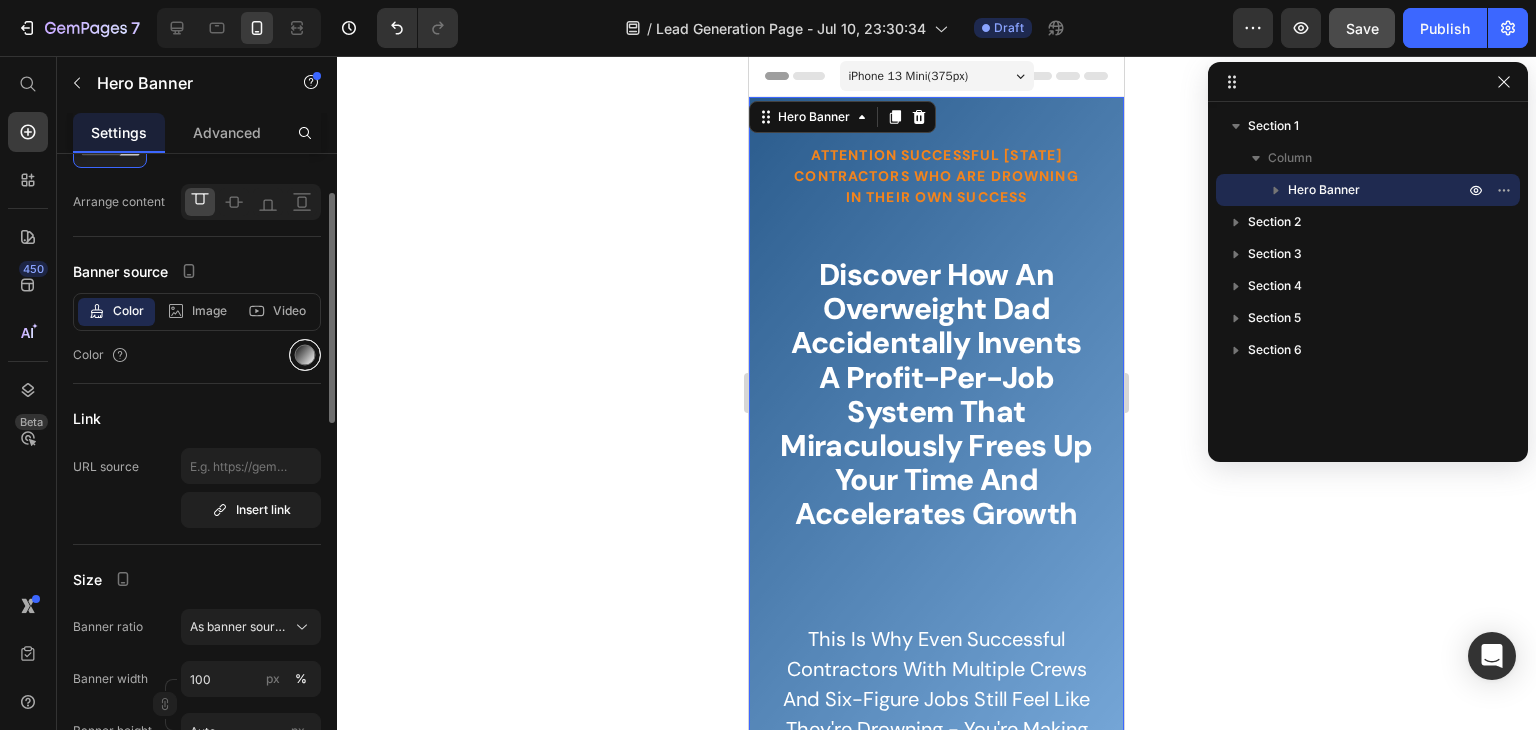 click at bounding box center [305, 355] 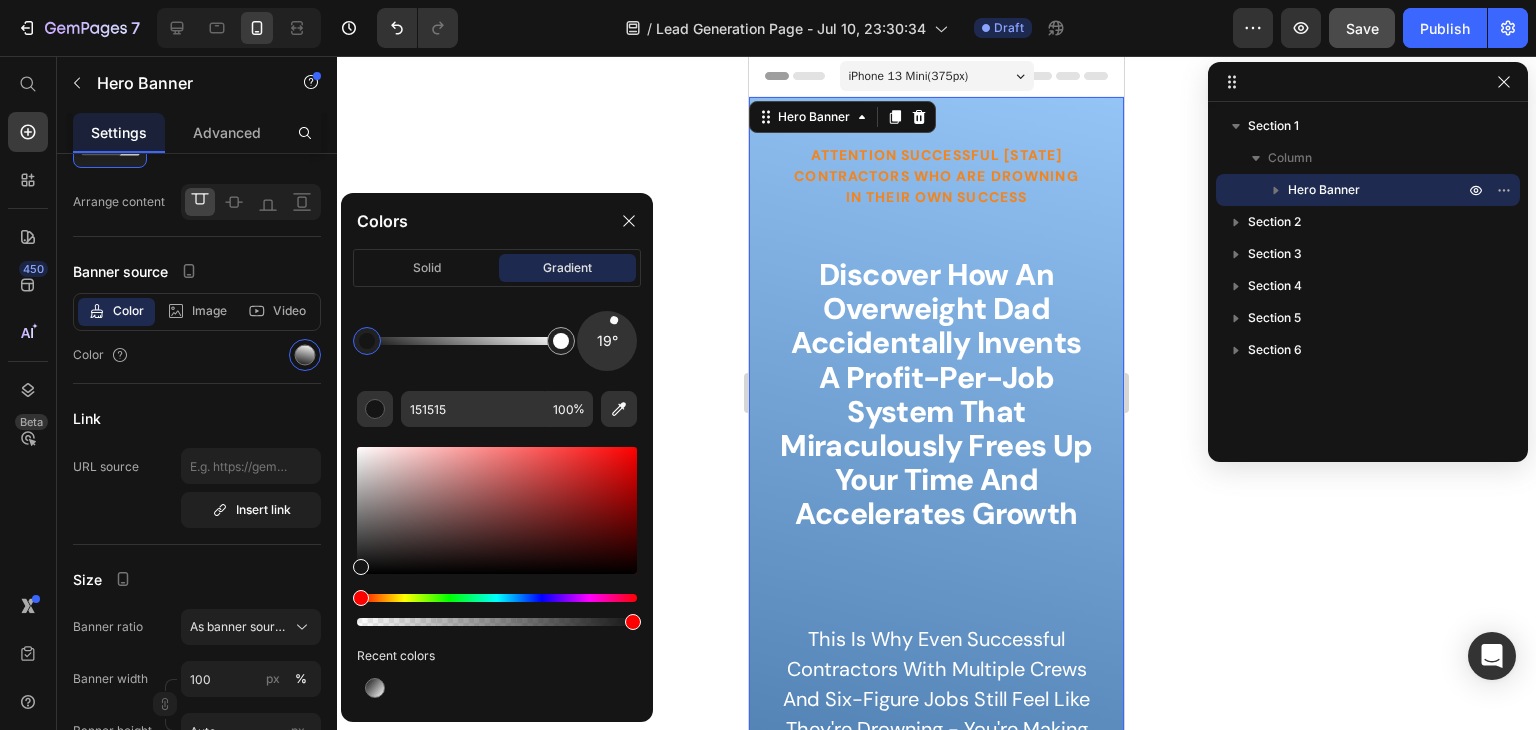 drag, startPoint x: 624, startPoint y: 357, endPoint x: 616, endPoint y: 285, distance: 72.443085 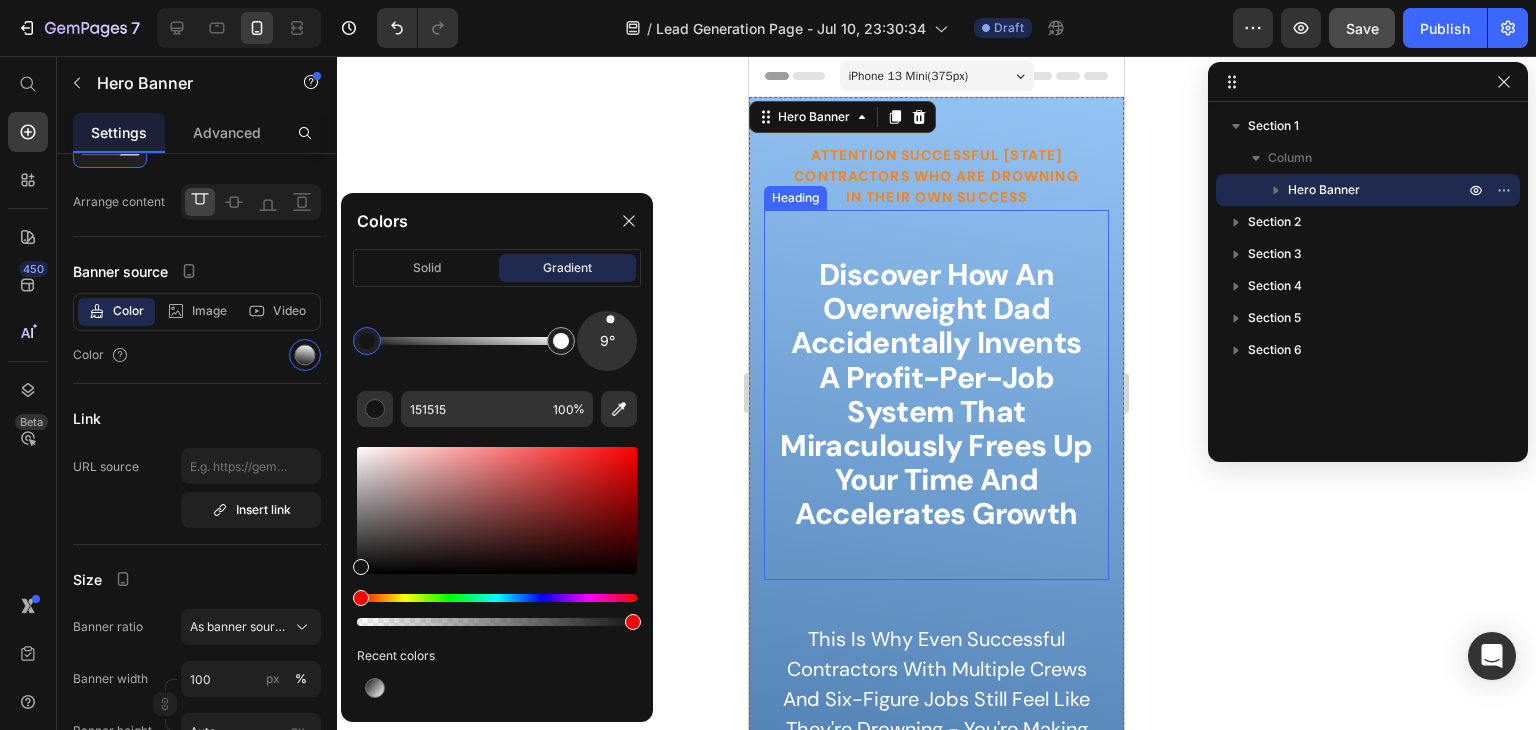 scroll, scrollTop: 0, scrollLeft: 0, axis: both 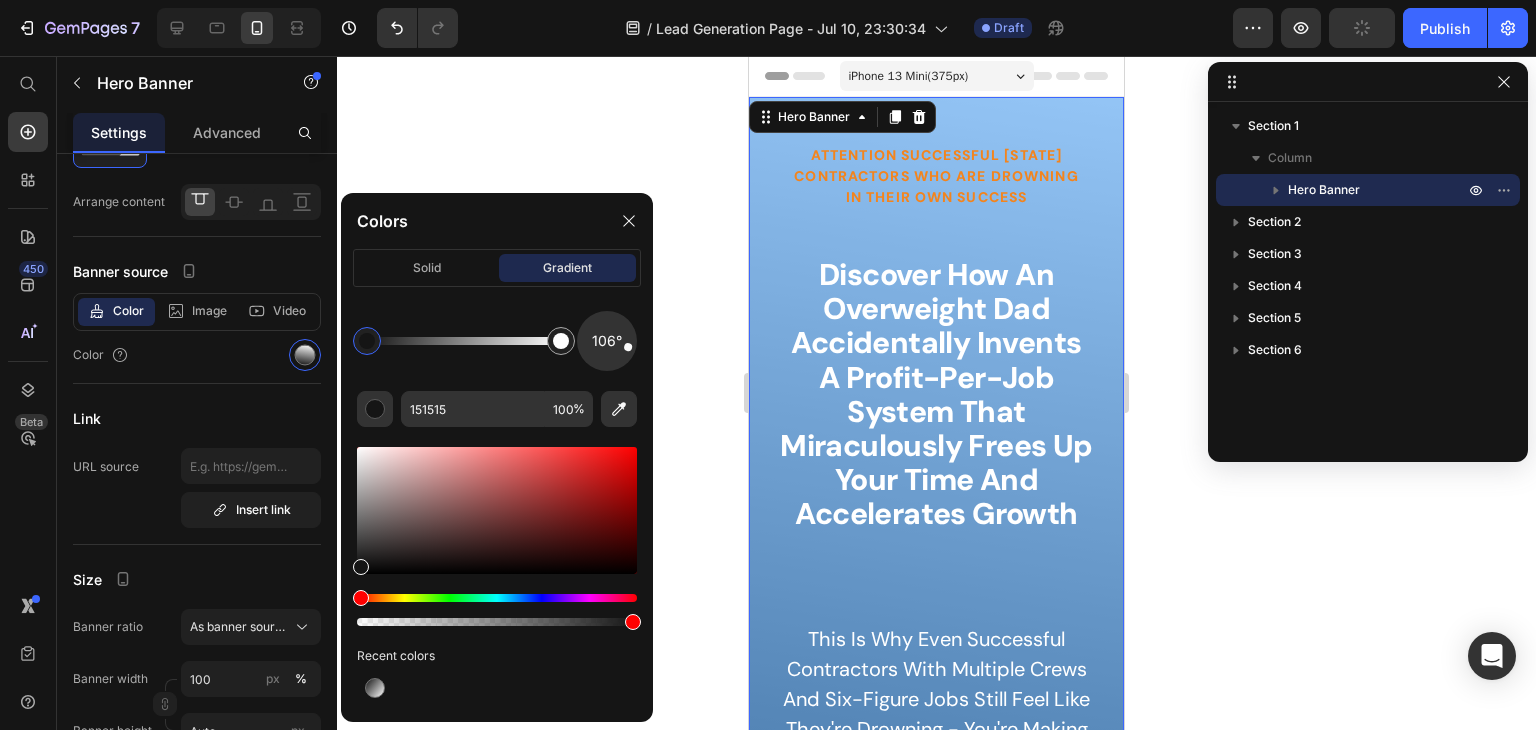 drag, startPoint x: 609, startPoint y: 321, endPoint x: 667, endPoint y: 360, distance: 69.89278 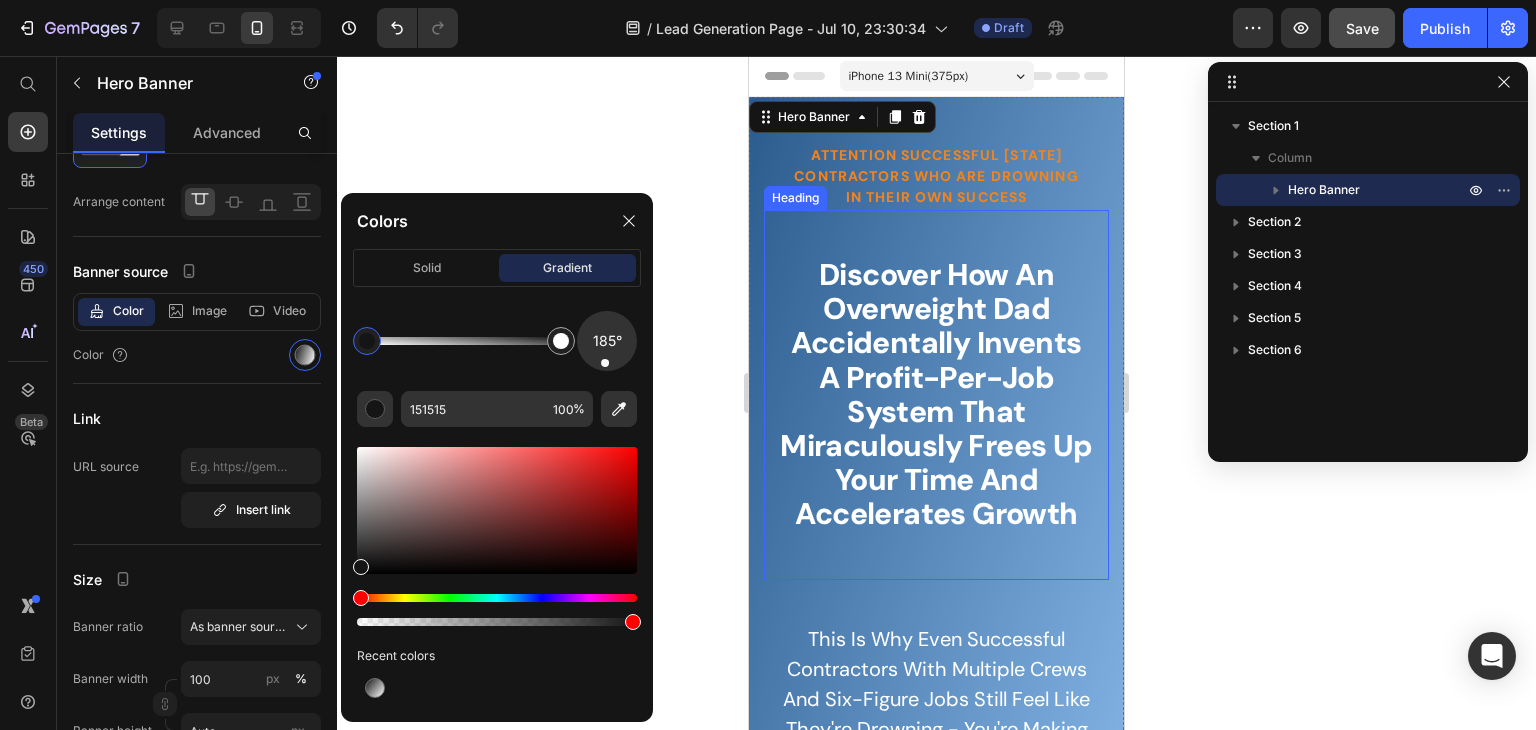 drag, startPoint x: 628, startPoint y: 358, endPoint x: 603, endPoint y: 389, distance: 39.824615 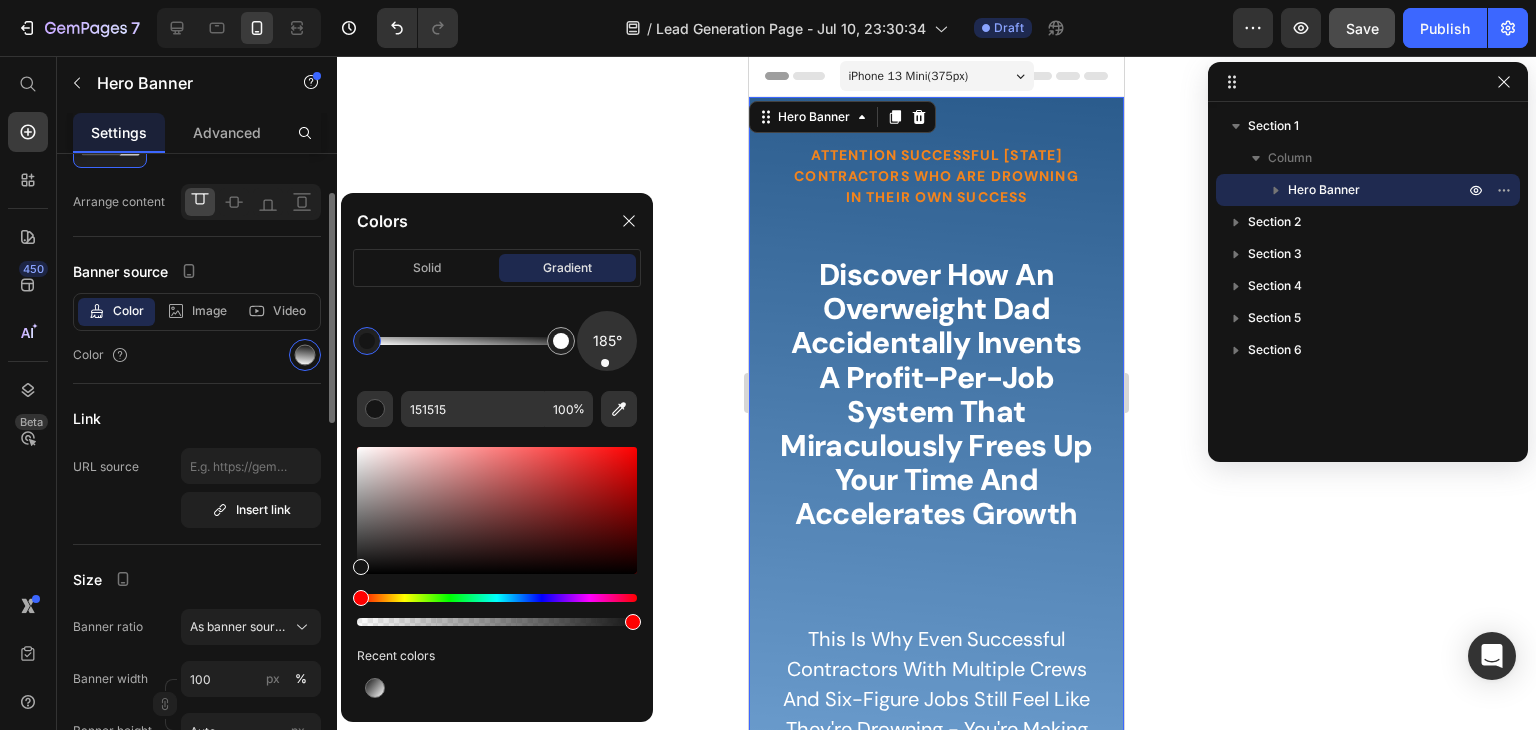 click on "Link" at bounding box center [197, 418] 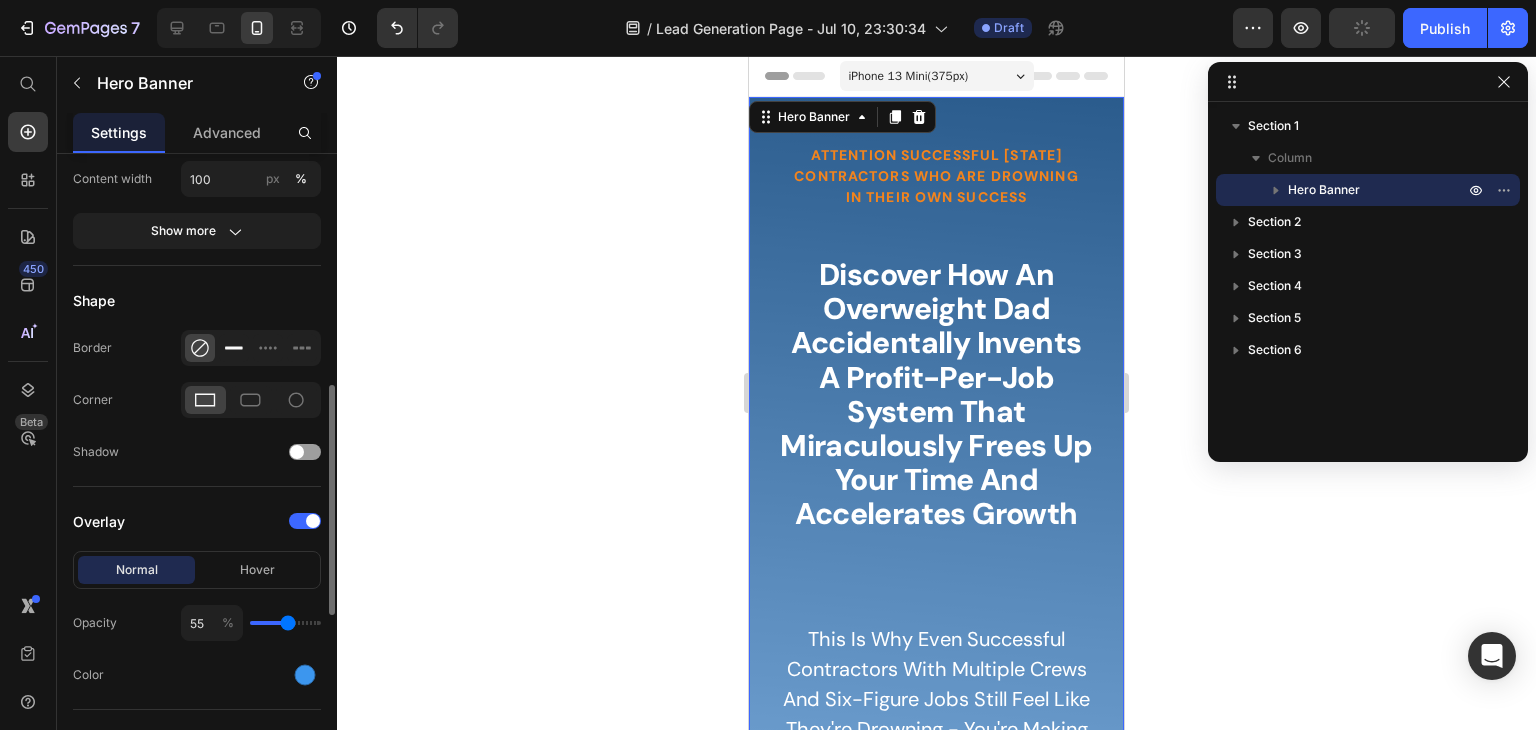 scroll, scrollTop: 722, scrollLeft: 0, axis: vertical 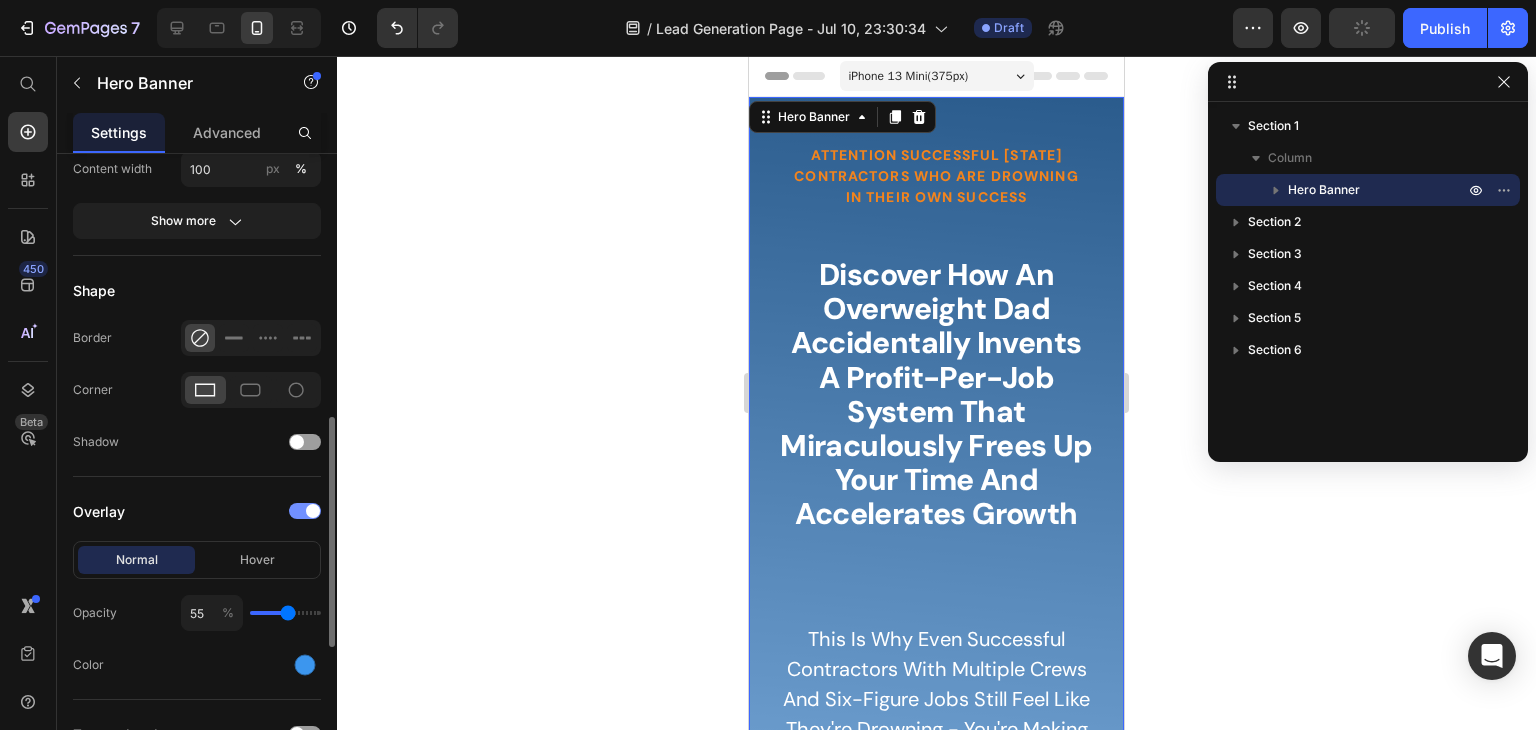 click at bounding box center [313, 511] 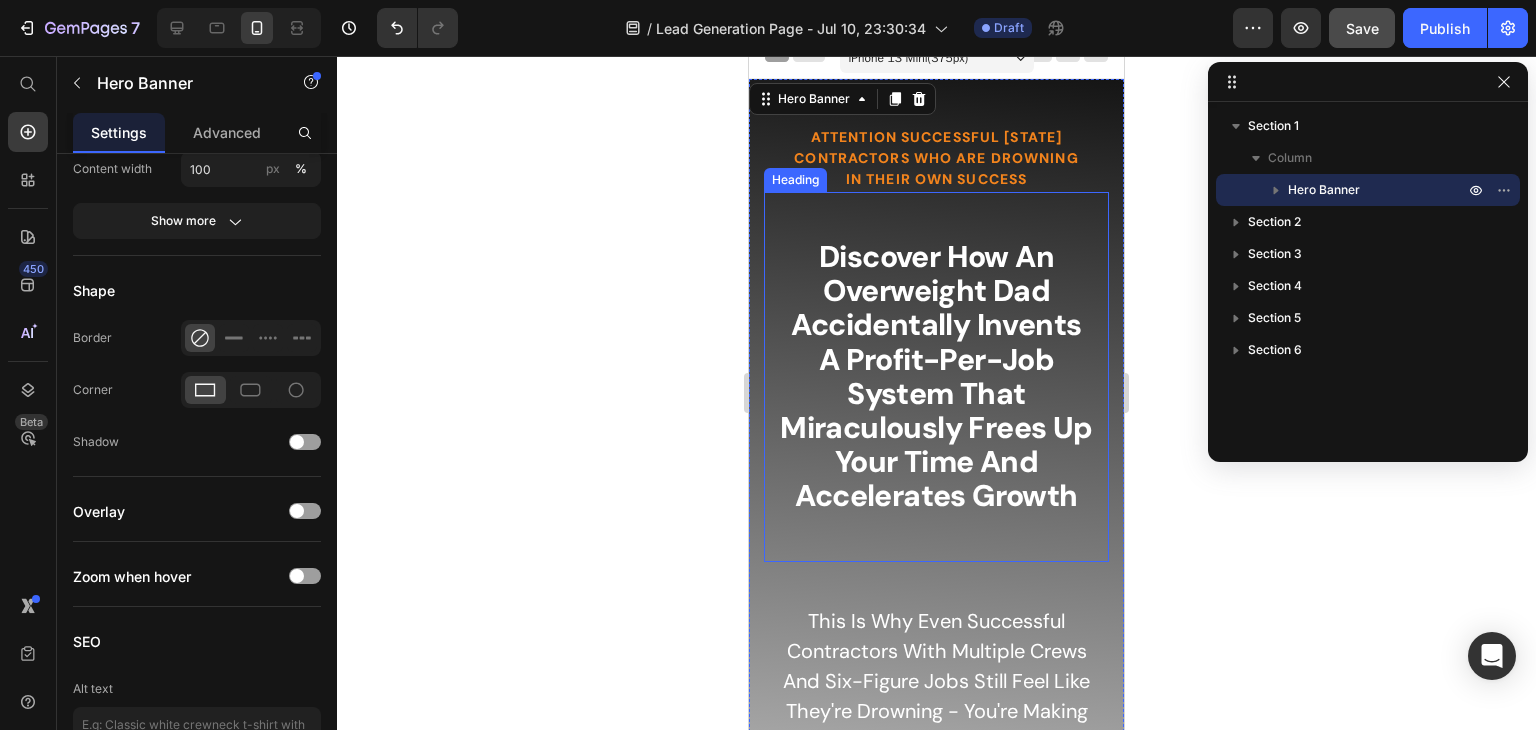 scroll, scrollTop: 0, scrollLeft: 0, axis: both 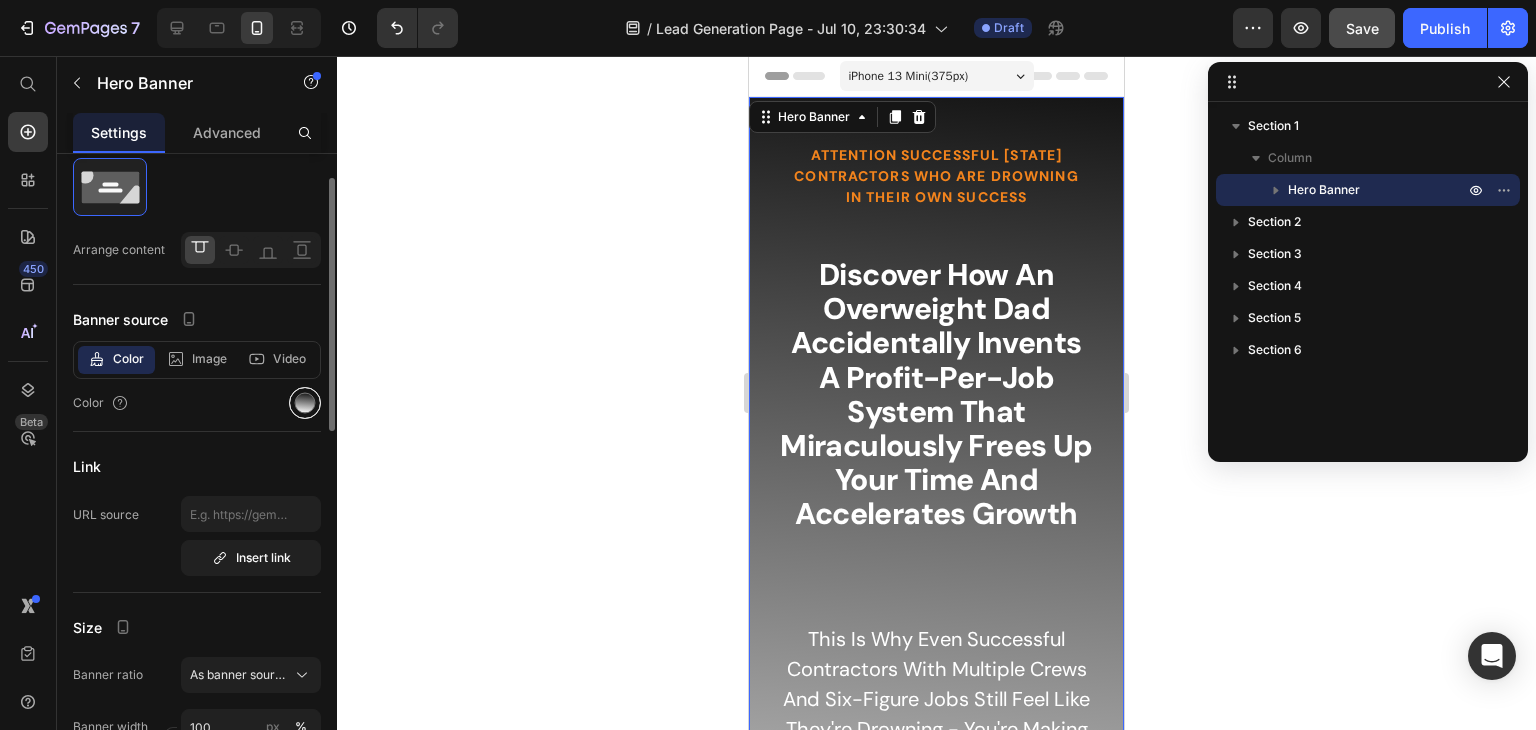 click at bounding box center [305, 403] 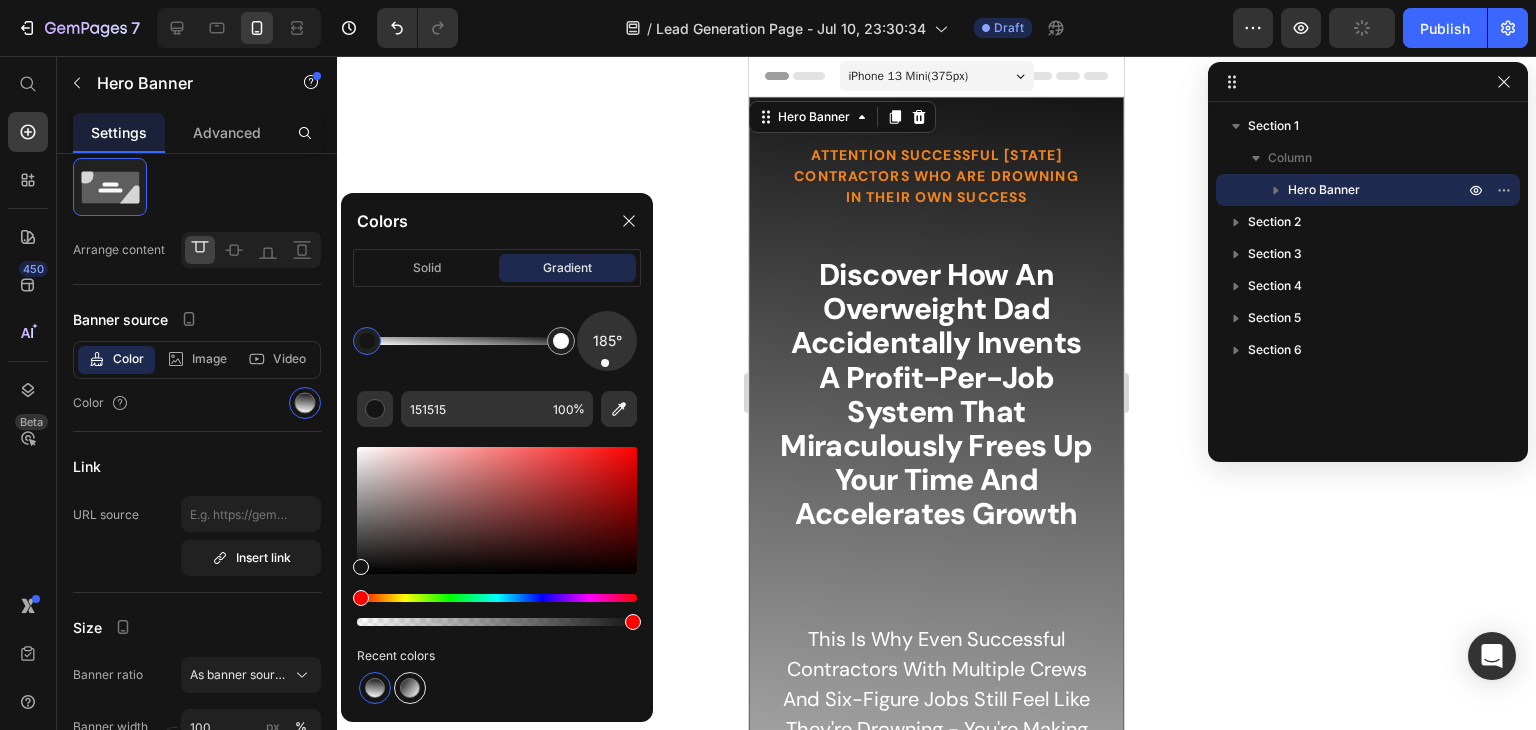 click at bounding box center (410, 688) 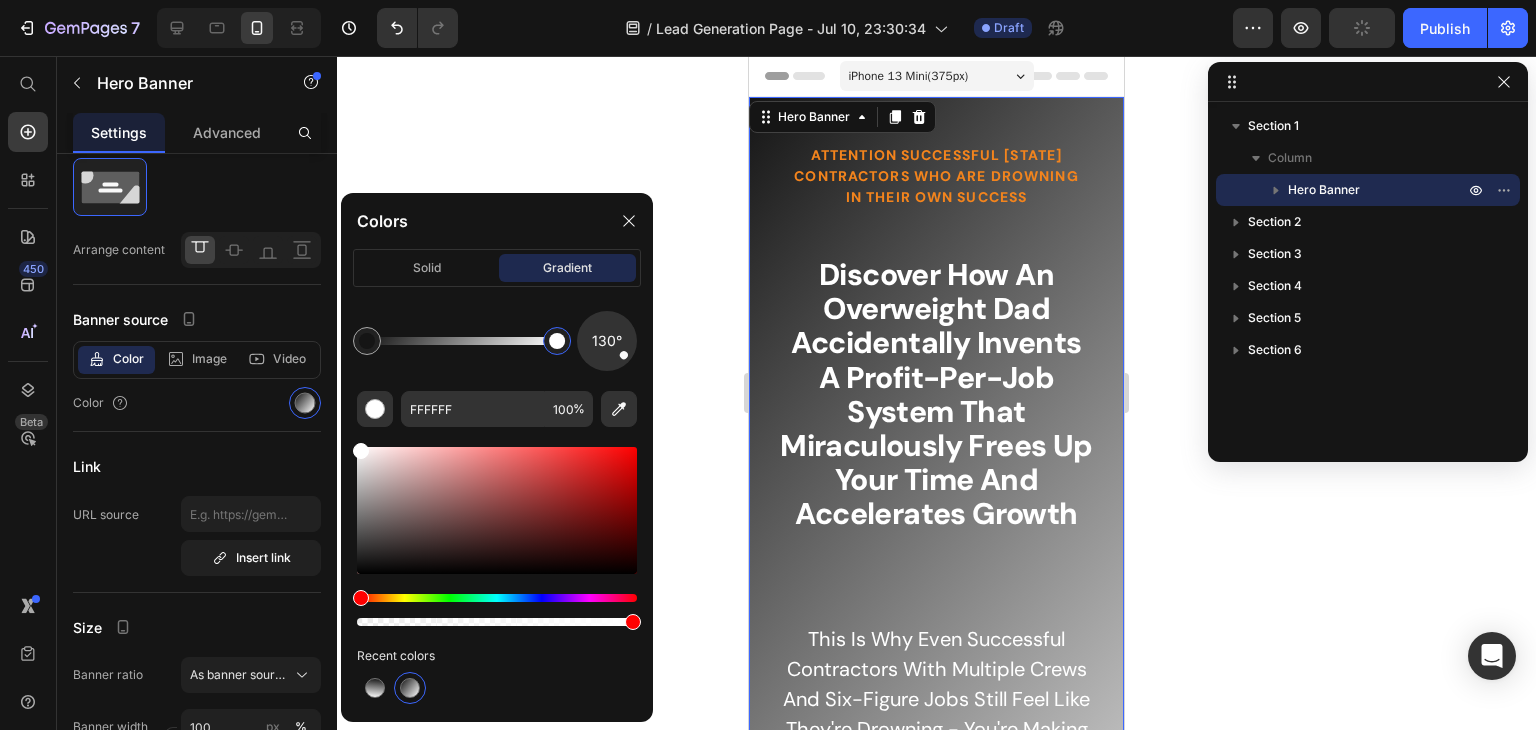 click at bounding box center [557, 341] 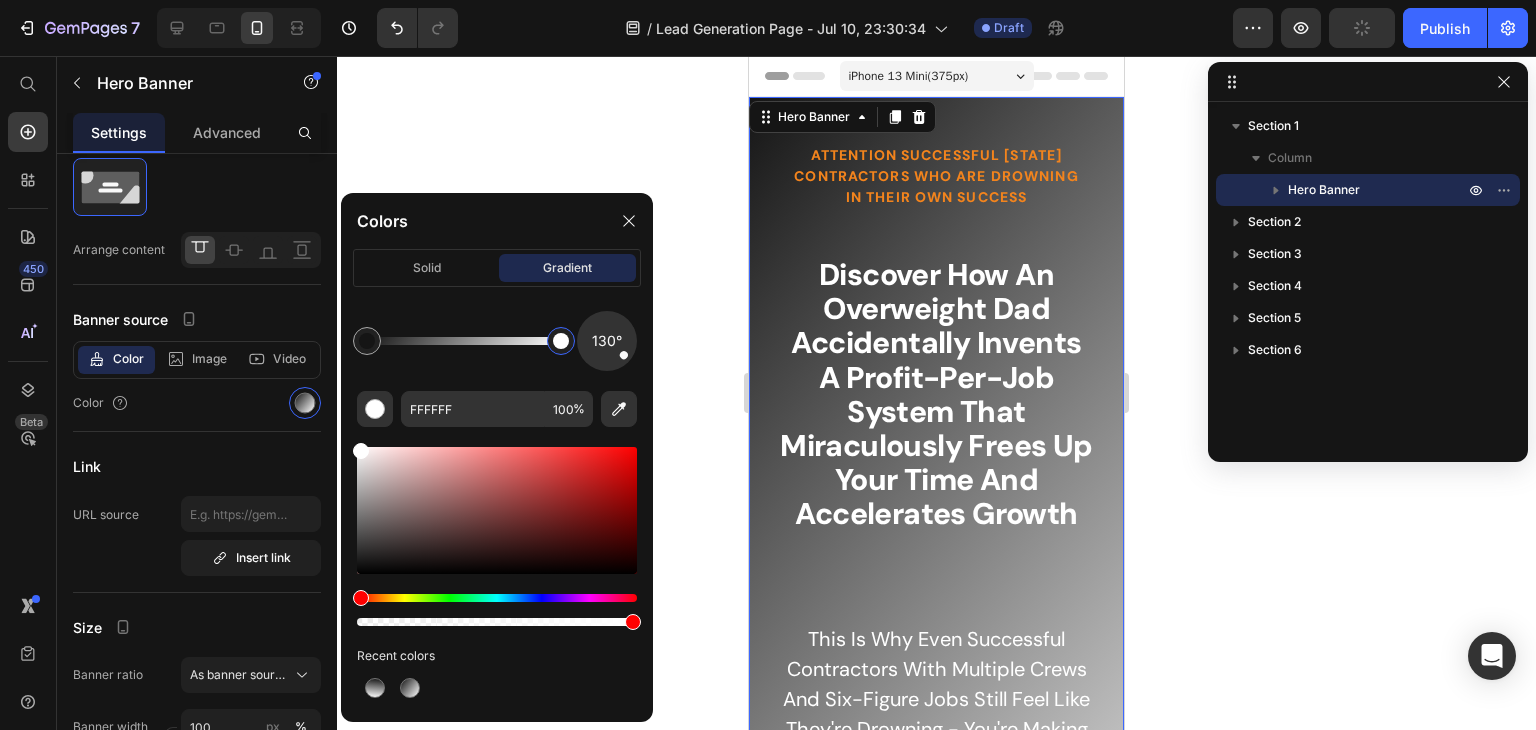 drag, startPoint x: 558, startPoint y: 338, endPoint x: 587, endPoint y: 339, distance: 29.017237 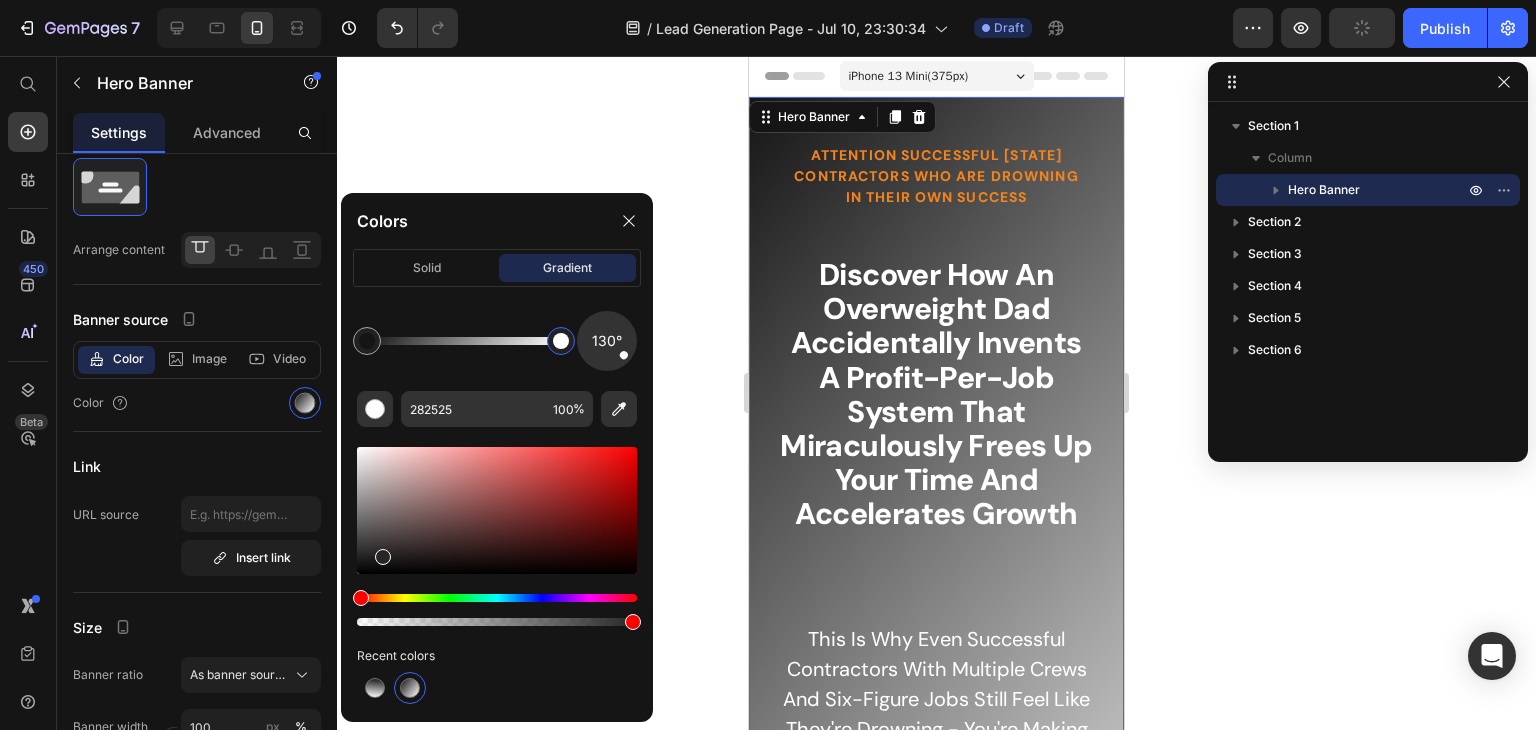 click at bounding box center [497, 510] 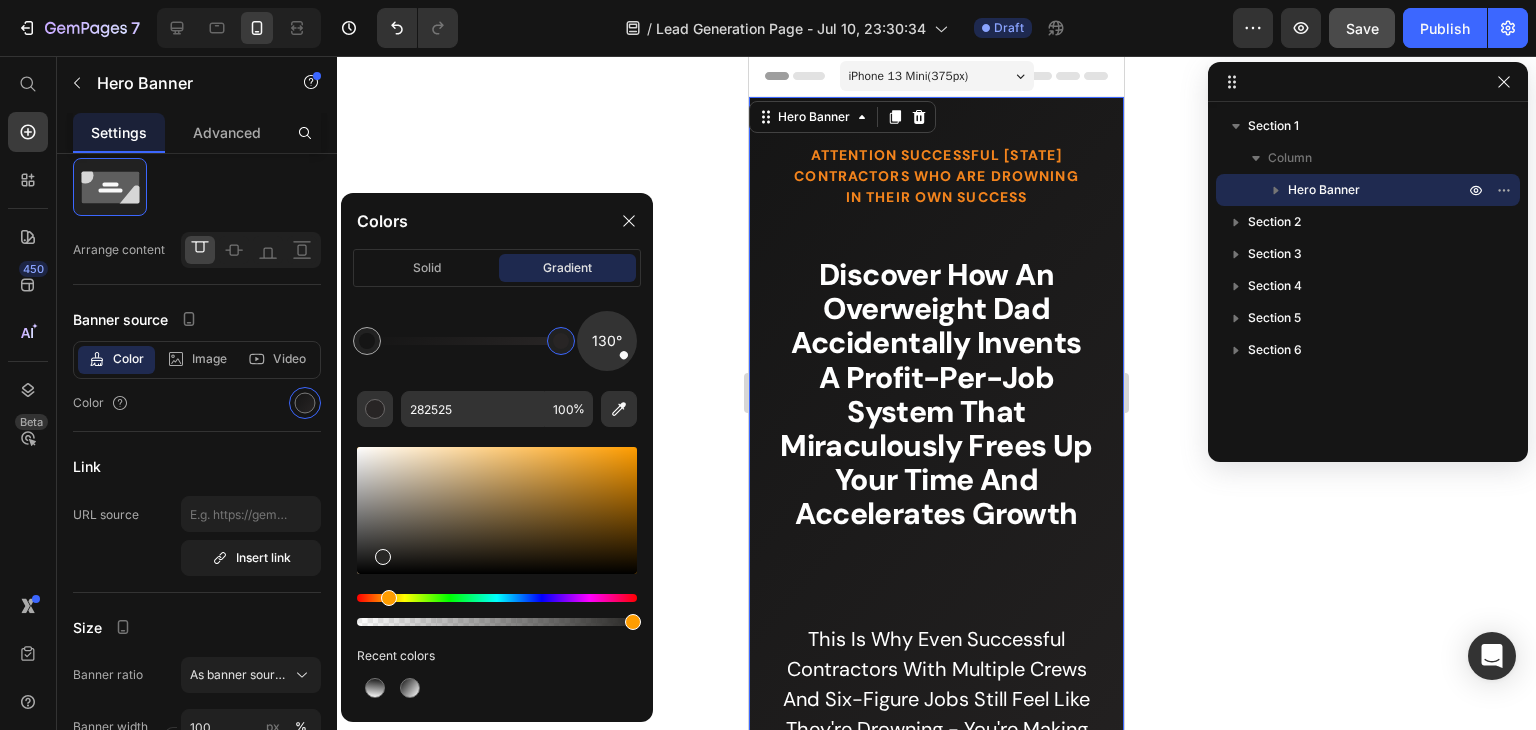 click at bounding box center (497, 598) 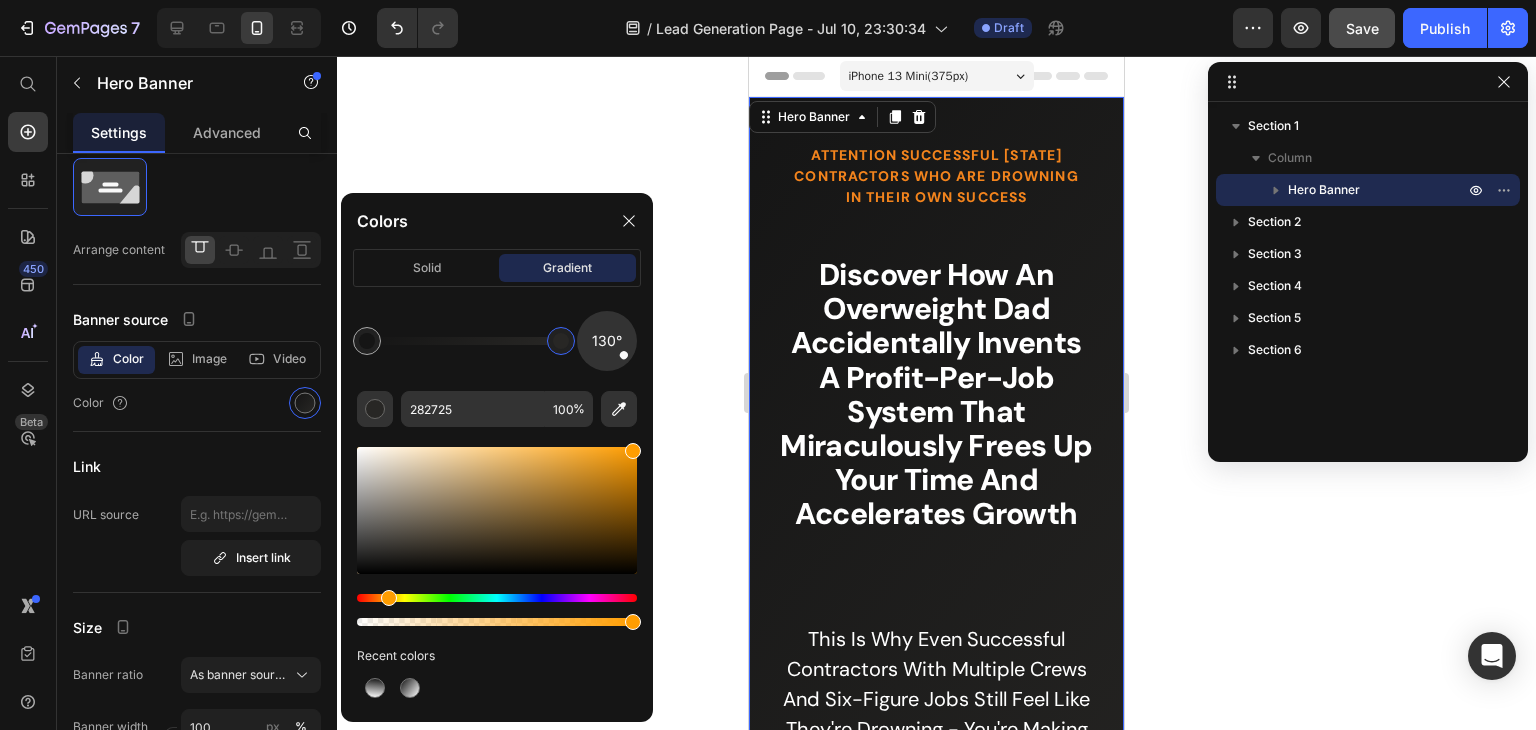 drag, startPoint x: 491, startPoint y: 522, endPoint x: 661, endPoint y: 441, distance: 188.31091 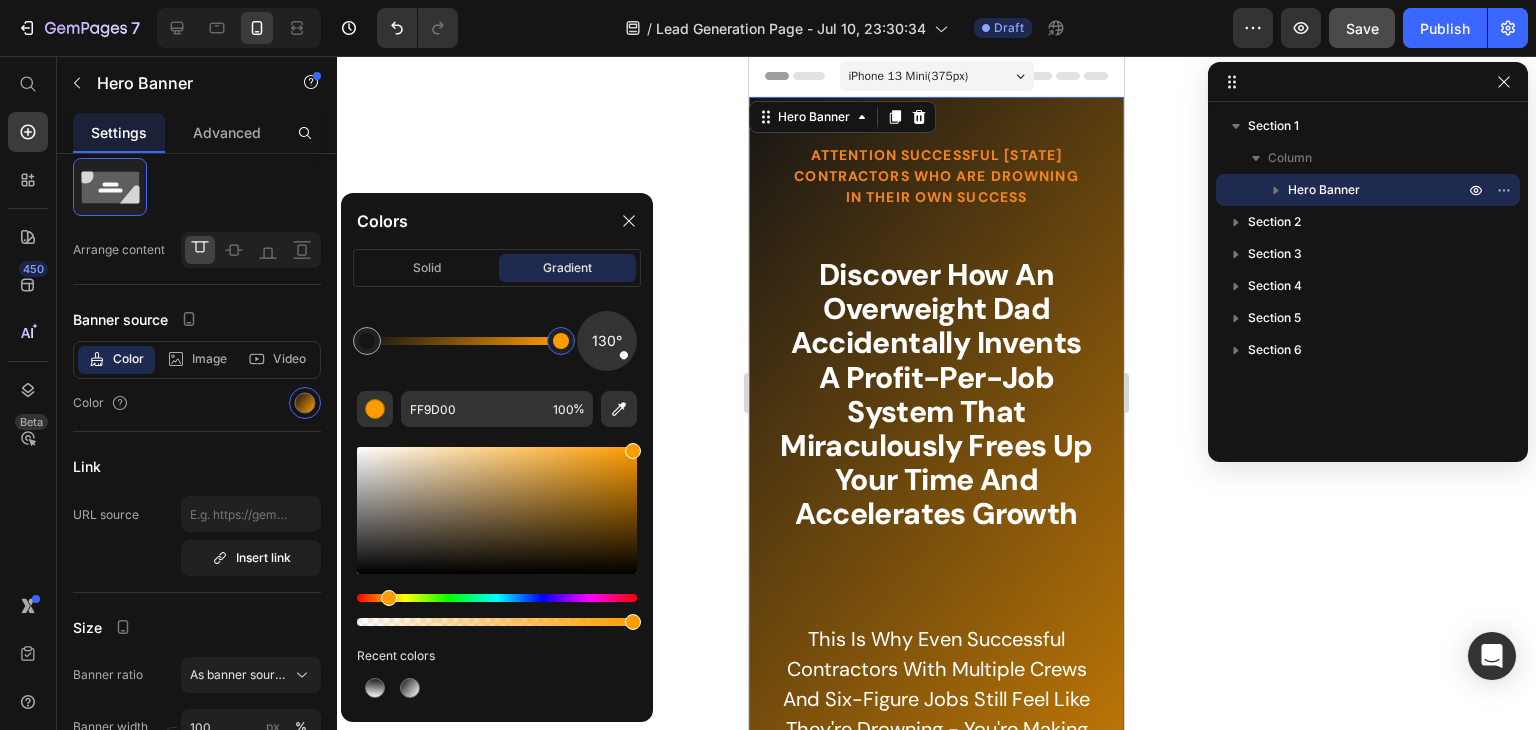 click at bounding box center (497, 598) 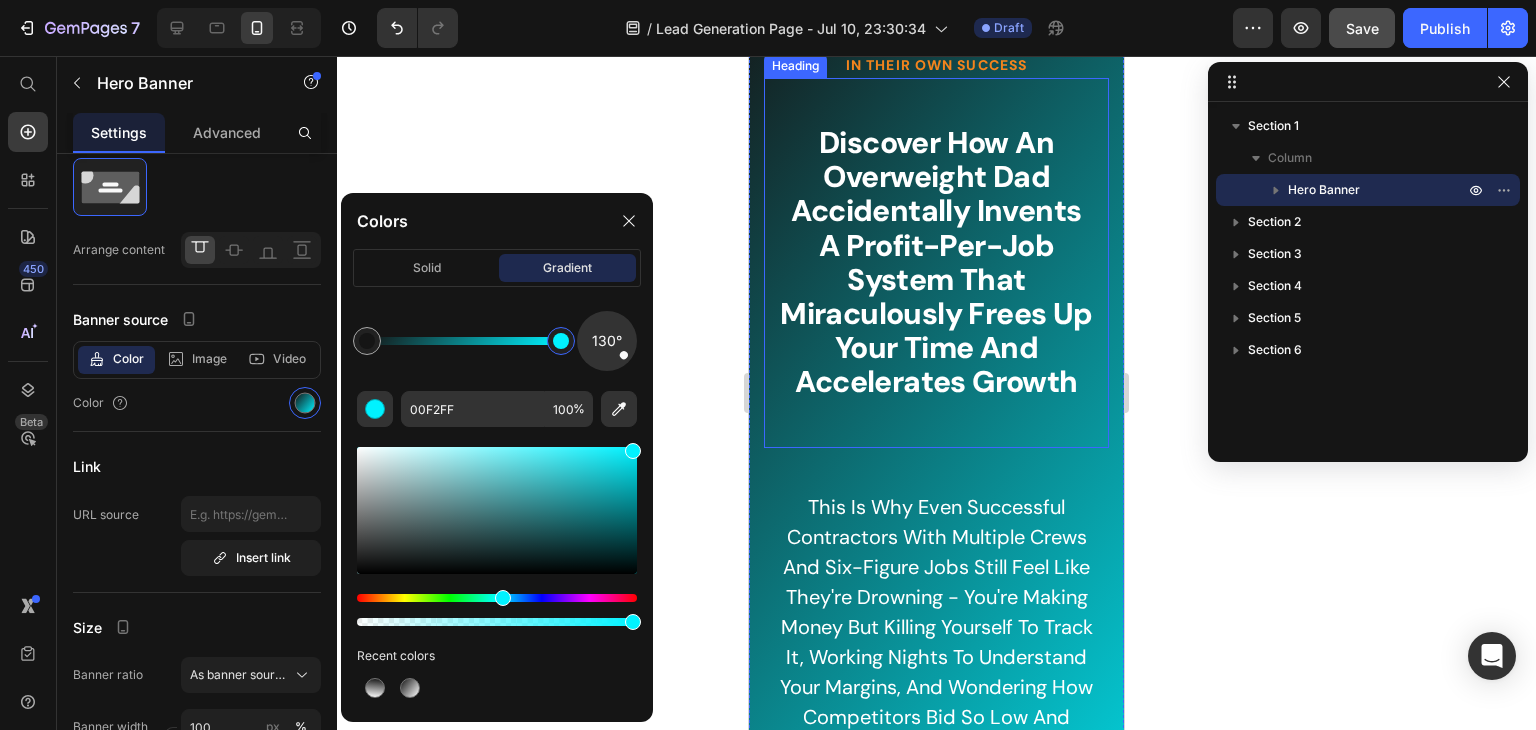scroll, scrollTop: 0, scrollLeft: 0, axis: both 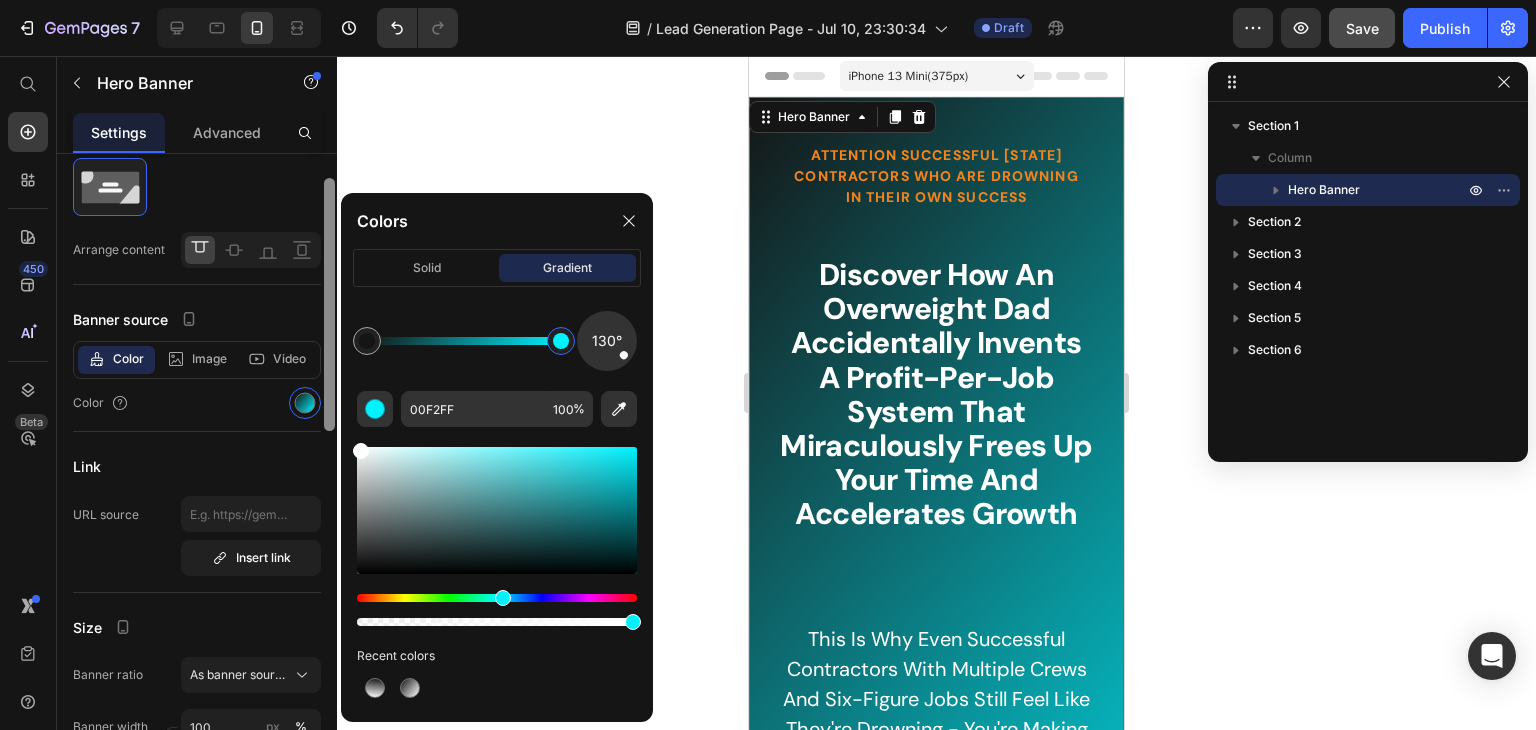 drag, startPoint x: 483, startPoint y: 489, endPoint x: 328, endPoint y: 436, distance: 163.81087 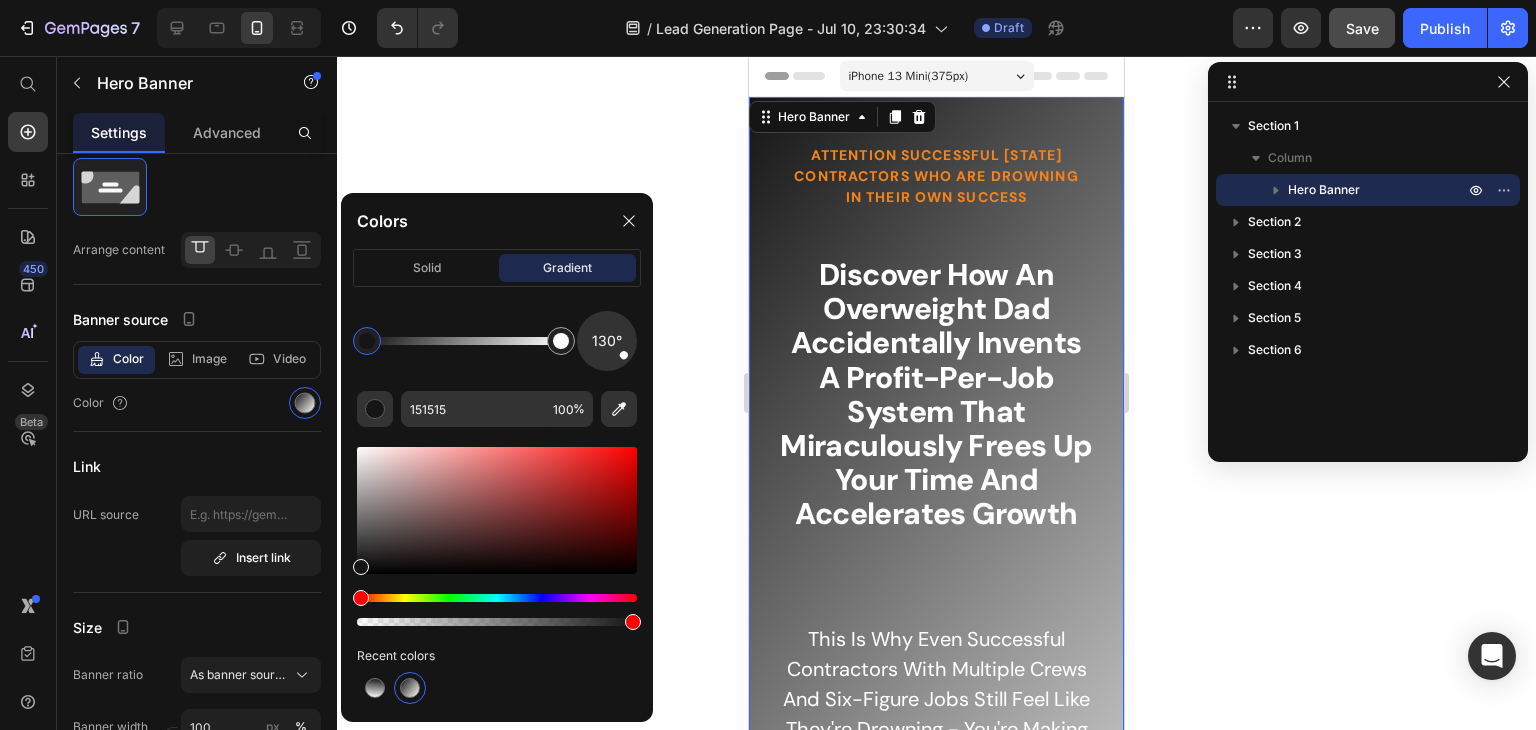 click at bounding box center [367, 341] 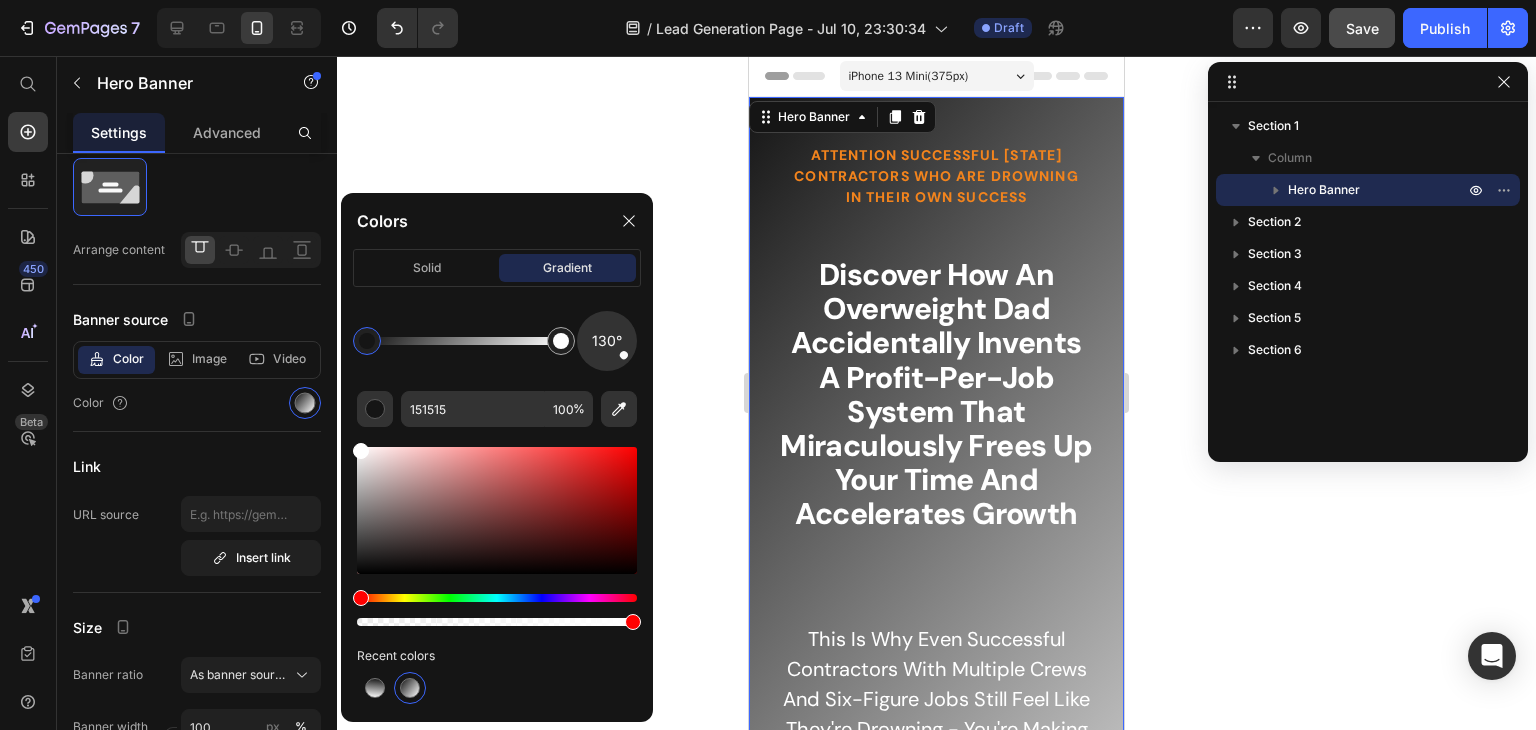 drag, startPoint x: 371, startPoint y: 461, endPoint x: 340, endPoint y: 413, distance: 57.14018 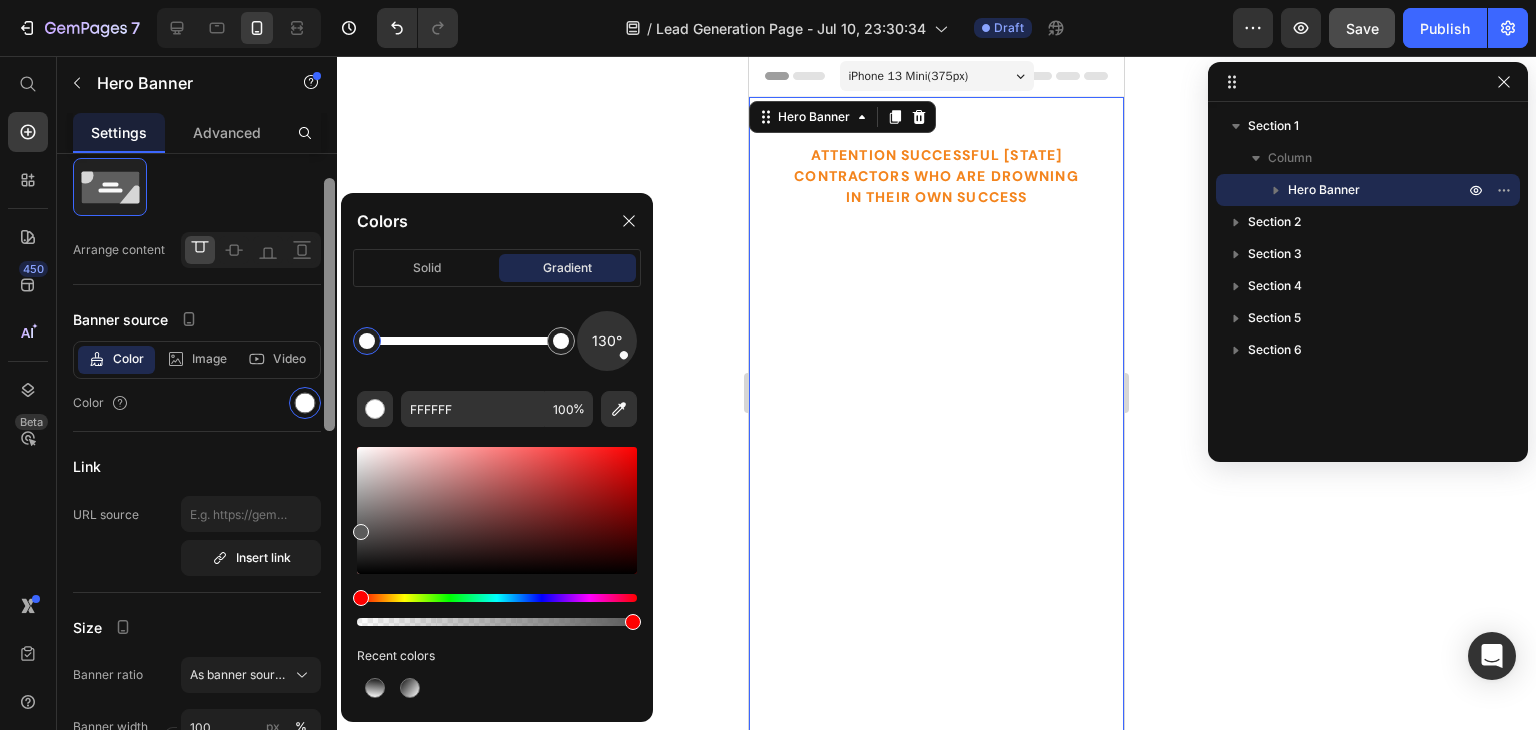 drag, startPoint x: 380, startPoint y: 479, endPoint x: 333, endPoint y: 548, distance: 83.48653 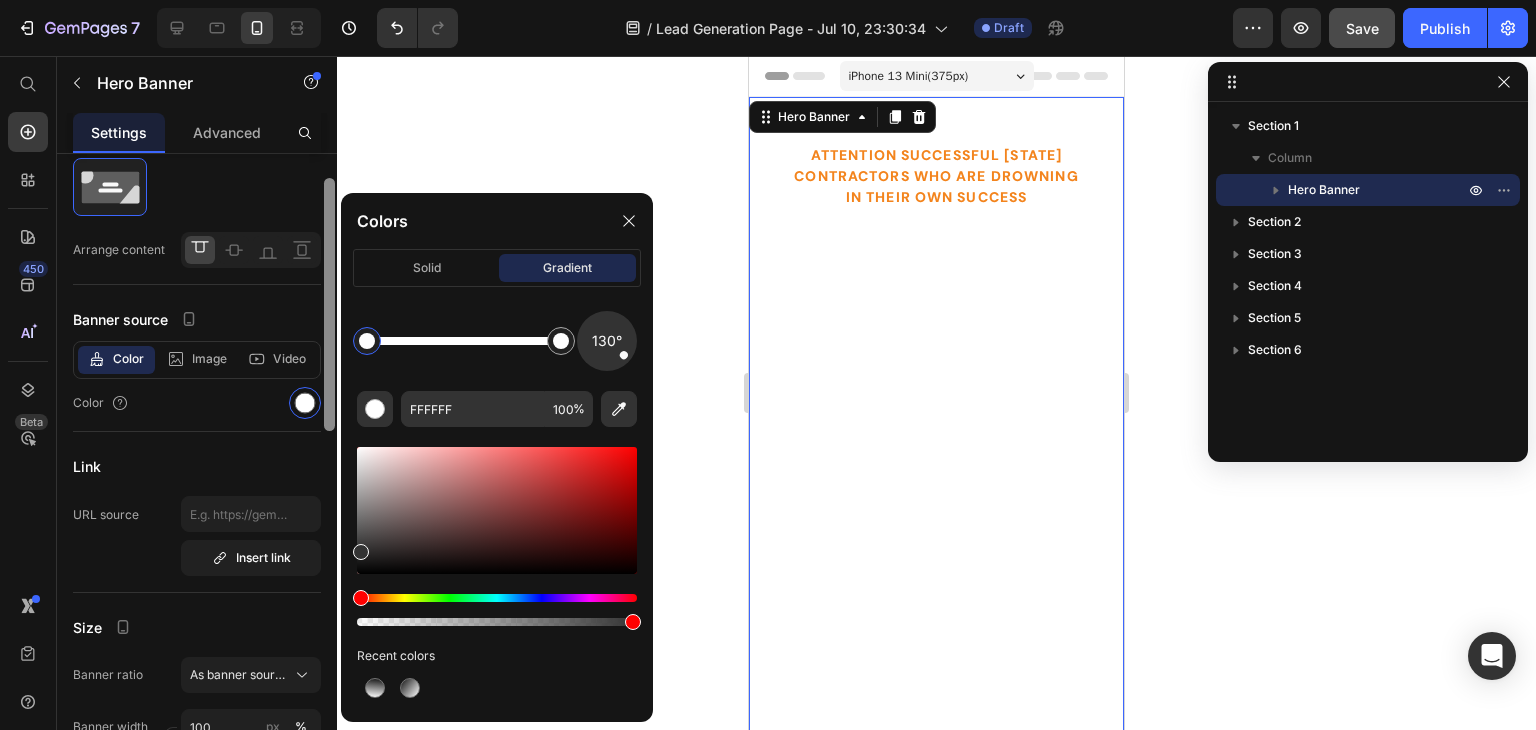 type on "333333" 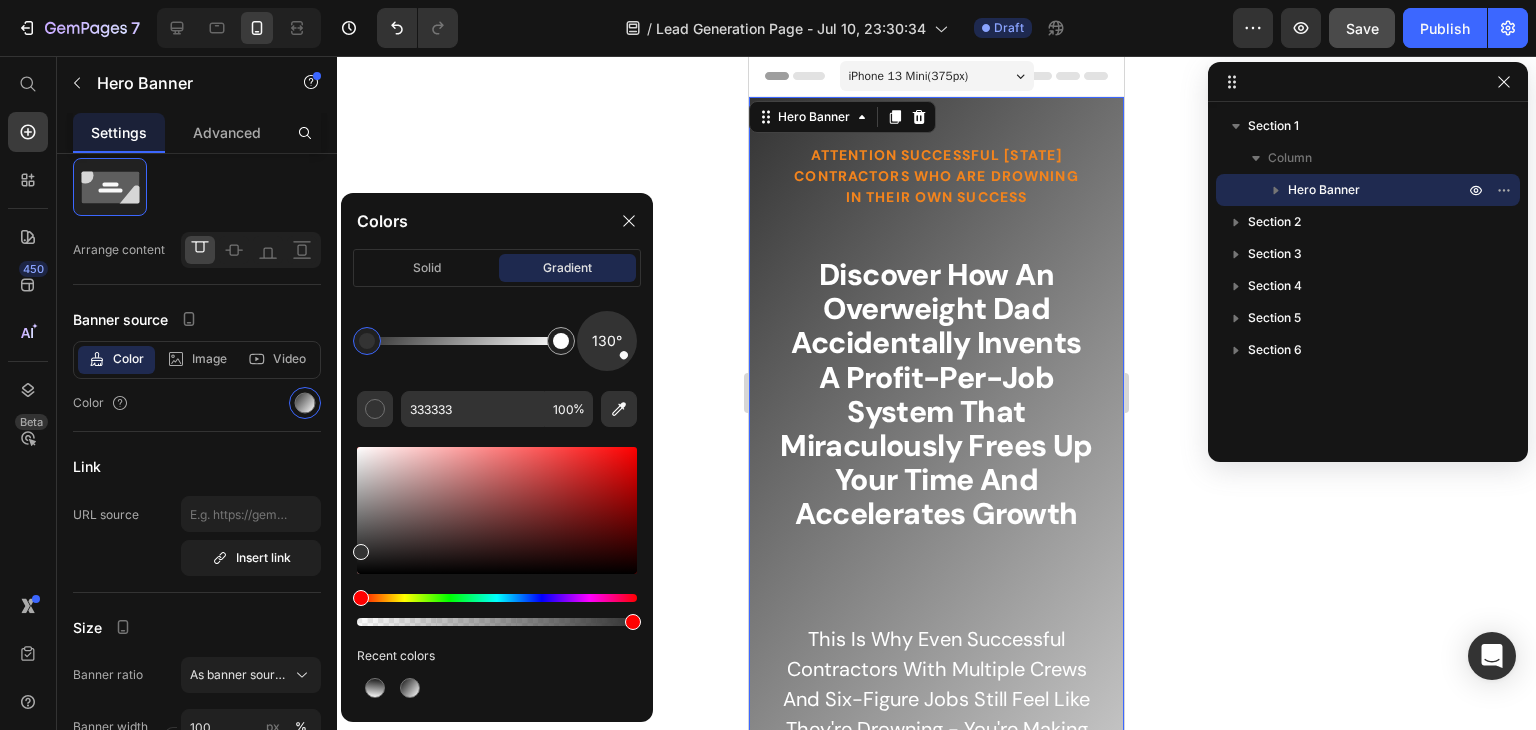 click on "solid gradient" 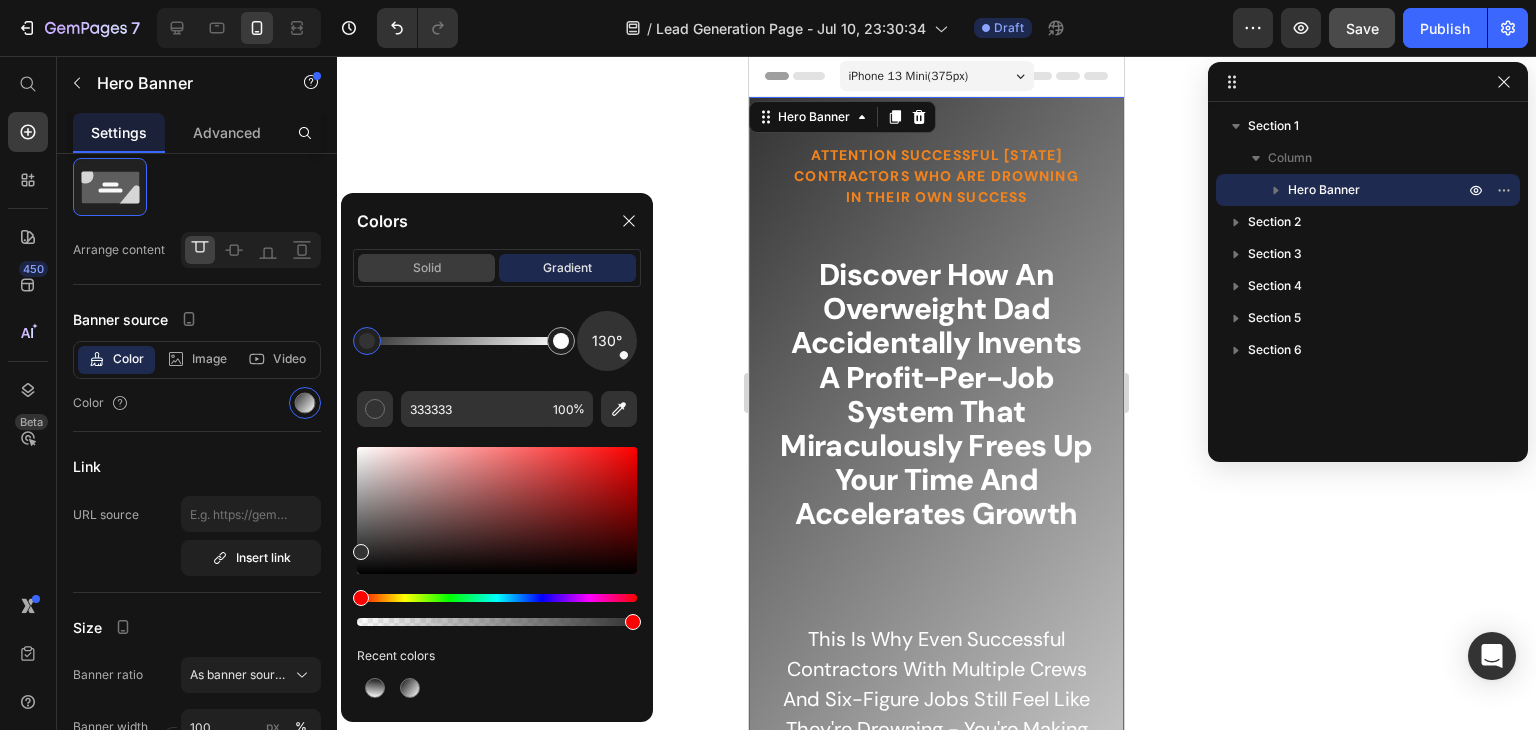 click on "solid" 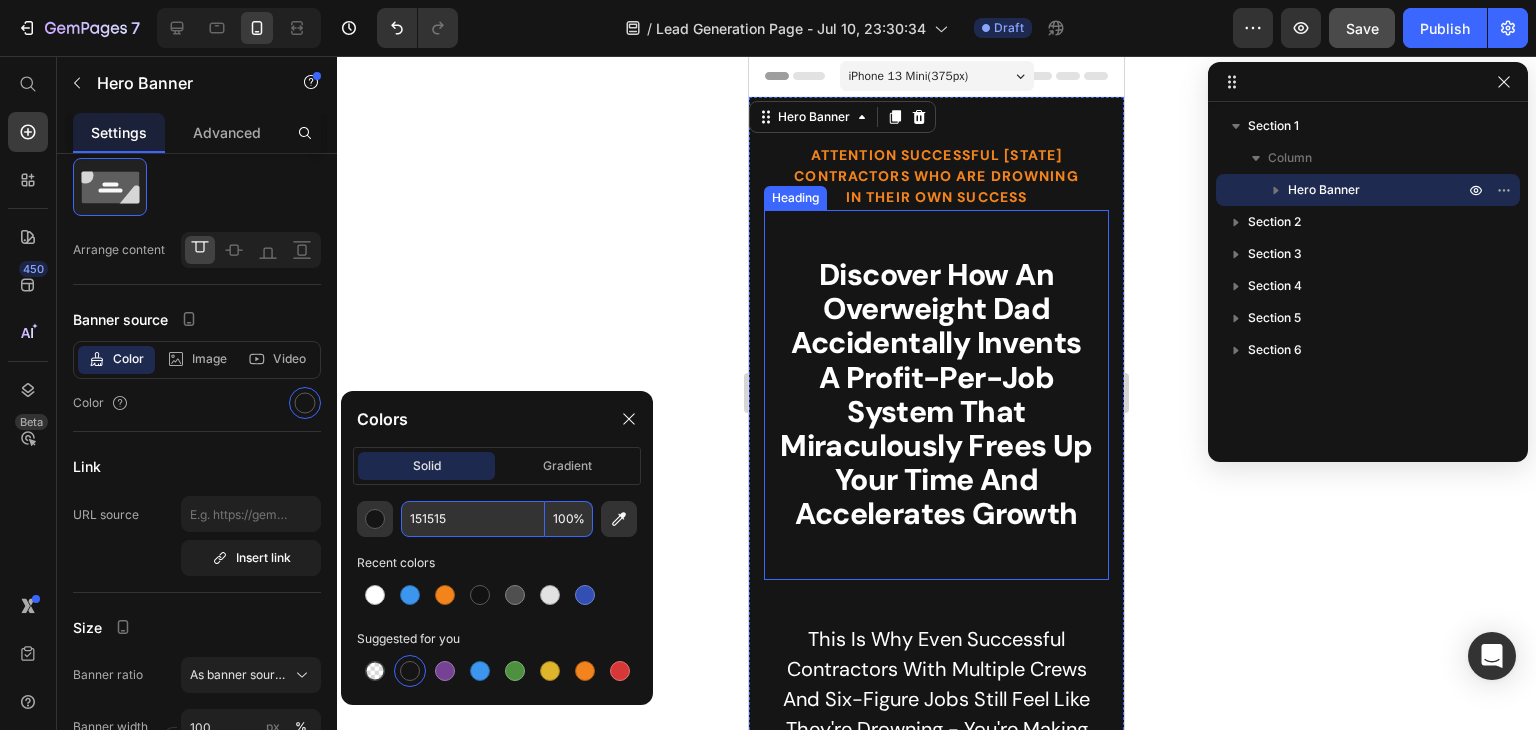 click on "151515" at bounding box center (473, 519) 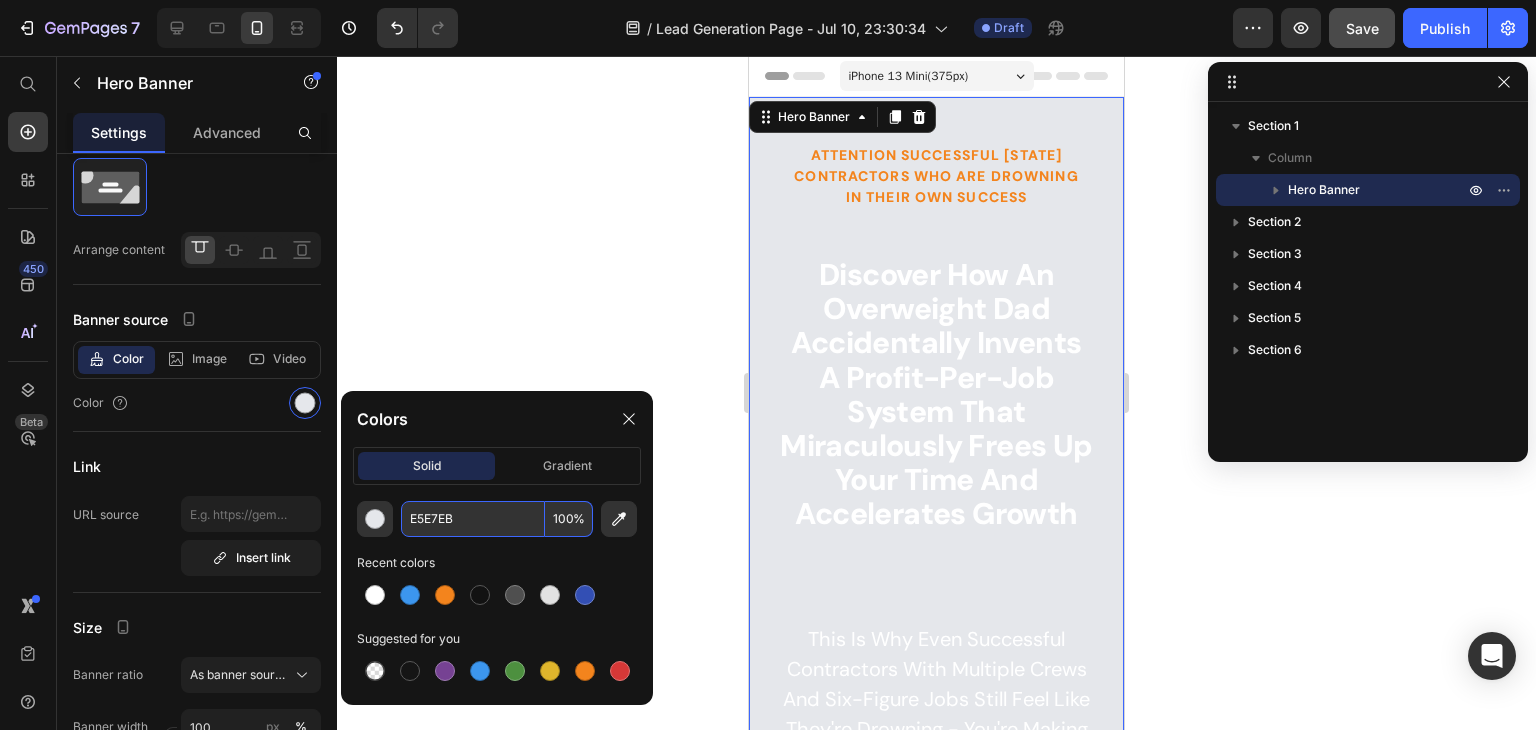paste on "rgb(71 68 80)" 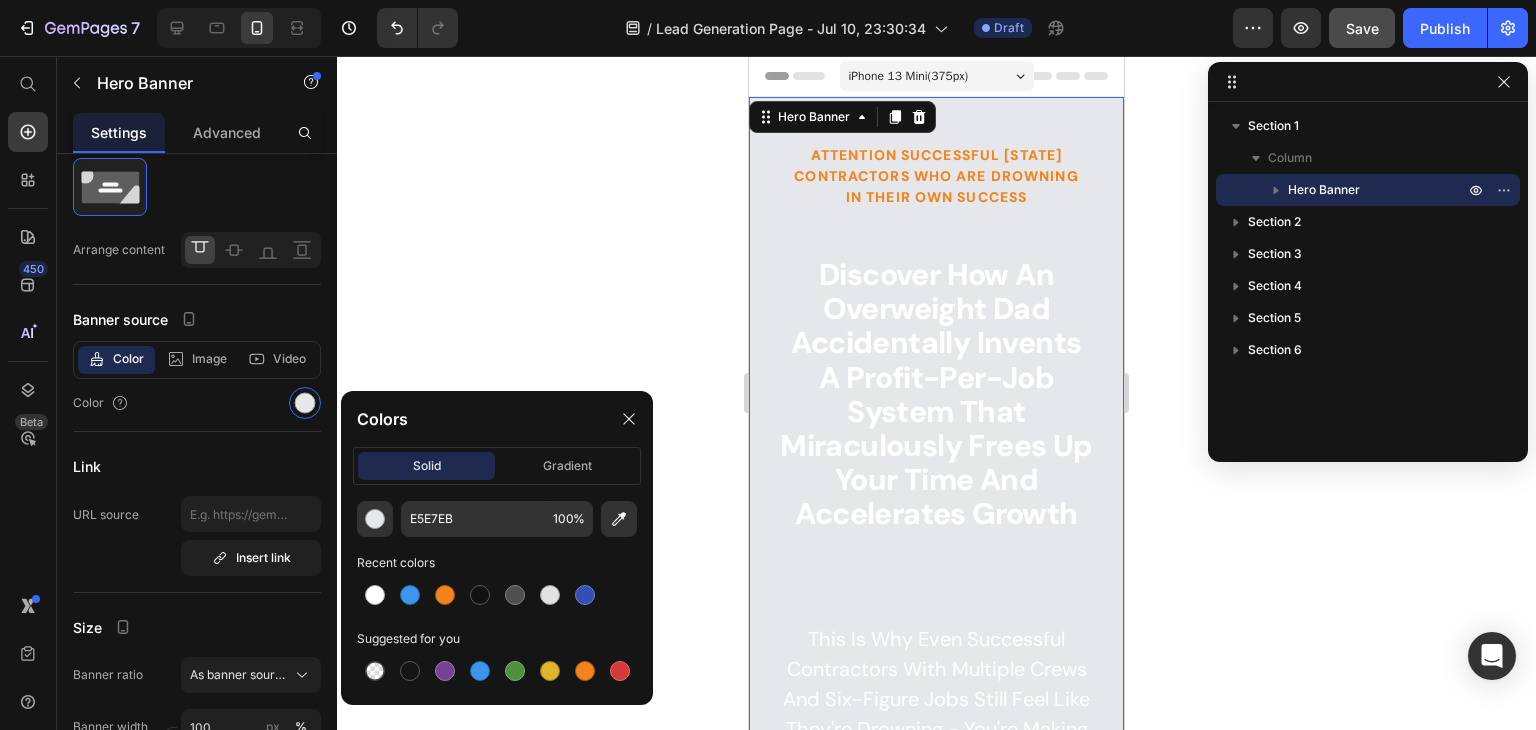 click on "Recent colors" at bounding box center (497, 563) 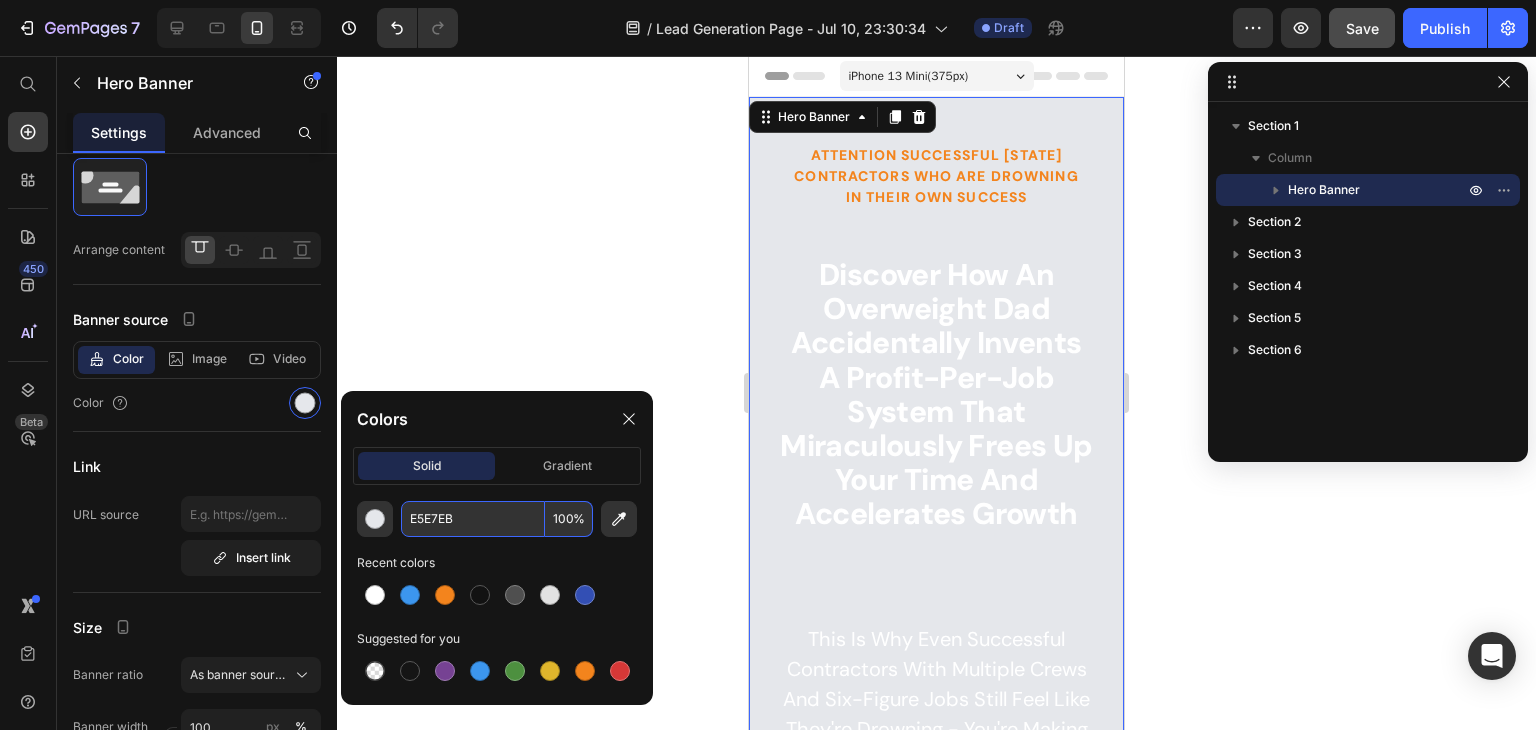 click on "E5E7EB" at bounding box center (473, 519) 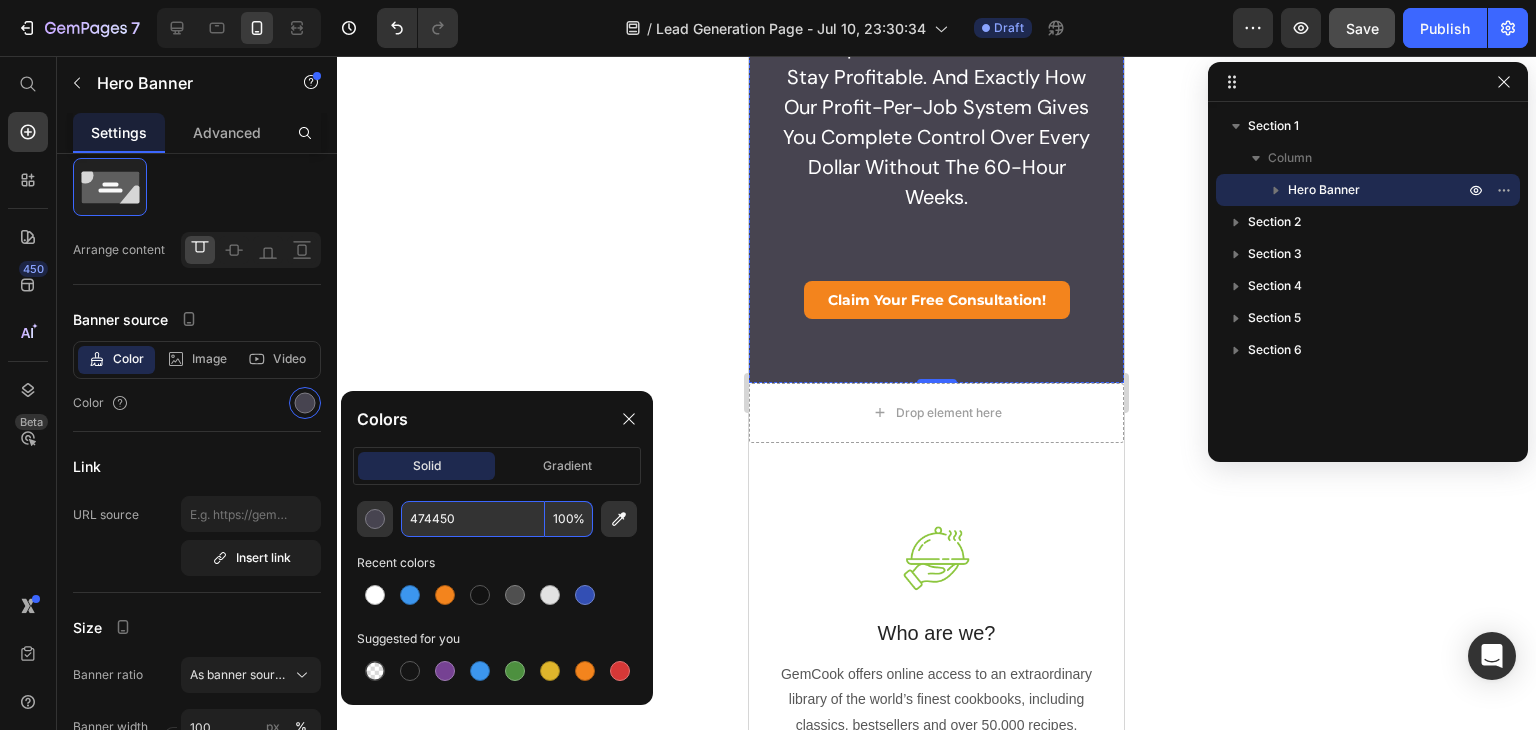 scroll, scrollTop: 811, scrollLeft: 0, axis: vertical 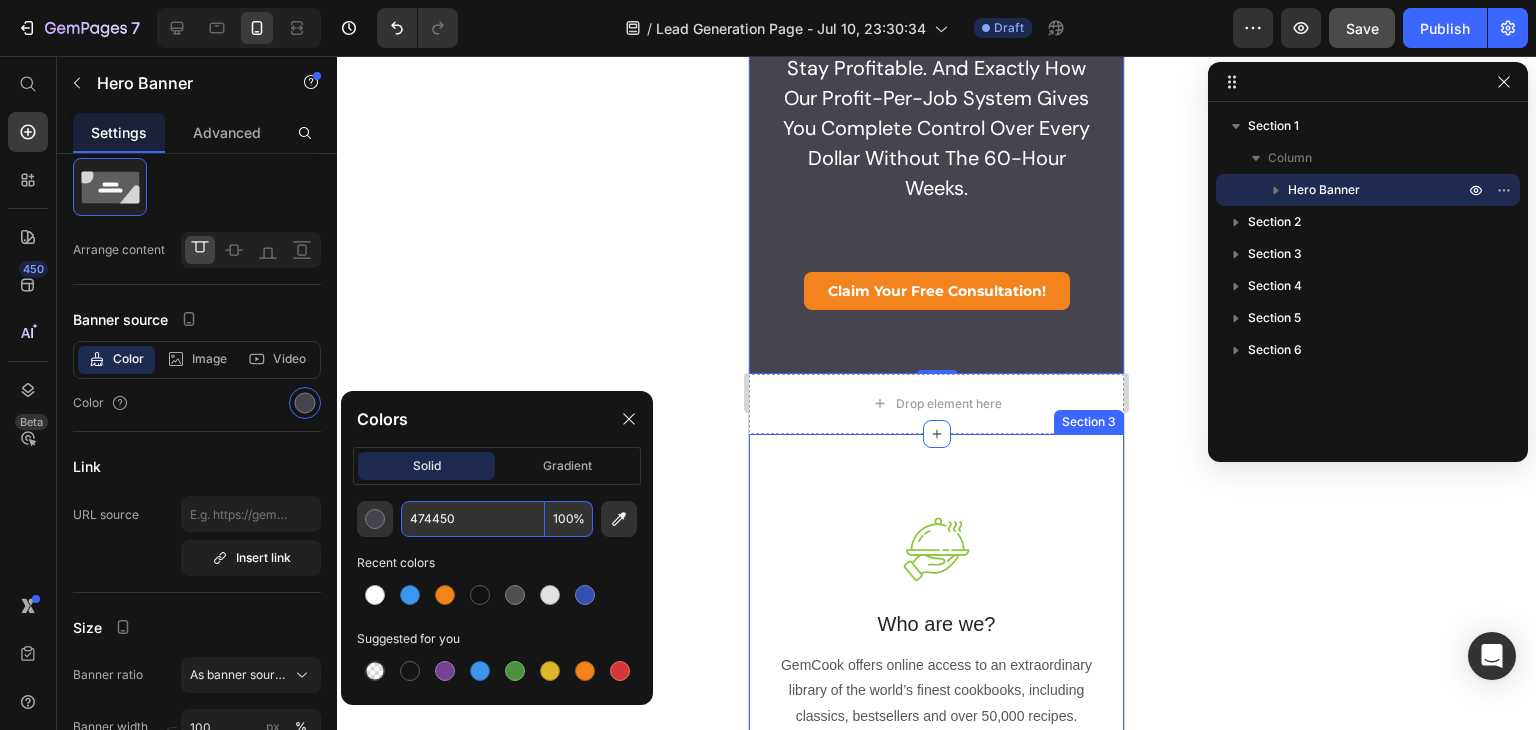 type on "474450" 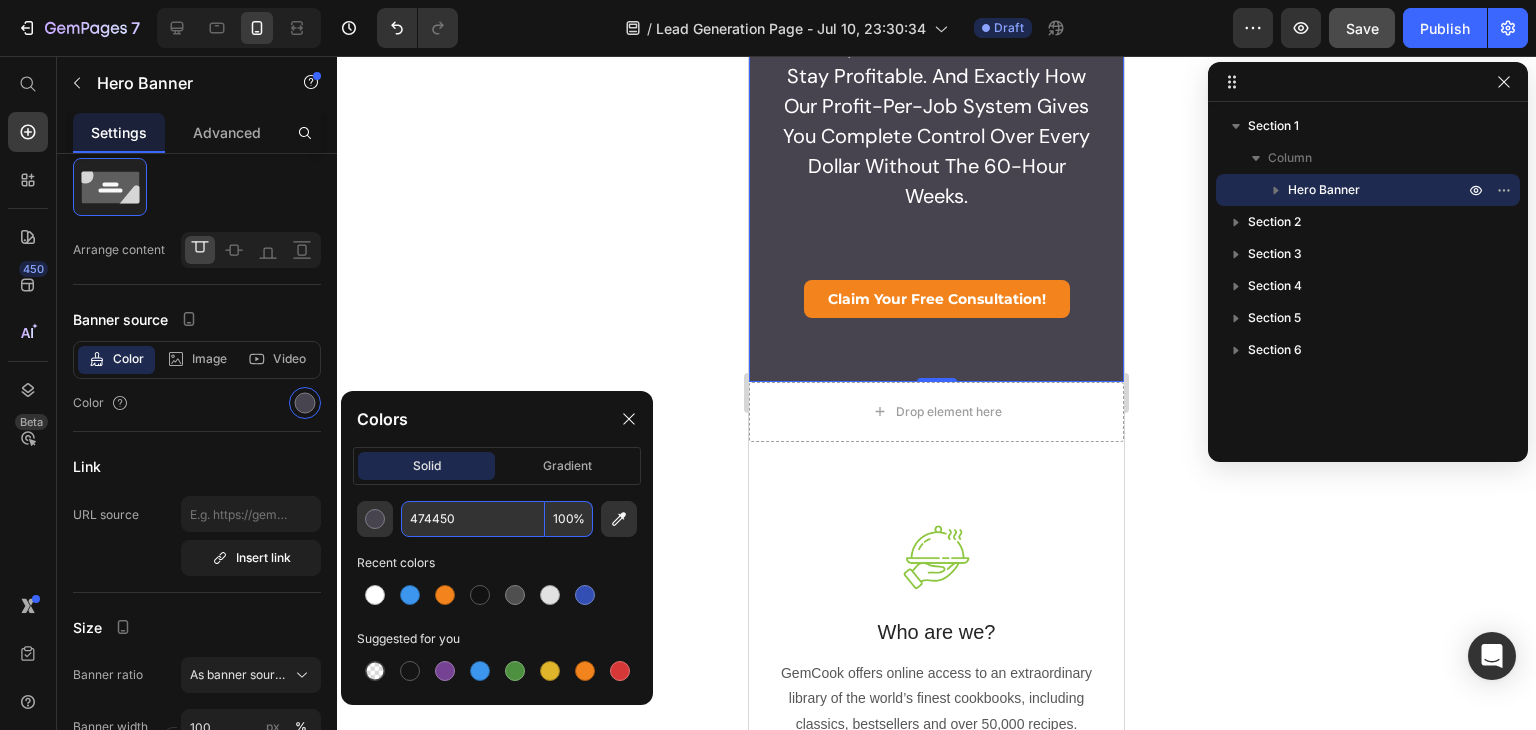 scroll, scrollTop: 804, scrollLeft: 0, axis: vertical 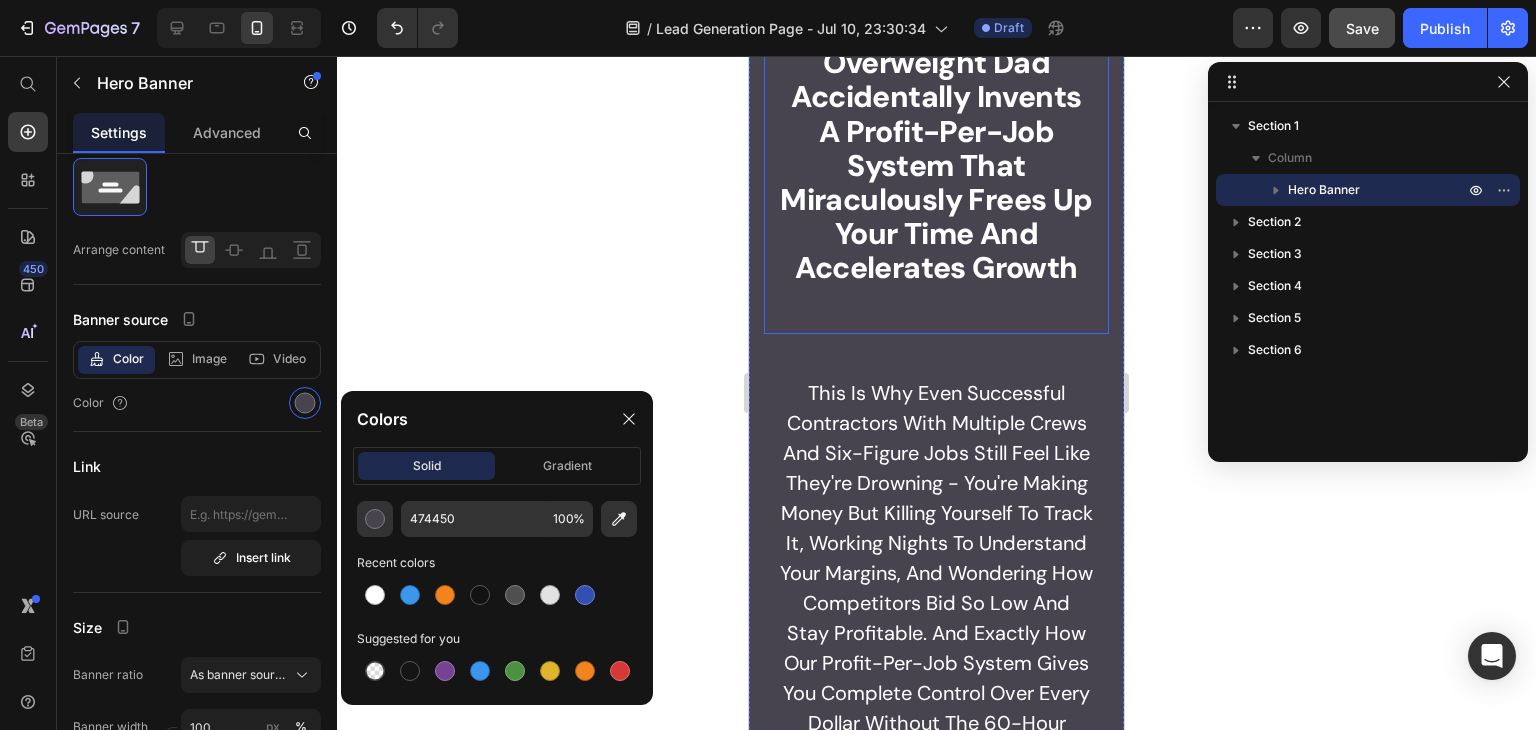 click on "Discover How An overweight Dad Accidentally Invents A Profit-Per-Job system That Miraculously Frees Up Your Time And Accelerates Growth" at bounding box center [936, 149] 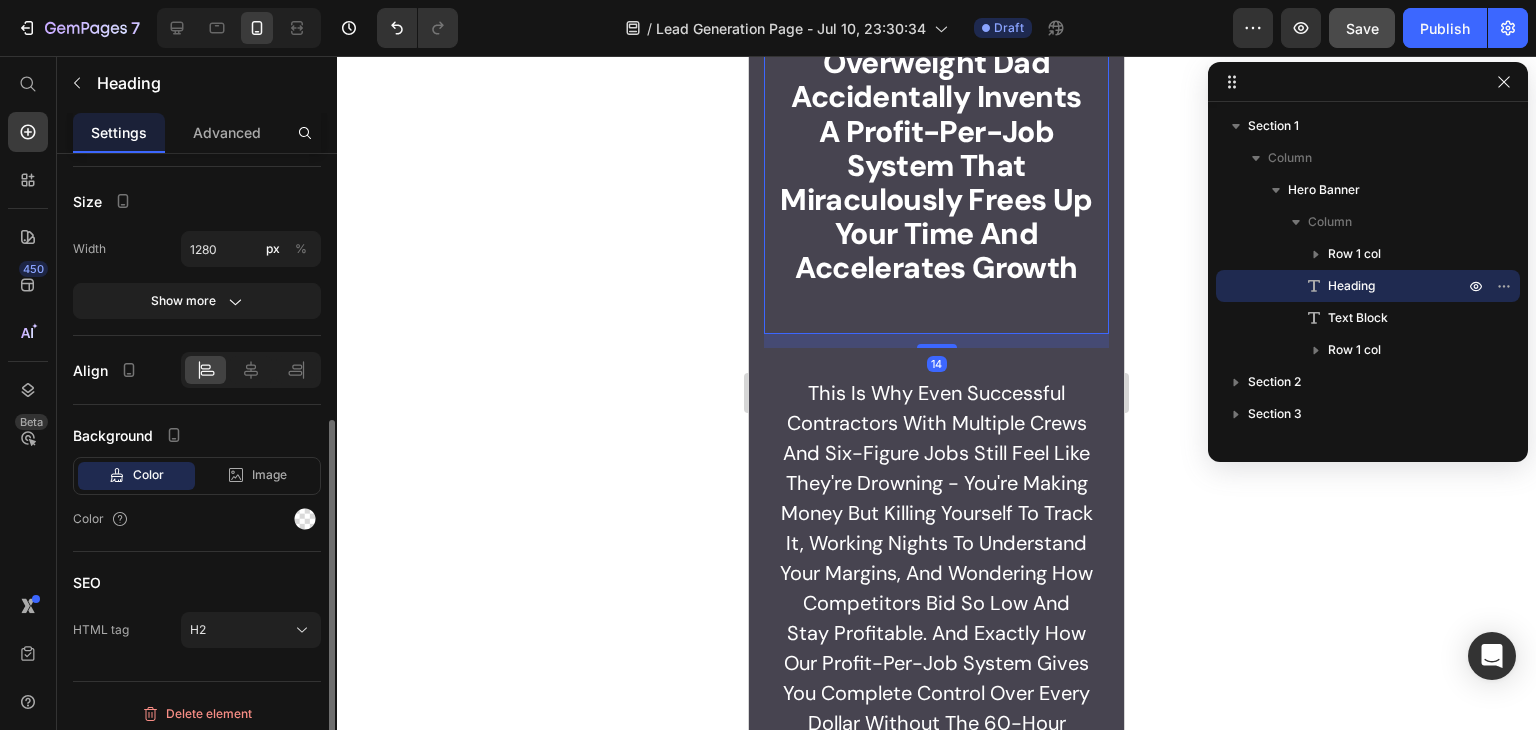 scroll, scrollTop: 441, scrollLeft: 0, axis: vertical 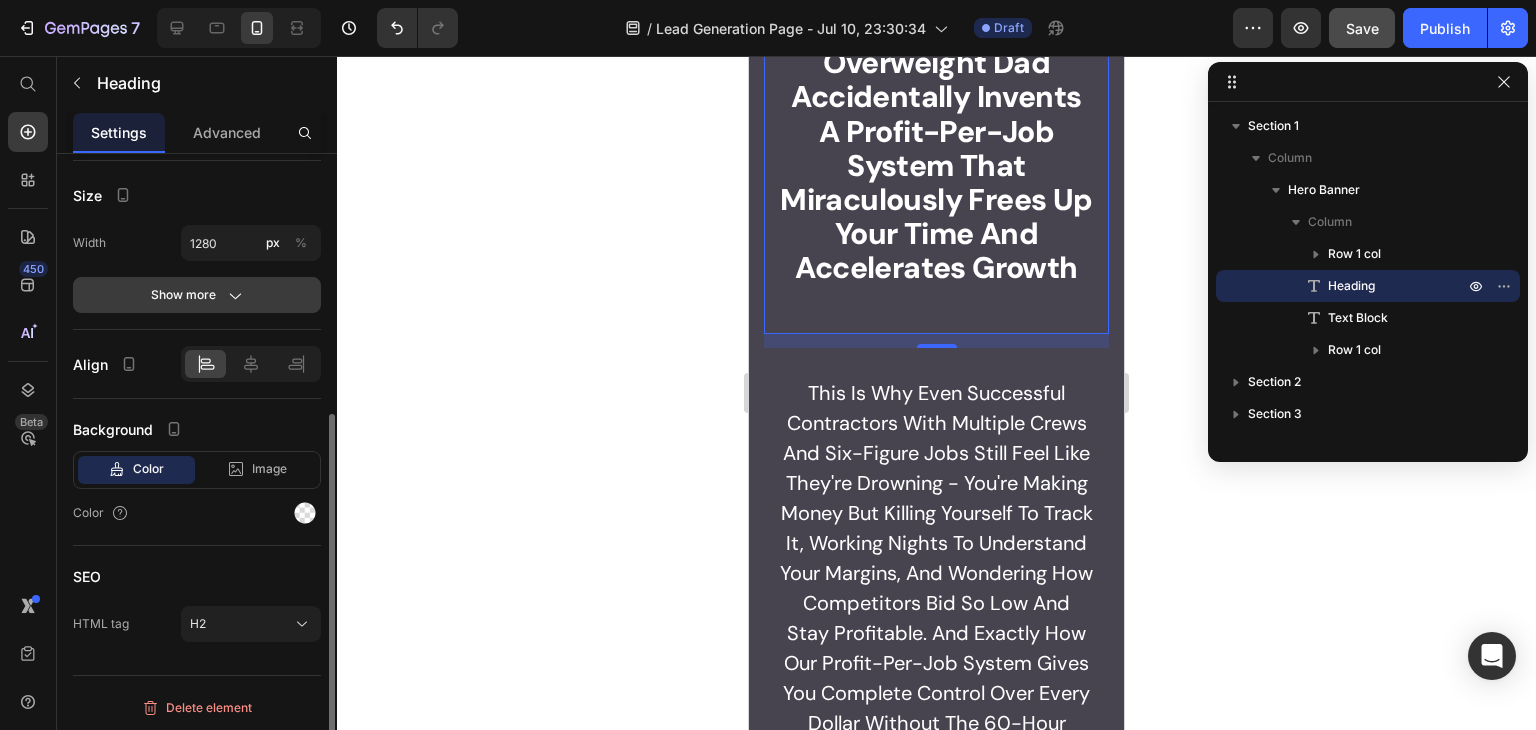 click on "Show more" at bounding box center [197, 295] 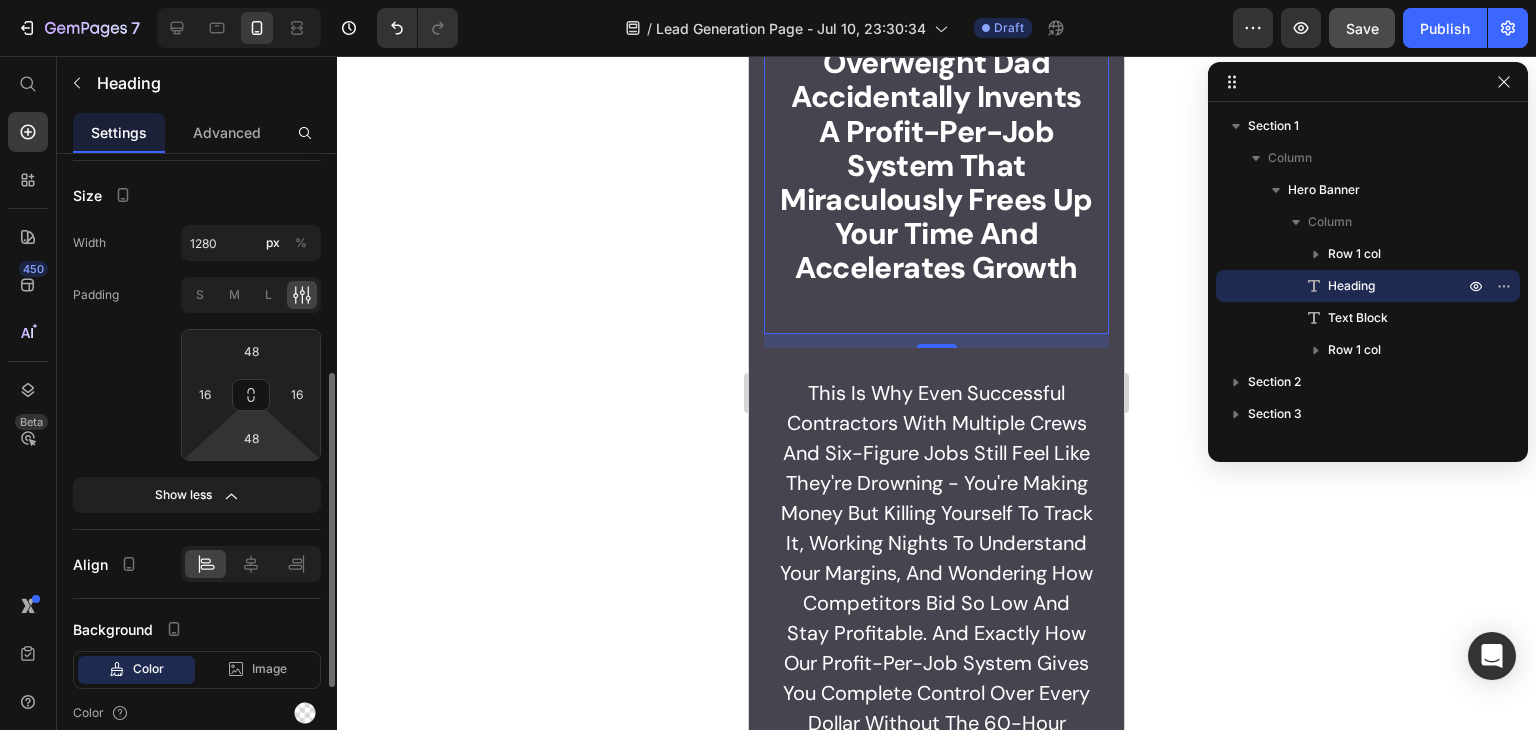 click on "7   /  Lead Generation Page - Jul 10, 23:30:34 Draft Preview  Save   Publish  450 Beta Start with Sections Elements Hero Section Product Detail Brands Trusted Badges Guarantee Product Breakdown How to use Testimonials Compare Bundle FAQs Social Proof Brand Story Product List Collection Blog List Contact Sticky Add to Cart Custom Footer Browse Library 450 Layout
Row
Row
Row
Row Text
Heading
Text Block Button
Button
Button
Sticky Back to top Media
Image" at bounding box center (768, 0) 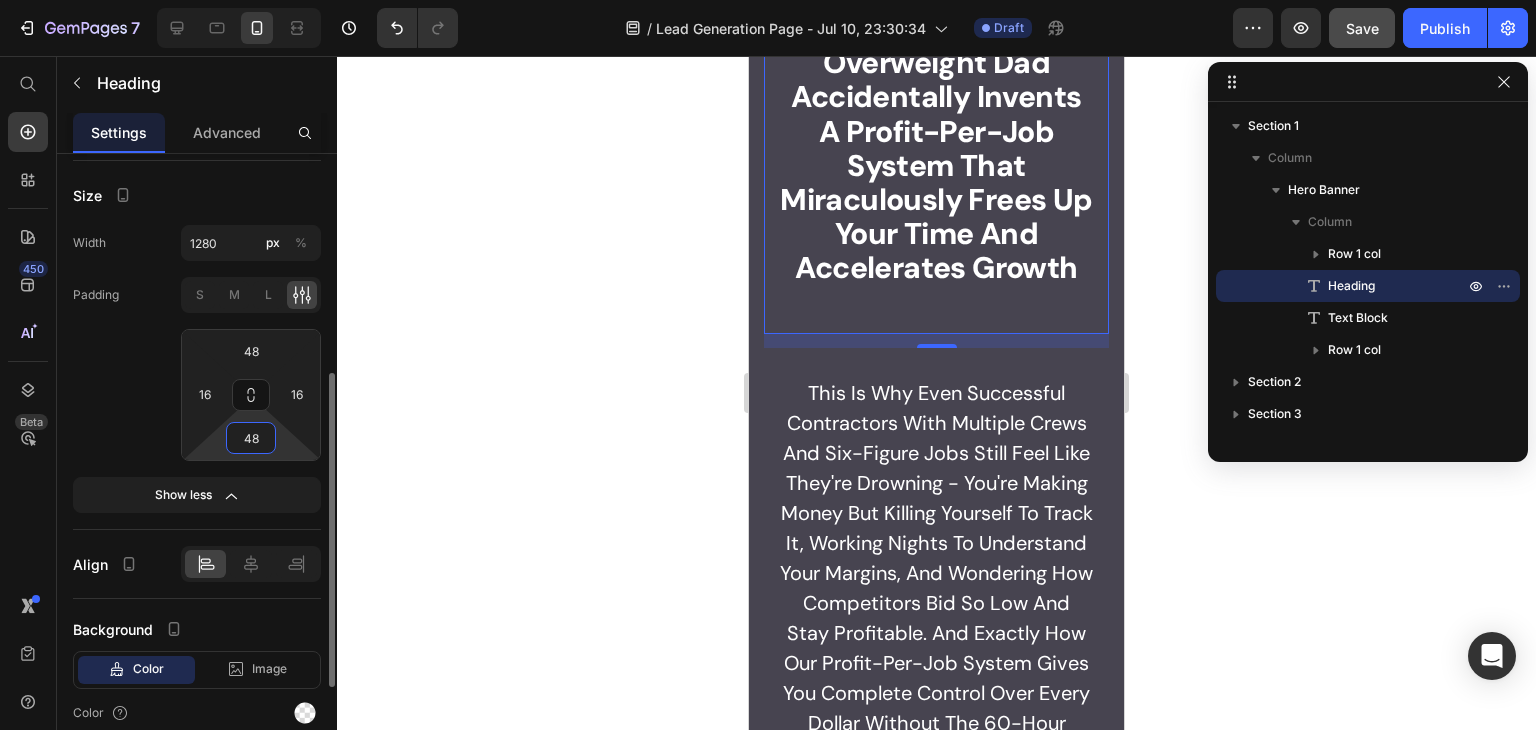 type on "0" 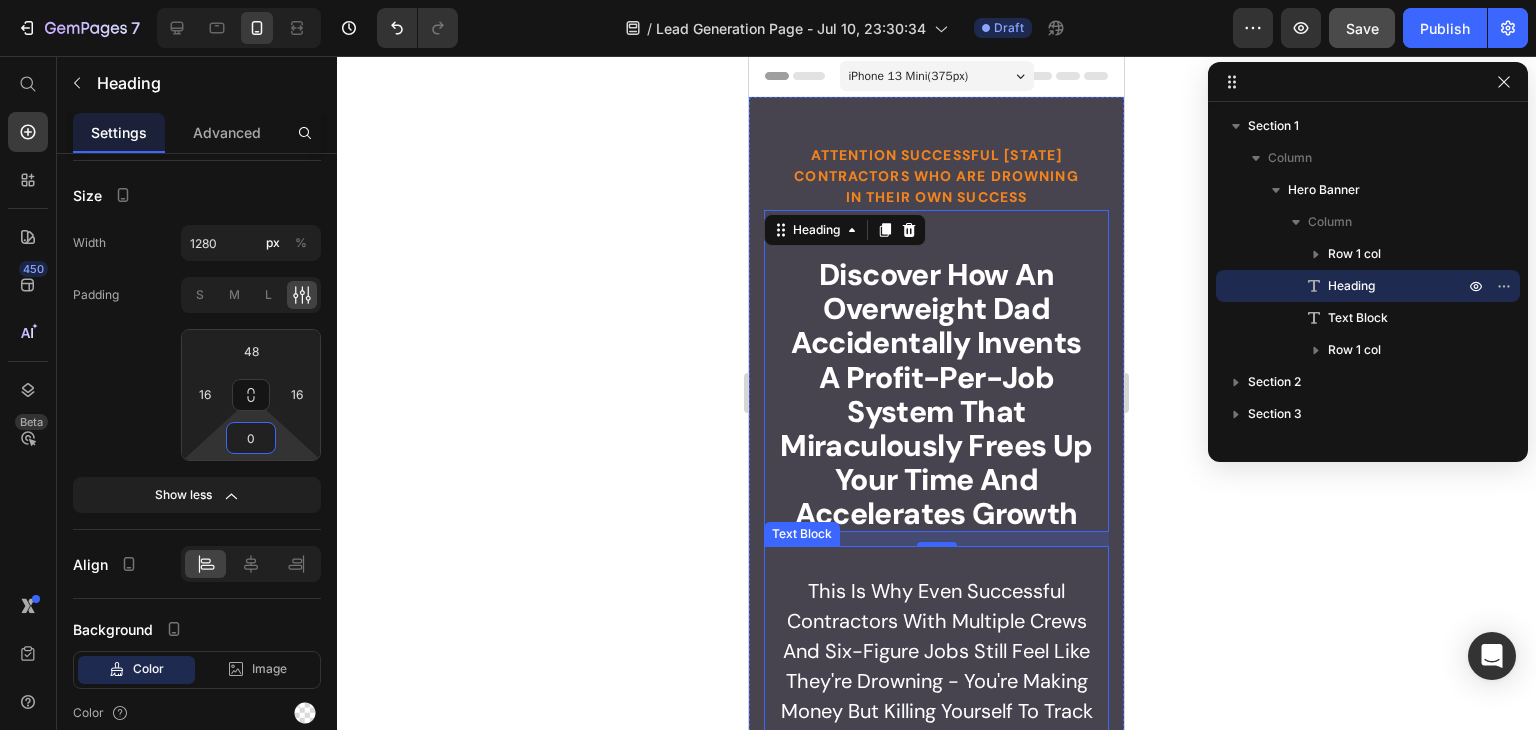 scroll, scrollTop: 156, scrollLeft: 0, axis: vertical 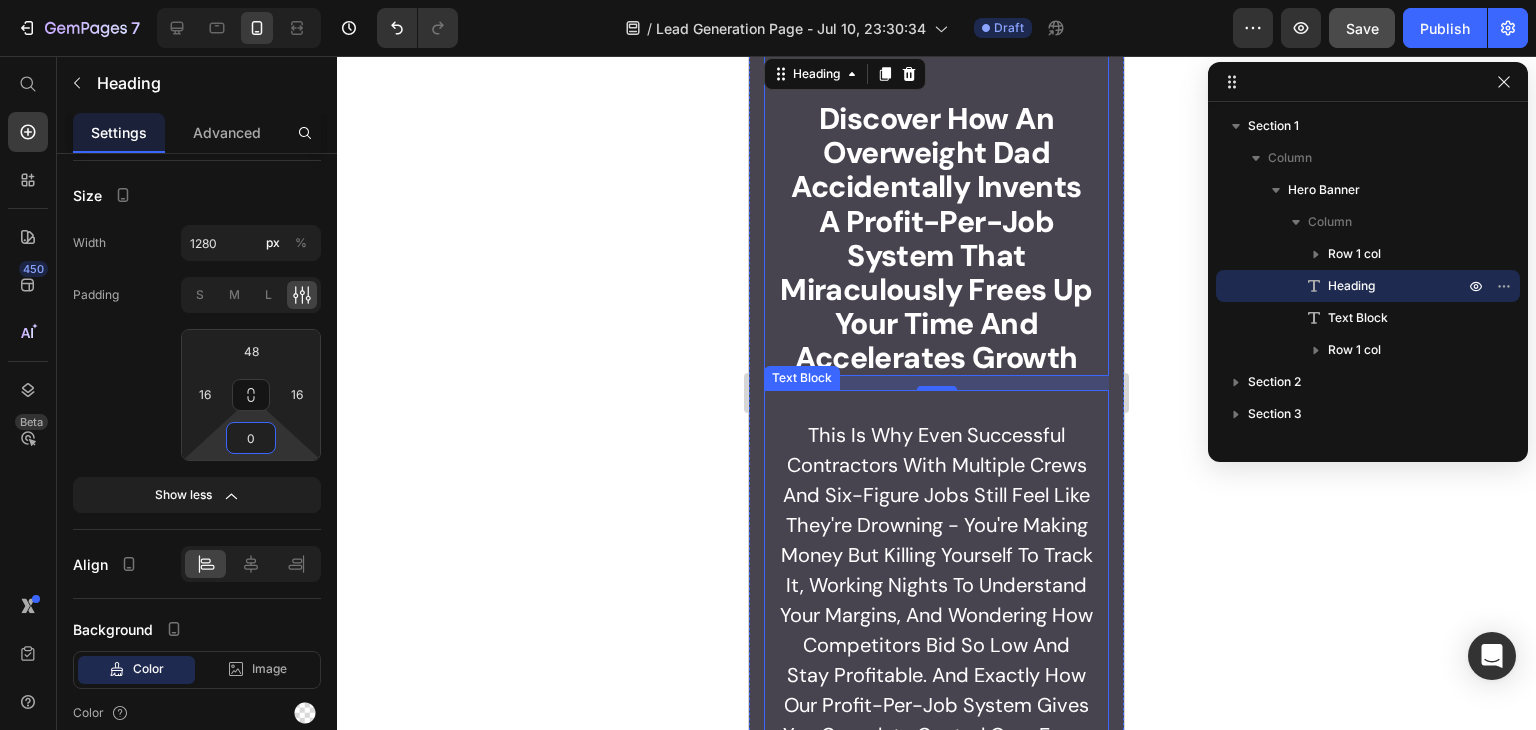 click on "This is why even successful contractors with multiple crews and six-figure jobs still feel like they're drowning - you're making money but killing yourself to track it, working nights to understand your margins, and wondering how competitors bid so low and stay profitable. And exactly how our Profit-Per-Job System gives you complete control over every dollar without the 60-hour weeks." at bounding box center [936, 624] 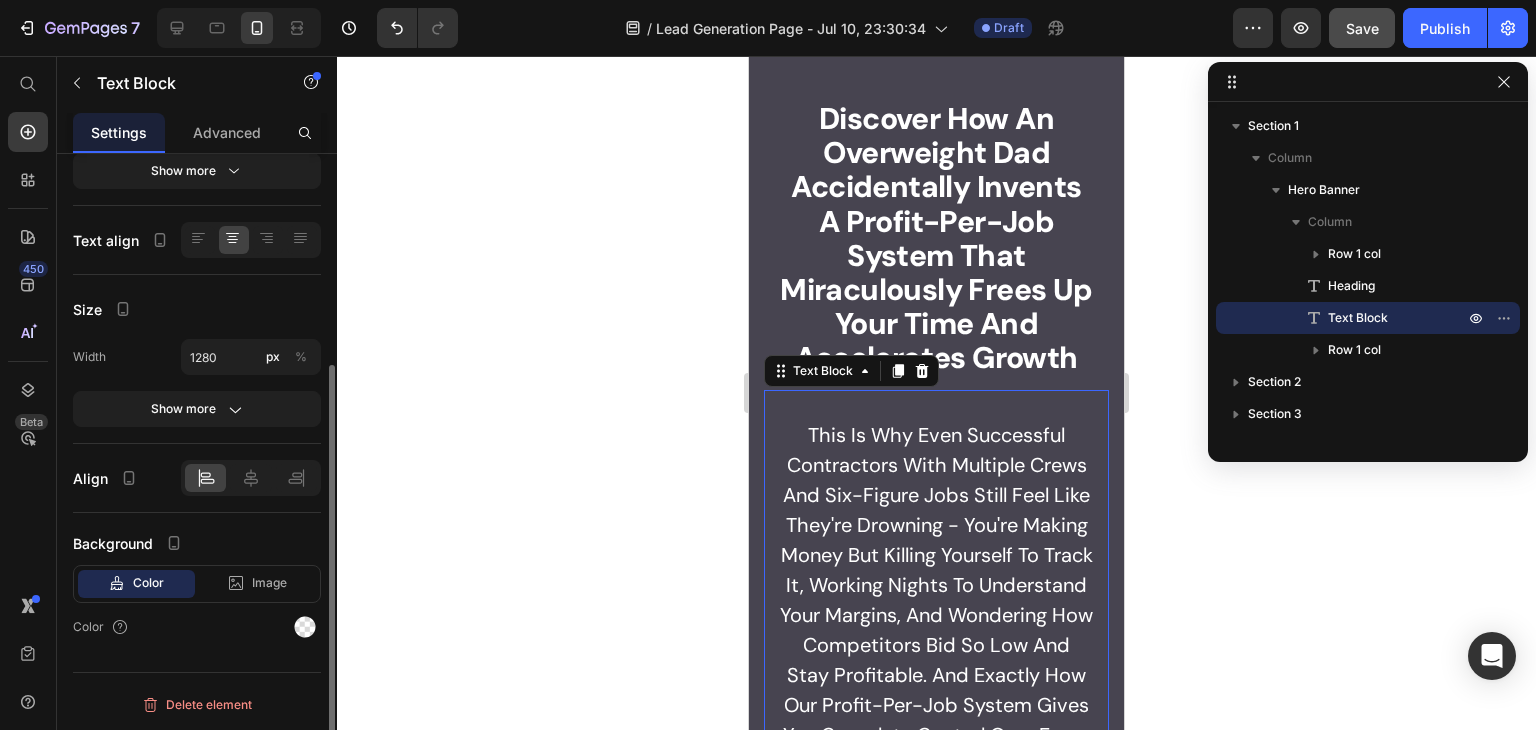 scroll, scrollTop: 0, scrollLeft: 0, axis: both 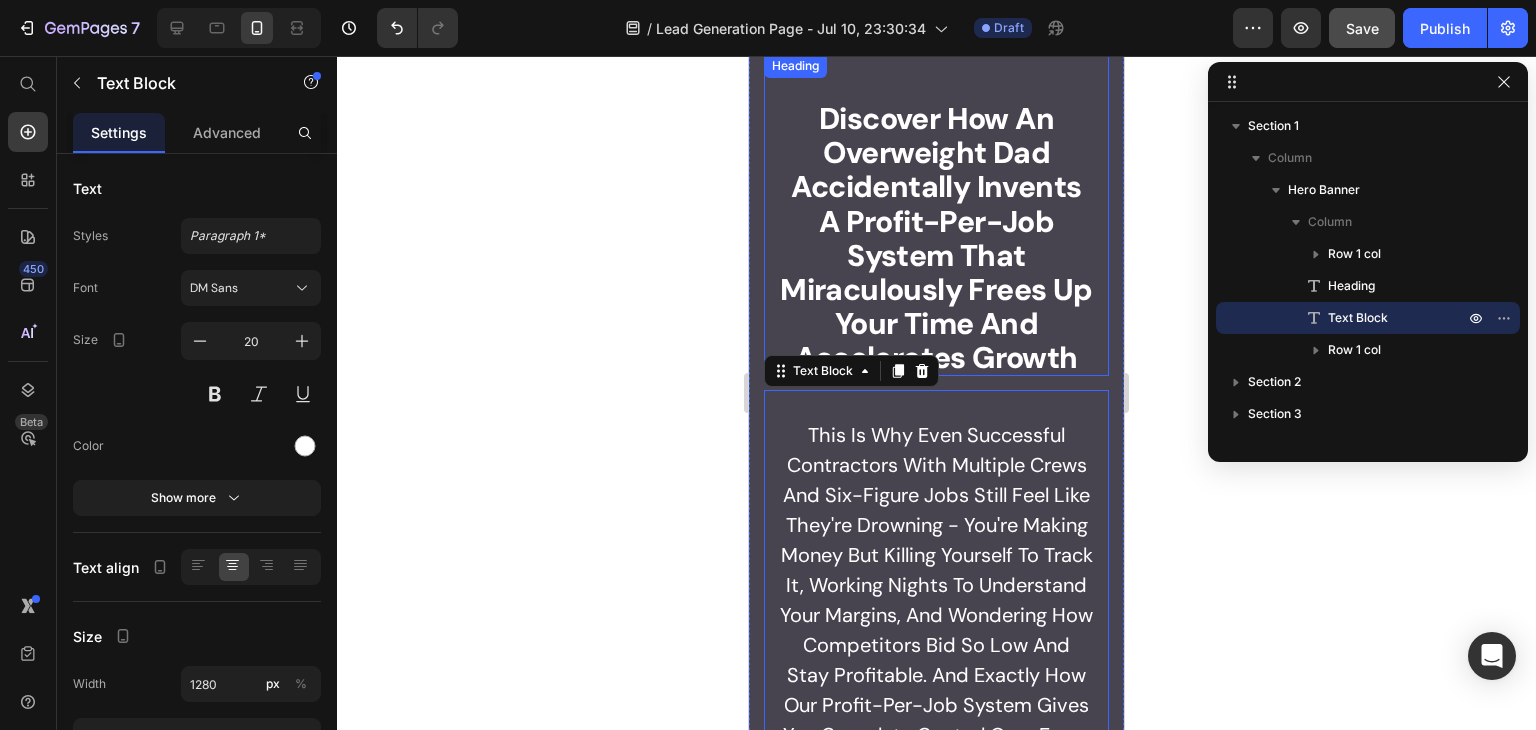 click on "Discover How An overweight Dad Accidentally Invents A Profit-Per-Job system That Miraculously Frees Up Your Time And Accelerates Growth" at bounding box center (936, 239) 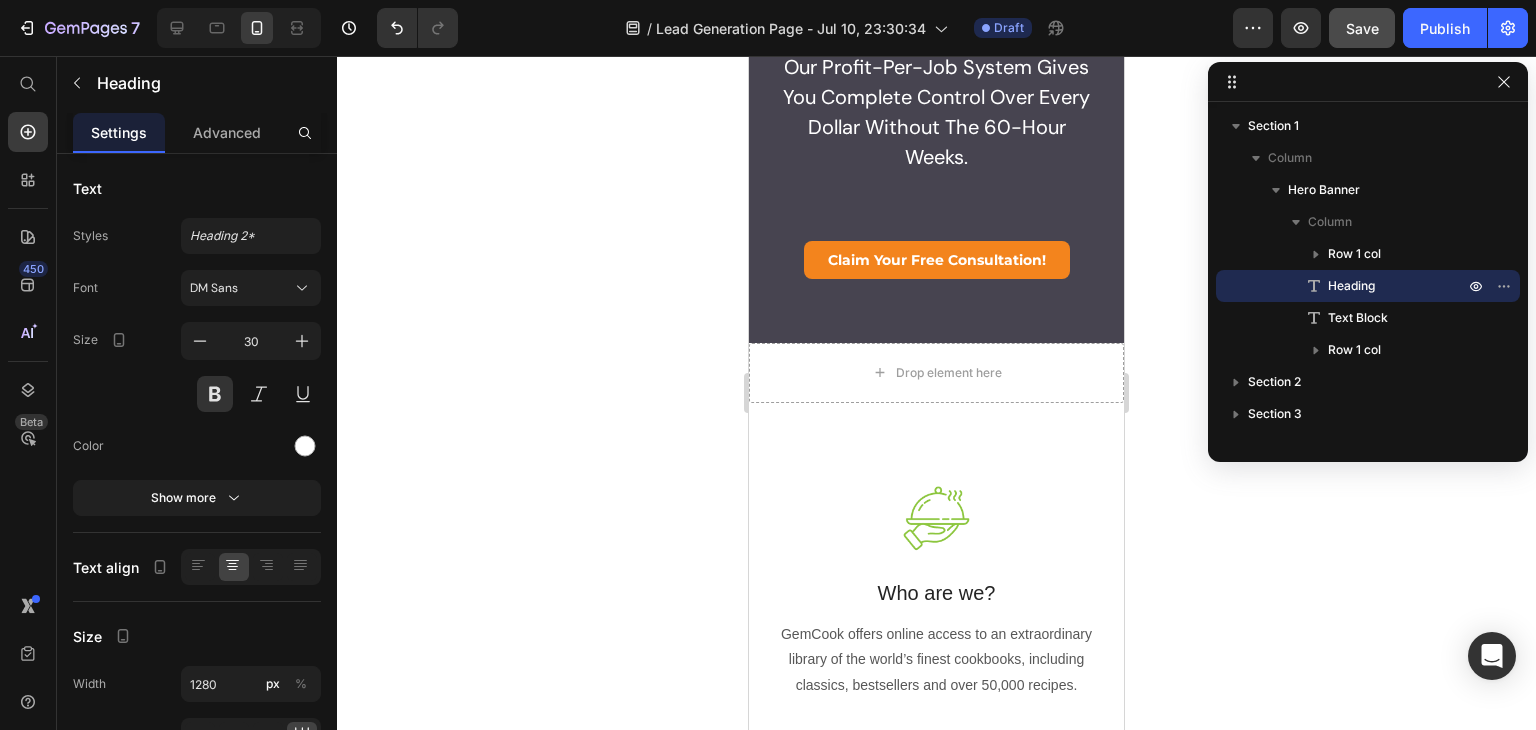 scroll, scrollTop: 799, scrollLeft: 0, axis: vertical 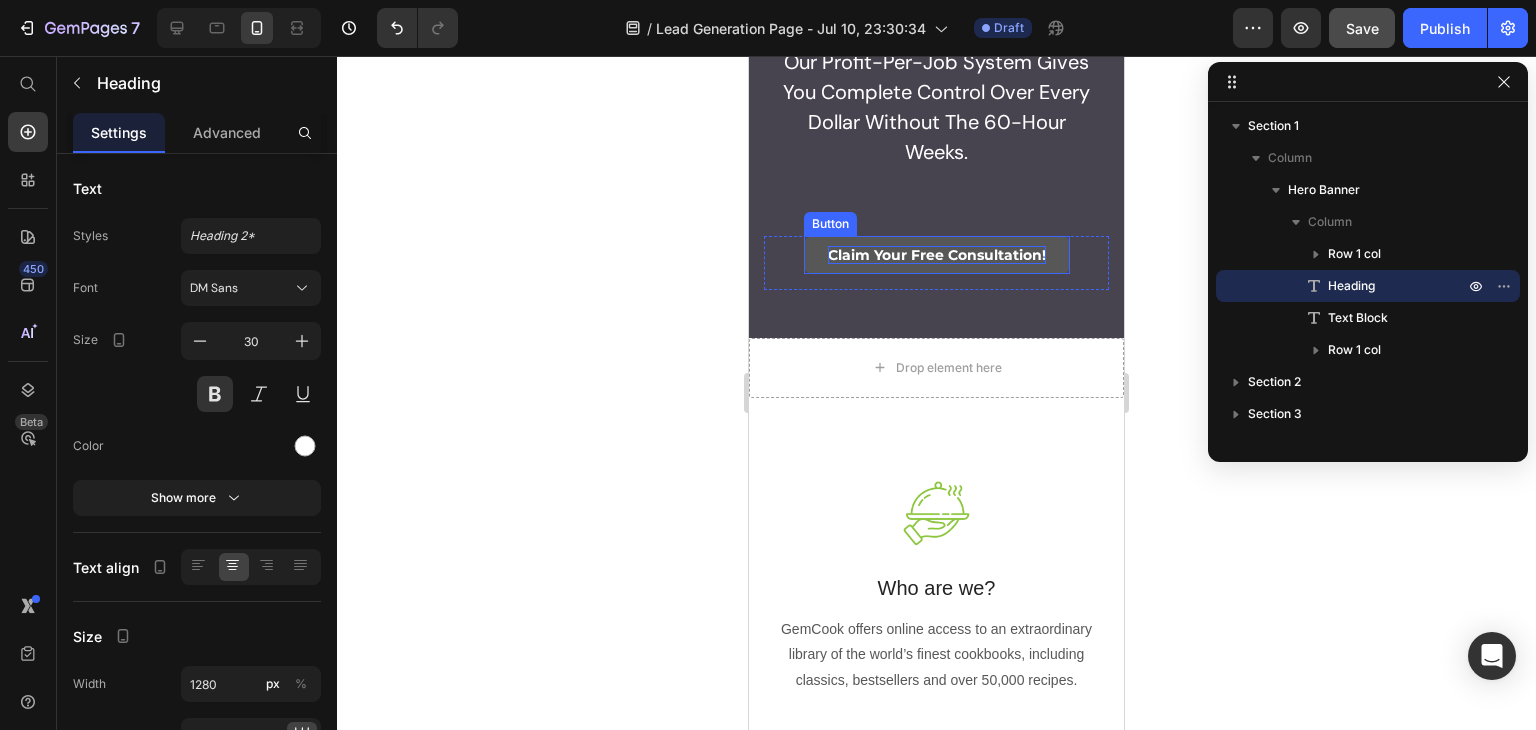 click on "claim your free consultation!" at bounding box center [937, 255] 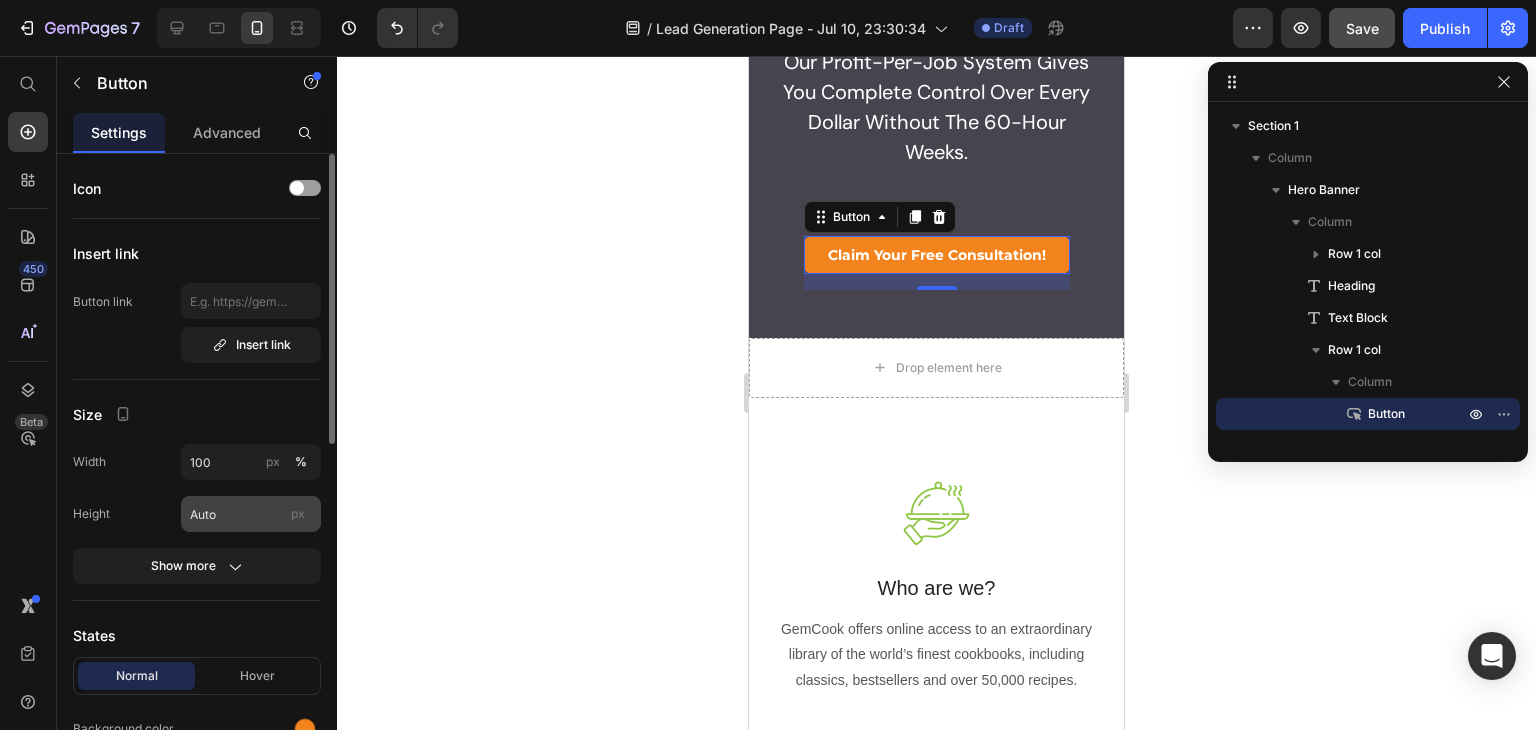 type 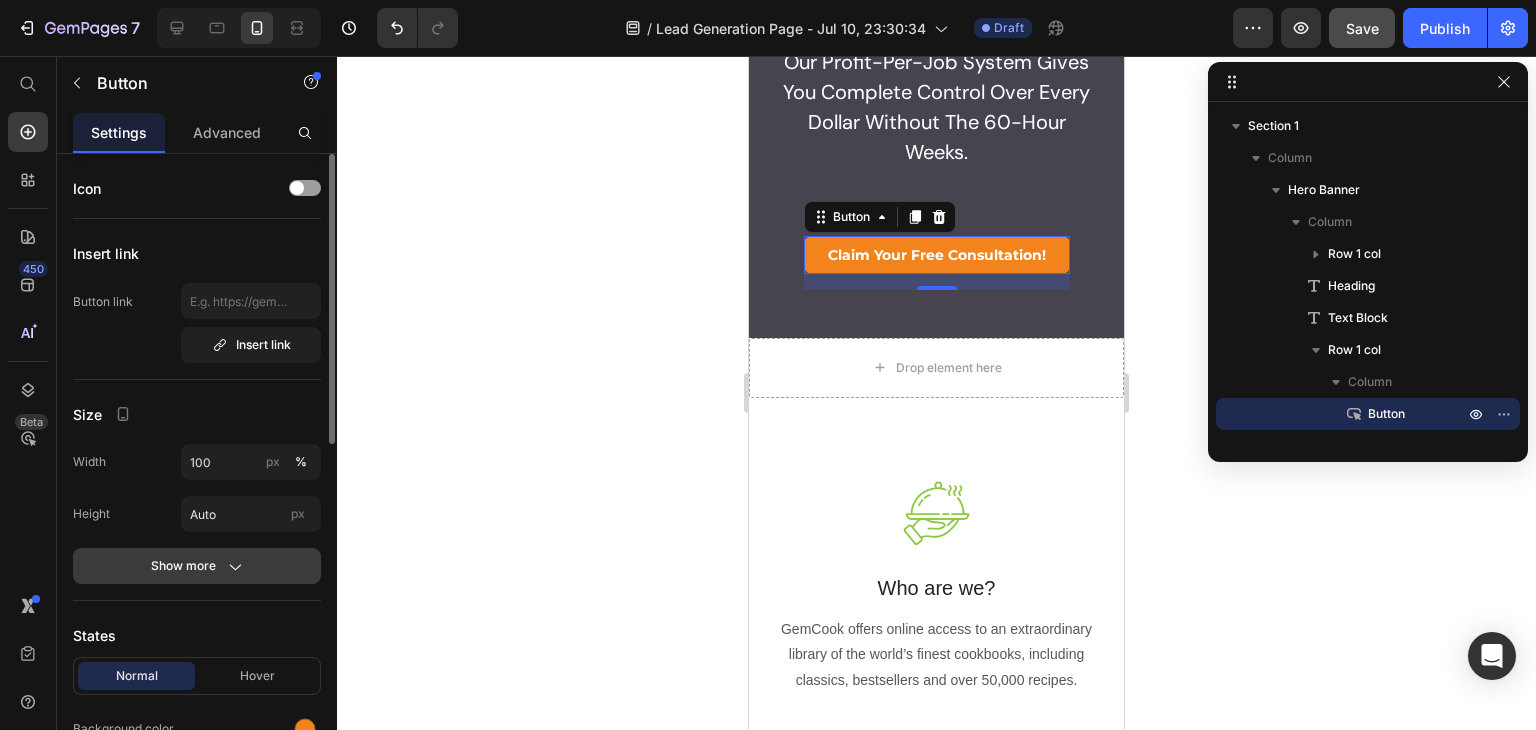 click on "Show more" at bounding box center (197, 566) 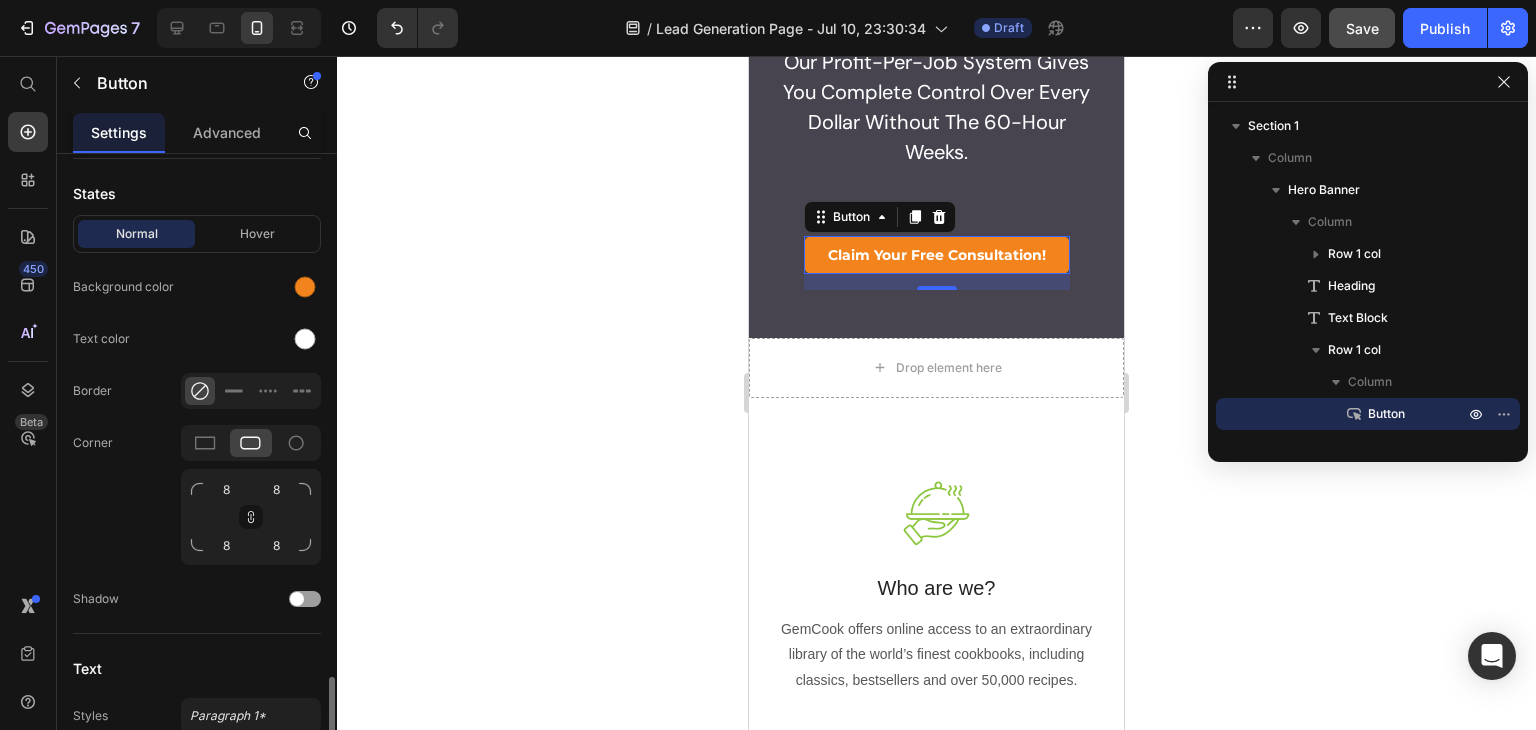 scroll, scrollTop: 842, scrollLeft: 0, axis: vertical 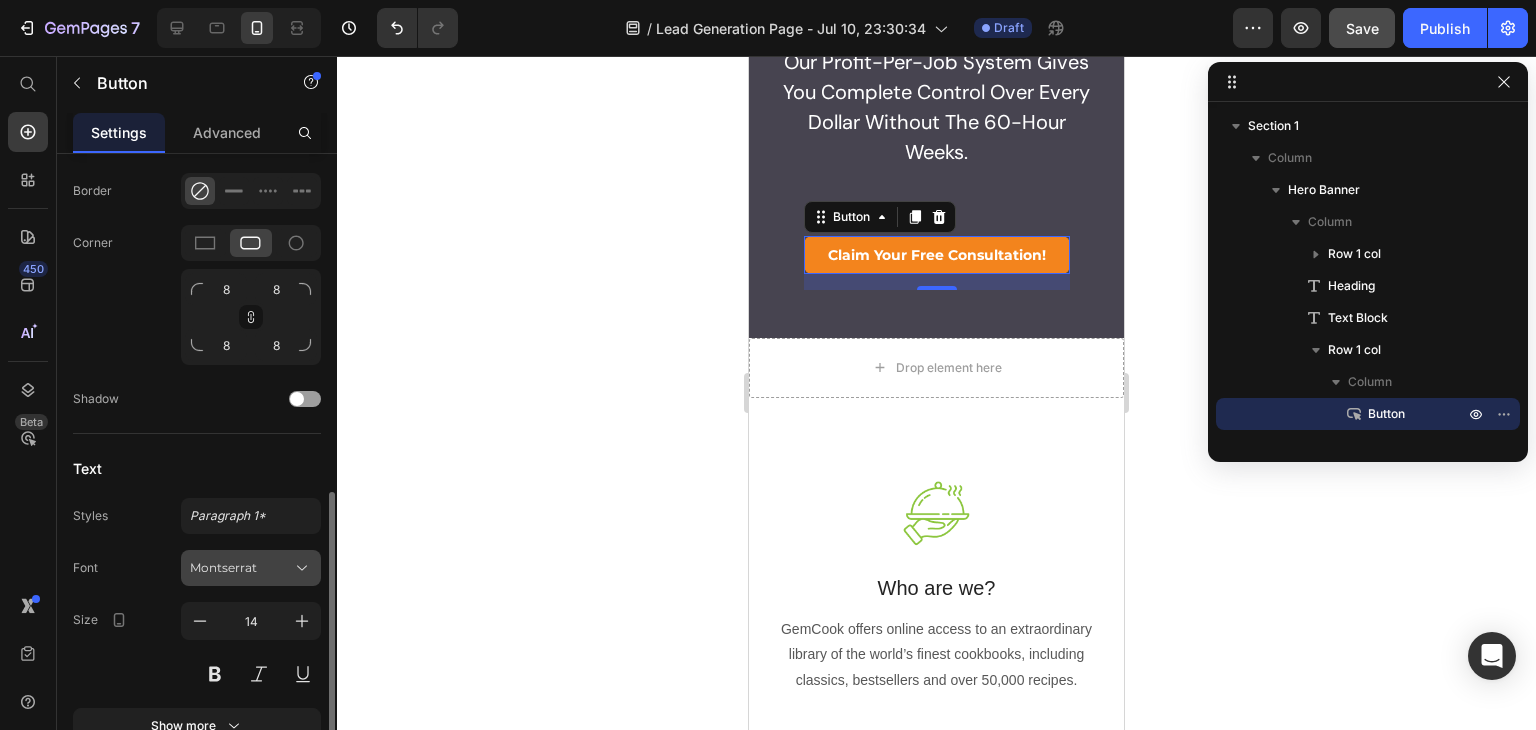 click on "Montserrat" at bounding box center (241, 568) 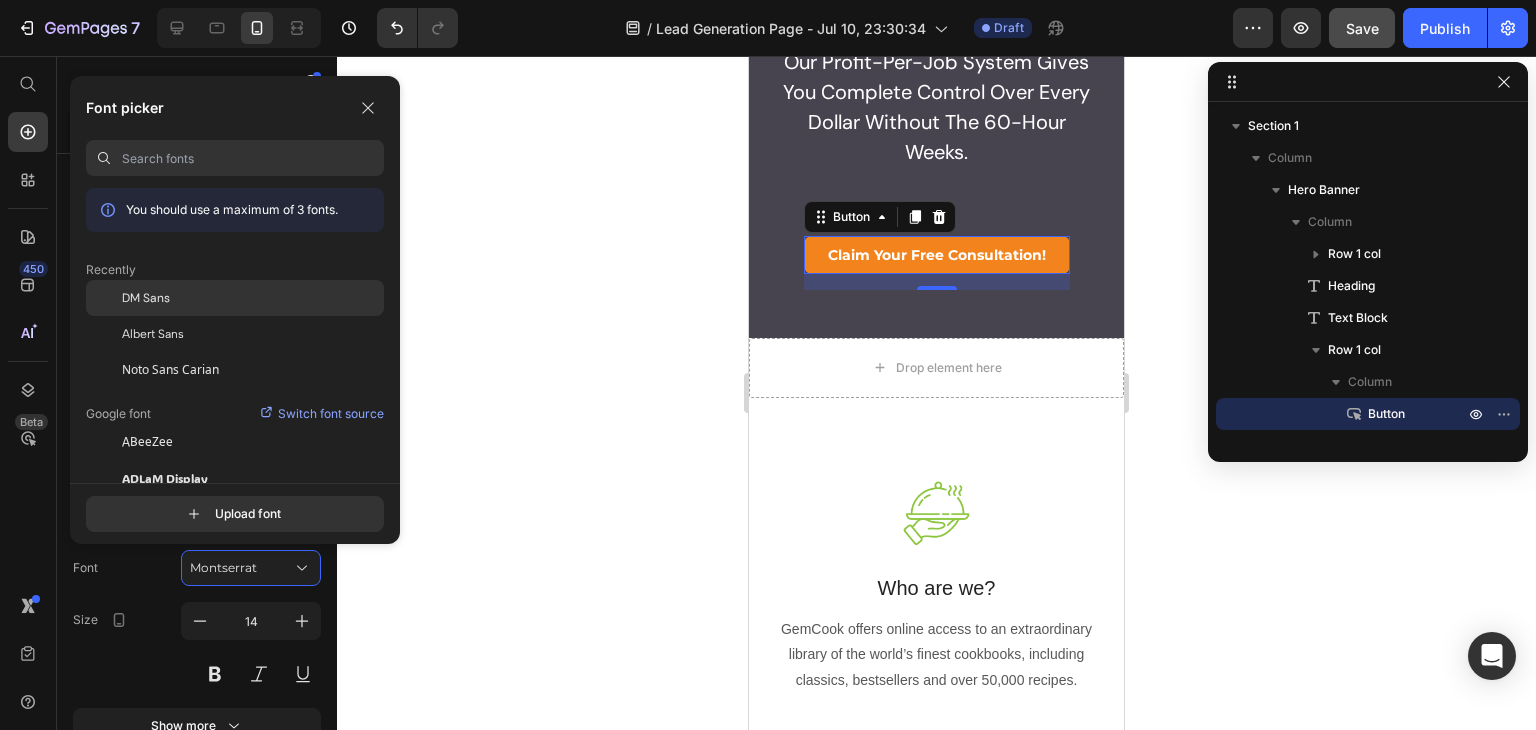 click on "DM Sans" 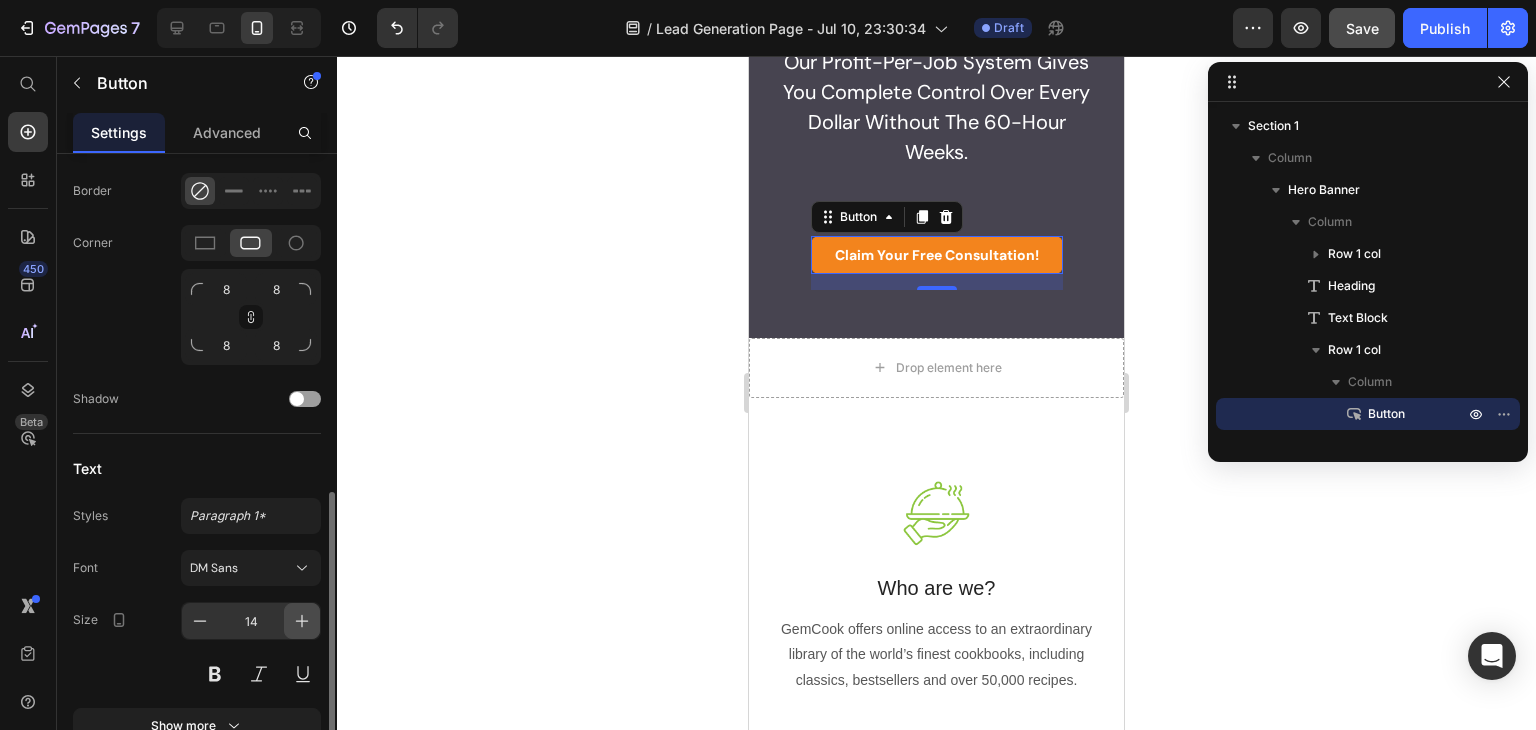 click 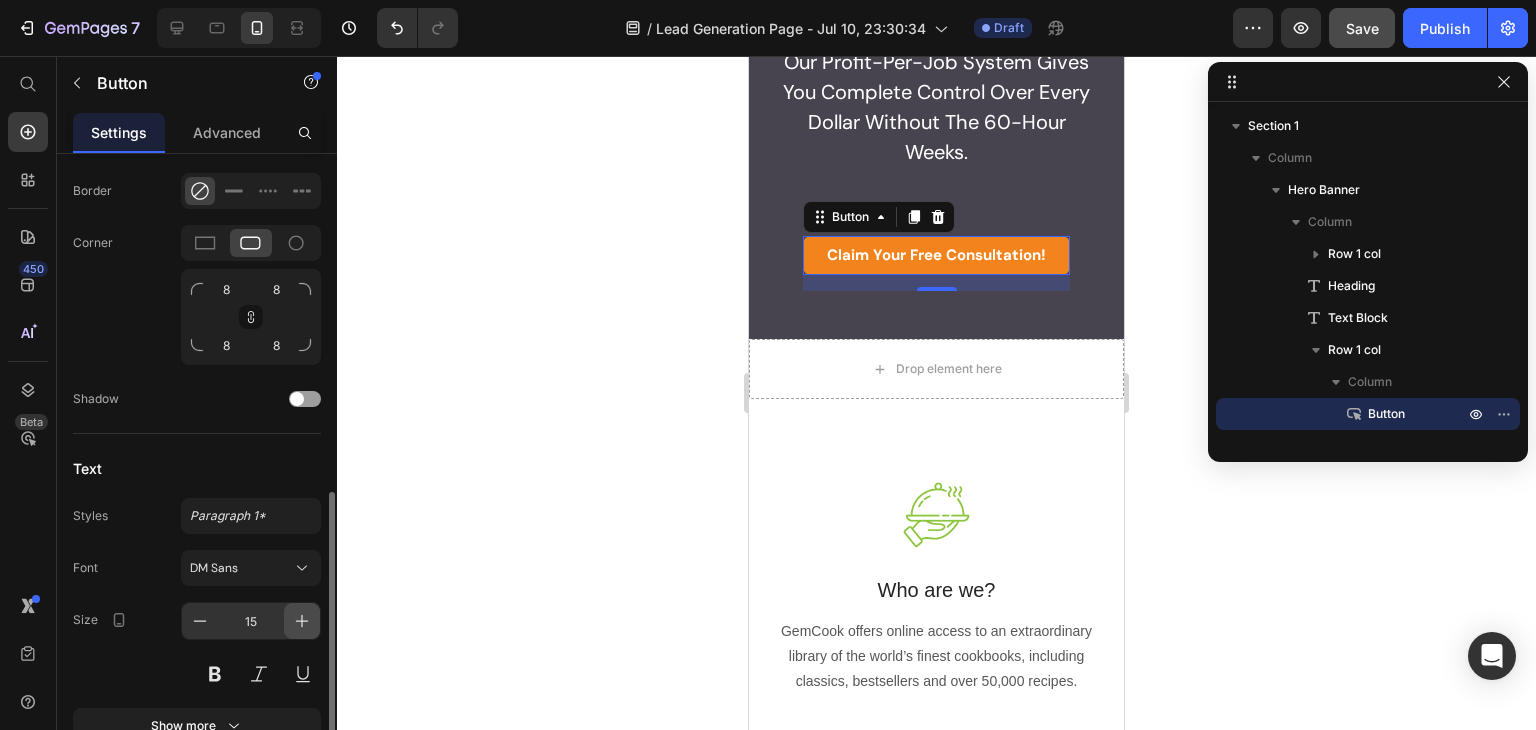 click 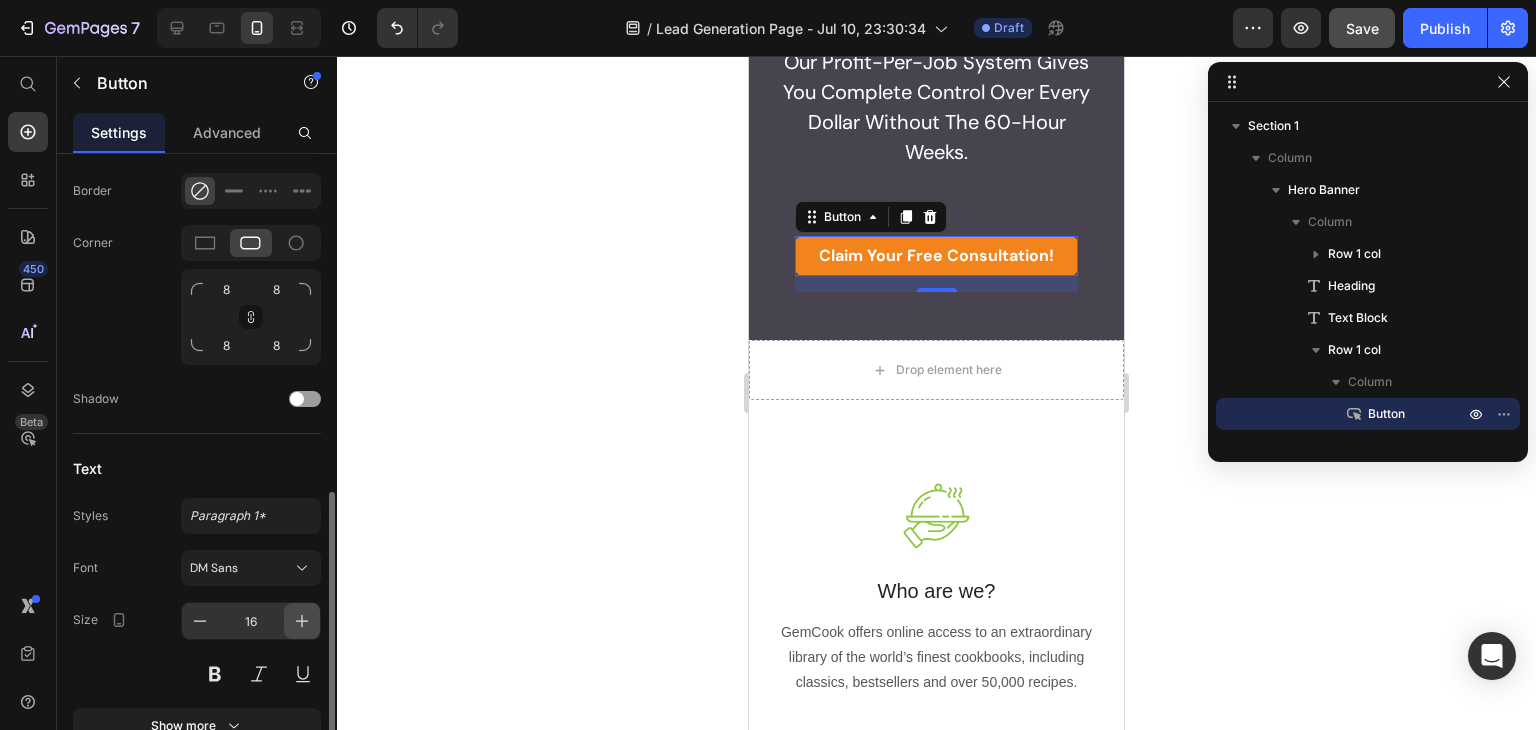 click 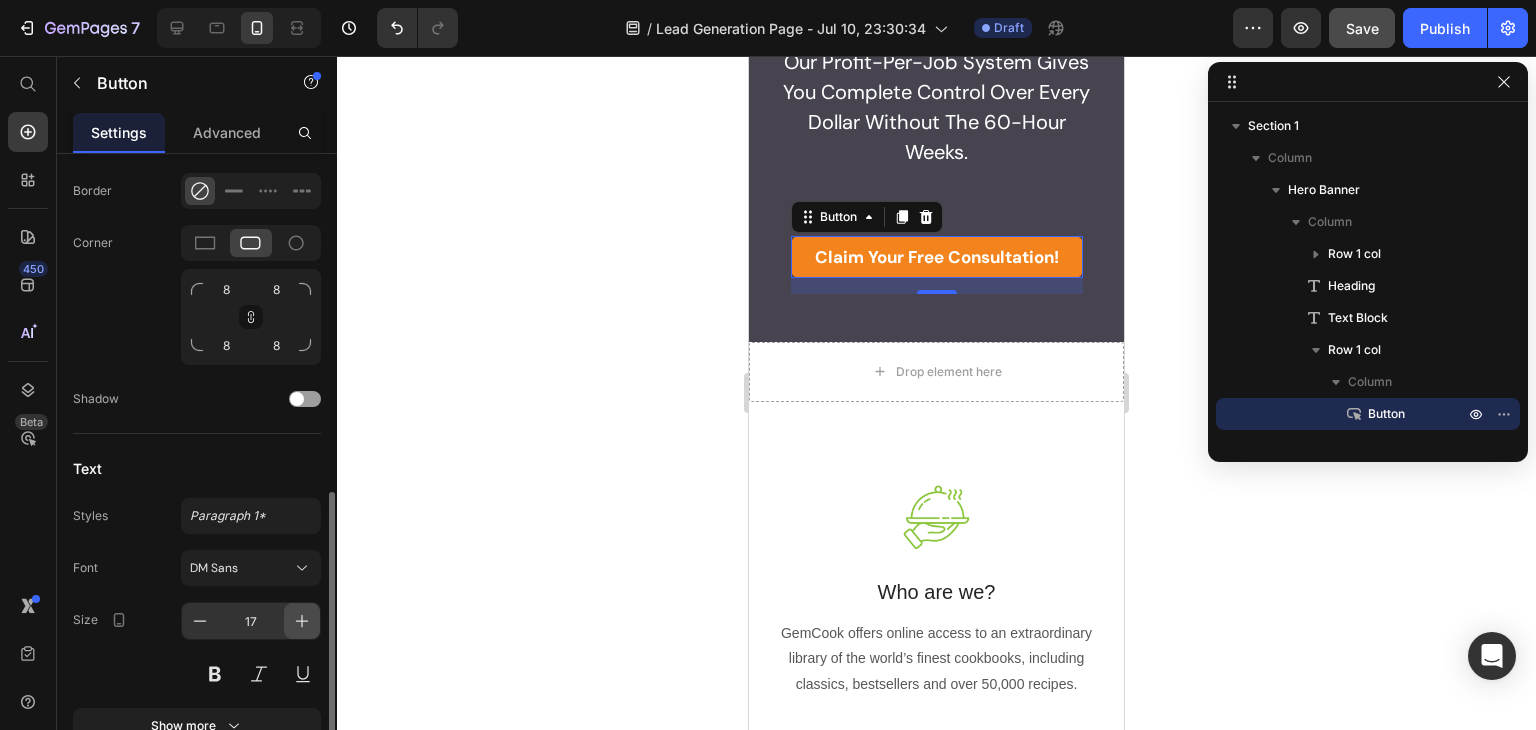 click 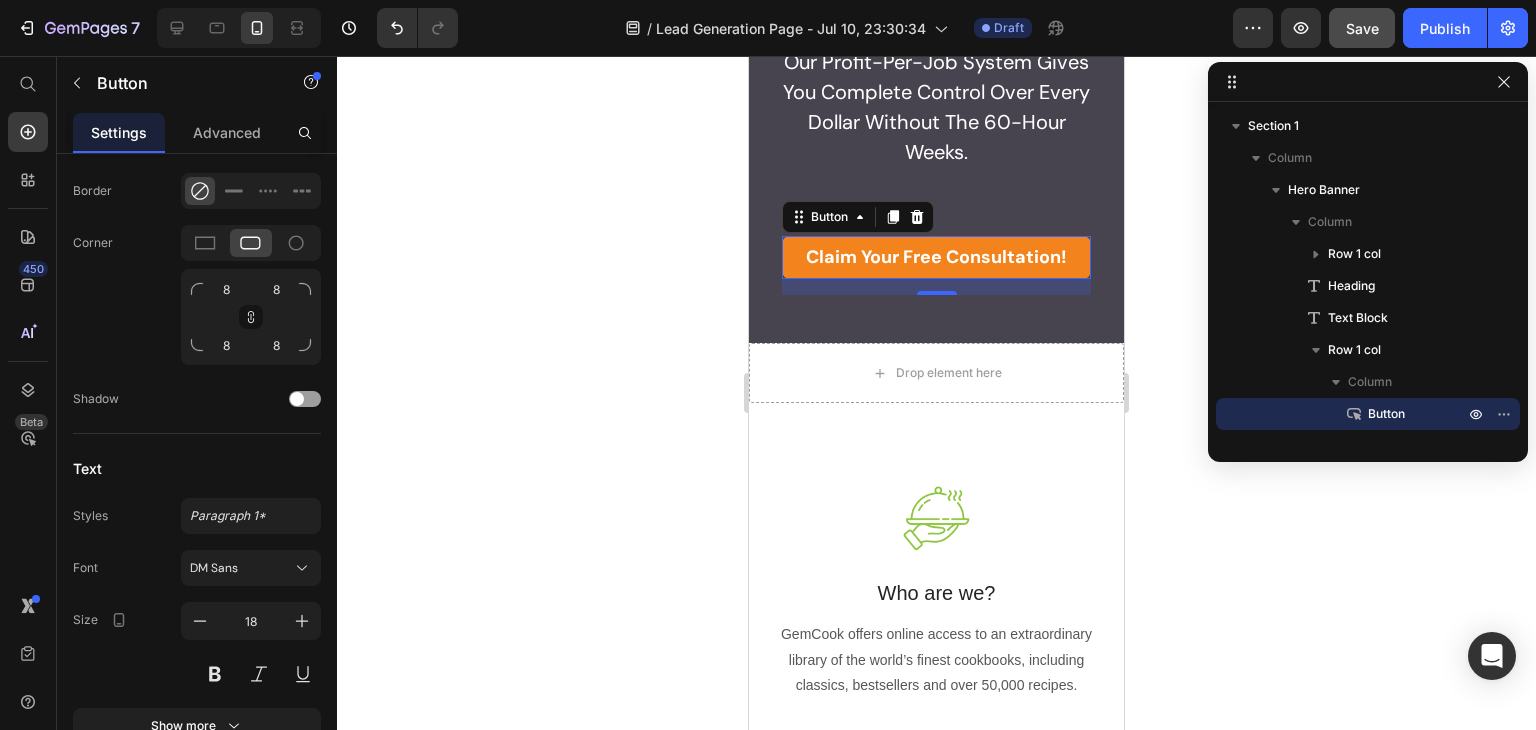 type 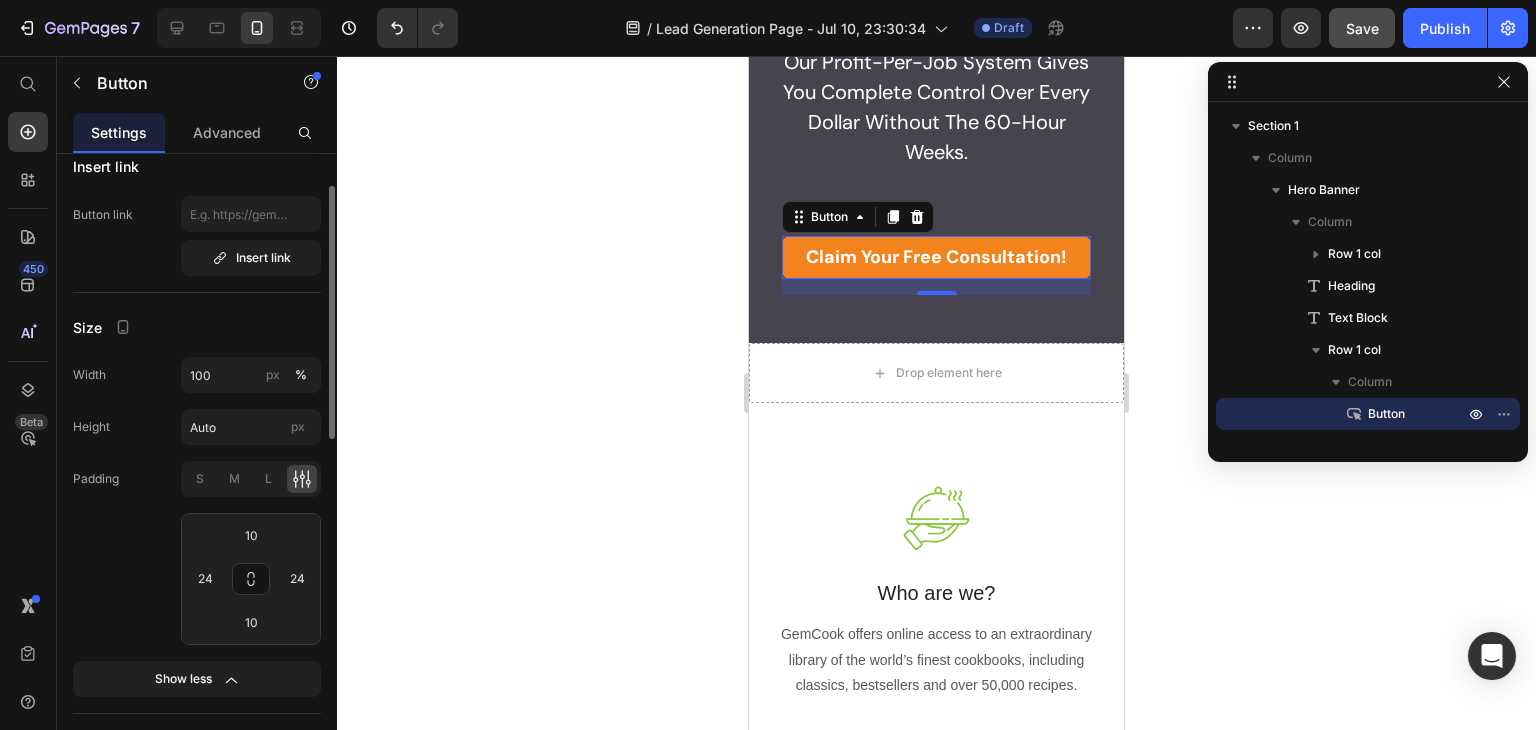 scroll, scrollTop: 84, scrollLeft: 0, axis: vertical 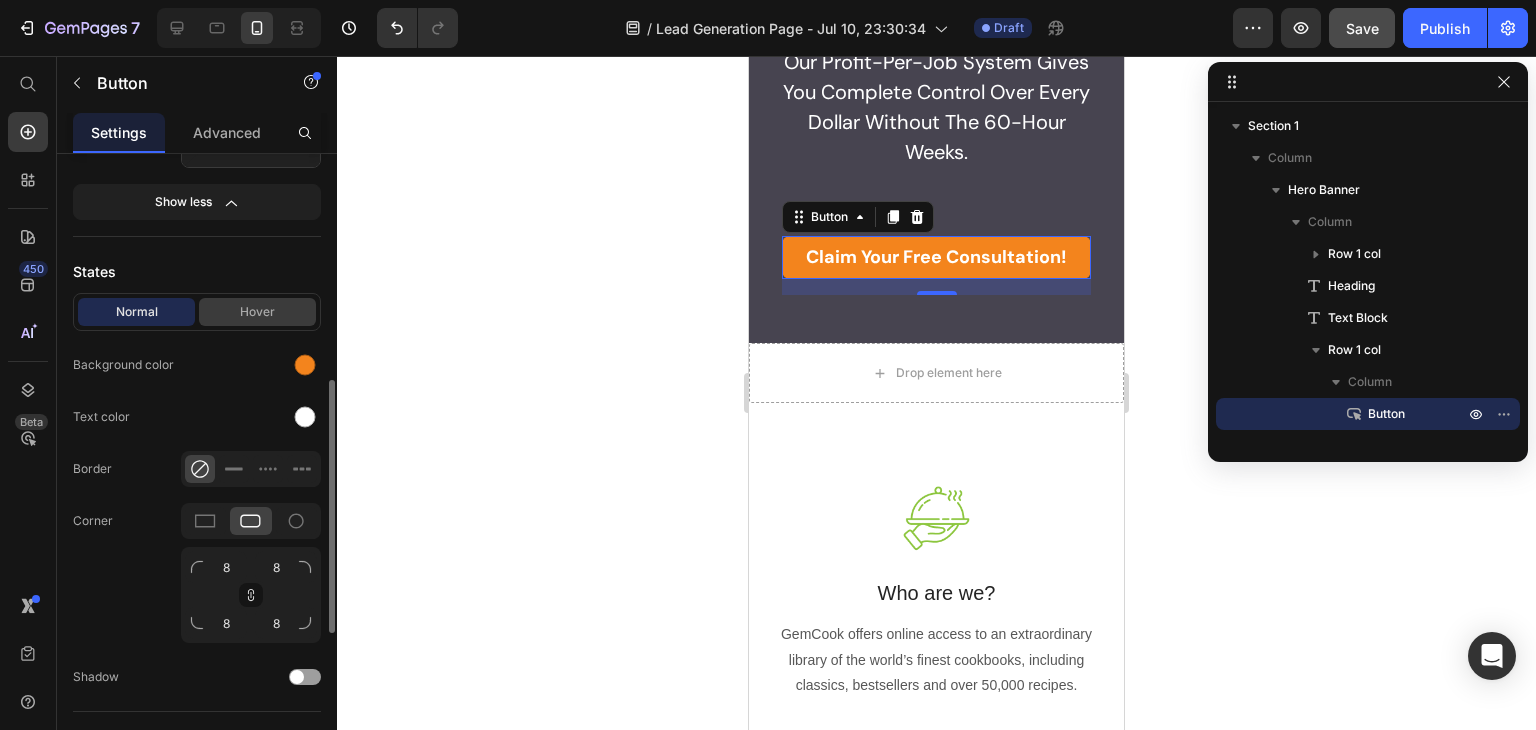 click on "Hover" at bounding box center (257, 312) 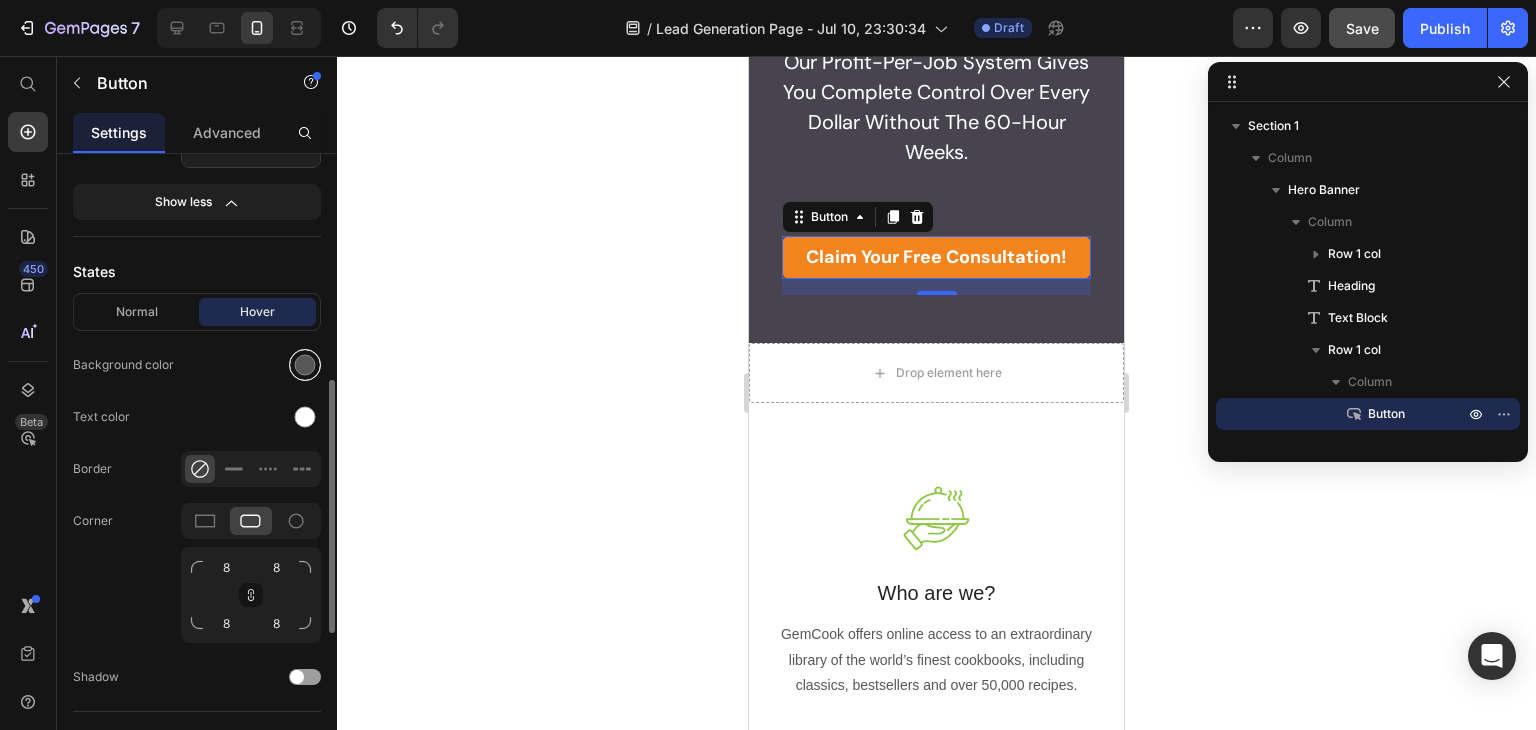 click at bounding box center (305, 365) 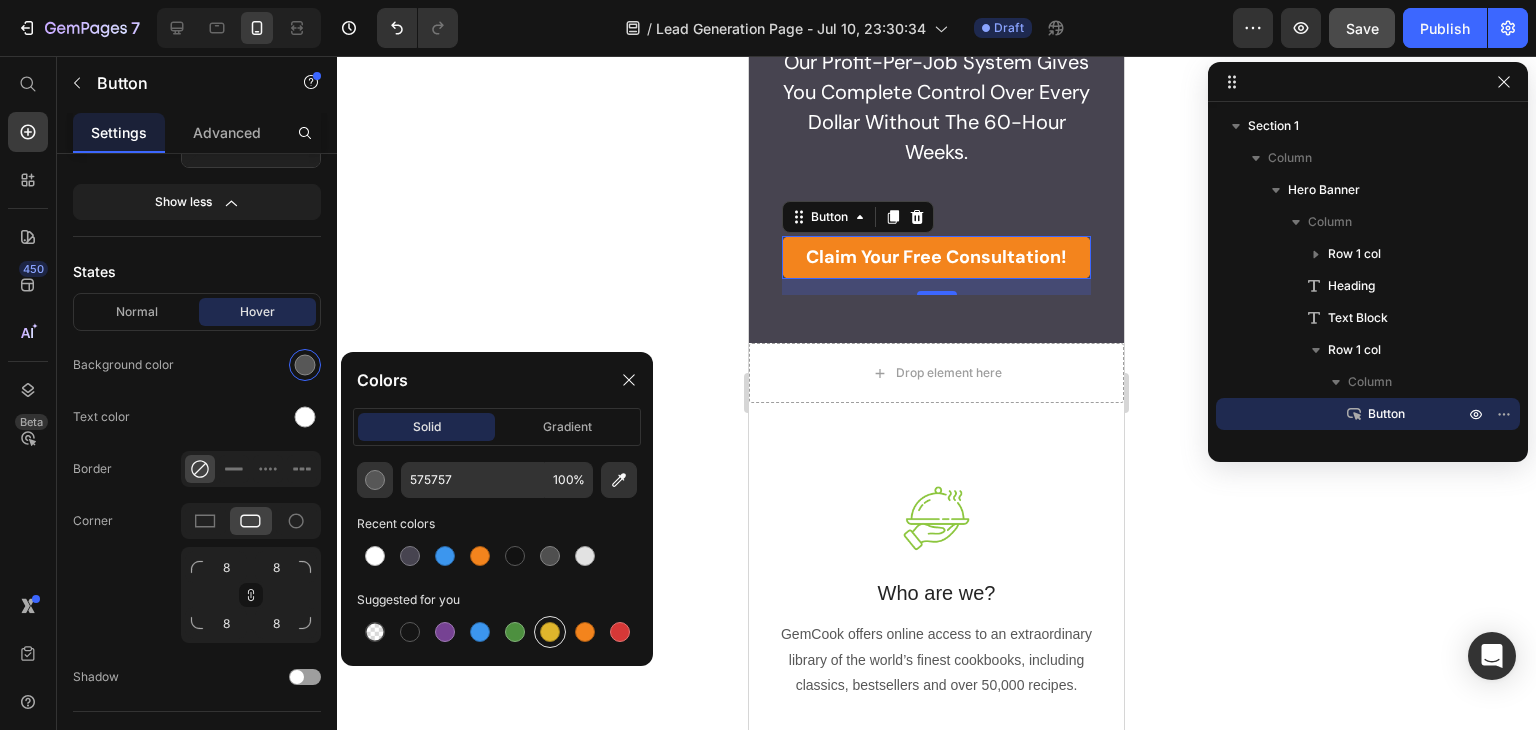 click at bounding box center [550, 632] 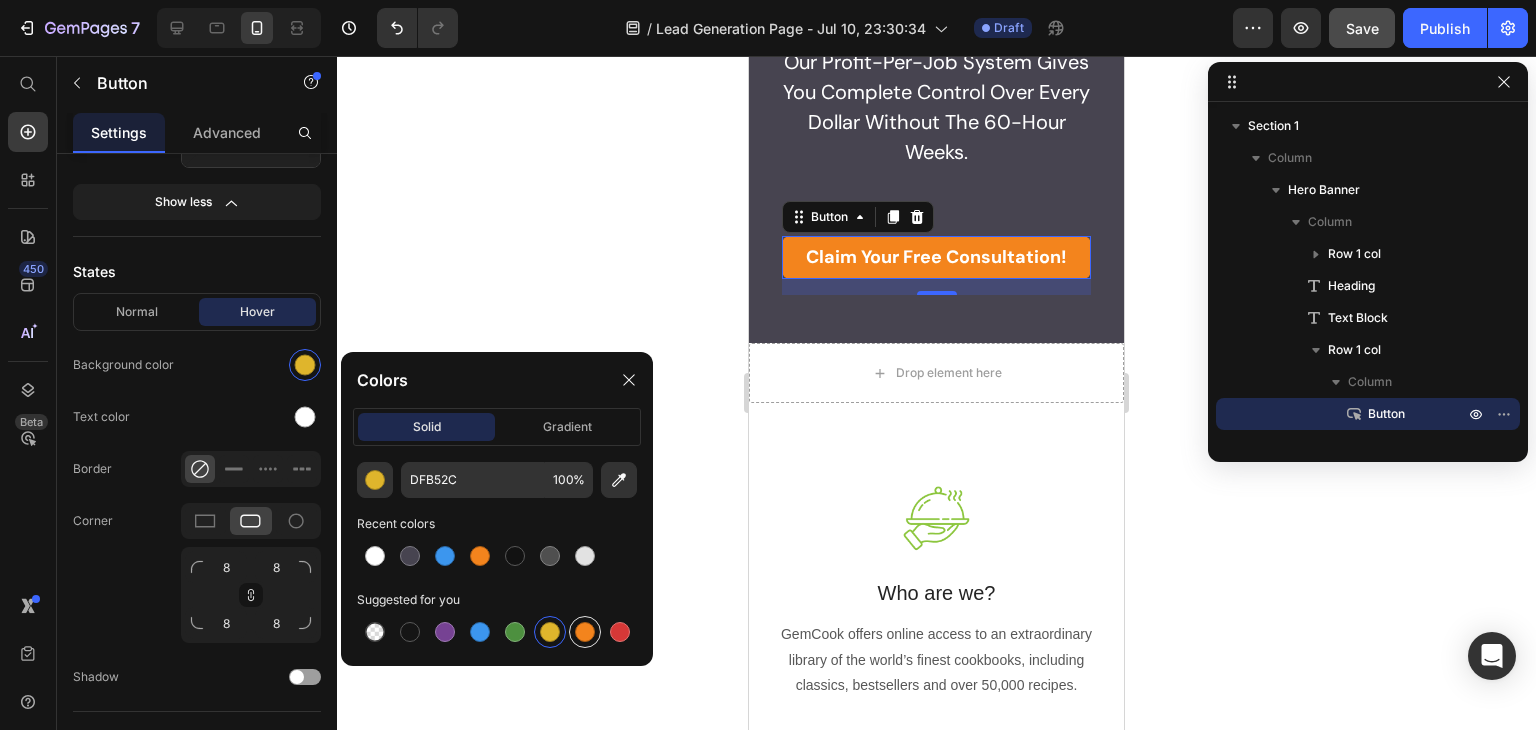 click at bounding box center (585, 632) 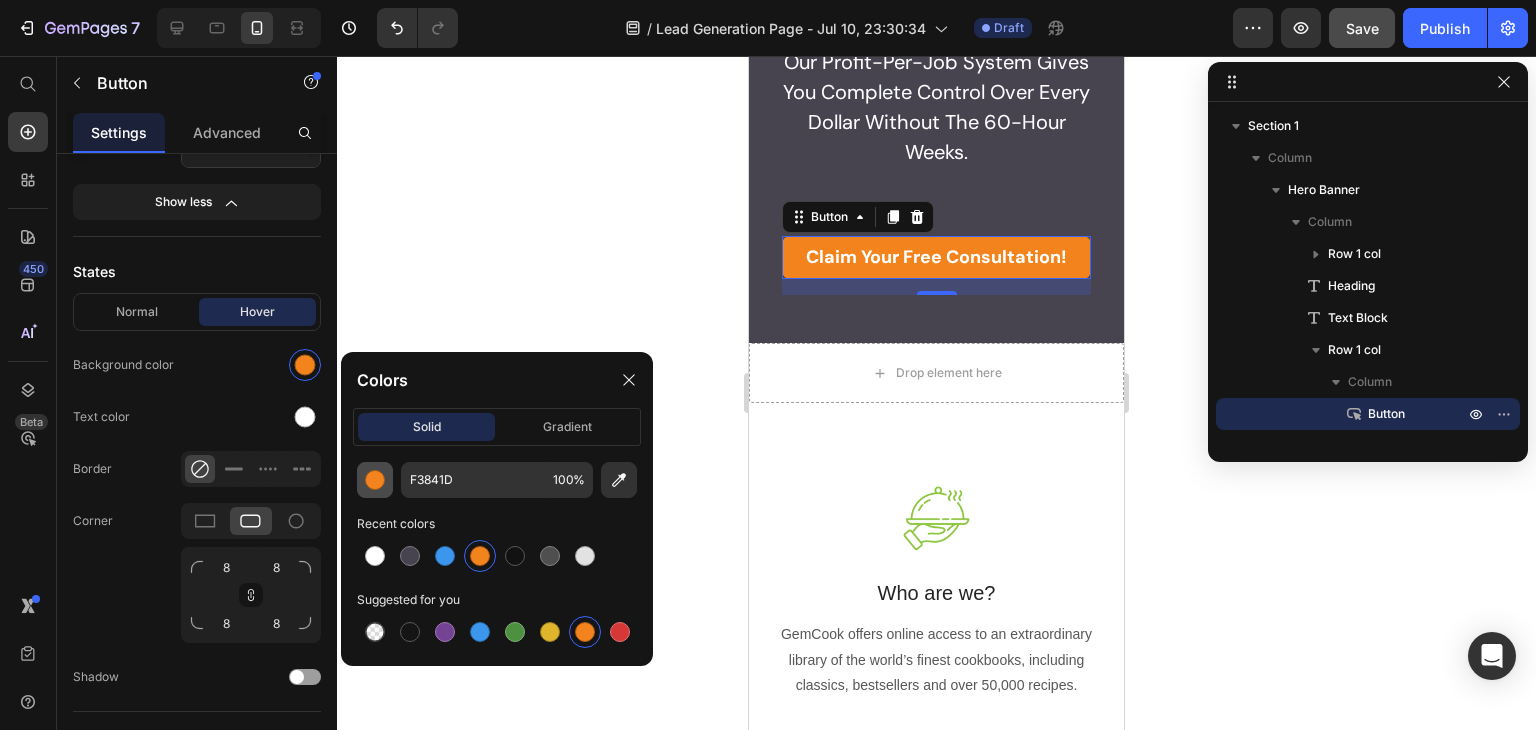 click at bounding box center (375, 480) 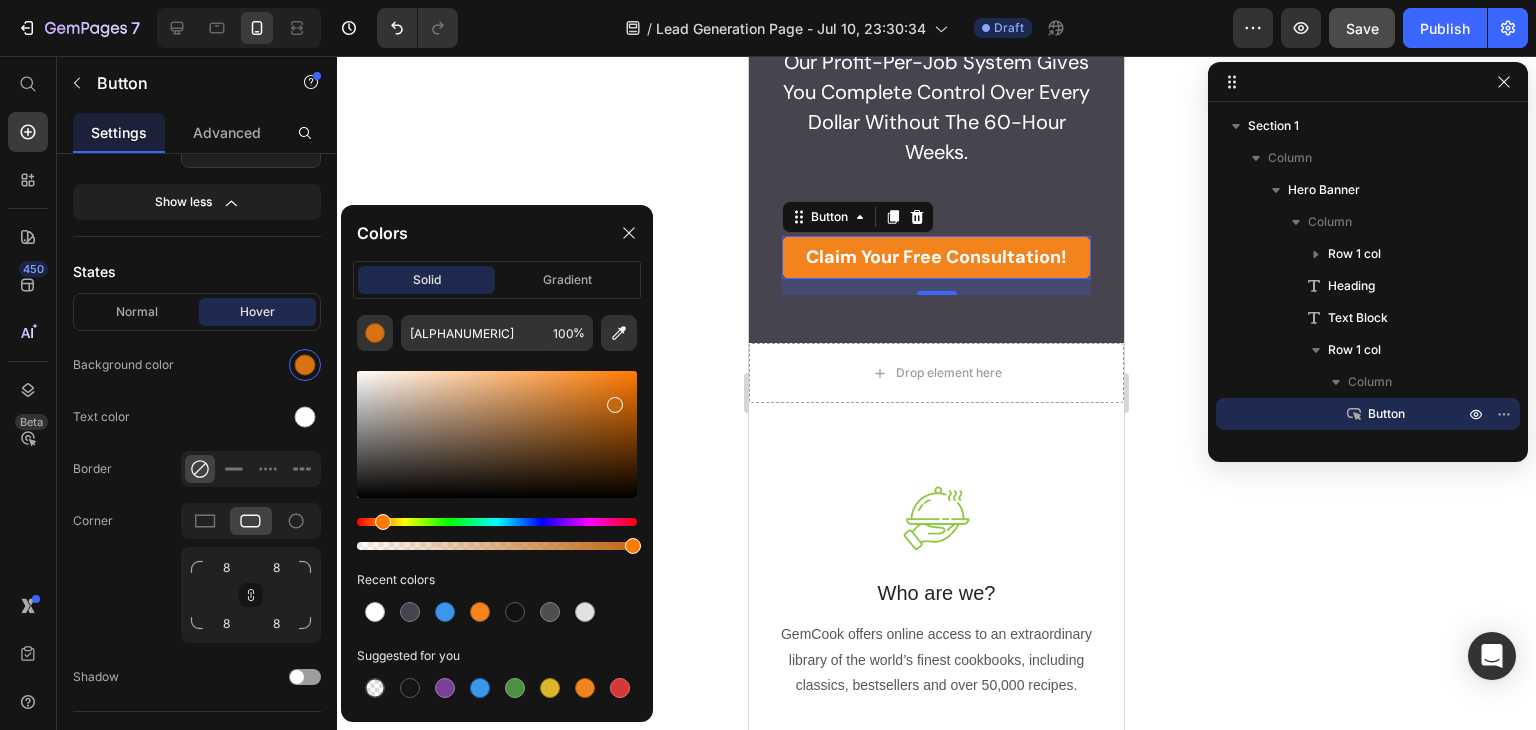 drag, startPoint x: 612, startPoint y: 389, endPoint x: 612, endPoint y: 404, distance: 15 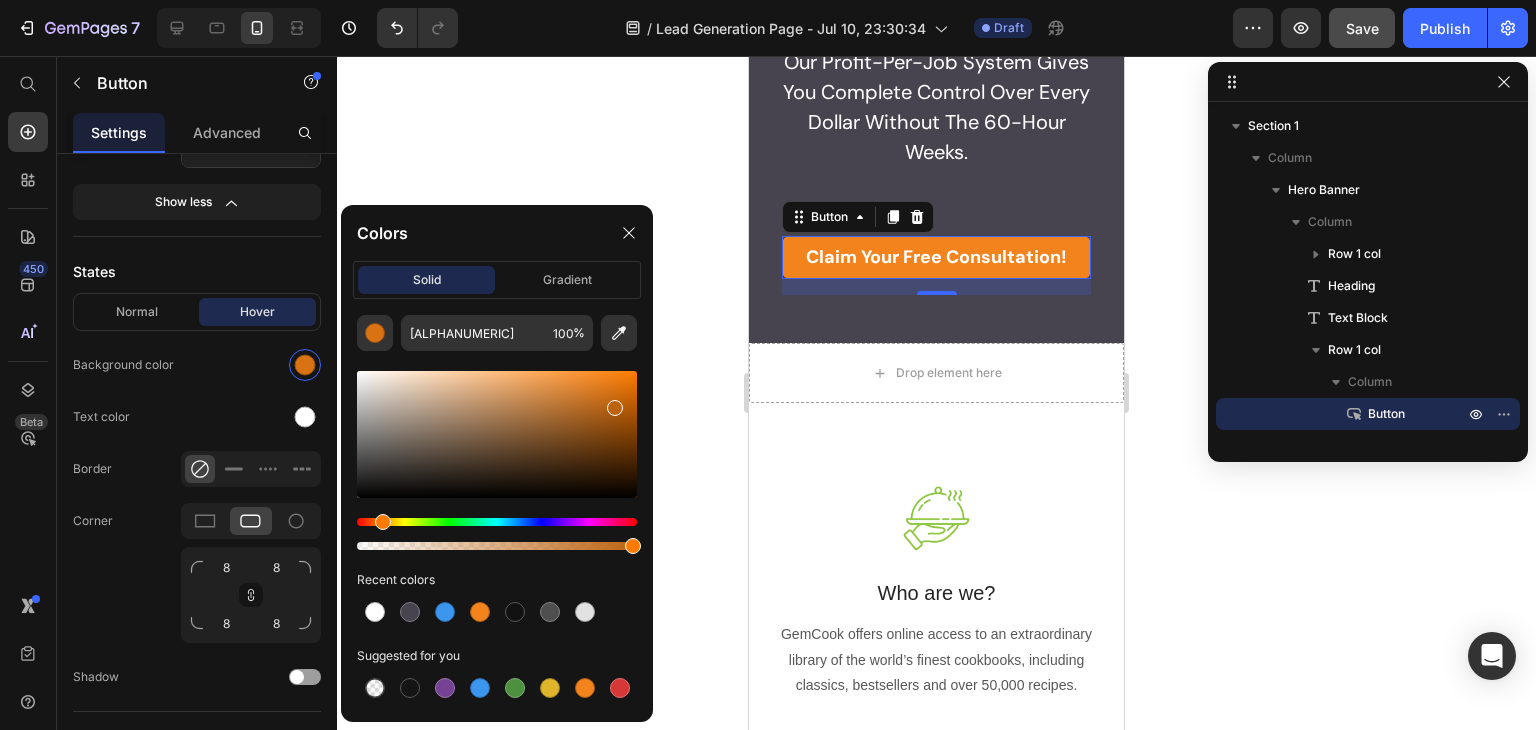 type on "BC6310" 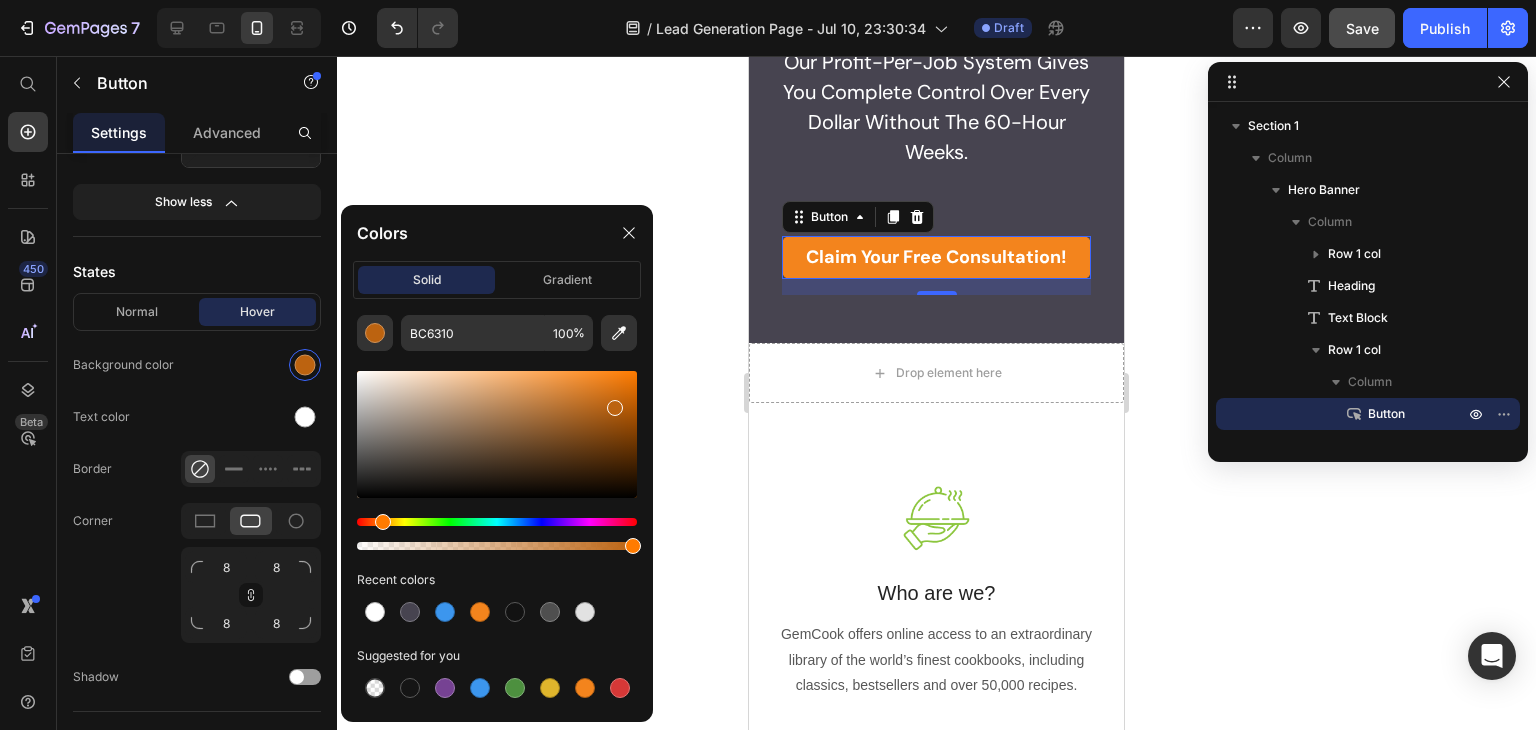 click 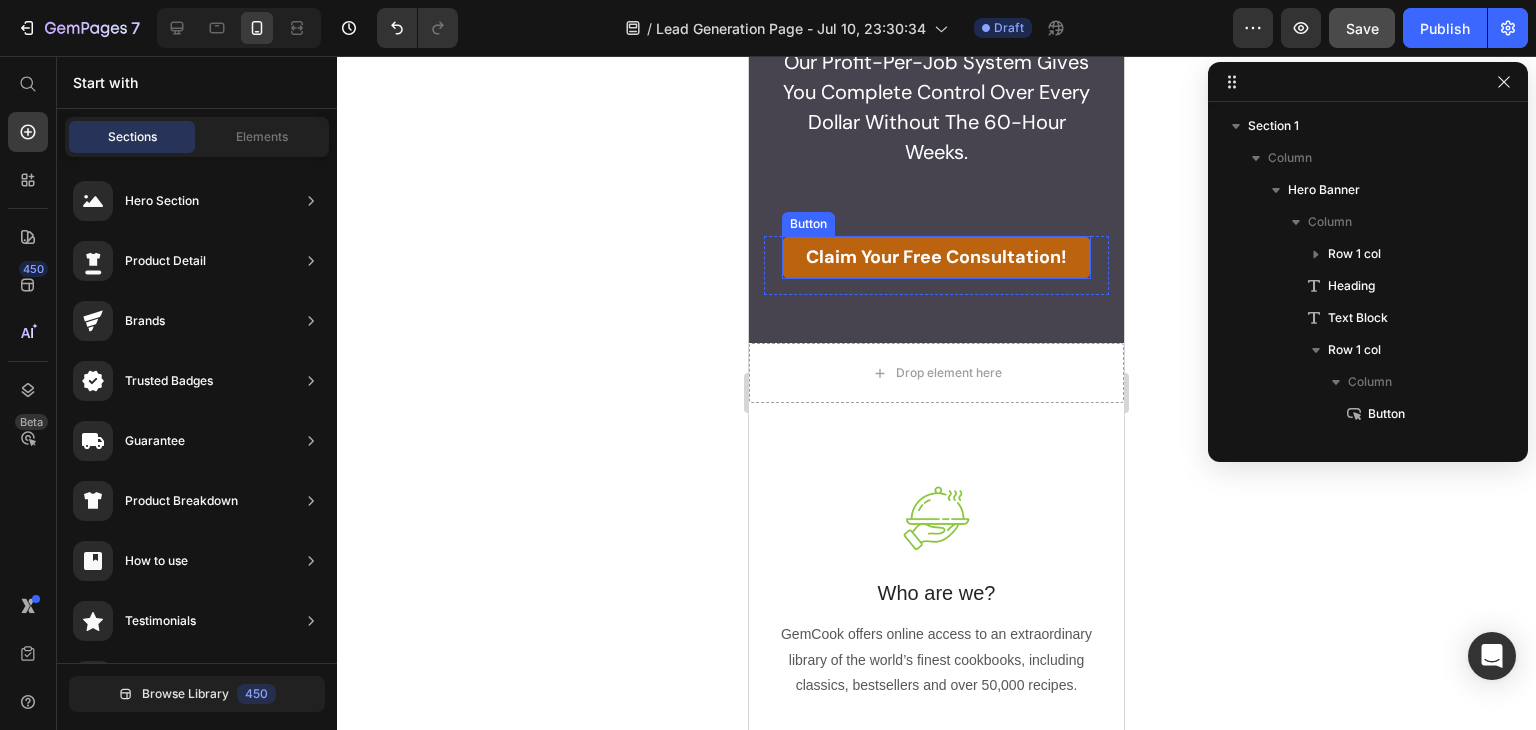 click on "claim your free consultation!" at bounding box center [936, 257] 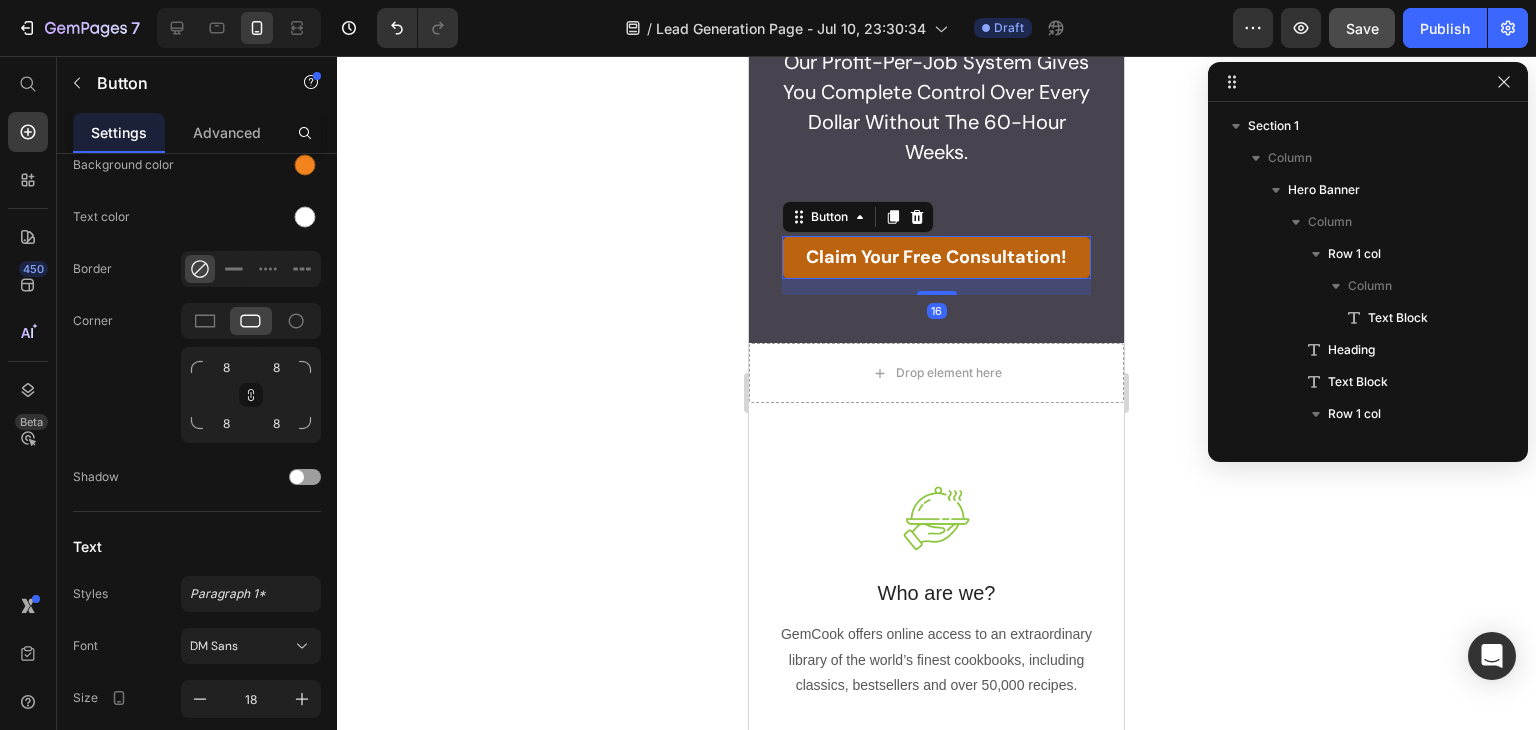 scroll, scrollTop: 213, scrollLeft: 0, axis: vertical 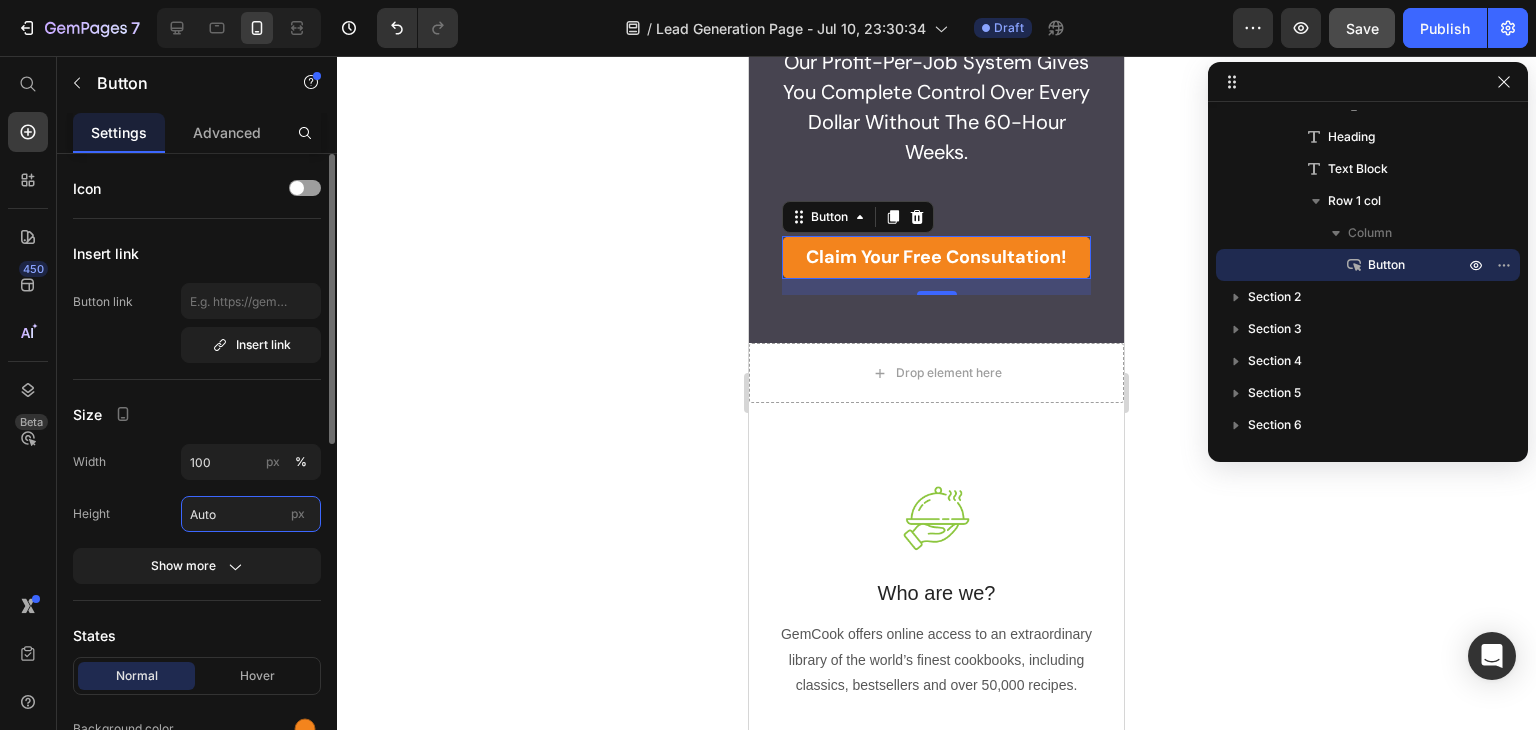 click on "Auto" at bounding box center (251, 514) 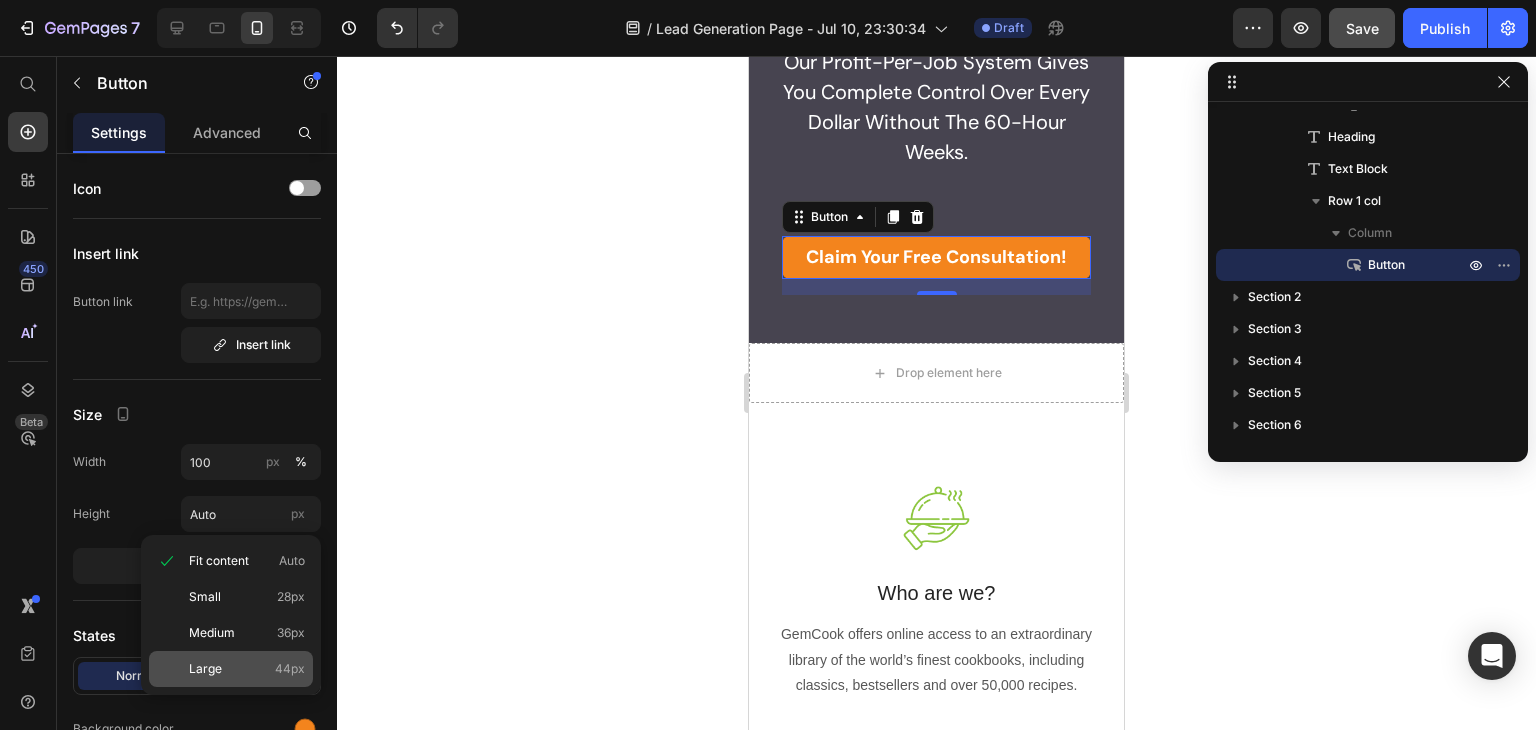 click on "Large" at bounding box center (205, 669) 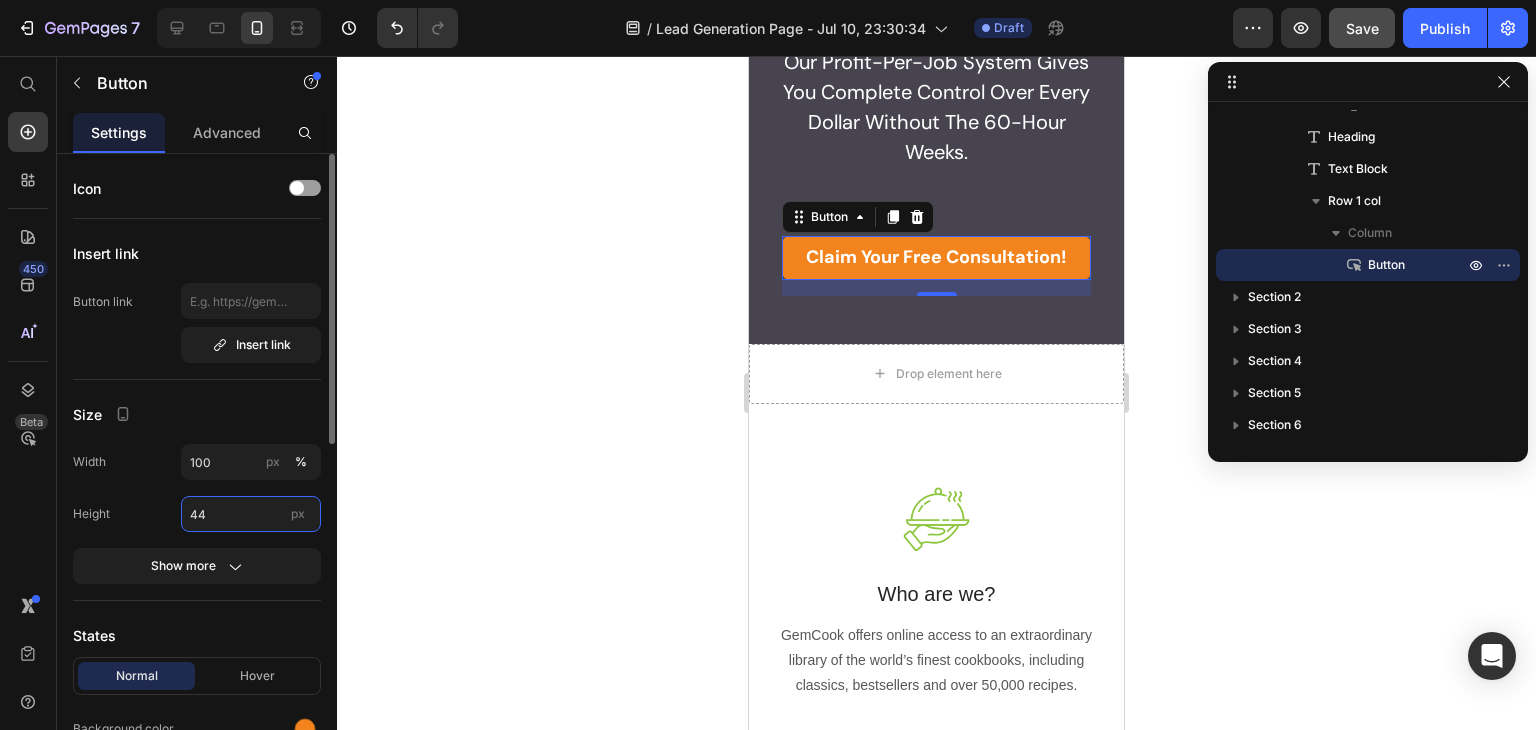click on "44" at bounding box center (251, 514) 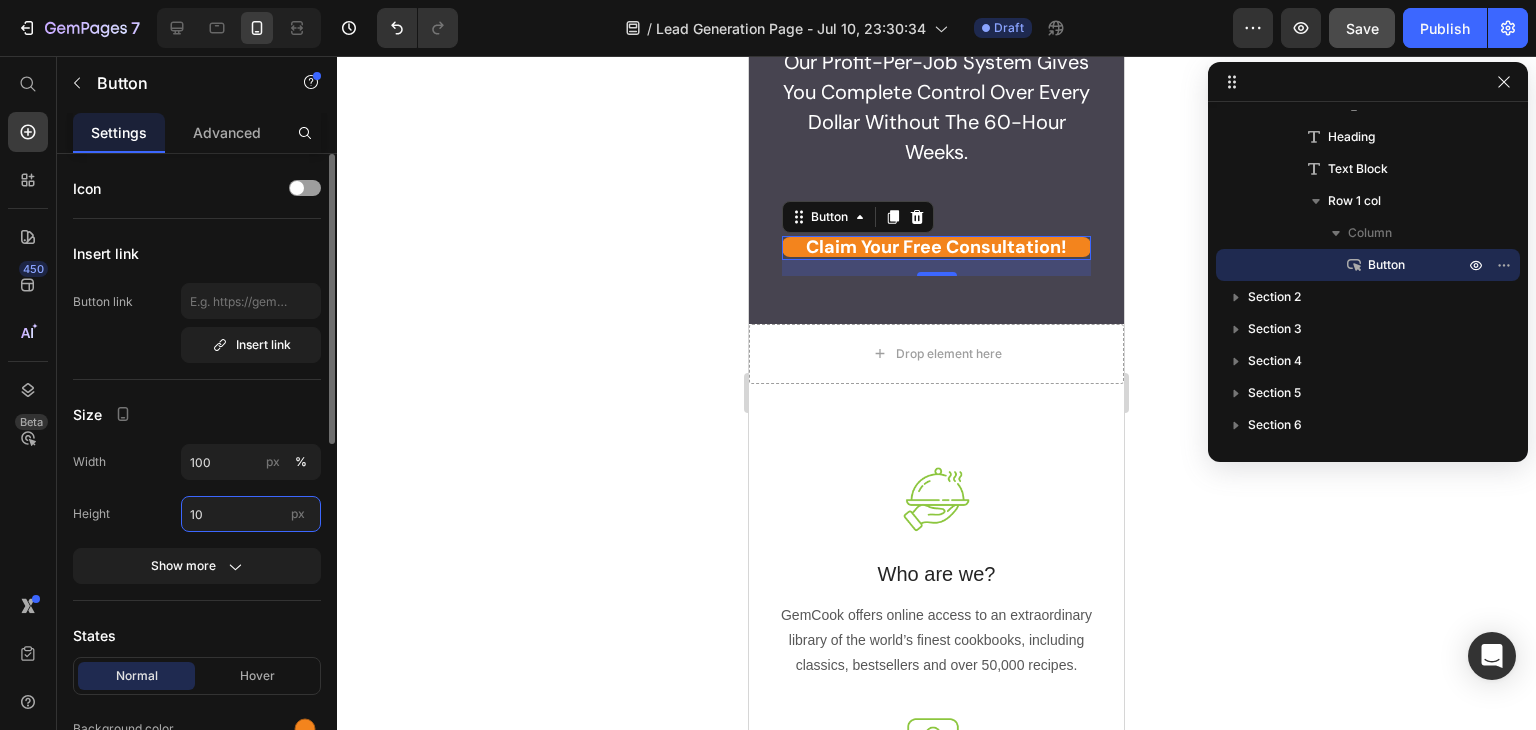 type on "1" 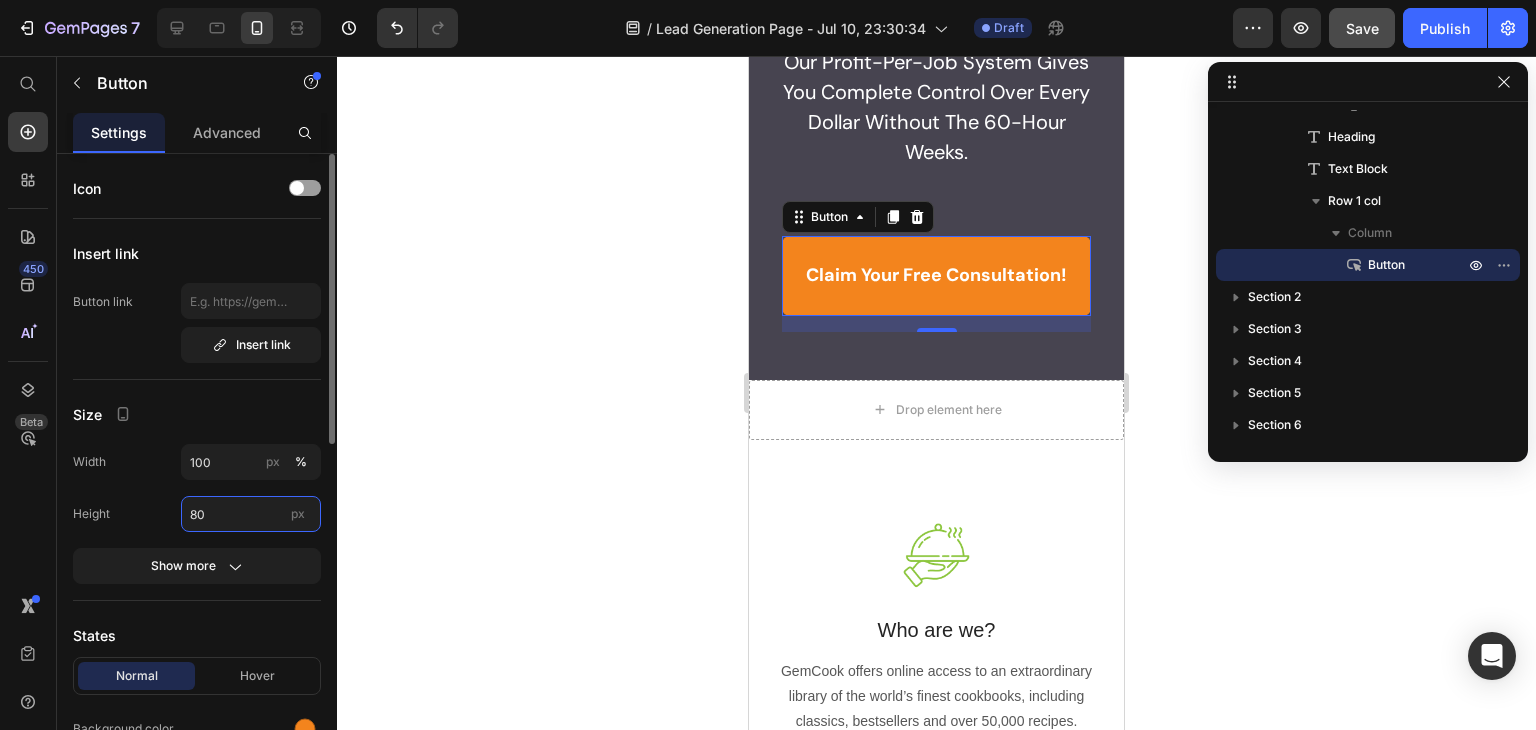 type on "8" 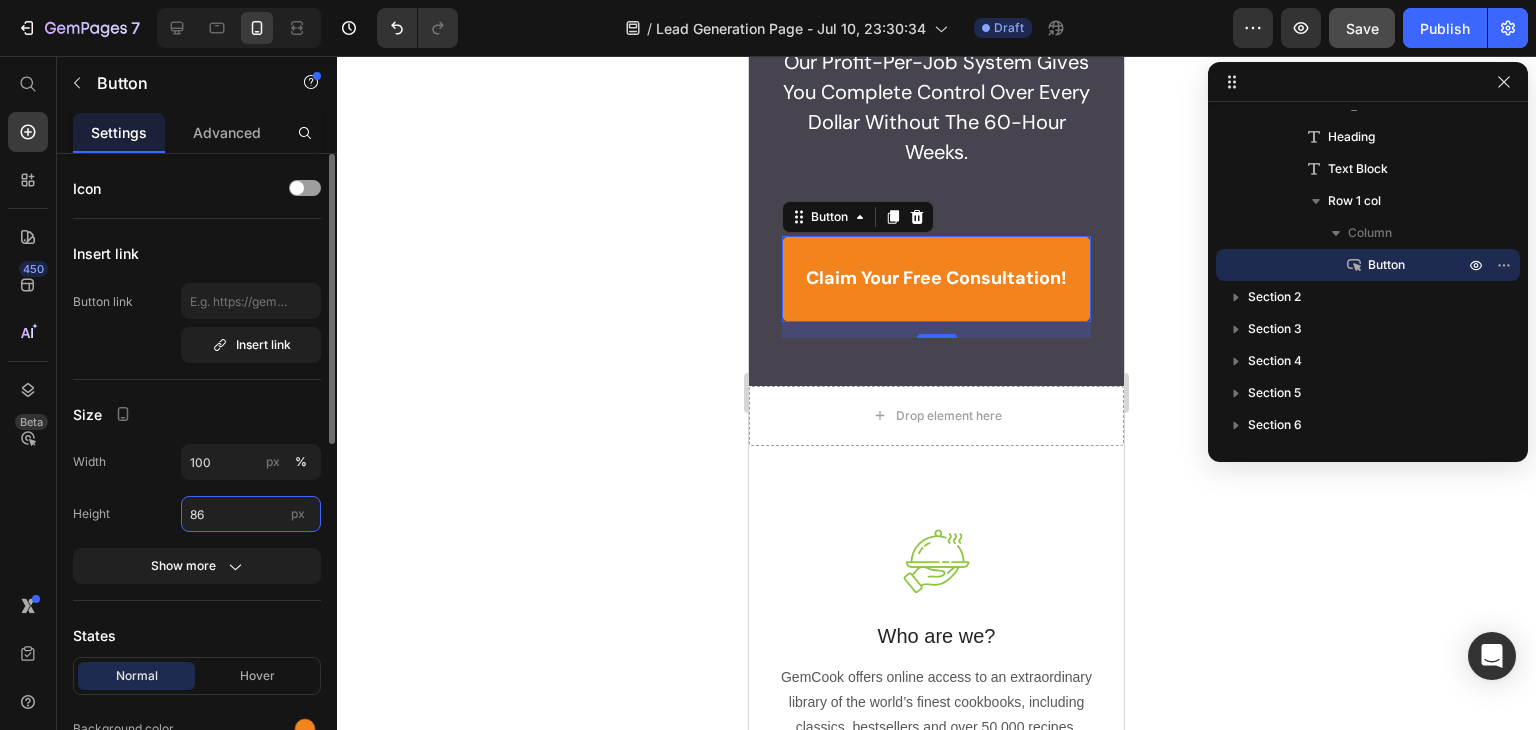 type on "8" 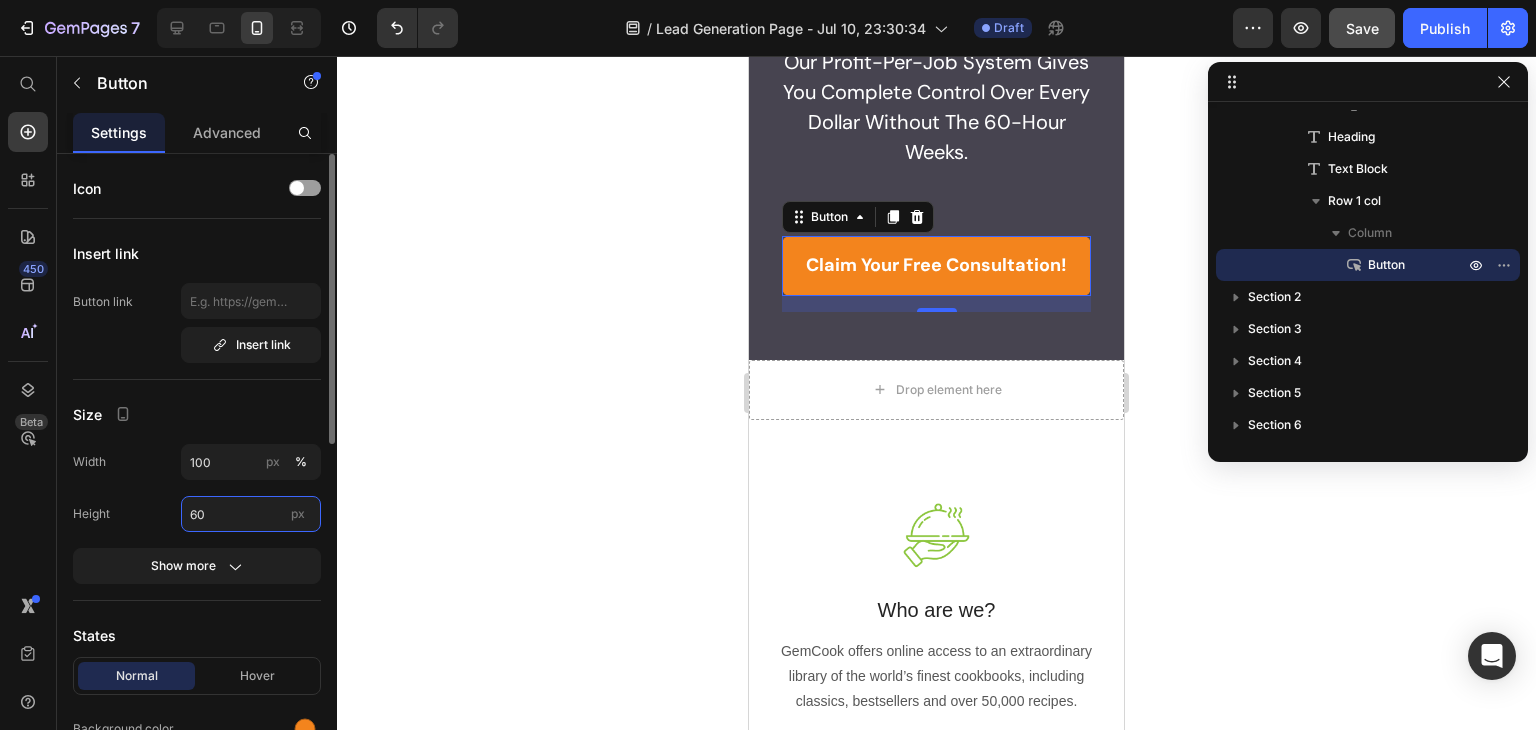 type on "60" 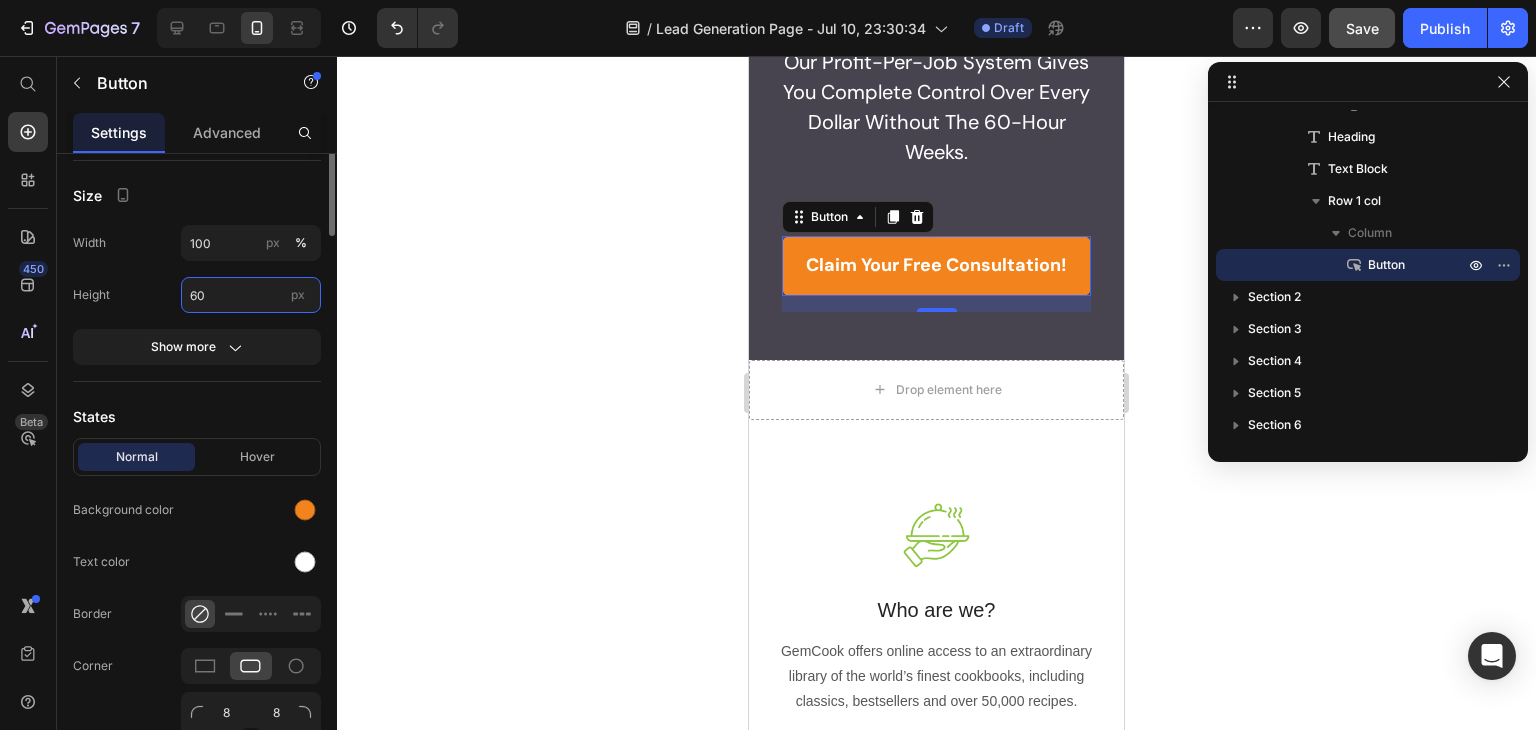 scroll, scrollTop: 0, scrollLeft: 0, axis: both 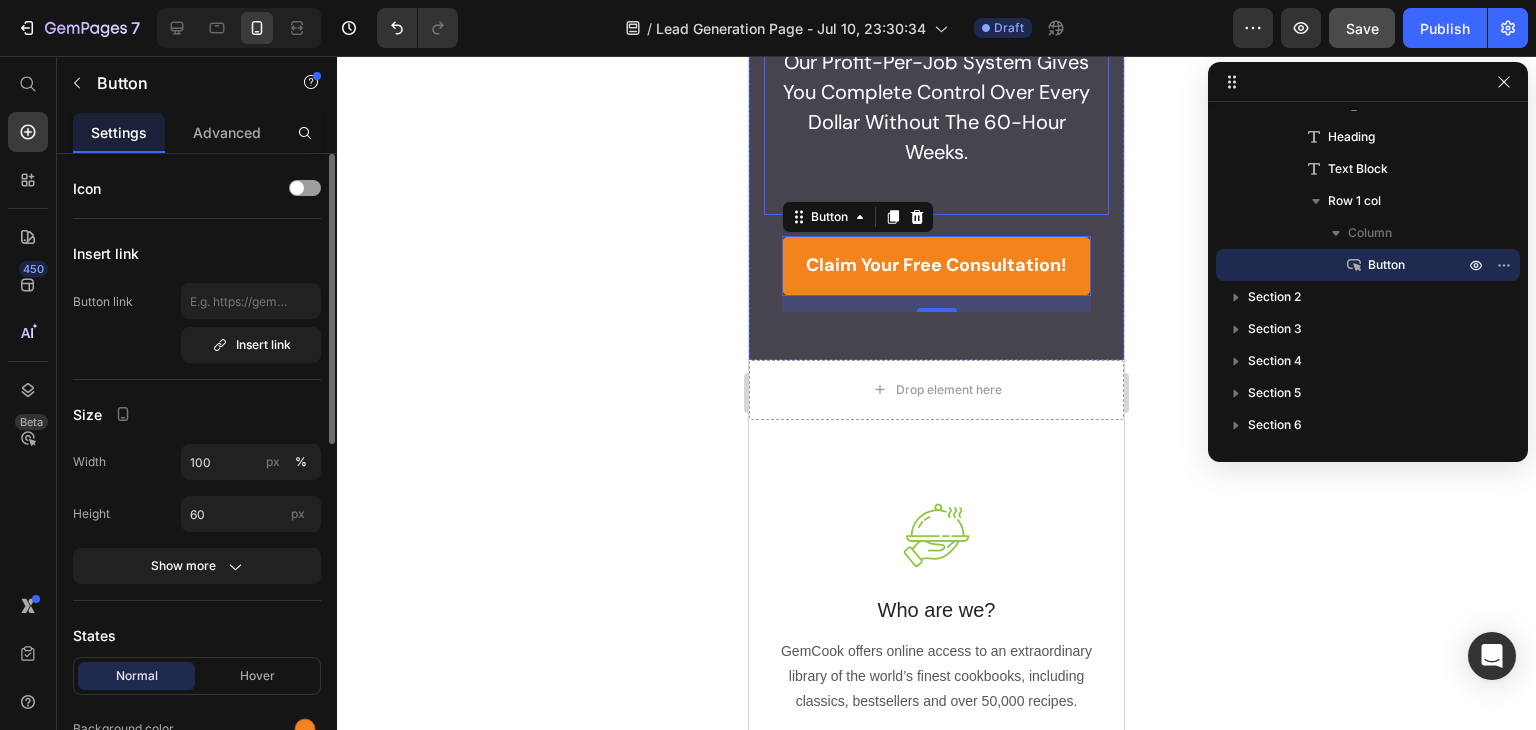 click on "This is why even successful contractors with multiple crews and six-figure jobs still feel like they're drowning - you're making money but killing yourself to track it, working nights to understand your margins, and wondering how competitors bid so low and stay profitable. And exactly how our Profit-Per-Job System gives you complete control over every dollar without the 60-hour weeks." at bounding box center [936, -28] 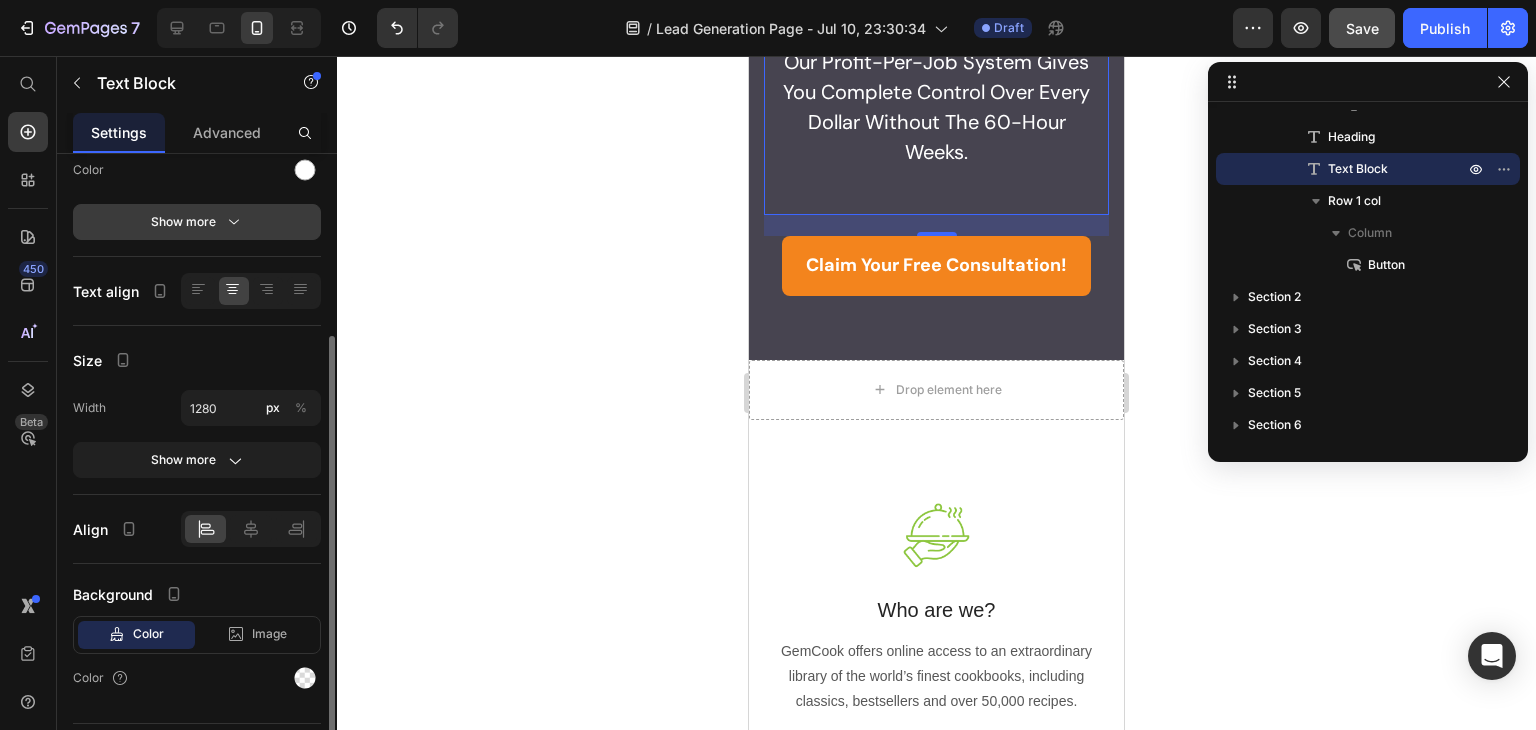 scroll, scrollTop: 324, scrollLeft: 0, axis: vertical 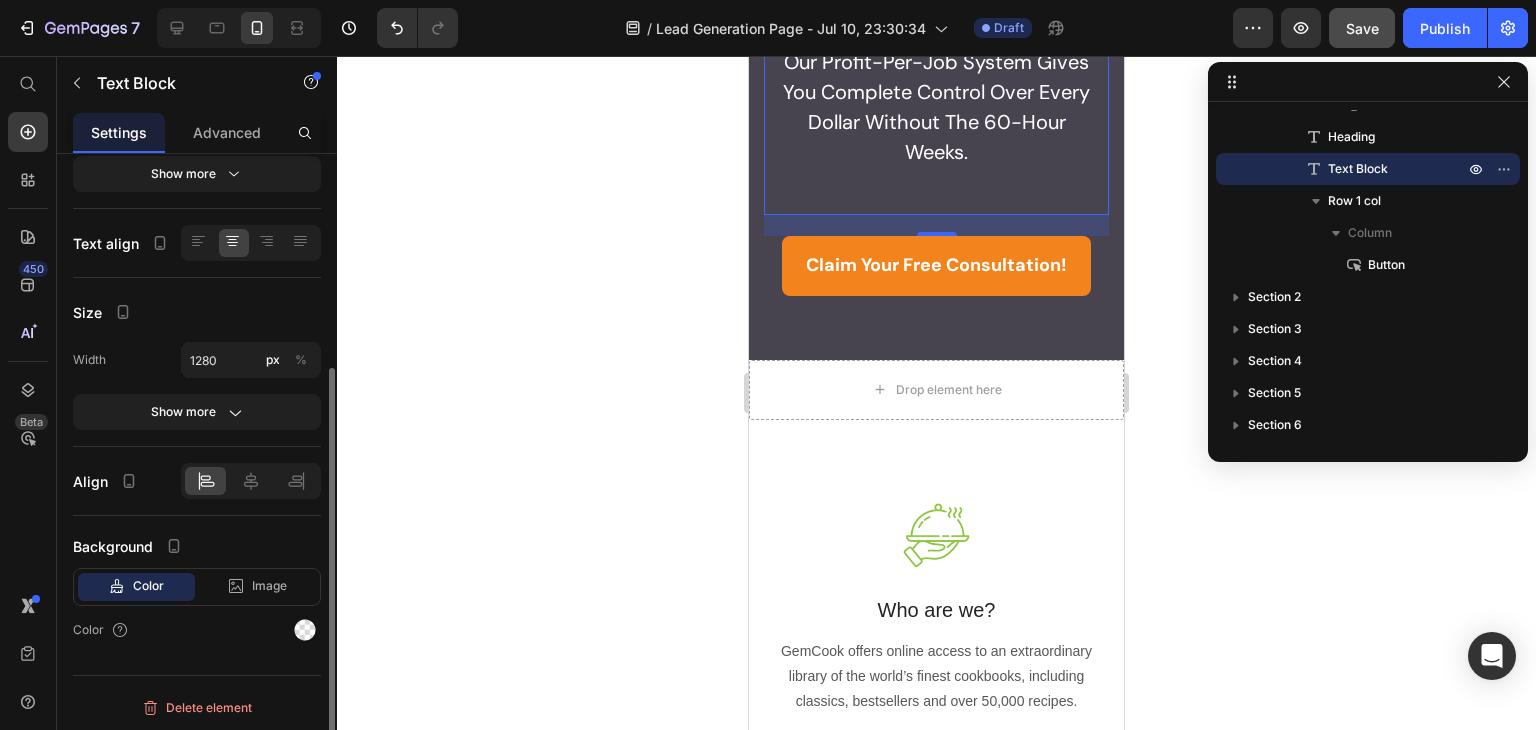 click on "Width 1280 px % Show more" at bounding box center [197, 386] 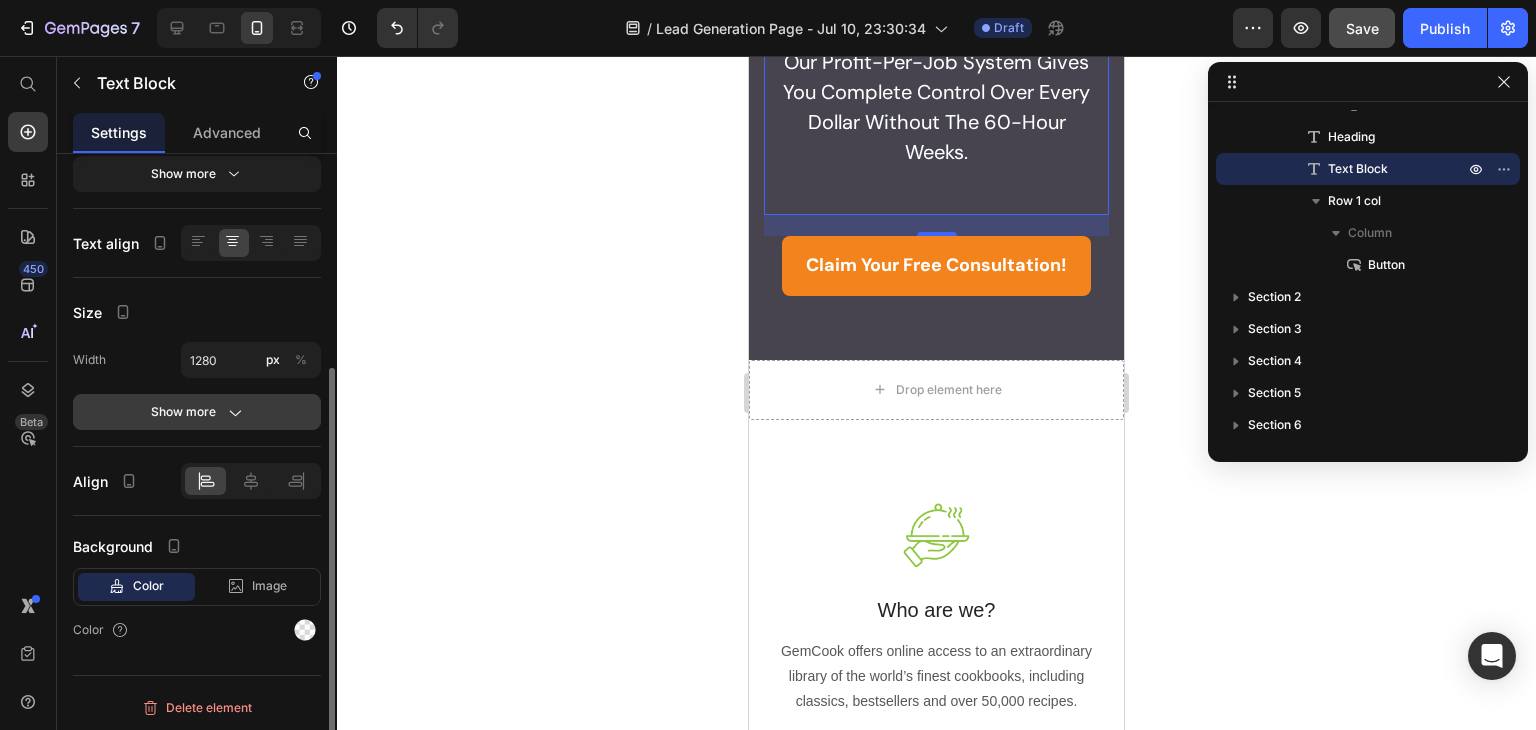 click 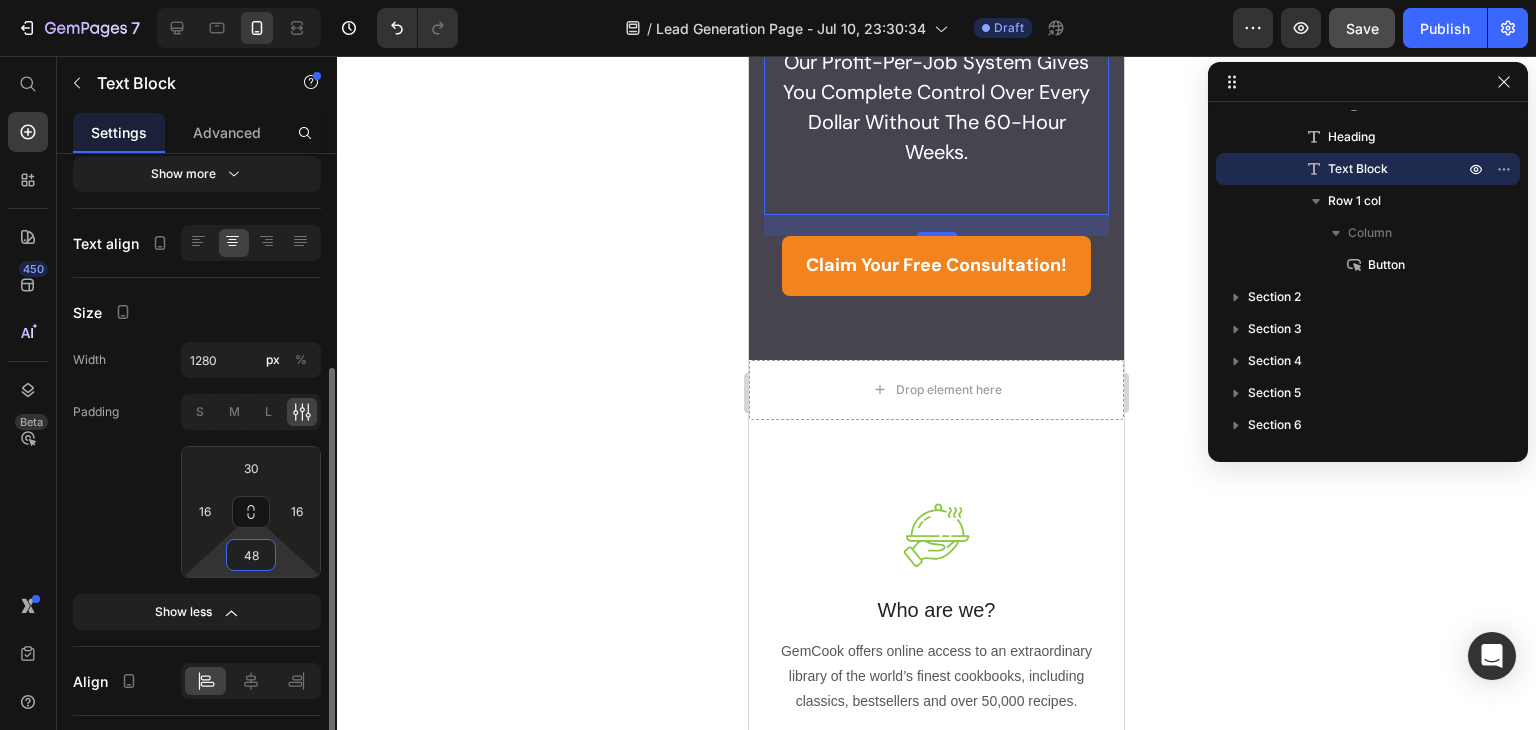 click on "48" at bounding box center (251, 555) 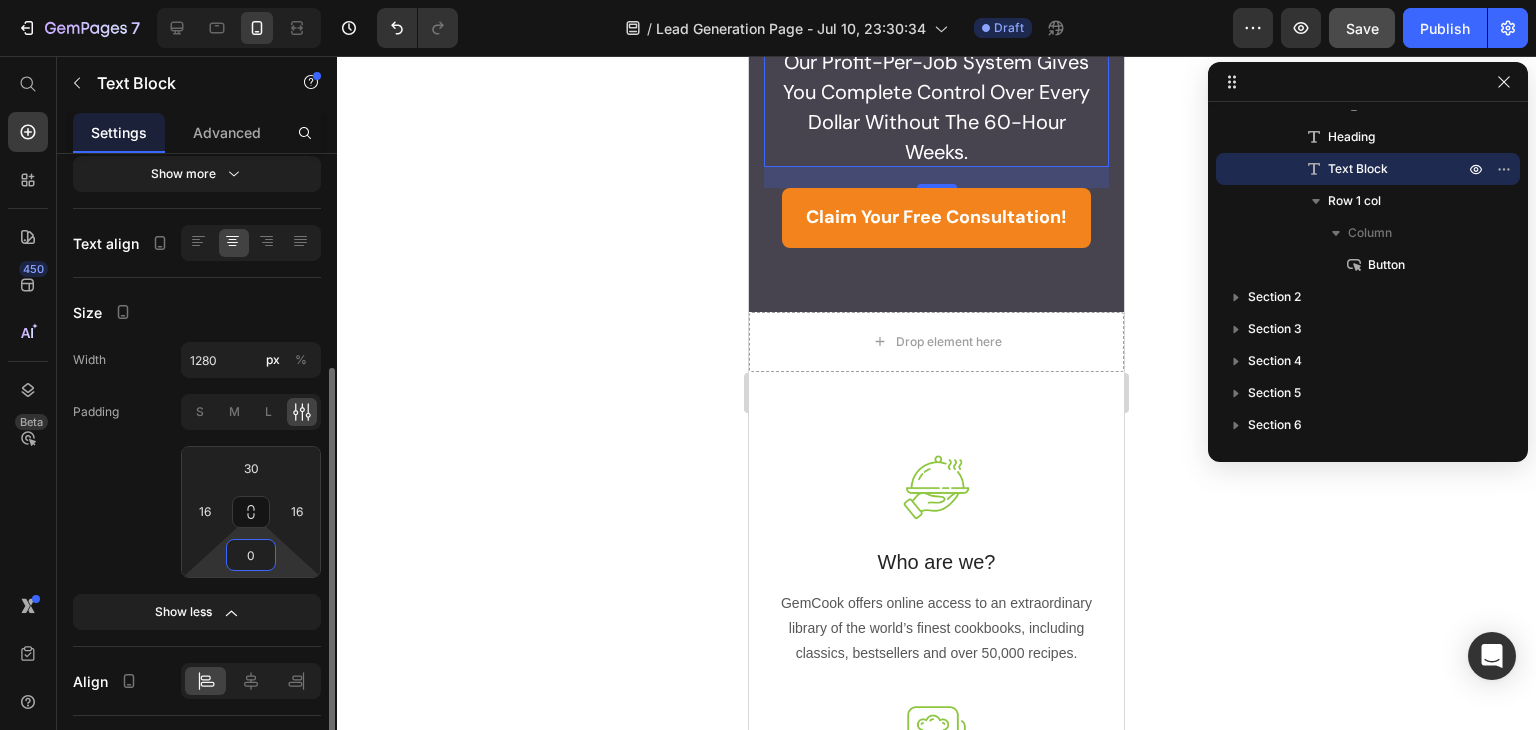 type on "0" 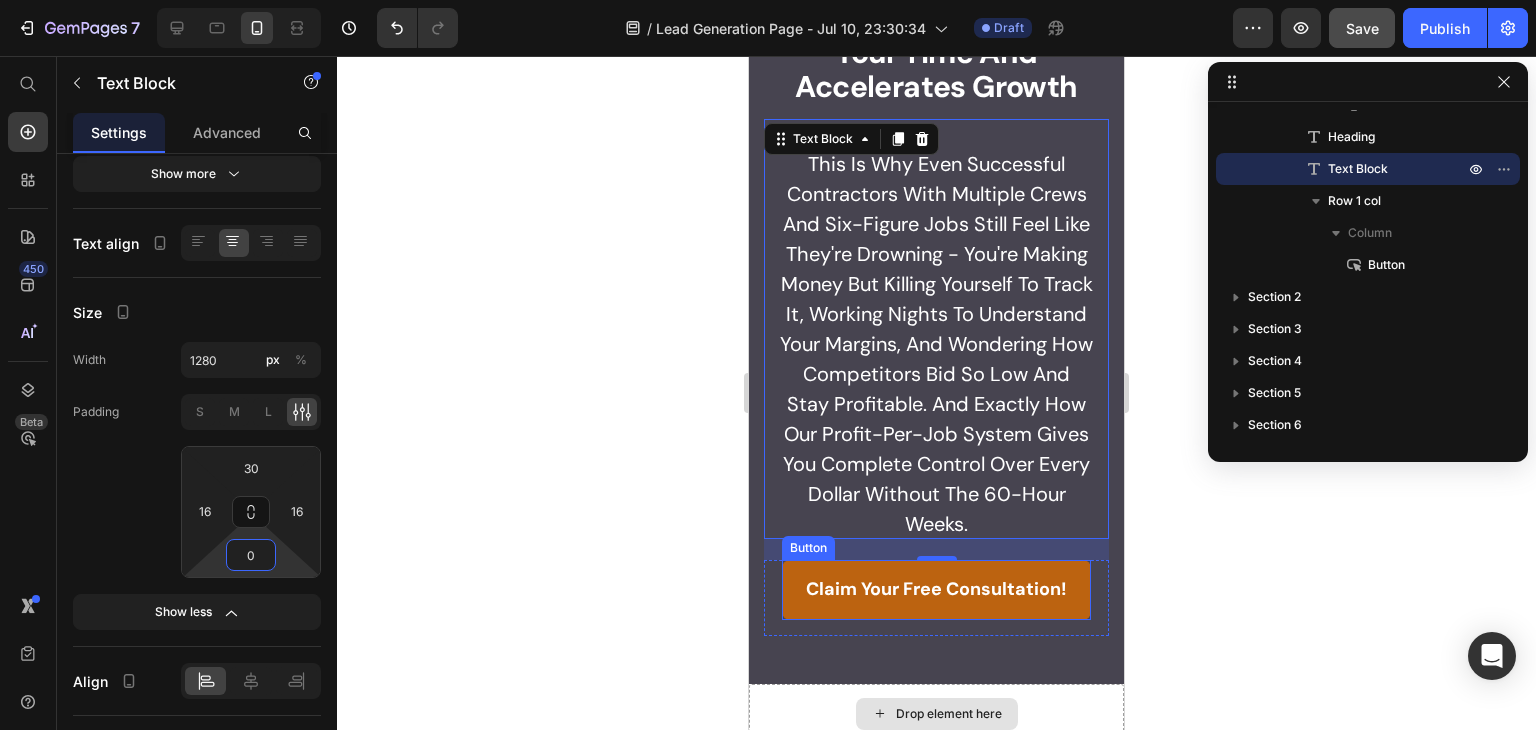 scroll, scrollTop: 0, scrollLeft: 0, axis: both 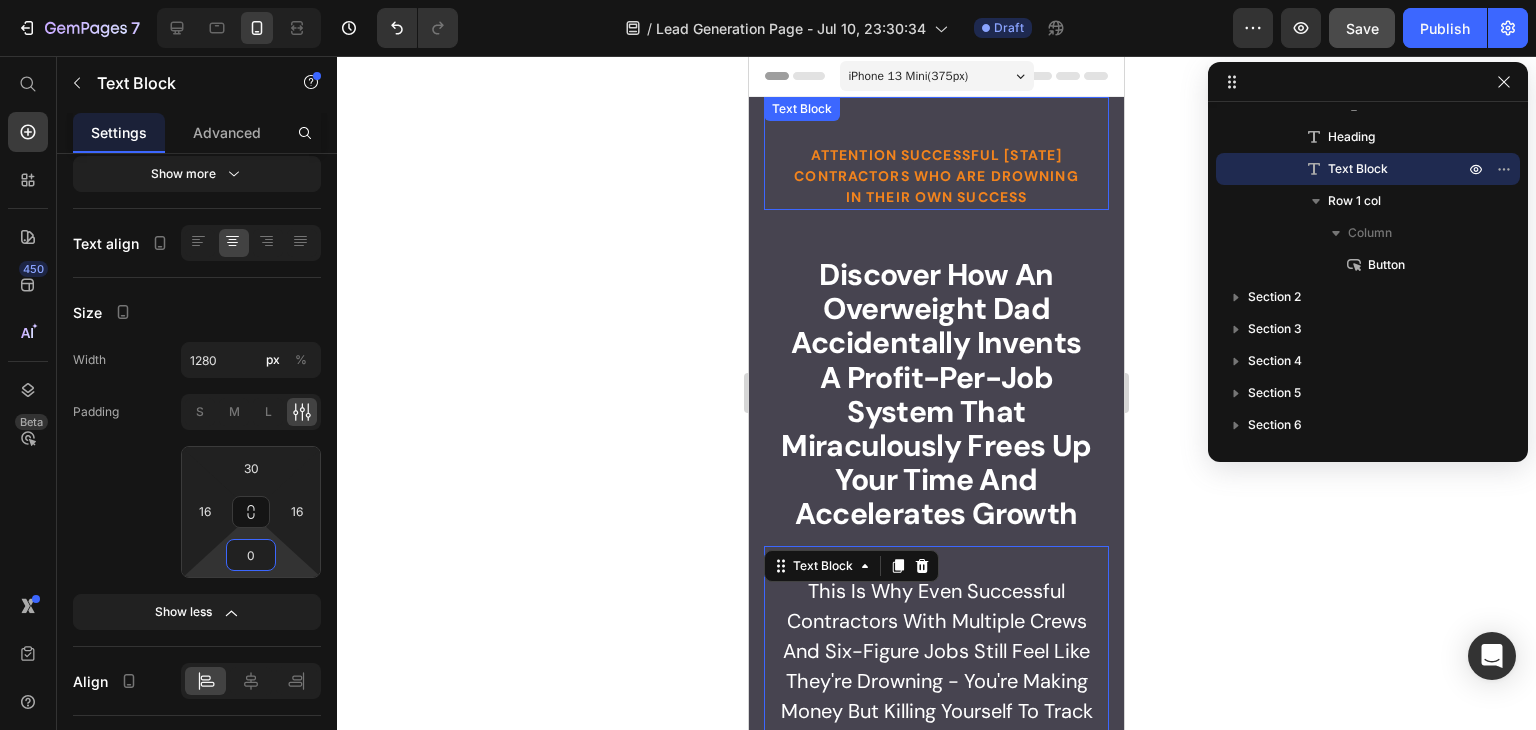 click on "ATTENTION SUCCESSFUL [STATE] CONTRACTORS WHO ARE DROWNING IN THEIR OWN SUCCESS" at bounding box center [936, 176] 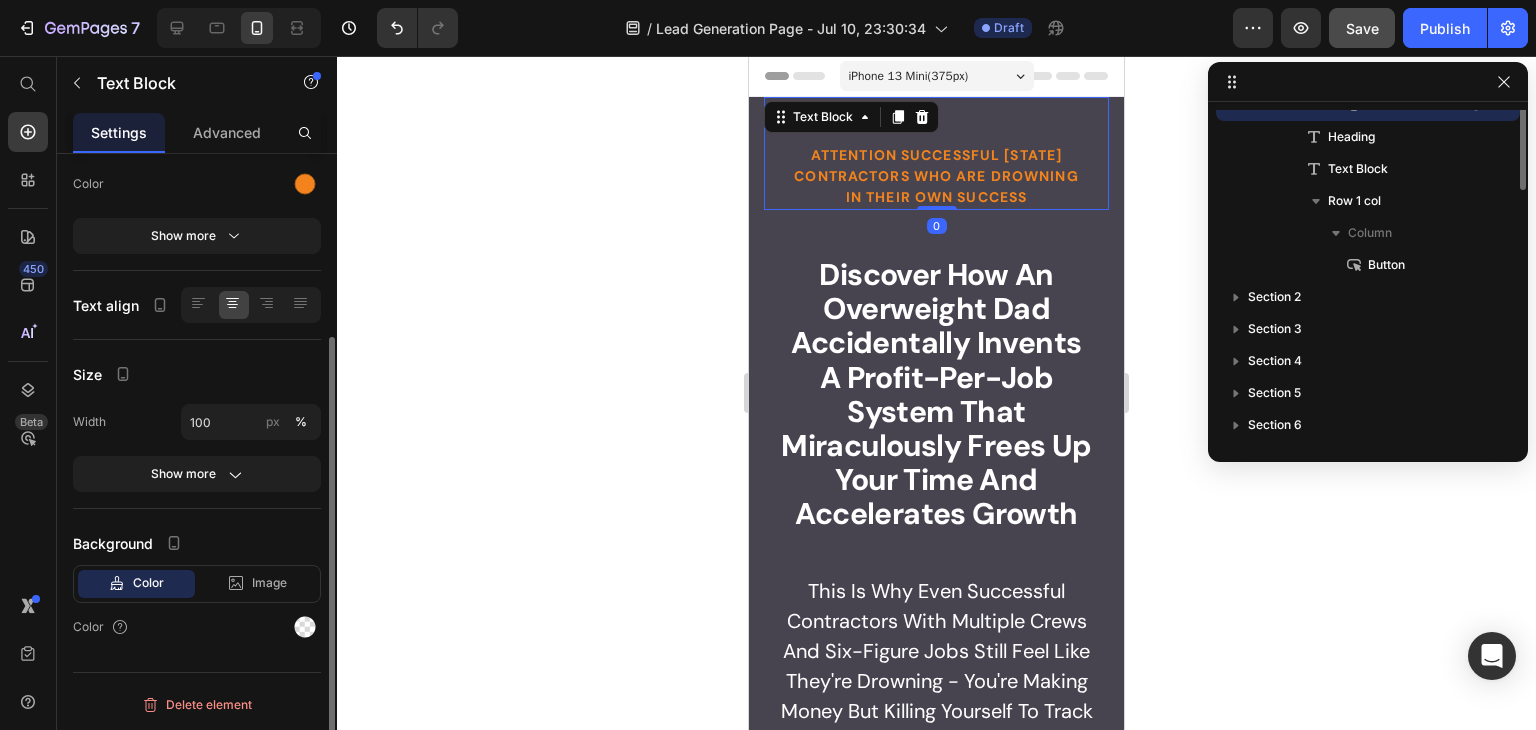 scroll, scrollTop: 260, scrollLeft: 0, axis: vertical 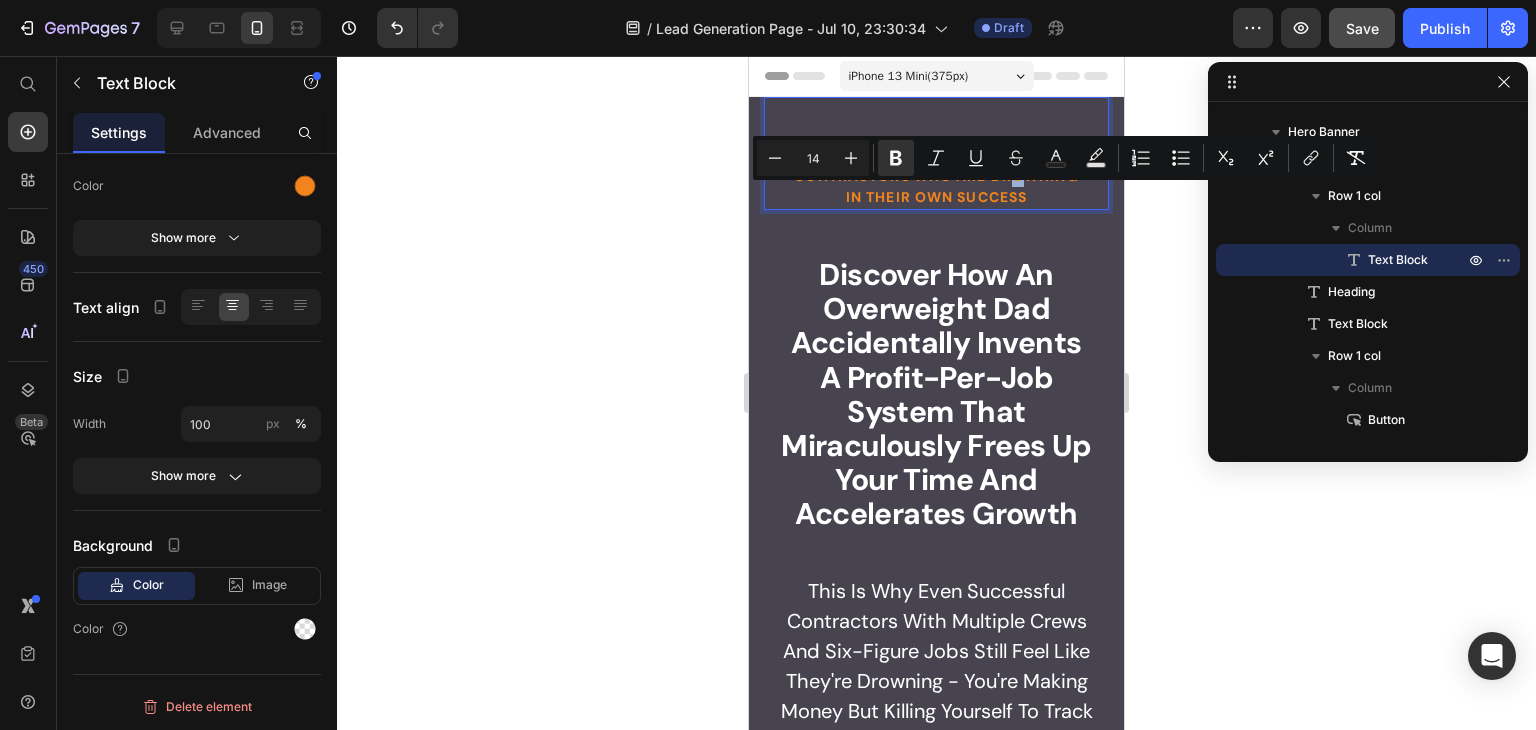 click on "ATTENTION SUCCESSFUL [STATE] CONTRACTORS WHO ARE DROWNING IN THEIR OWN SUCCESS" at bounding box center (936, 176) 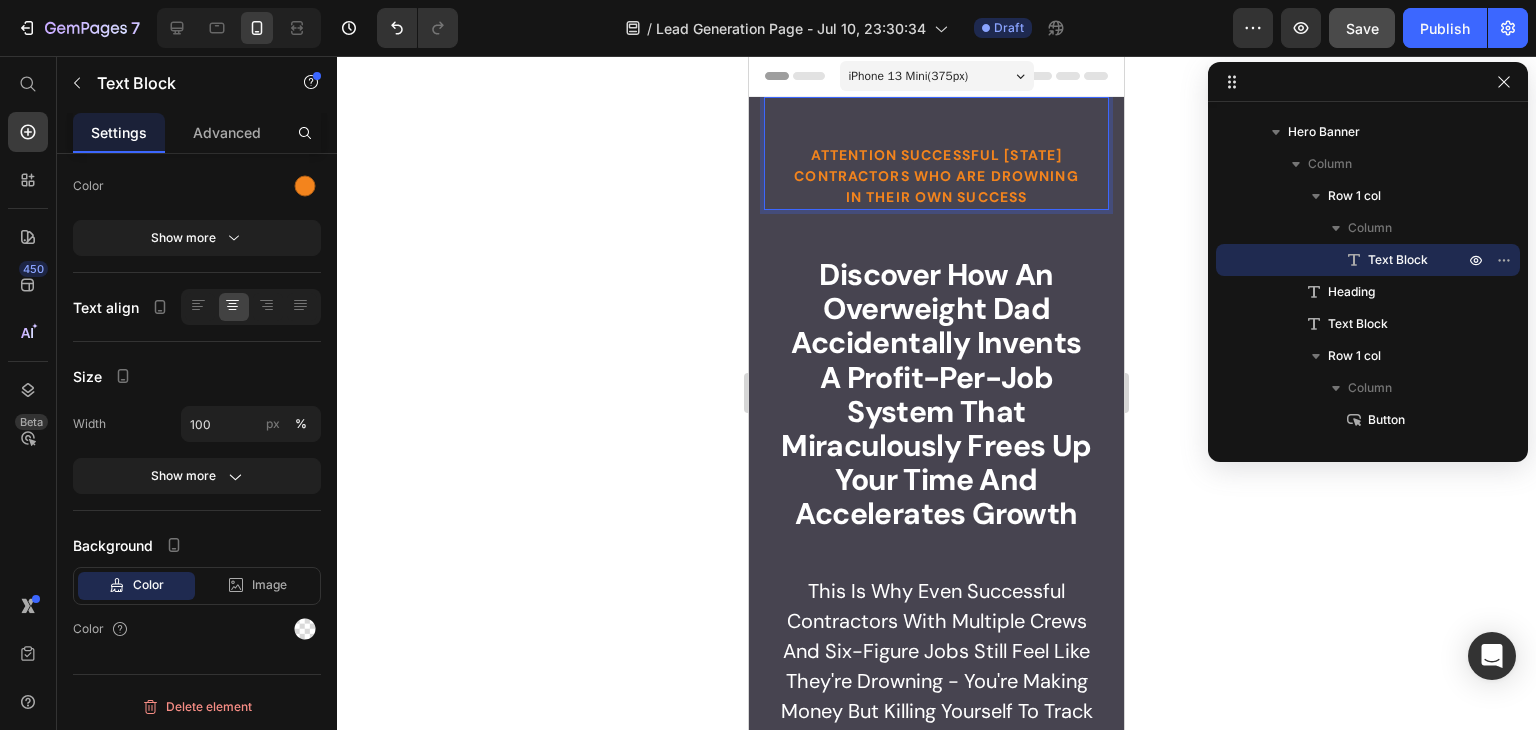 click on "ATTENTION SUCCESSFUL [STATE] CONTRACTORS WHO ARE DROWNING IN THEIR OWN SUCCESS" at bounding box center [936, 176] 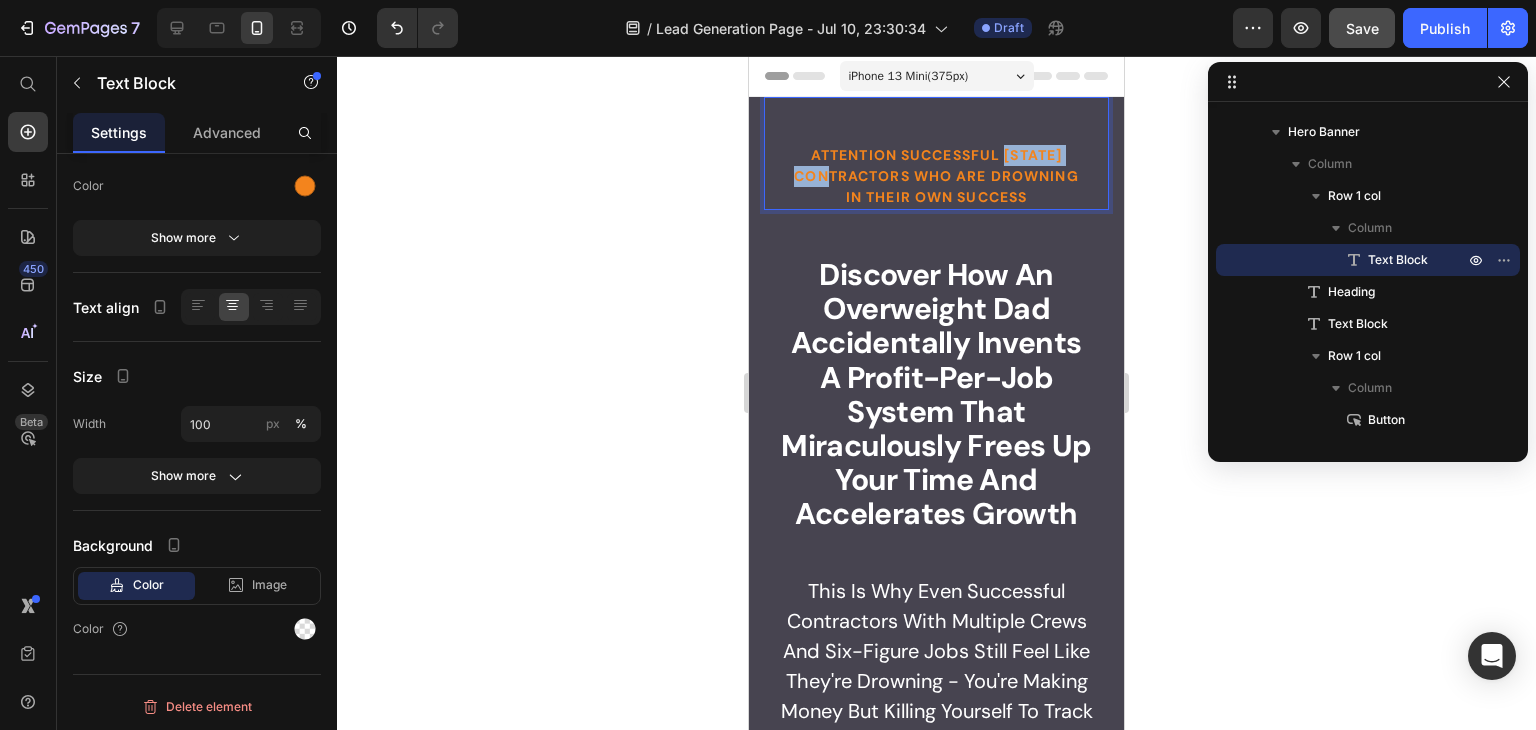 click on "ATTENTION SUCCESSFUL [STATE] CONTRACTORS WHO ARE DROWNING IN THEIR OWN SUCCESS" at bounding box center (936, 176) 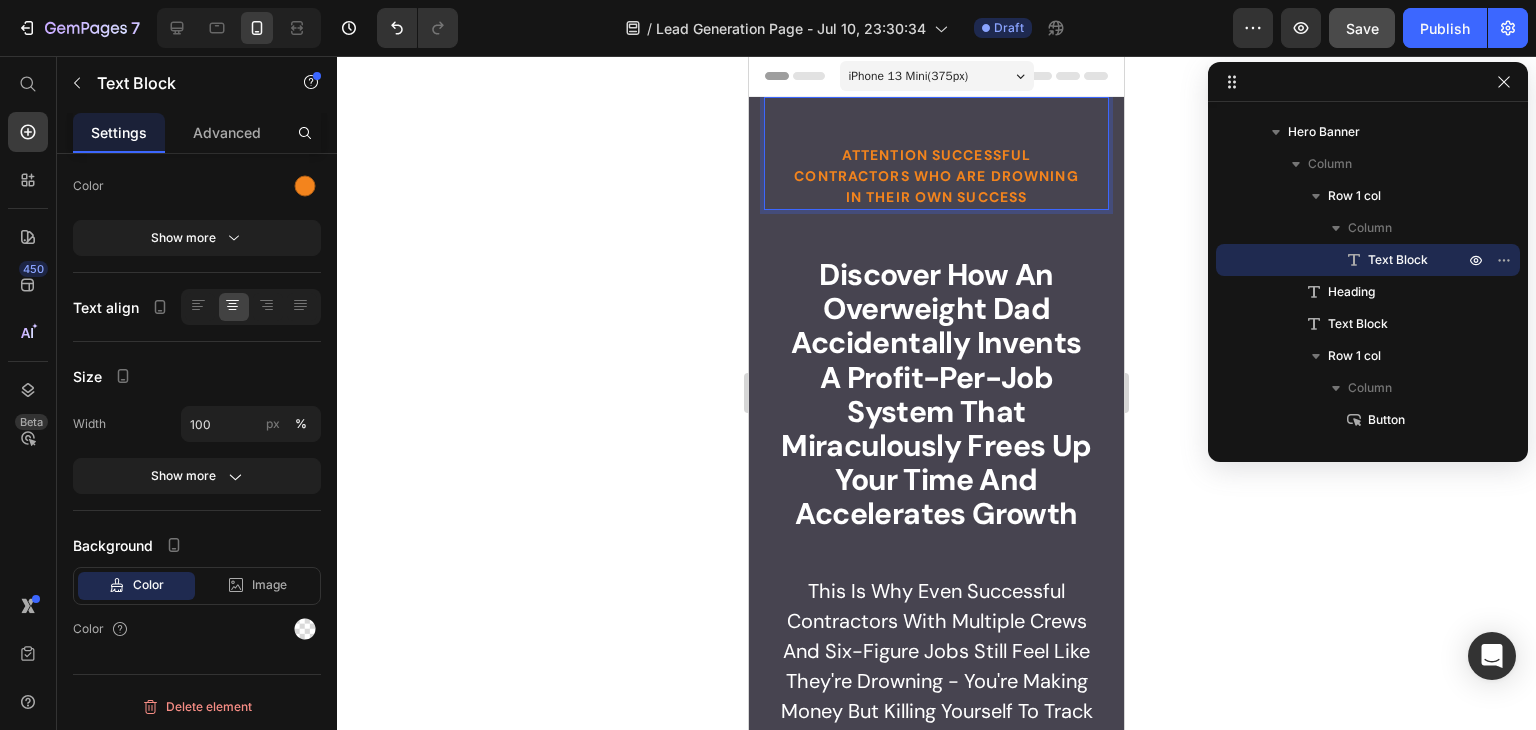 click on "ATTENTION SUCCESSFUL CONTRACTORS WHO ARE DROWNING IN THEIR OWN SUCCESS" at bounding box center [936, 153] 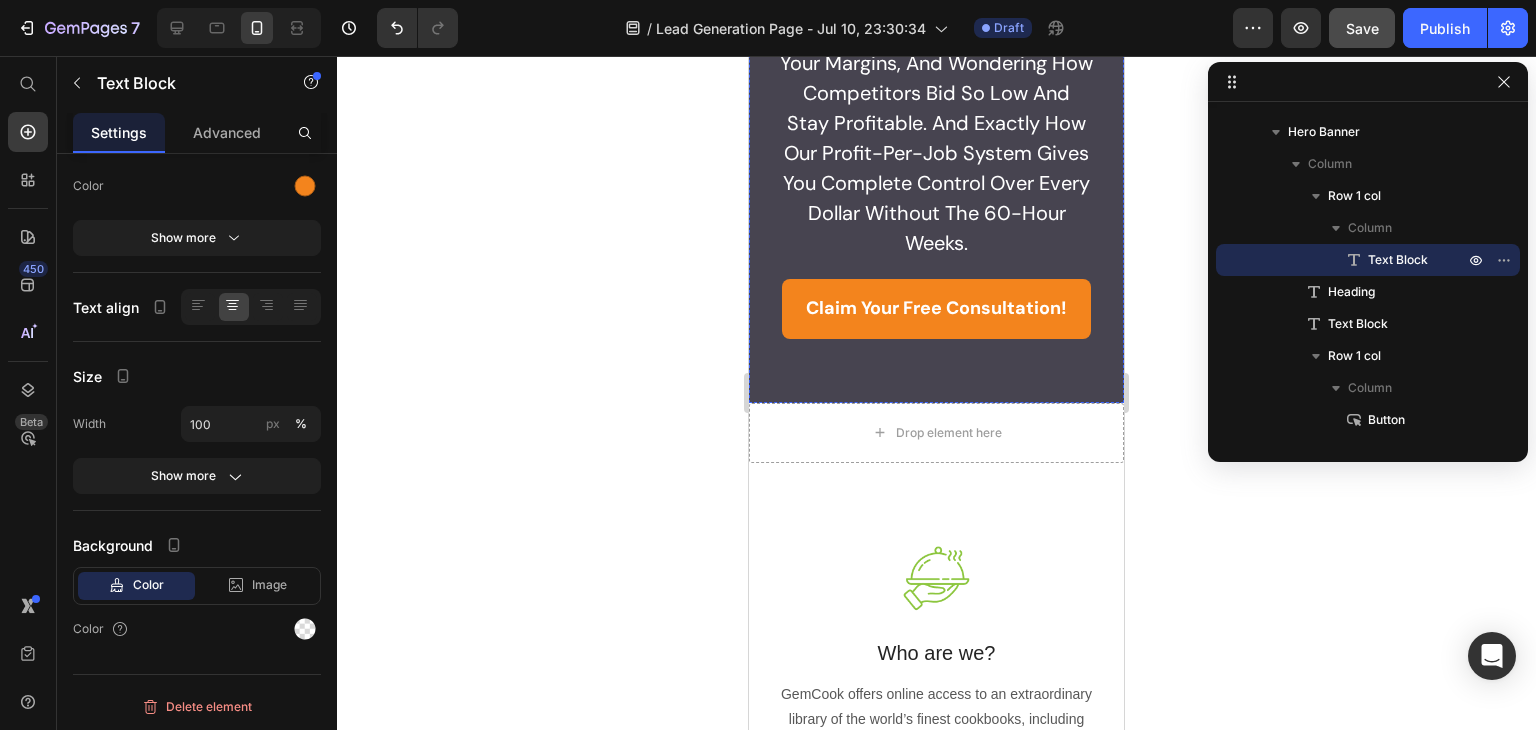 scroll, scrollTop: 716, scrollLeft: 0, axis: vertical 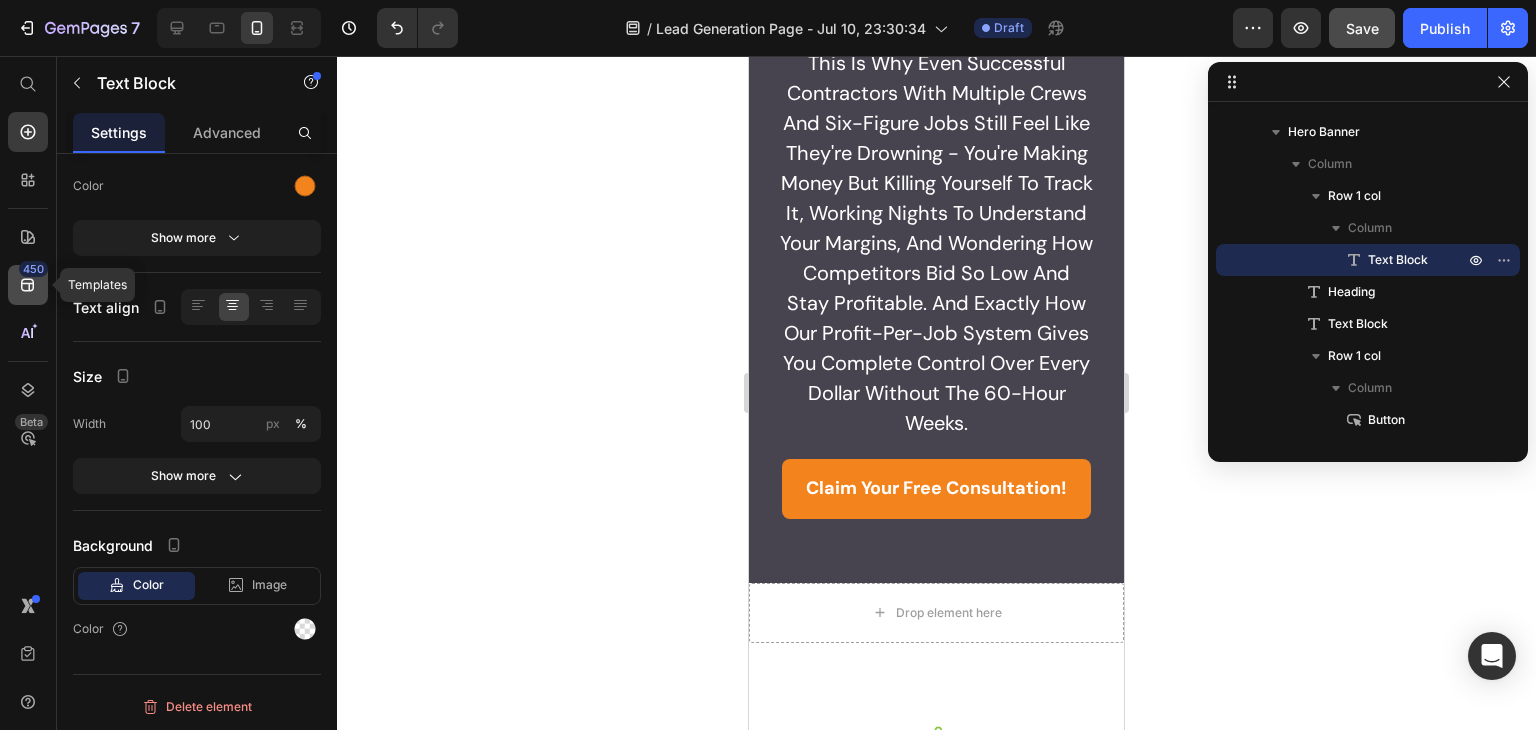 click 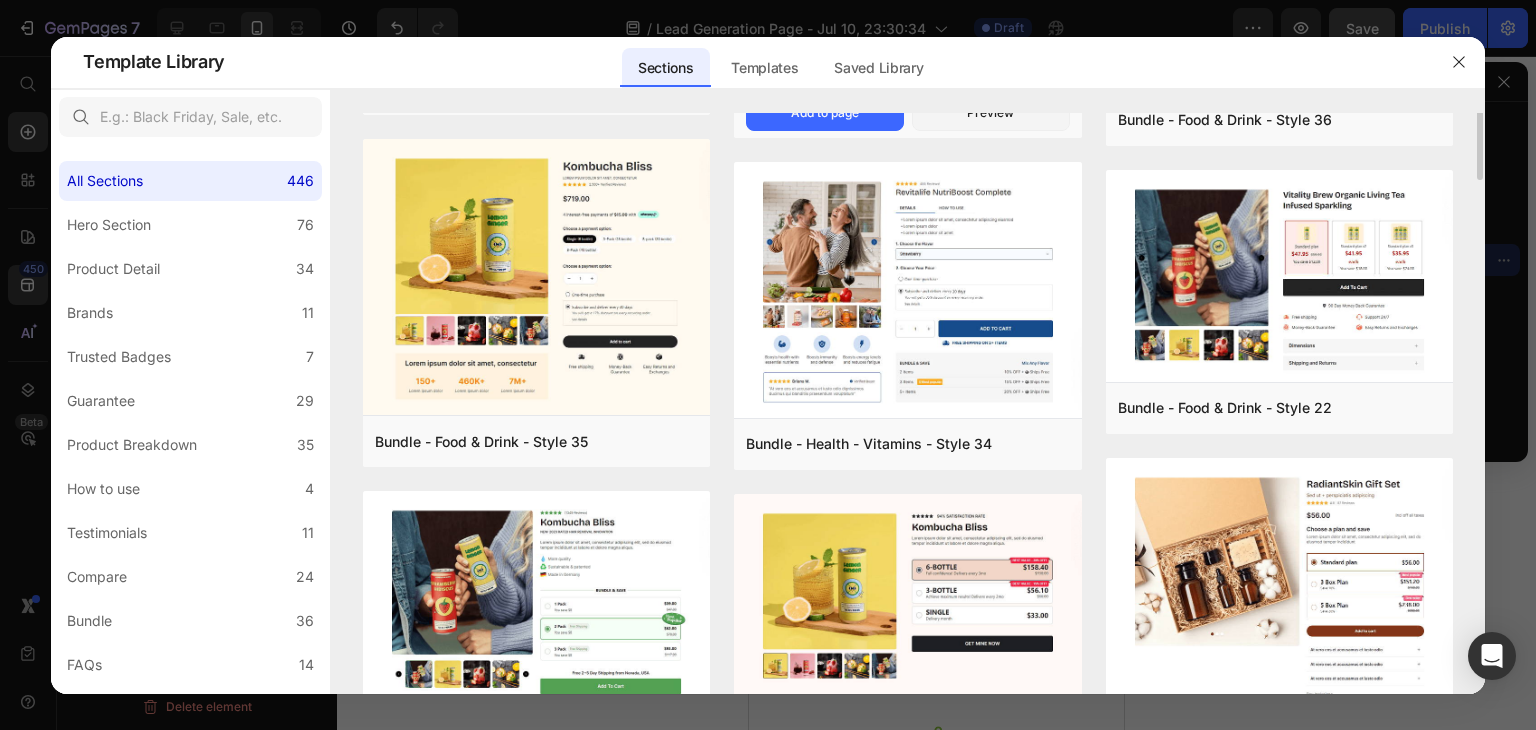 scroll, scrollTop: 1585, scrollLeft: 0, axis: vertical 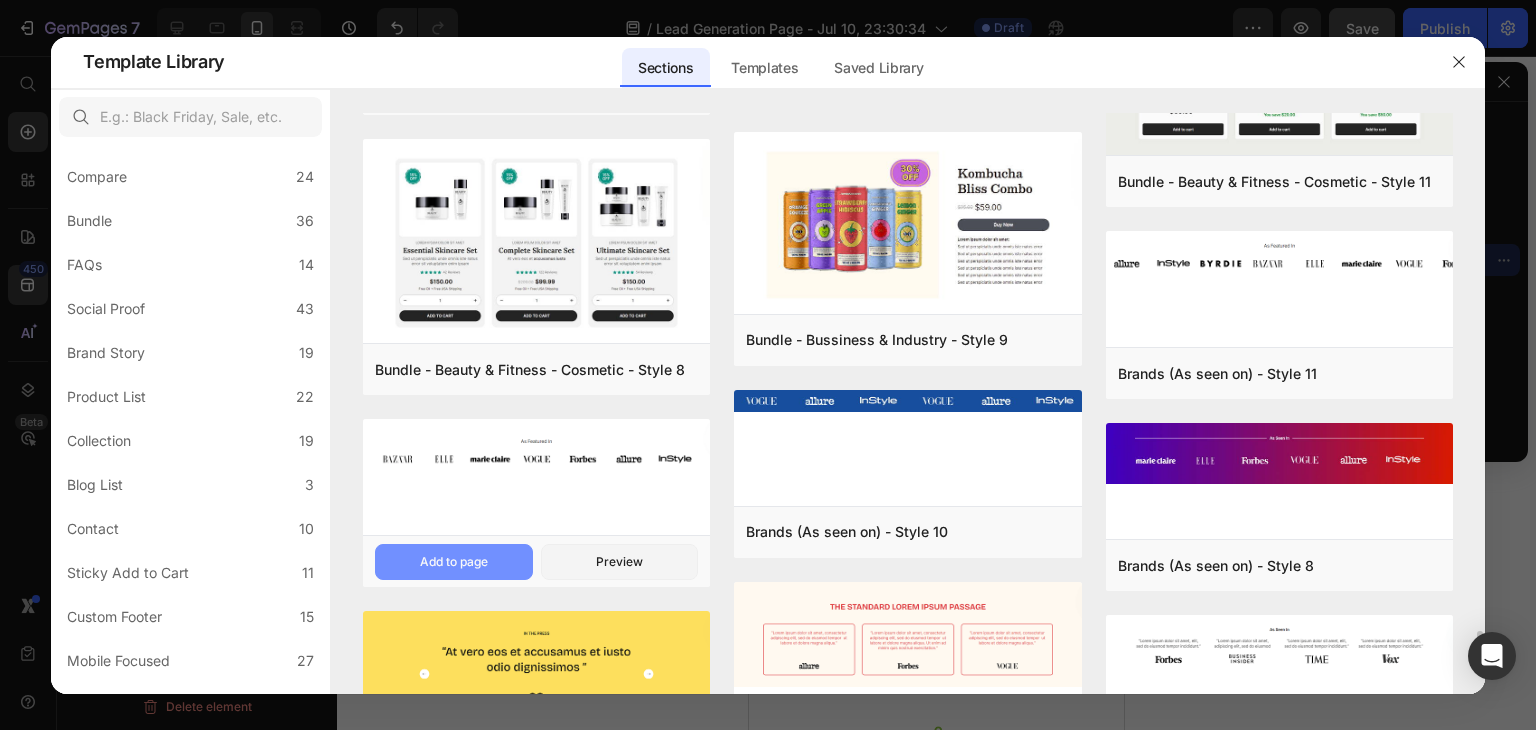 click on "Add to page" at bounding box center [454, 562] 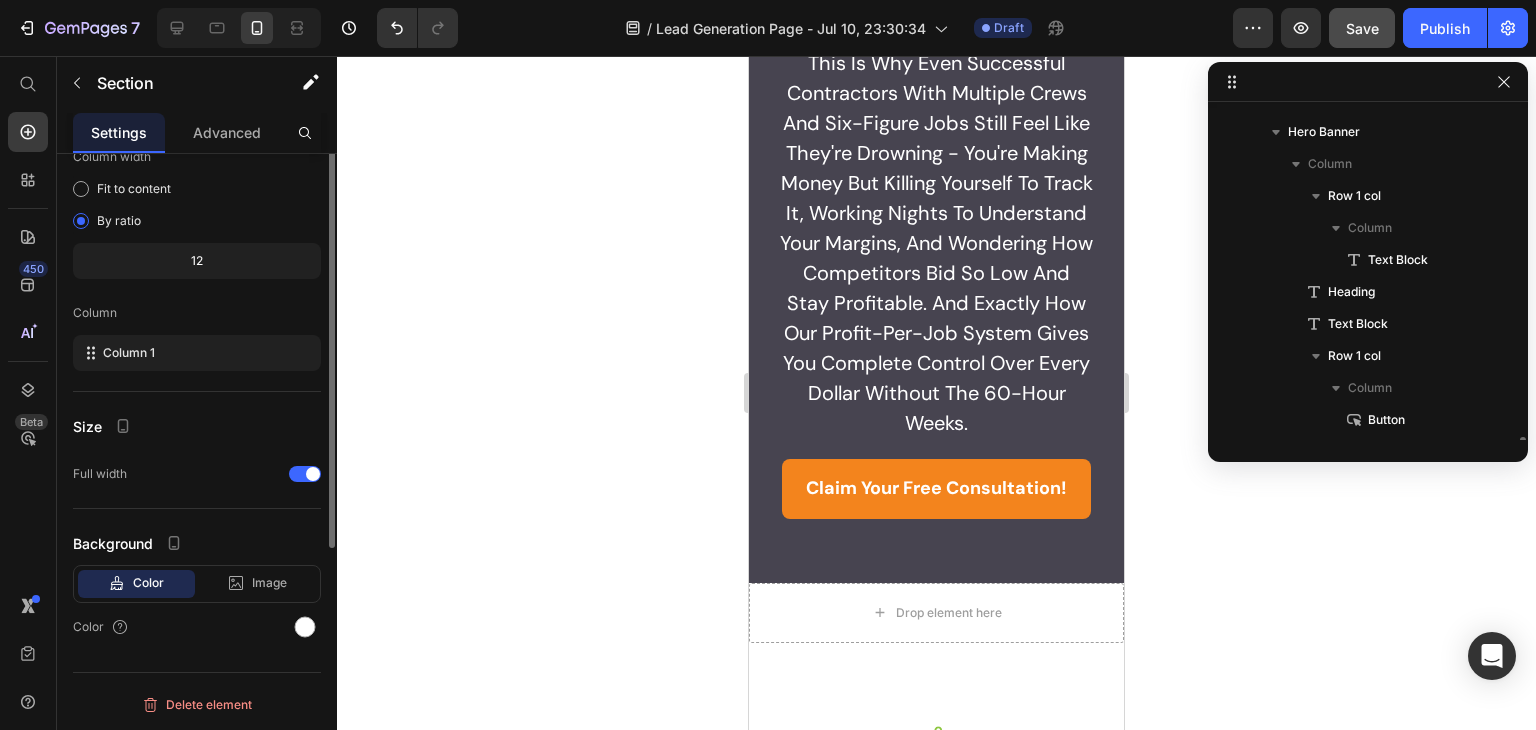scroll, scrollTop: 245, scrollLeft: 0, axis: vertical 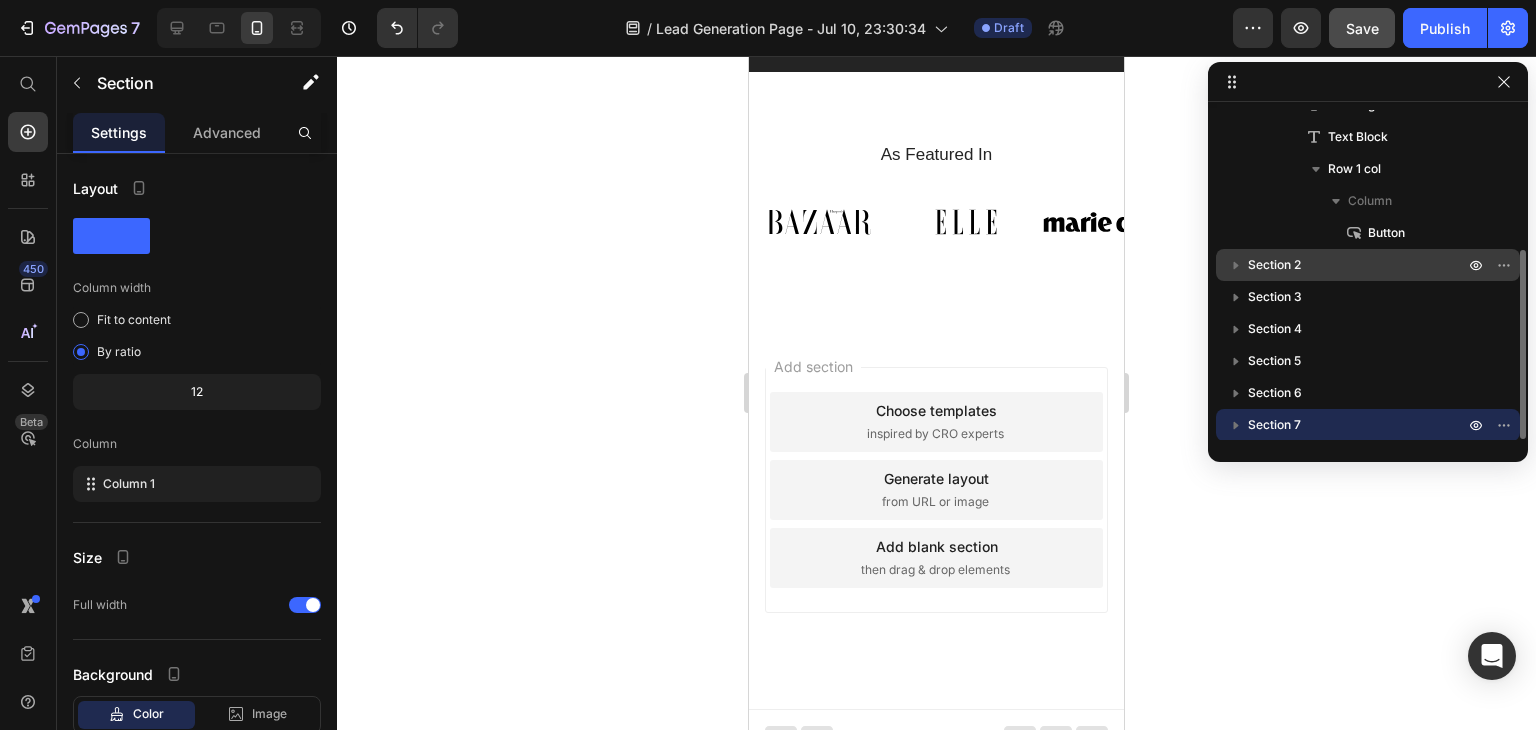 drag, startPoint x: 1292, startPoint y: 423, endPoint x: 1262, endPoint y: 253, distance: 172.62677 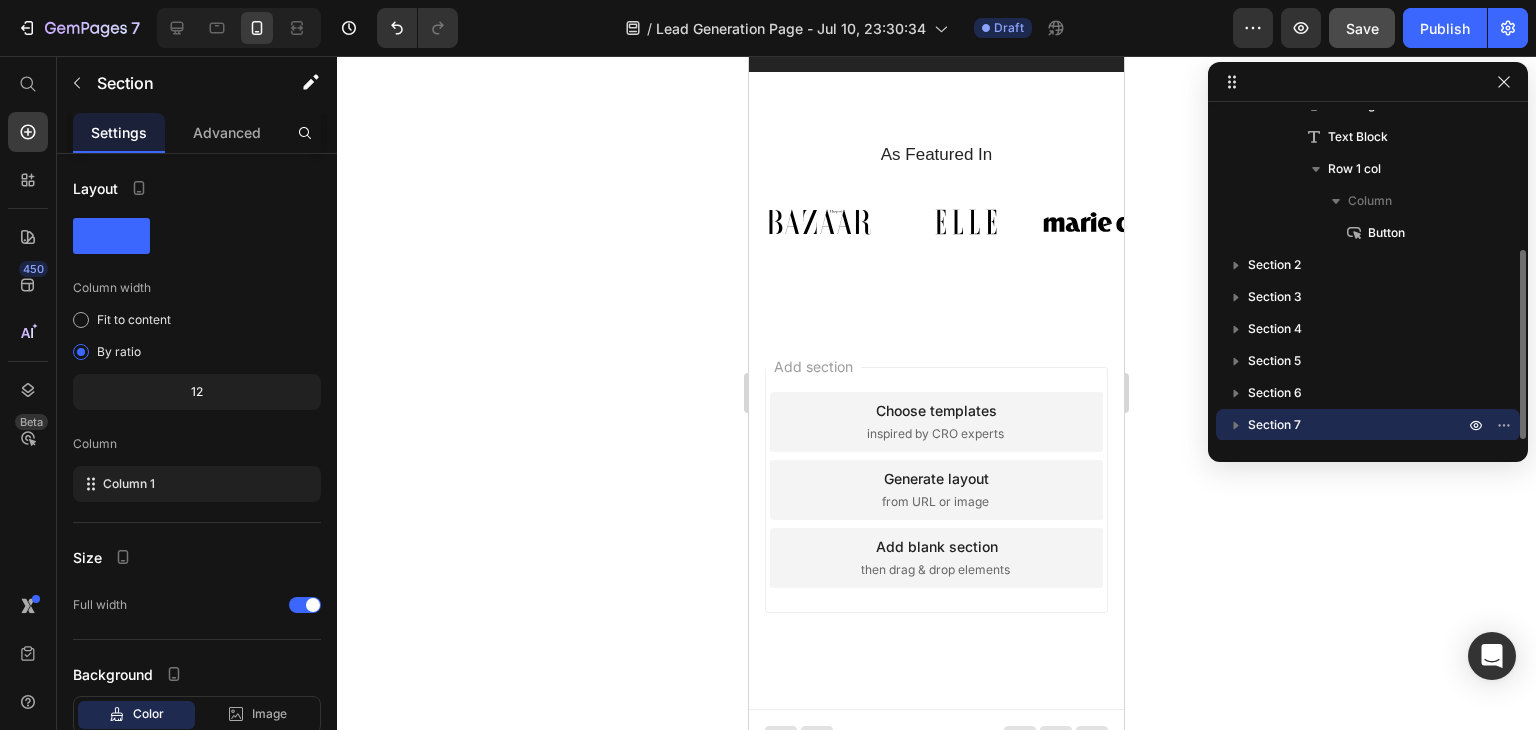 click 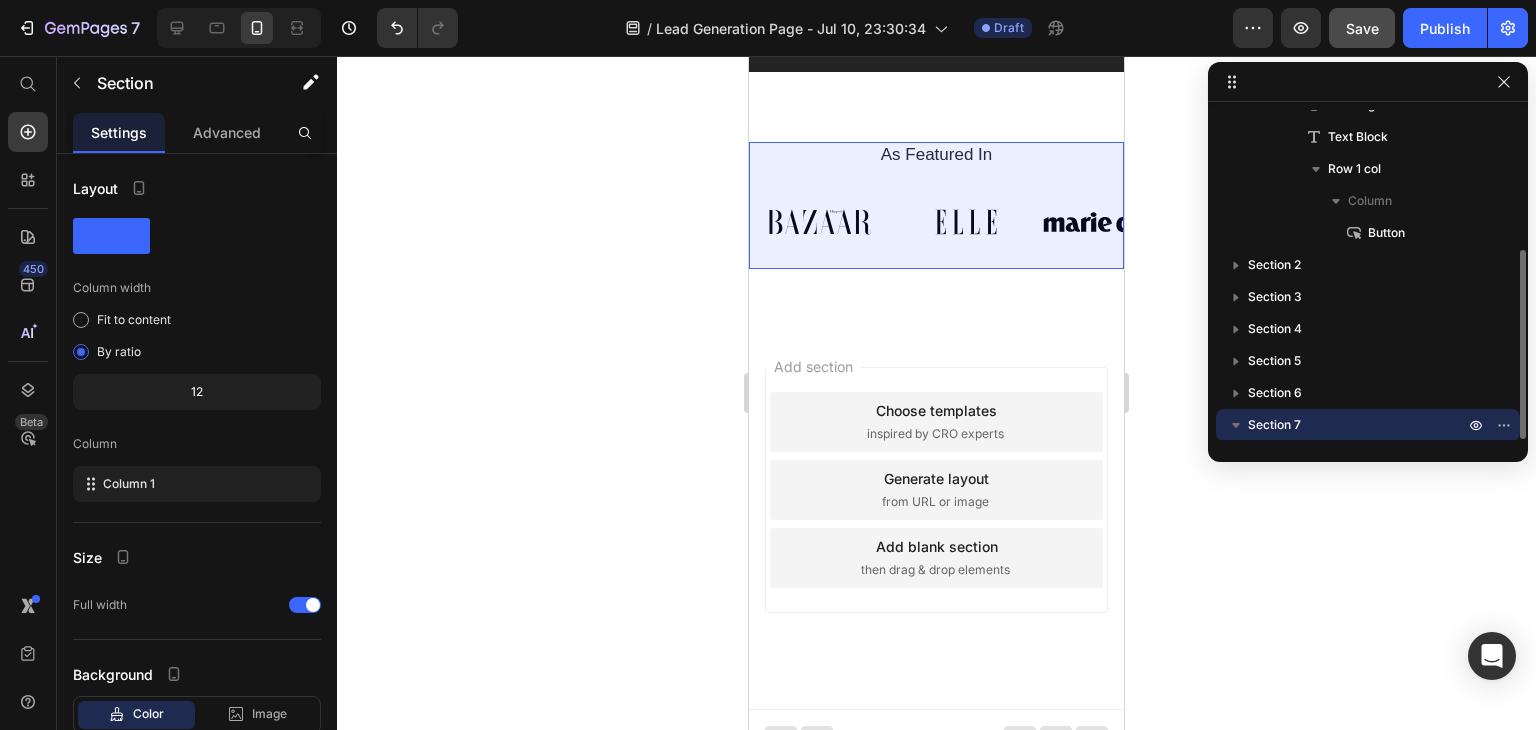 scroll, scrollTop: 309, scrollLeft: 0, axis: vertical 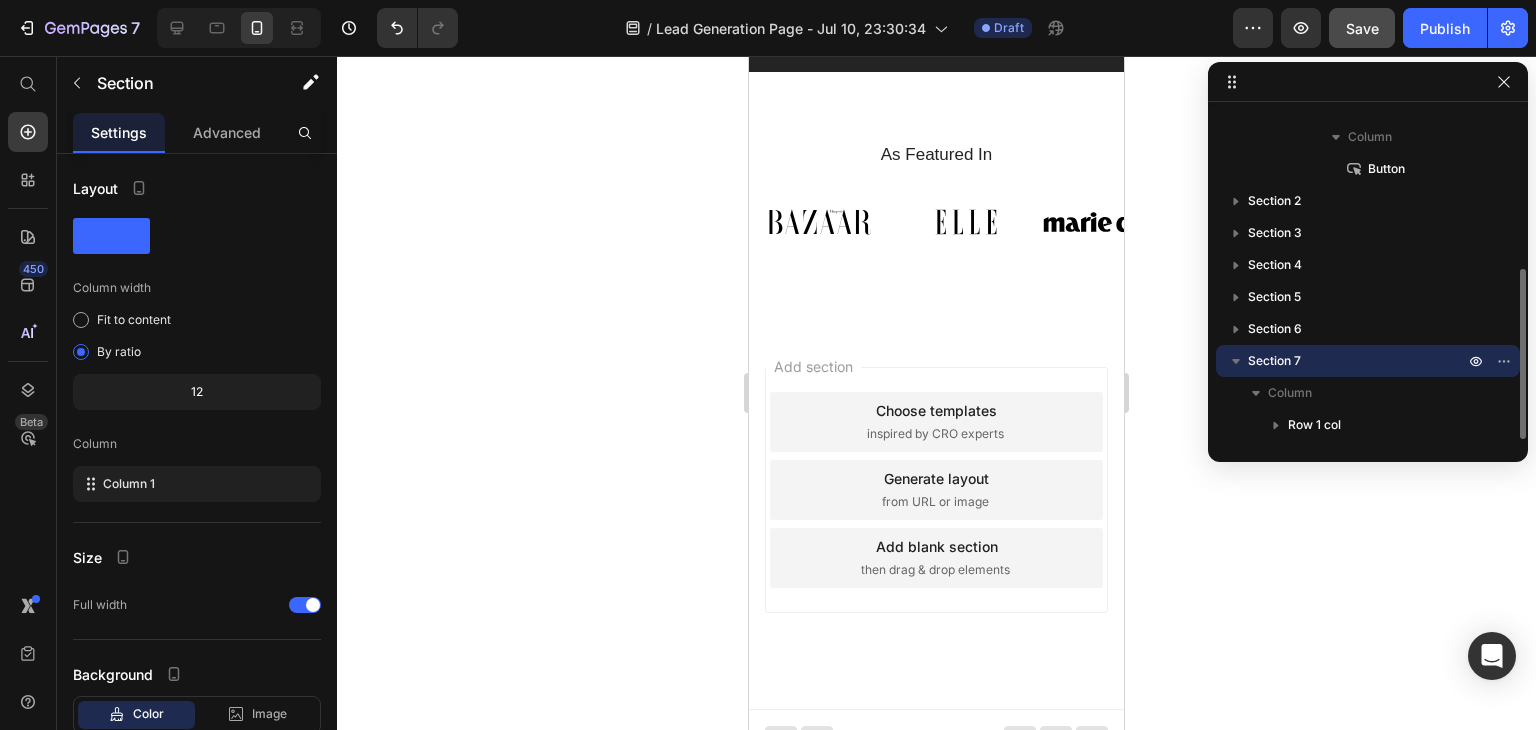 click 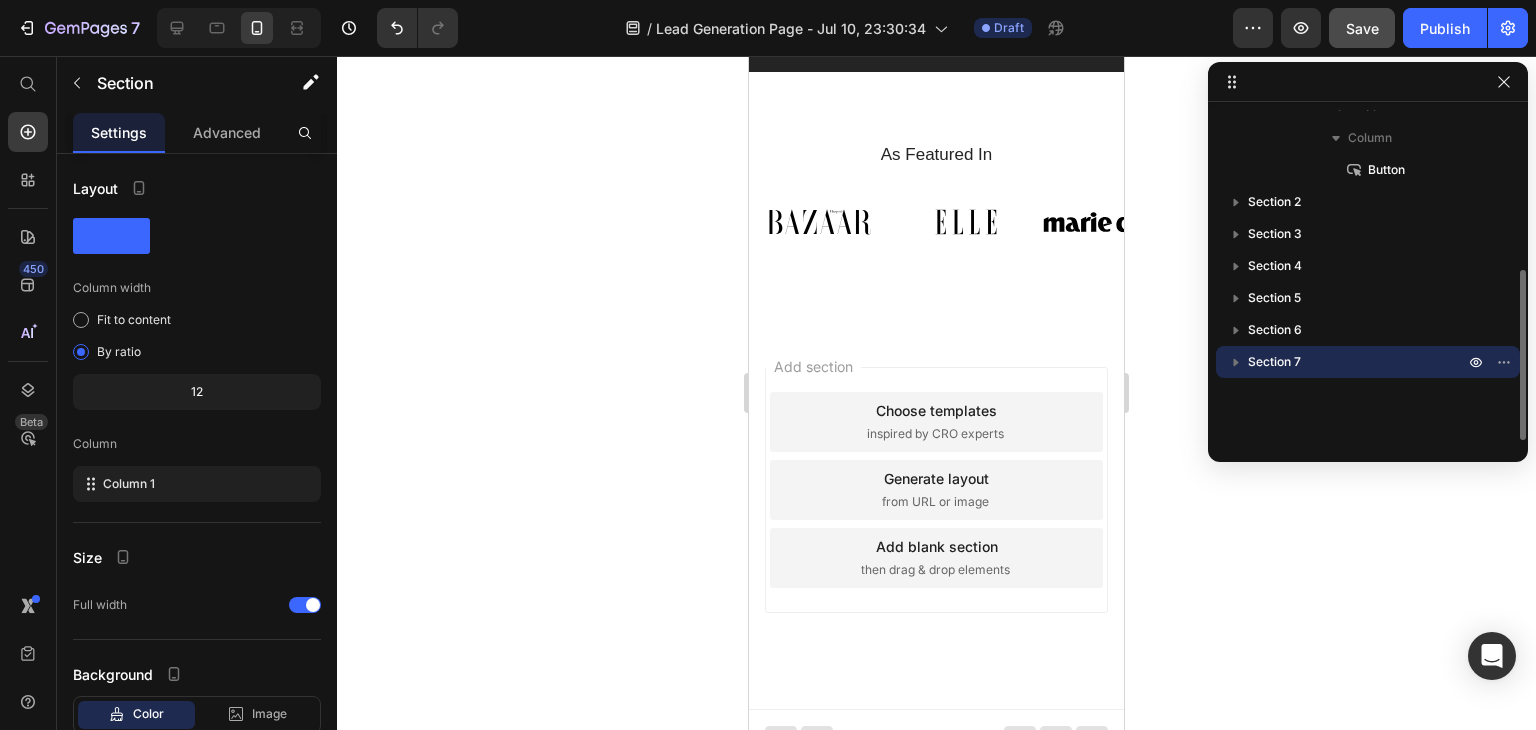 scroll, scrollTop: 308, scrollLeft: 0, axis: vertical 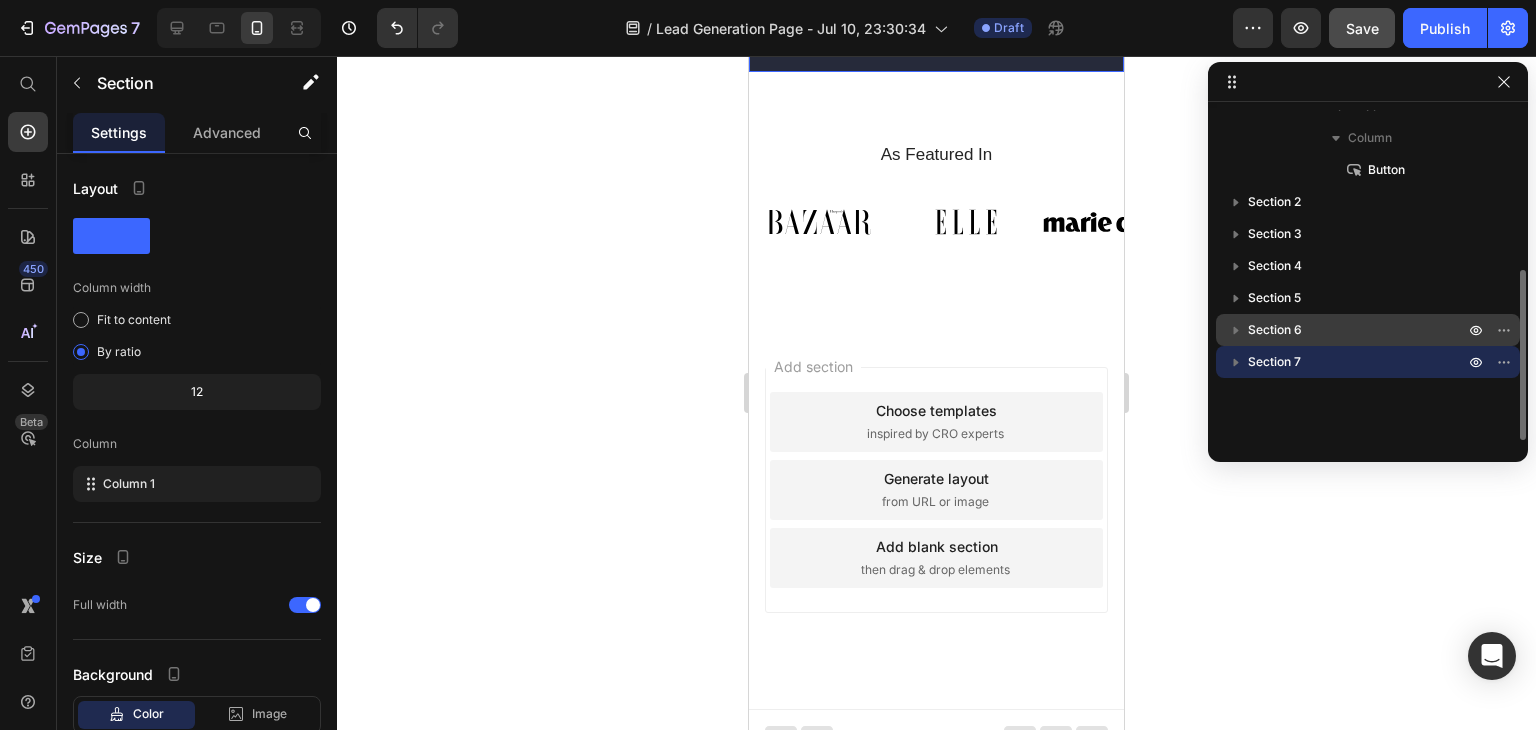 drag, startPoint x: 1413, startPoint y: 364, endPoint x: 1395, endPoint y: 341, distance: 29.206163 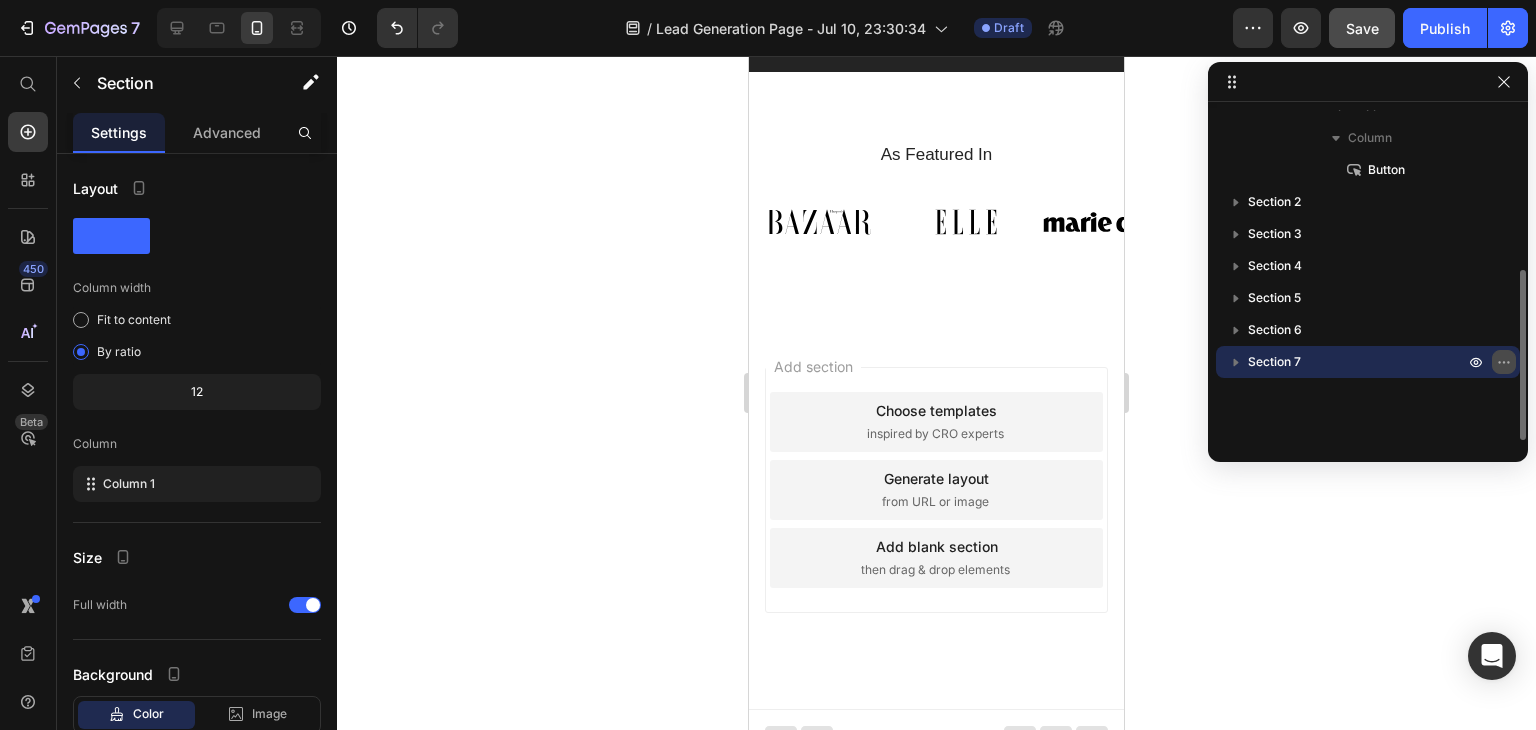 click 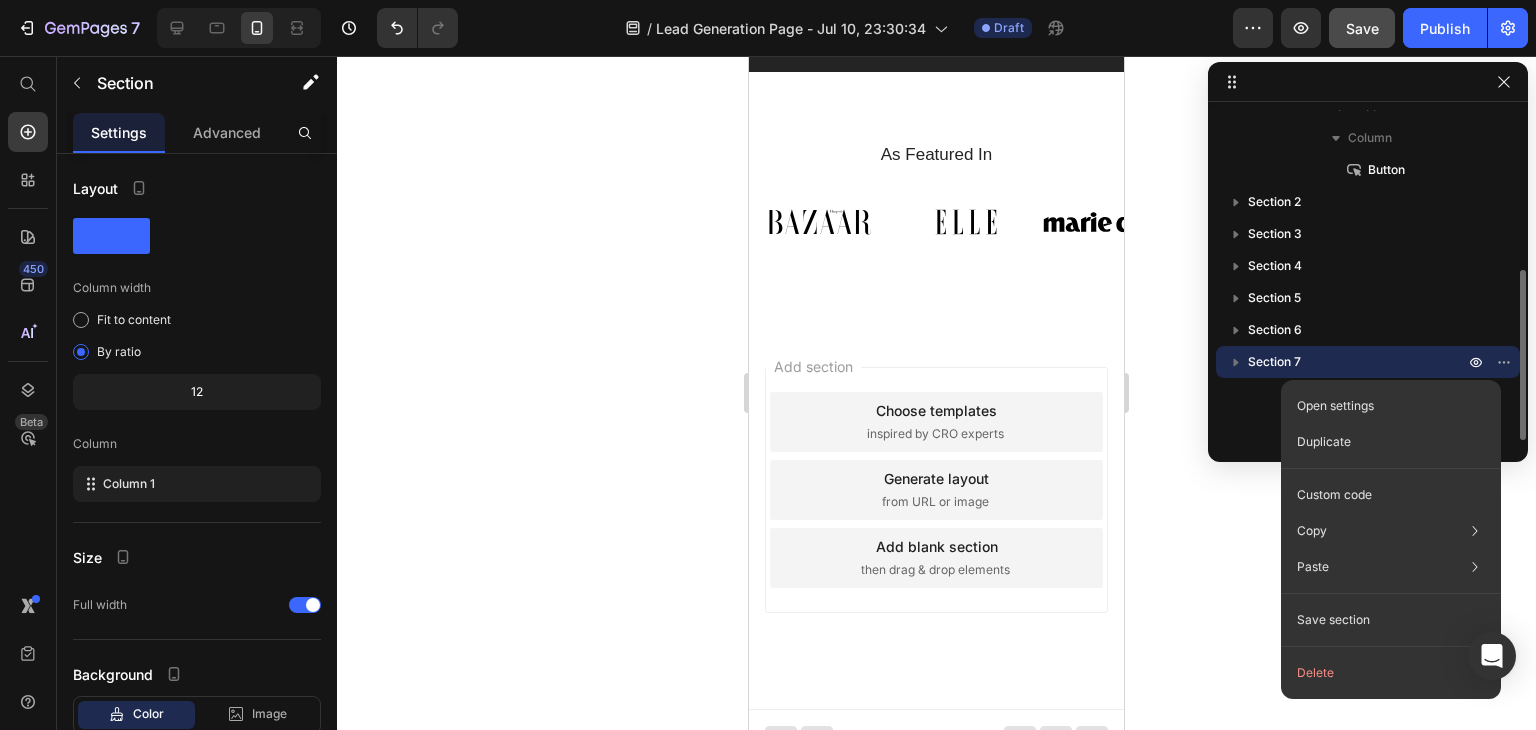 click on "Section 7" at bounding box center (1358, 362) 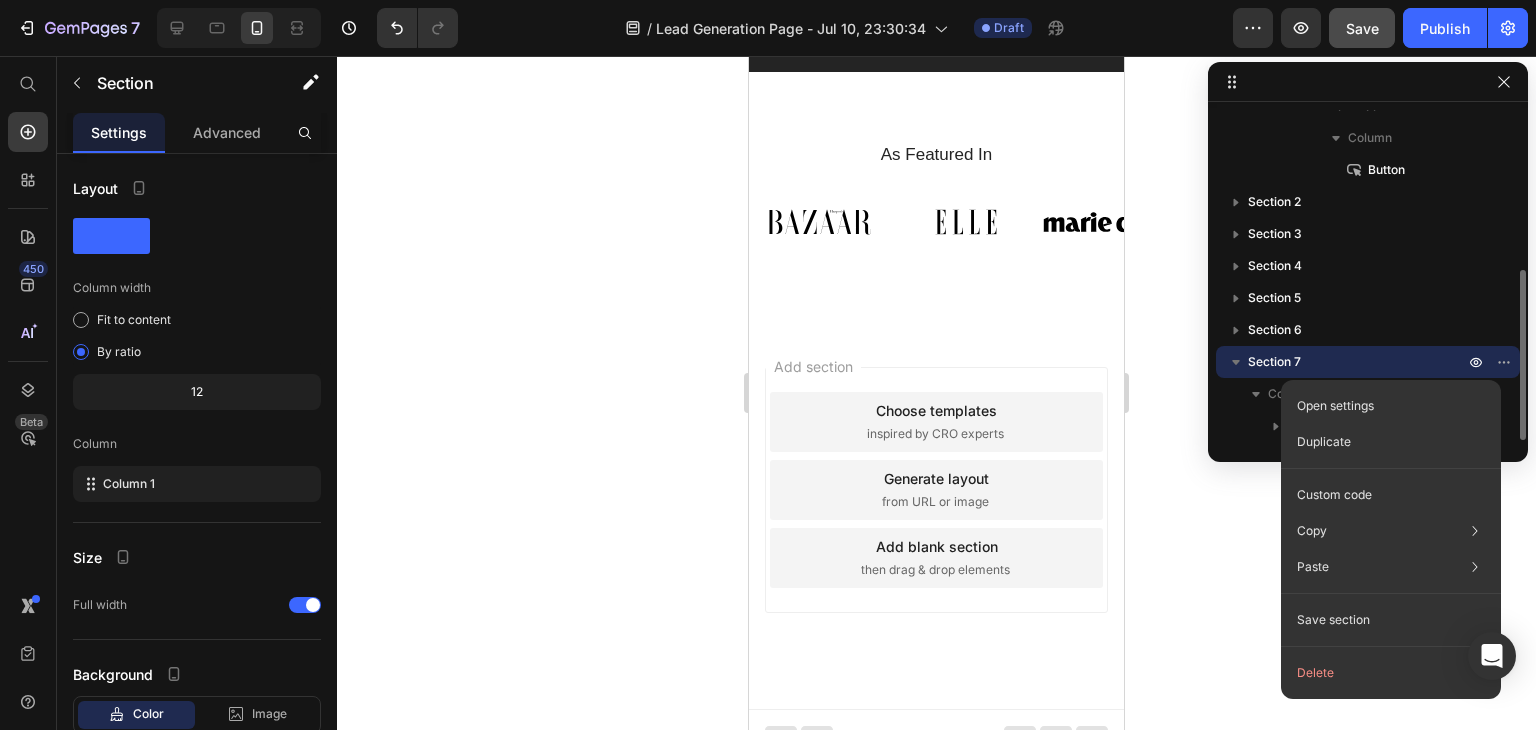 click on "Section 7" at bounding box center [1274, 362] 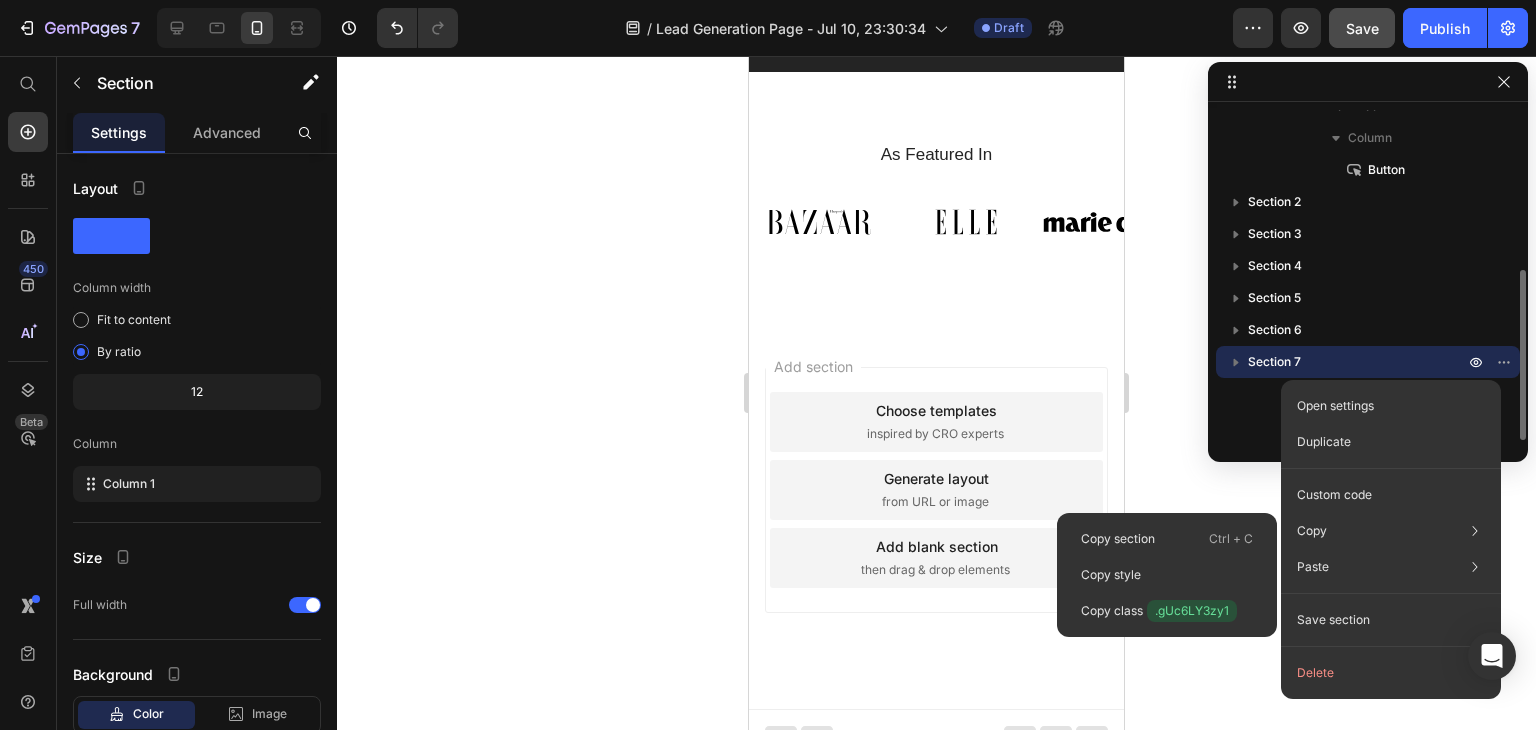 click on "Section 1 Column  Hero Banner Column  Row 1 col Column  Text Block Heading Text Block Row 1 col Column  Button Section 2 Section 3 Section 4 Section 5 Section 6 Section 7" at bounding box center [1368, 275] 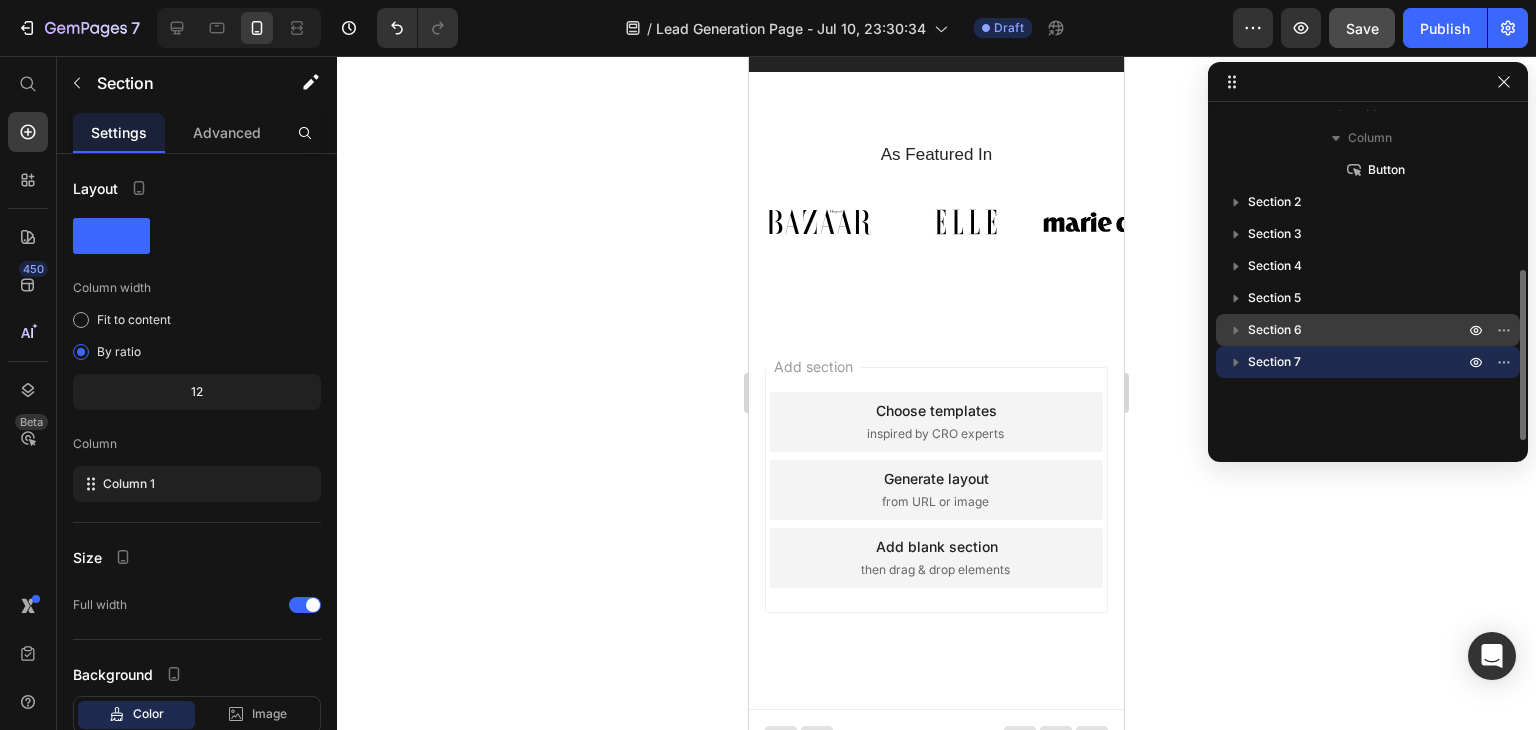 drag, startPoint x: 1238, startPoint y: 362, endPoint x: 1408, endPoint y: 343, distance: 171.05847 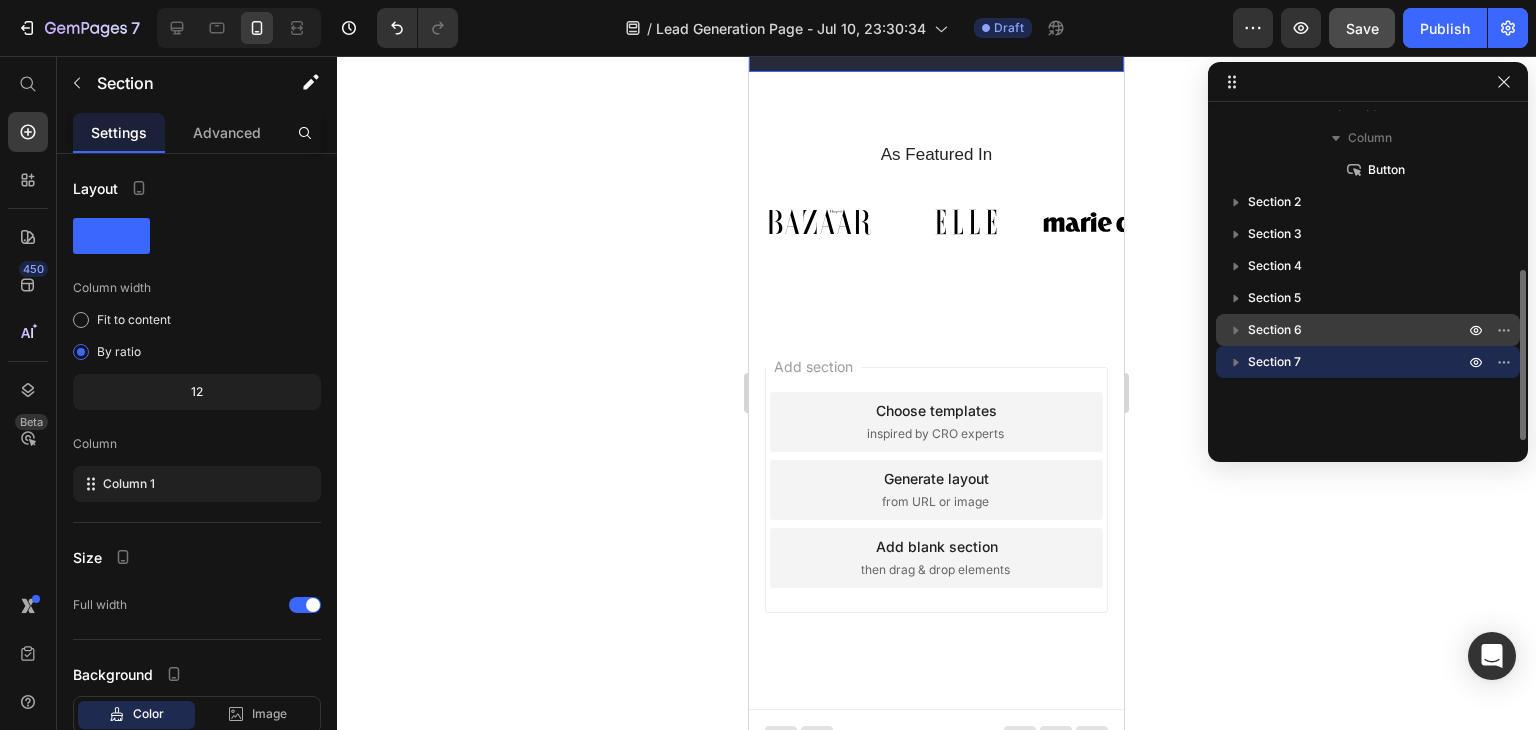 scroll, scrollTop: 208, scrollLeft: 0, axis: vertical 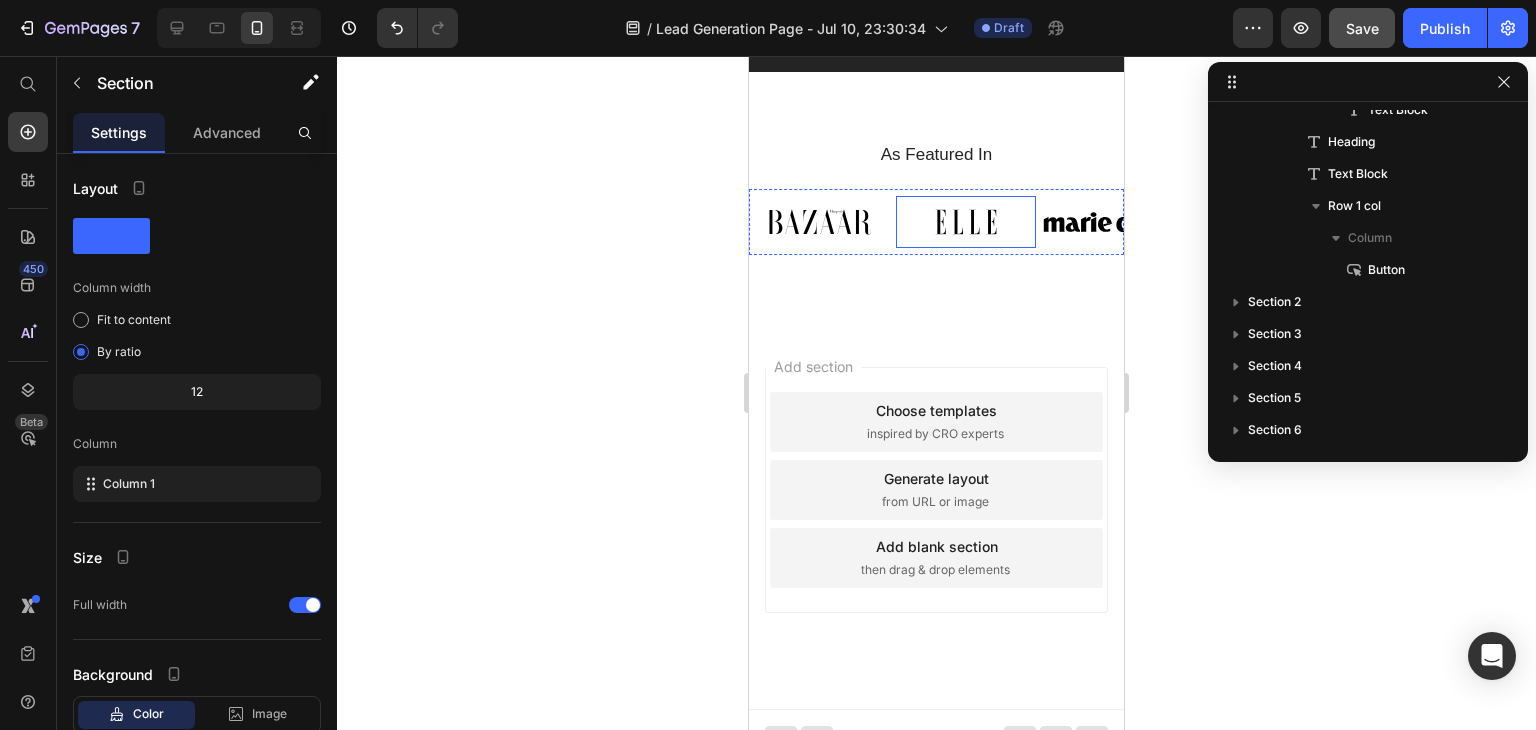 click at bounding box center [966, 221] 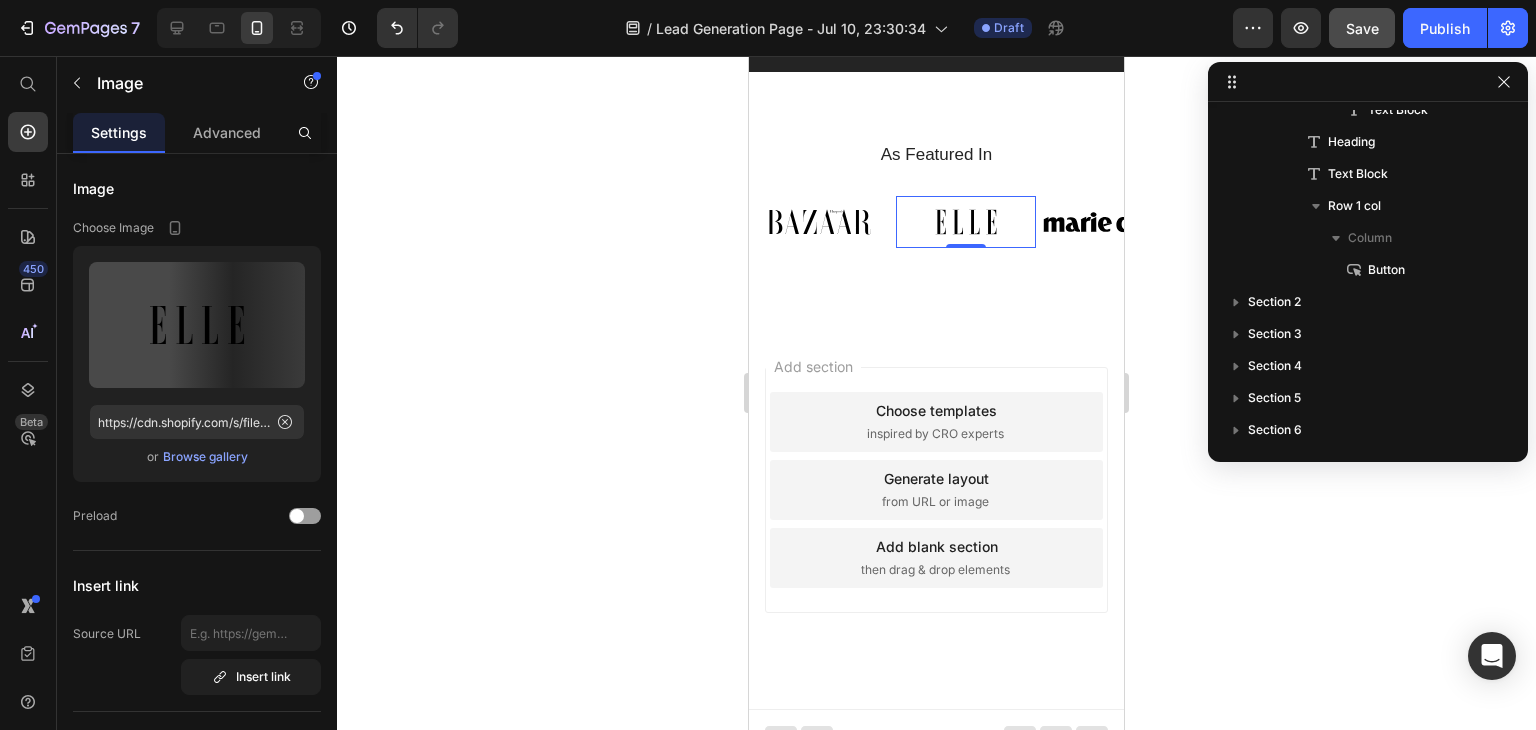 scroll, scrollTop: 698, scrollLeft: 0, axis: vertical 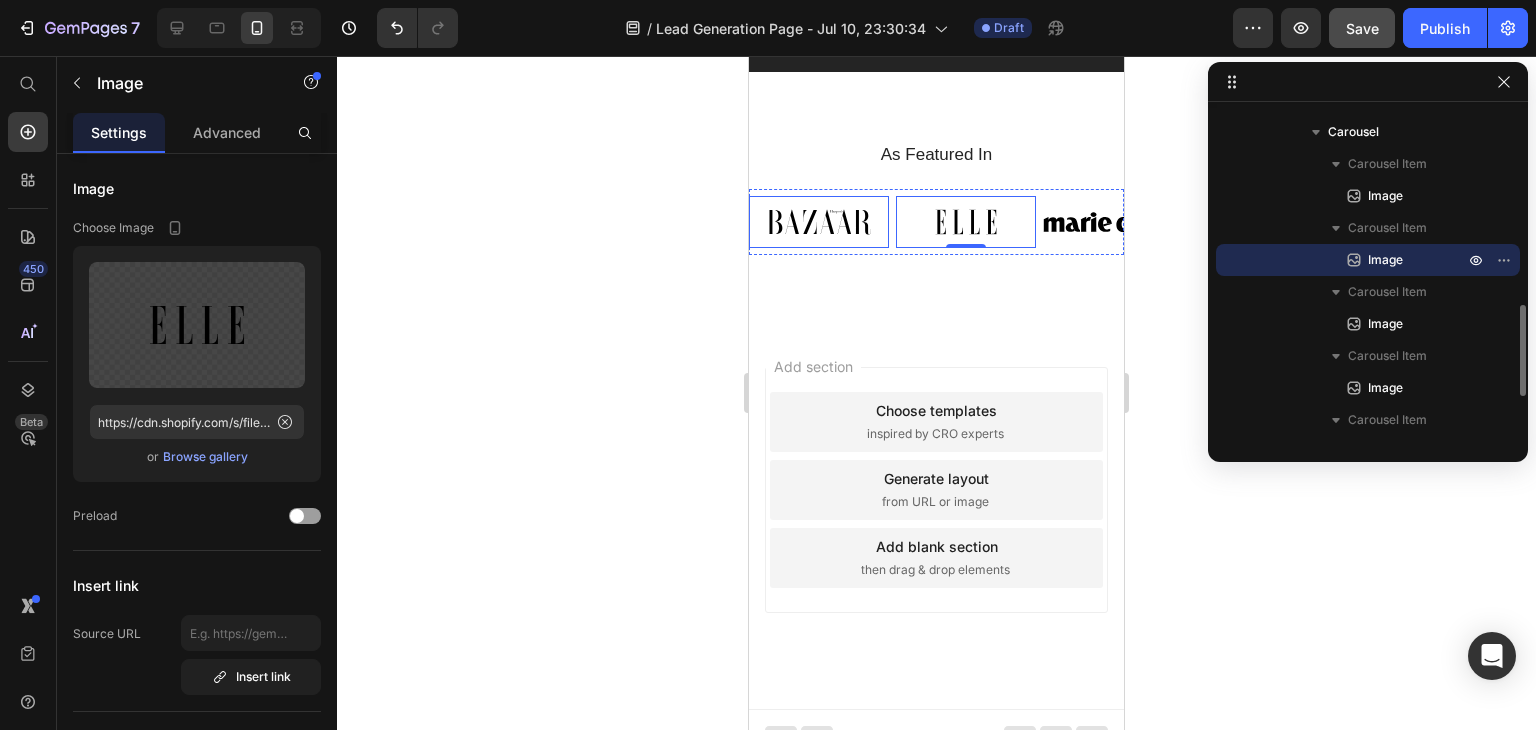 click at bounding box center [819, 221] 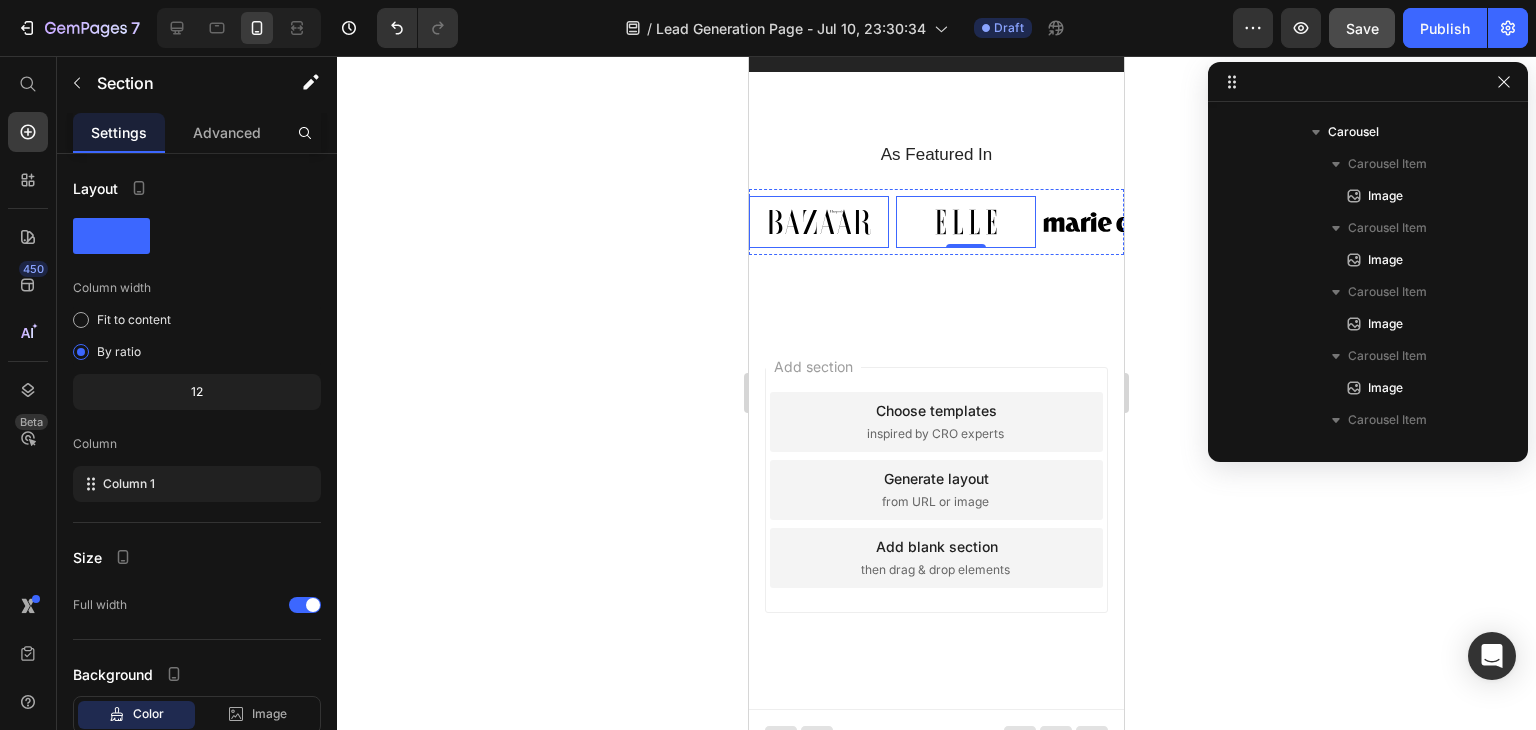 click on "As Featured In Heading Image Image   0 Image Image Image Image Image Carousel Row Section 7" at bounding box center [936, 199] 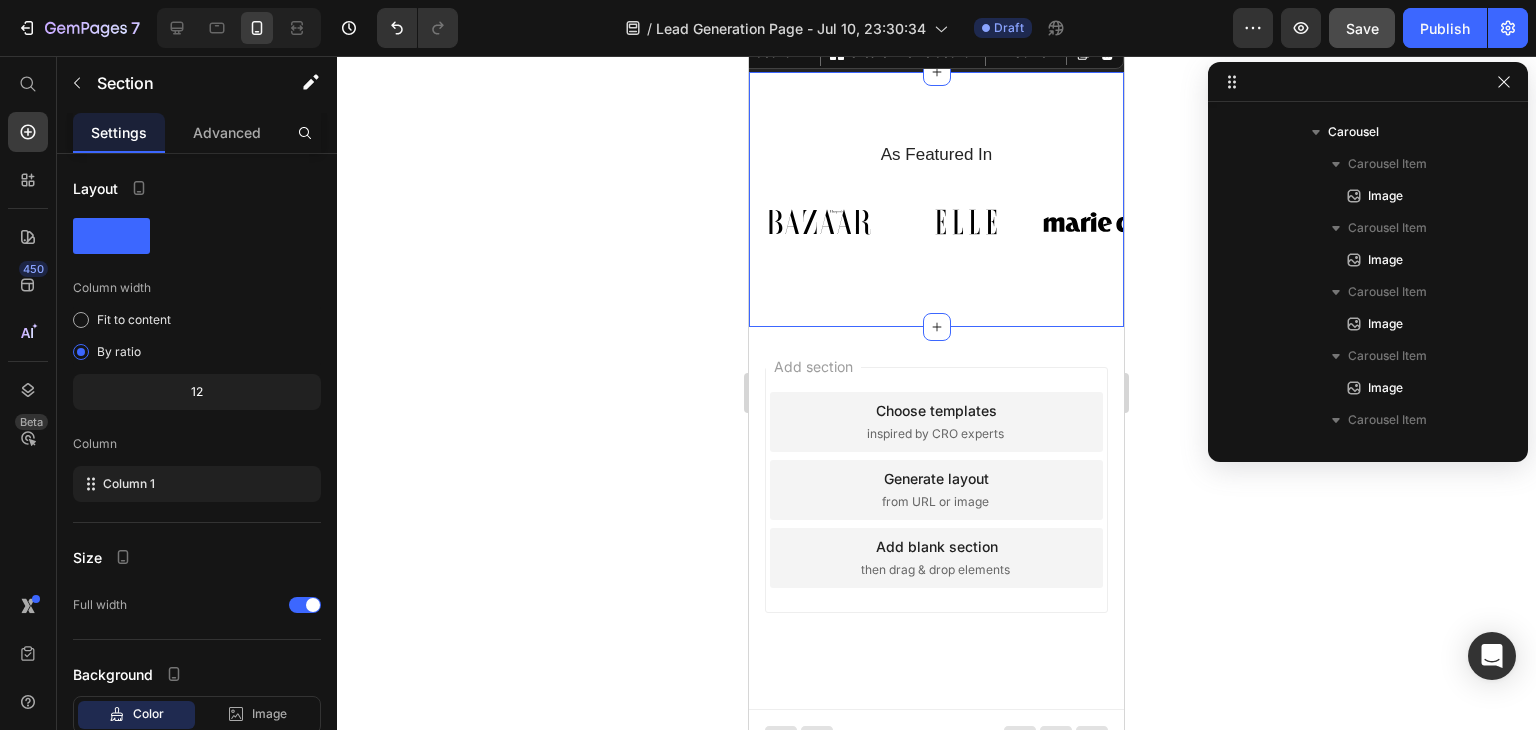 scroll, scrollTop: 410, scrollLeft: 0, axis: vertical 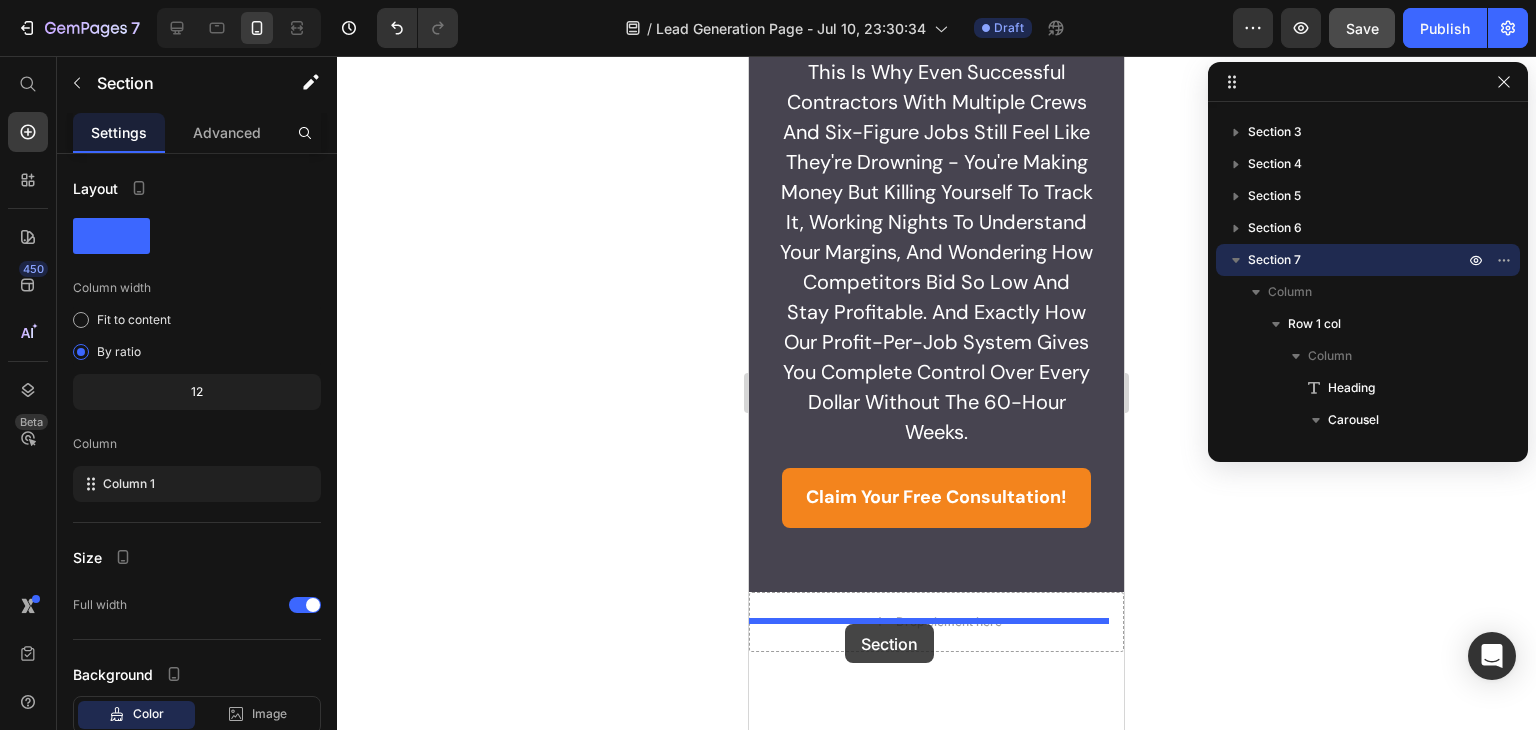 drag, startPoint x: 815, startPoint y: 225, endPoint x: 845, endPoint y: 624, distance: 400.12622 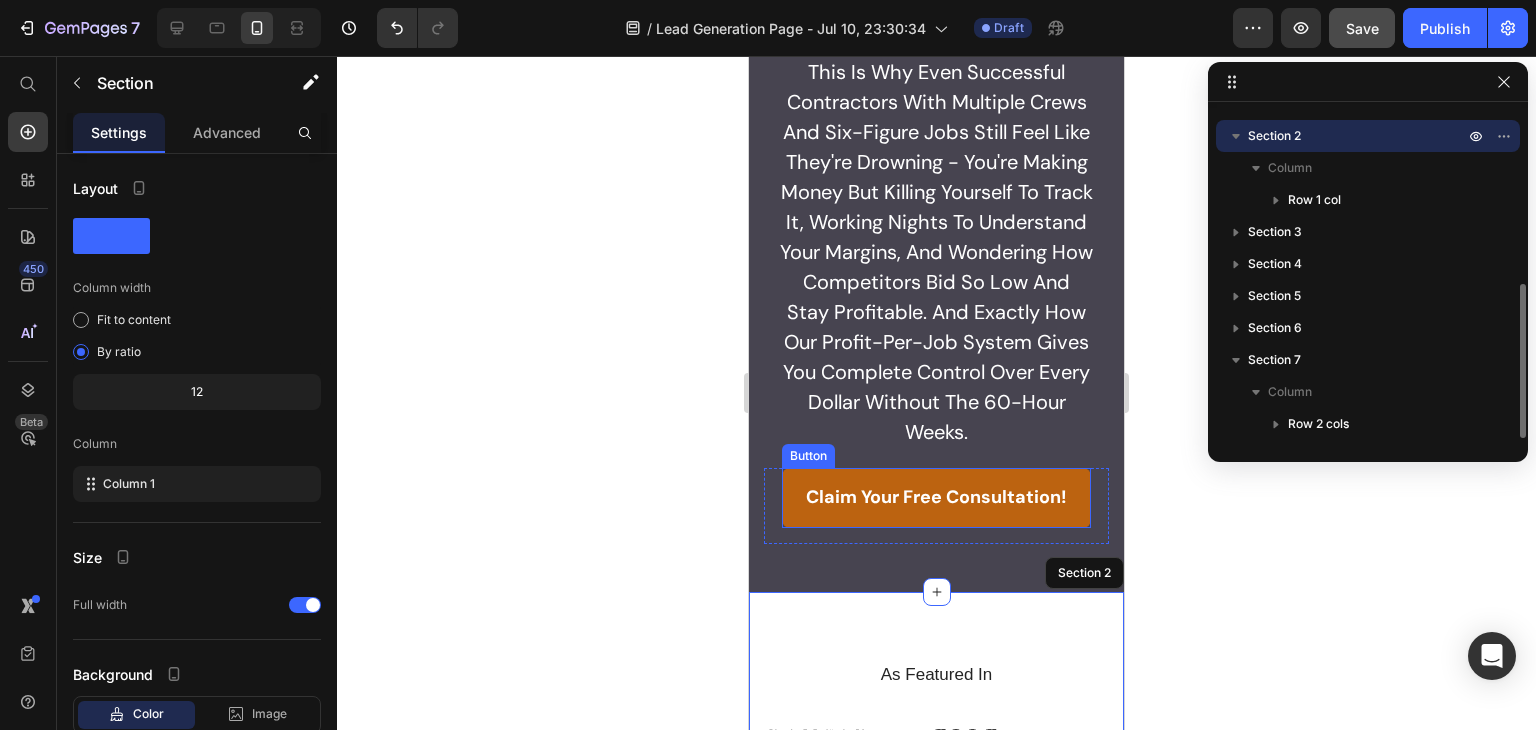 scroll, scrollTop: 373, scrollLeft: 0, axis: vertical 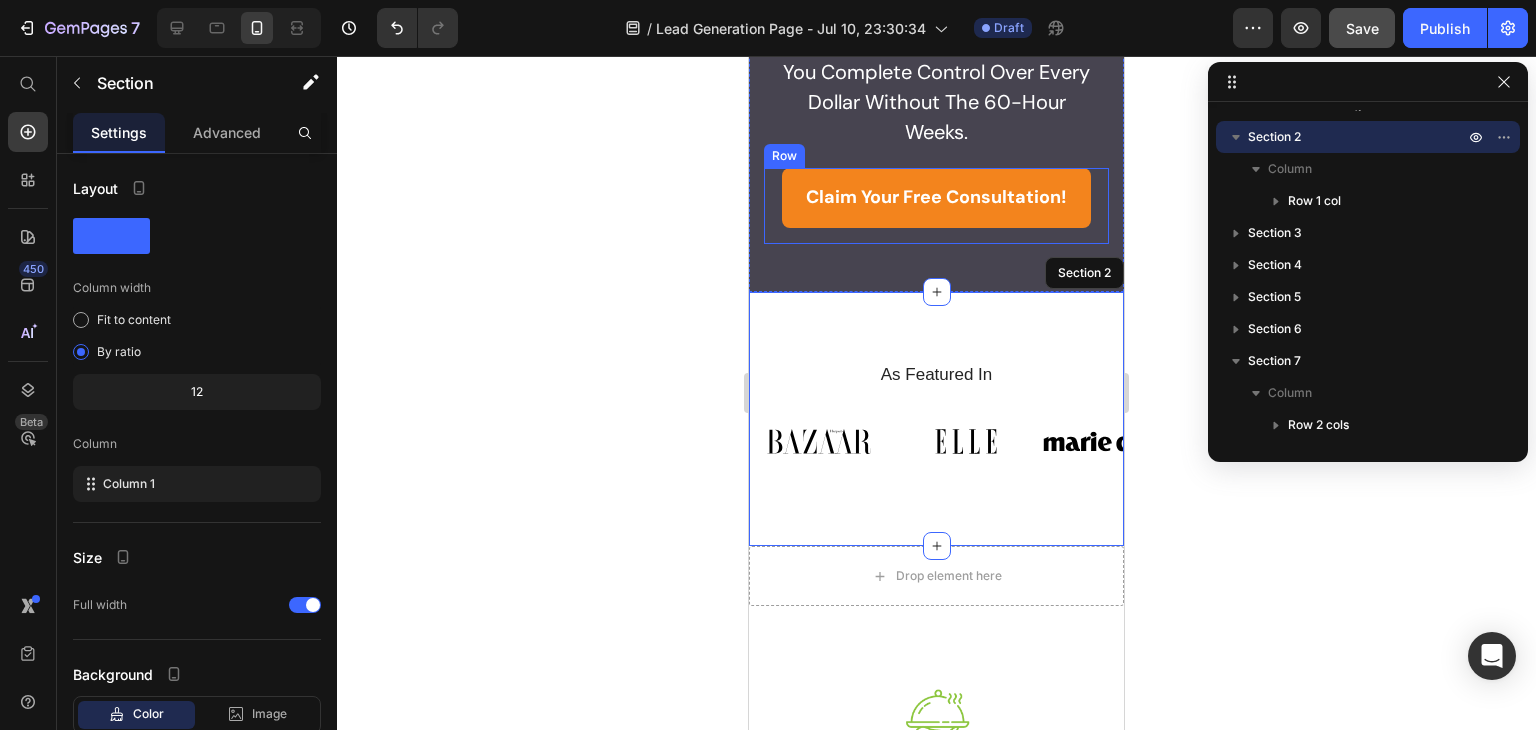 click on "ATTENTION SUCCESSFUL CONTRACTORS WHO ARE DROWNING IN THEIR OWN SUCCESS Text Block Row Discover How An overweight Dad Accidentally Invents A Profit-Per-Job system That Miraculously Frees Up Your Time And Accelerates Growth Heading This is why even successful contractors with multiple crews and six-figure jobs still feel like they're drowning - you're making money but killing yourself to track it, working nights to understand your margins, and wondering how competitors bid so low and stay profitable. And exactly how our Profit-Per-Job System gives you complete control over every dollar without the 60-hour weeks. Text Block claim your free consultation! Button Row" at bounding box center (936, -223) 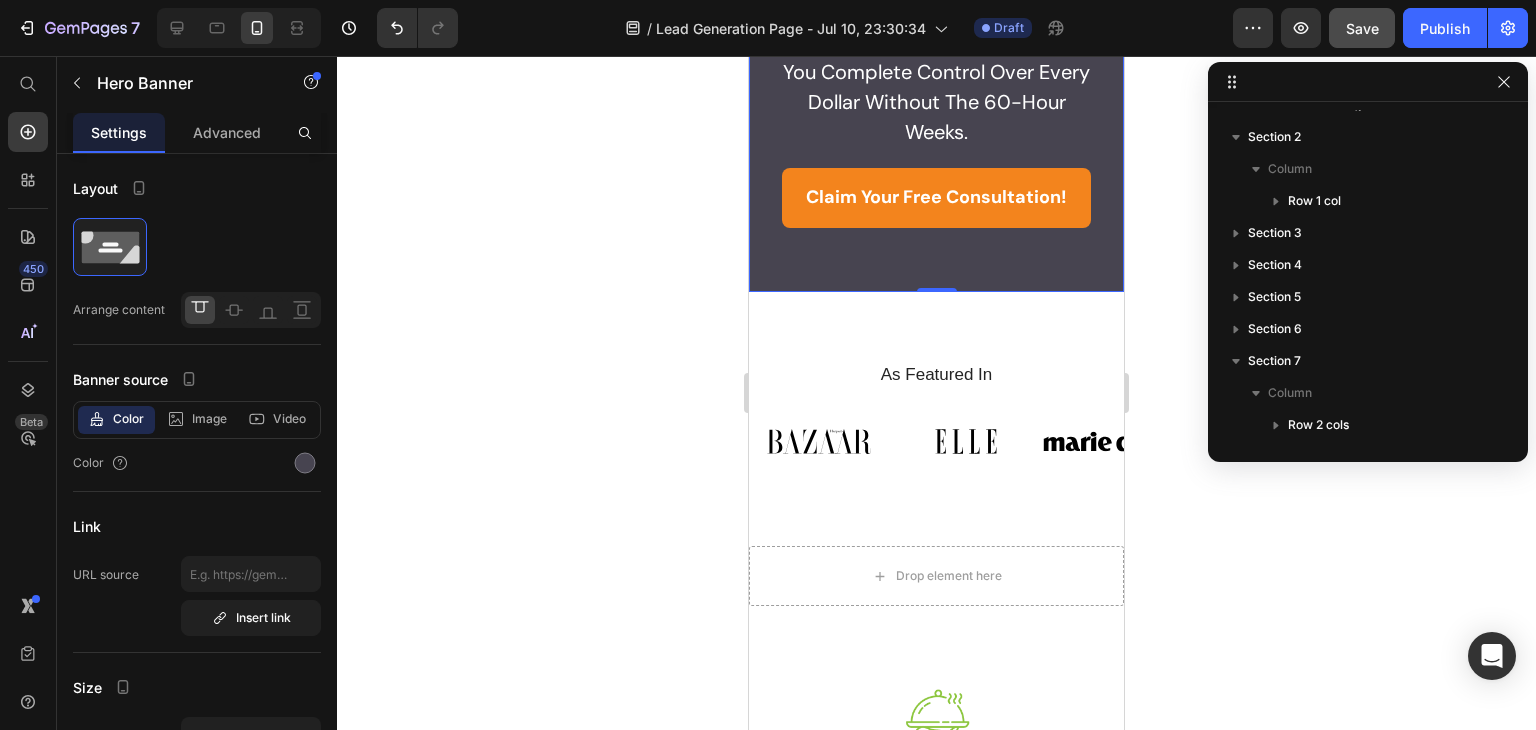 scroll, scrollTop: 0, scrollLeft: 0, axis: both 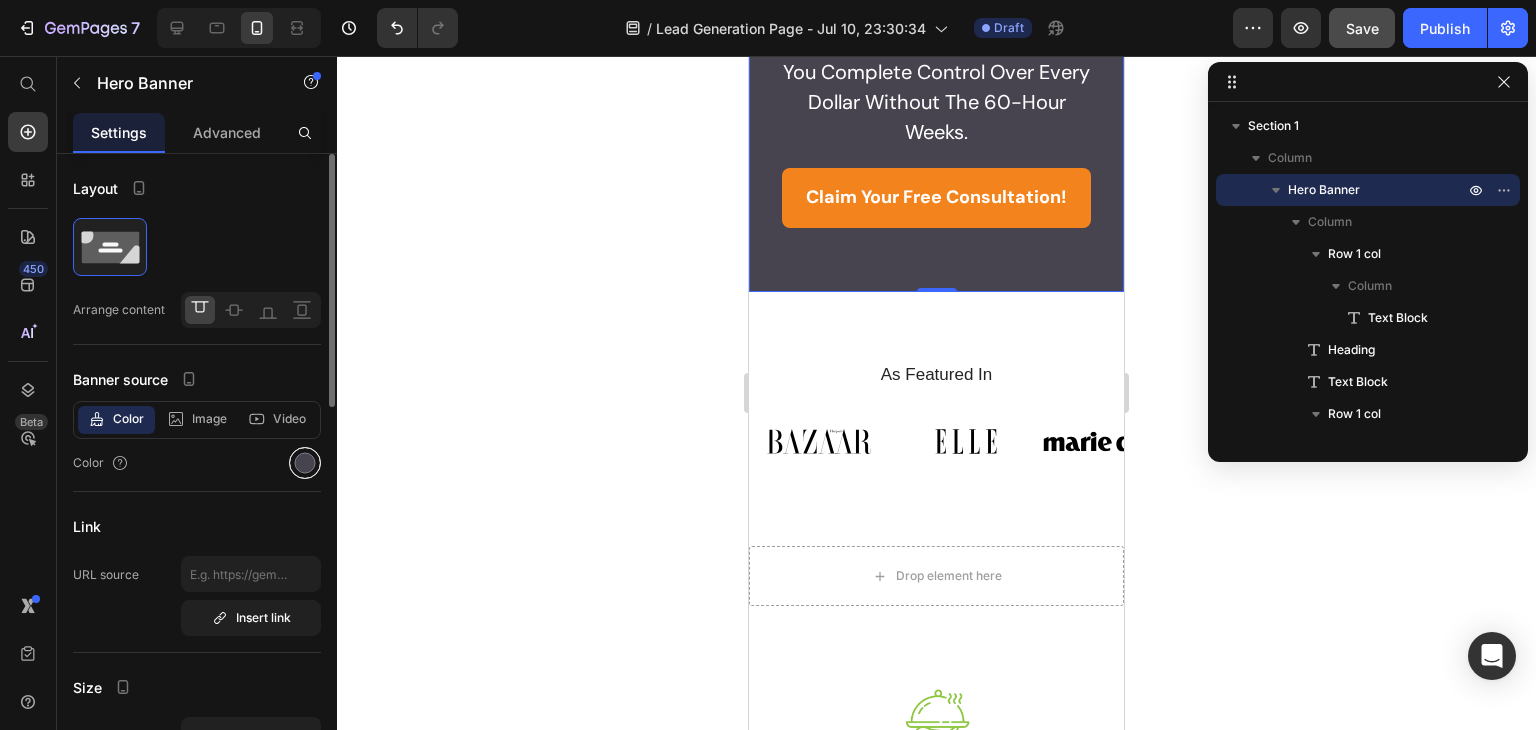 click at bounding box center [305, 463] 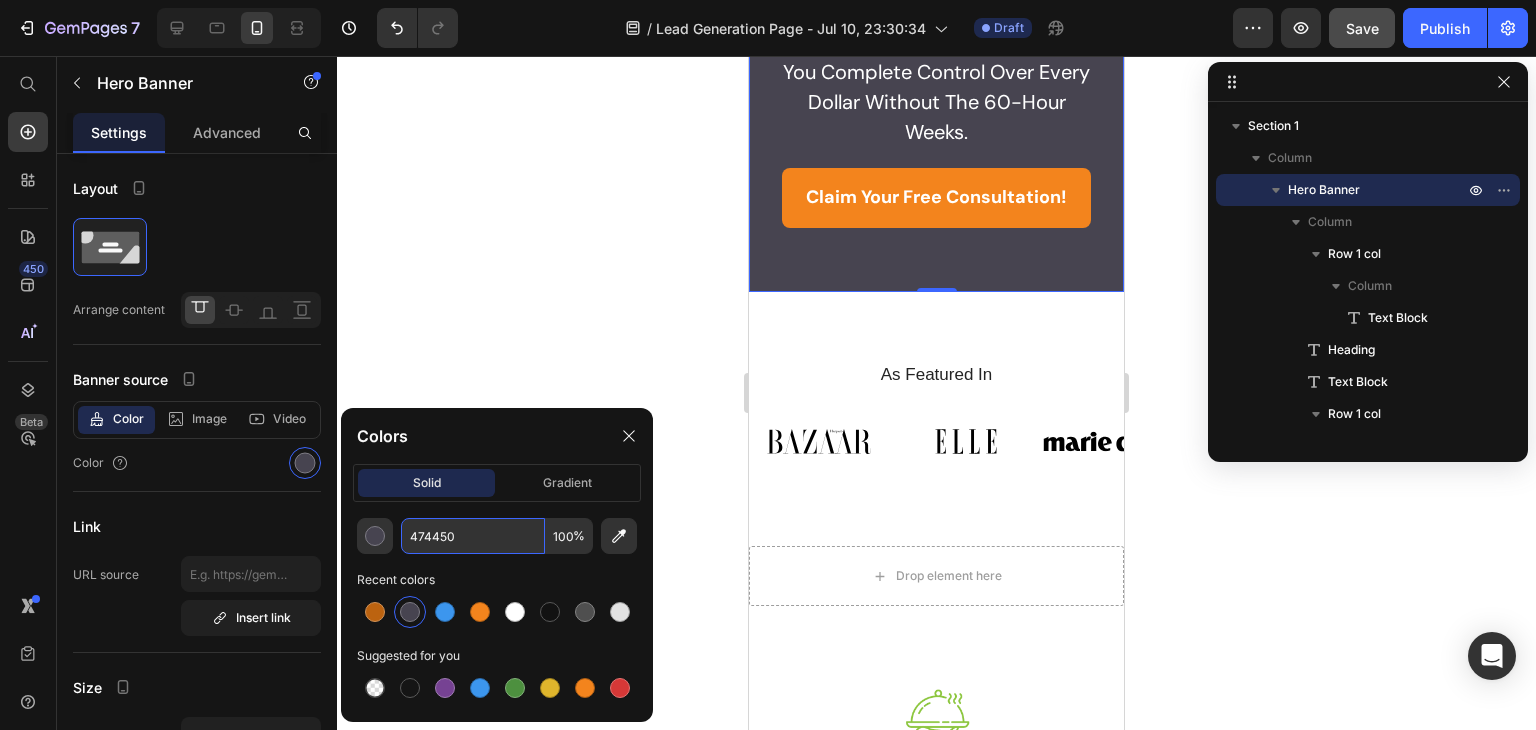 click on "474450" at bounding box center (473, 536) 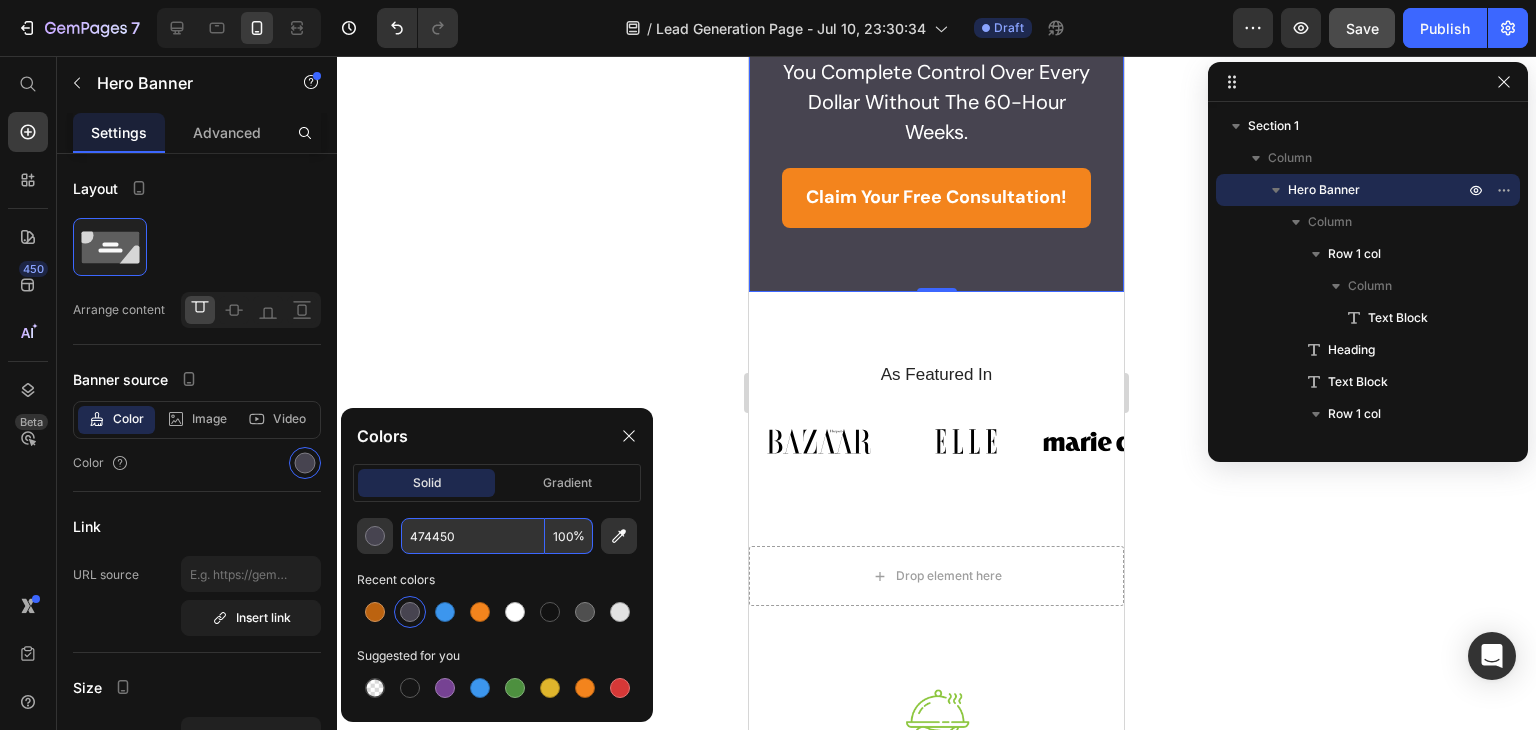 click on "474450" at bounding box center [473, 536] 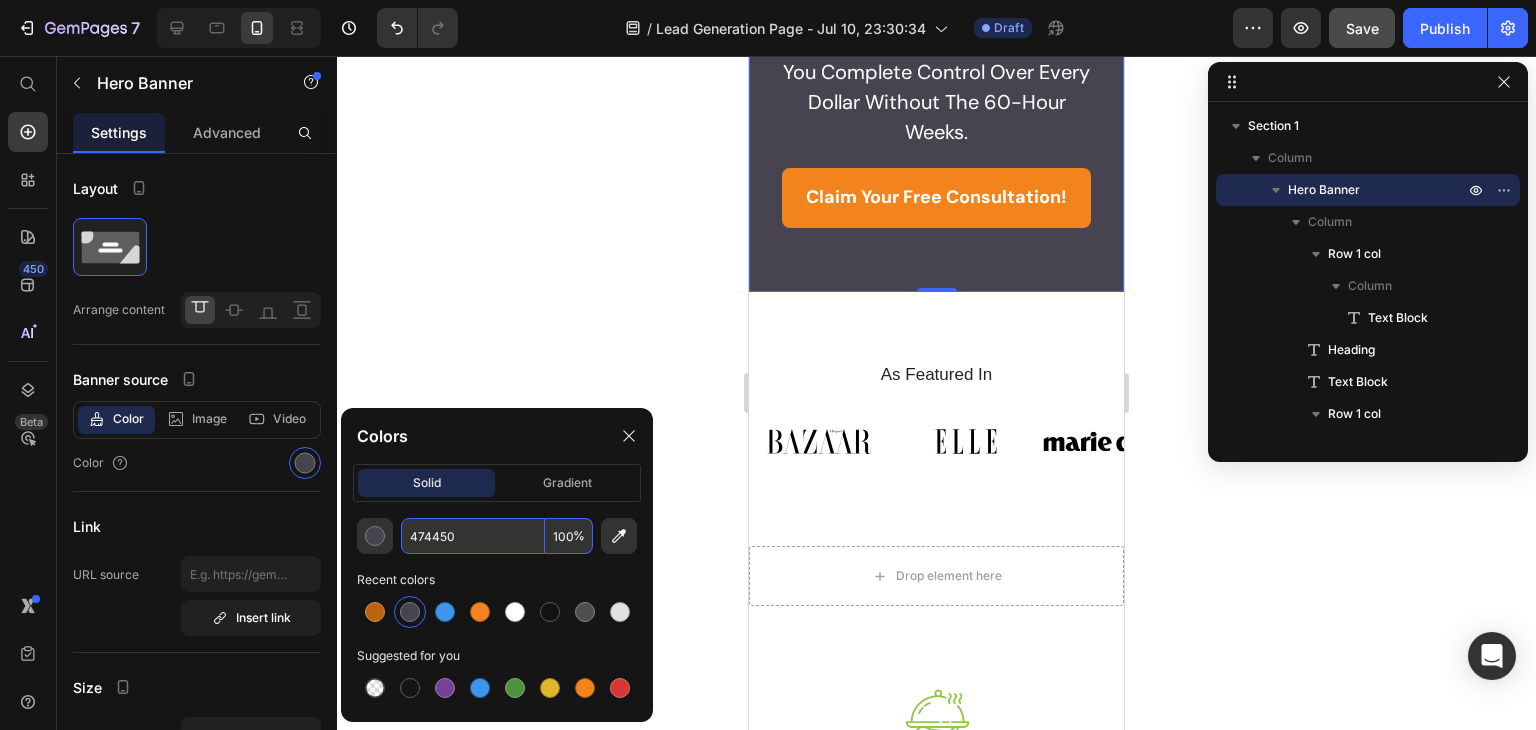 click on "As Featured In Heading Image Image Image Image Image Image Image Carousel" at bounding box center [936, 425] 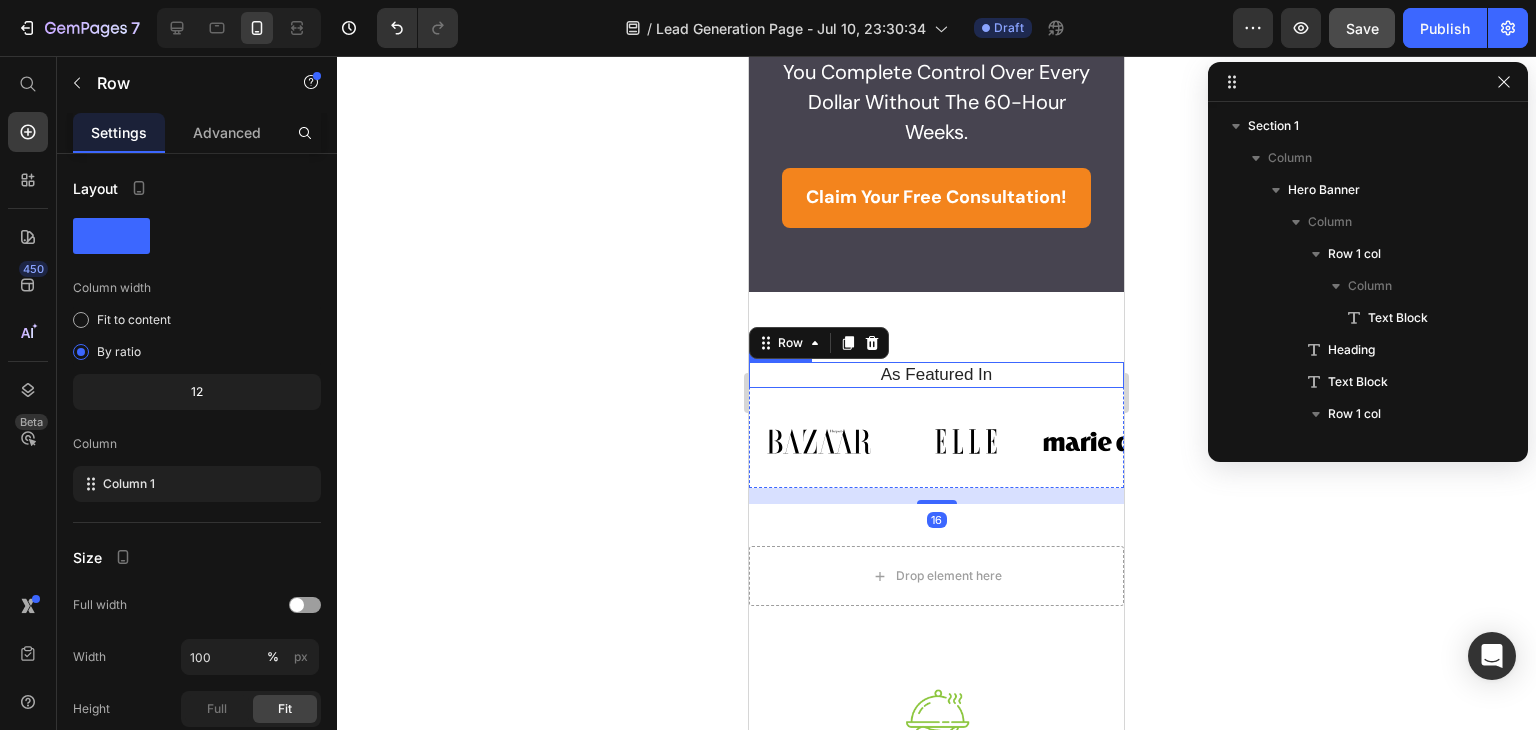 scroll, scrollTop: 314, scrollLeft: 0, axis: vertical 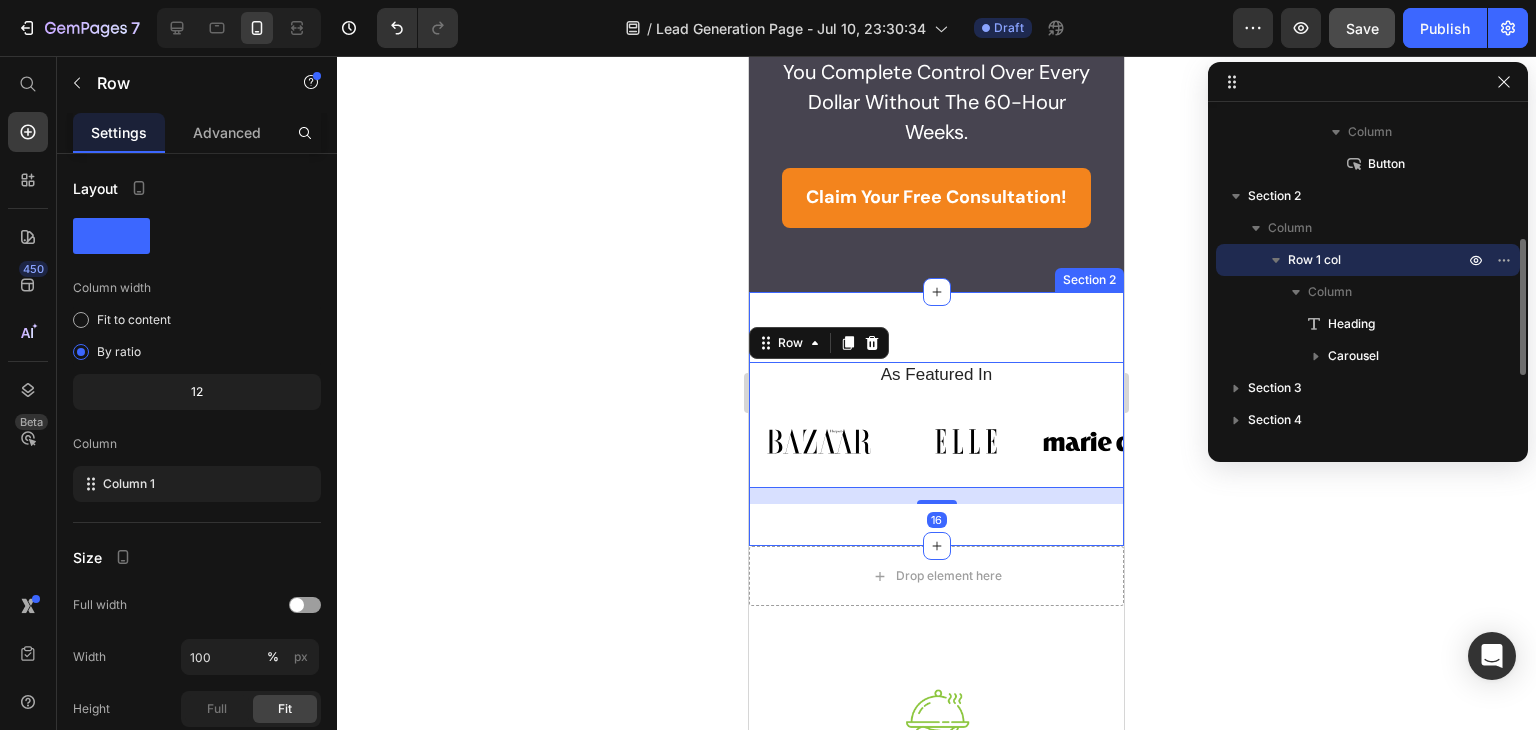 click on "As Featured In Heading Image Image Image Image Image Image Image Carousel Row   16 Section 2" at bounding box center (936, 419) 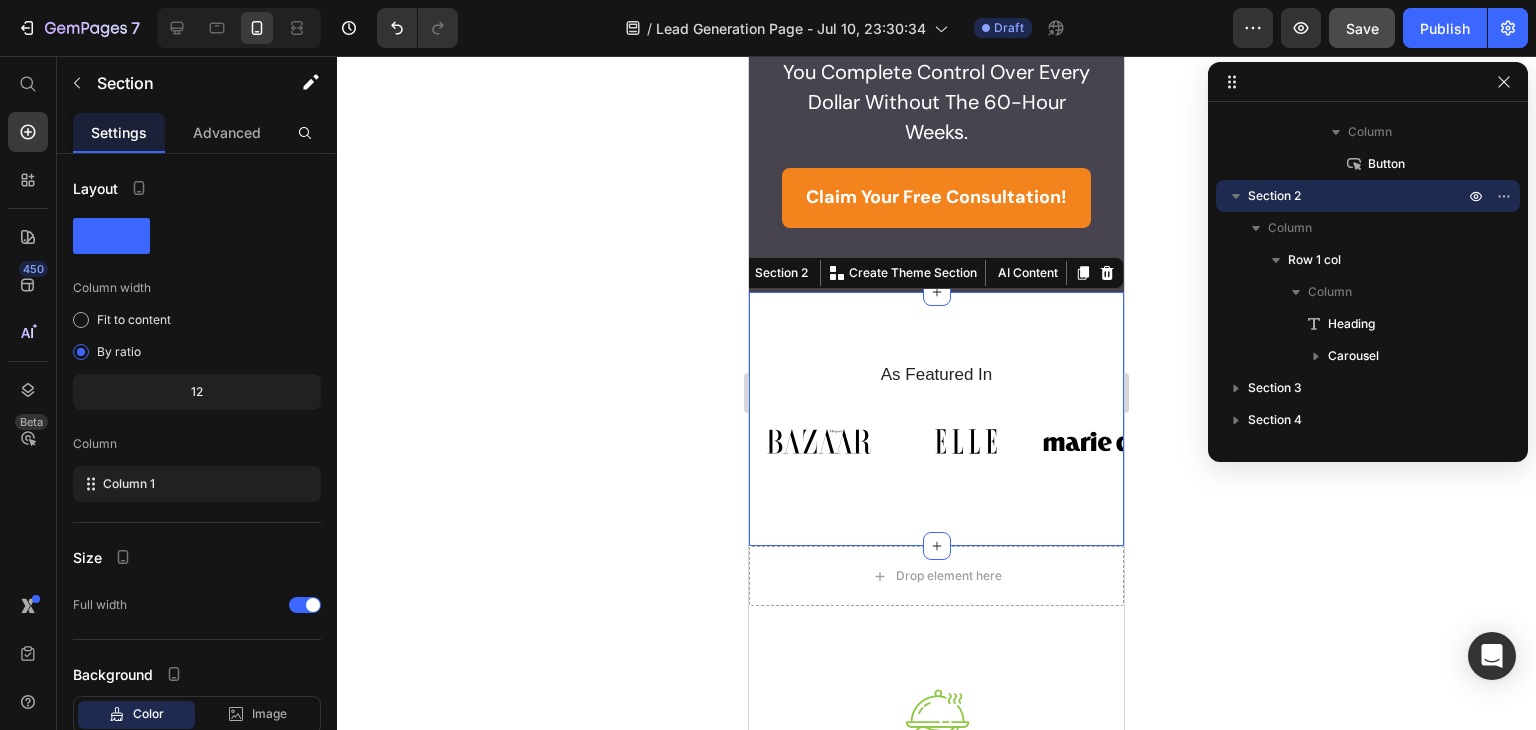 click on "As Featured In Heading Image Image Image Image Image Image Image Carousel Row Section 2   You can create reusable sections Create Theme Section AI Content Write with GemAI What would you like to describe here? Tone and Voice Persuasive Product Show more Generate" at bounding box center (936, 419) 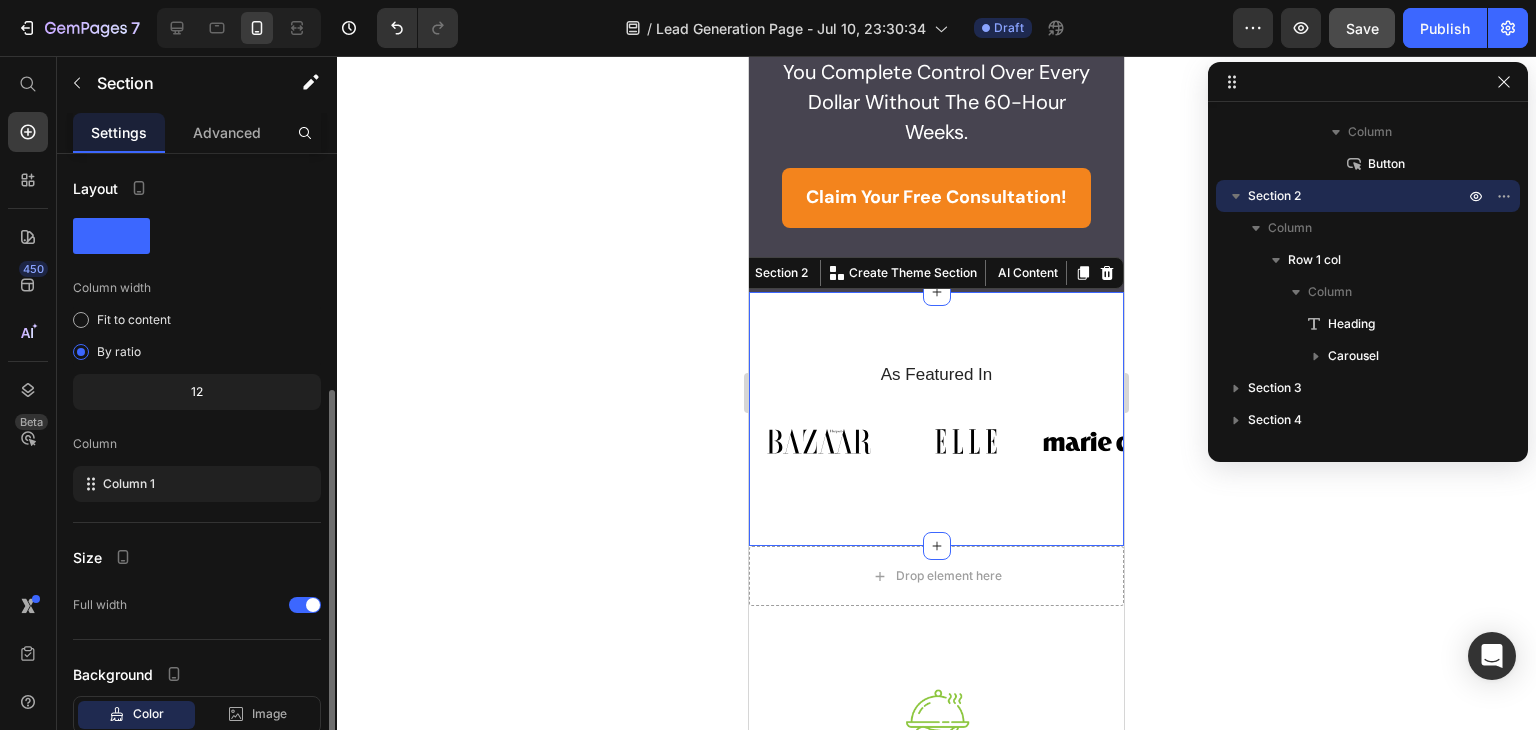 scroll, scrollTop: 129, scrollLeft: 0, axis: vertical 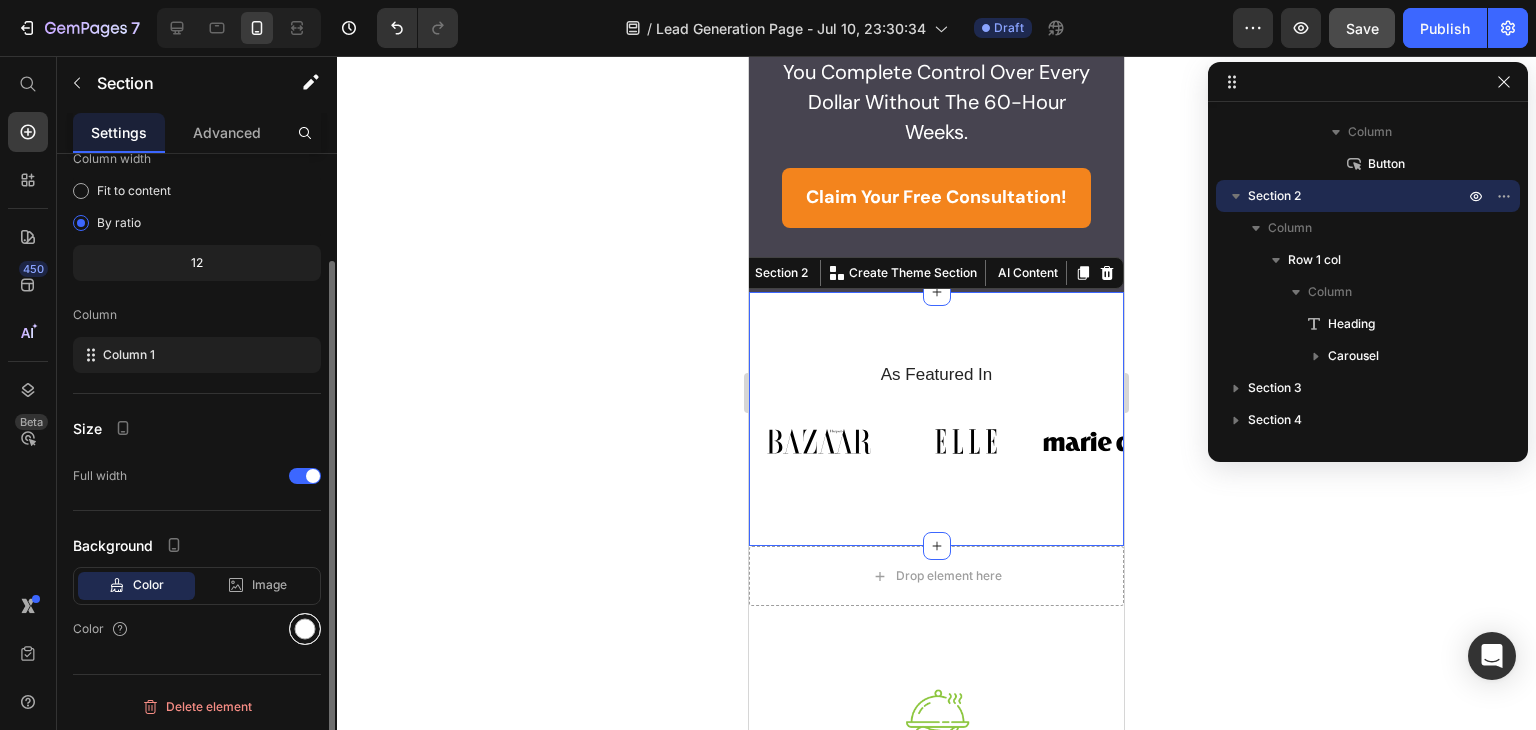 click at bounding box center (305, 629) 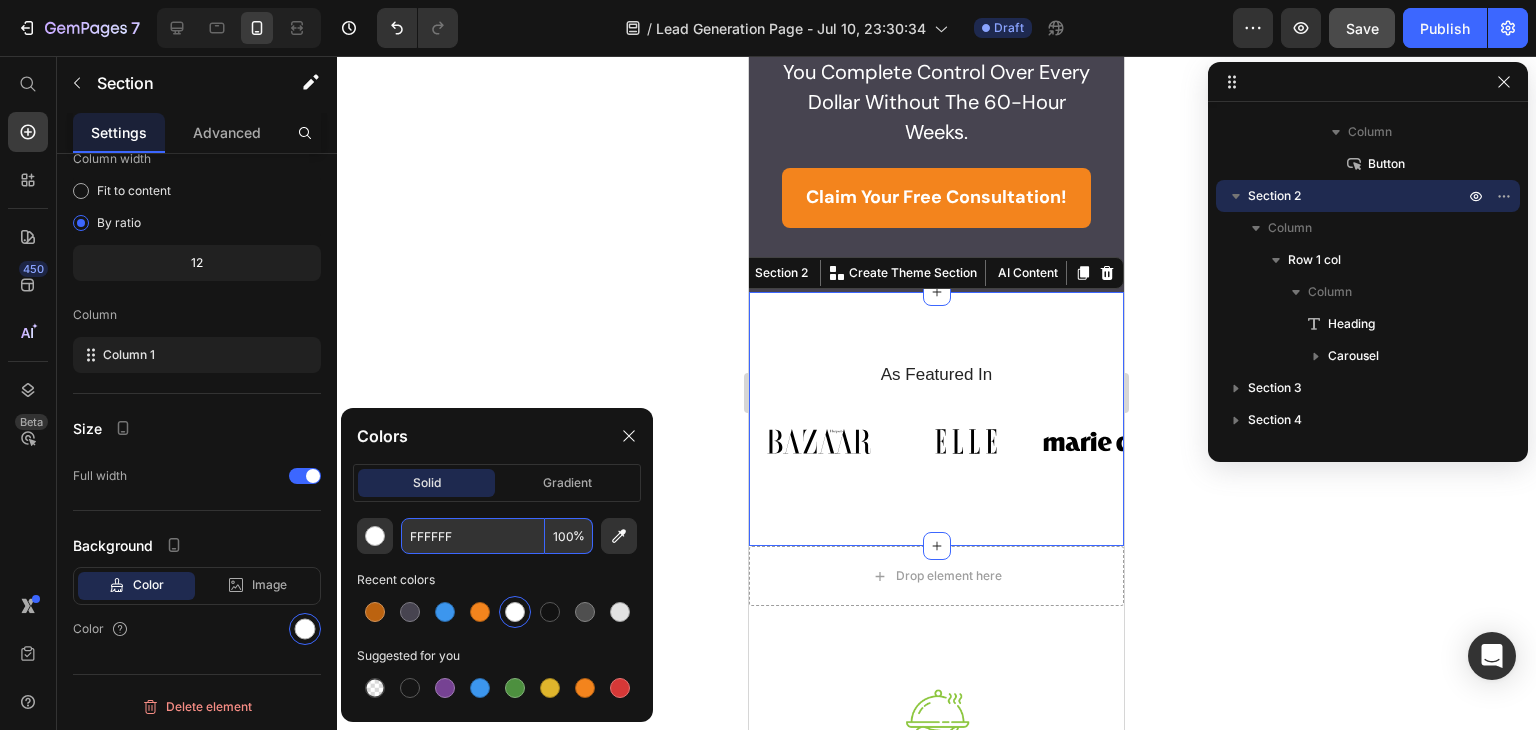click on "FFFFFF" at bounding box center (473, 536) 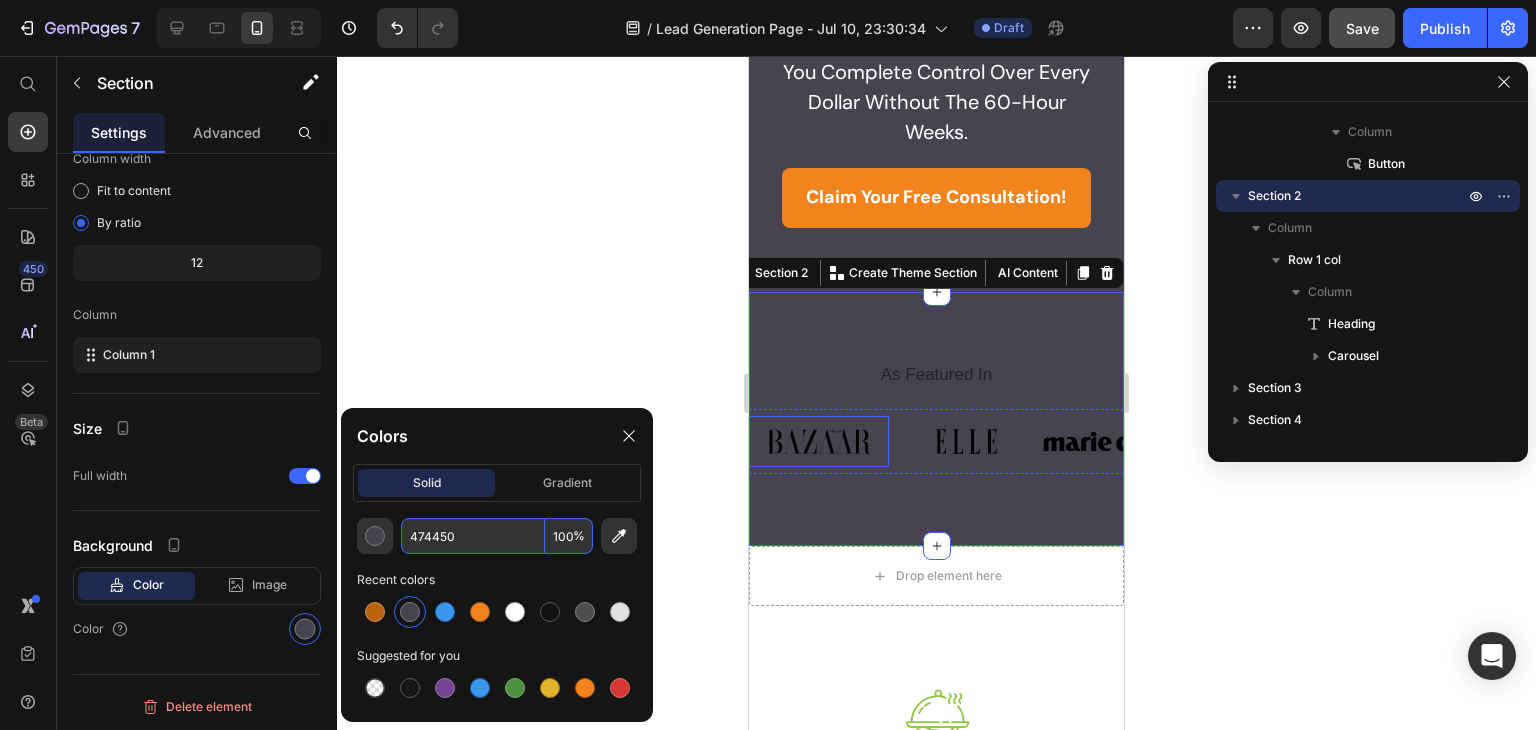 click at bounding box center (819, 441) 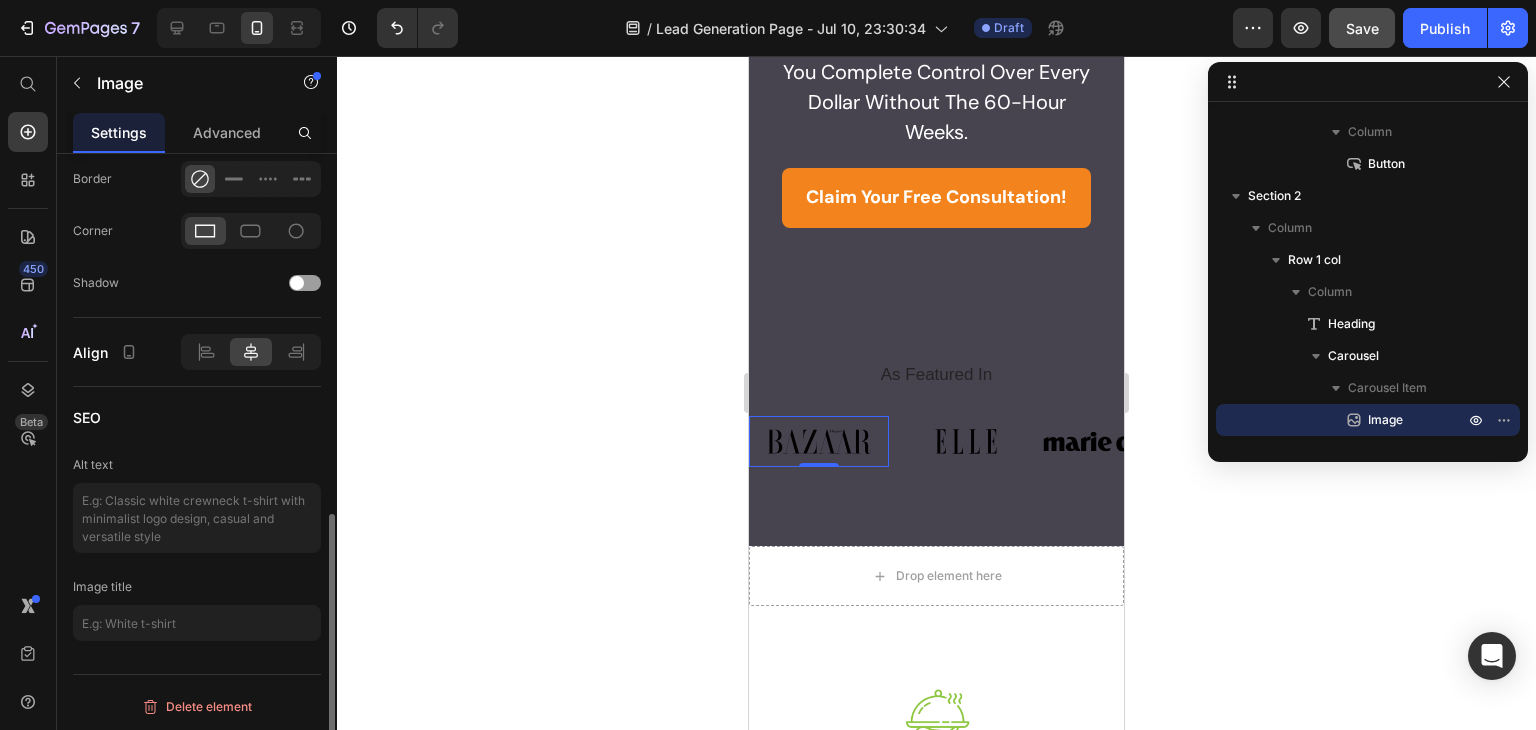 scroll, scrollTop: 136, scrollLeft: 0, axis: vertical 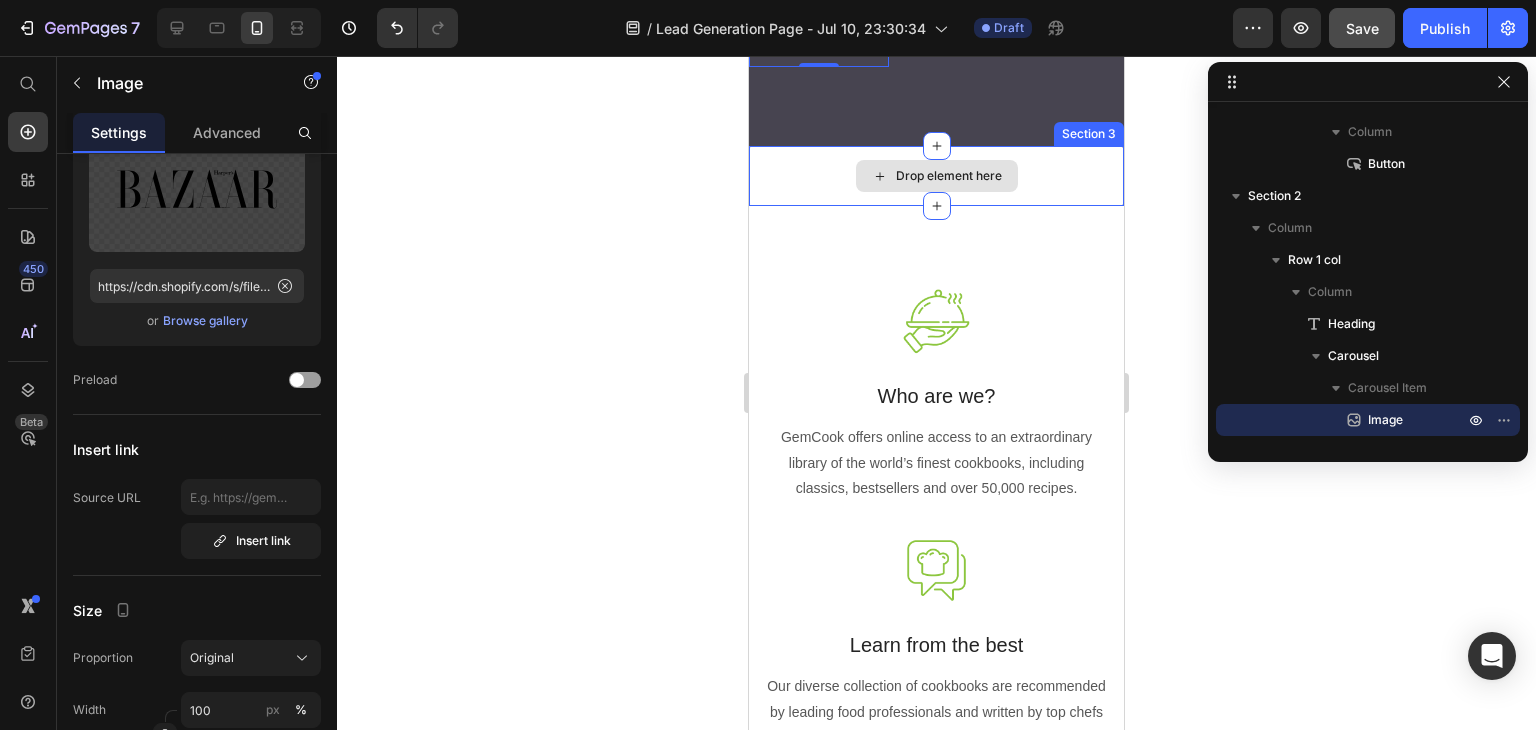 click on "Drop element here" at bounding box center [936, 176] 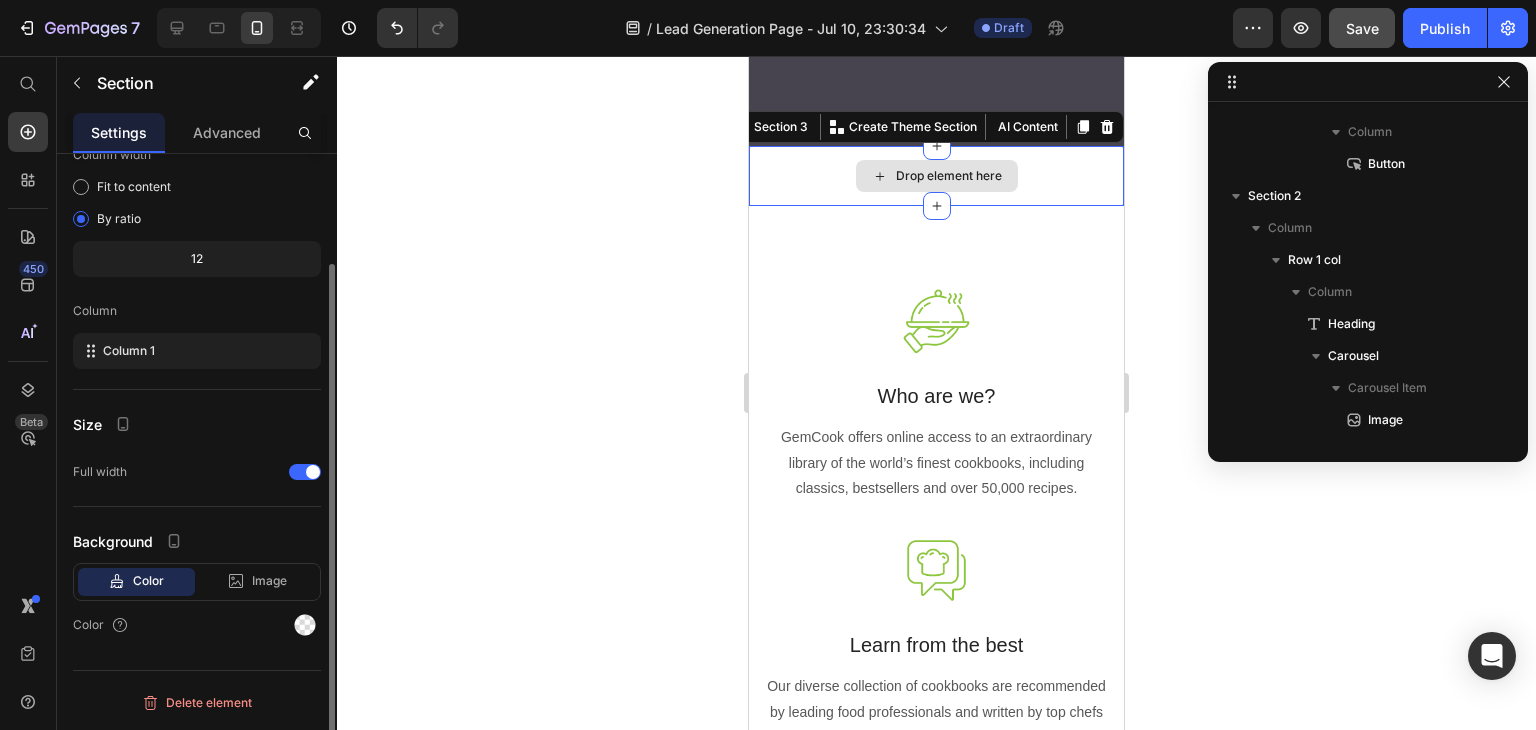 scroll, scrollTop: 890, scrollLeft: 0, axis: vertical 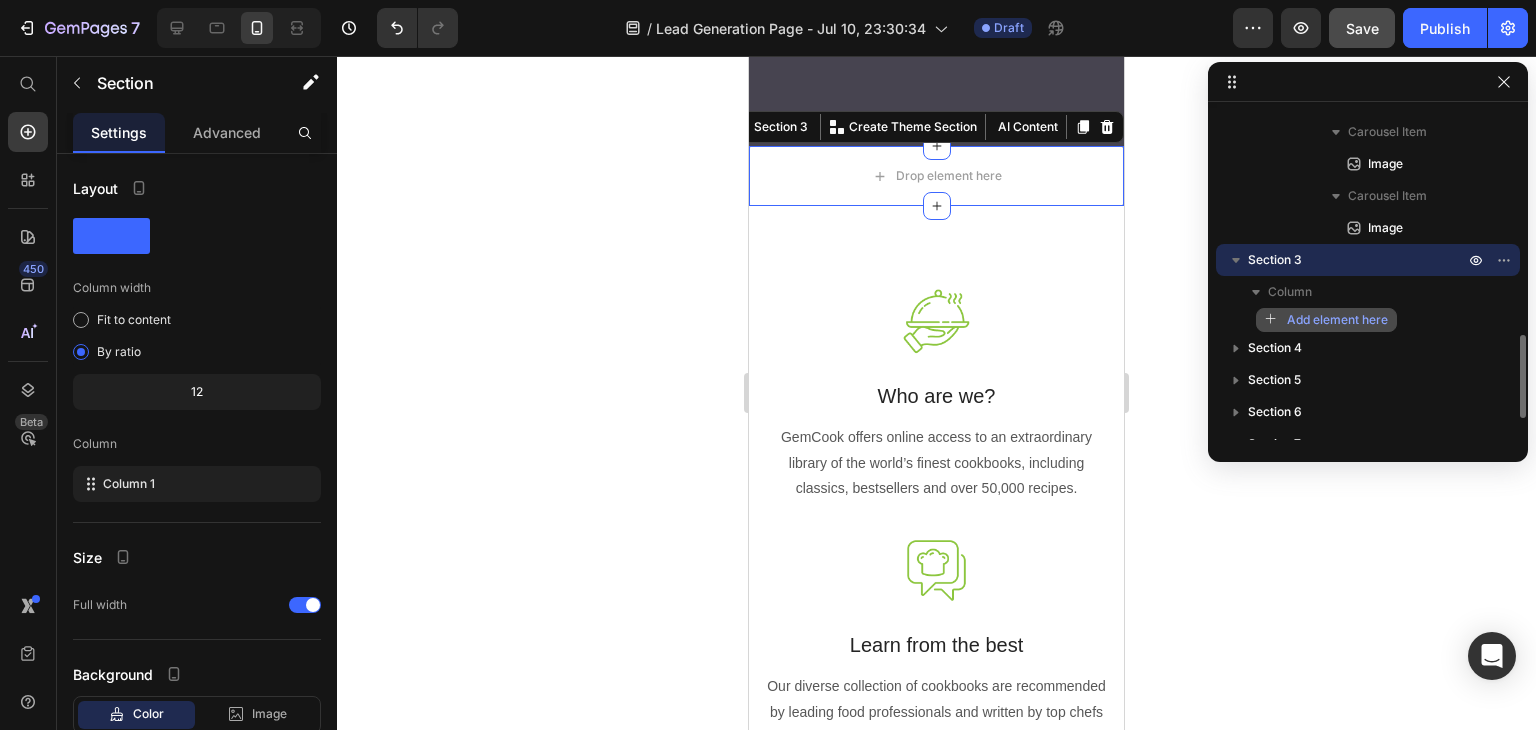 click on "Add element here" 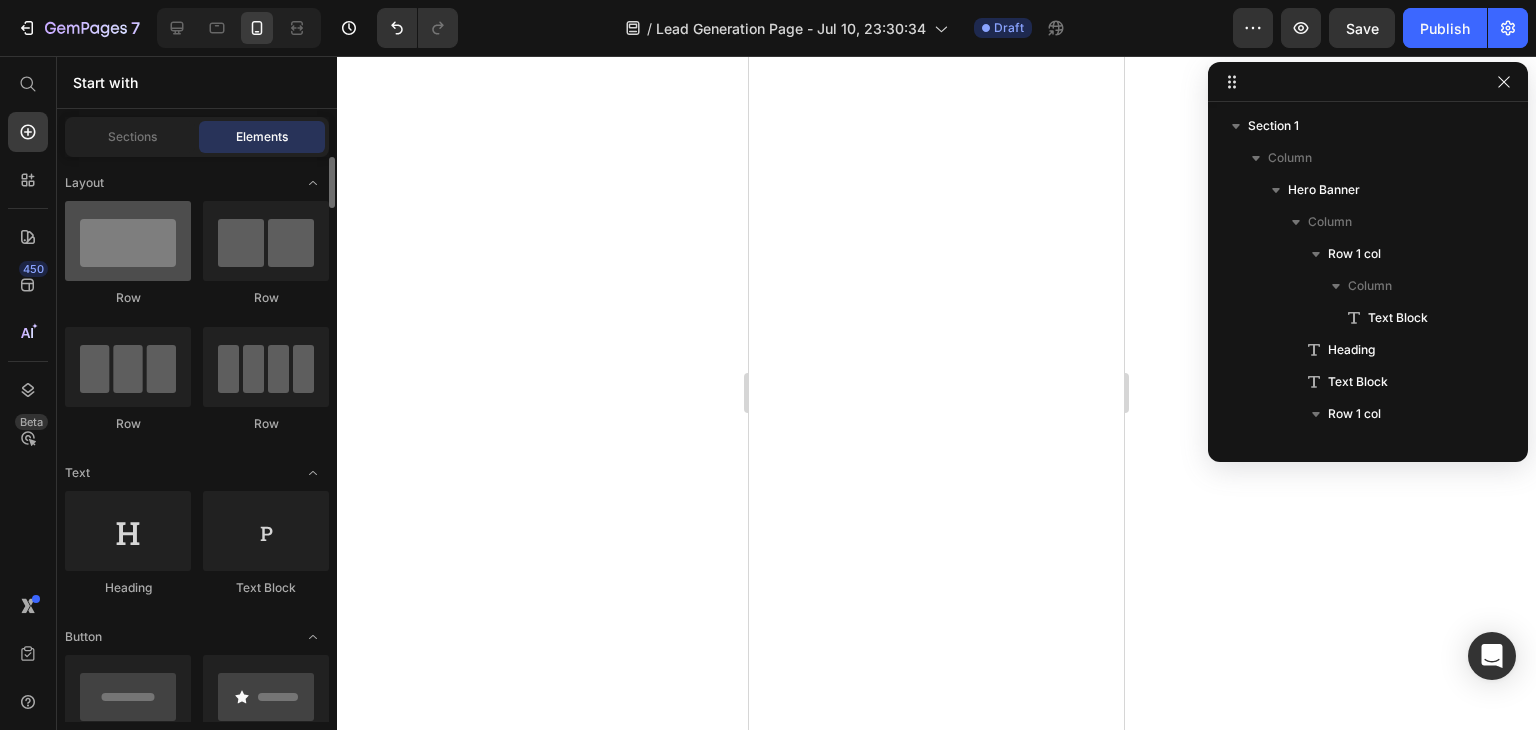 scroll, scrollTop: 0, scrollLeft: 0, axis: both 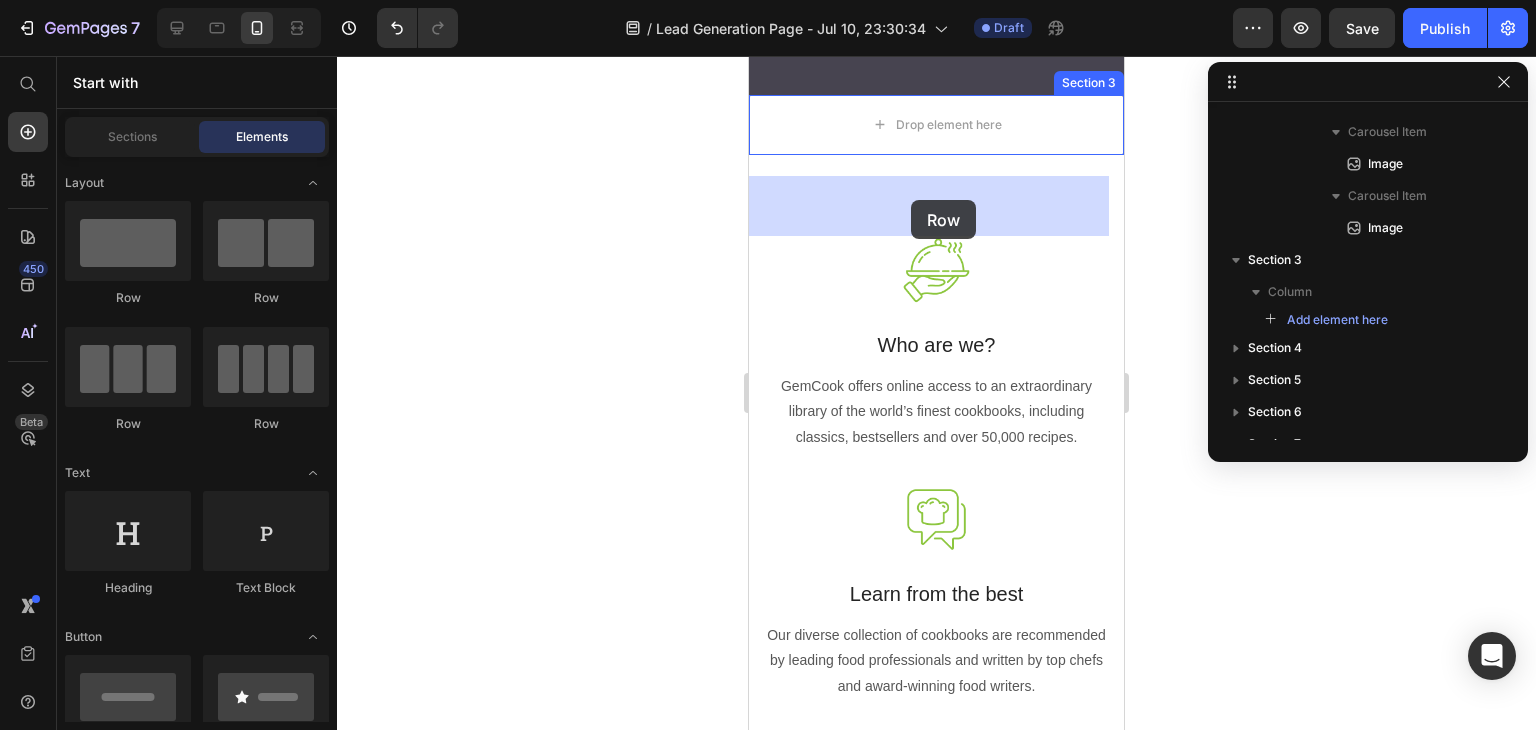 drag, startPoint x: 882, startPoint y: 321, endPoint x: 972, endPoint y: 223, distance: 133.05638 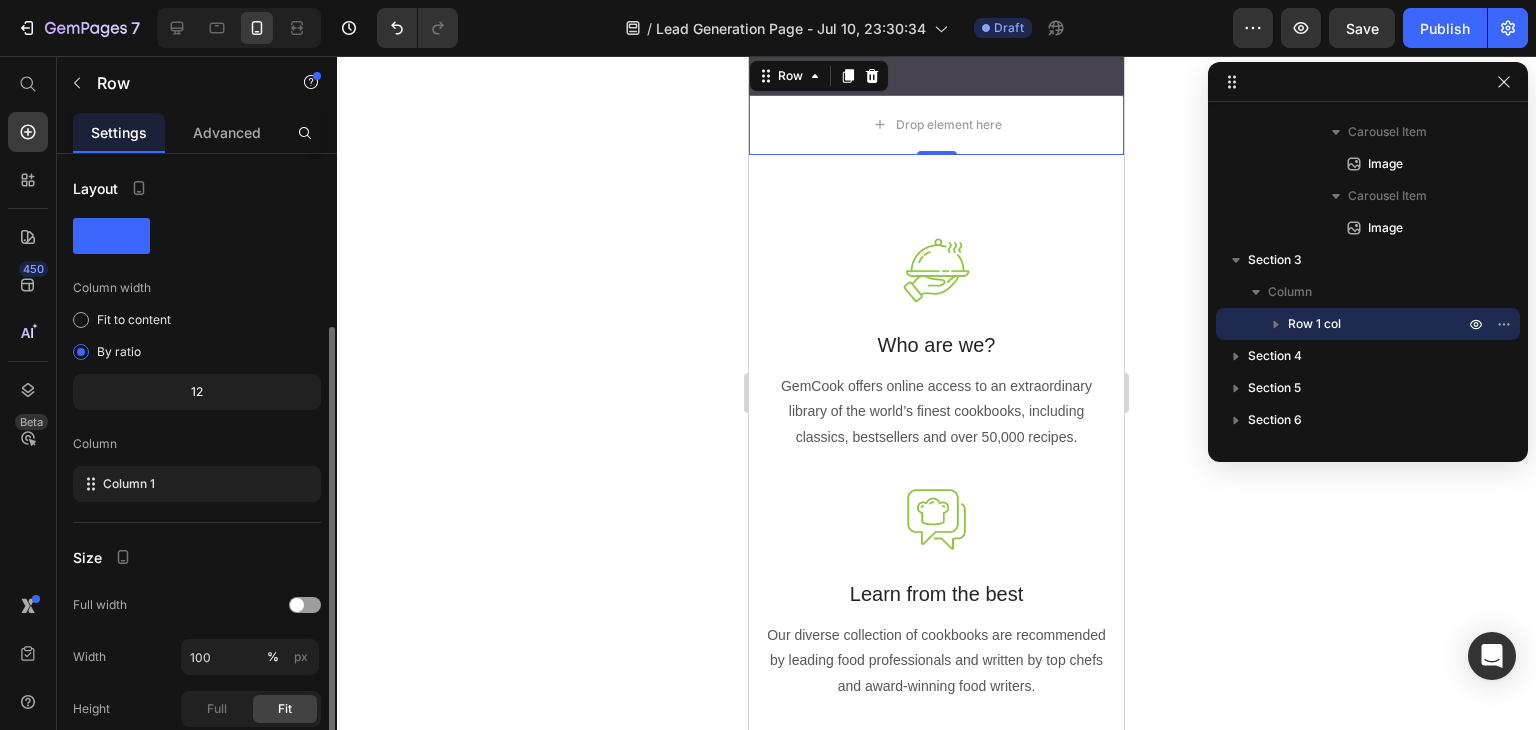 scroll, scrollTop: 100, scrollLeft: 0, axis: vertical 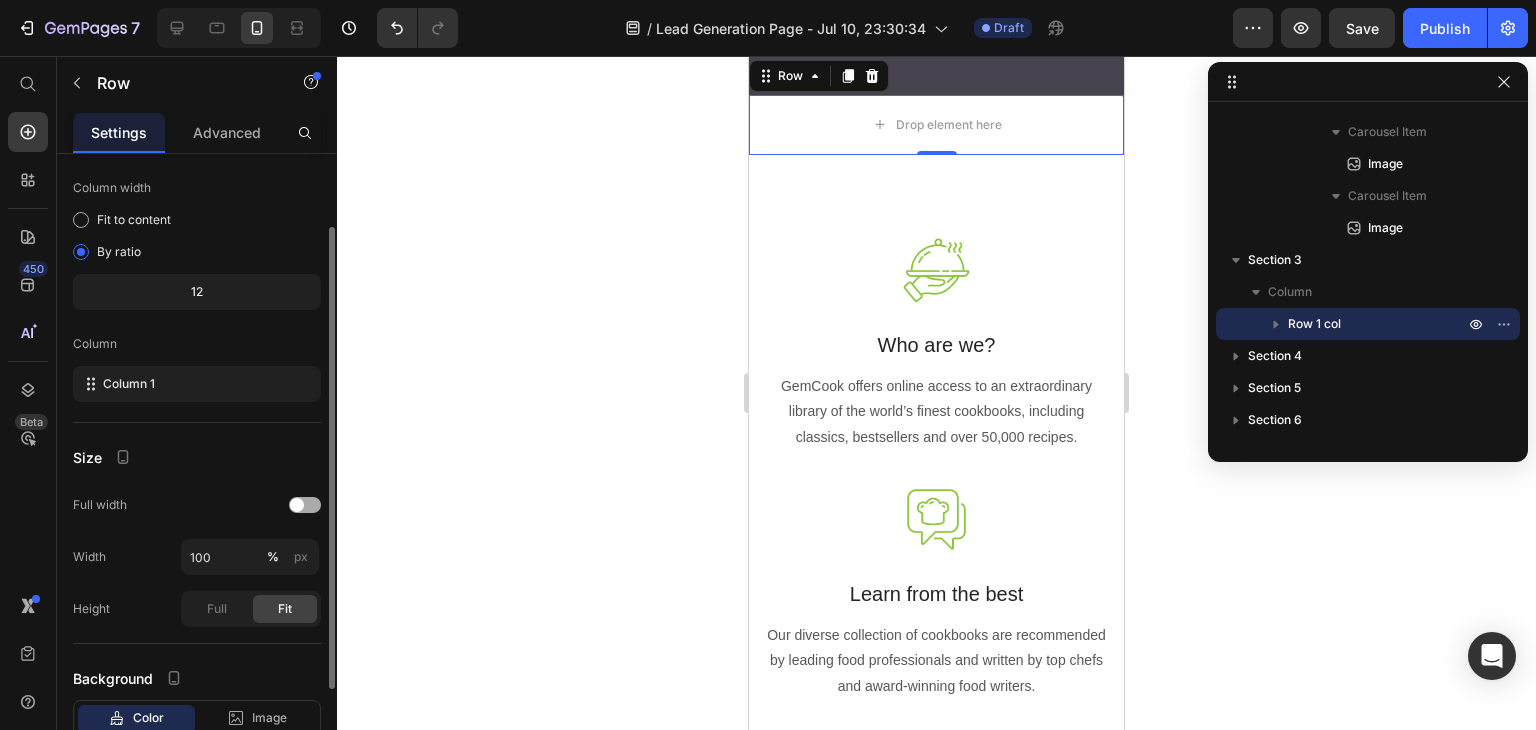 click at bounding box center [305, 505] 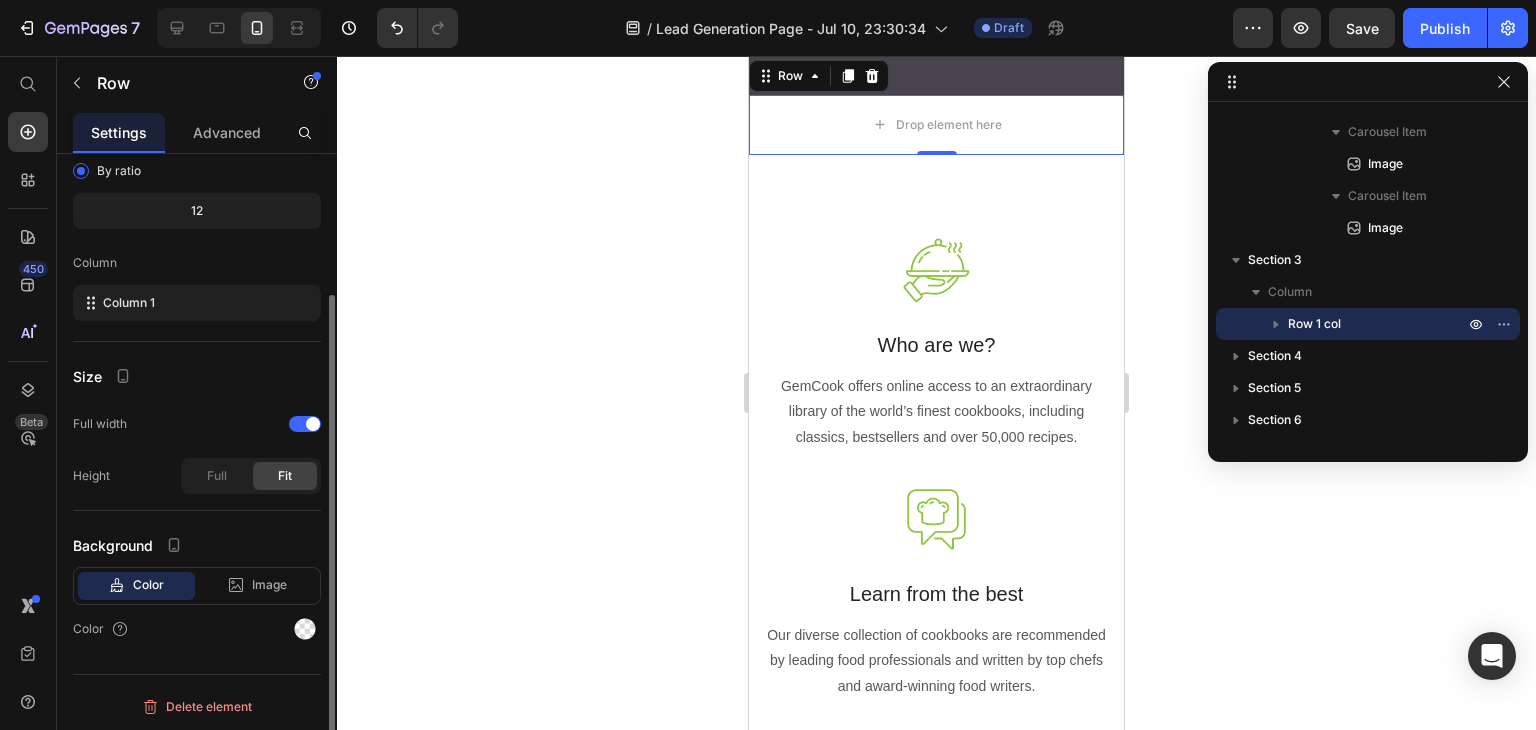 scroll, scrollTop: 0, scrollLeft: 0, axis: both 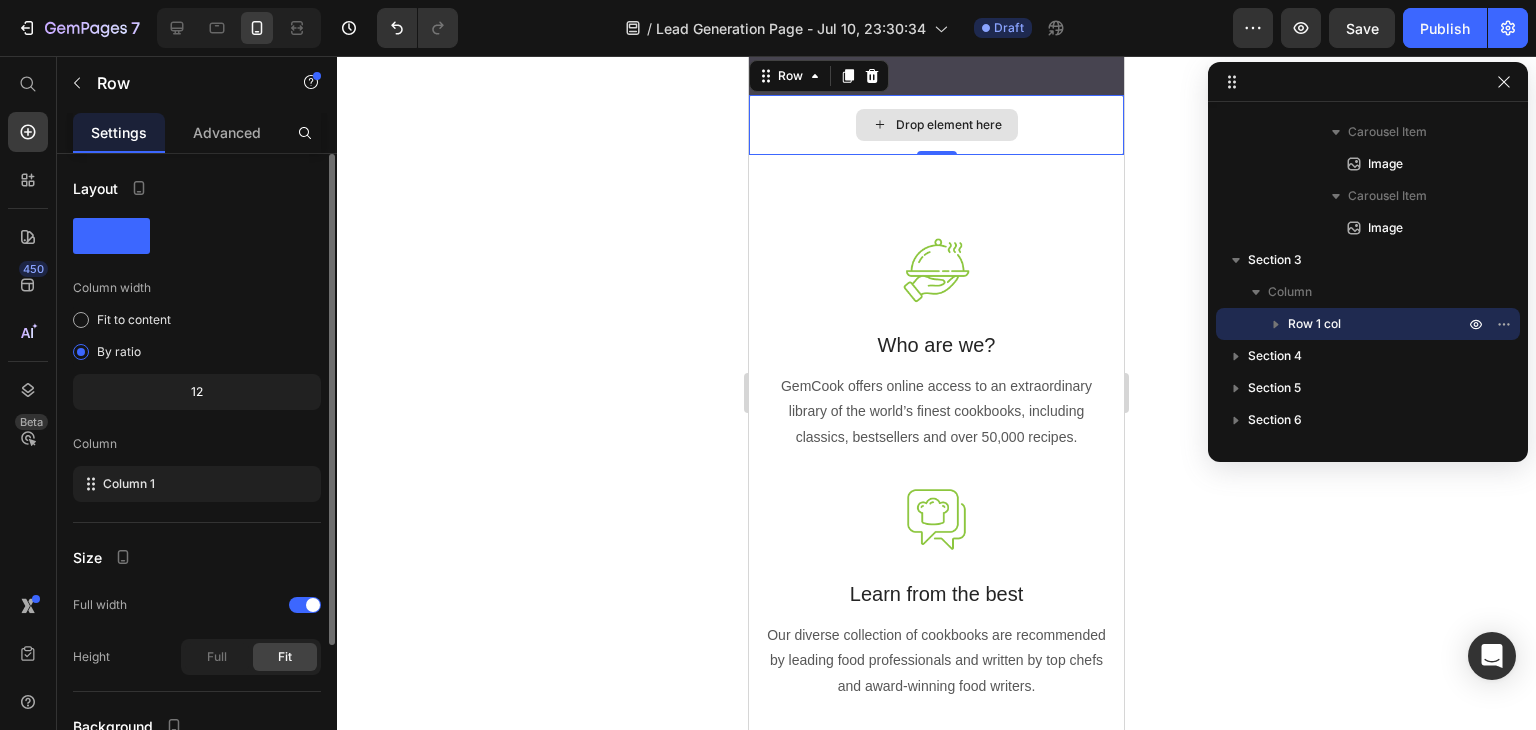 click on "Drop element here" at bounding box center (937, 125) 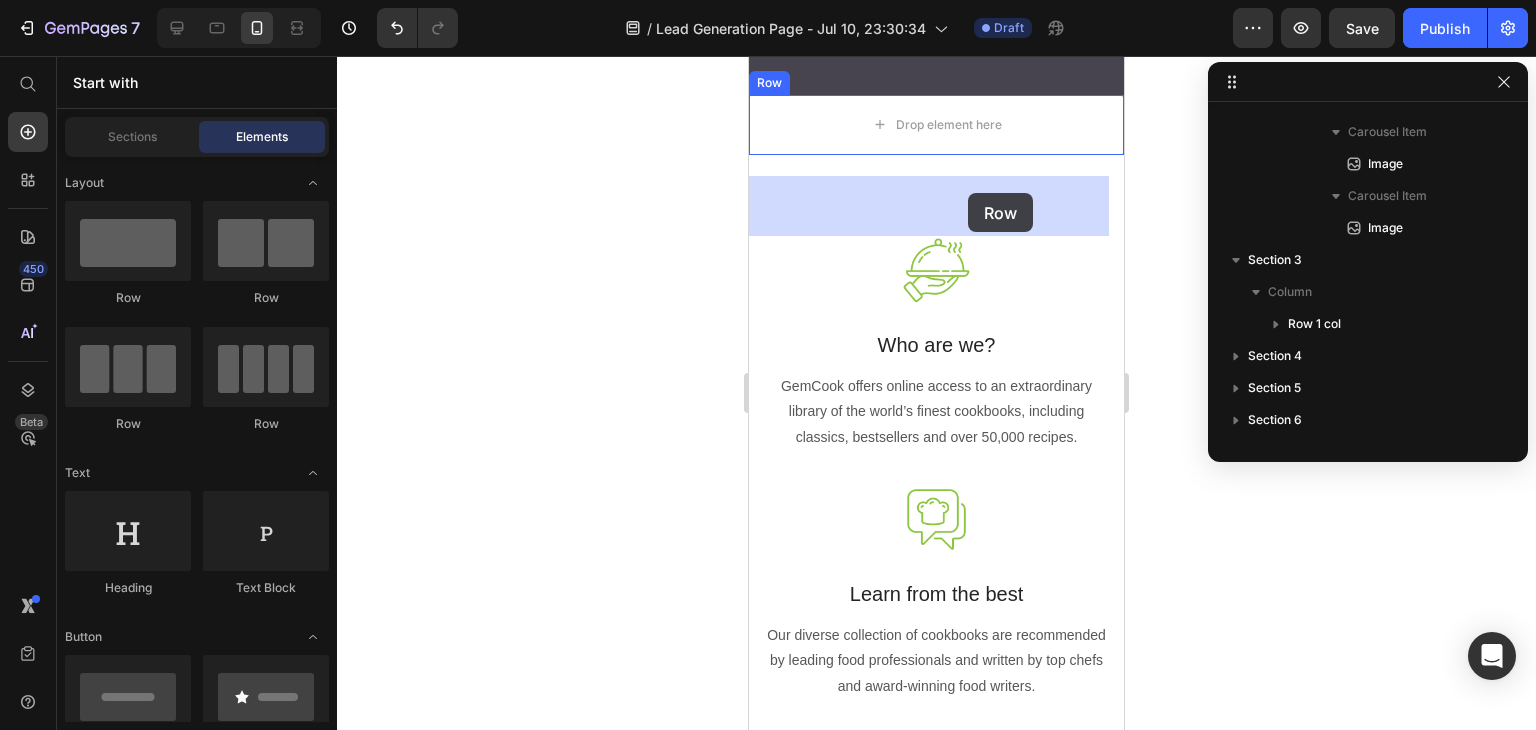 drag, startPoint x: 981, startPoint y: 309, endPoint x: 966, endPoint y: 194, distance: 115.97414 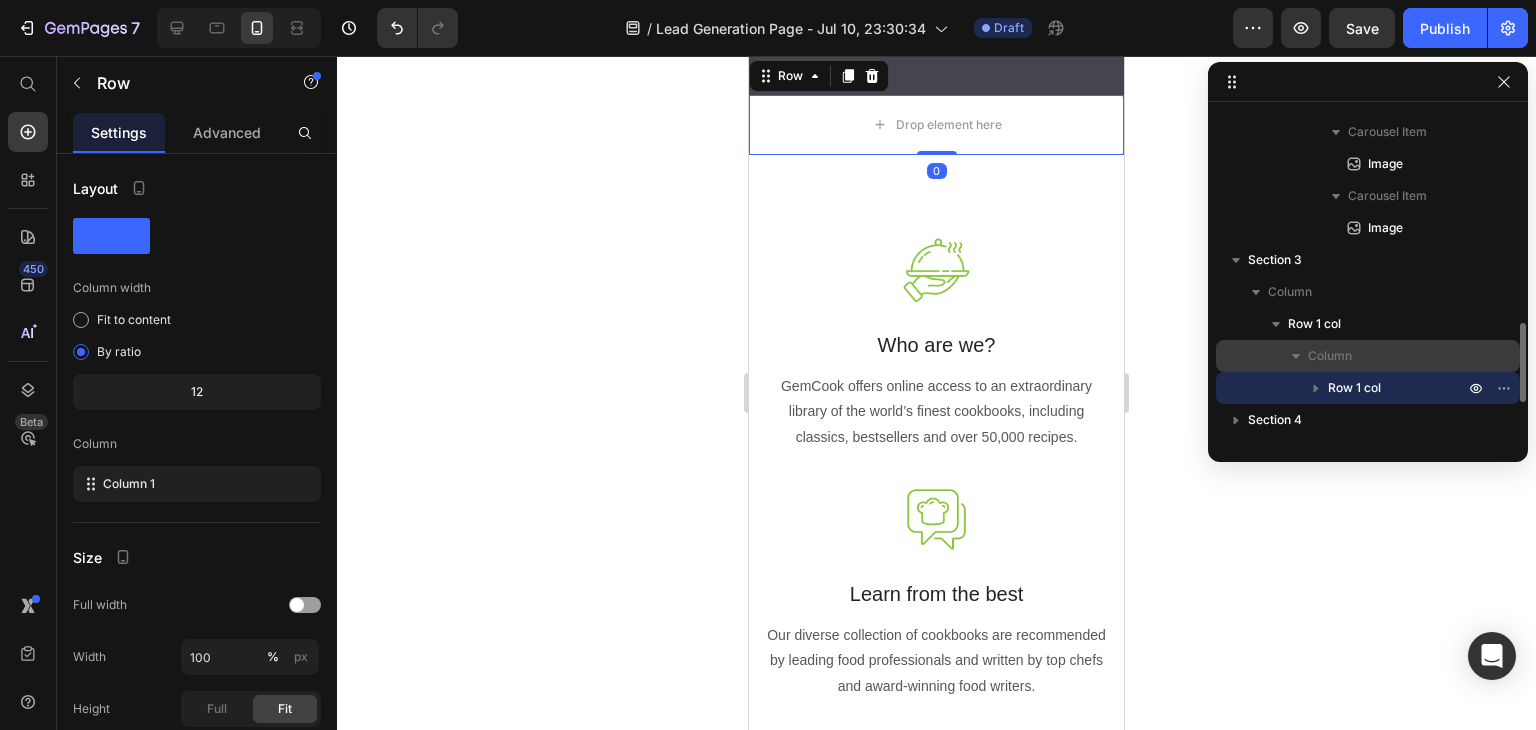 click on "Column" at bounding box center [1330, 356] 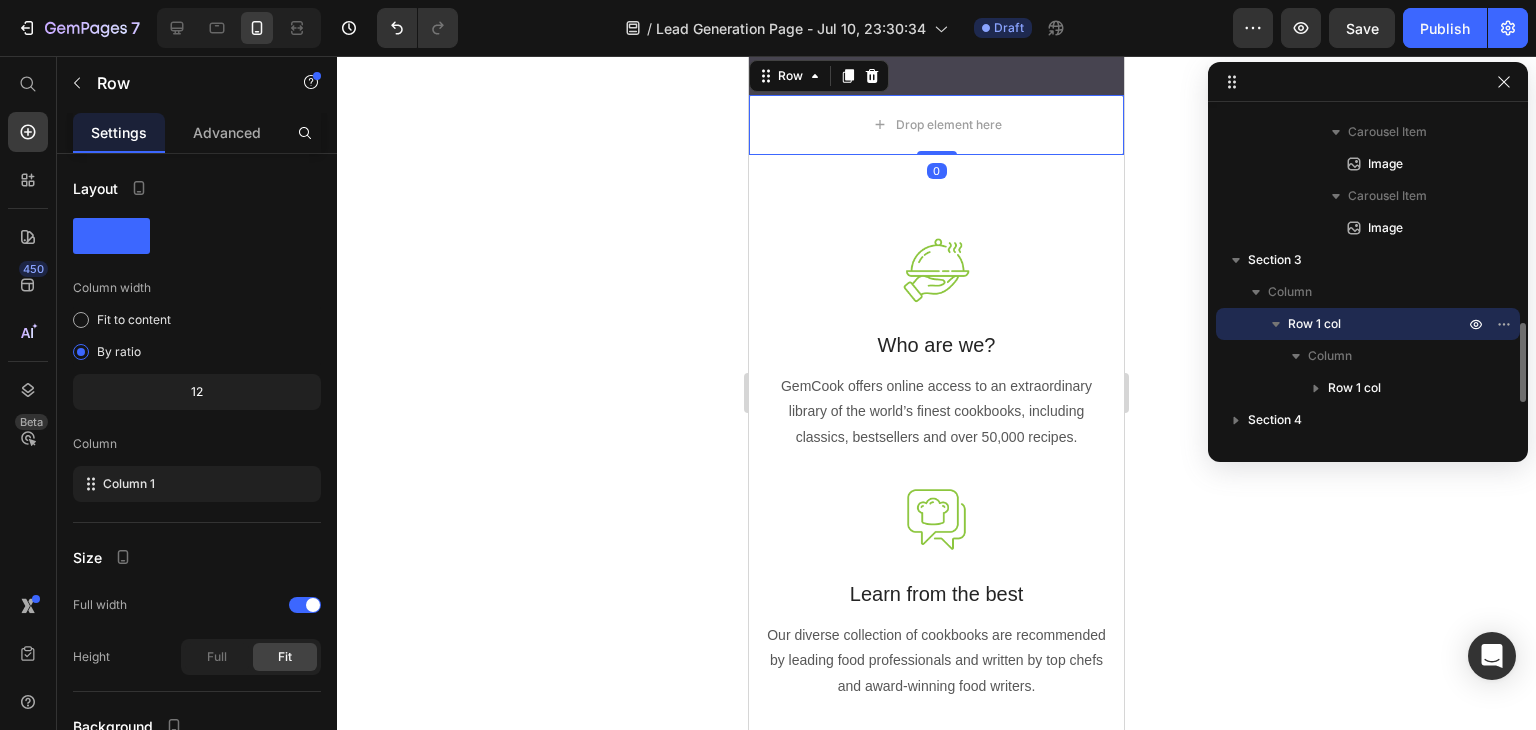 click on "Row 1 col" at bounding box center [1314, 324] 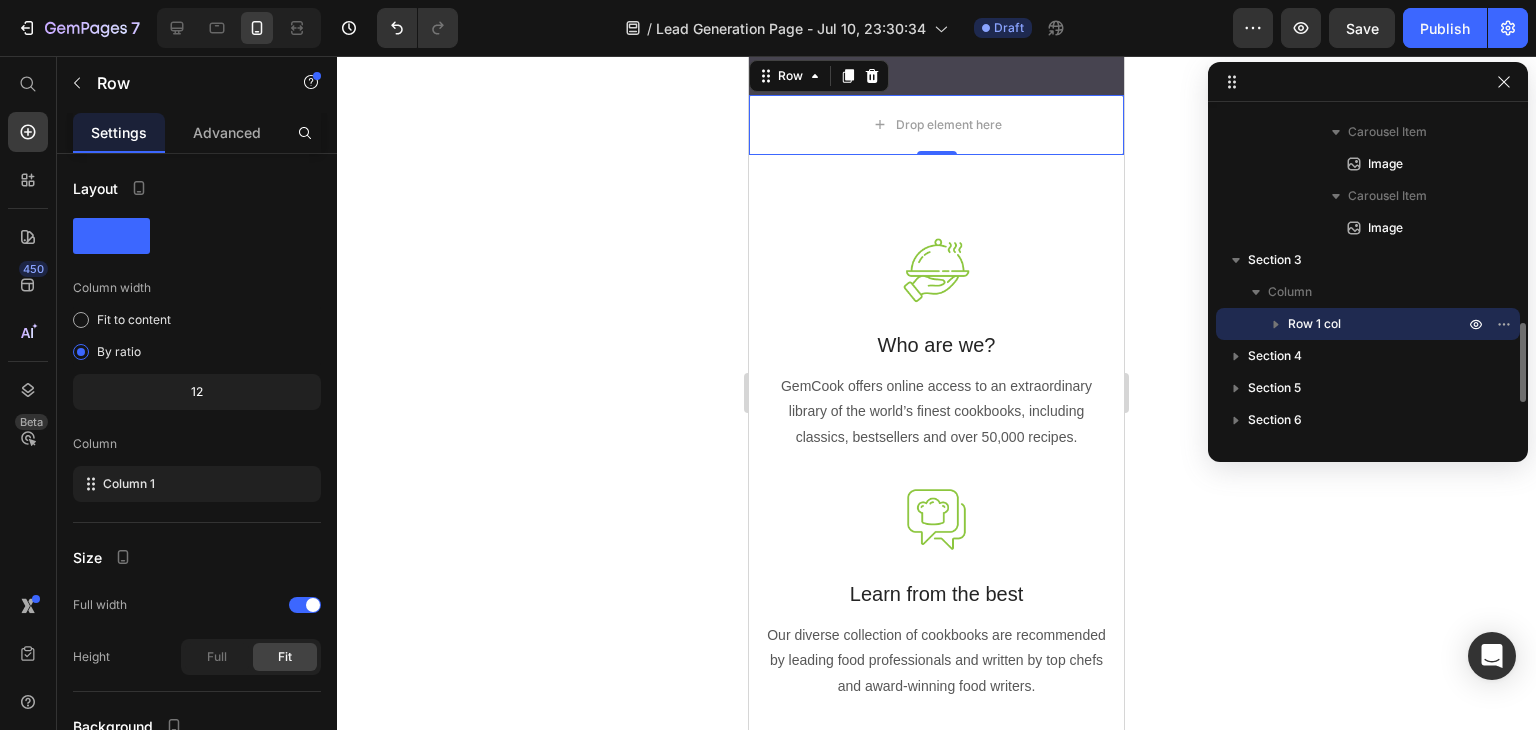 click 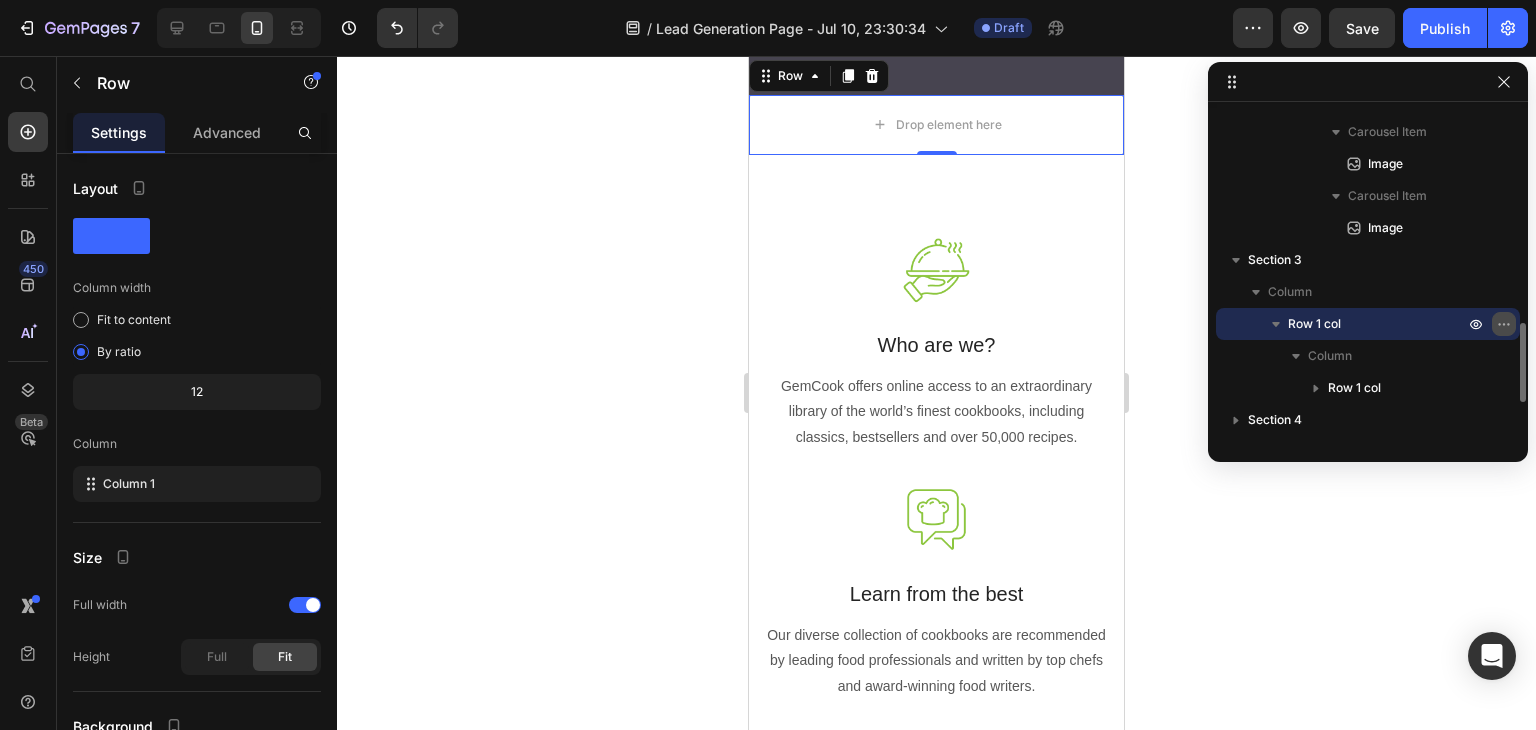 click 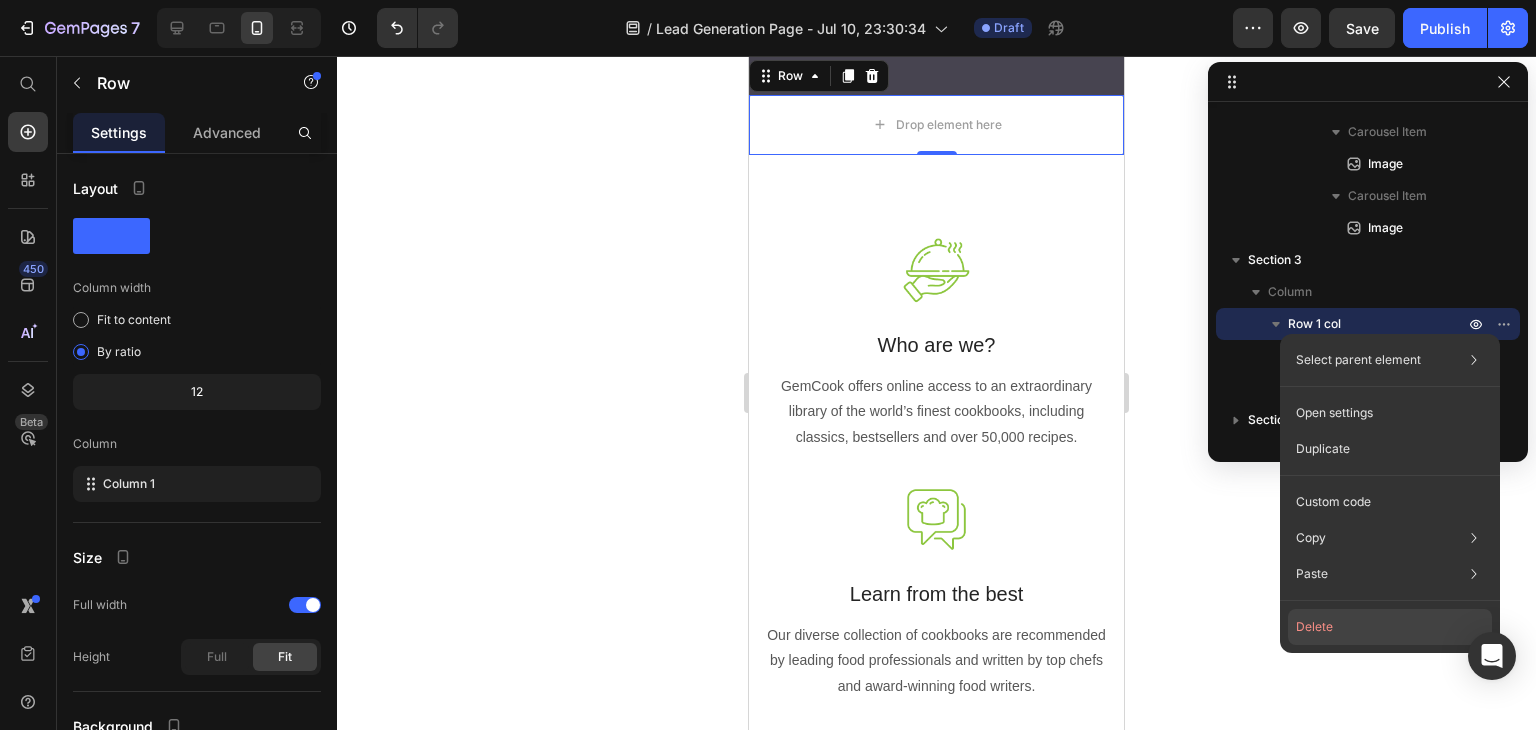 click on "Delete" 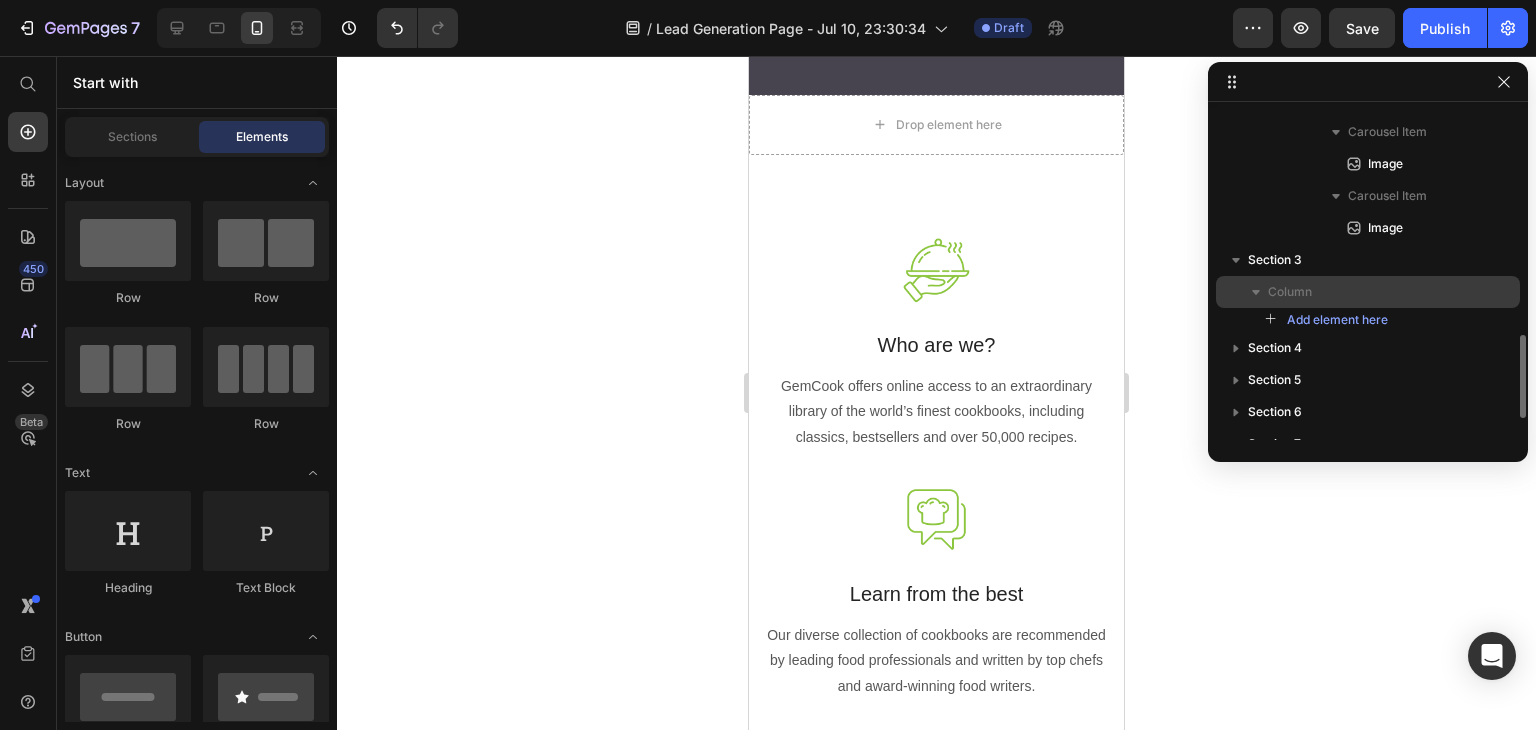 click on "Column" at bounding box center (1290, 292) 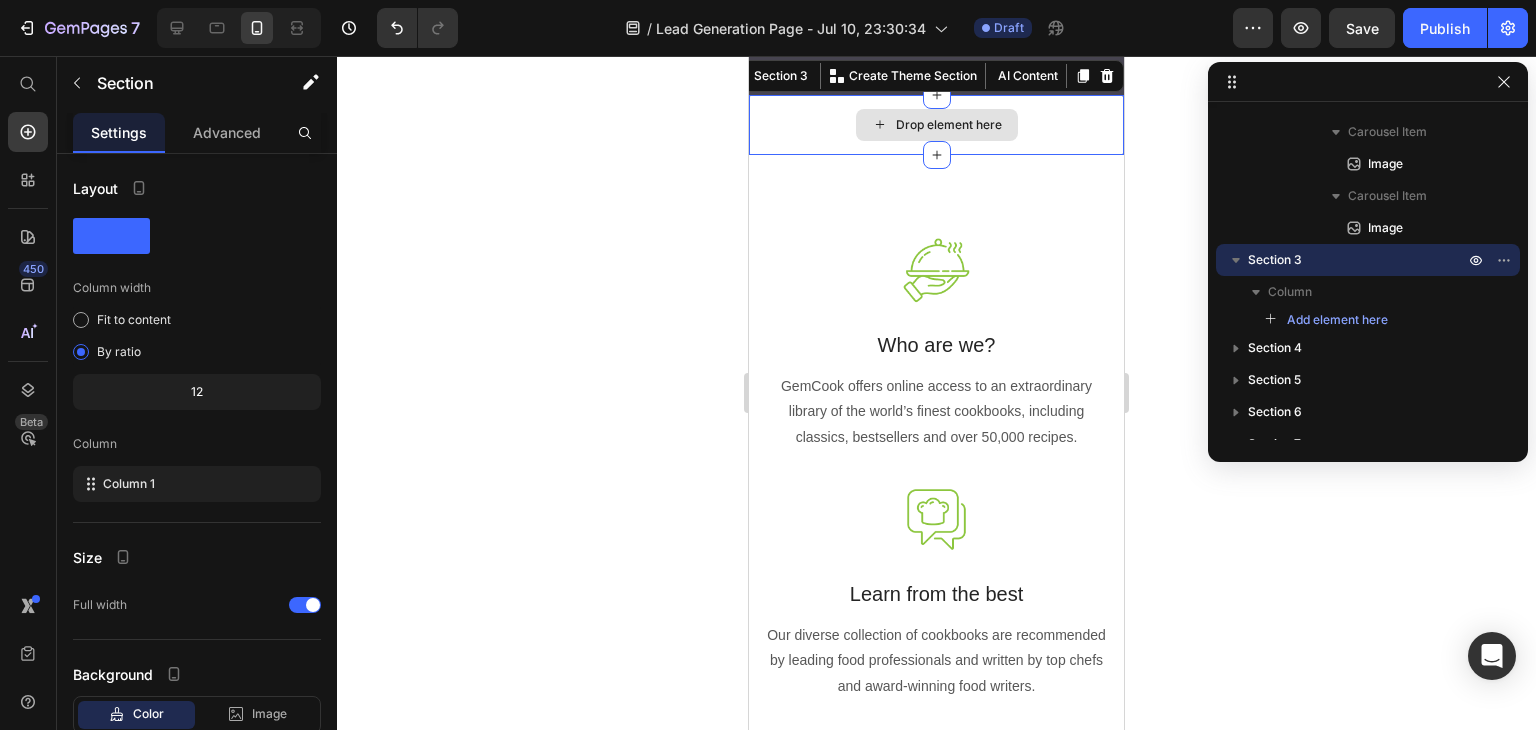 click on "Drop element here" at bounding box center [949, 125] 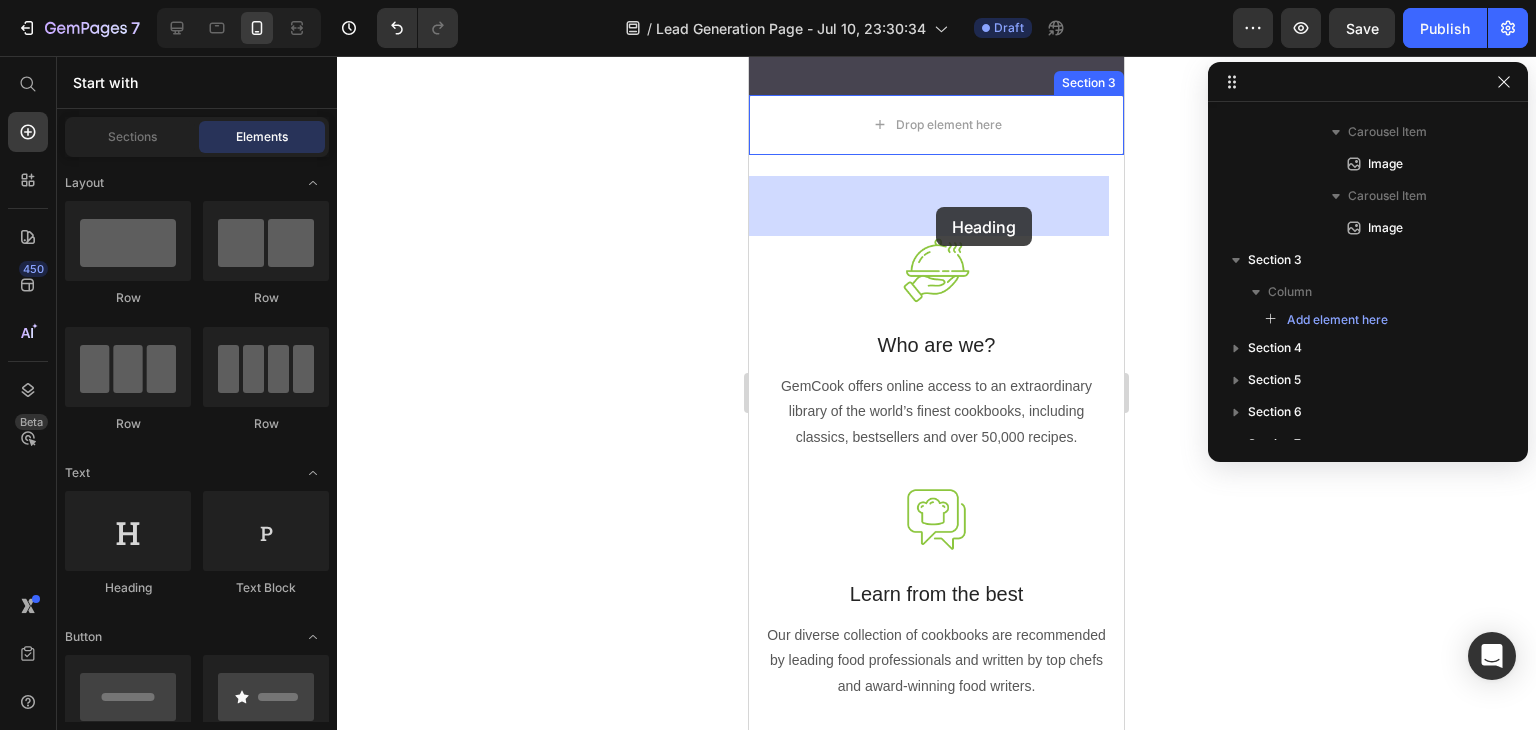 drag, startPoint x: 877, startPoint y: 603, endPoint x: 936, endPoint y: 207, distance: 400.37106 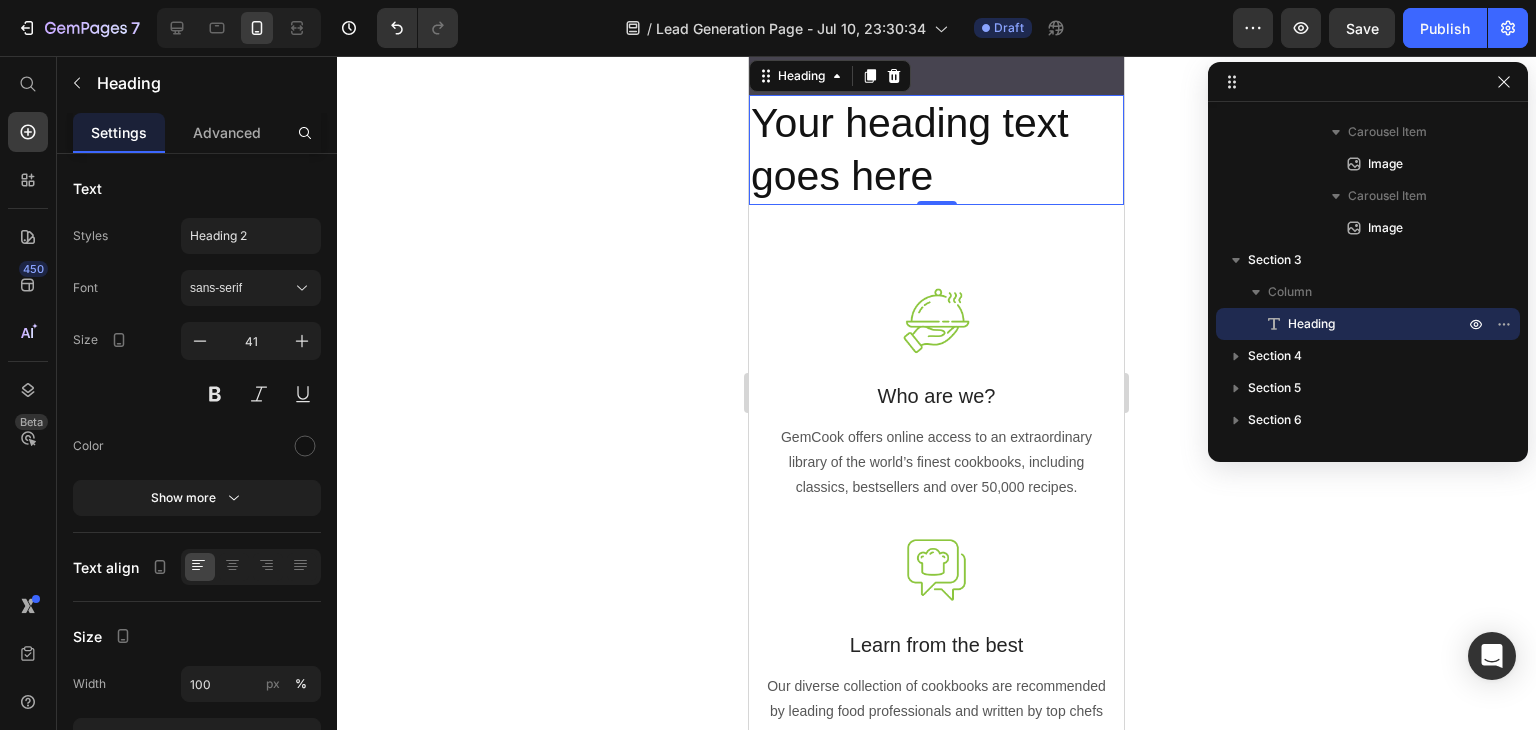click on "Your heading text goes here" at bounding box center (936, 150) 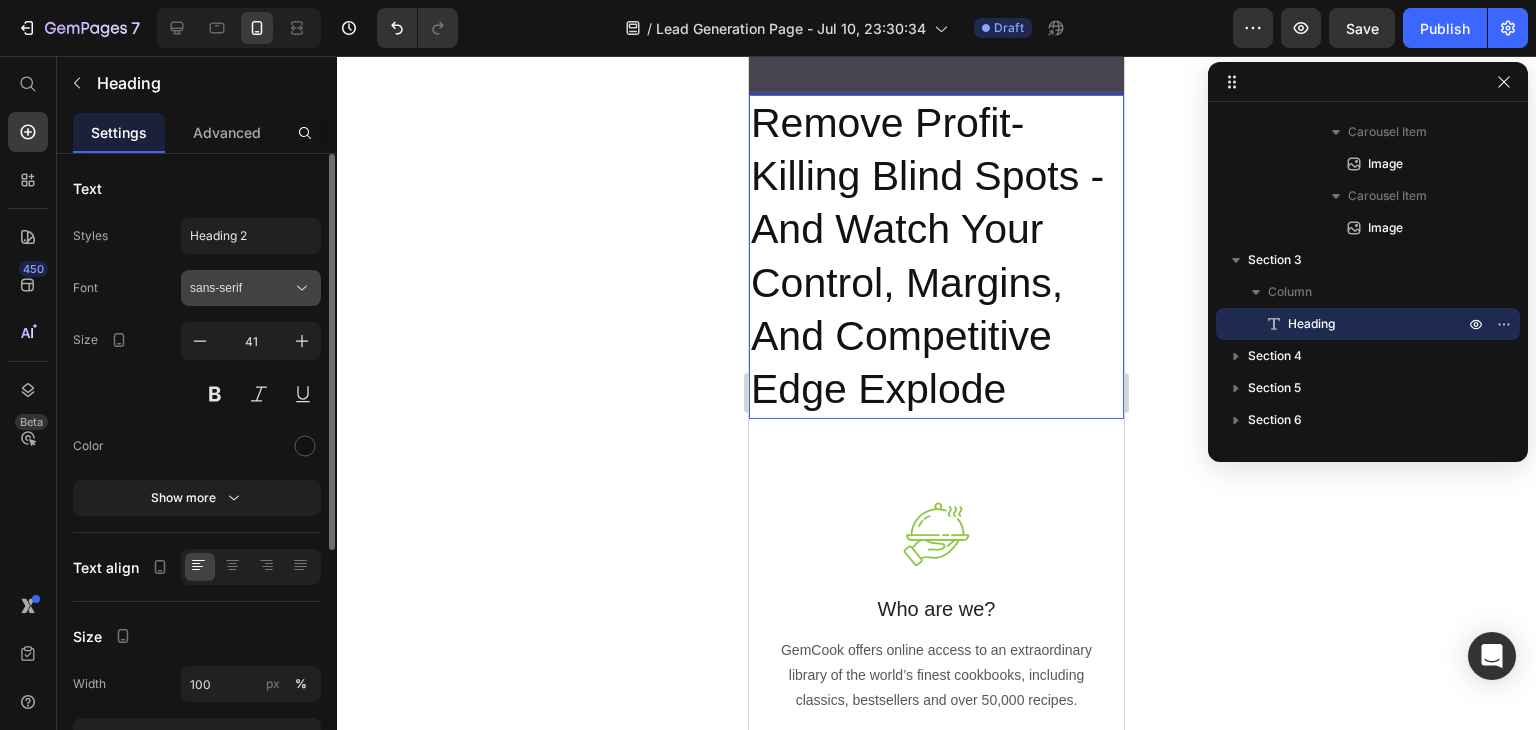 click on "sans-serif" at bounding box center [241, 288] 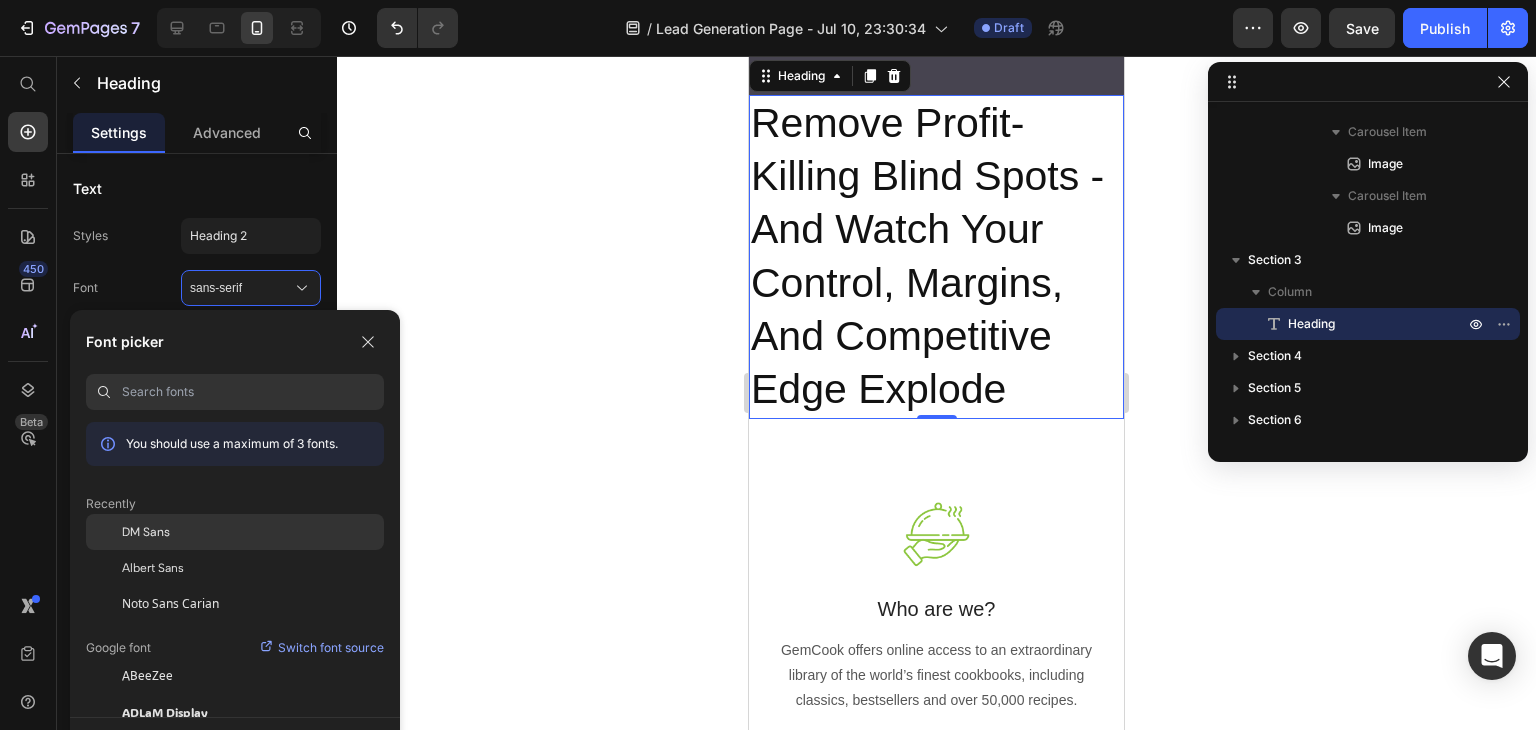 click on "DM Sans" at bounding box center [146, 532] 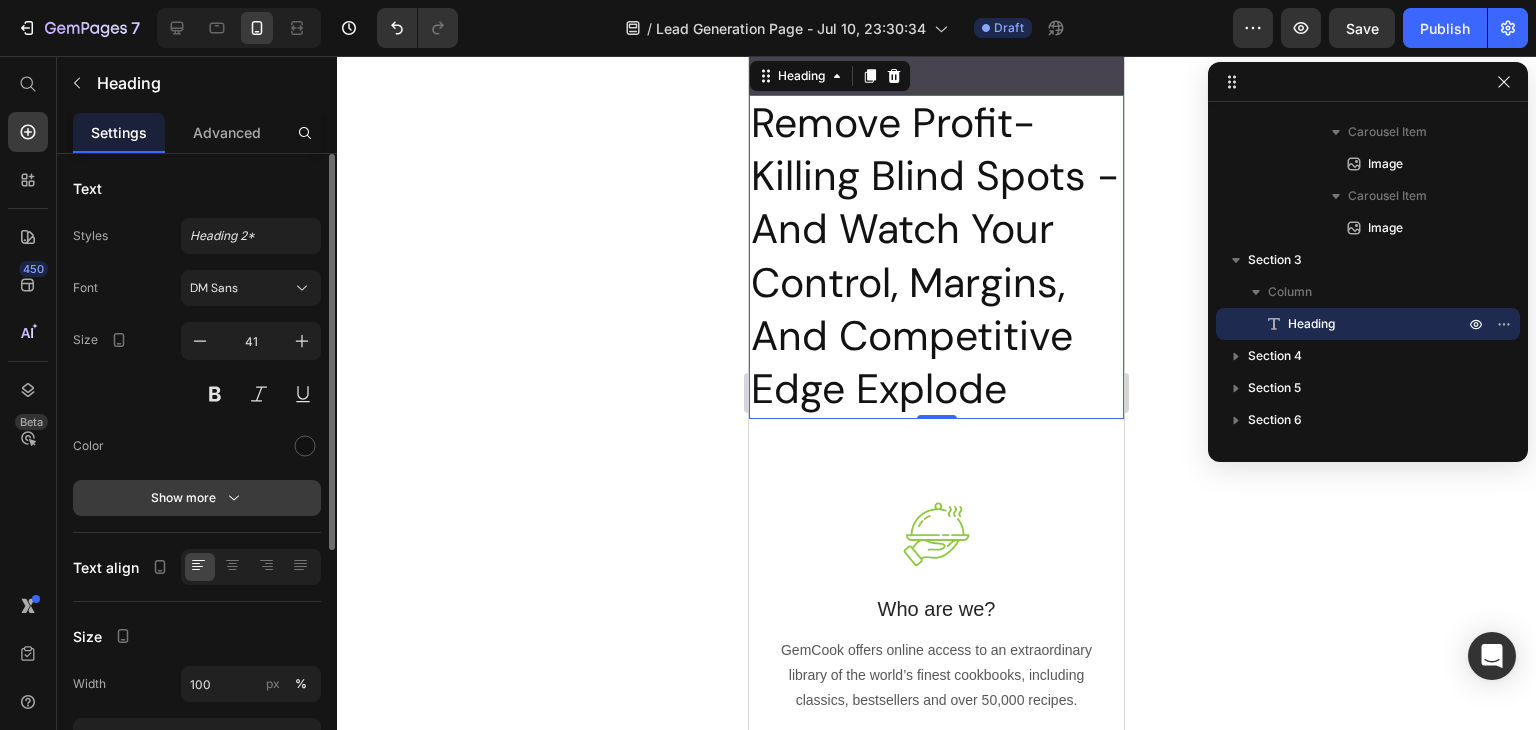 click on "Show more" at bounding box center (197, 498) 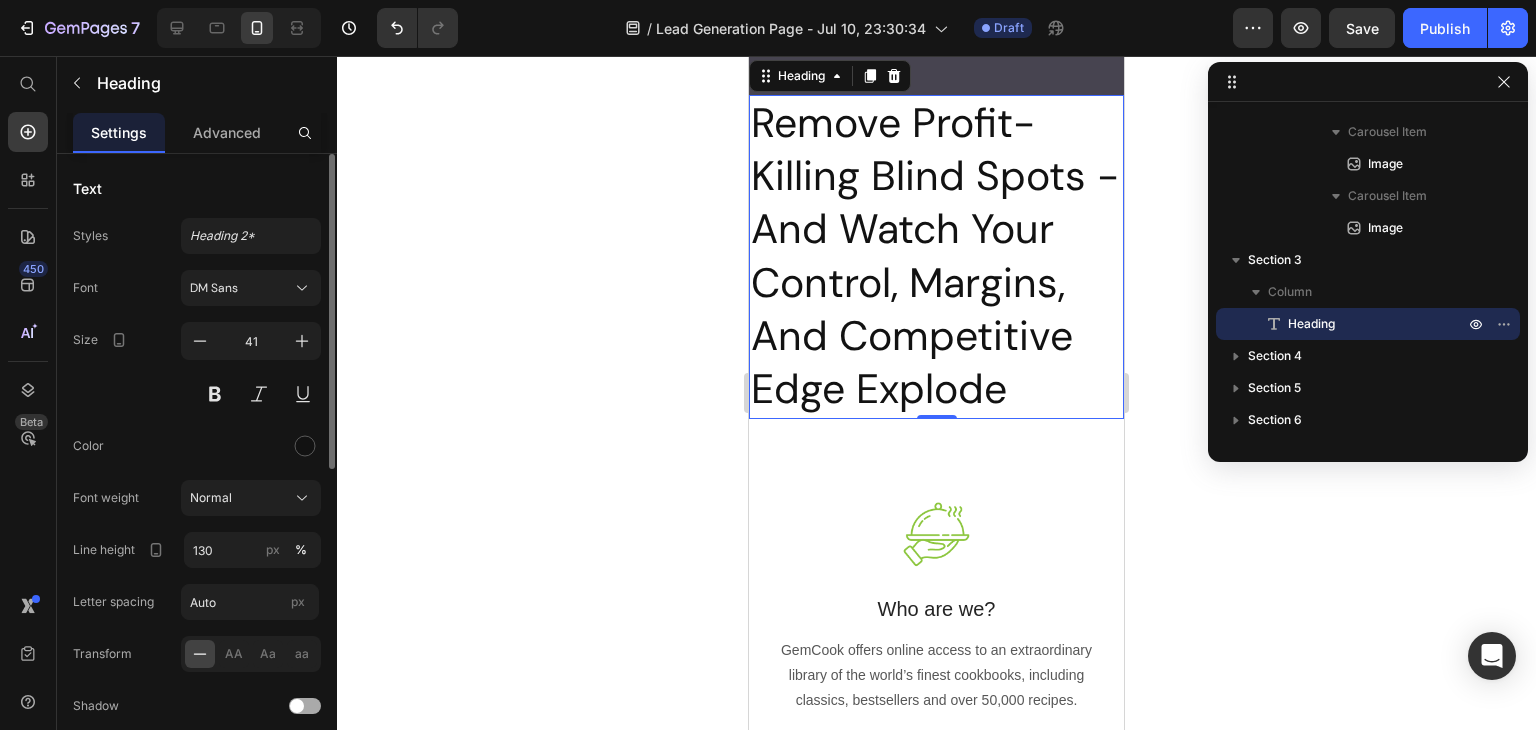 scroll, scrollTop: 100, scrollLeft: 0, axis: vertical 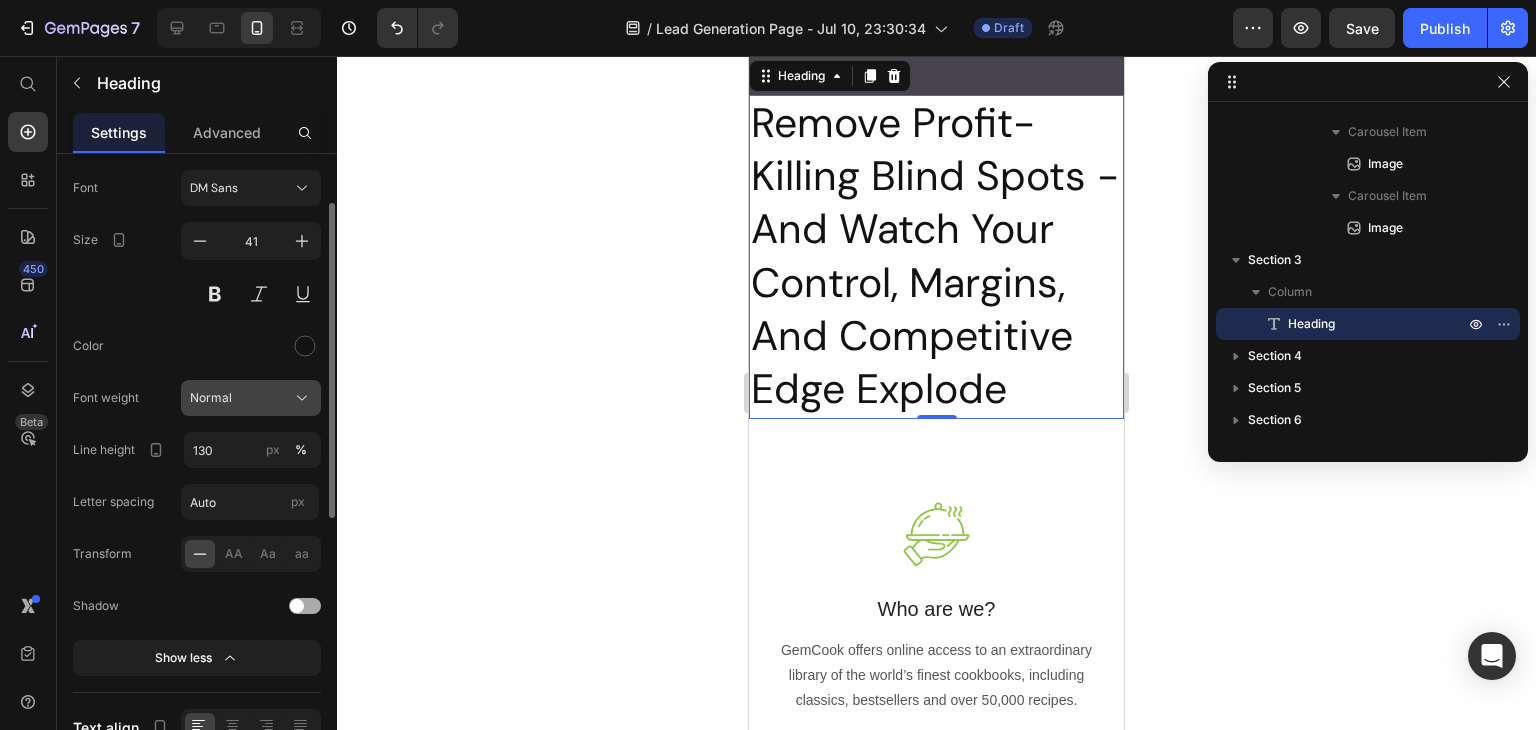 click on "Normal" at bounding box center (251, 398) 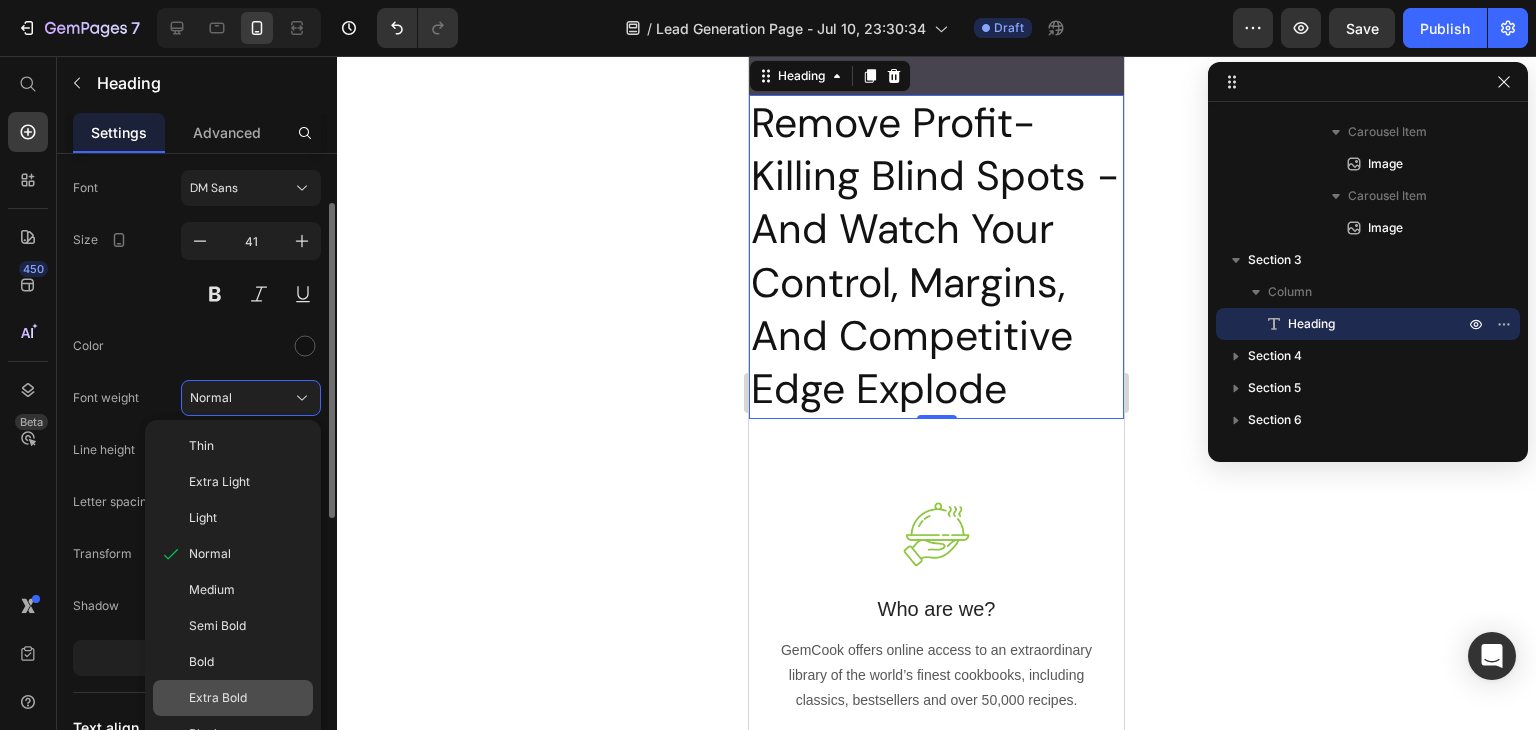 click on "Extra Bold" 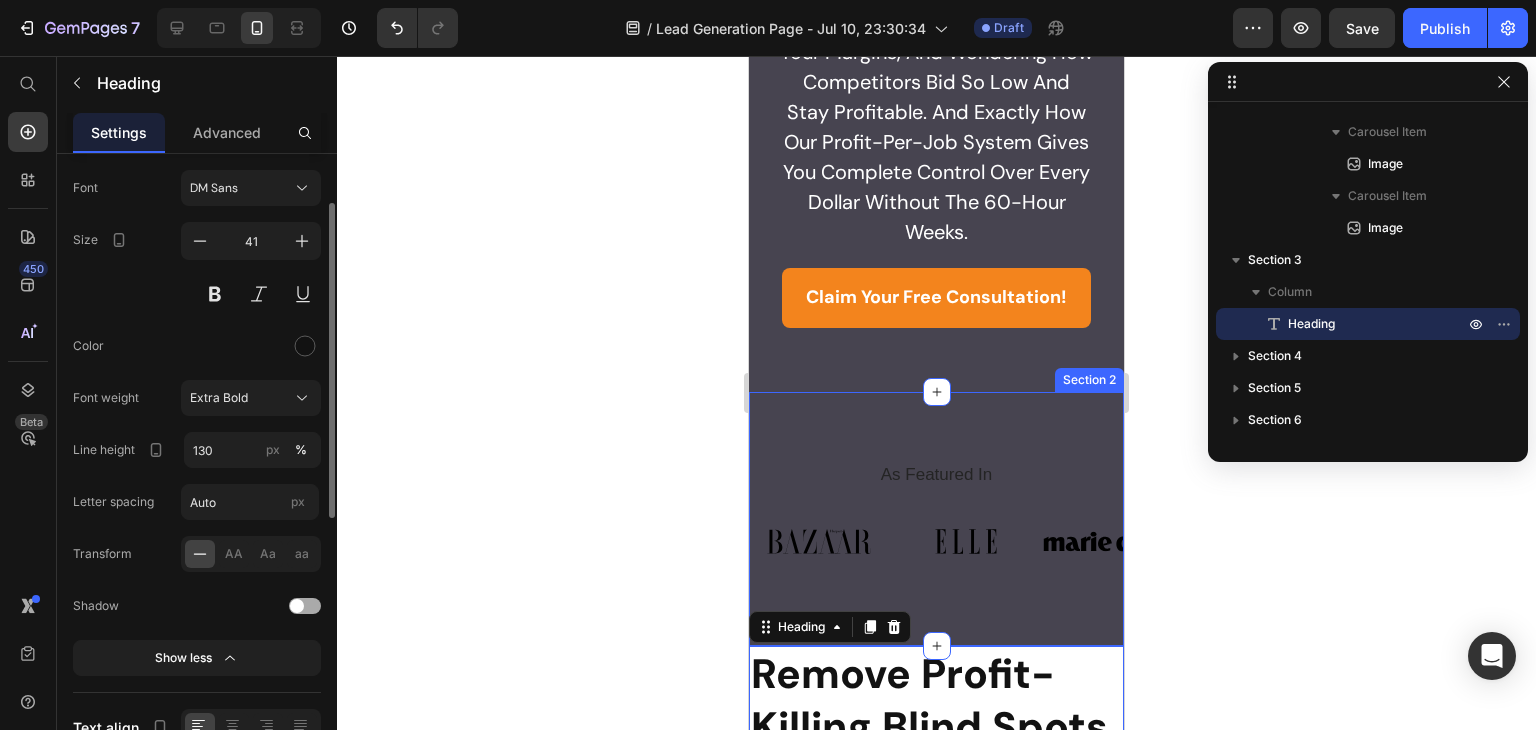 scroll, scrollTop: 1219, scrollLeft: 0, axis: vertical 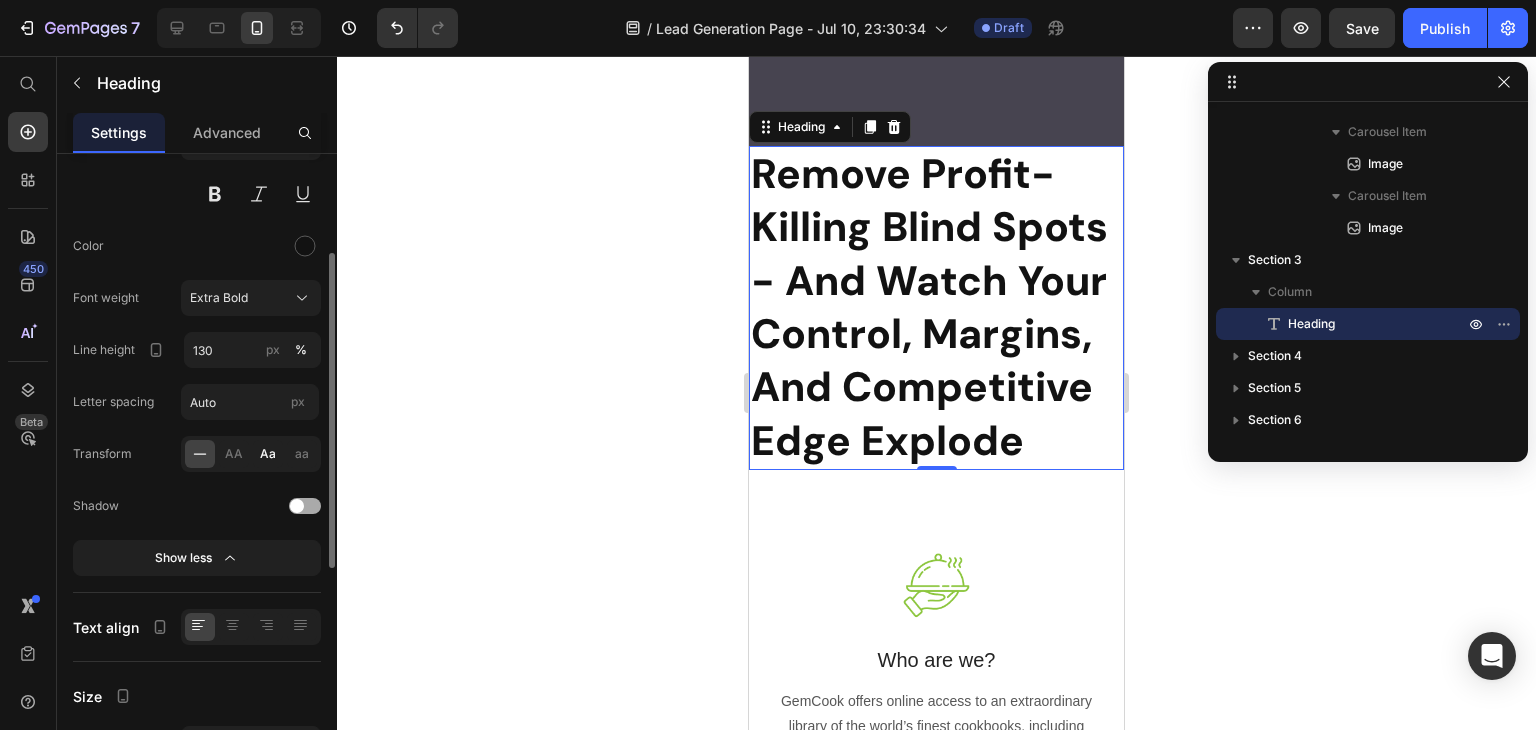 click on "Aa" 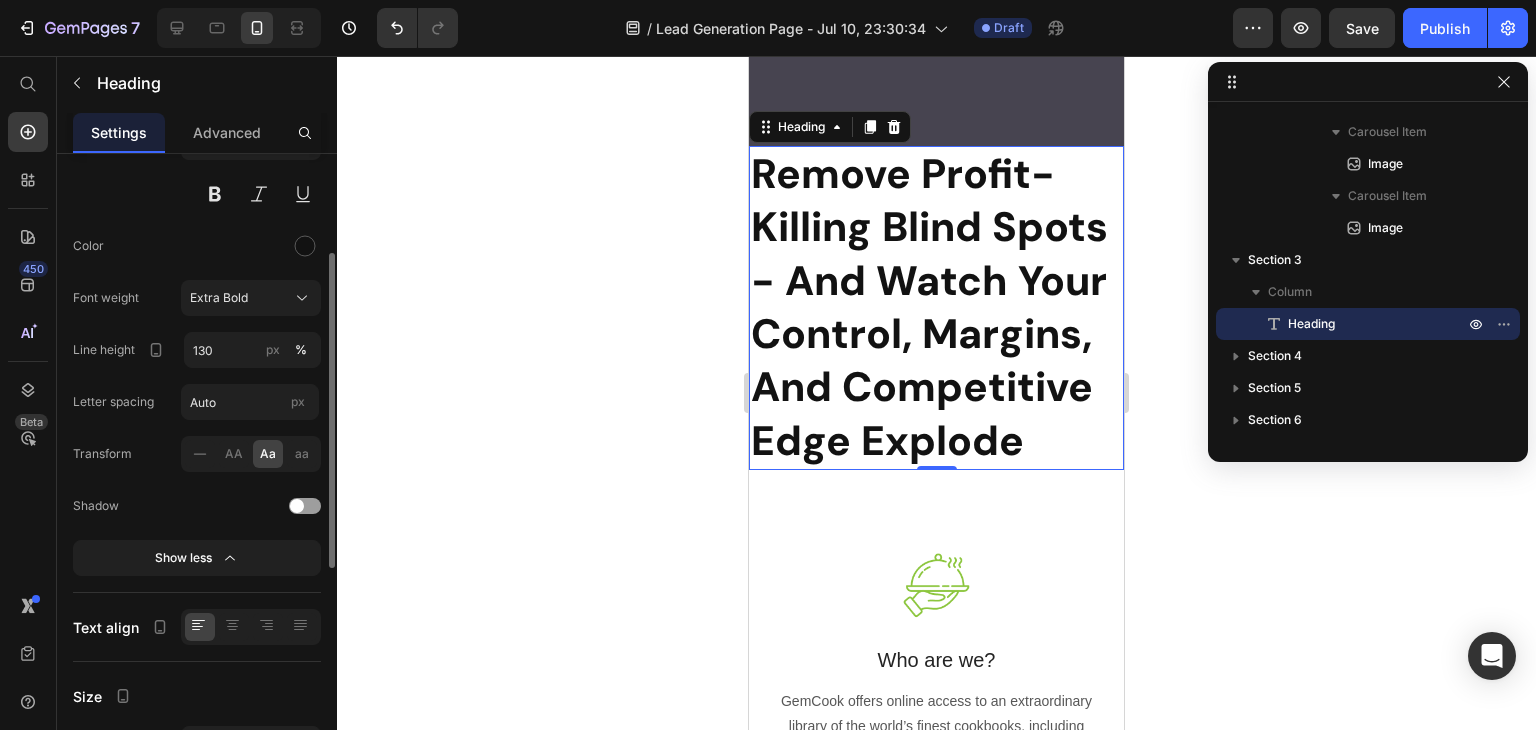 scroll, scrollTop: 300, scrollLeft: 0, axis: vertical 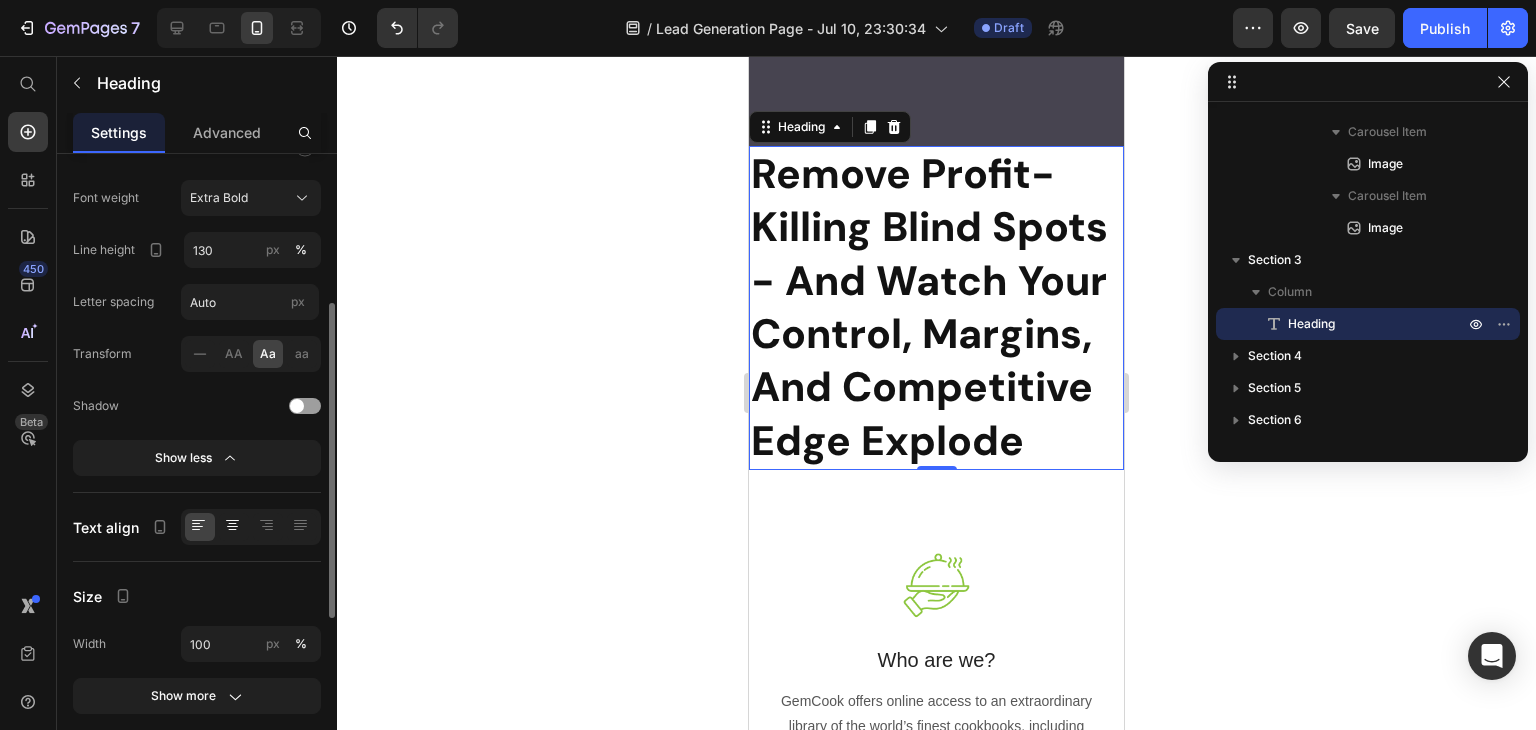 click 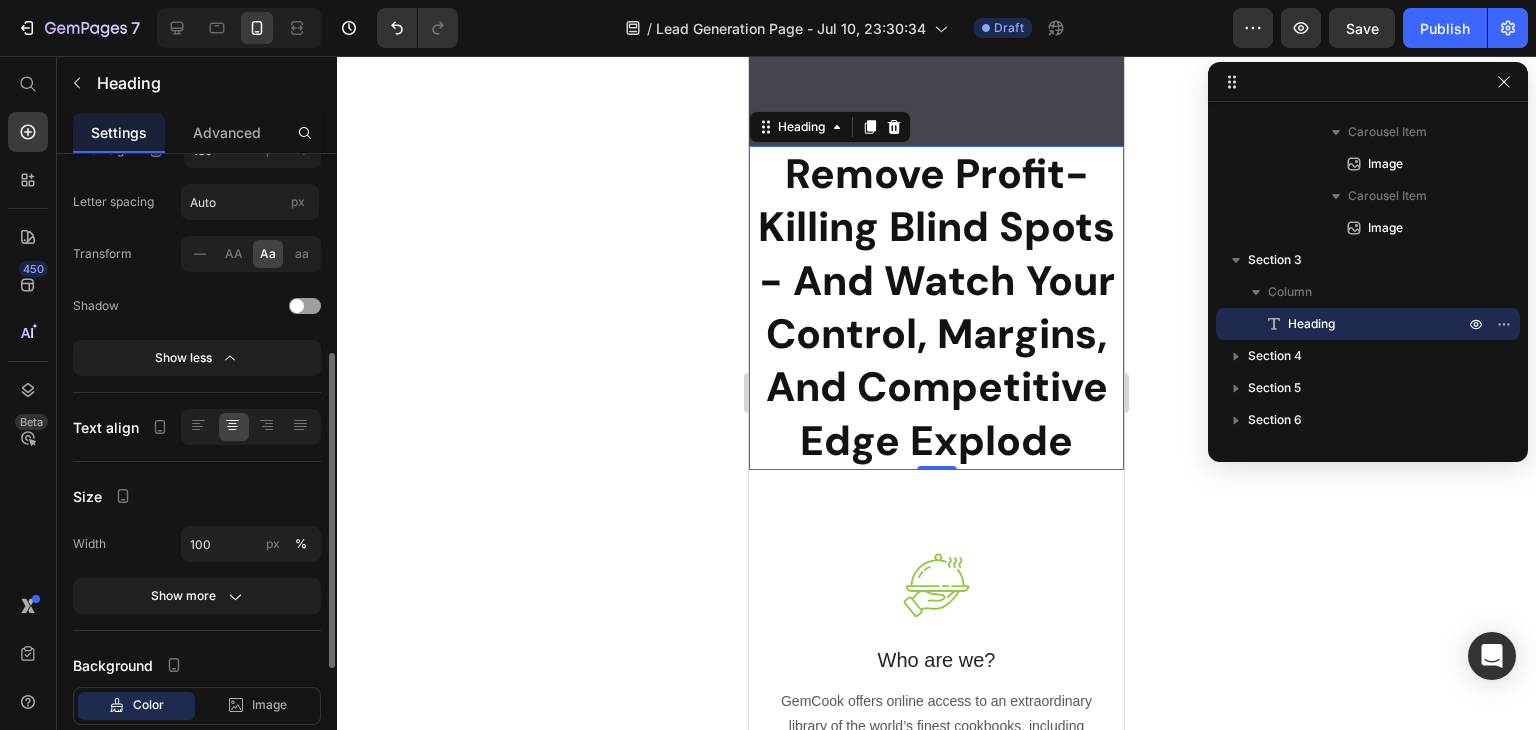 scroll, scrollTop: 500, scrollLeft: 0, axis: vertical 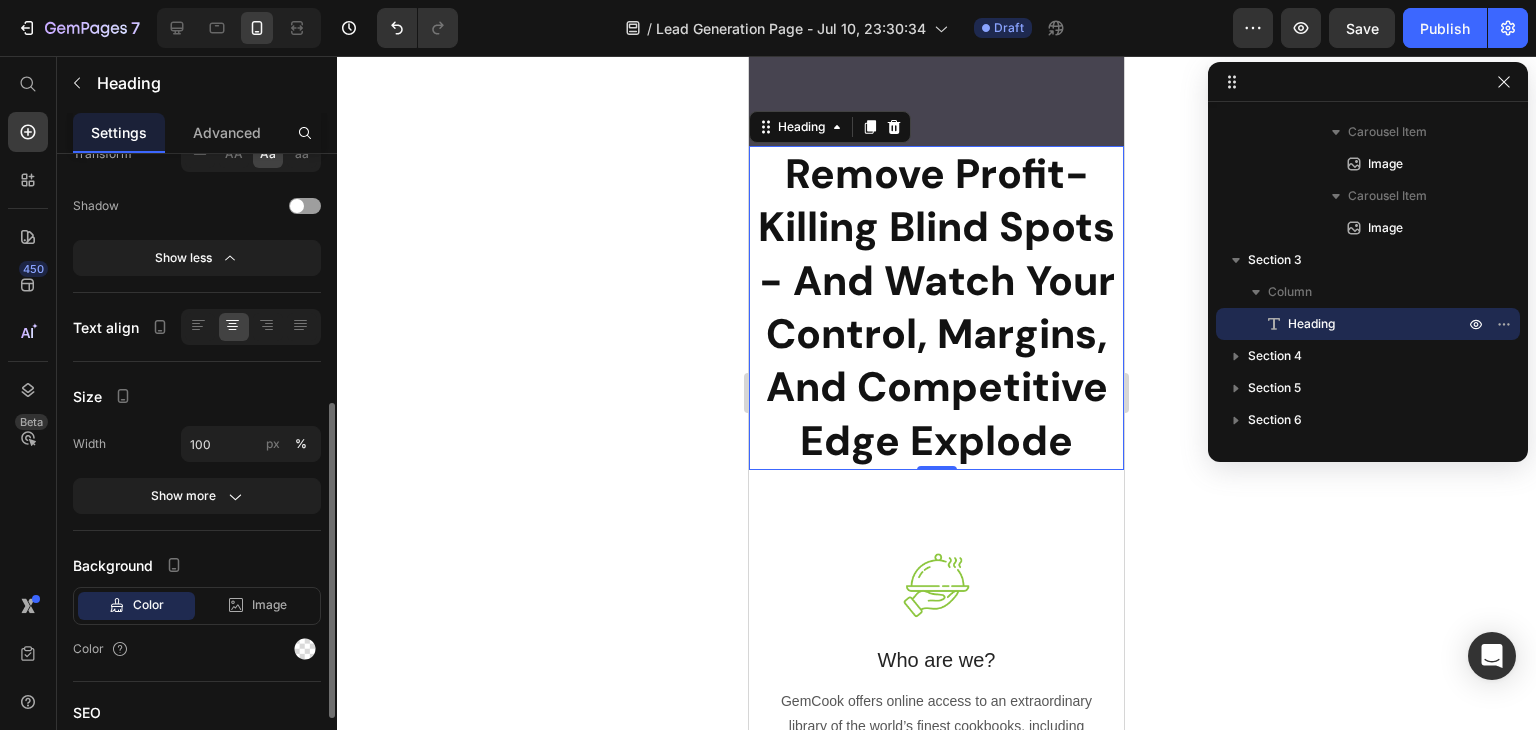 click on "Size Width 100 px % Show more" 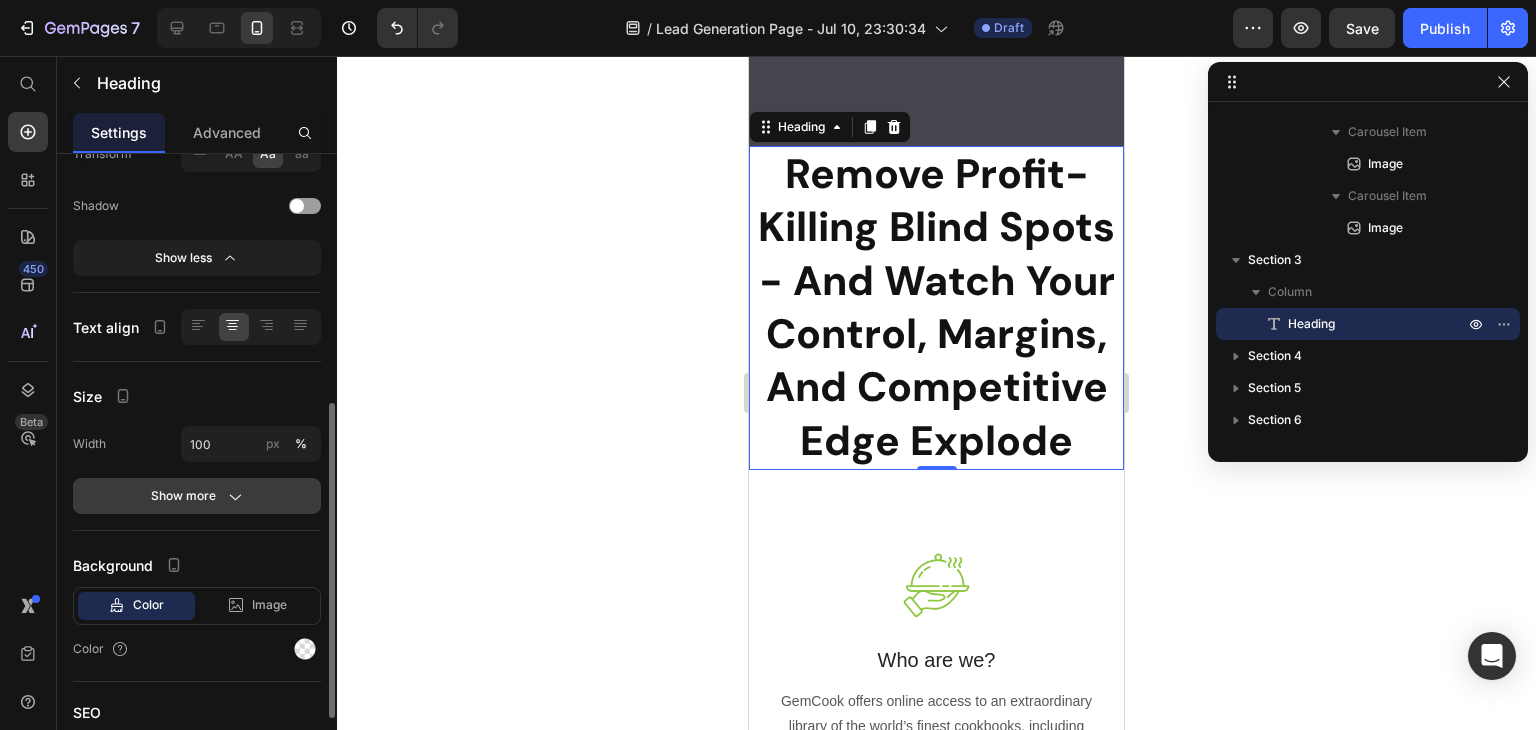 click 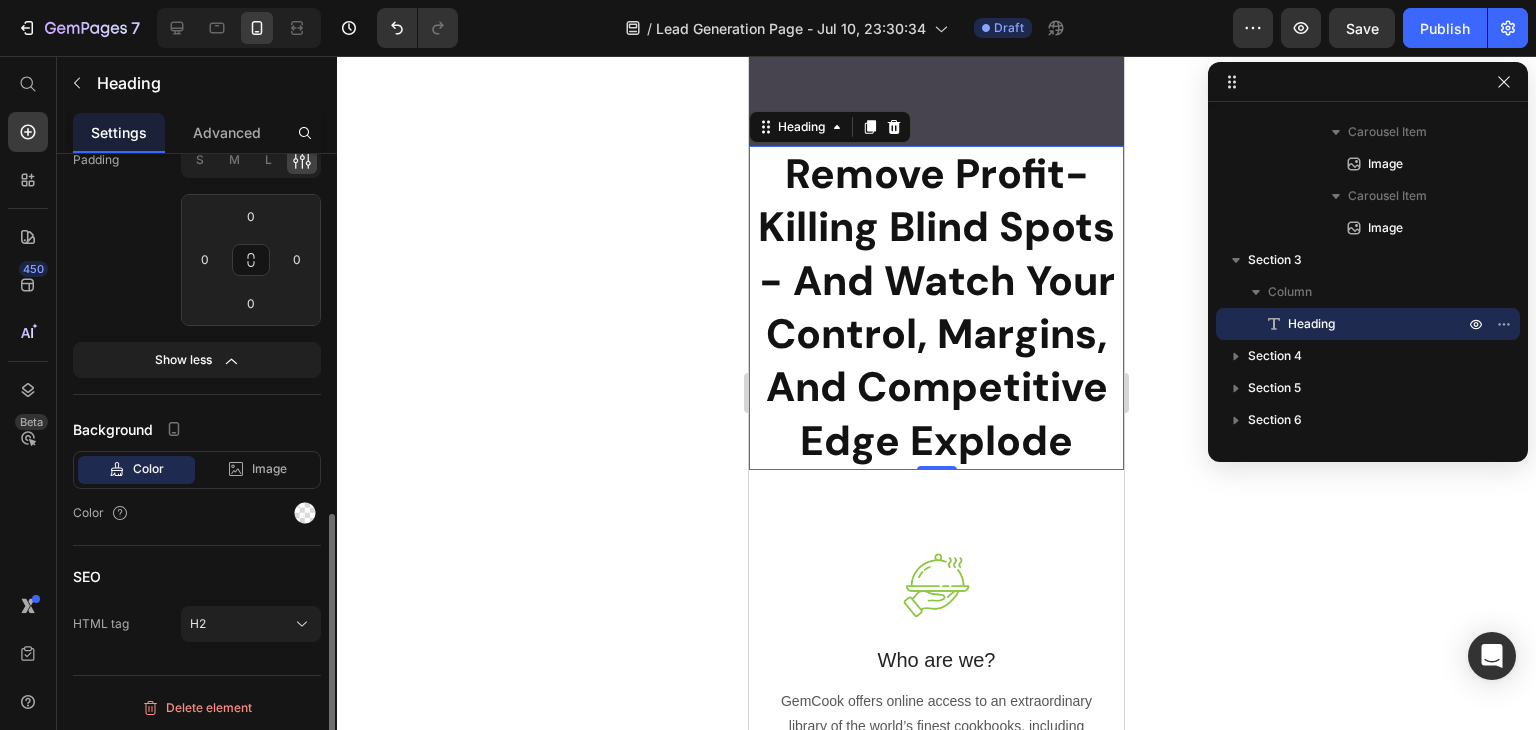 scroll, scrollTop: 636, scrollLeft: 0, axis: vertical 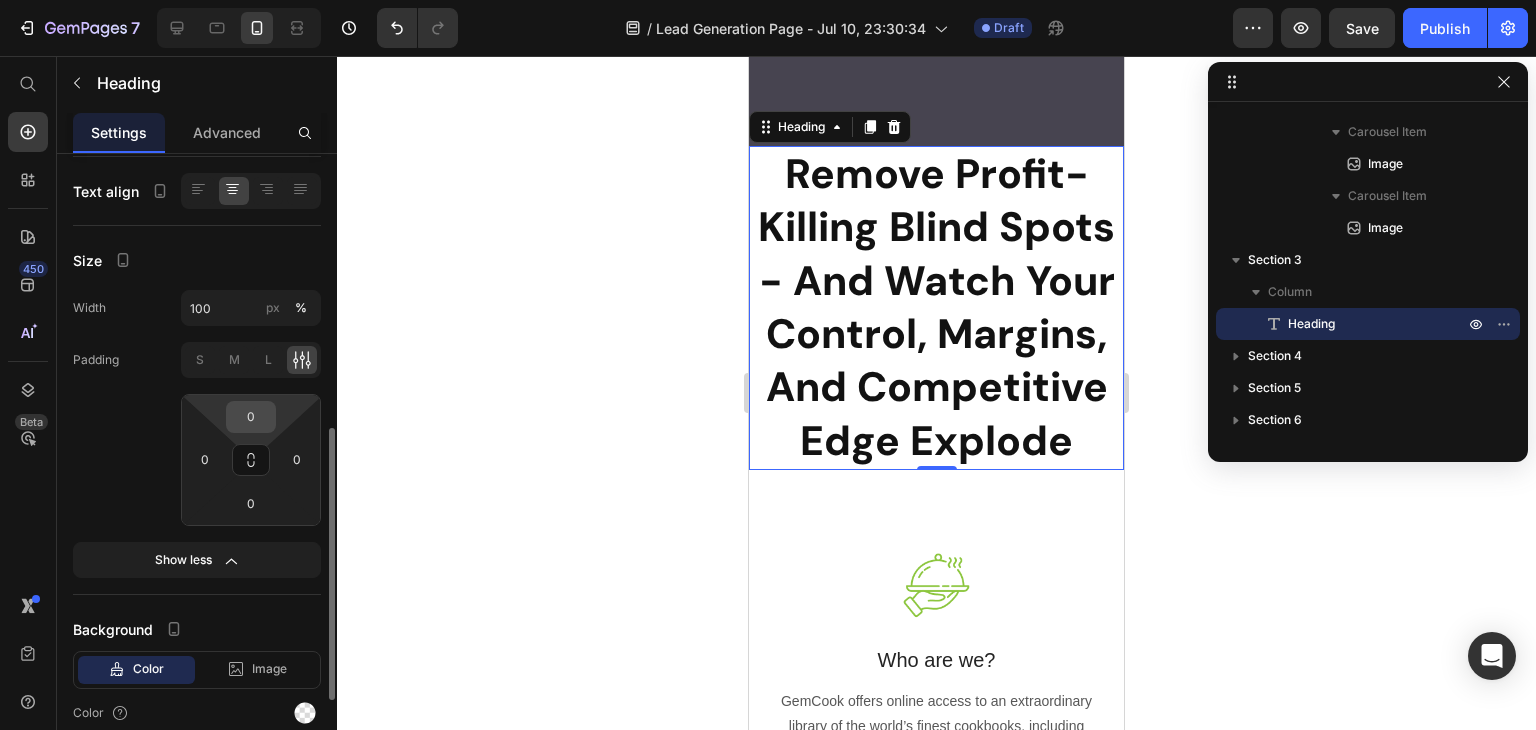 click on "0" at bounding box center (251, 417) 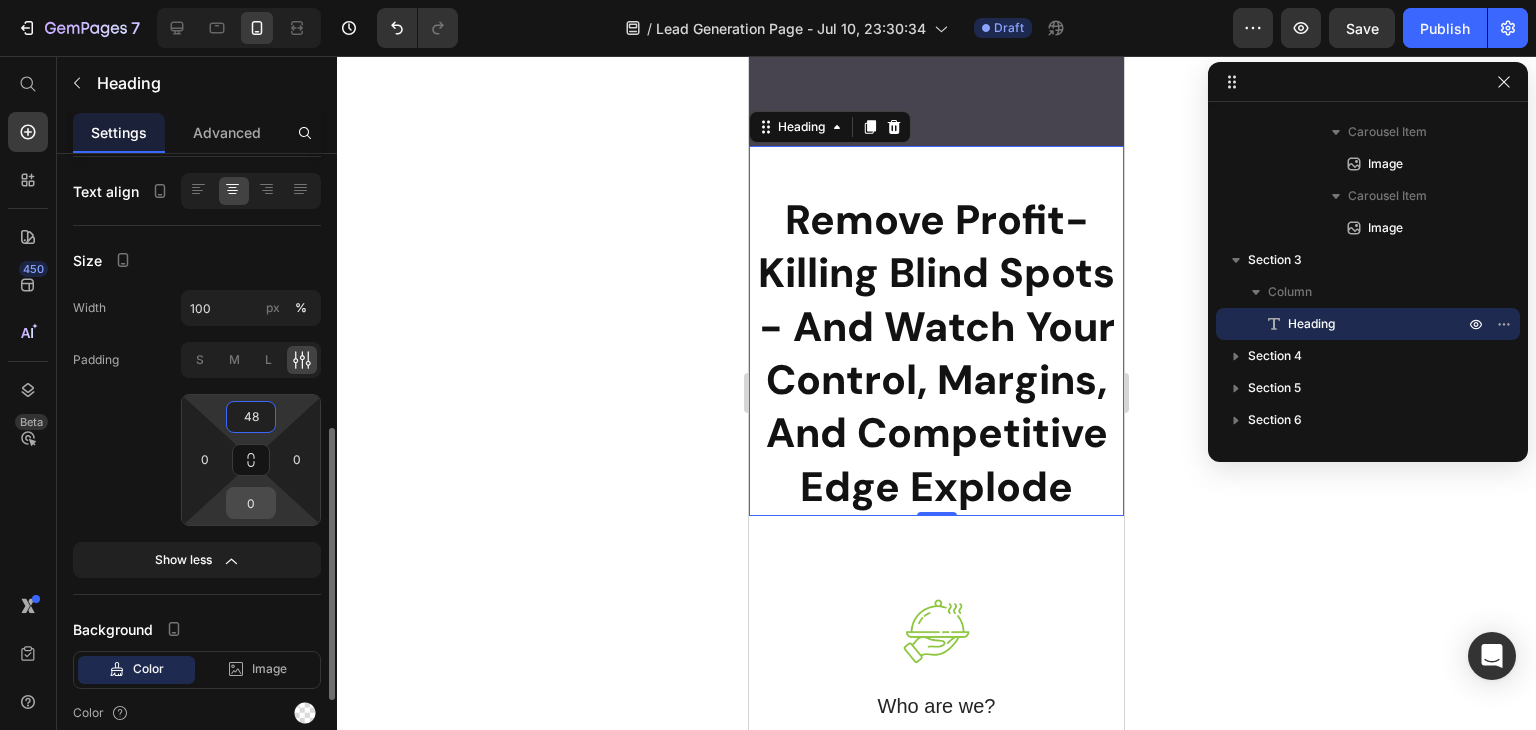 type on "48" 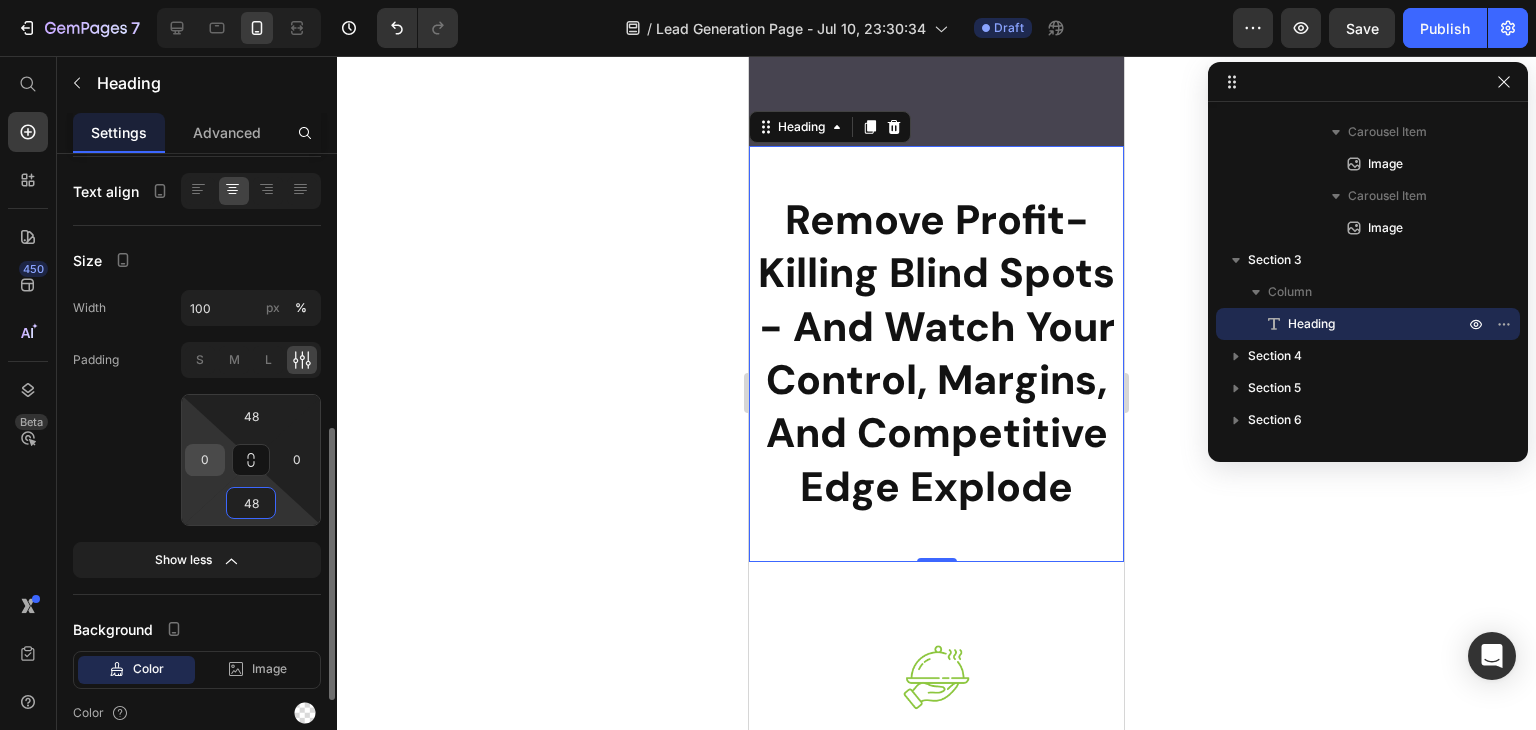 type on "48" 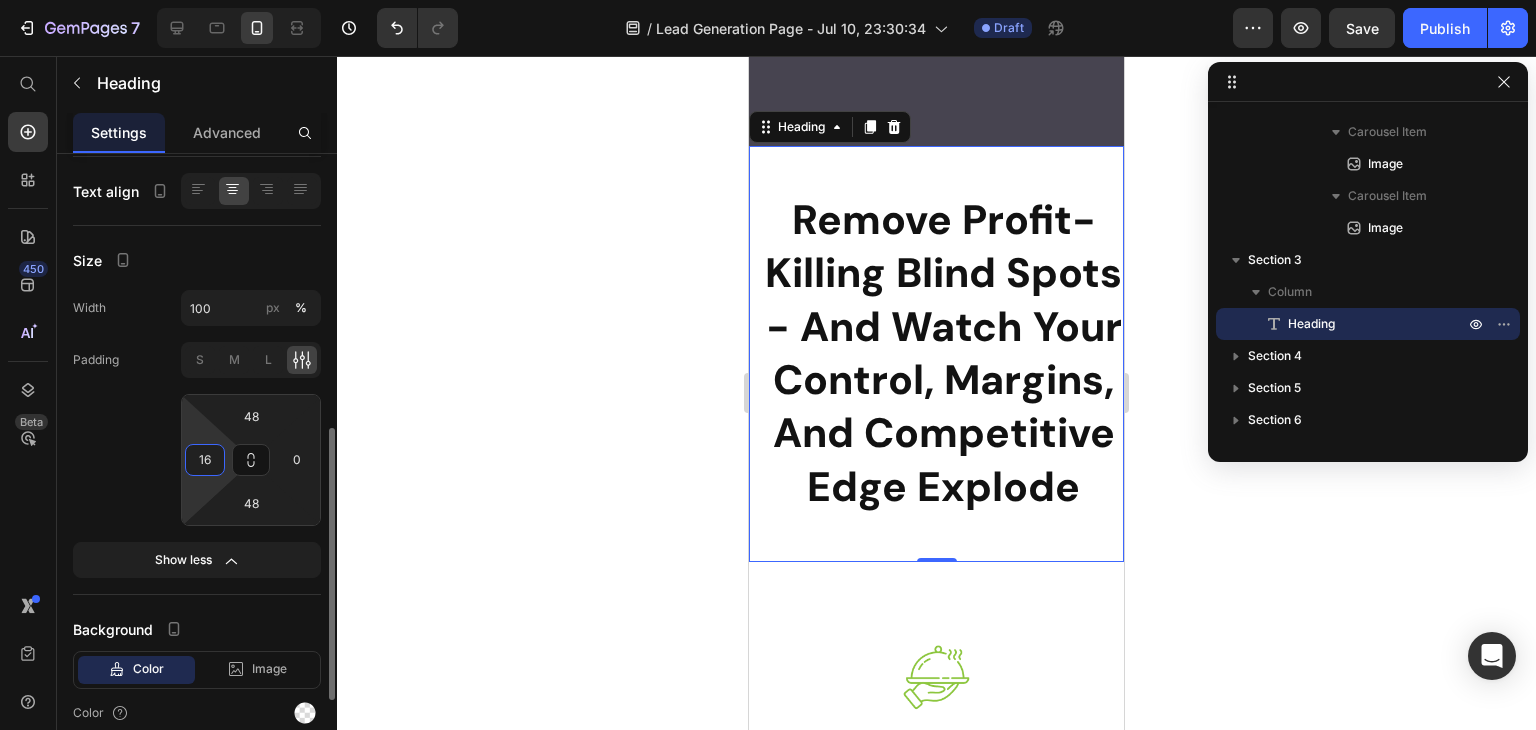 type on "16" 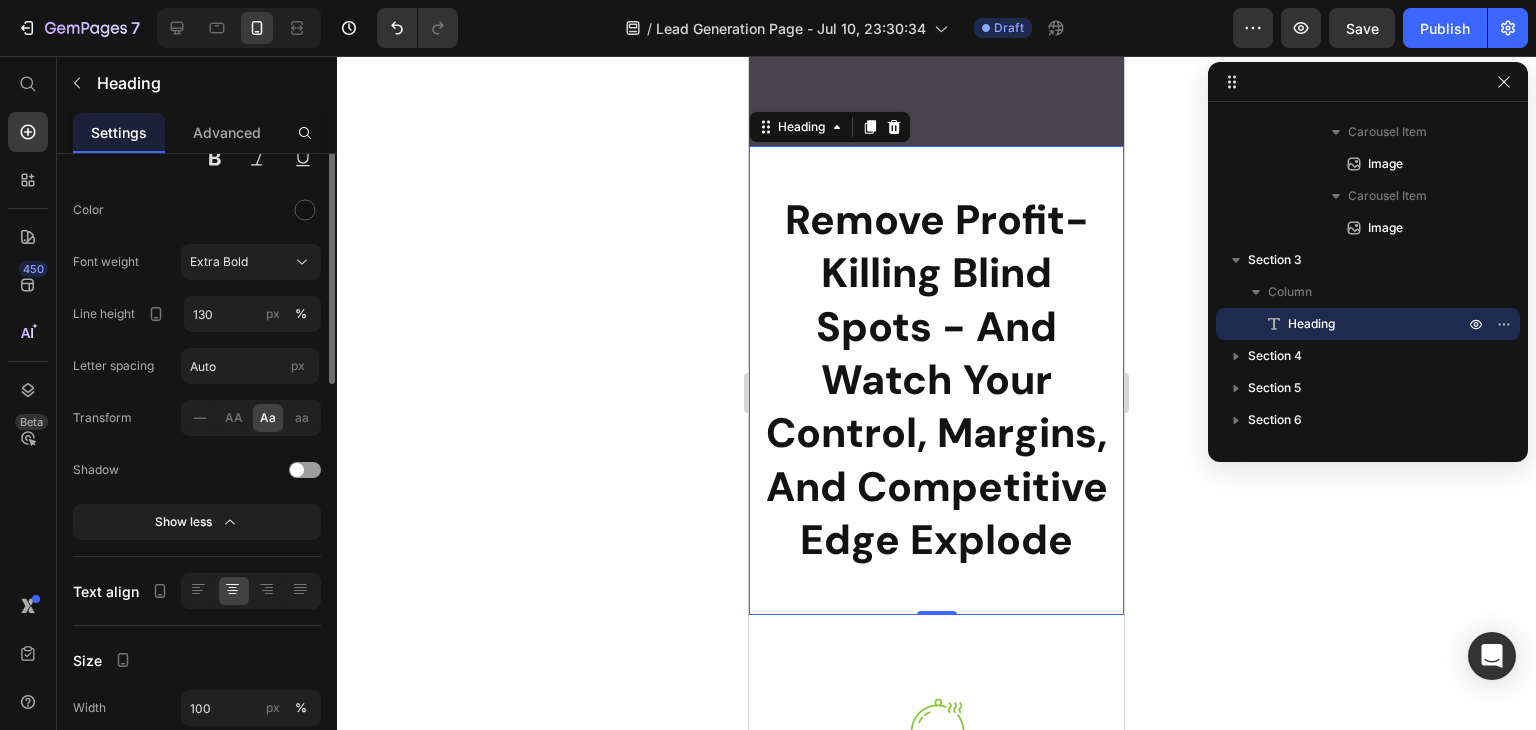 scroll, scrollTop: 136, scrollLeft: 0, axis: vertical 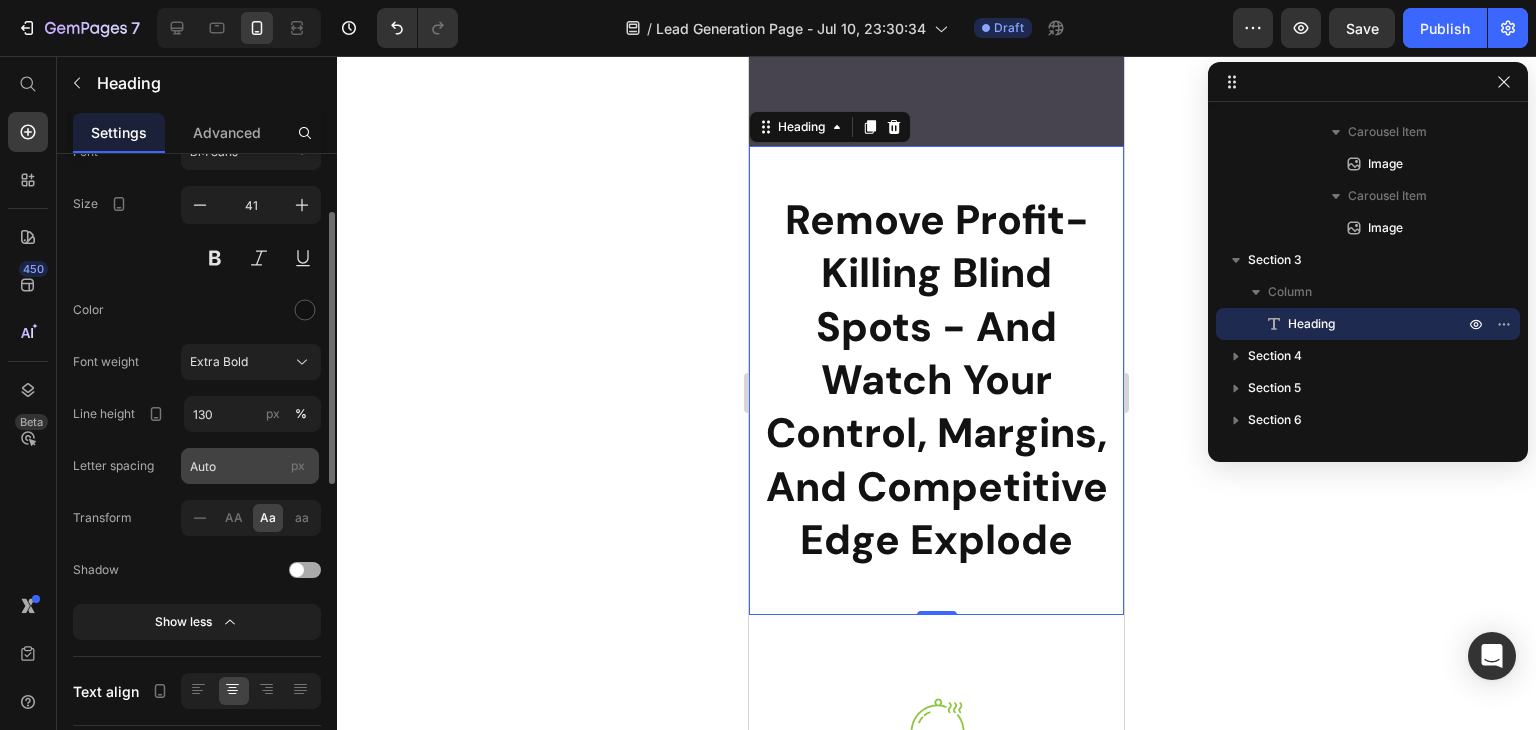 type on "16" 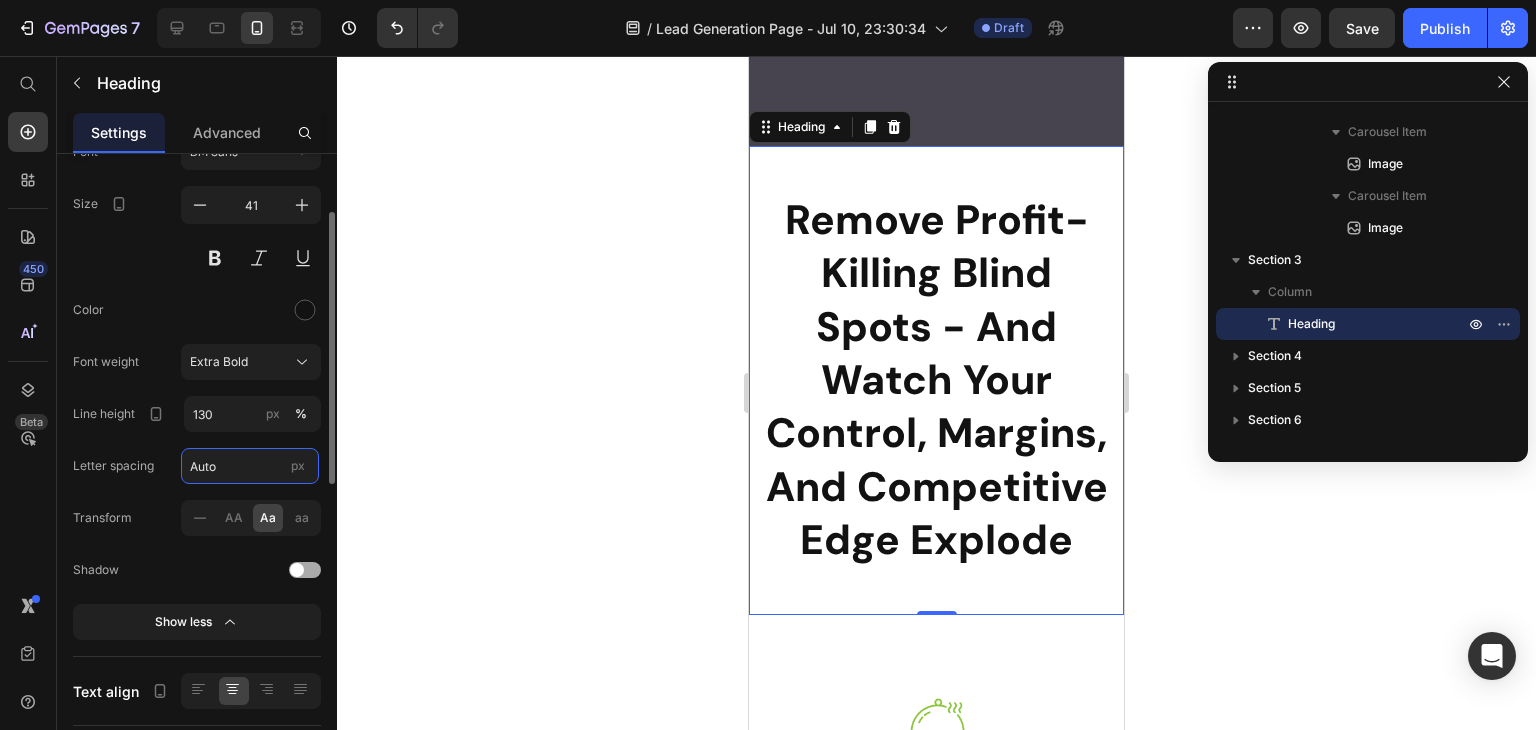 click on "Auto" at bounding box center [250, 466] 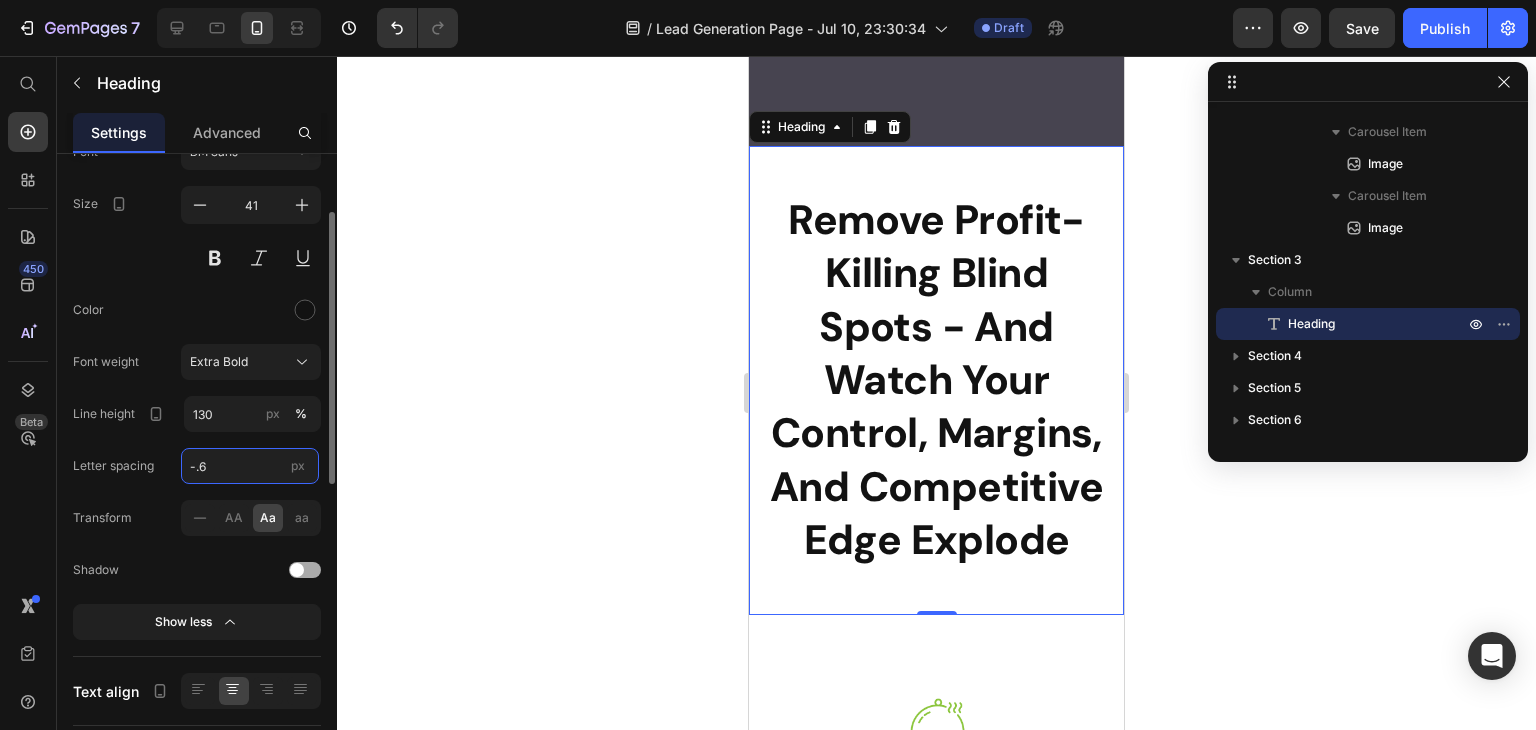 type on "-0.6" 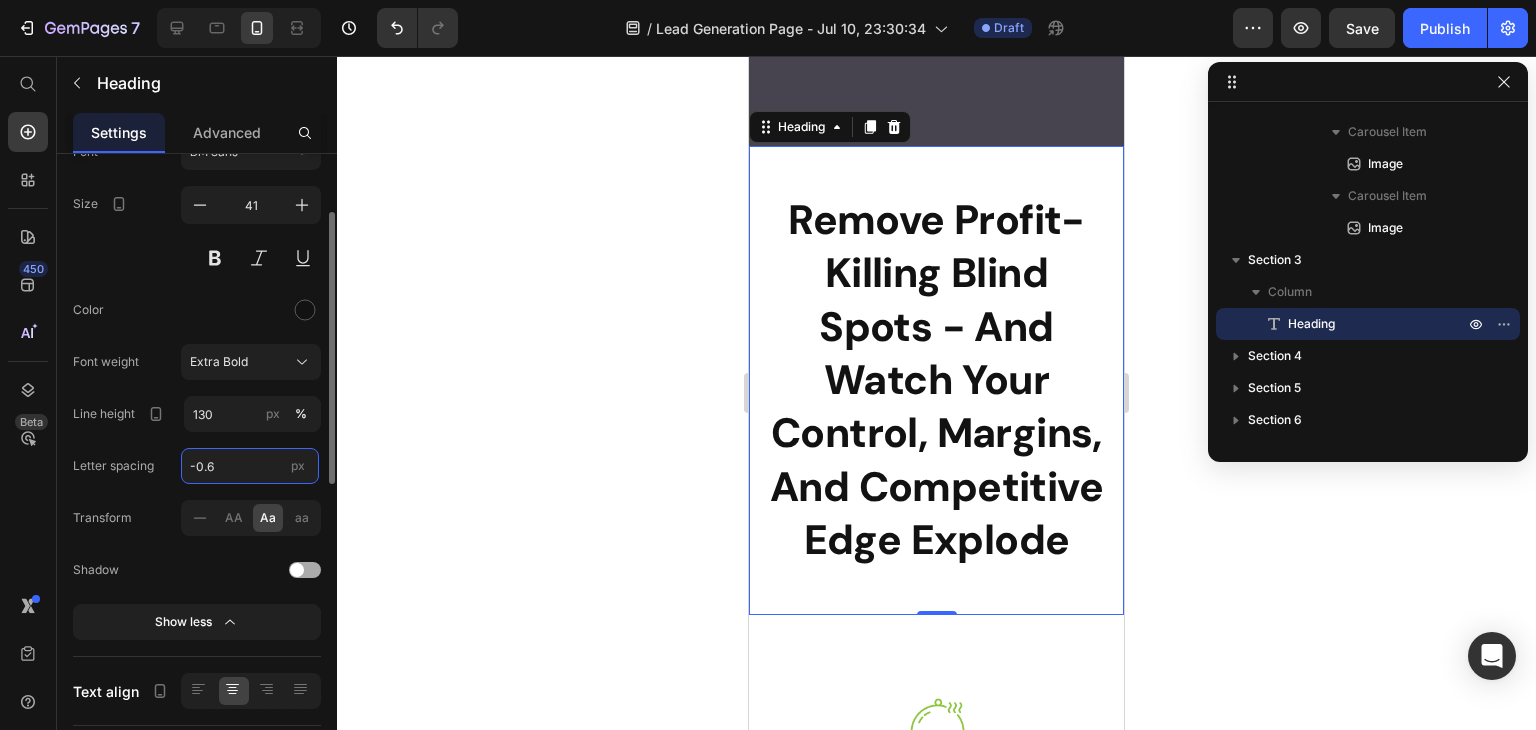 scroll, scrollTop: 0, scrollLeft: 0, axis: both 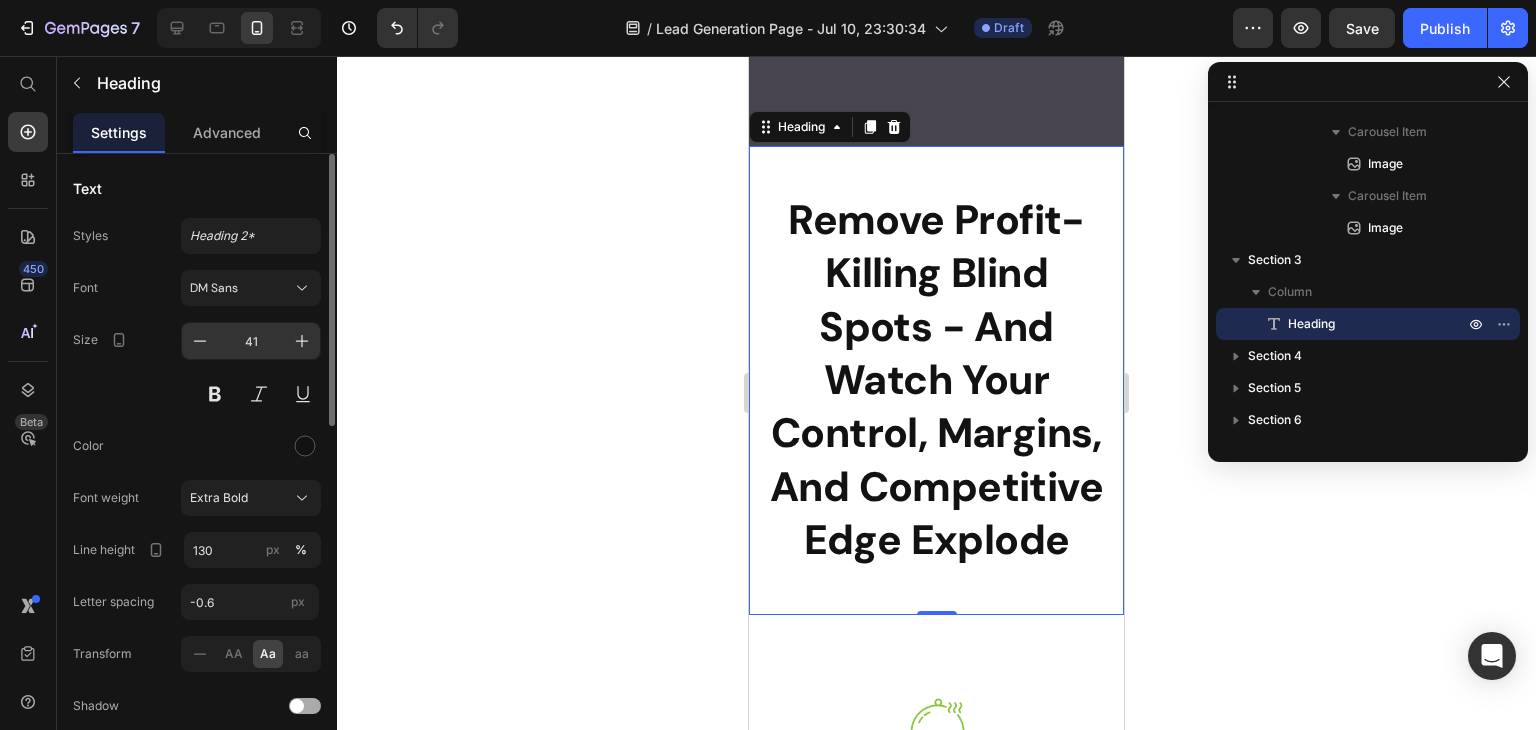click on "41" at bounding box center [251, 341] 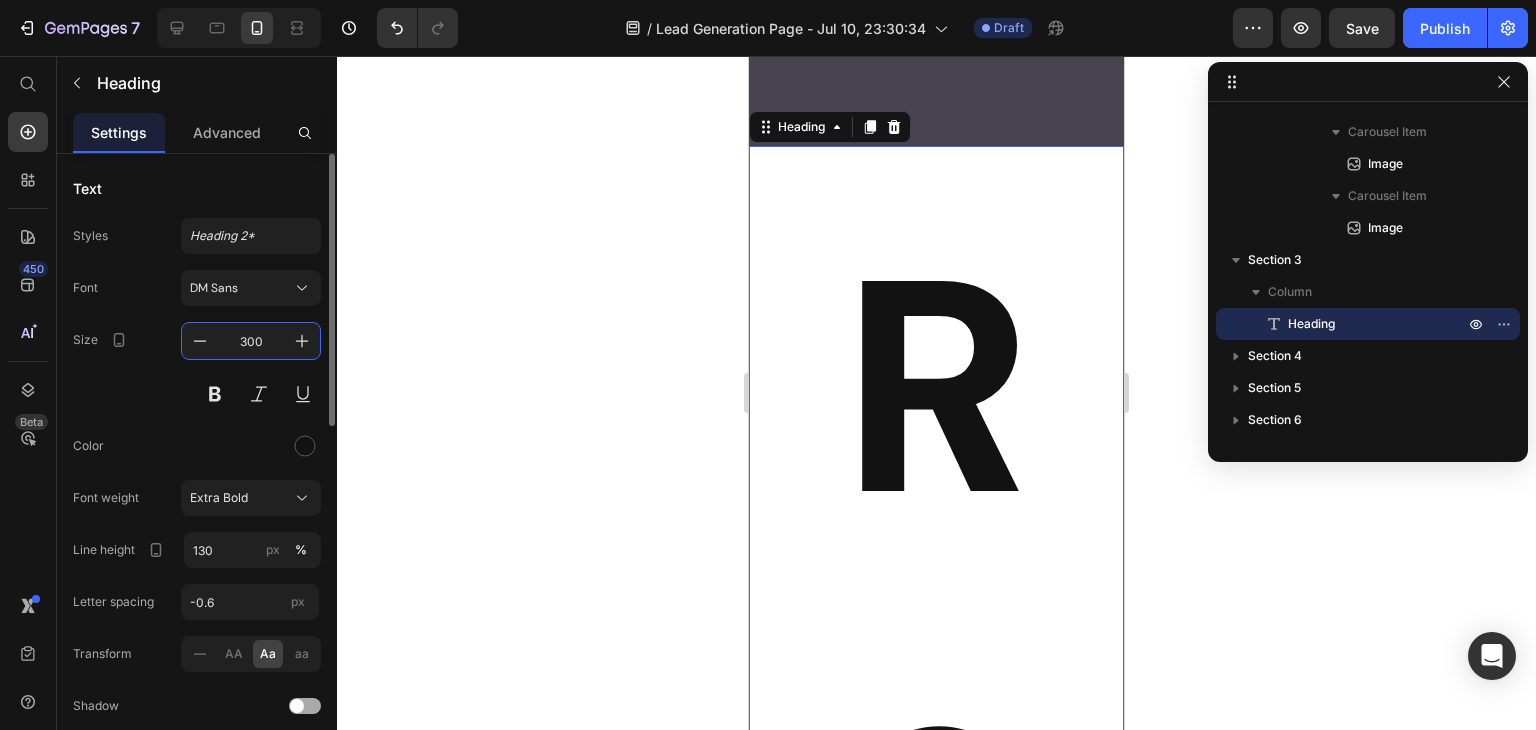 type on "30" 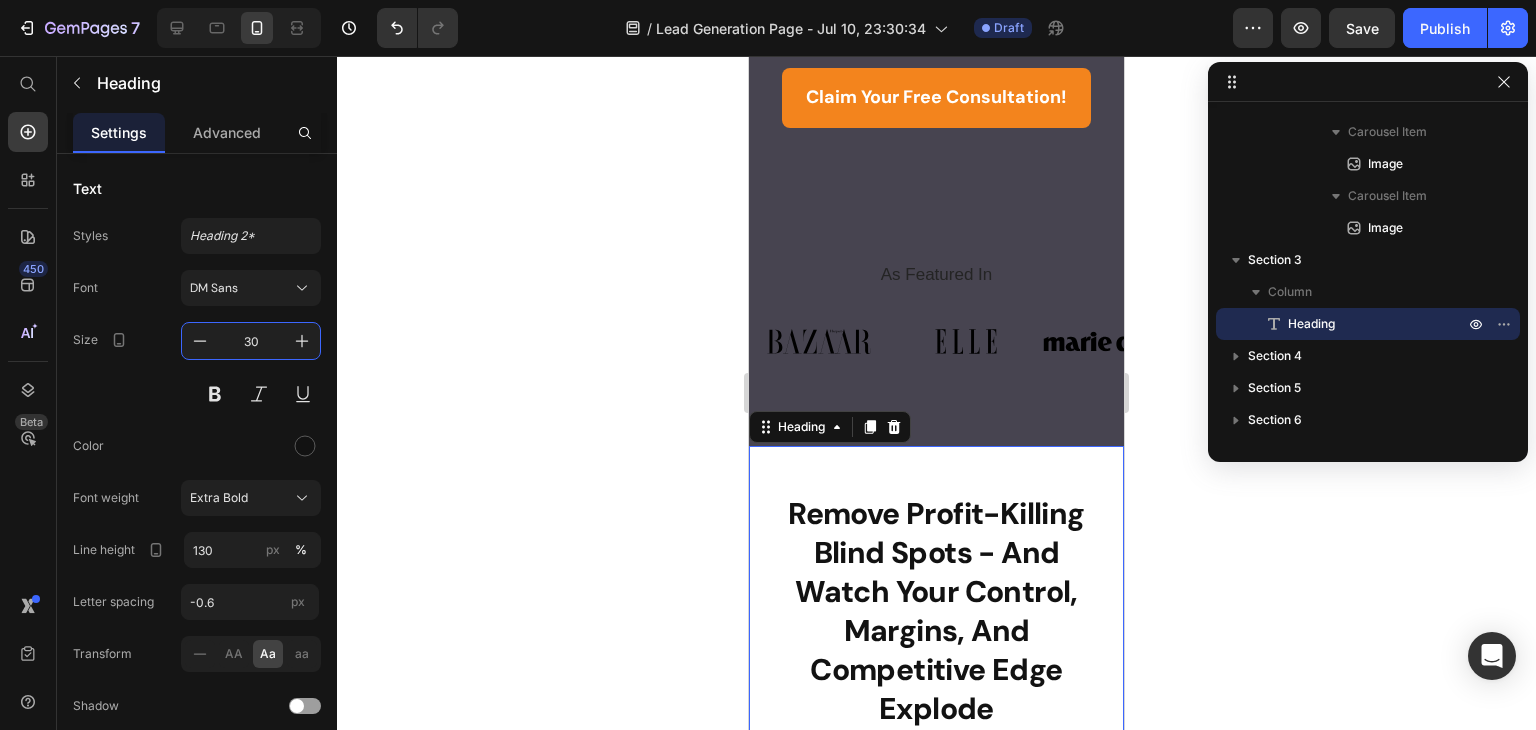 scroll, scrollTop: 1019, scrollLeft: 0, axis: vertical 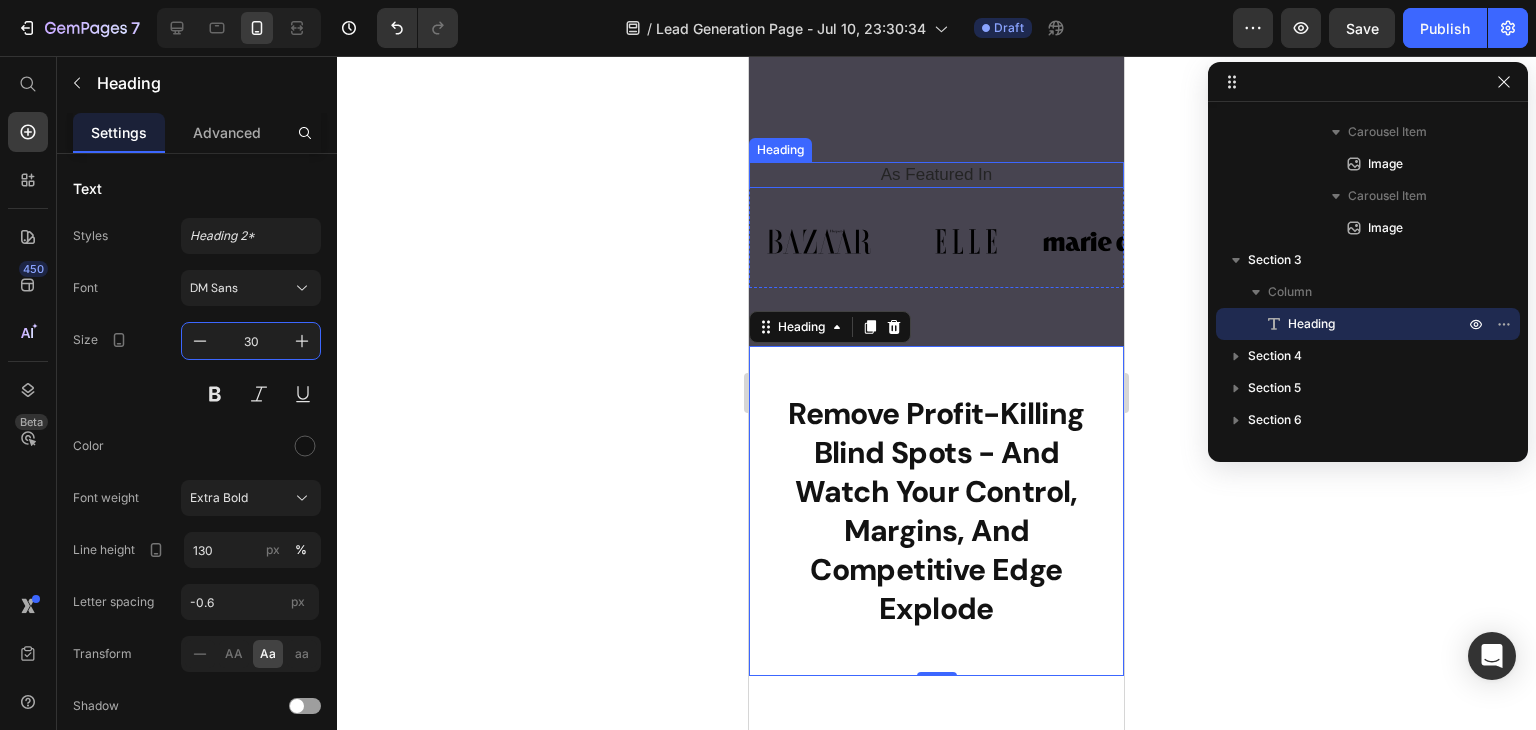 click on "As Featured In Heading Image Image Image Image Image Image Image Carousel Row Section 2" at bounding box center (936, 219) 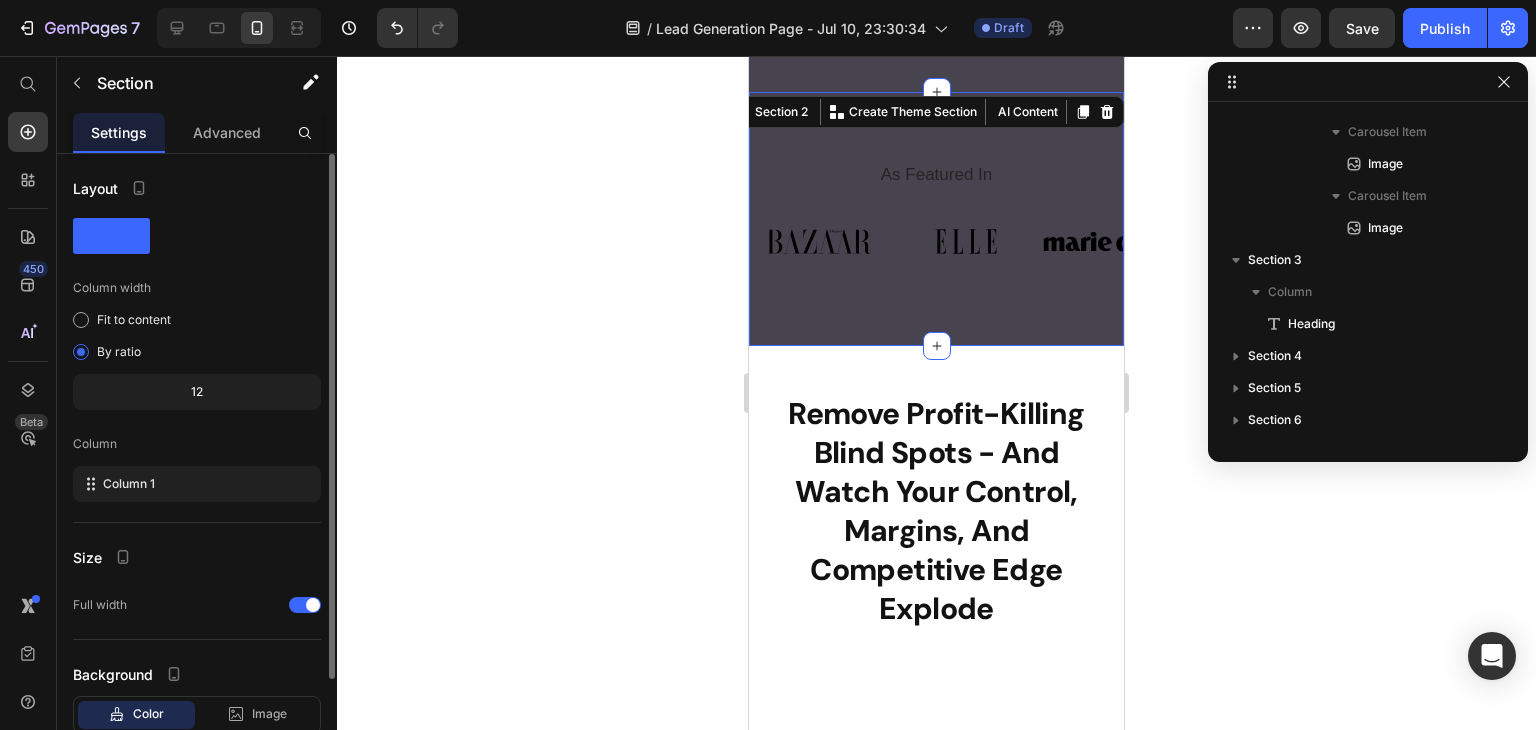 scroll, scrollTop: 129, scrollLeft: 0, axis: vertical 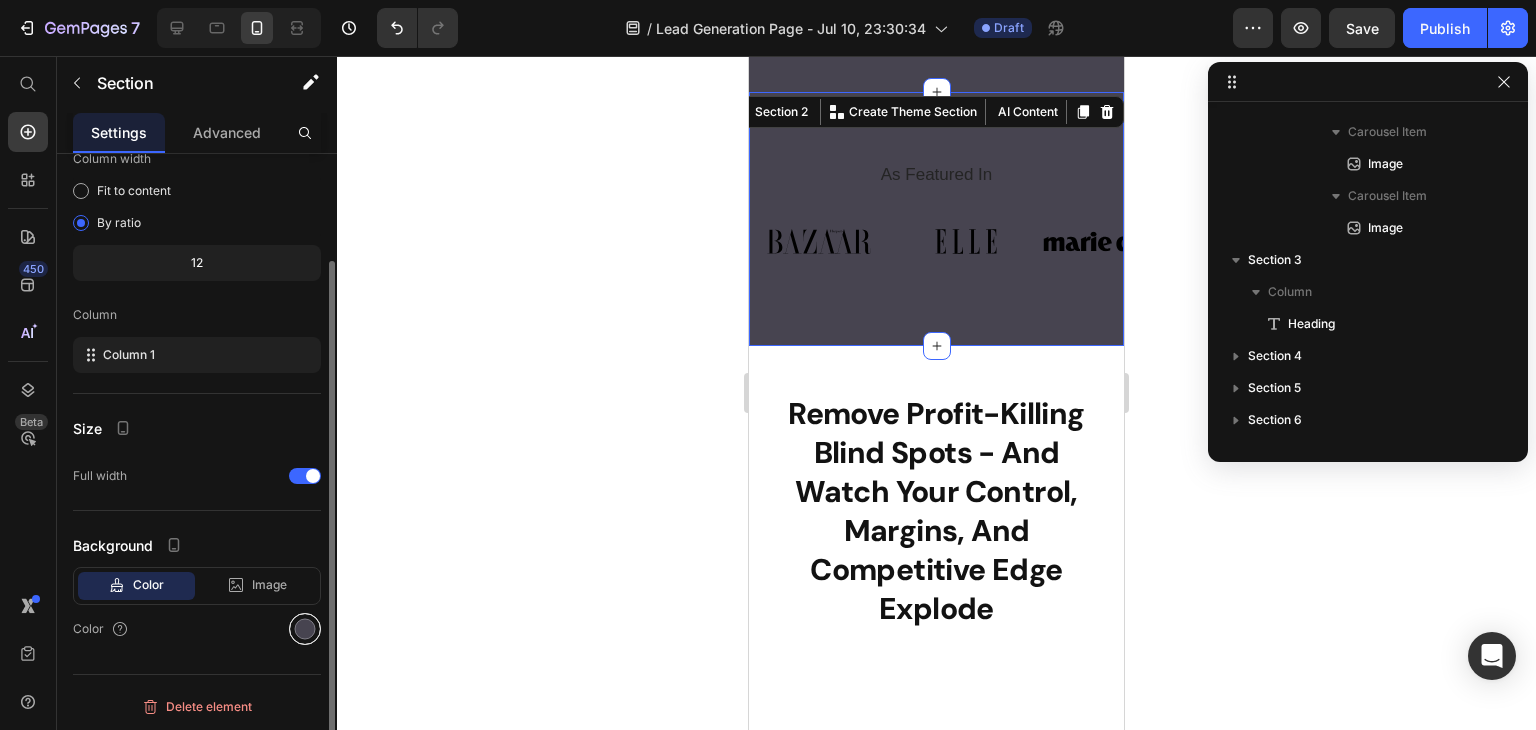 click at bounding box center (305, 629) 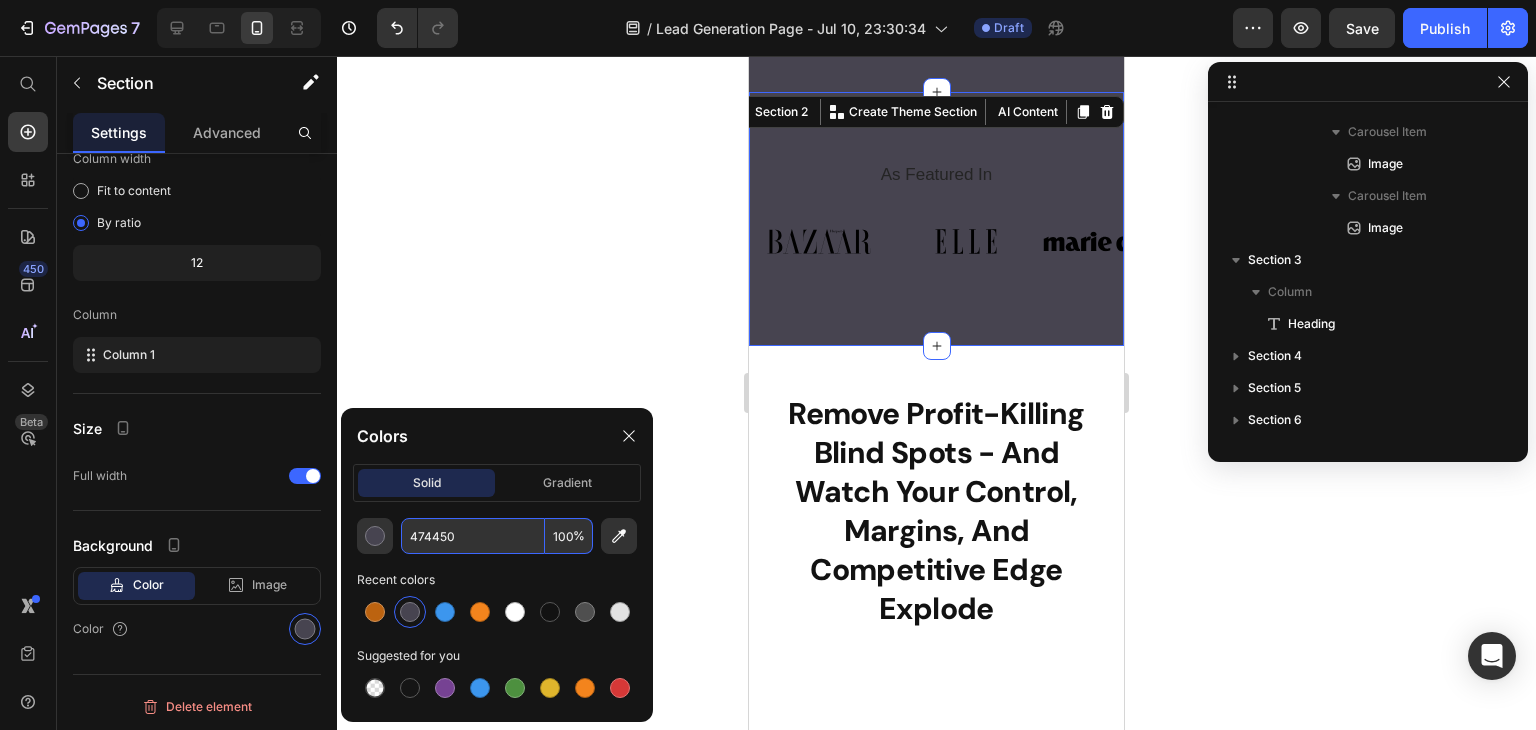 click on "474450" at bounding box center [473, 536] 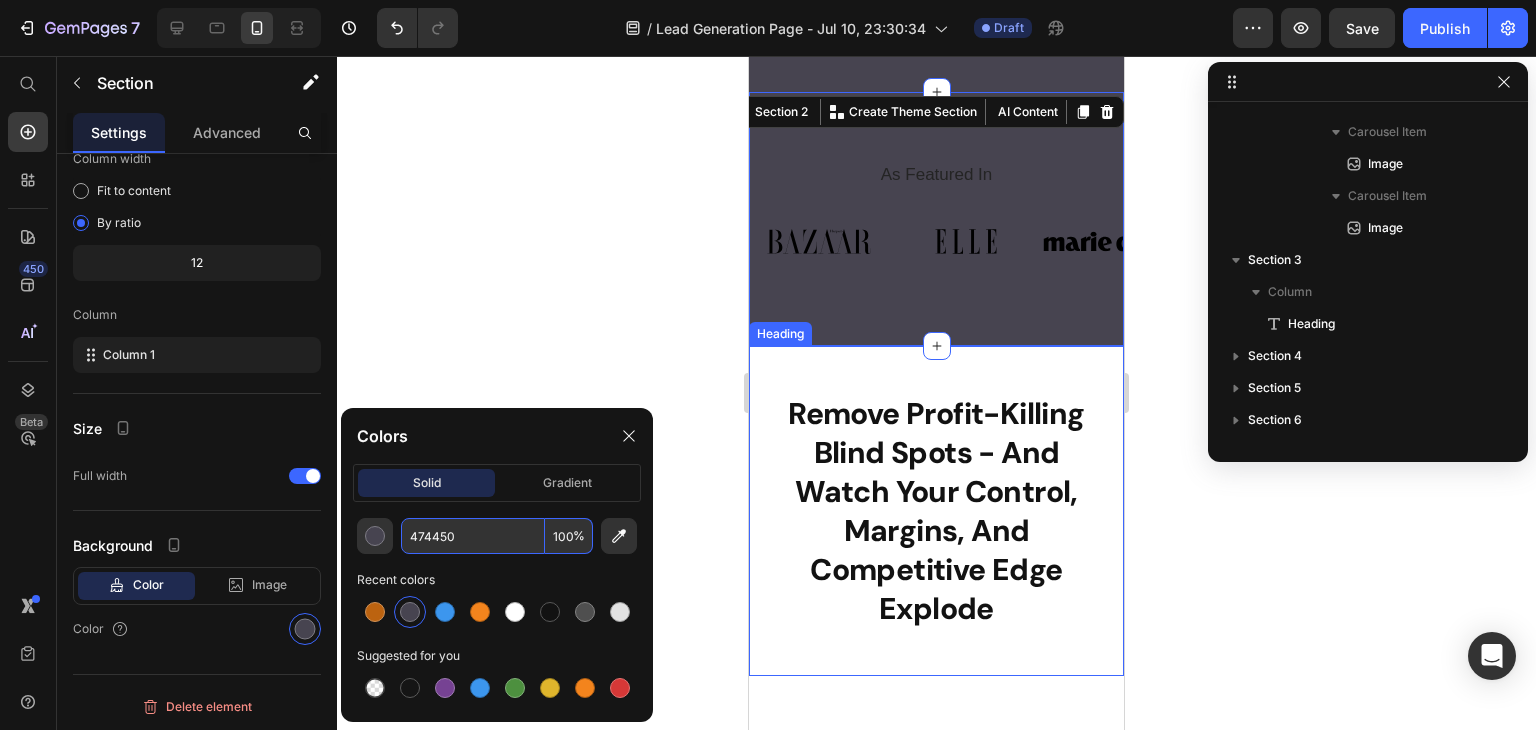 click on "Remove Profit-Killing Blind Spots - And Watch Your Control, Margins, And Competitive Edge Explode" at bounding box center [936, 511] 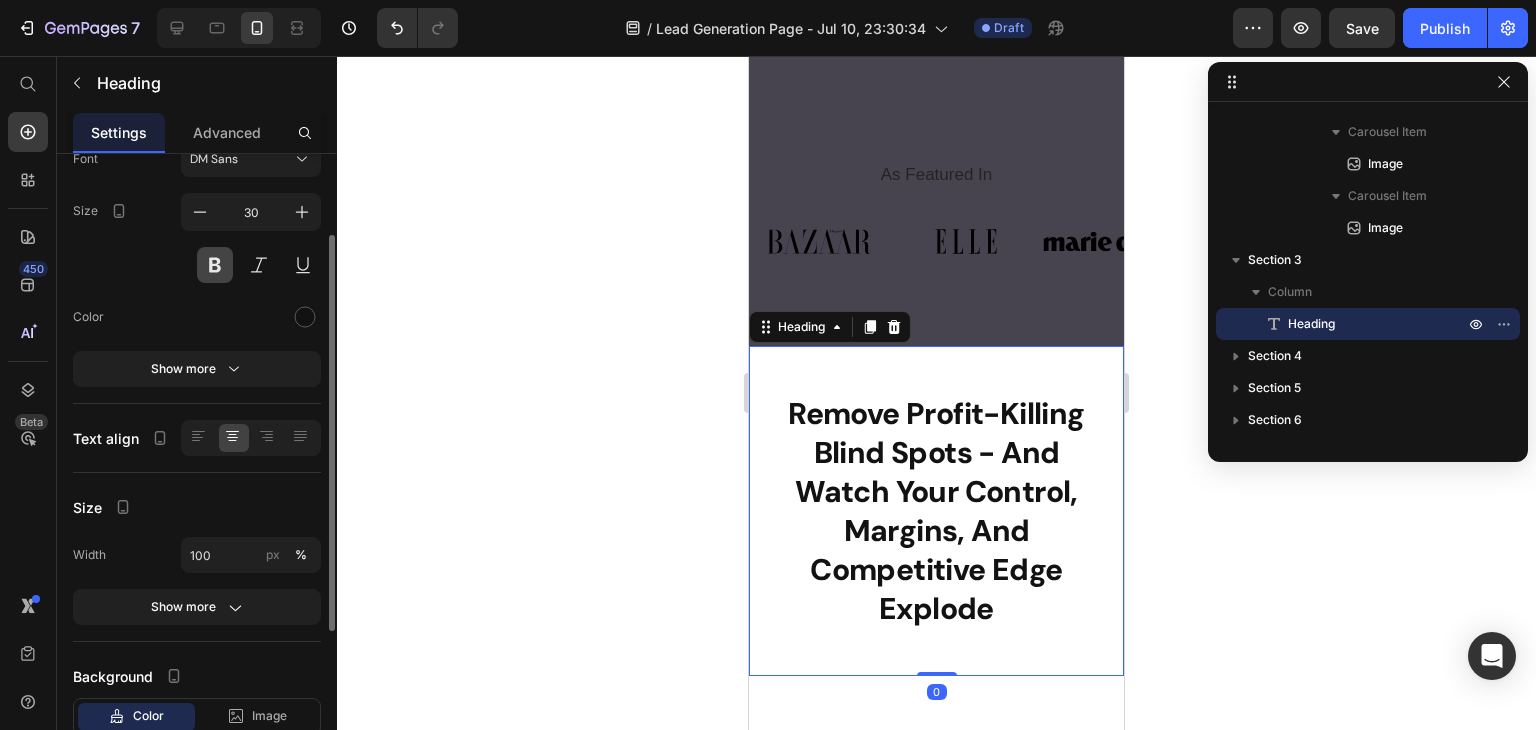 scroll, scrollTop: 0, scrollLeft: 0, axis: both 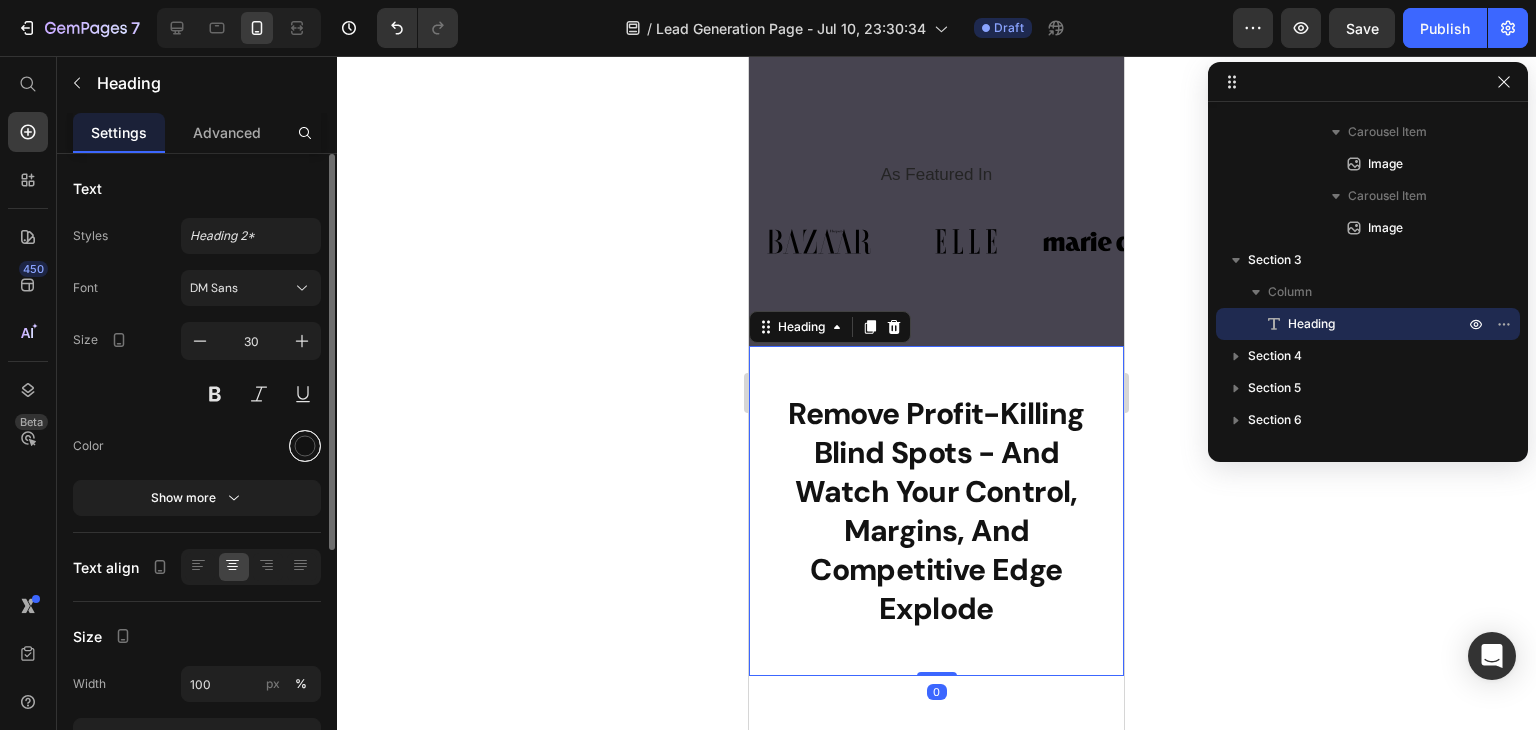 click at bounding box center [305, 446] 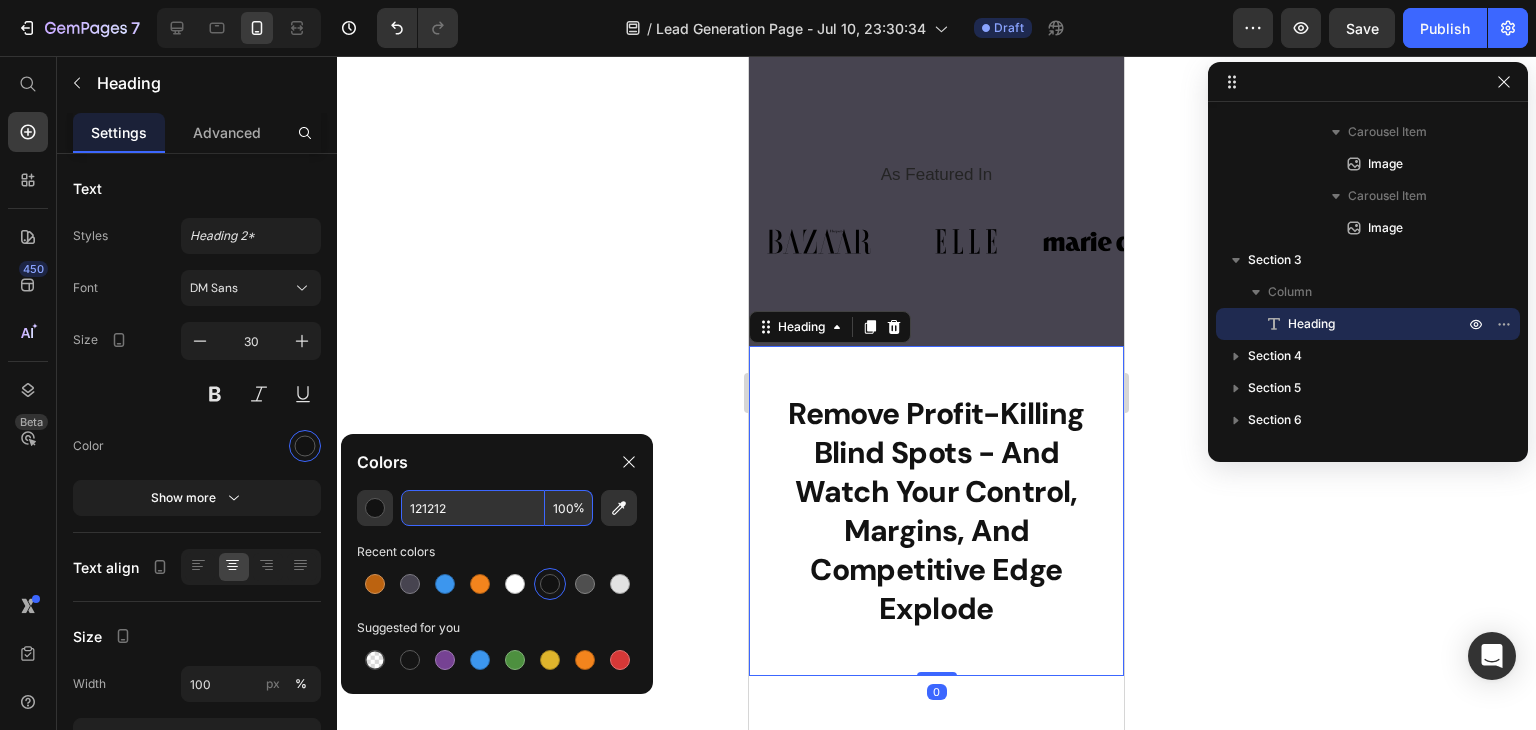 click on "121212" at bounding box center (473, 508) 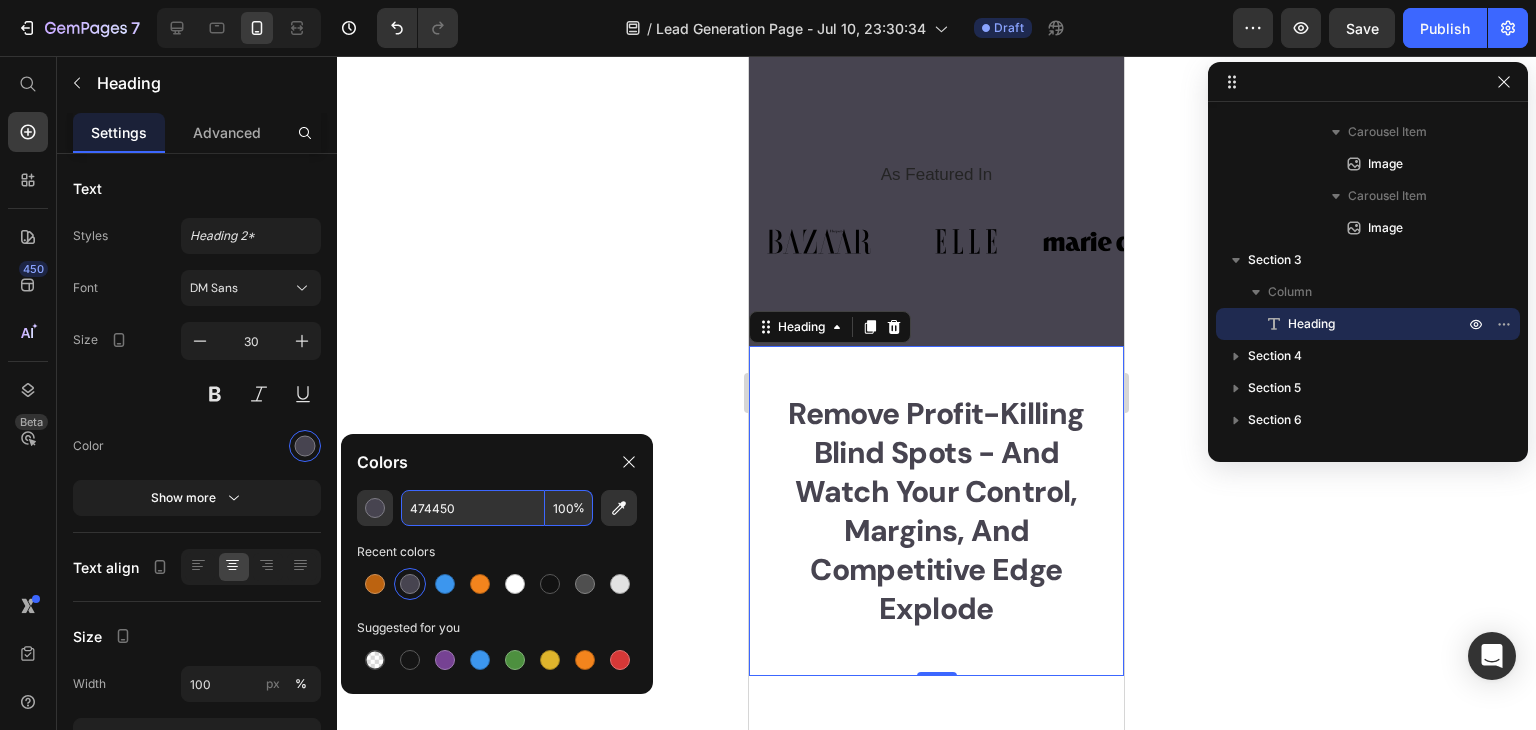 type on "474450" 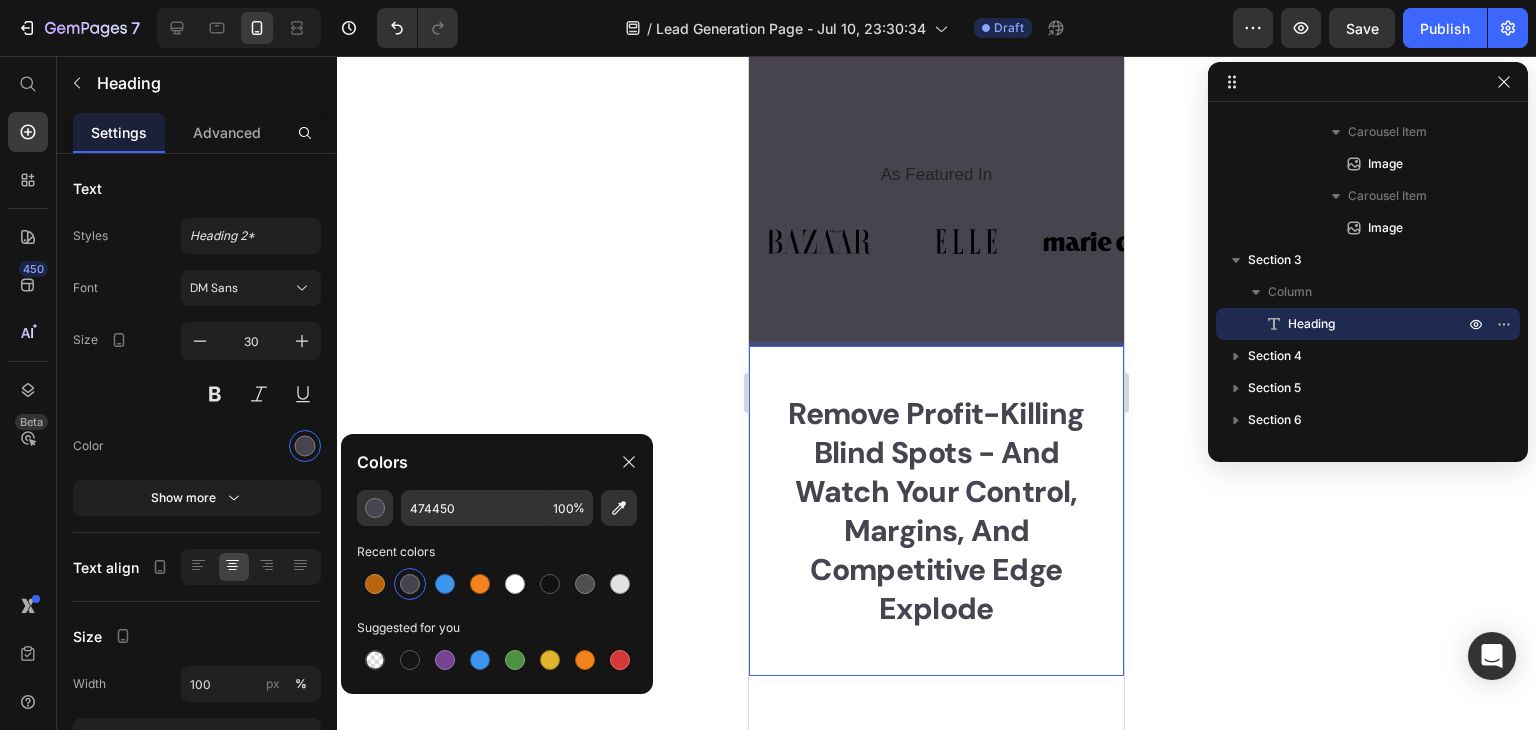 click on "Remove Profit-Killing Blind Spots - And Watch Your Control, Margins, And Competitive Edge Explode" at bounding box center (936, 511) 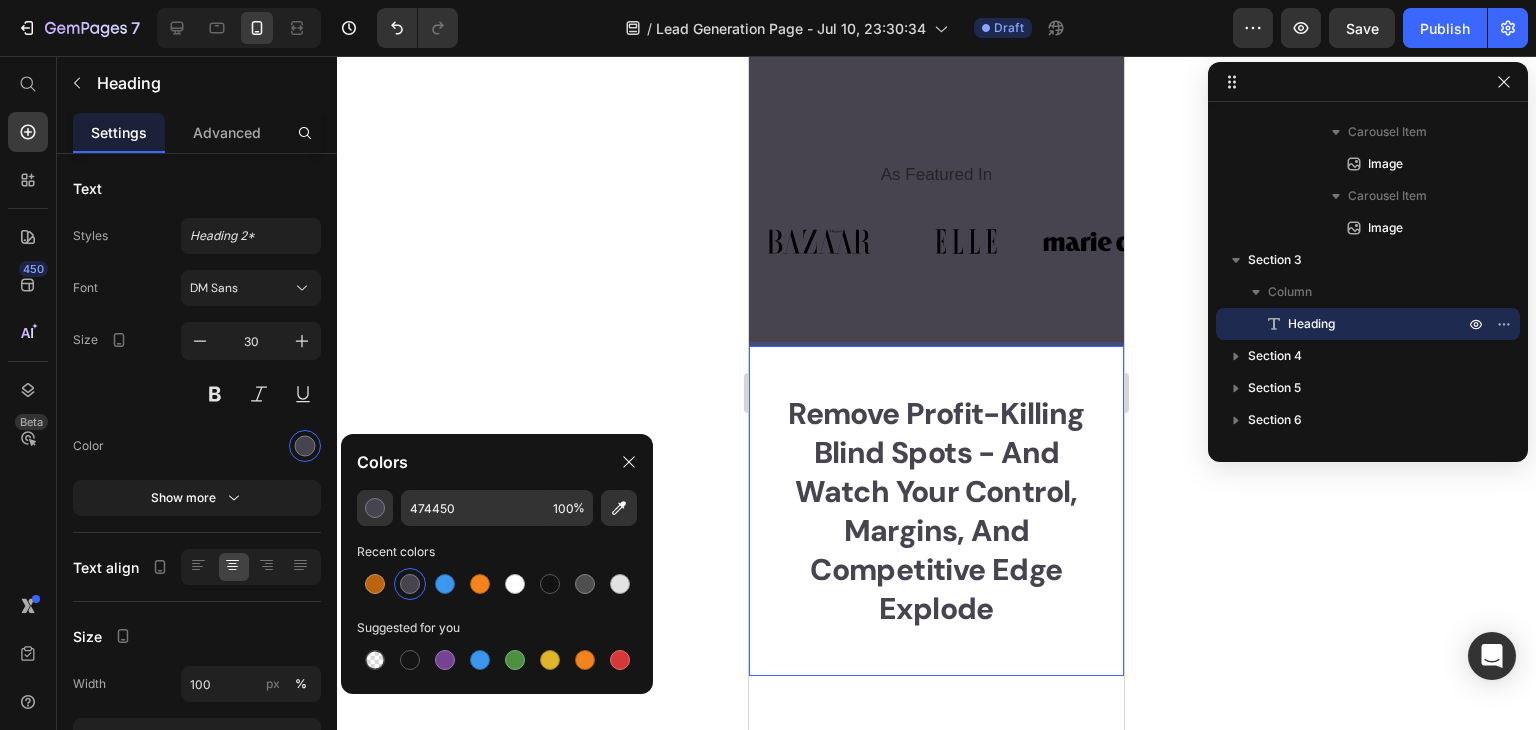 click 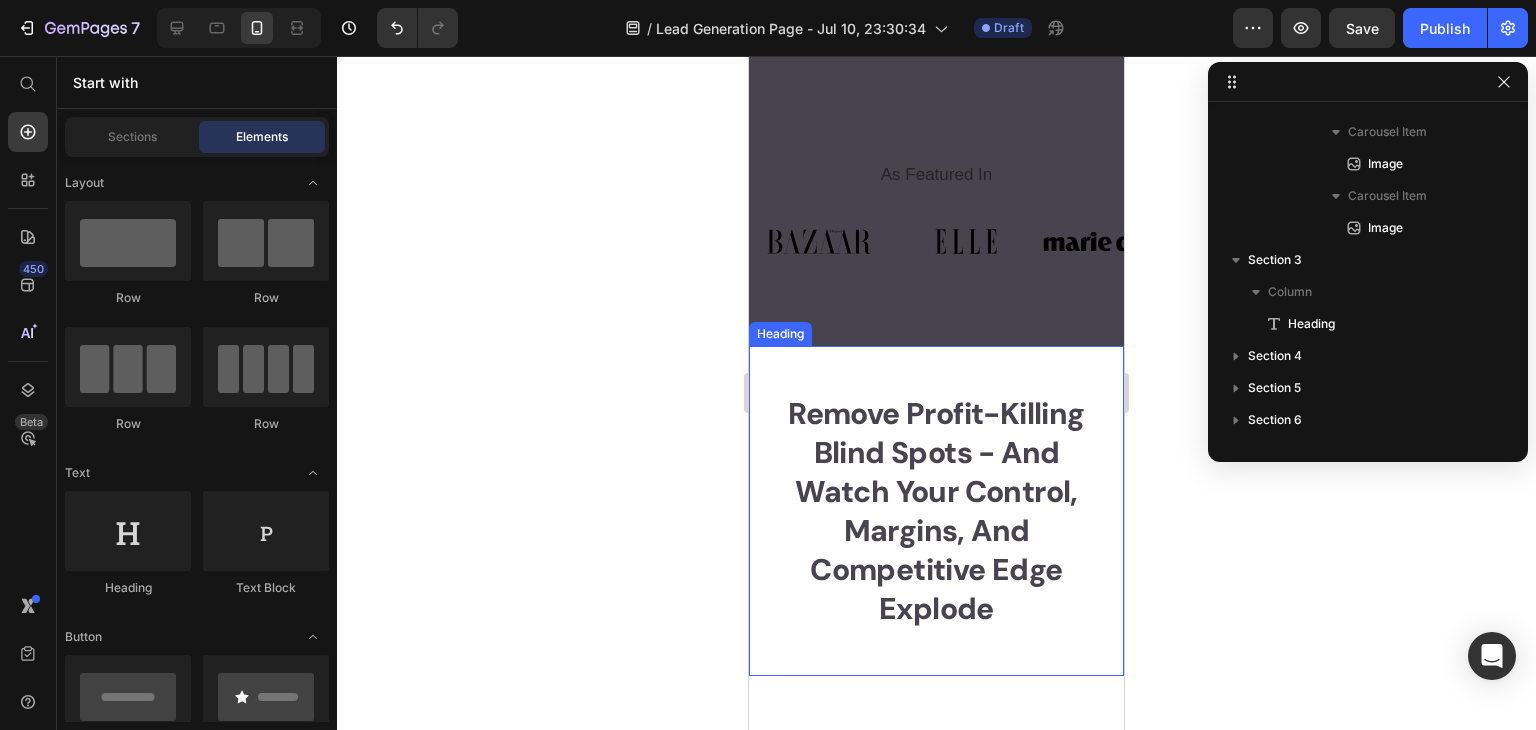 click on "Remove Profit-Killing Blind Spots - And Watch Your Control, Margins, And Competitive Edge Explode" at bounding box center [936, 511] 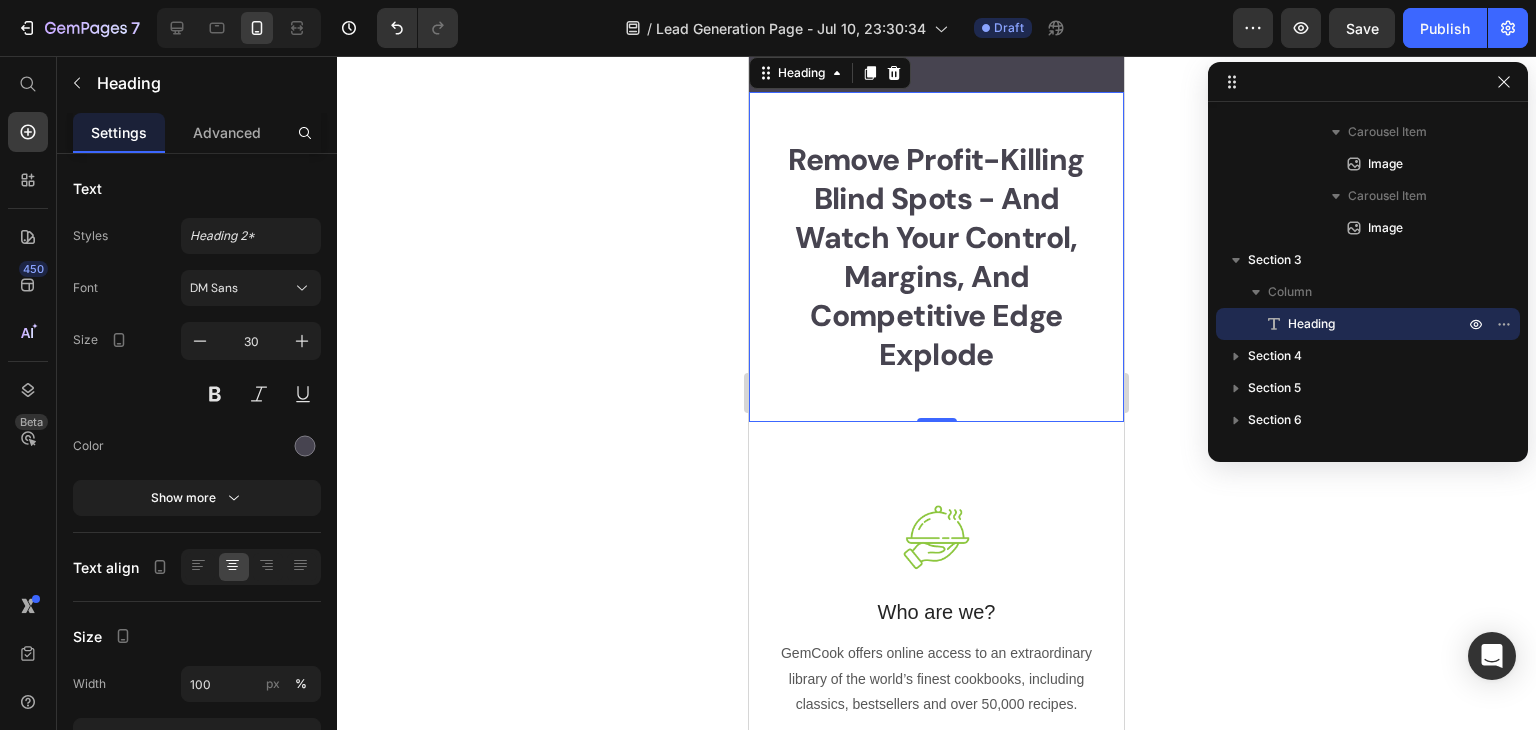 scroll, scrollTop: 1219, scrollLeft: 0, axis: vertical 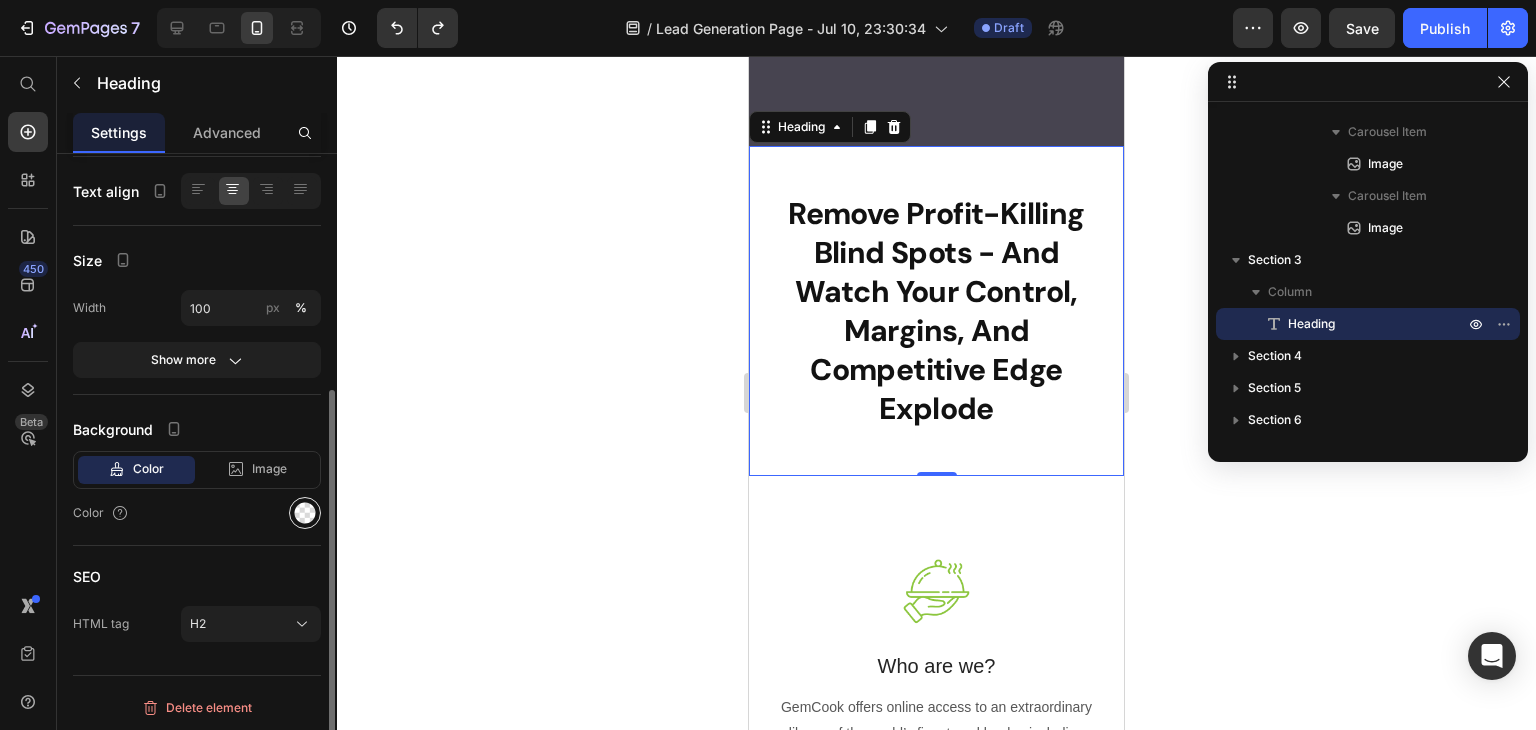 click 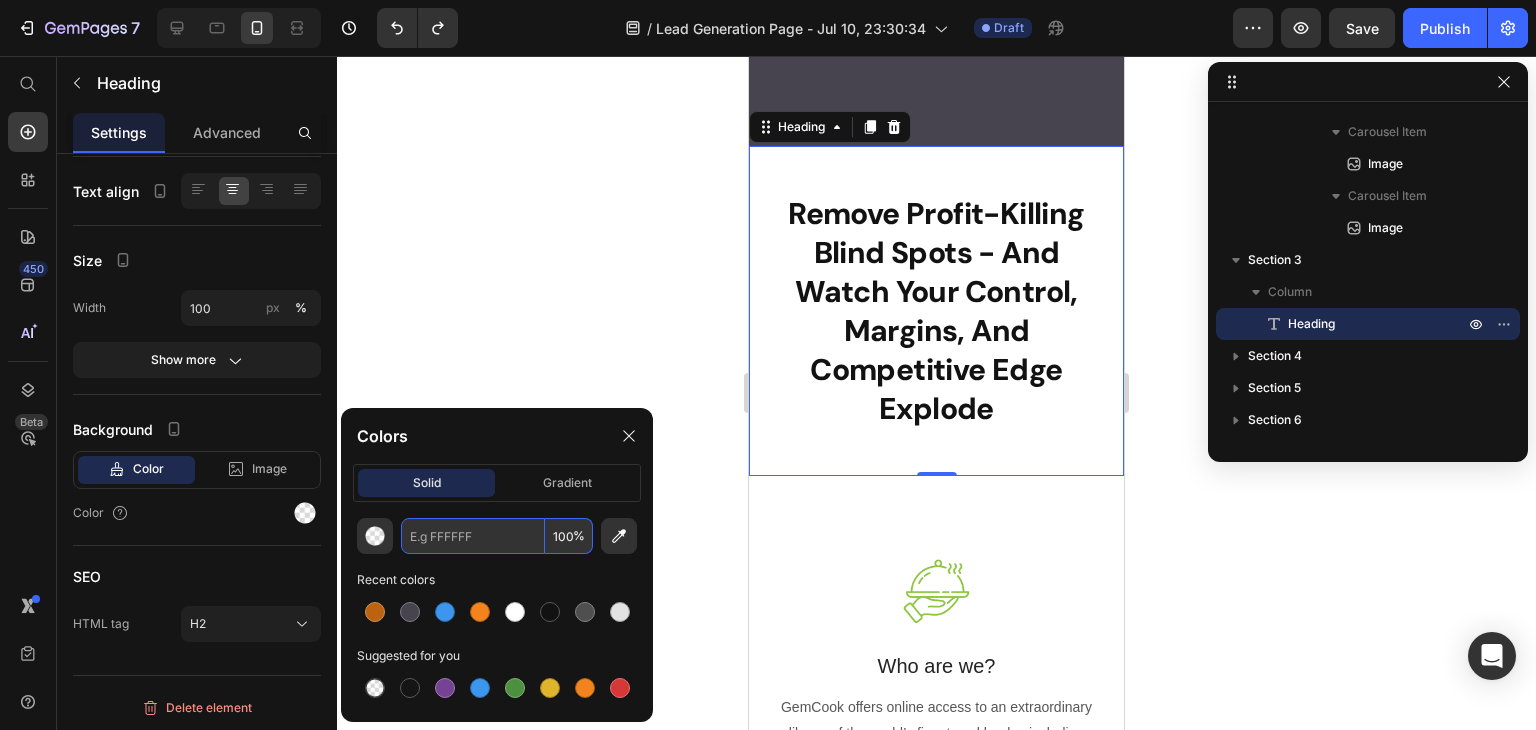 click at bounding box center [473, 536] 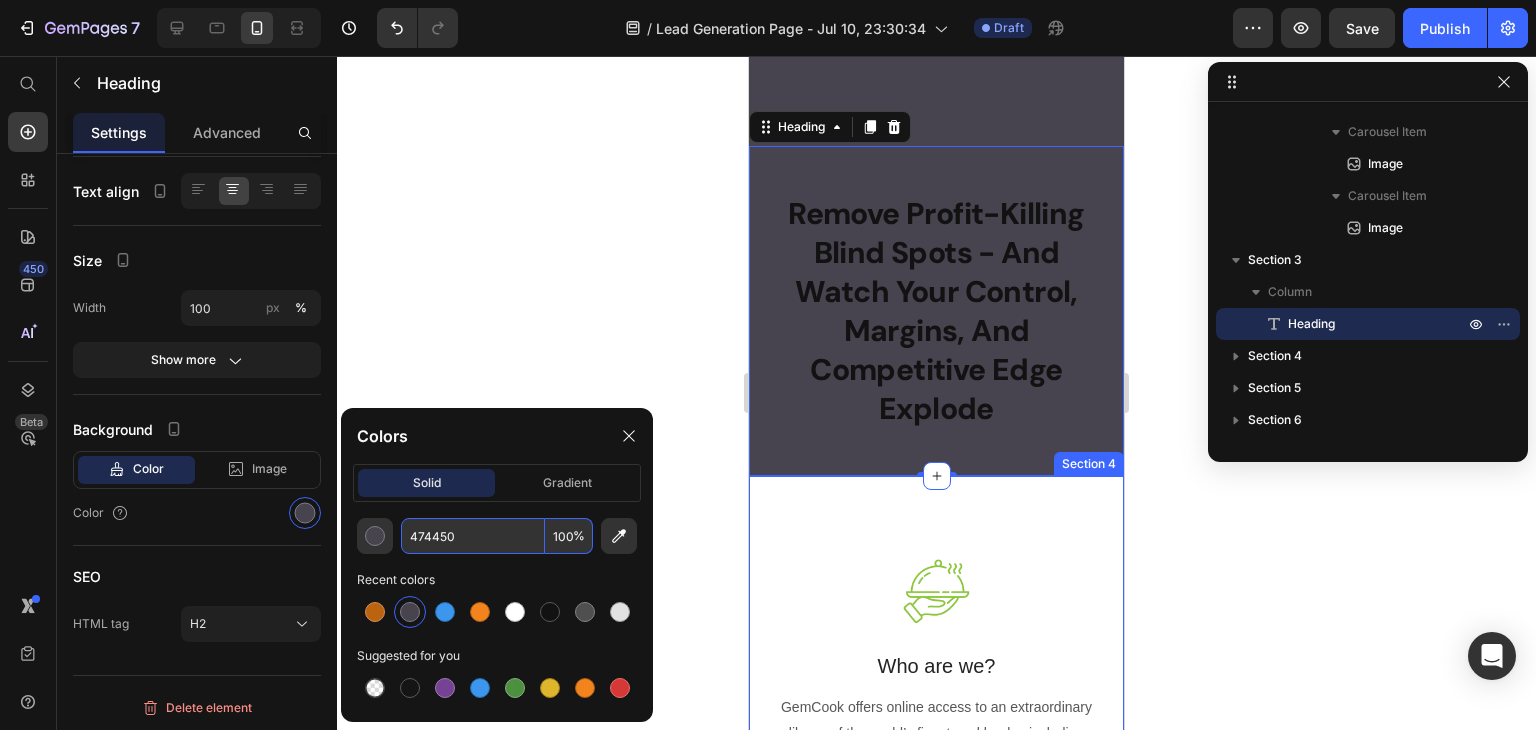 click on "Image Who are we? Text block GemCook offers online access to an extraordinary library of the world’s finest cookbooks, including classics, bestsellers and over 50,000 recipes. Text block Image Learn from the best Text block Our diverse collection of cookbooks are recommended by leading food professionals and written by top chefs and award-winning food writers. Text block Image Cook without limit Text block Instantly find inspiration and guidance for any dish, skill-level, cuisine or dietary requirement through our GemCook powerful search and smart filters. Text block Row Section 4" at bounding box center [936, 913] 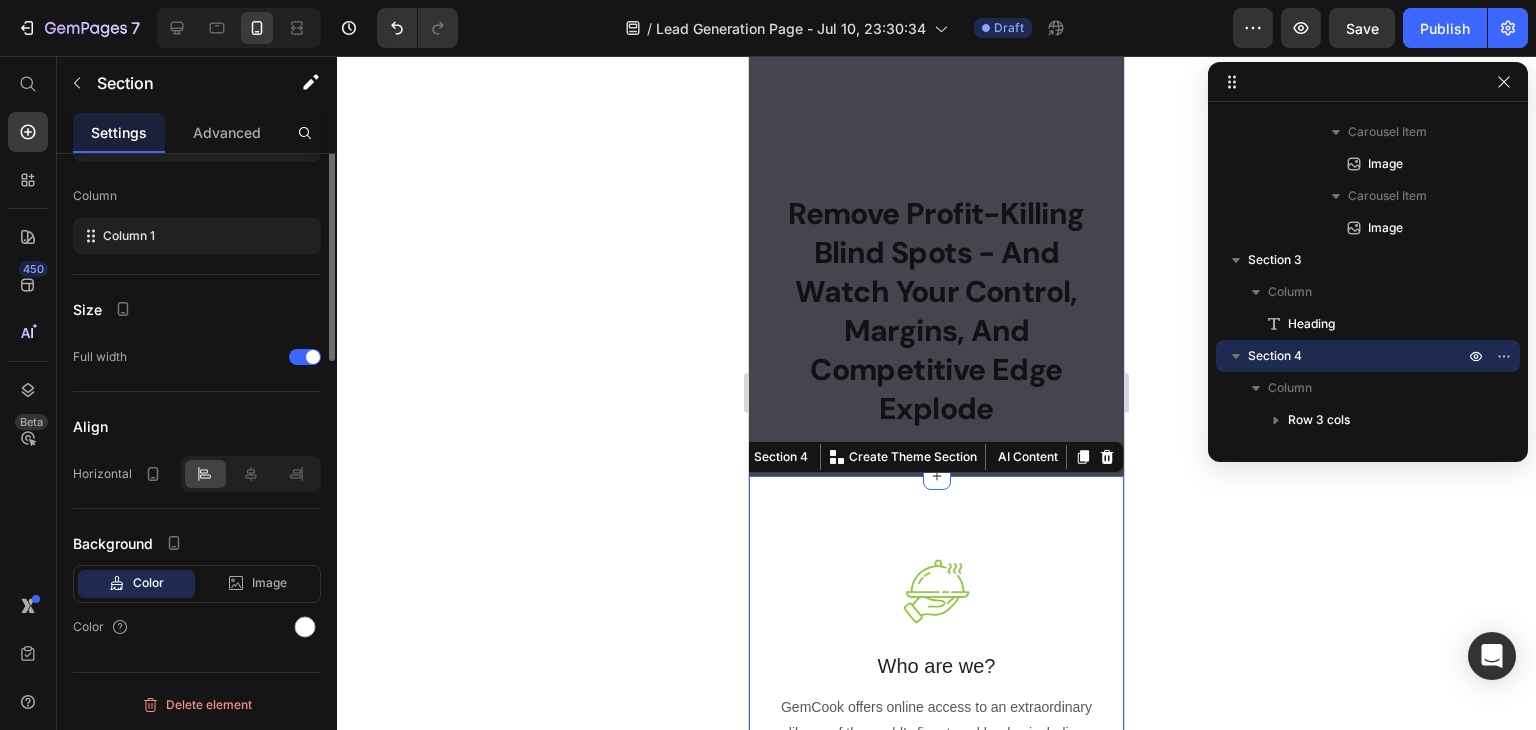 scroll, scrollTop: 816, scrollLeft: 0, axis: vertical 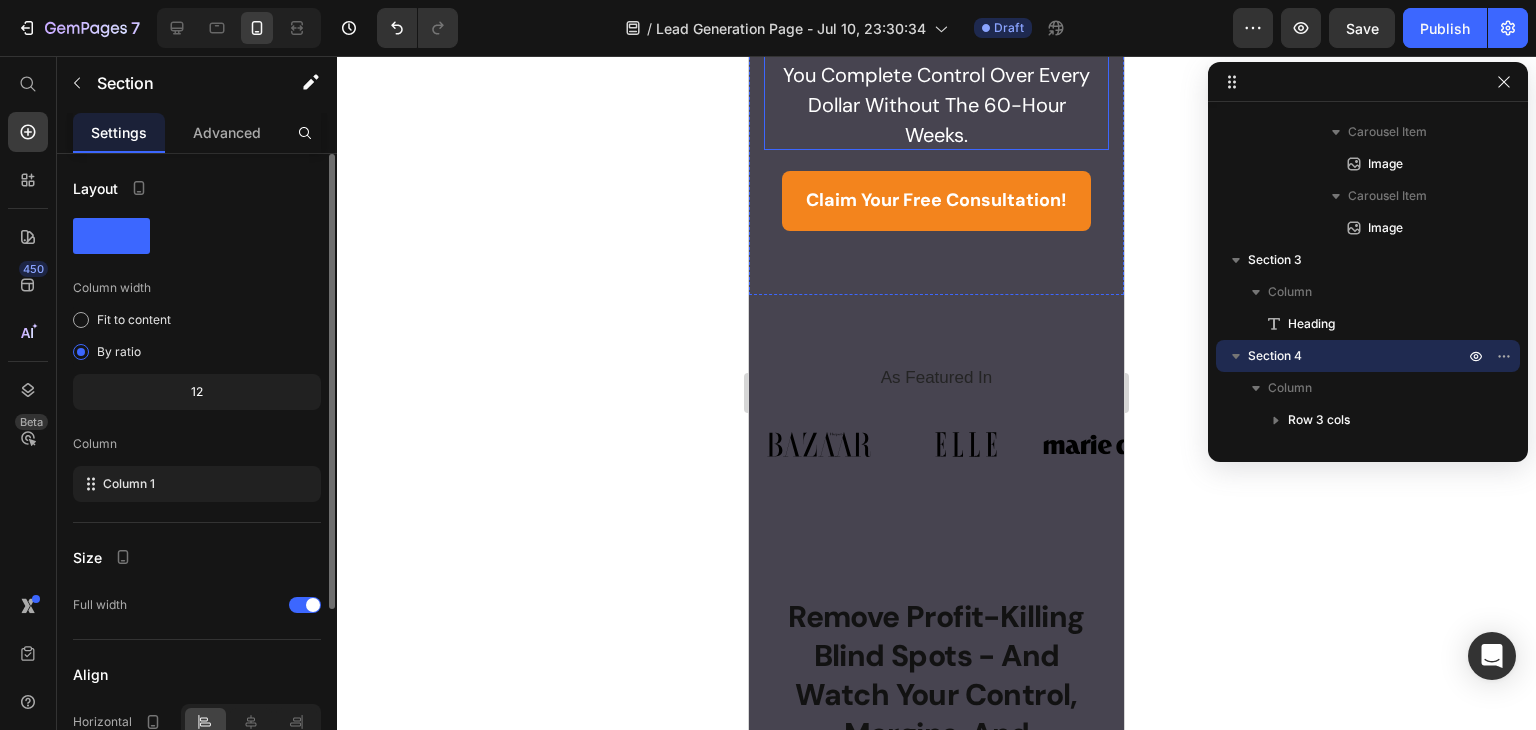 click on "Remove Profit-Killing Blind Spots - And Watch Your Control, Margins, And Competitive Edge Explode" at bounding box center [936, 714] 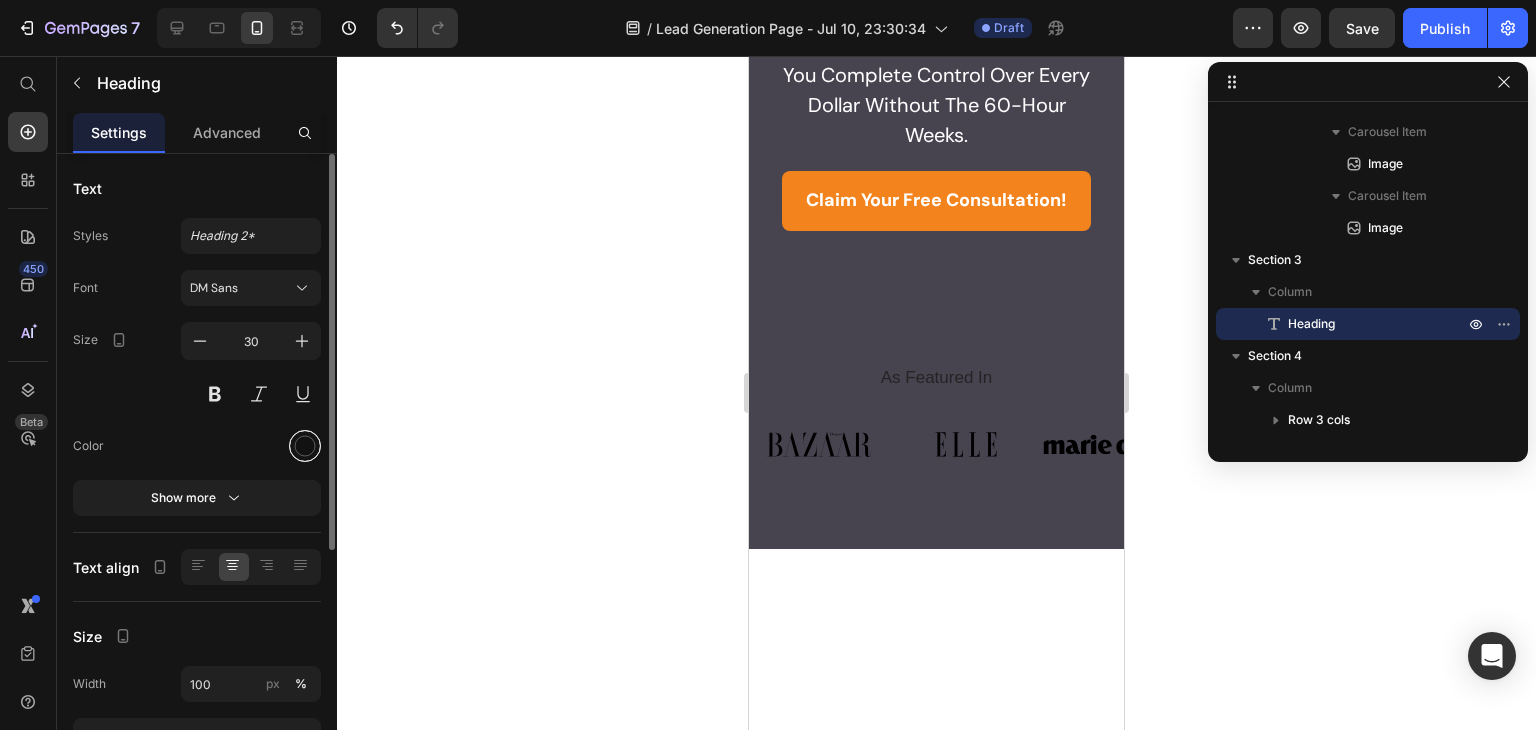 click at bounding box center (305, 446) 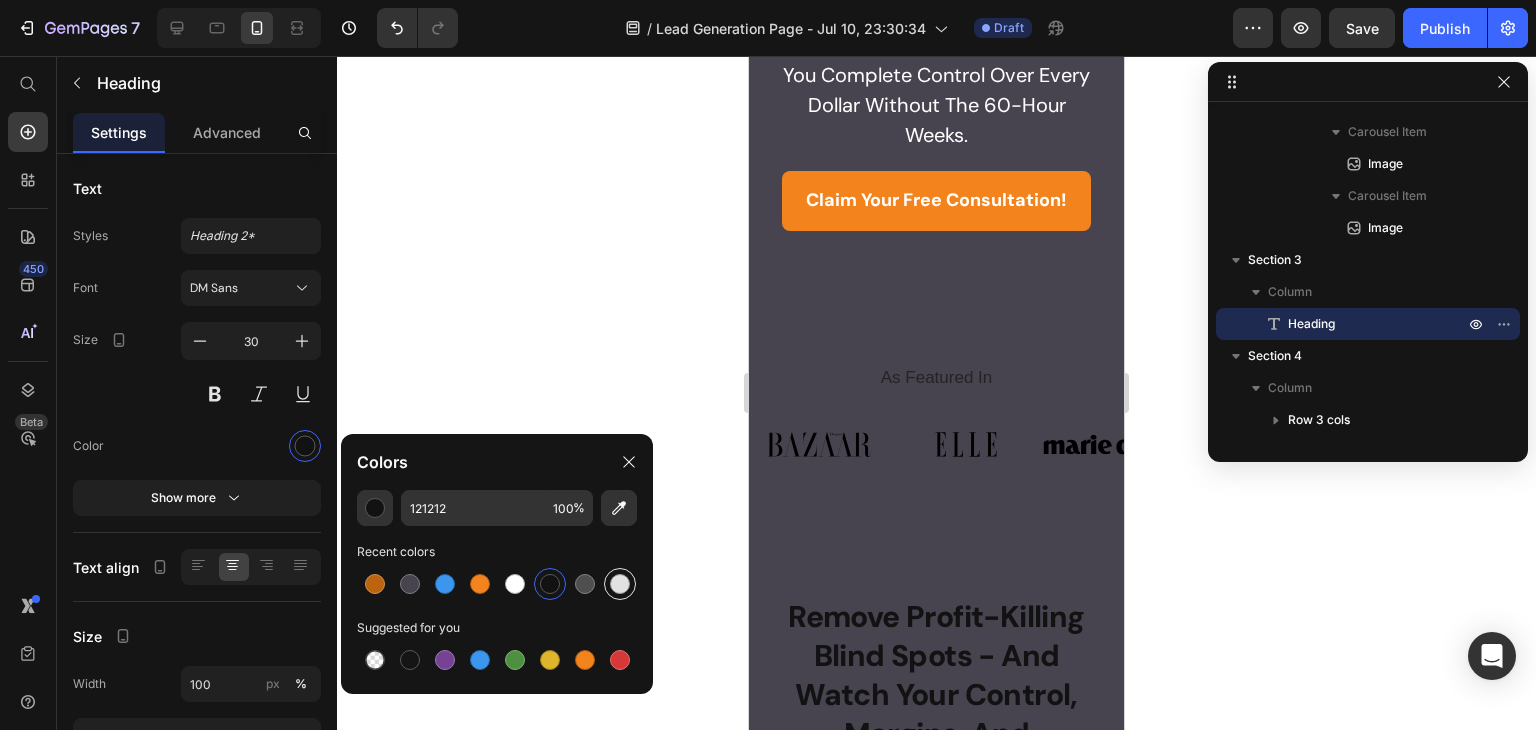 scroll, scrollTop: 1100, scrollLeft: 0, axis: vertical 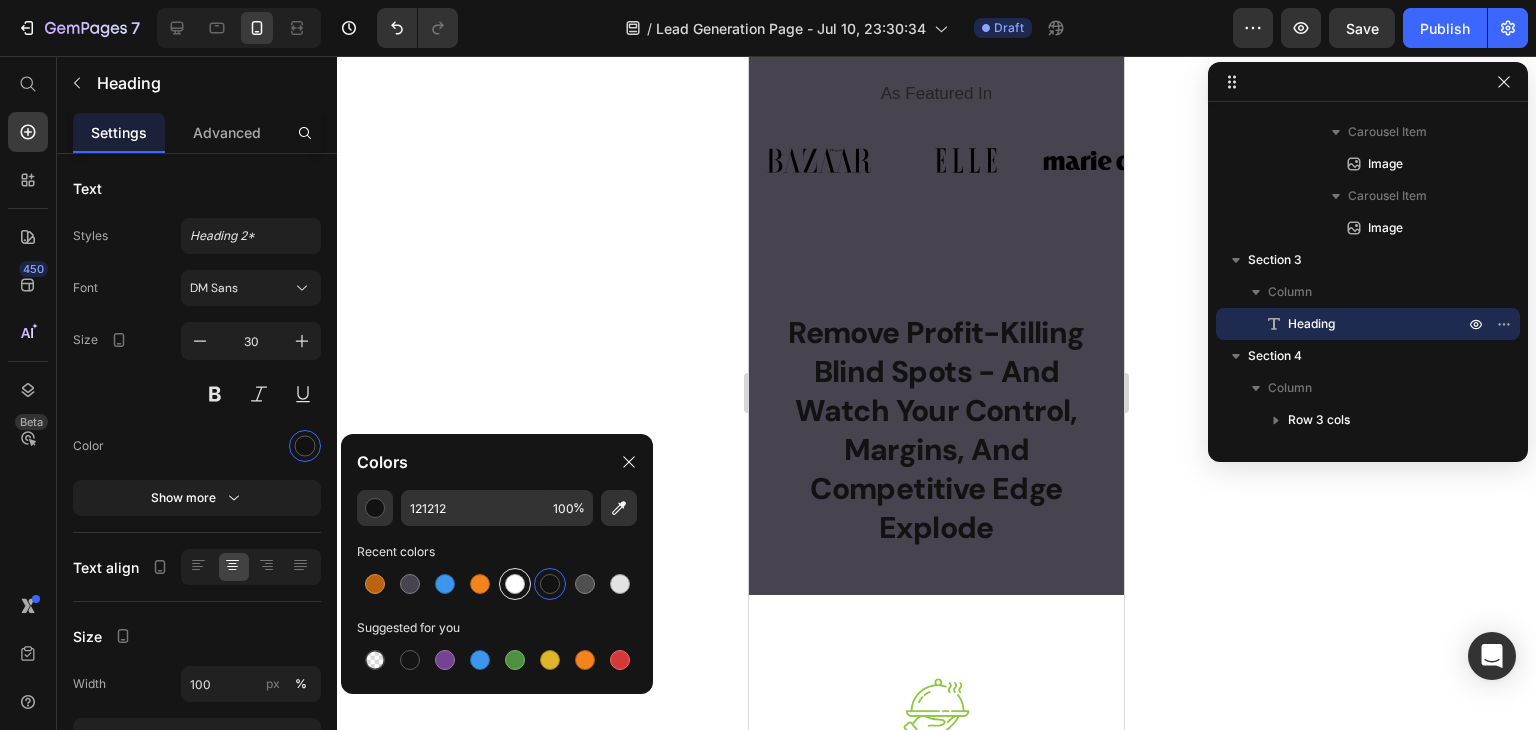 click at bounding box center [515, 584] 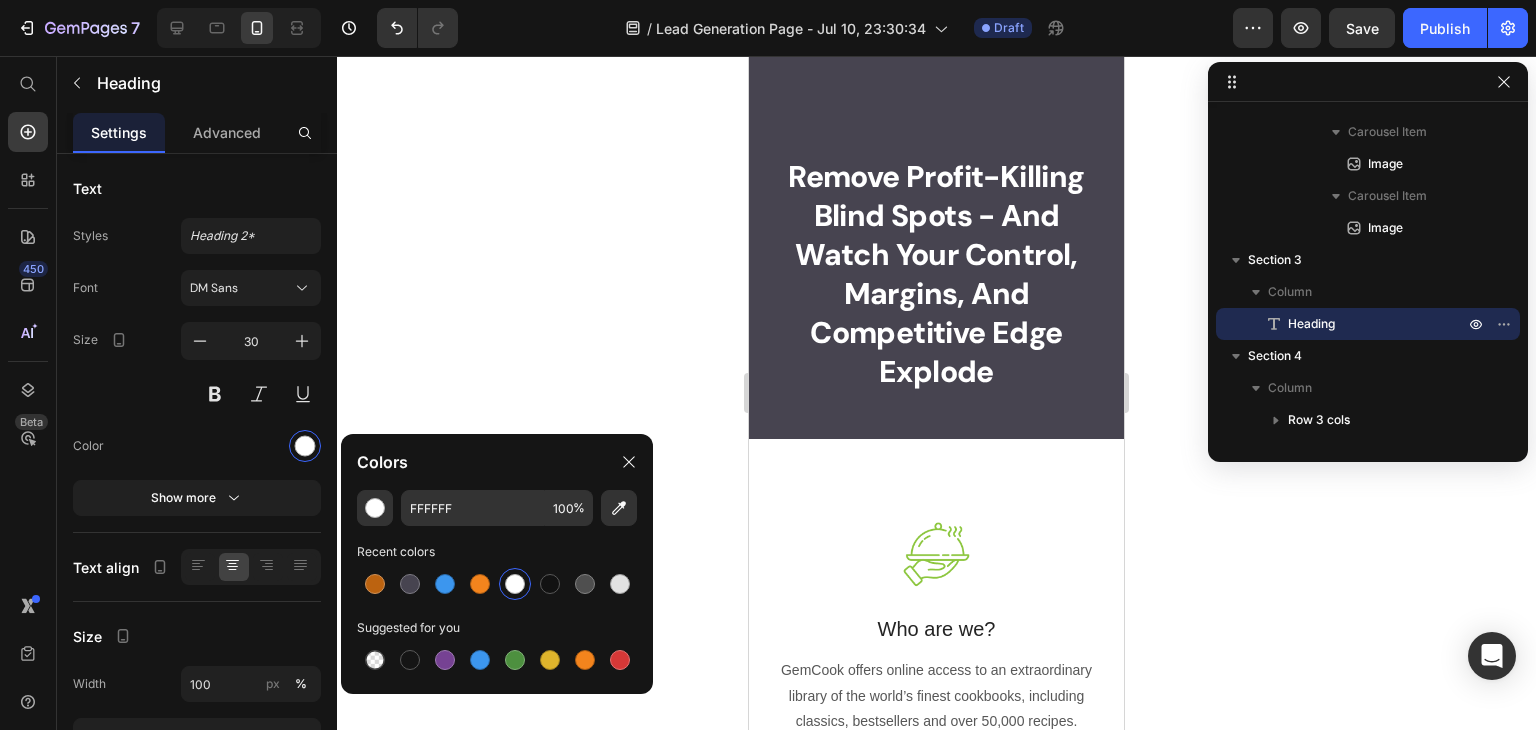 scroll, scrollTop: 1300, scrollLeft: 0, axis: vertical 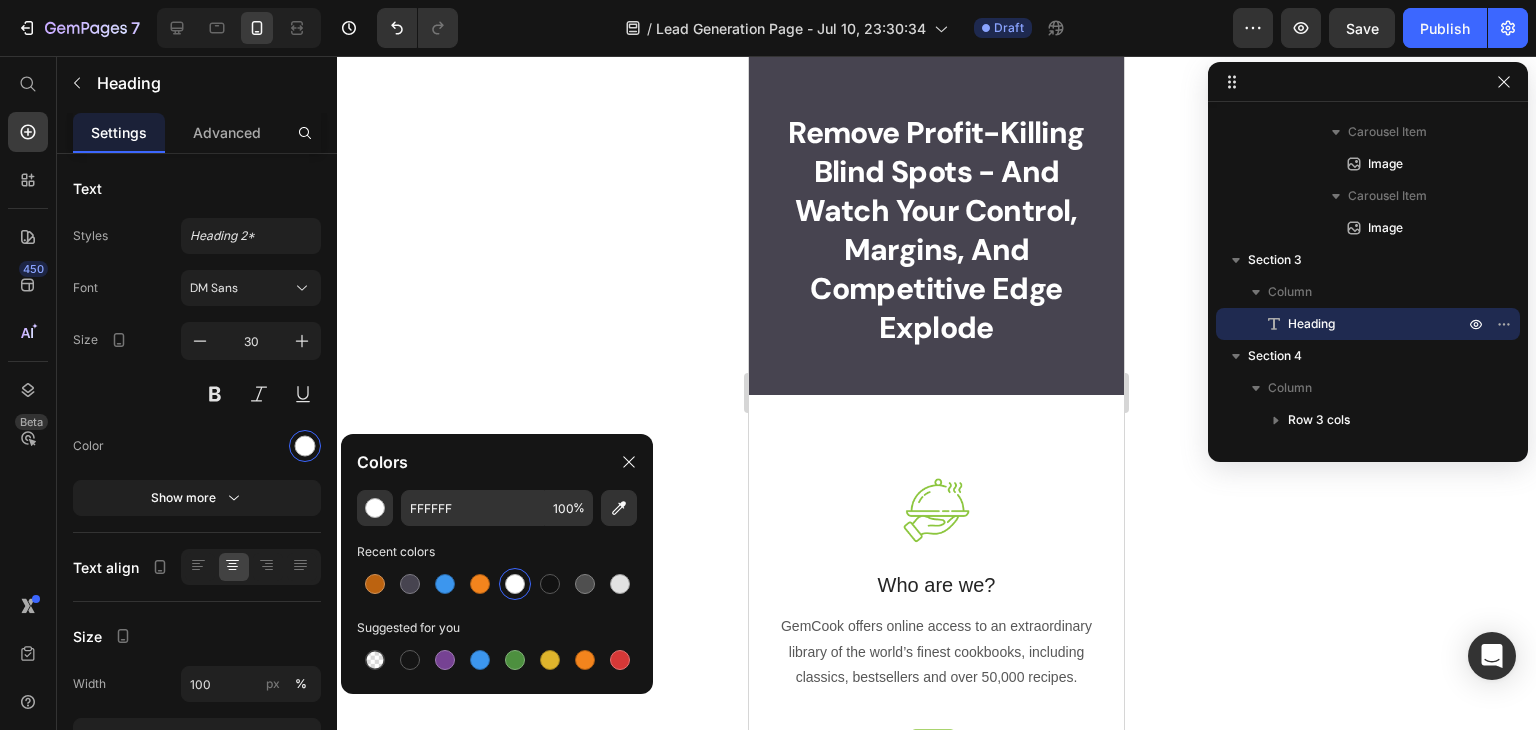 click on "Remove Profit-Killing Blind Spots - And Watch Your Control, Margins, And Competitive Edge Explode" at bounding box center [936, 230] 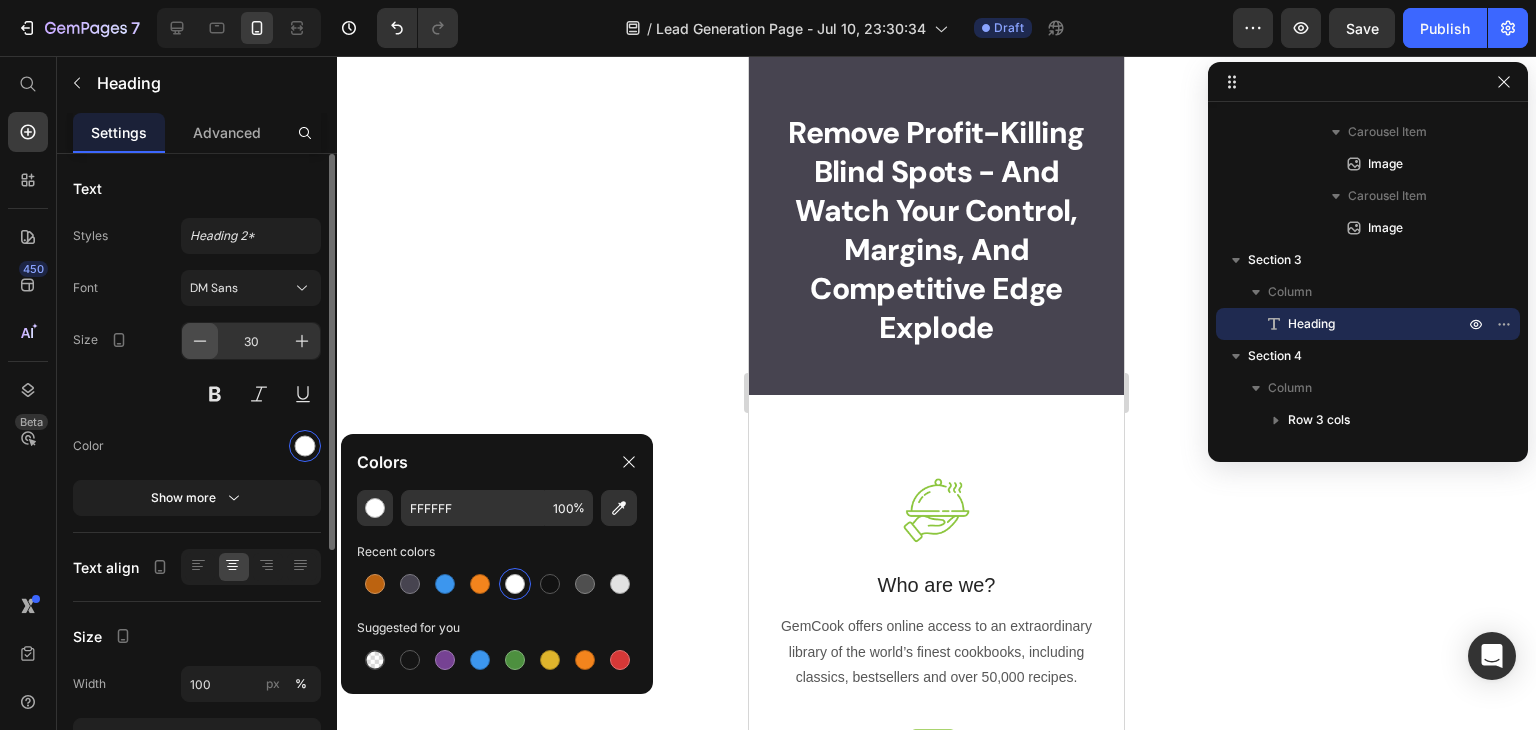 click at bounding box center [200, 341] 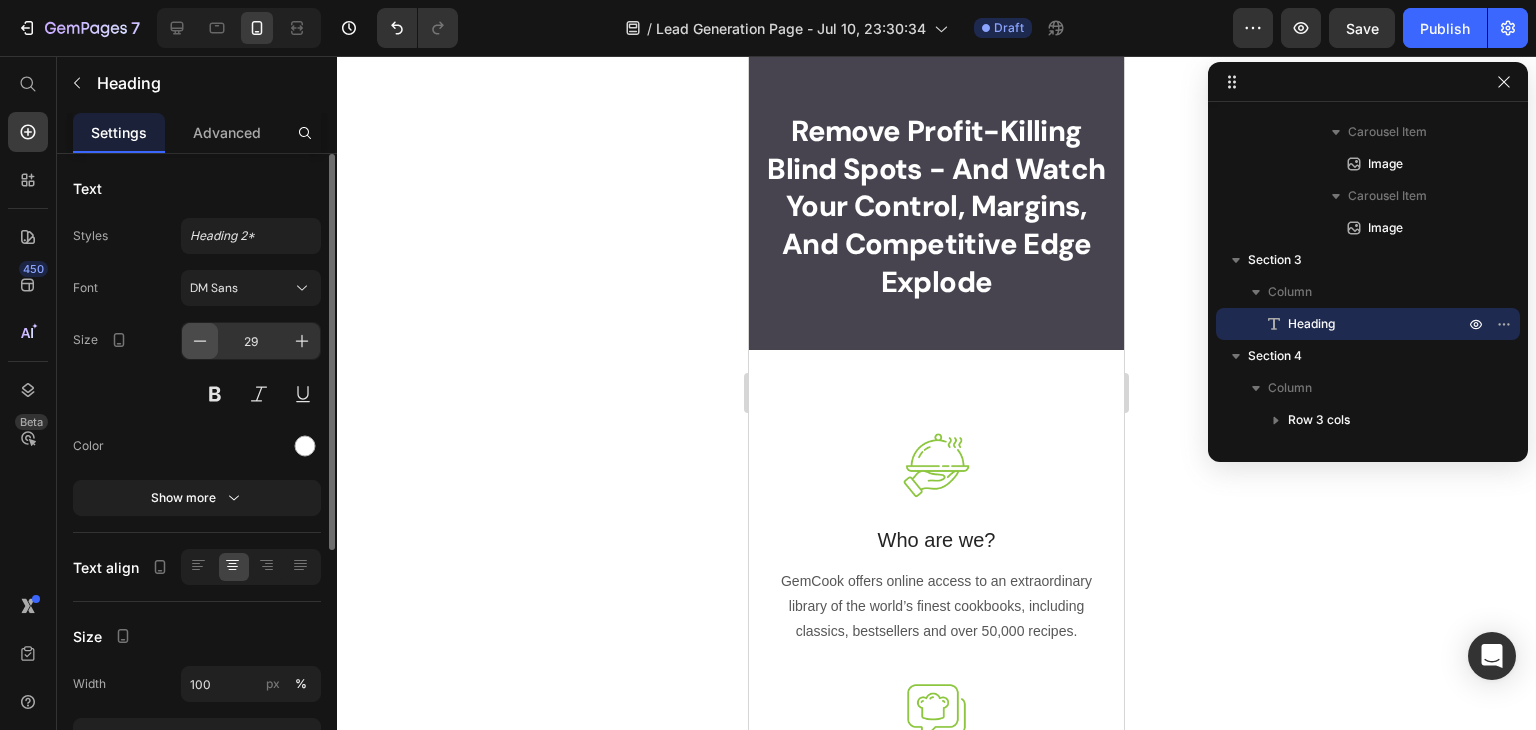 click at bounding box center (200, 341) 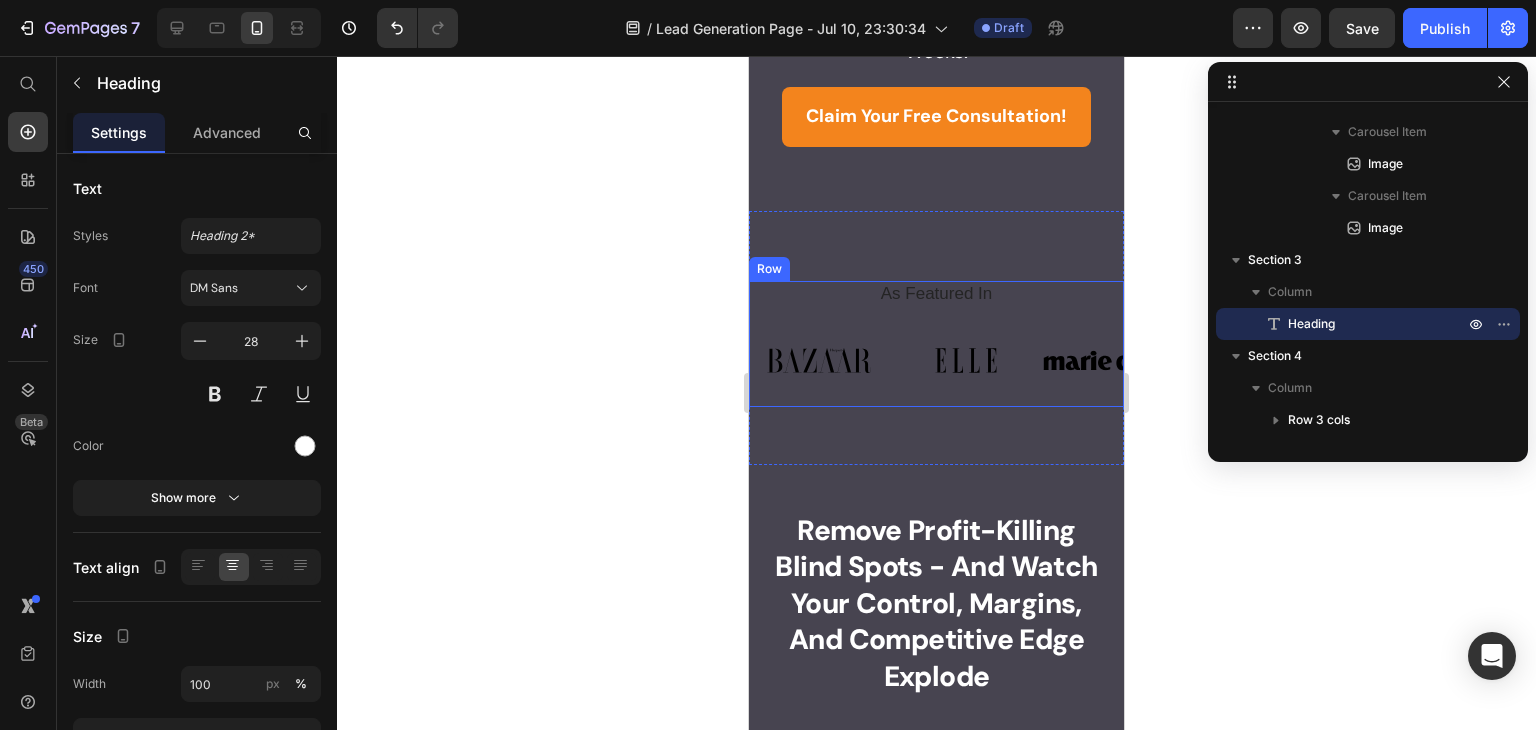 scroll, scrollTop: 1100, scrollLeft: 0, axis: vertical 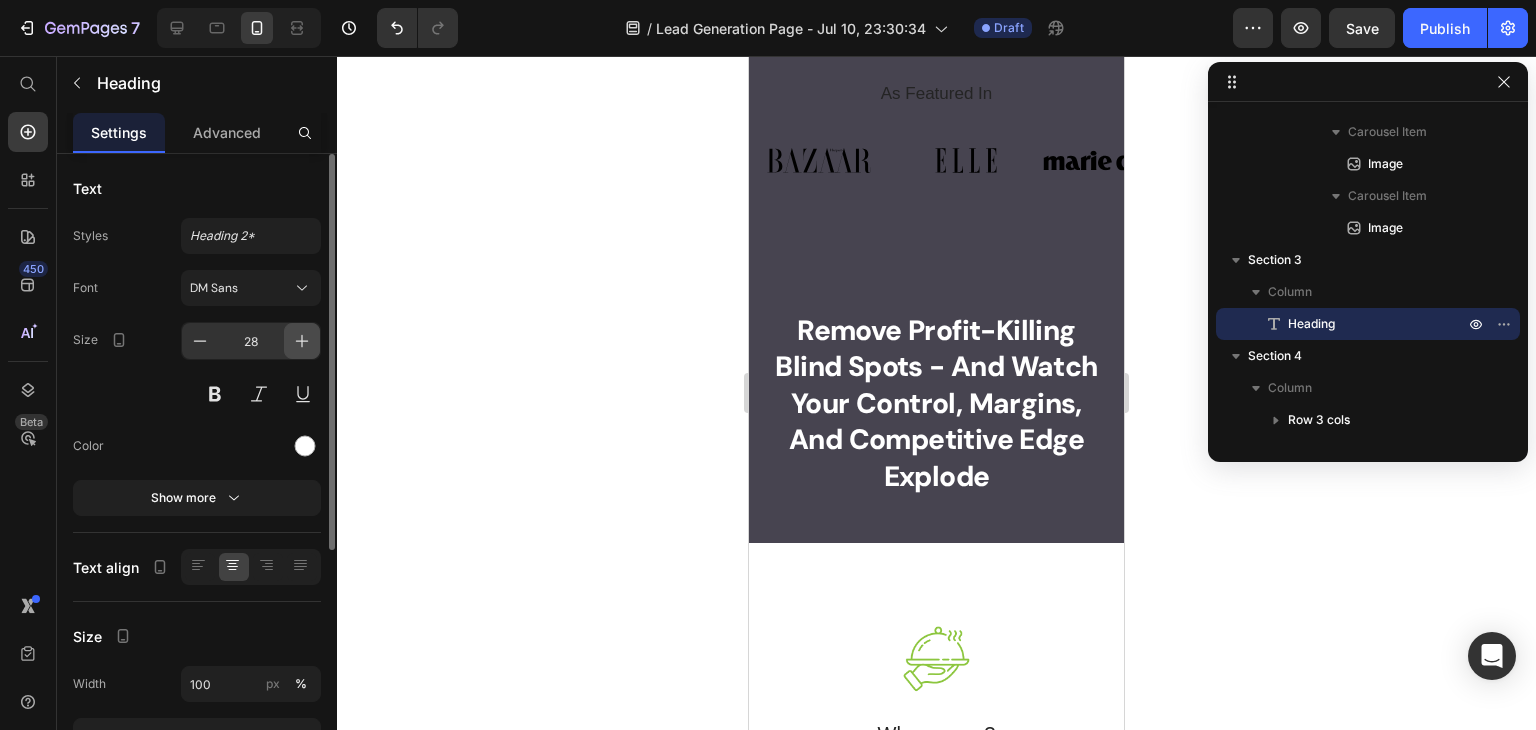 click at bounding box center [302, 341] 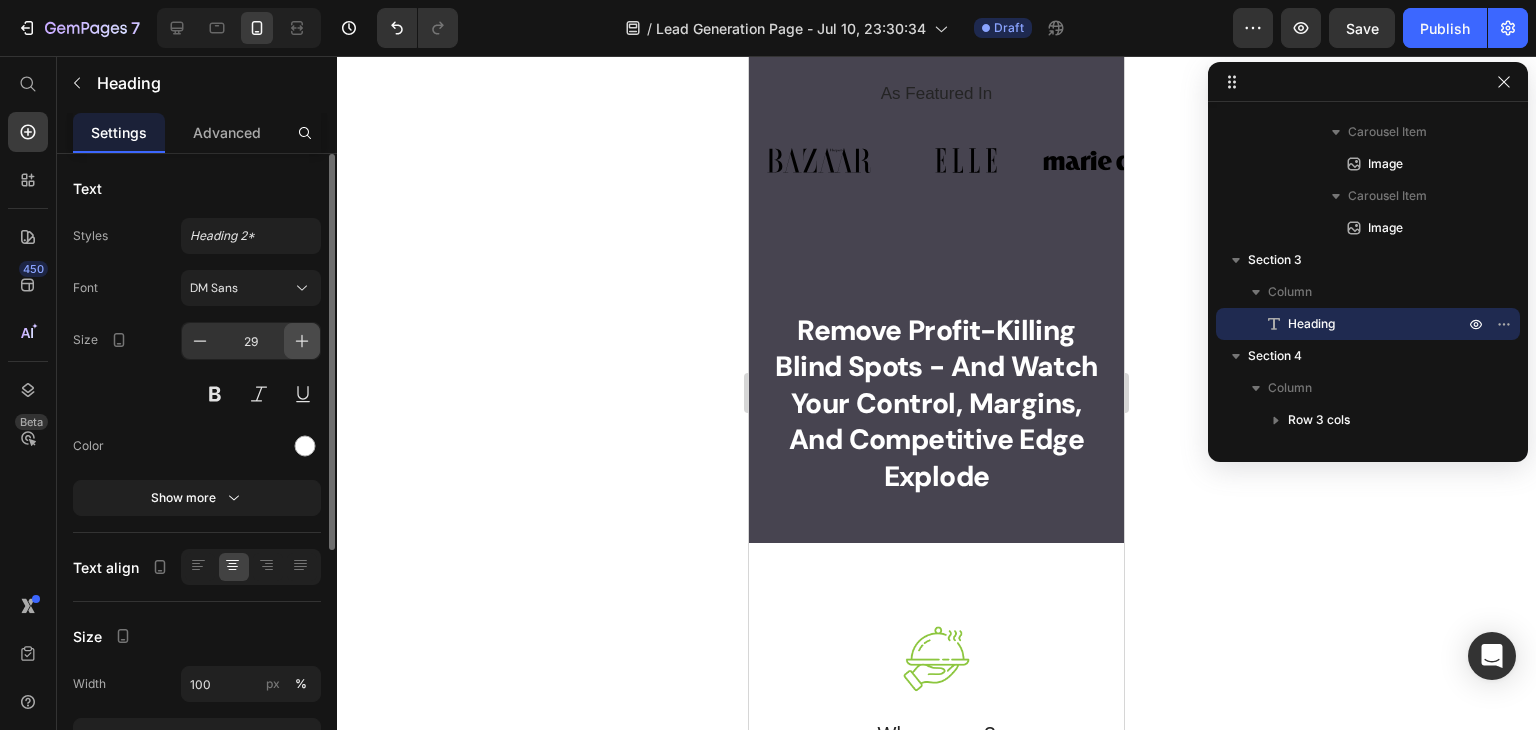 click at bounding box center [302, 341] 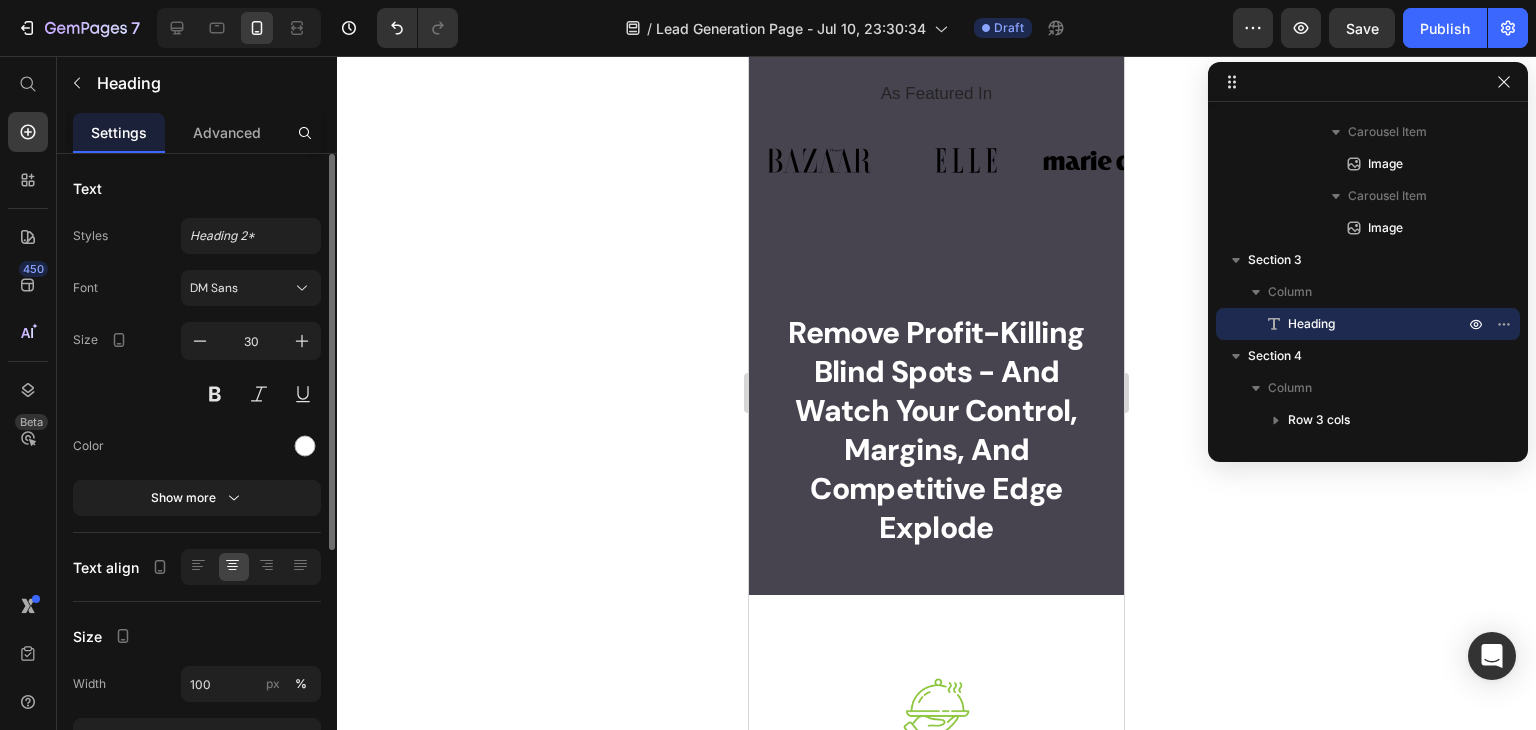 scroll, scrollTop: 100, scrollLeft: 0, axis: vertical 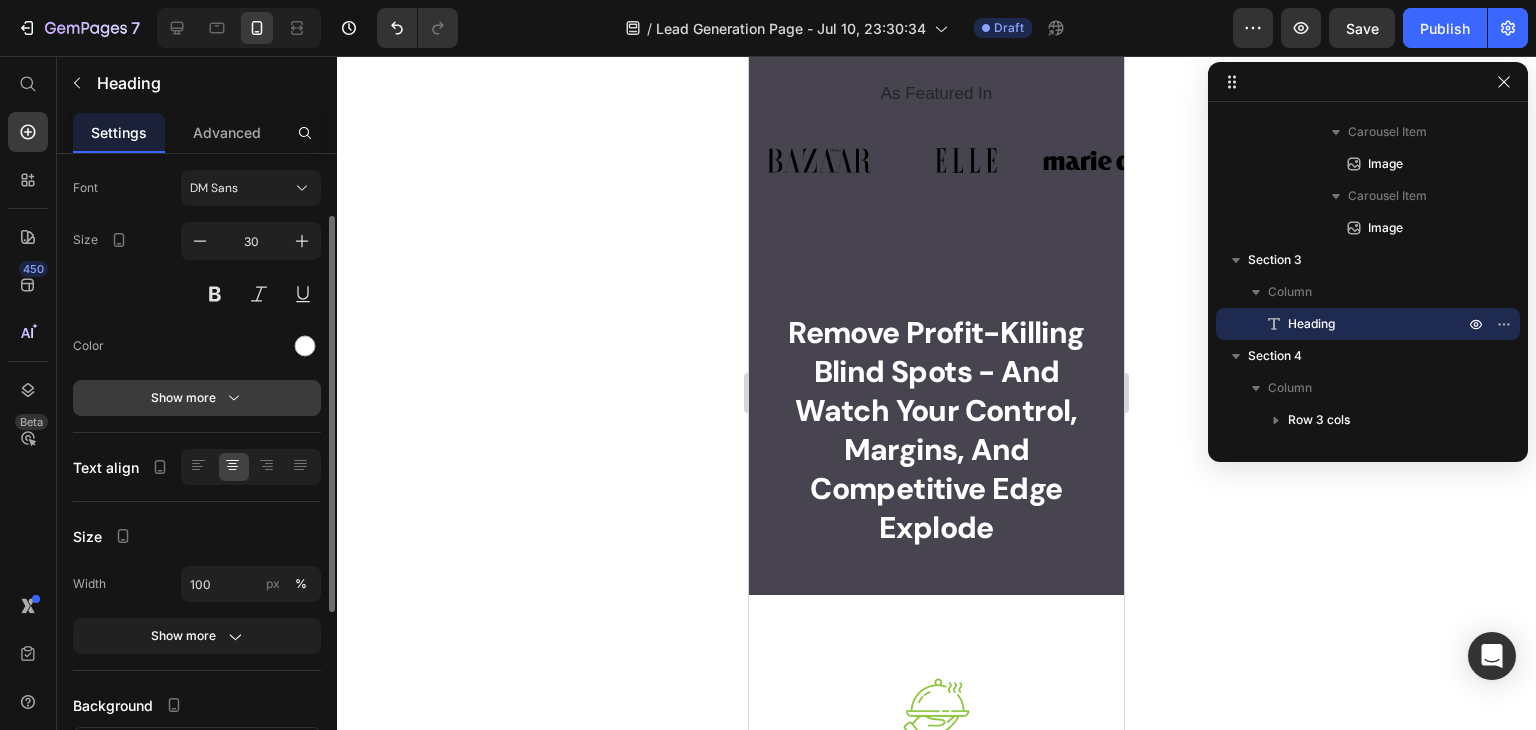 click 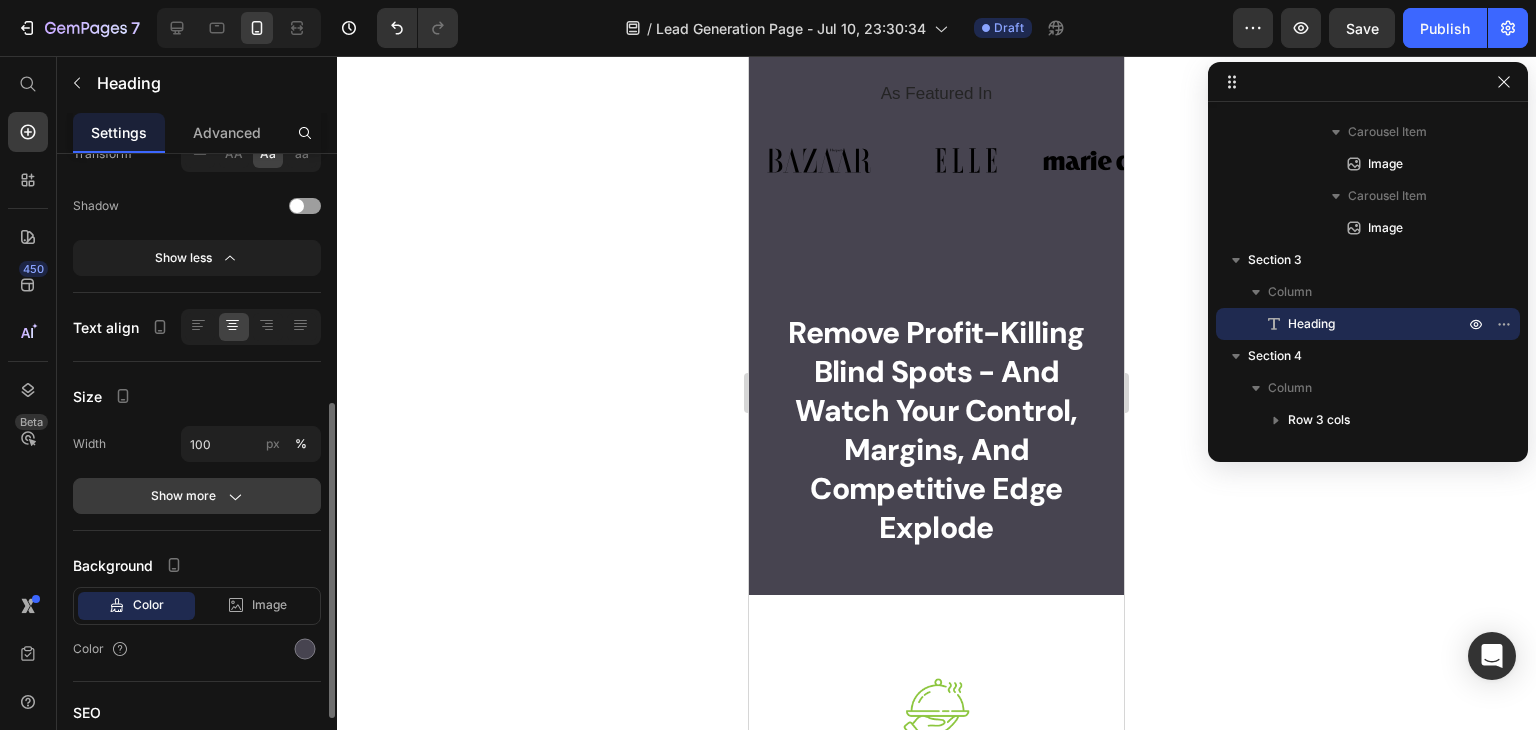 scroll, scrollTop: 600, scrollLeft: 0, axis: vertical 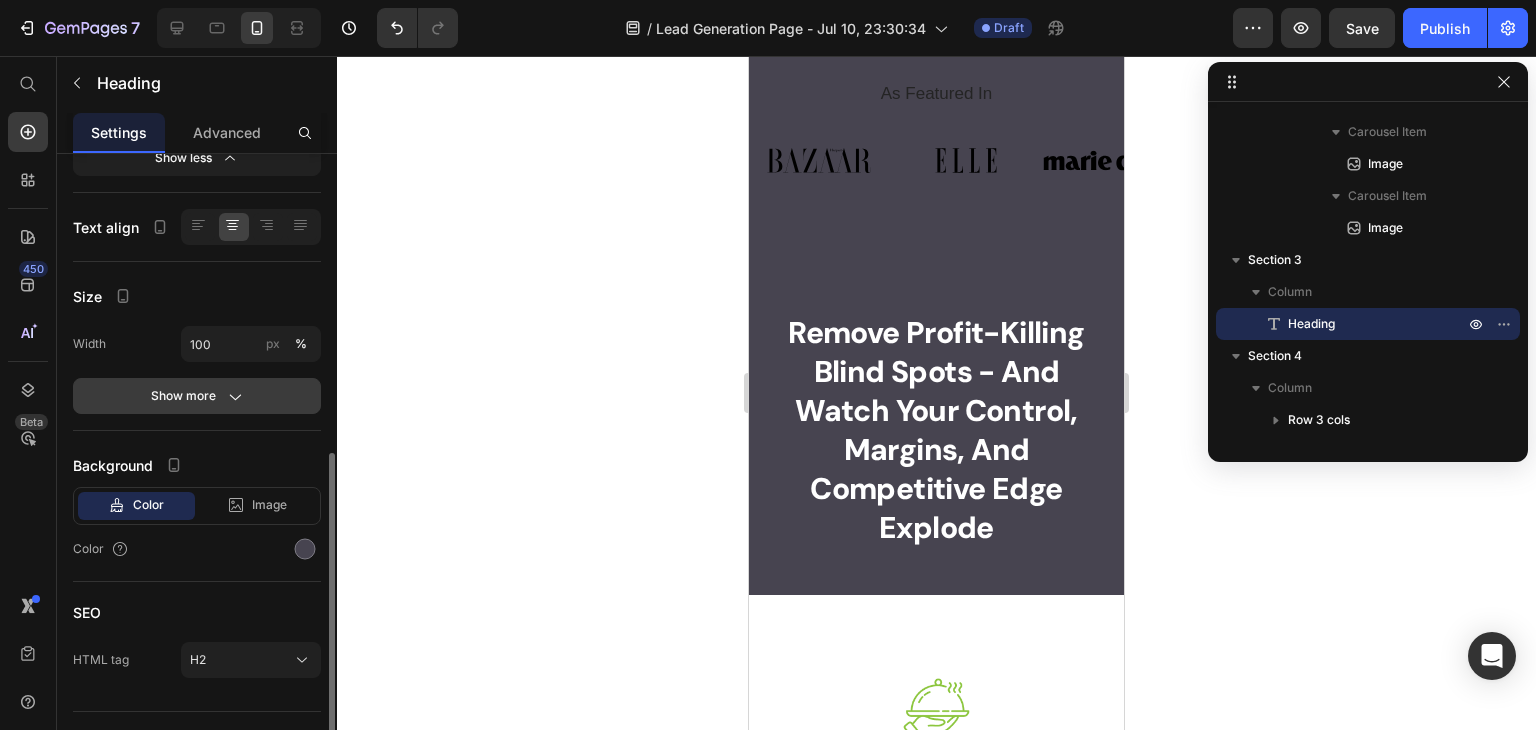 click on "Show more" 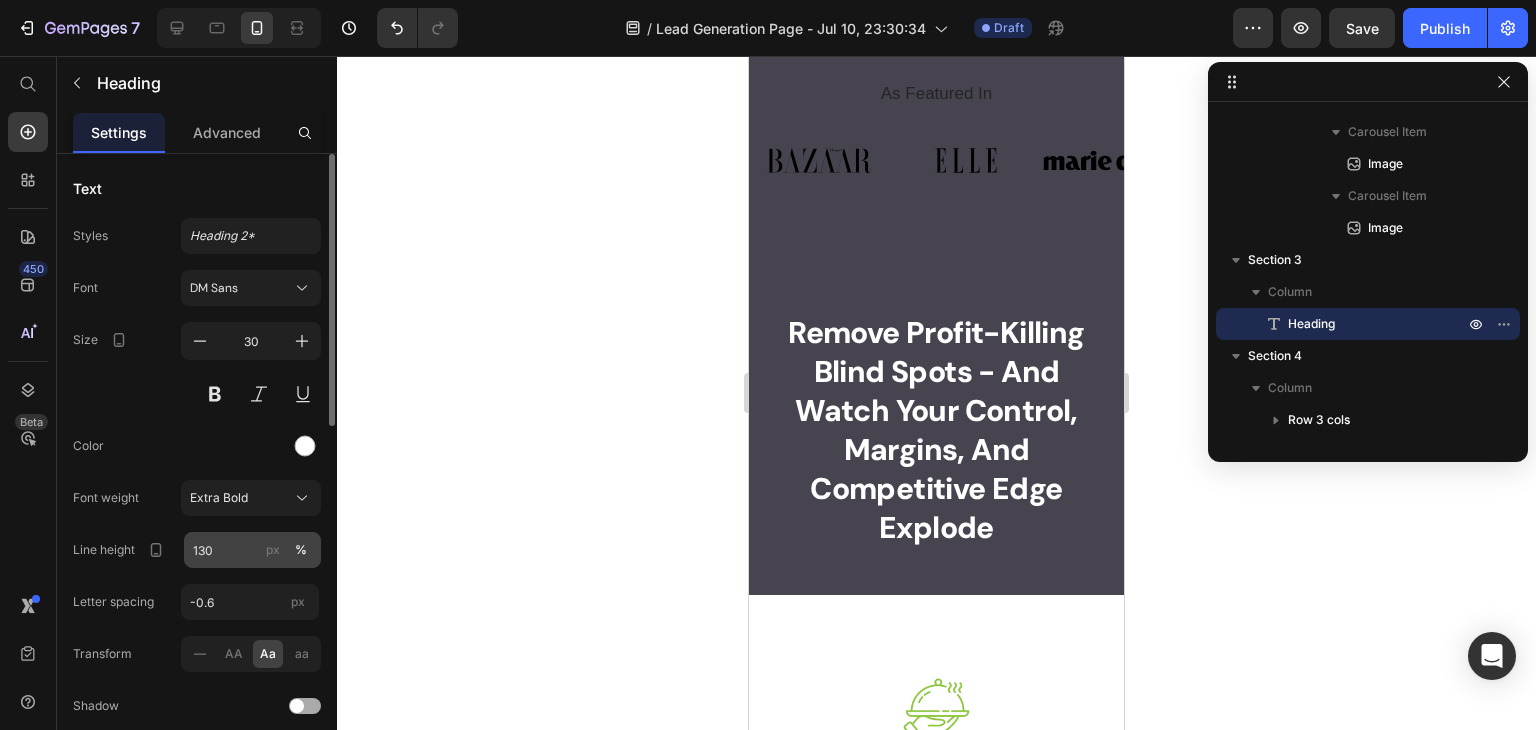 scroll, scrollTop: 100, scrollLeft: 0, axis: vertical 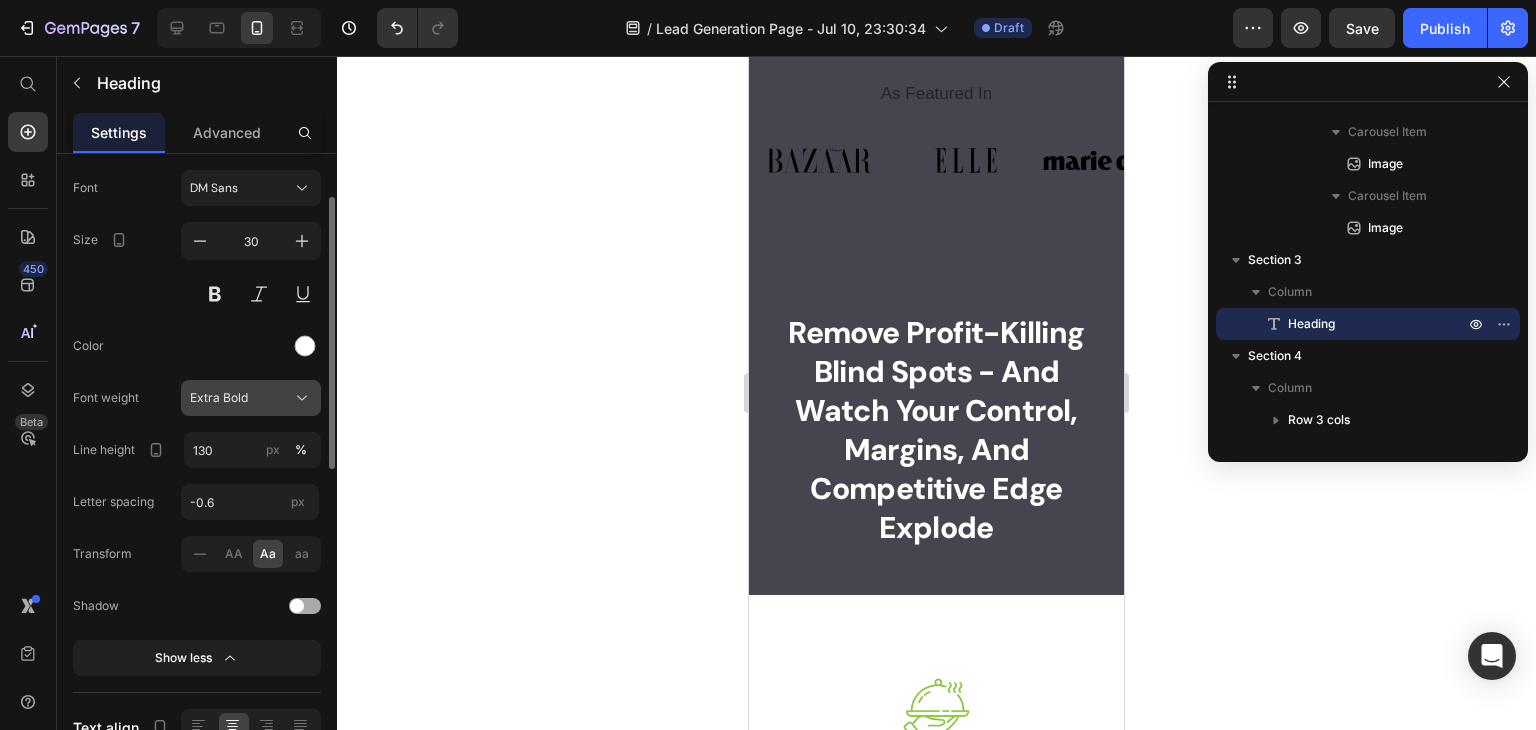 click on "Extra Bold" 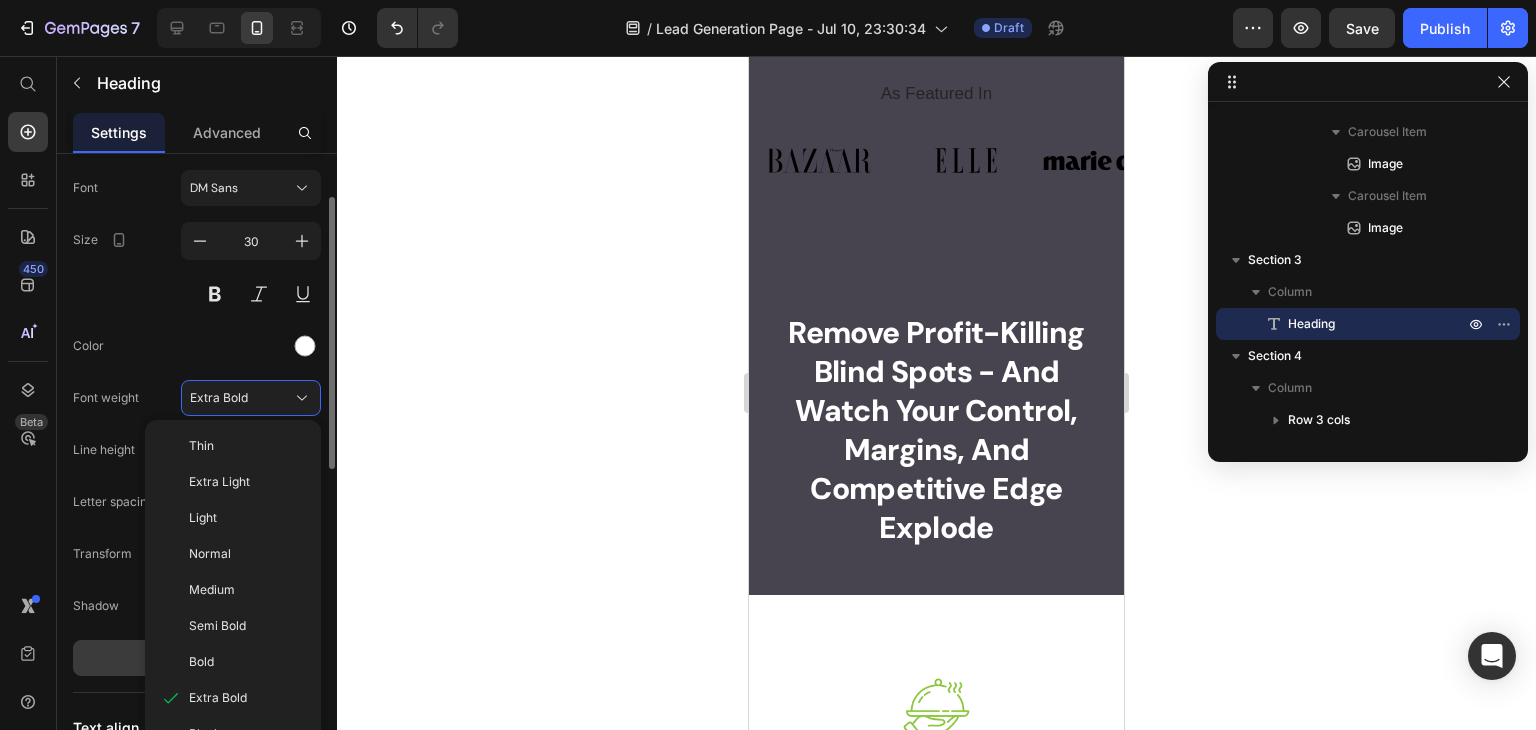 click on "Bold" 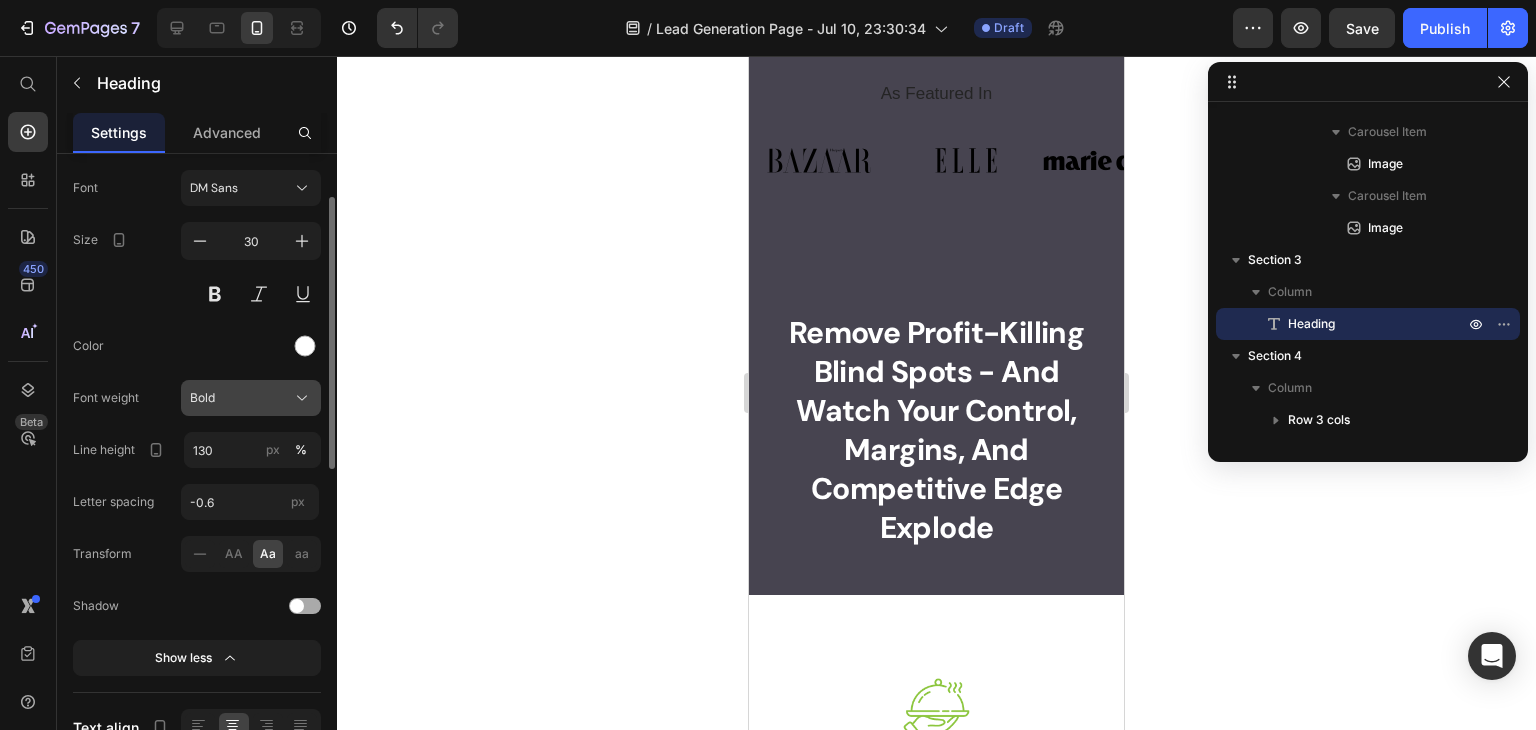 click on "Bold" 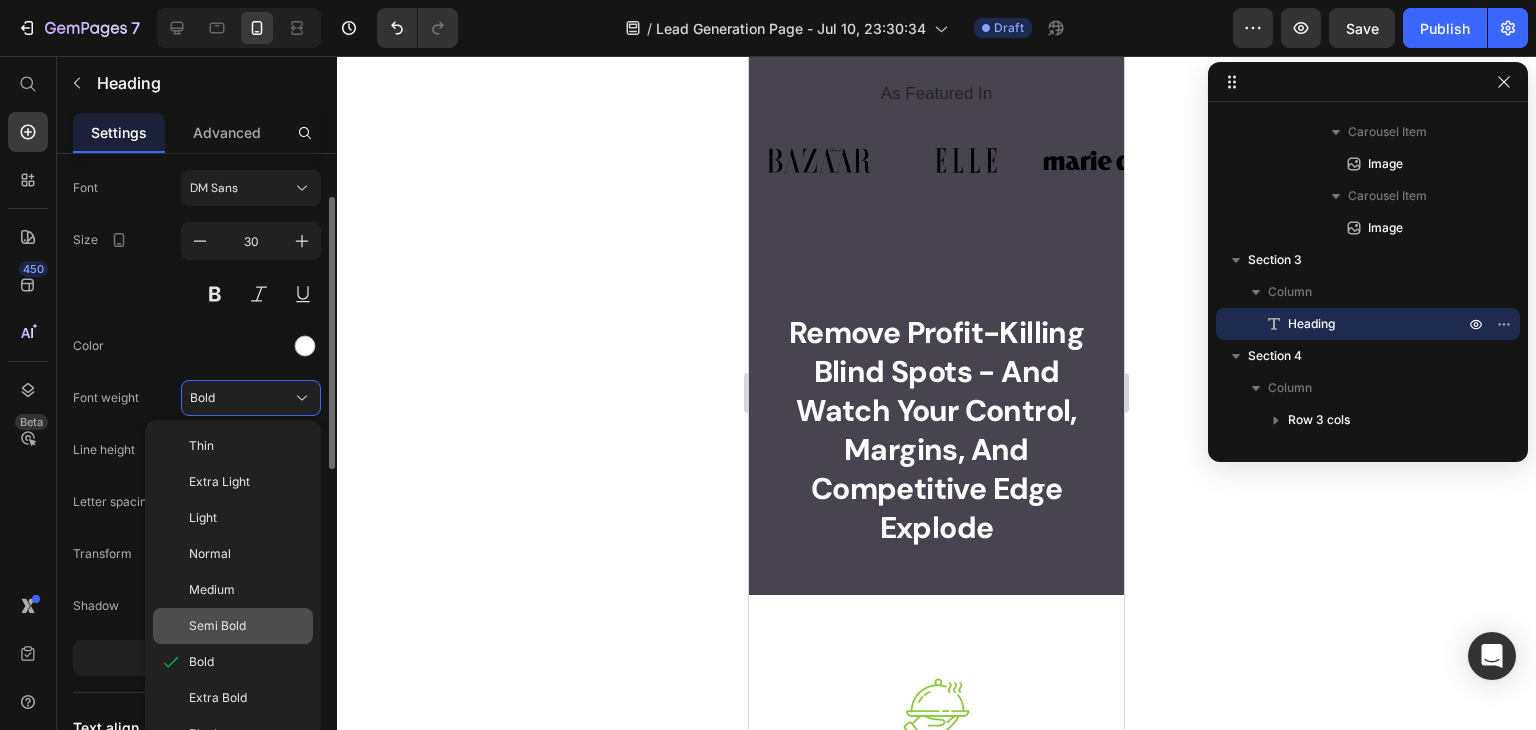 click on "Semi Bold" at bounding box center [217, 626] 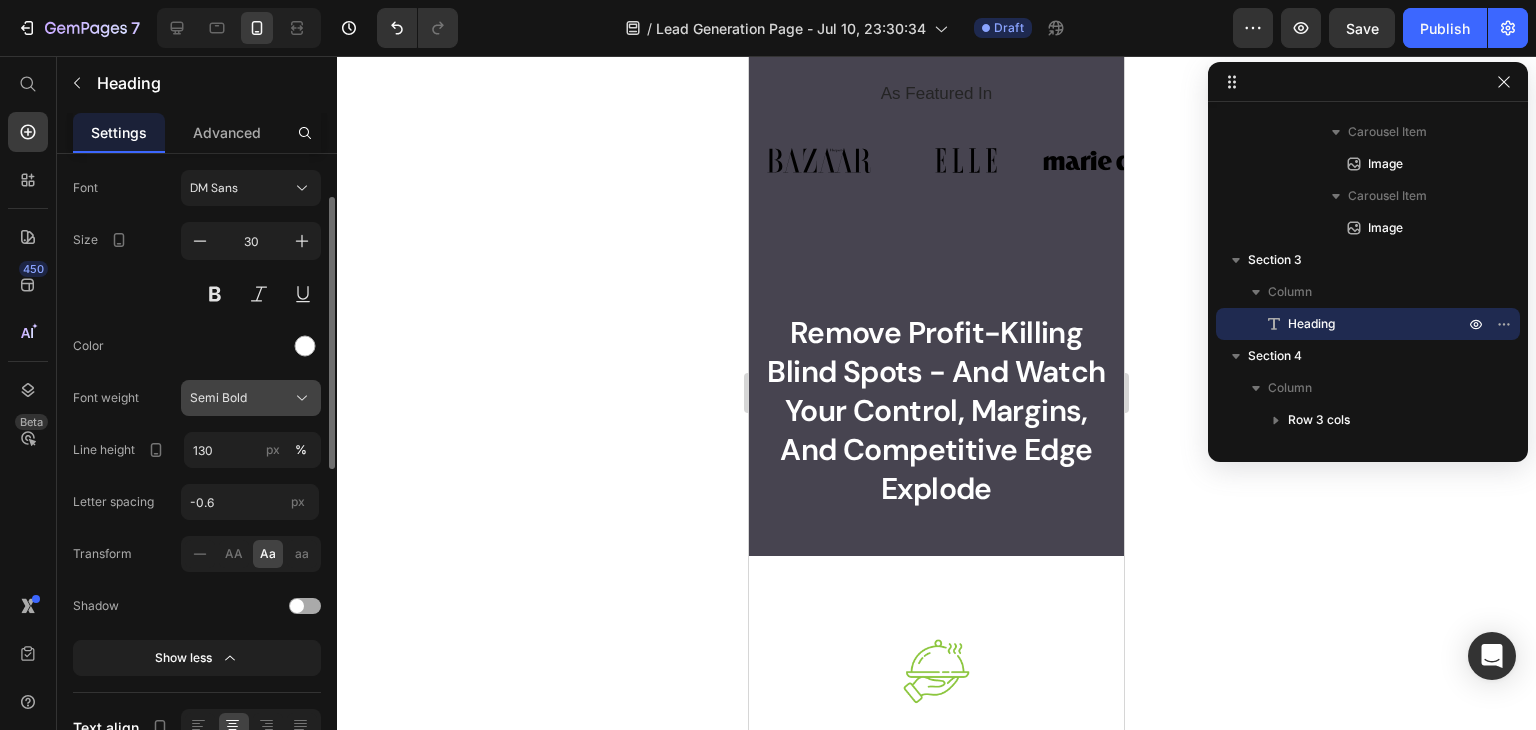 click 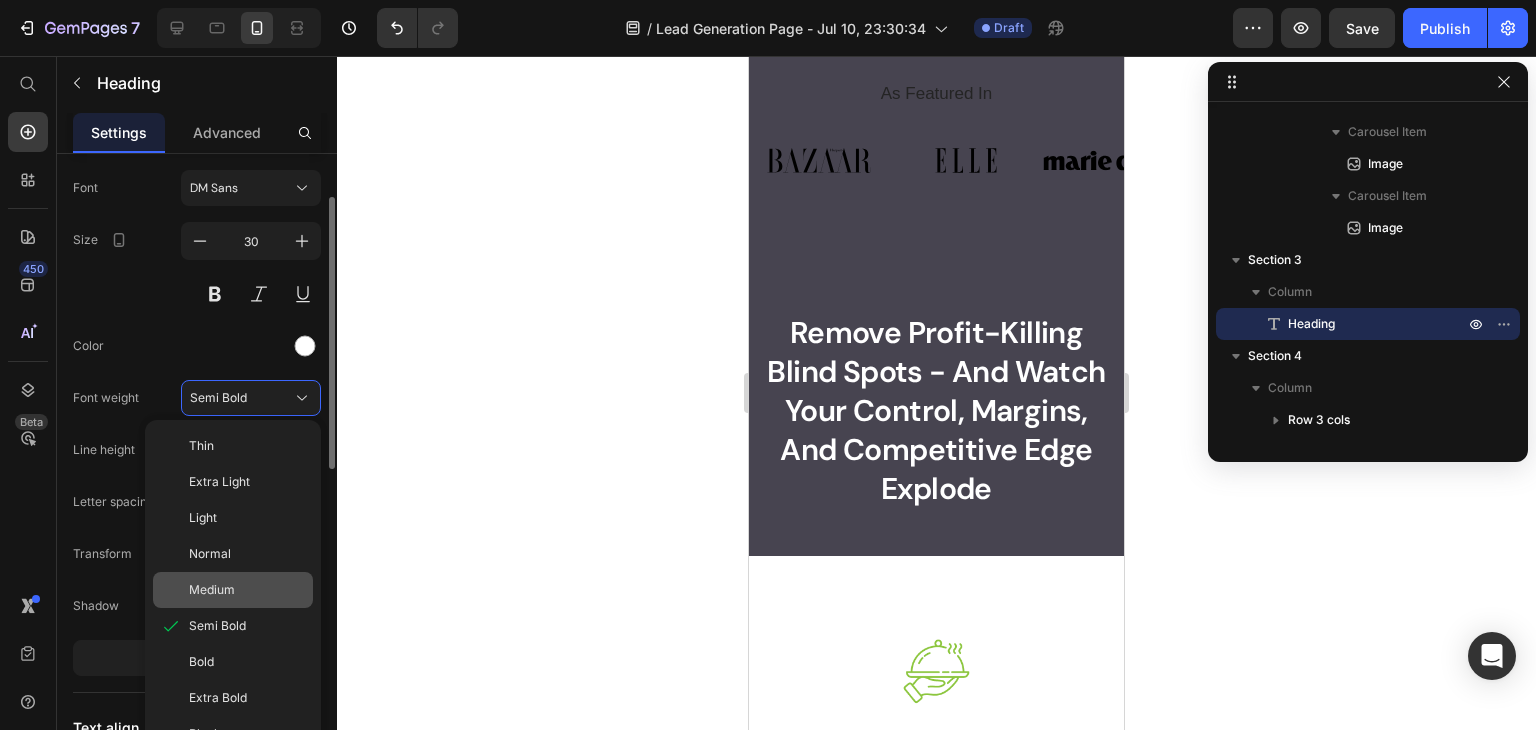 click on "Medium" at bounding box center (247, 590) 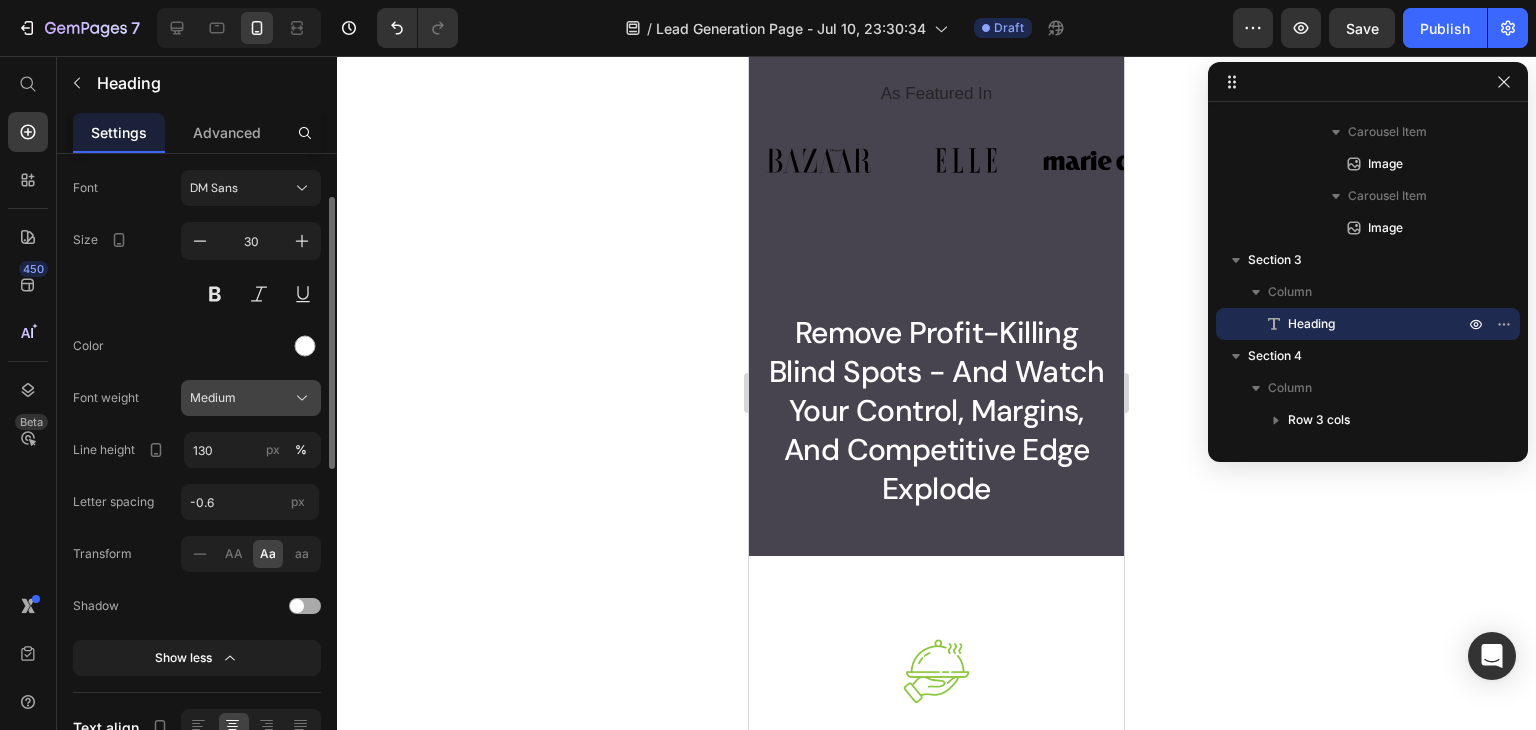 click on "Medium" 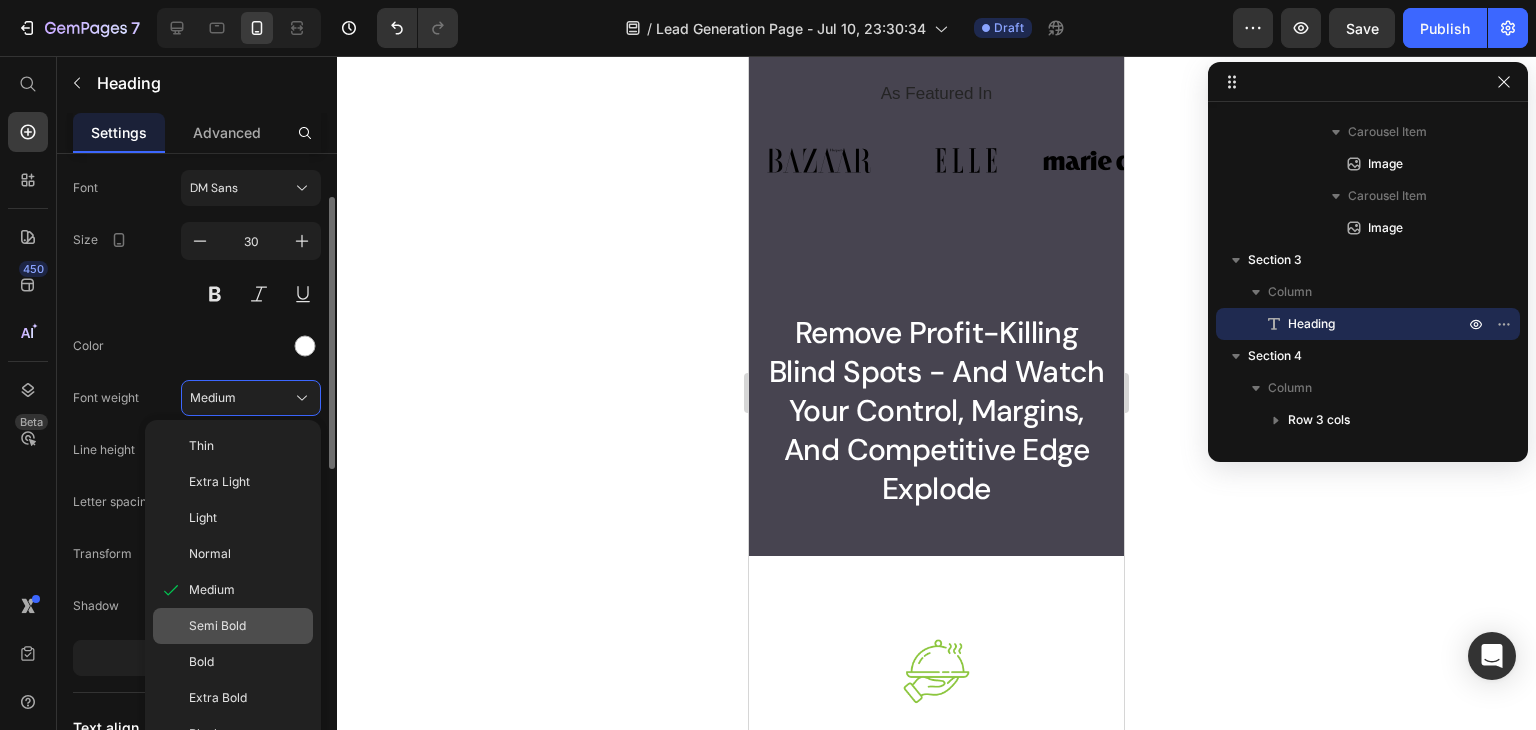 click on "Semi Bold" at bounding box center [217, 626] 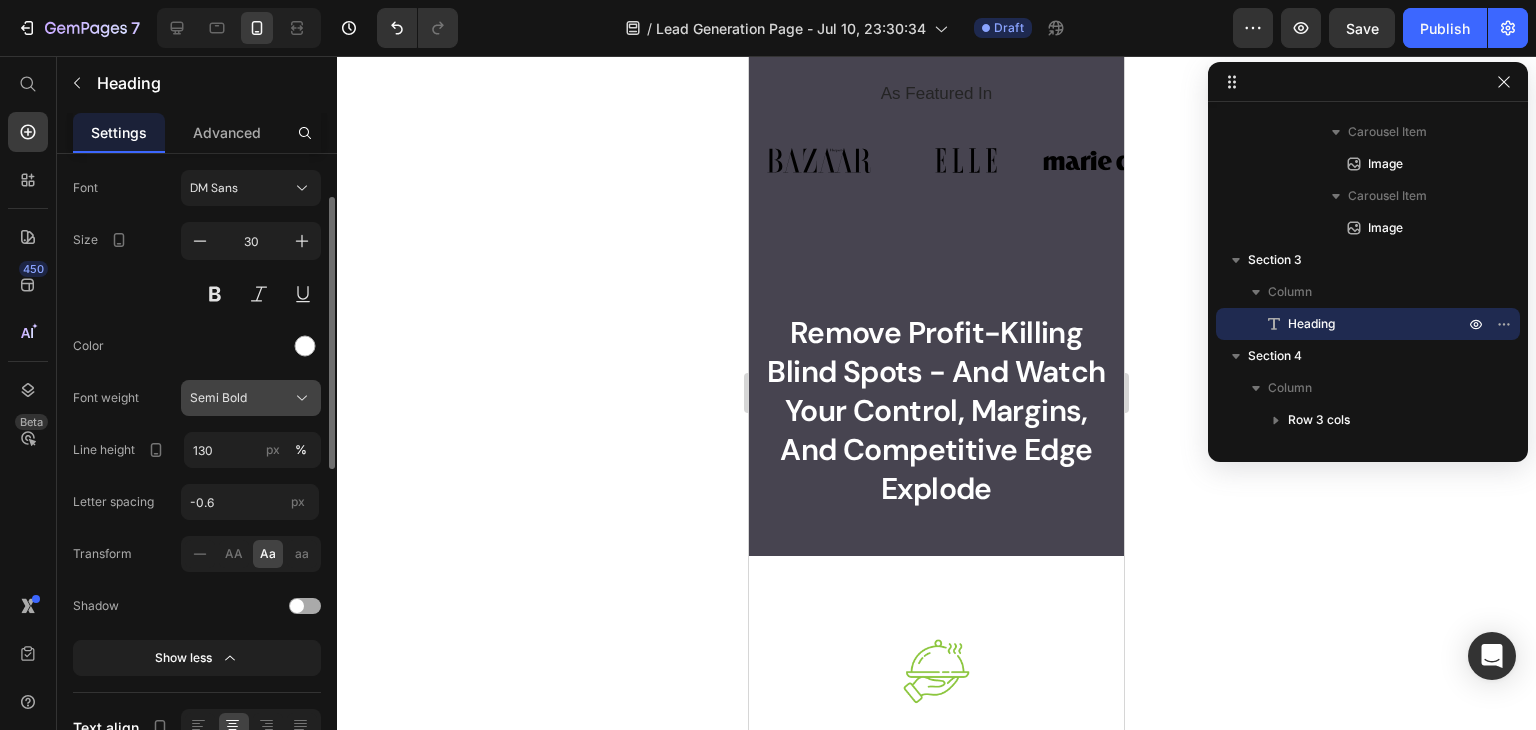 click on "Semi Bold" at bounding box center (251, 398) 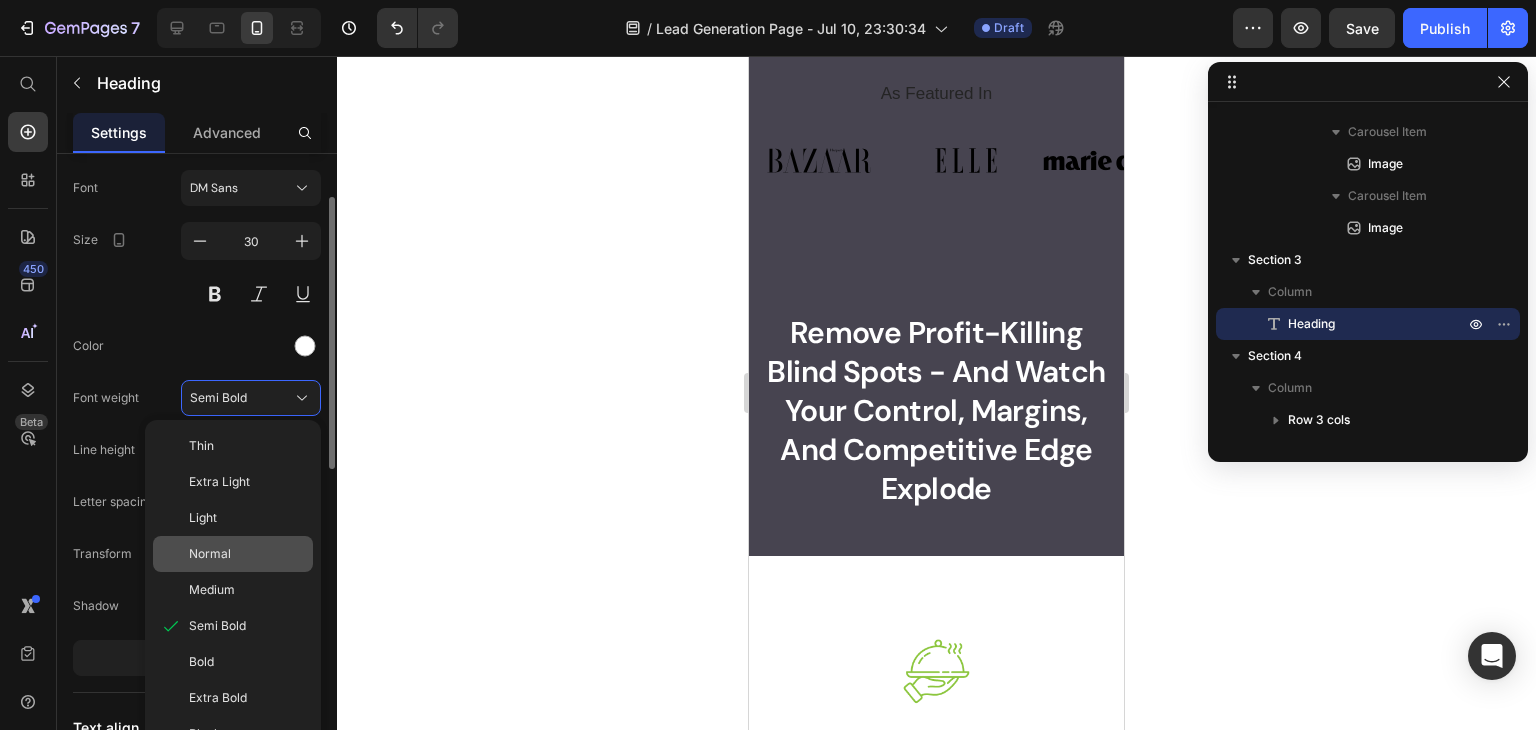click on "Normal" at bounding box center (247, 554) 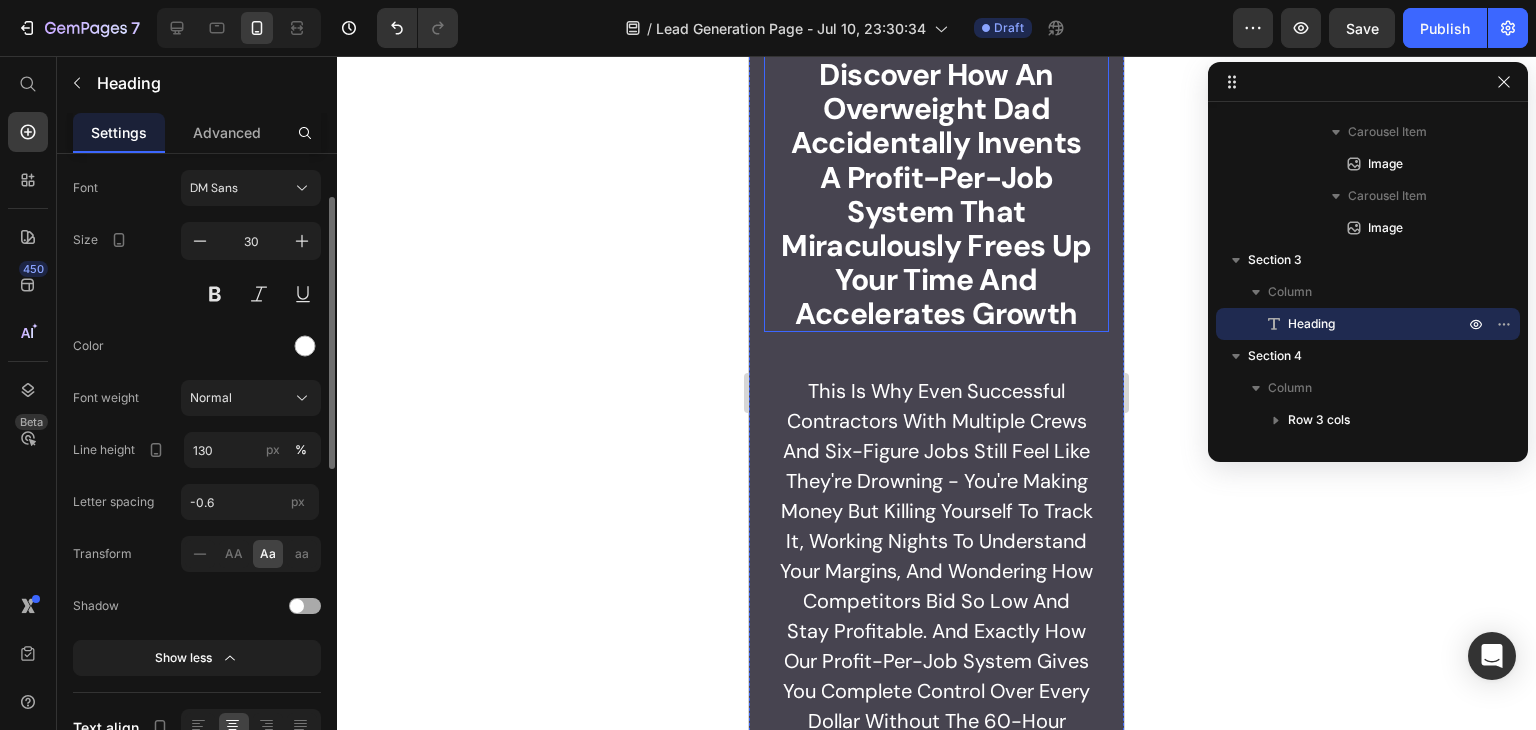 scroll, scrollTop: 0, scrollLeft: 0, axis: both 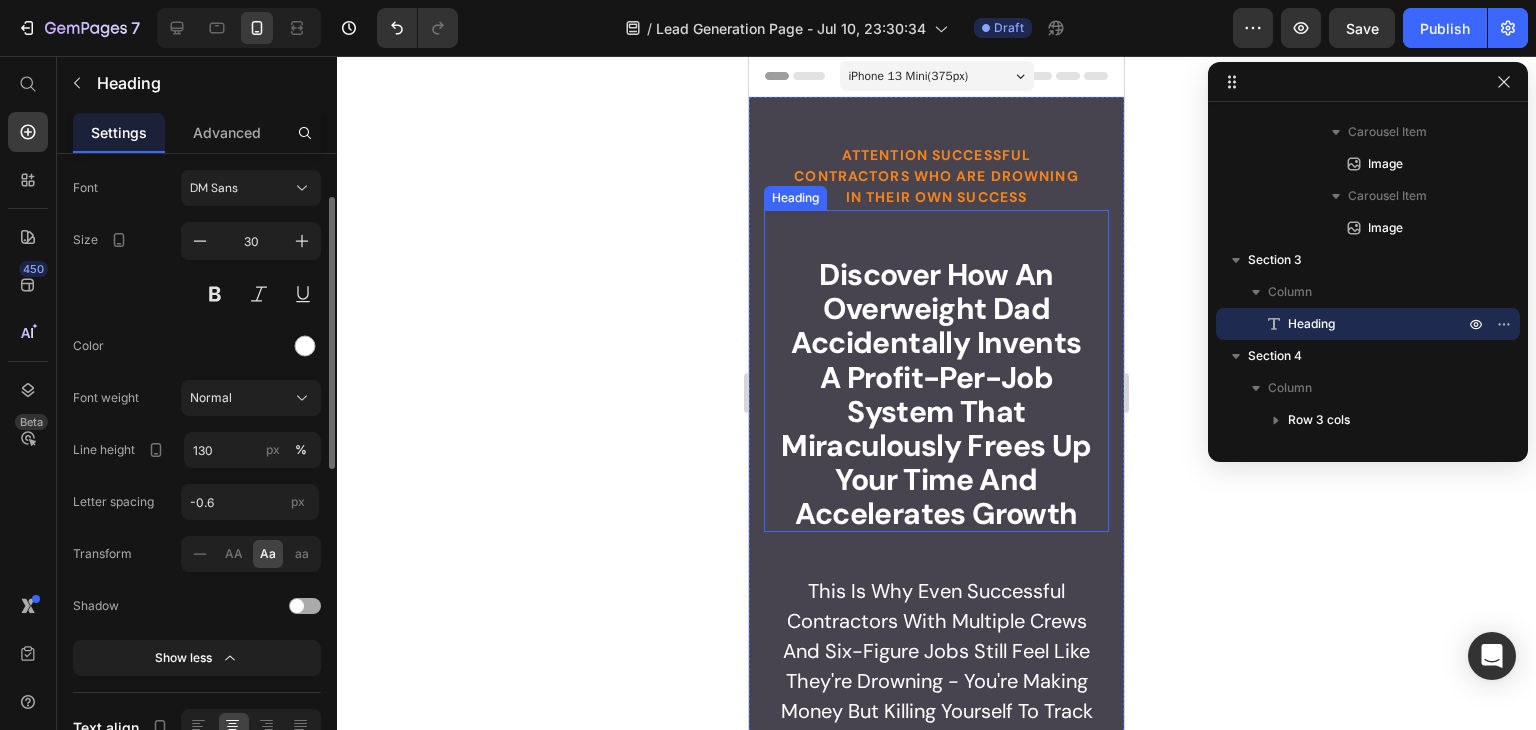 click on "Discover How An overweight Dad Accidentally Invents A Profit-Per-Job system That Miraculously Frees Up Your Time And Accelerates Growth" at bounding box center [936, 371] 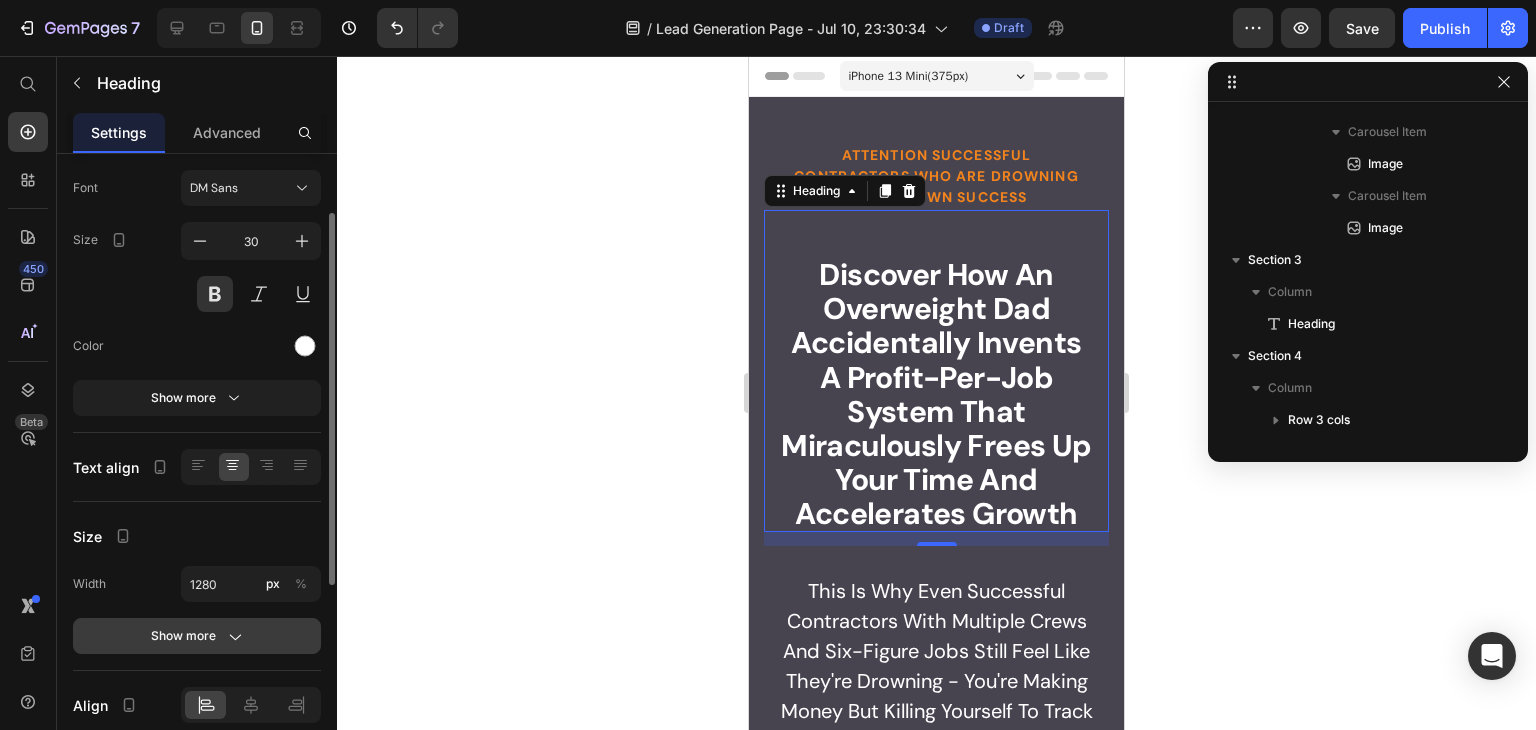 scroll, scrollTop: 300, scrollLeft: 0, axis: vertical 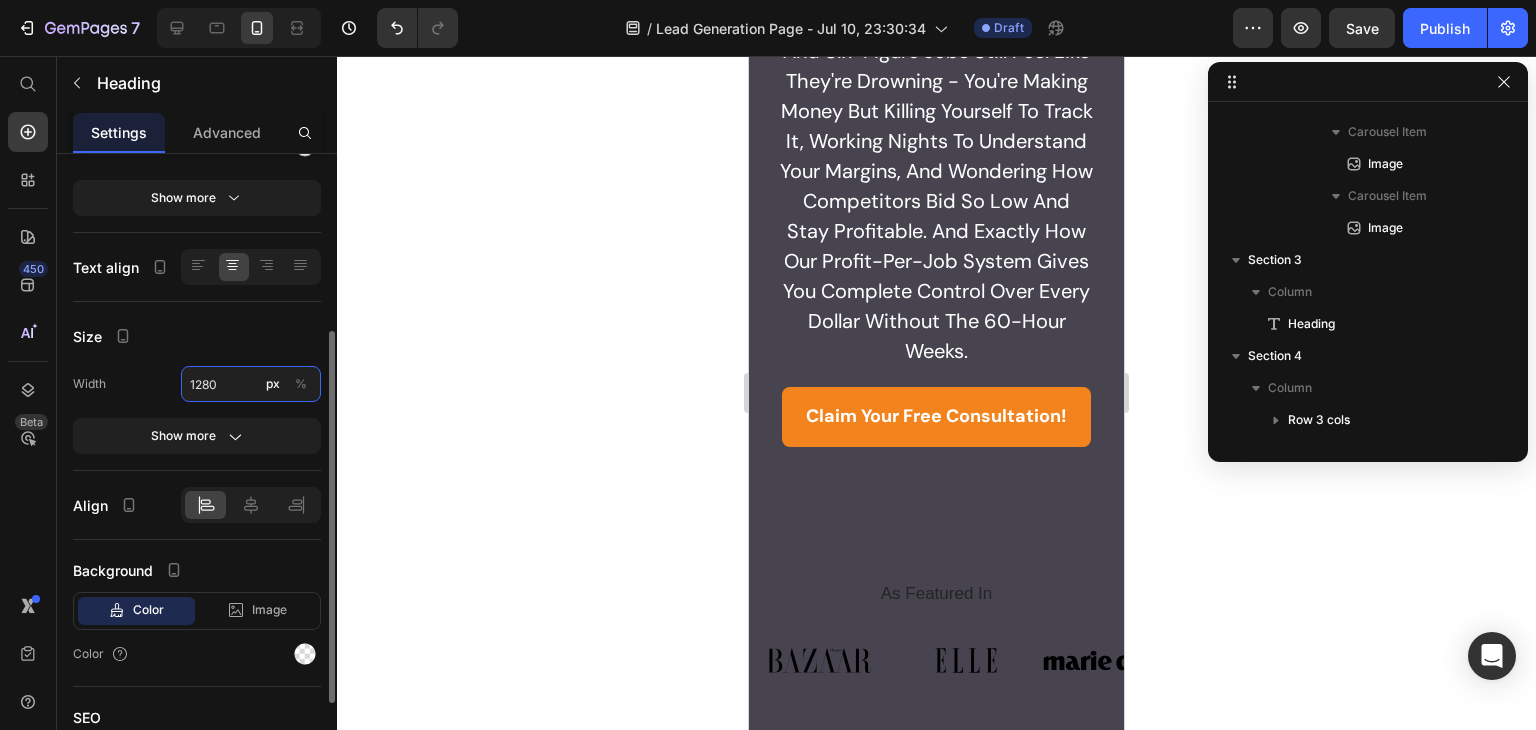 click on "1280" at bounding box center (251, 384) 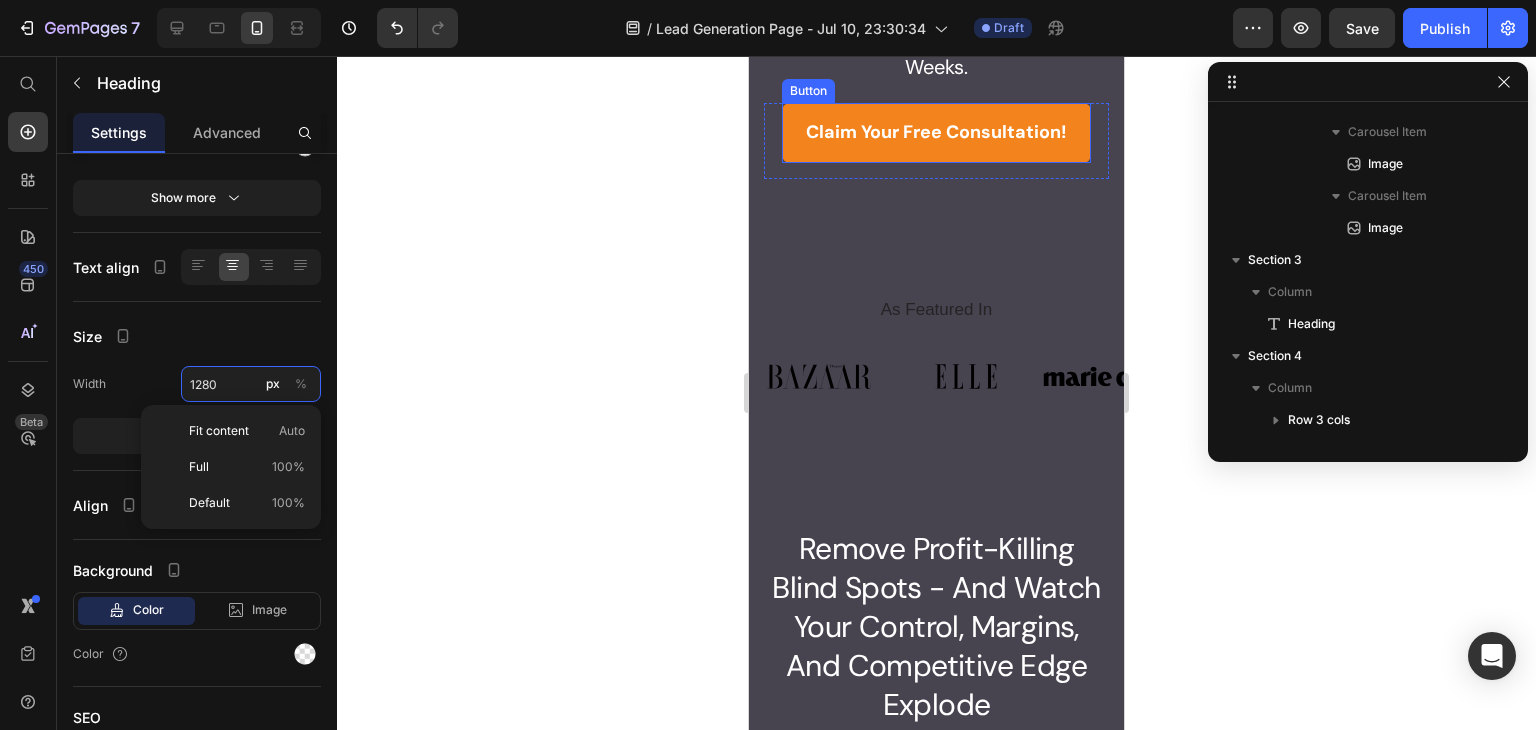 scroll, scrollTop: 1100, scrollLeft: 0, axis: vertical 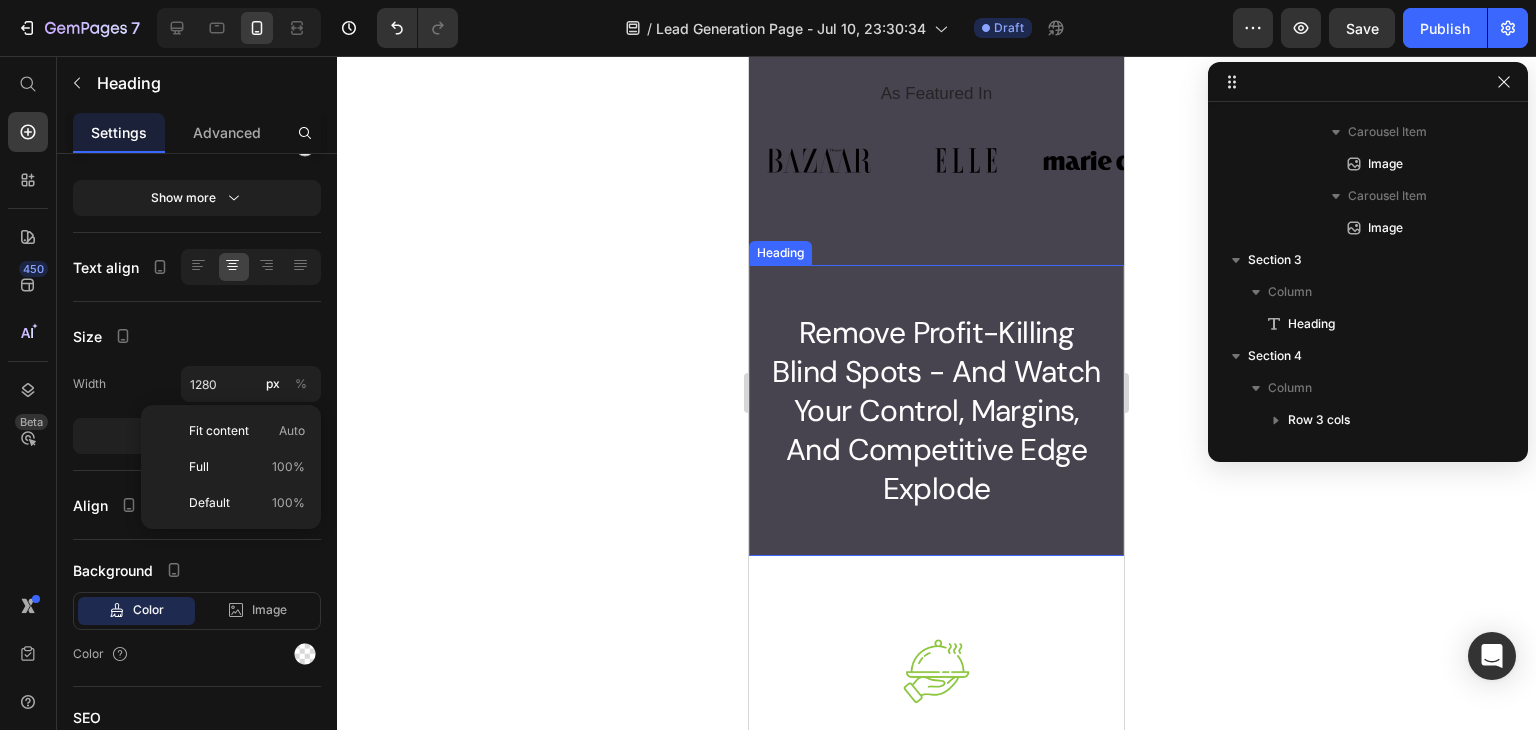 click on "Remove Profit-Killing Blind Spots - And Watch Your Control, Margins, And Competitive Edge Explode" at bounding box center (936, 410) 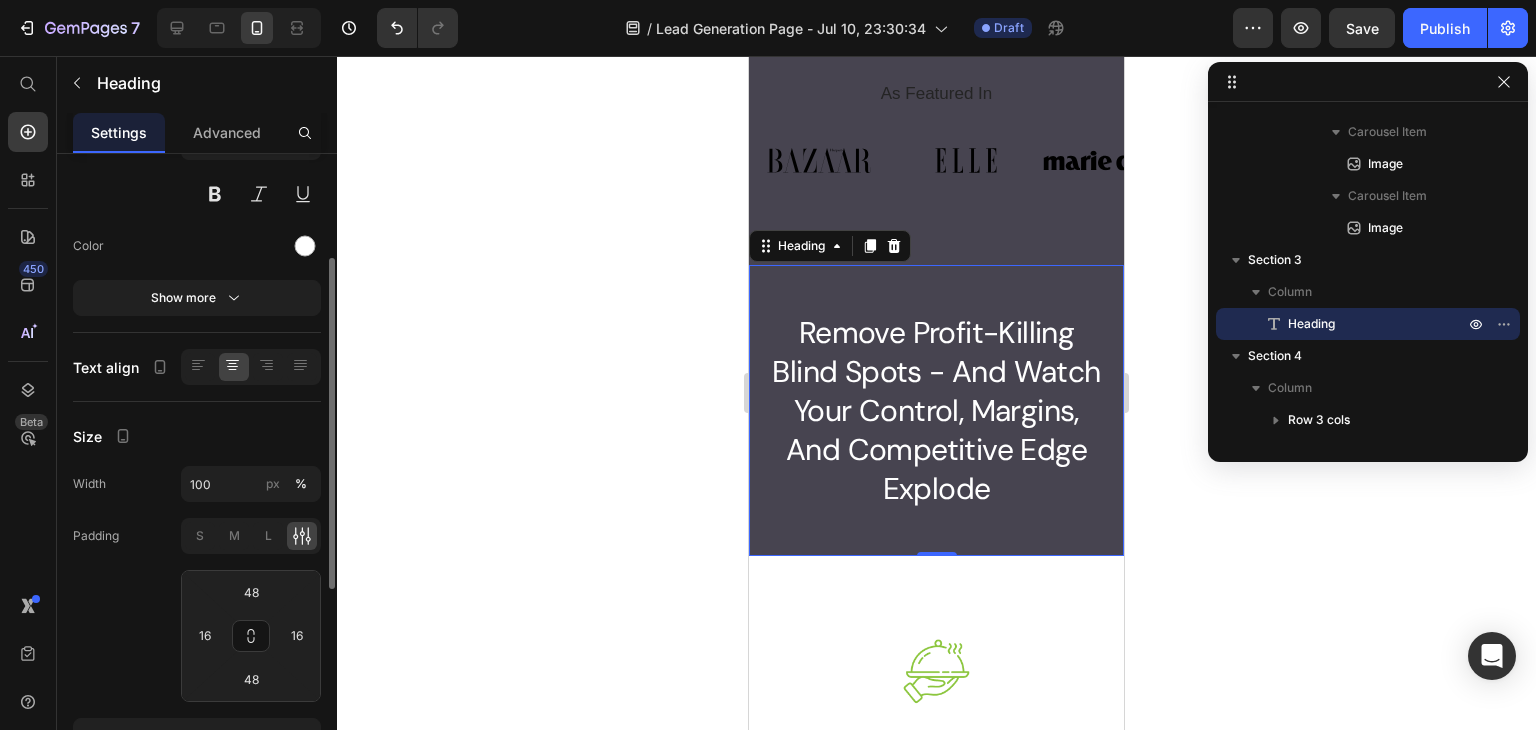 scroll, scrollTop: 300, scrollLeft: 0, axis: vertical 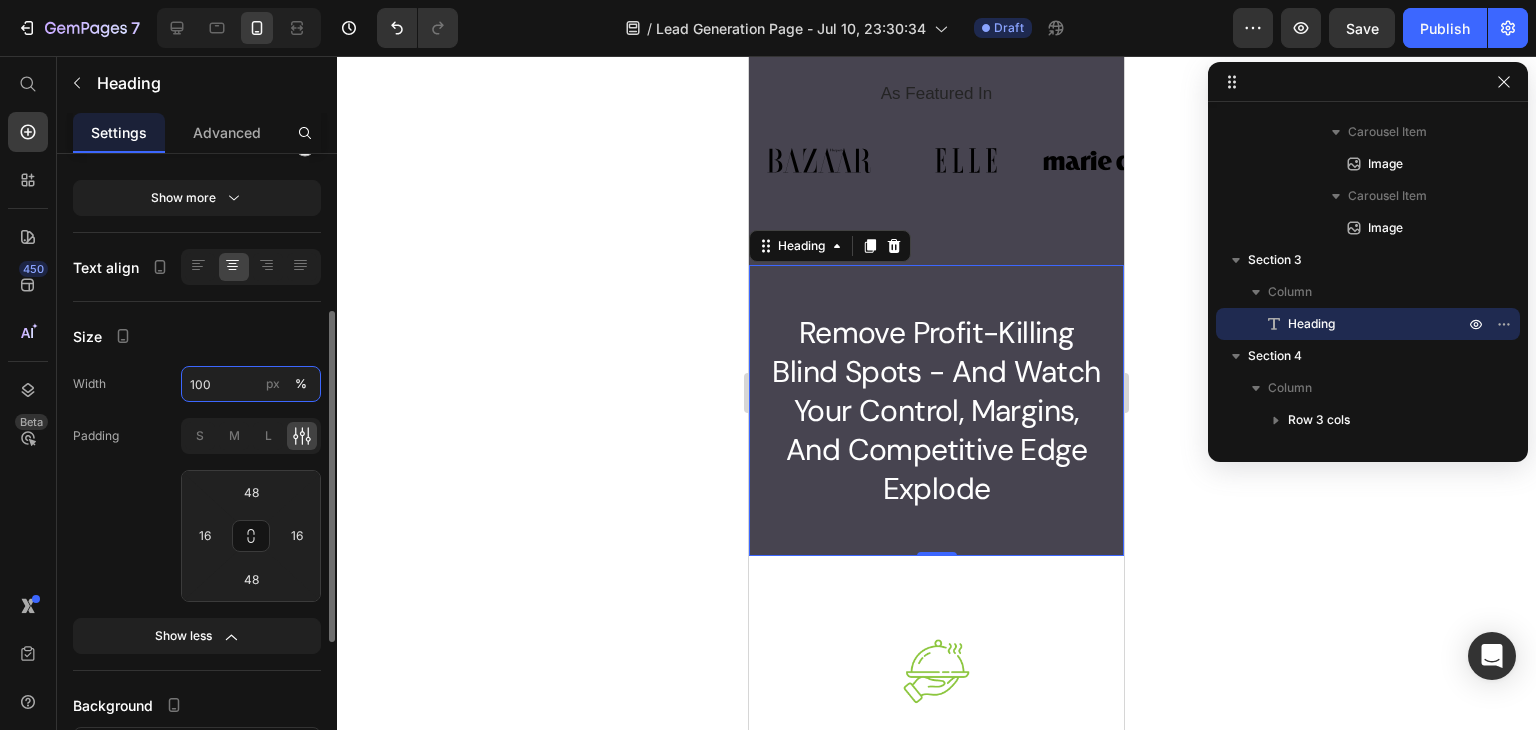 click on "100" at bounding box center (251, 384) 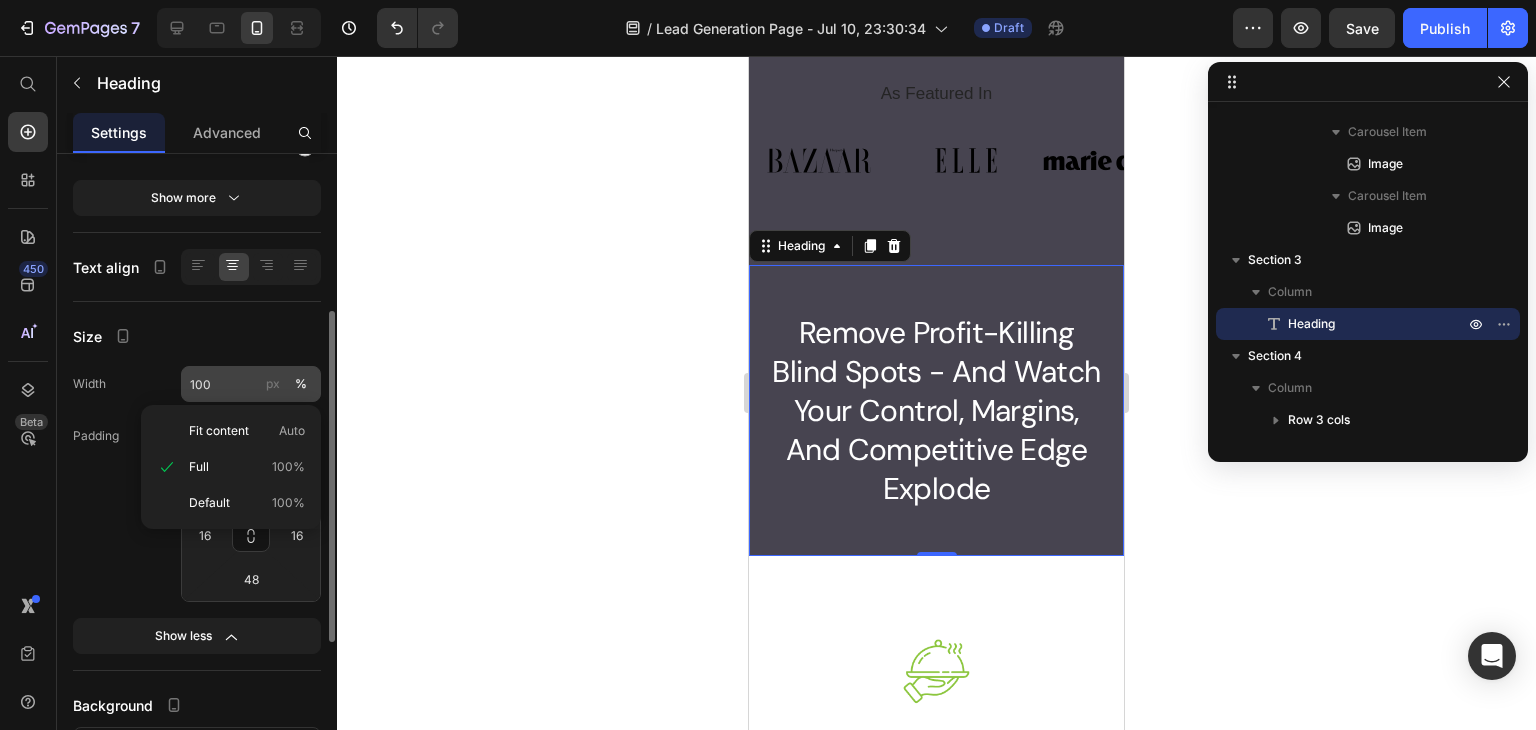click on "px" at bounding box center (273, 384) 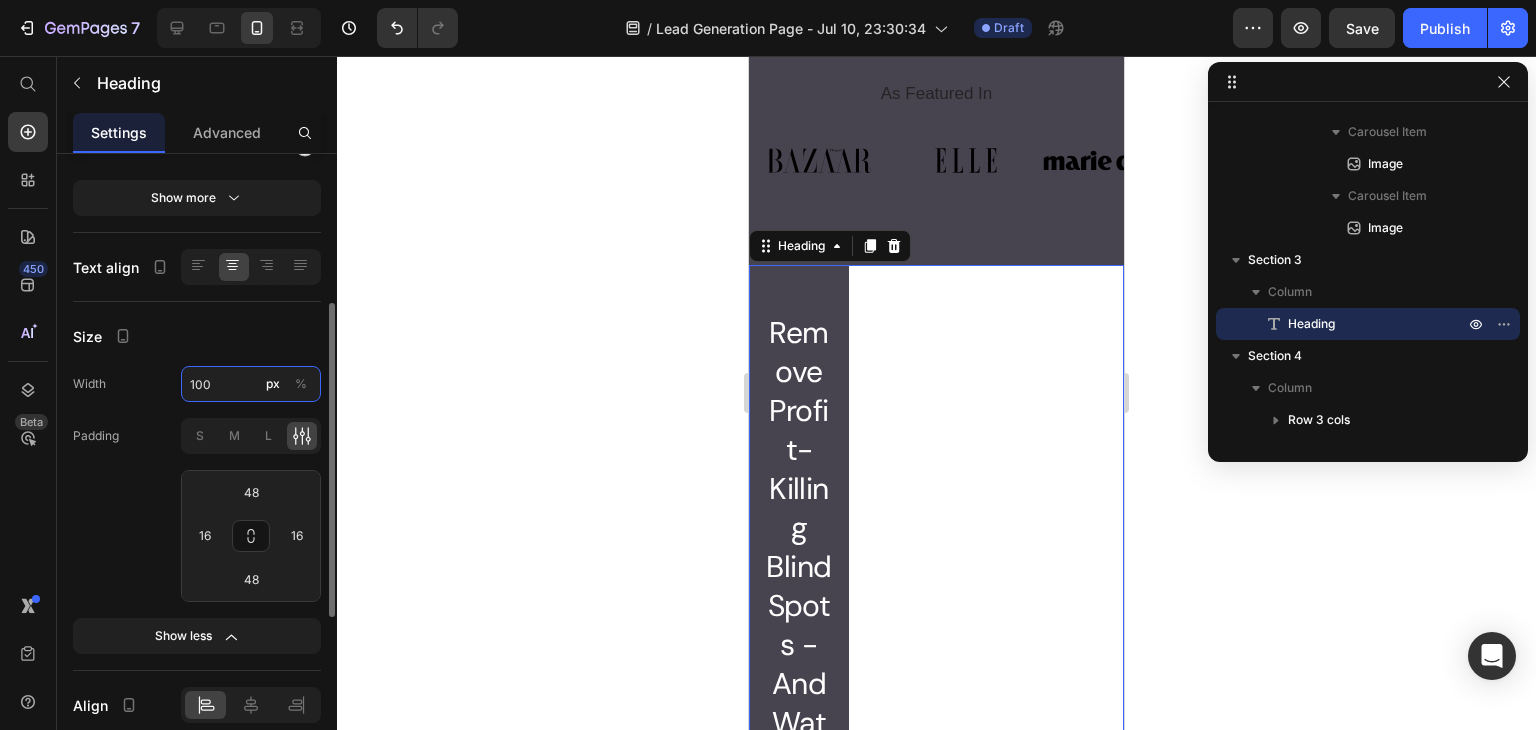 click on "100" at bounding box center (251, 384) 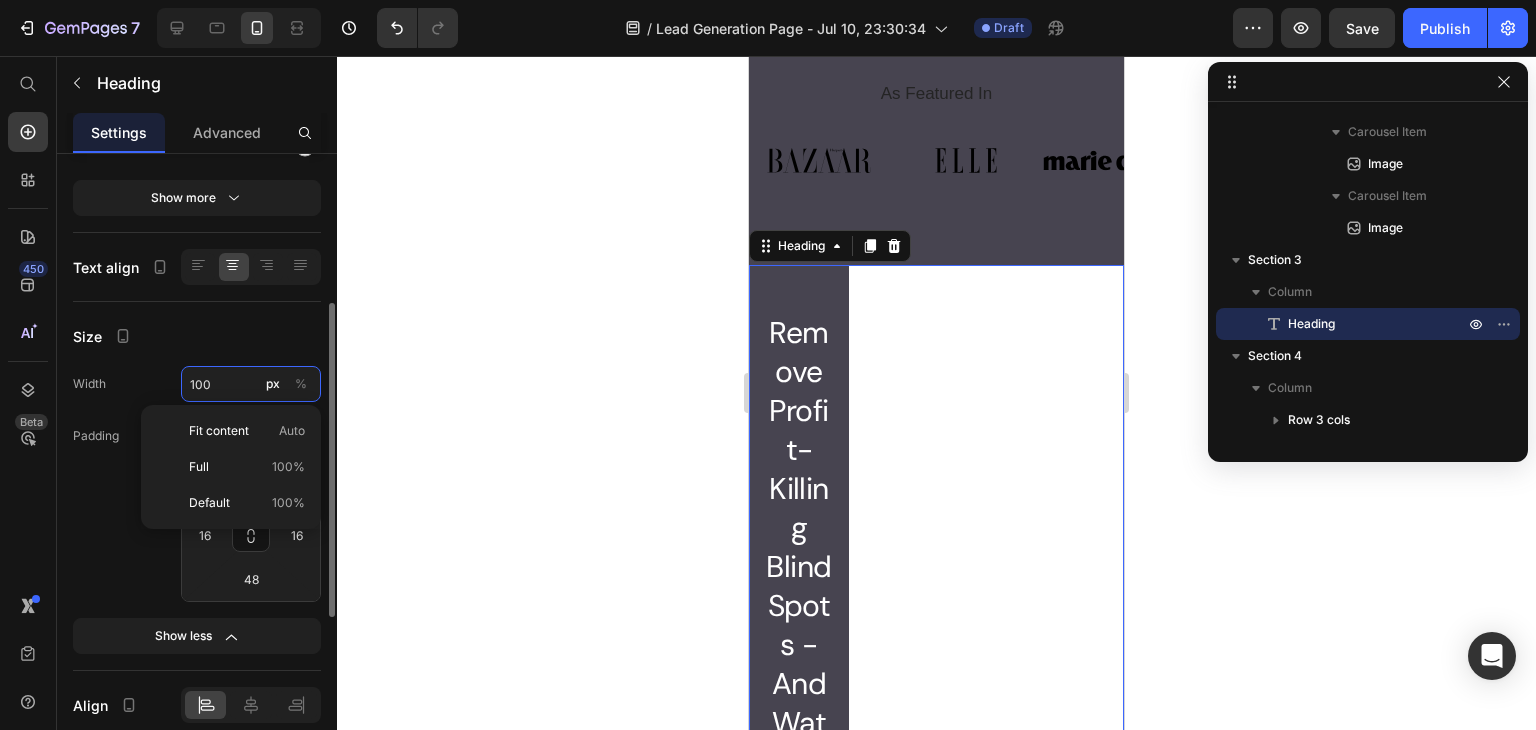 paste on "28" 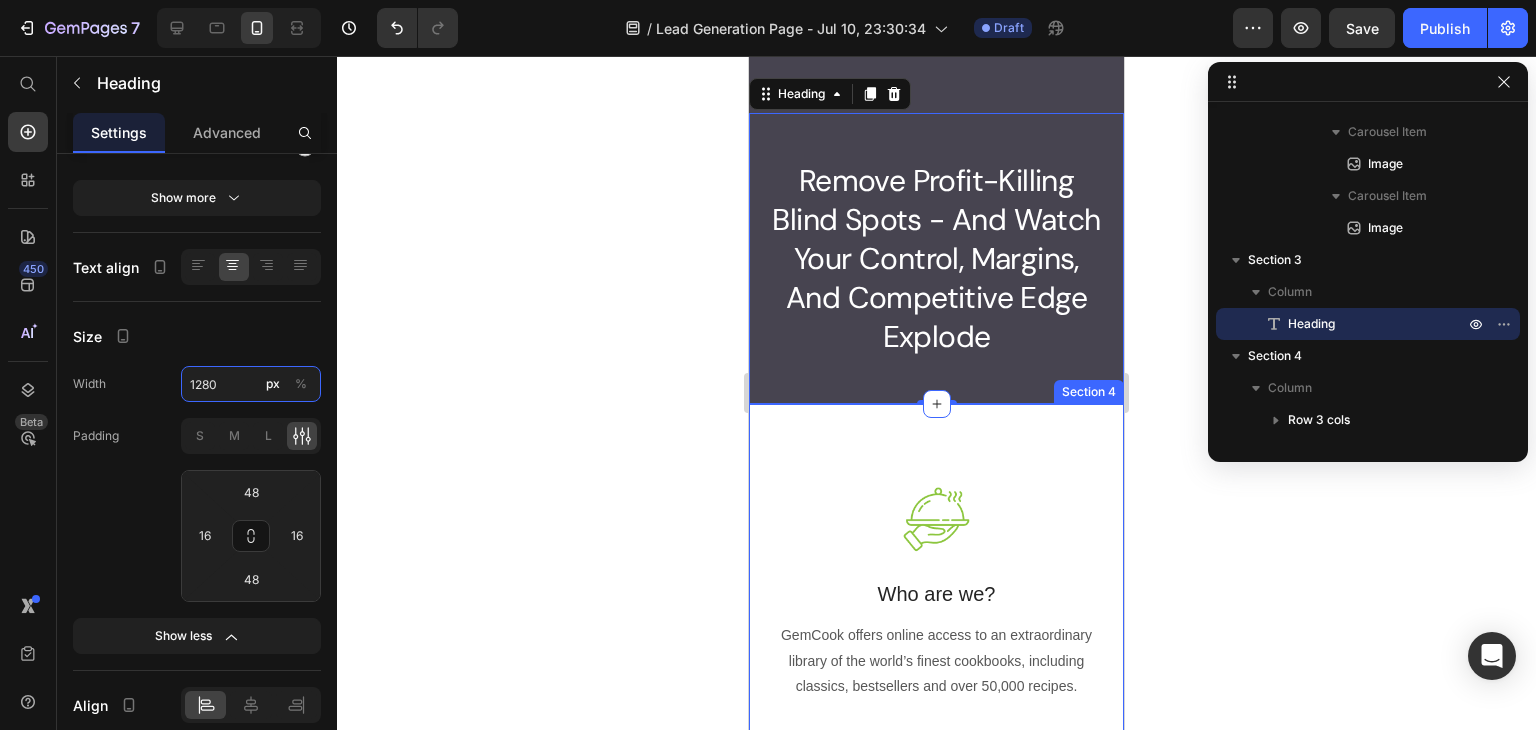 scroll, scrollTop: 1200, scrollLeft: 0, axis: vertical 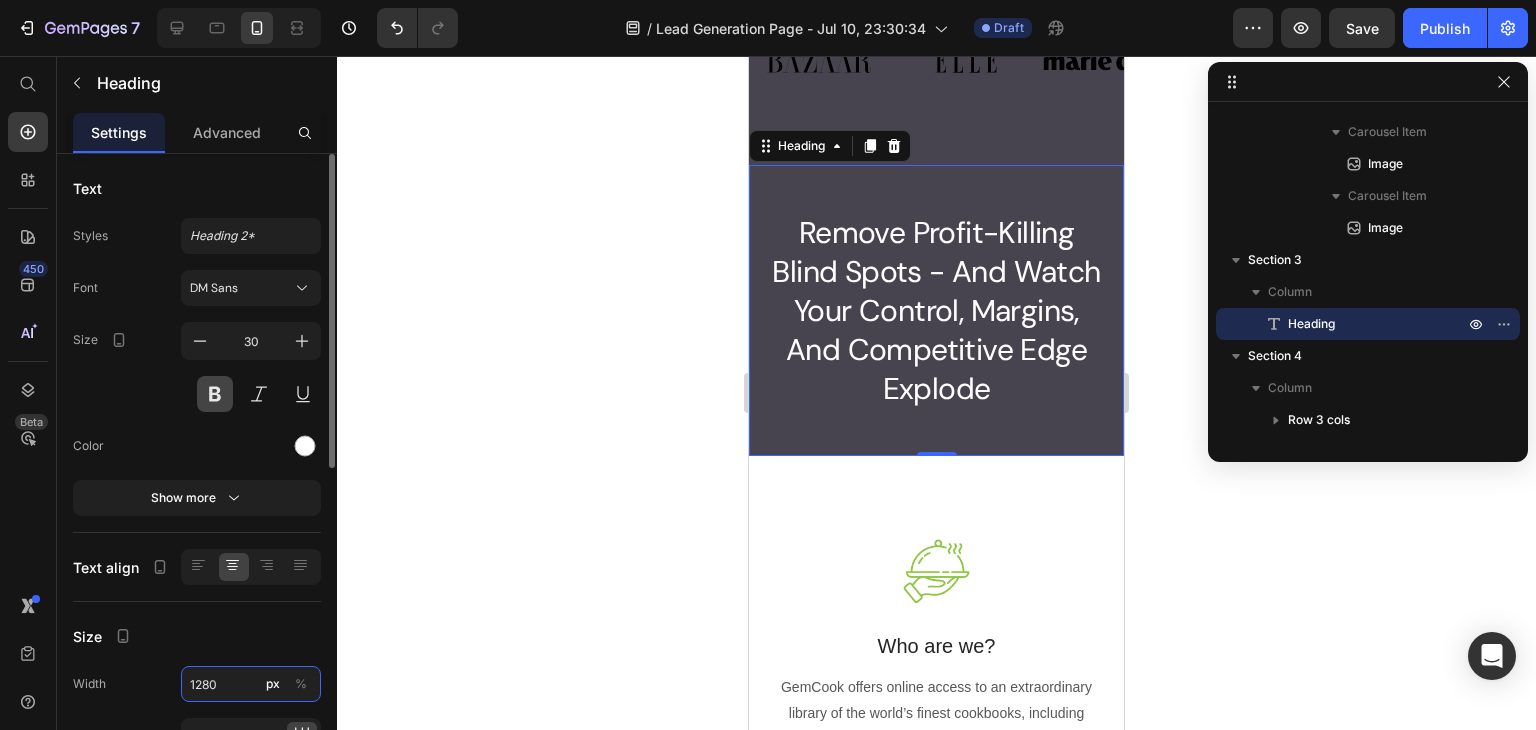 type on "1280" 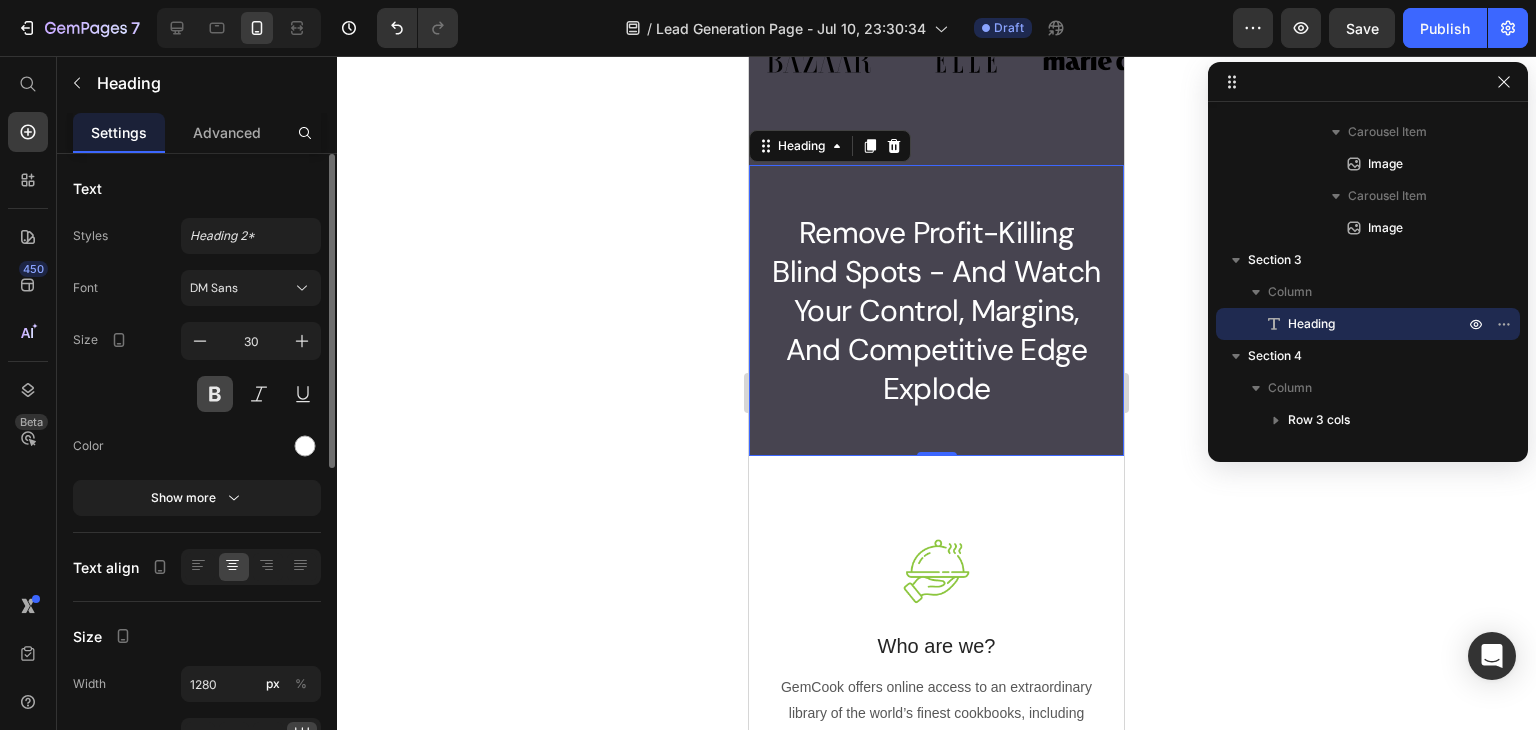 click at bounding box center (215, 394) 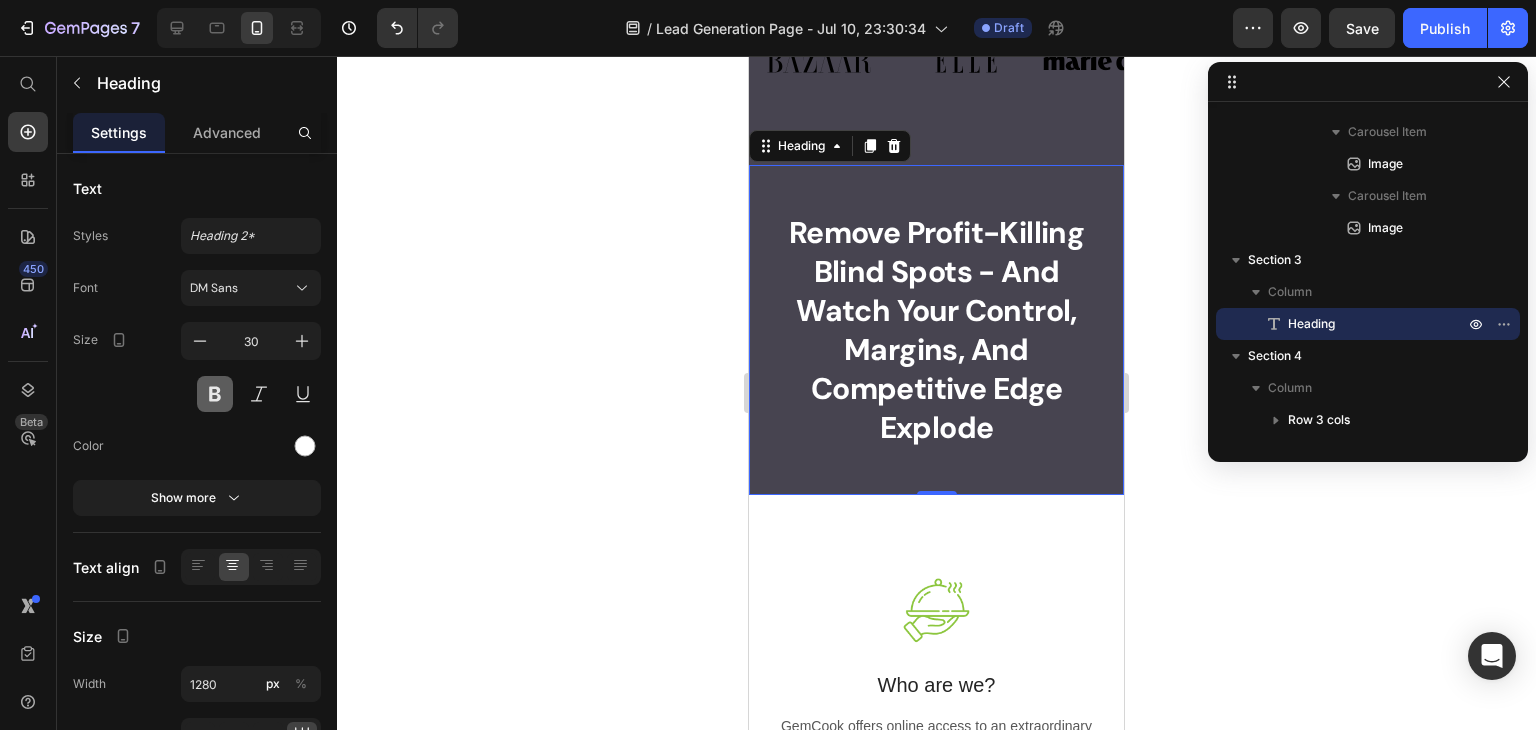 click at bounding box center (215, 394) 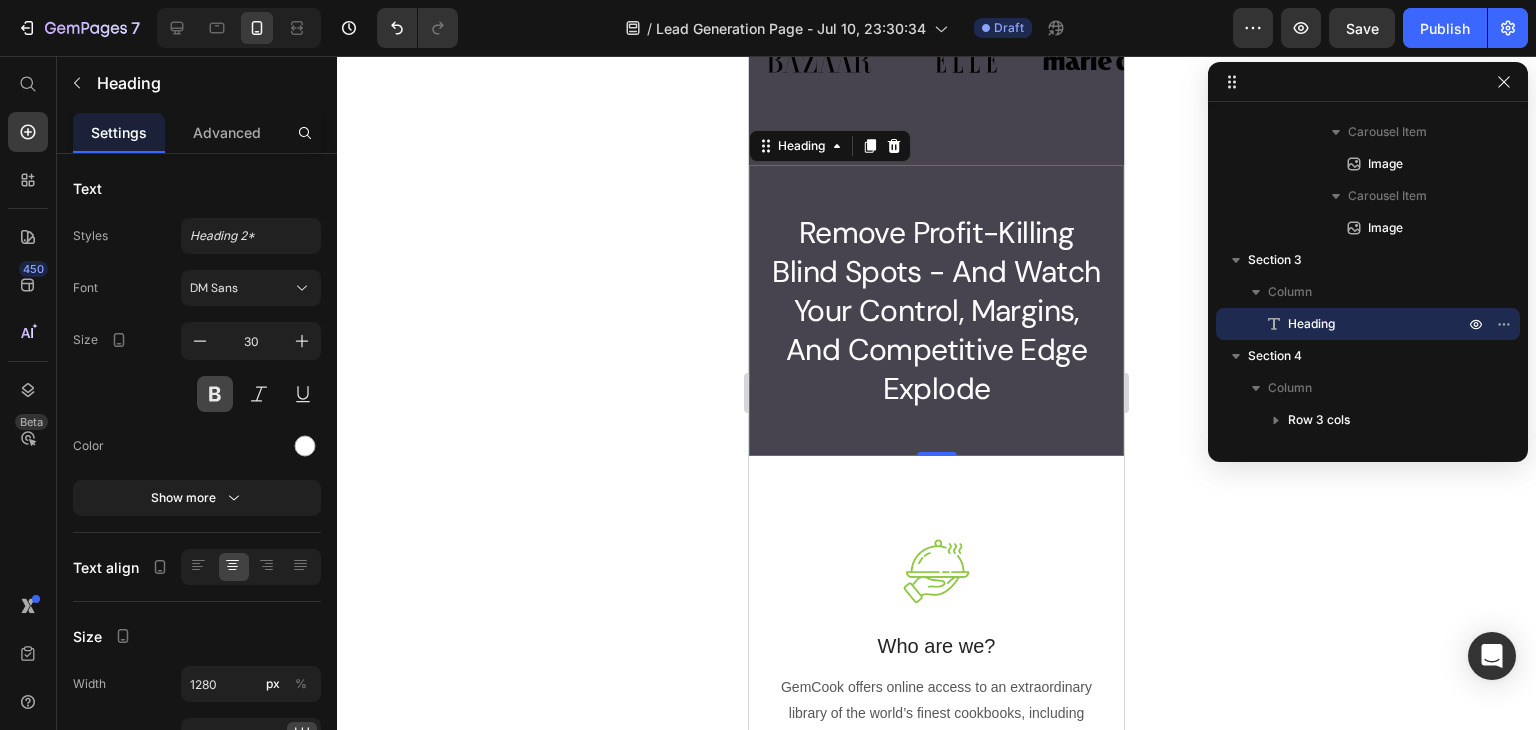 click at bounding box center (215, 394) 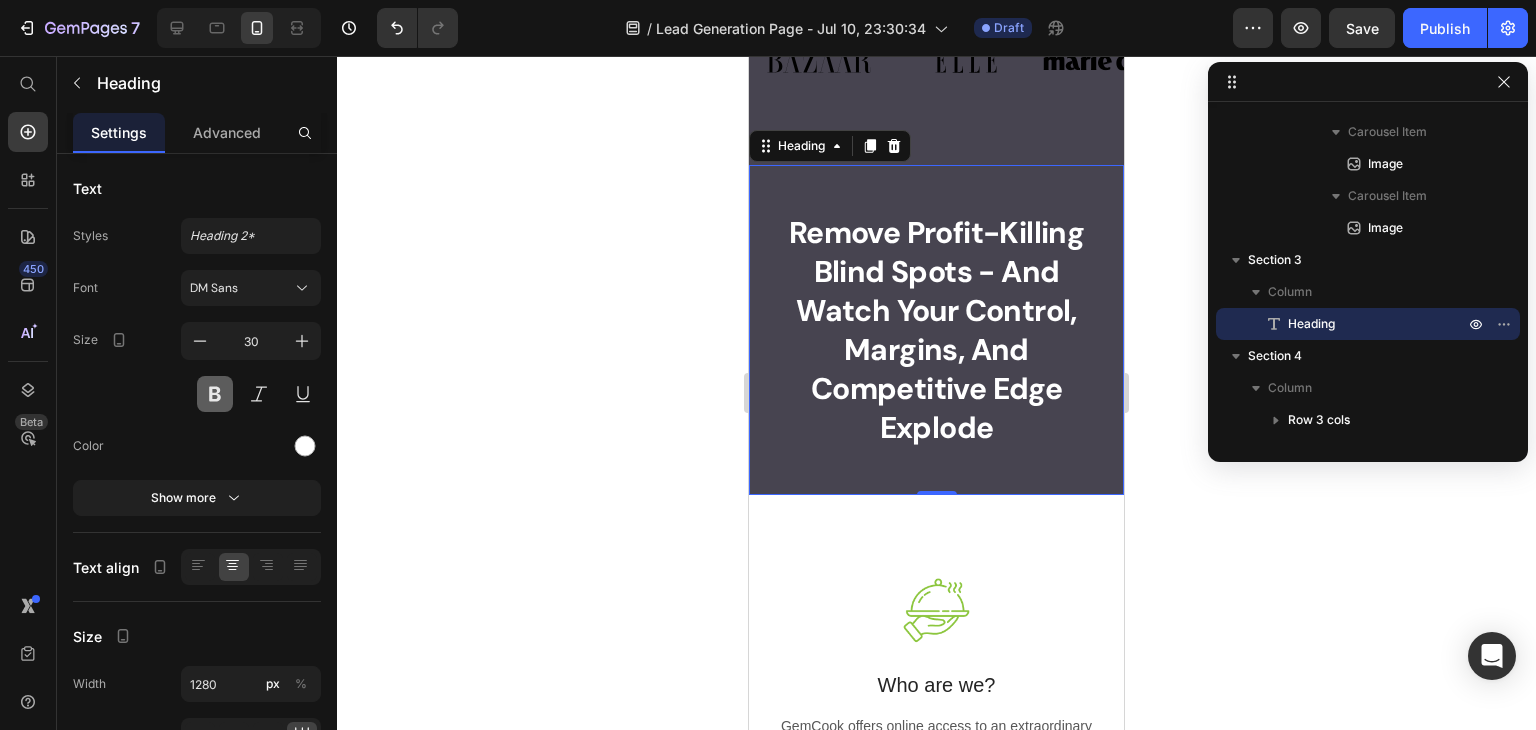 click at bounding box center [215, 394] 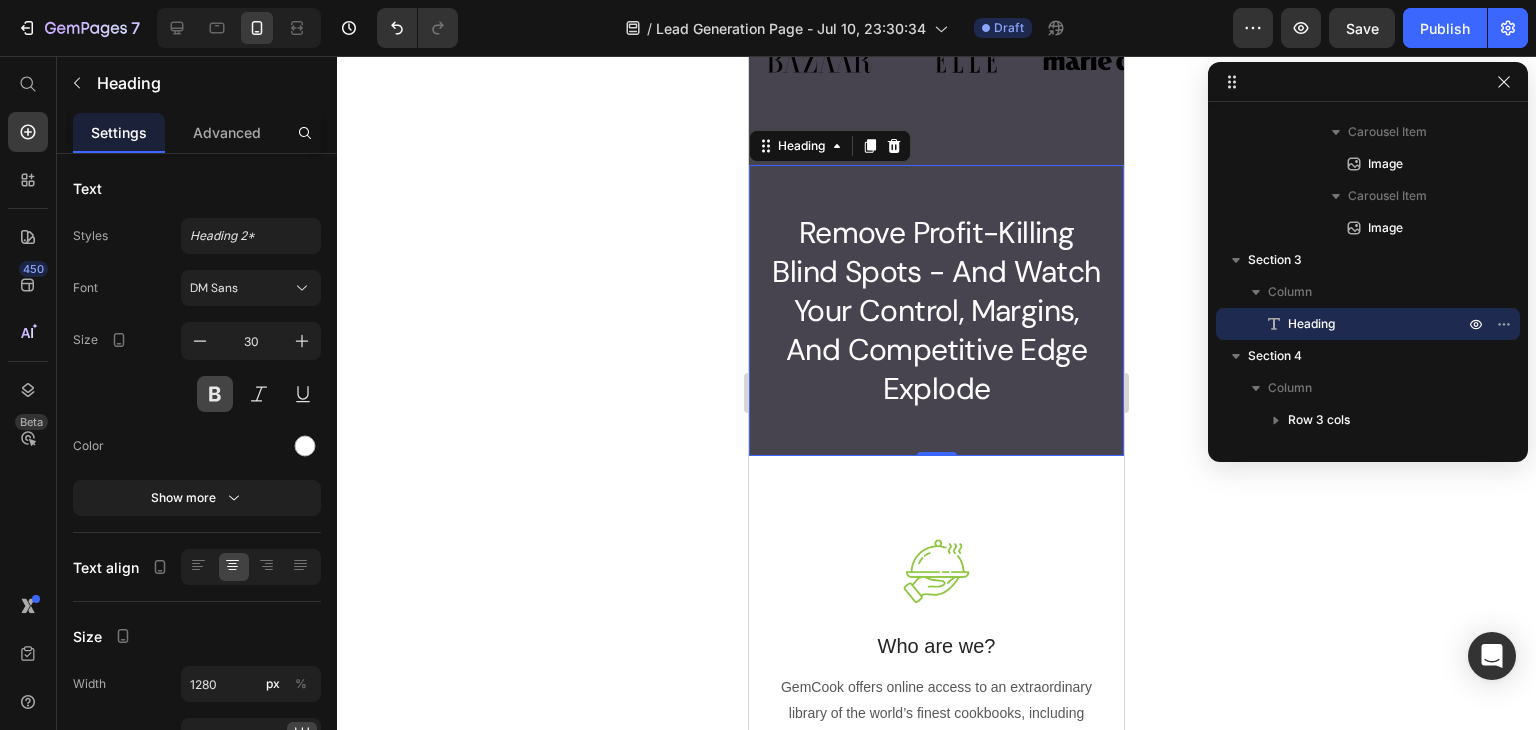 click at bounding box center (215, 394) 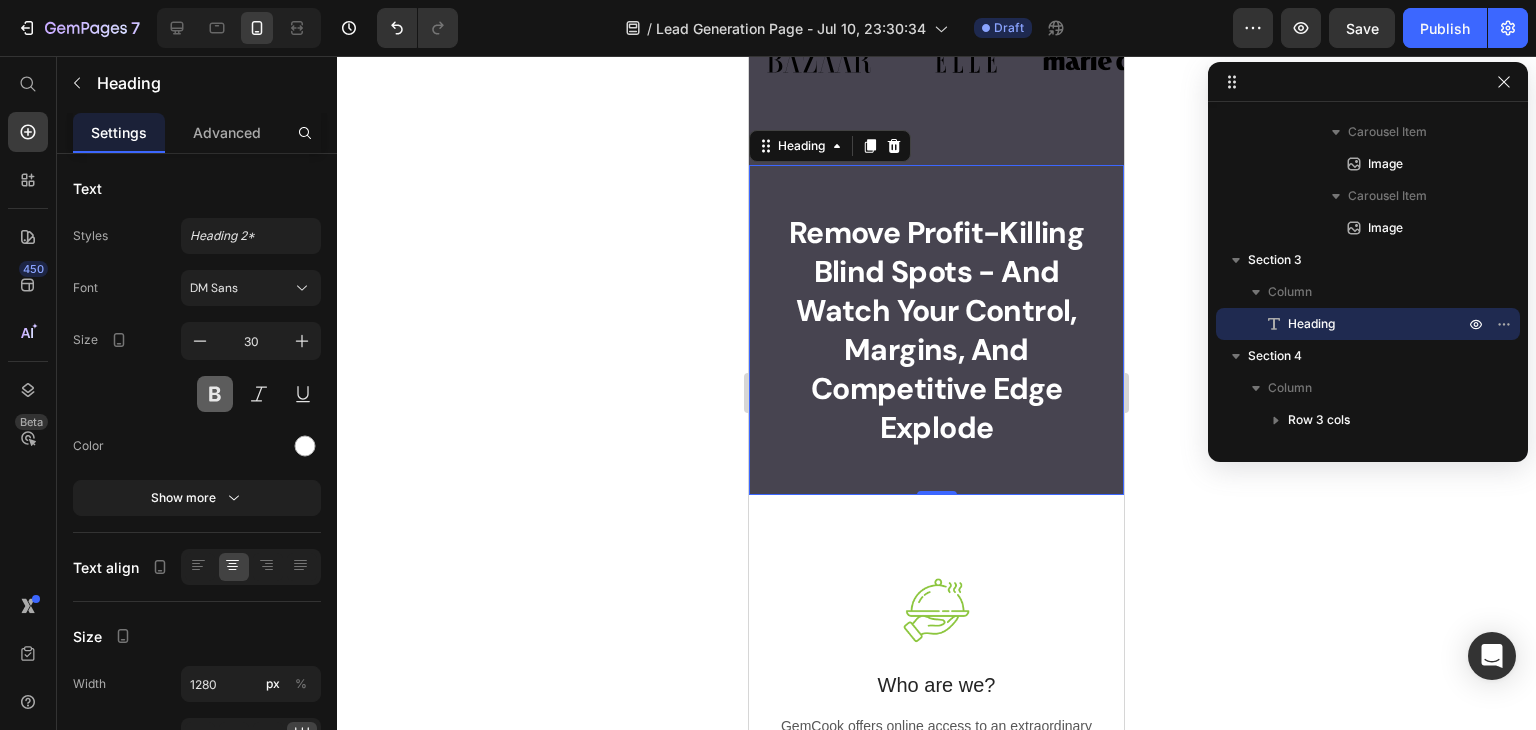 click at bounding box center (215, 394) 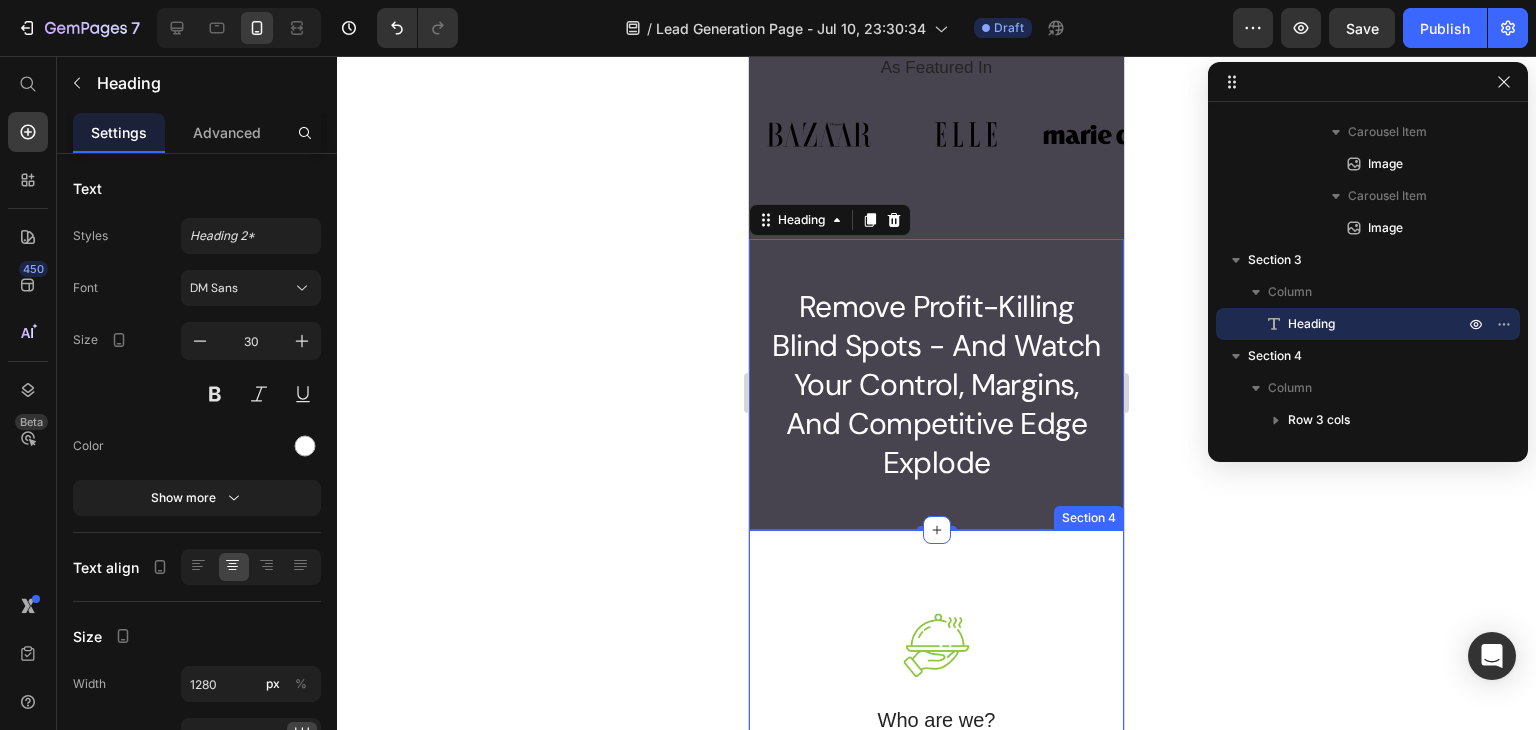 scroll, scrollTop: 900, scrollLeft: 0, axis: vertical 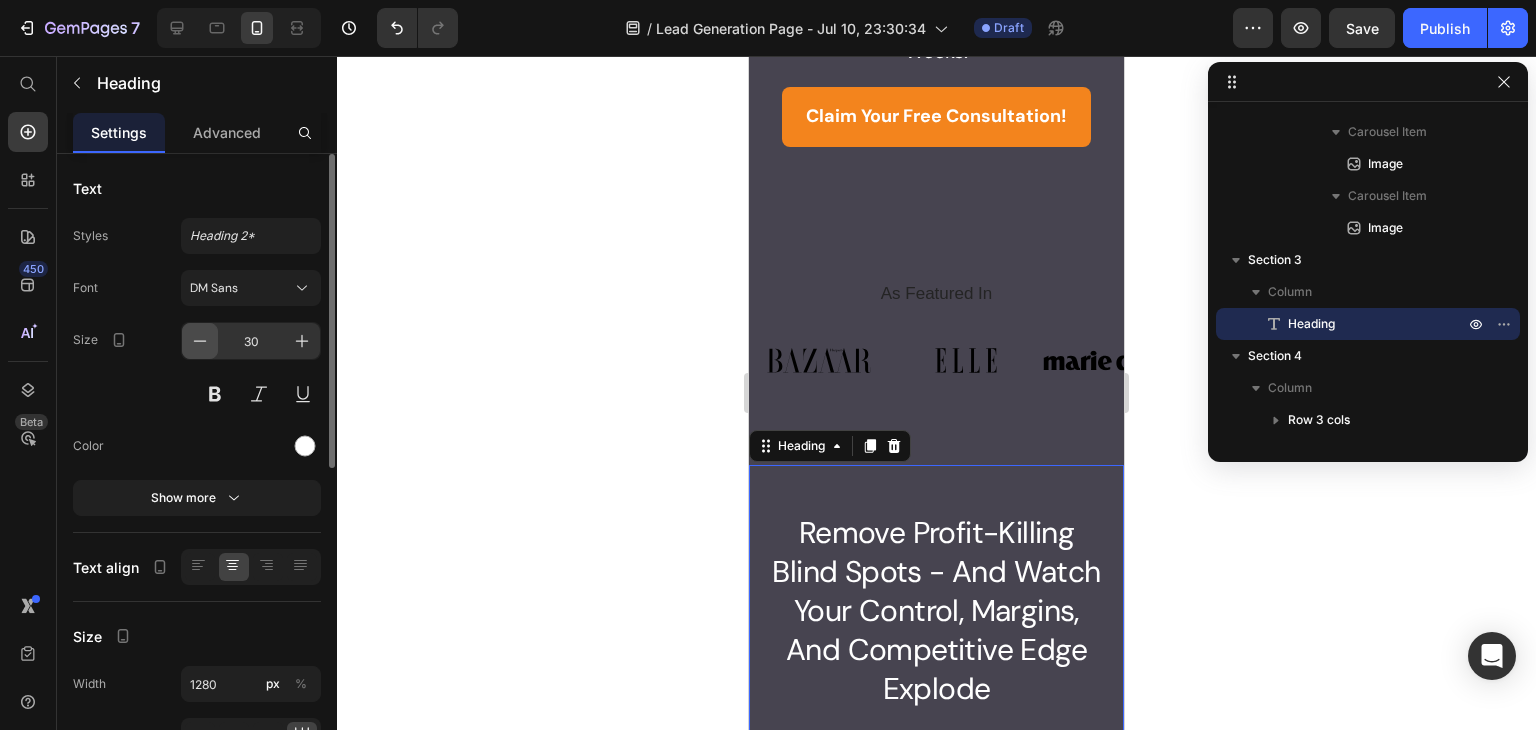 click 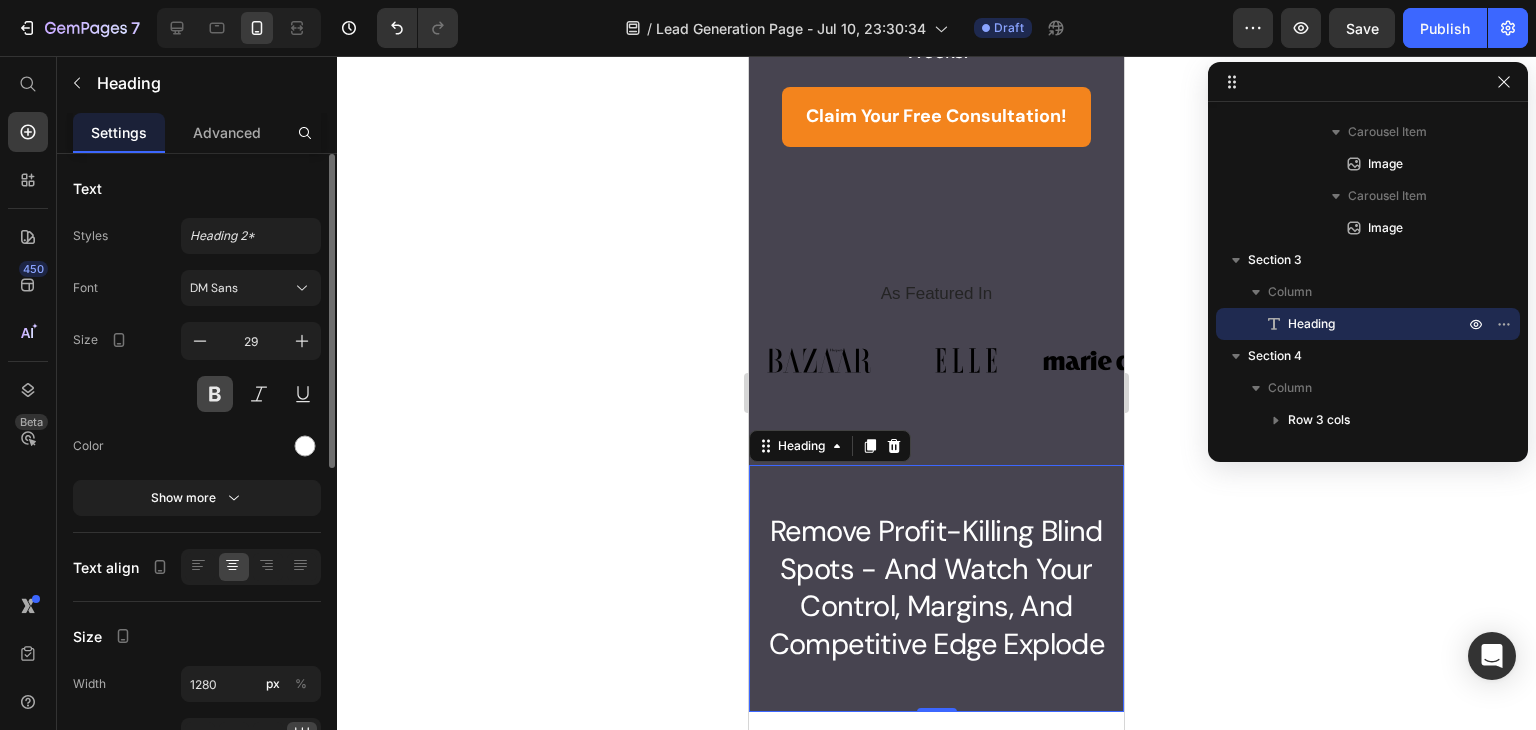 click at bounding box center (215, 394) 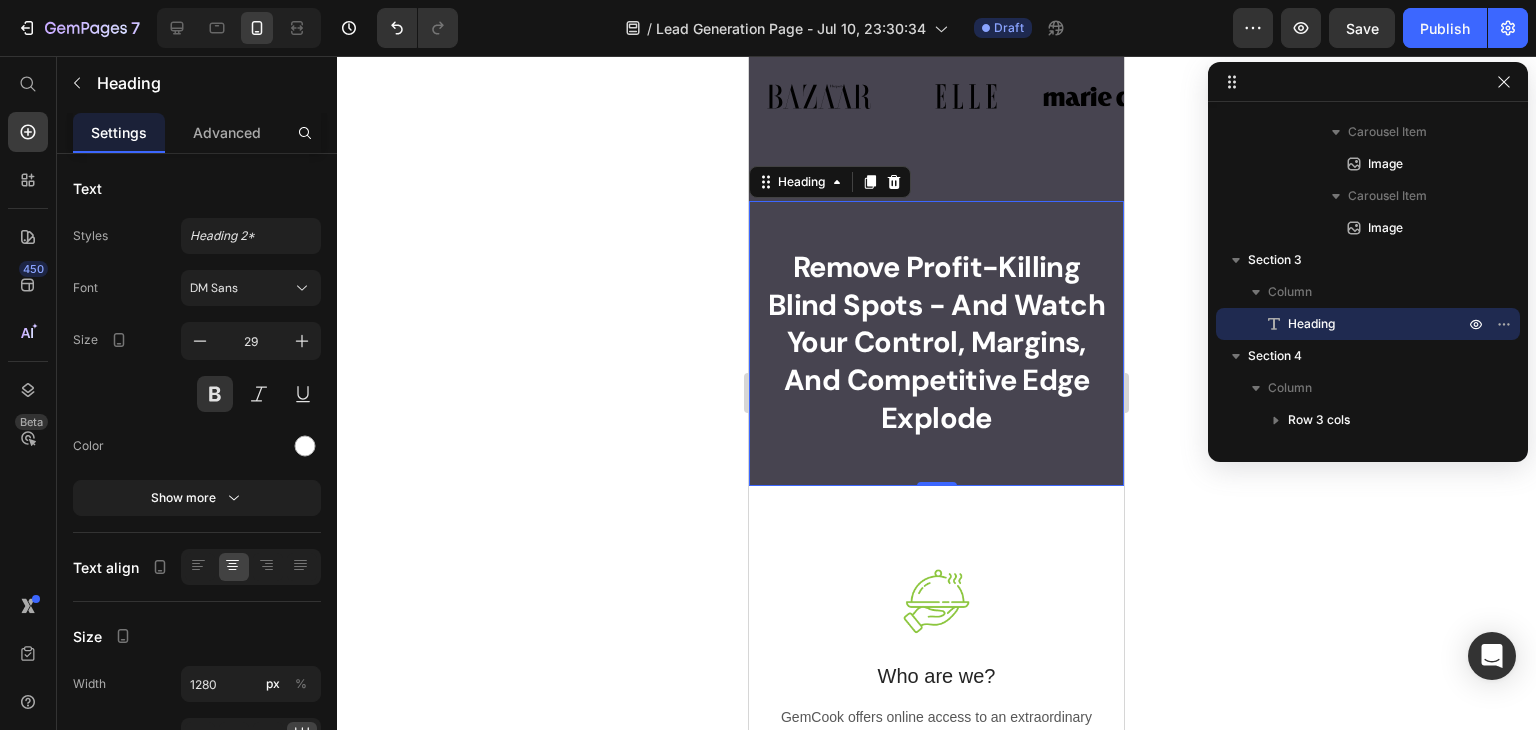 scroll, scrollTop: 1200, scrollLeft: 0, axis: vertical 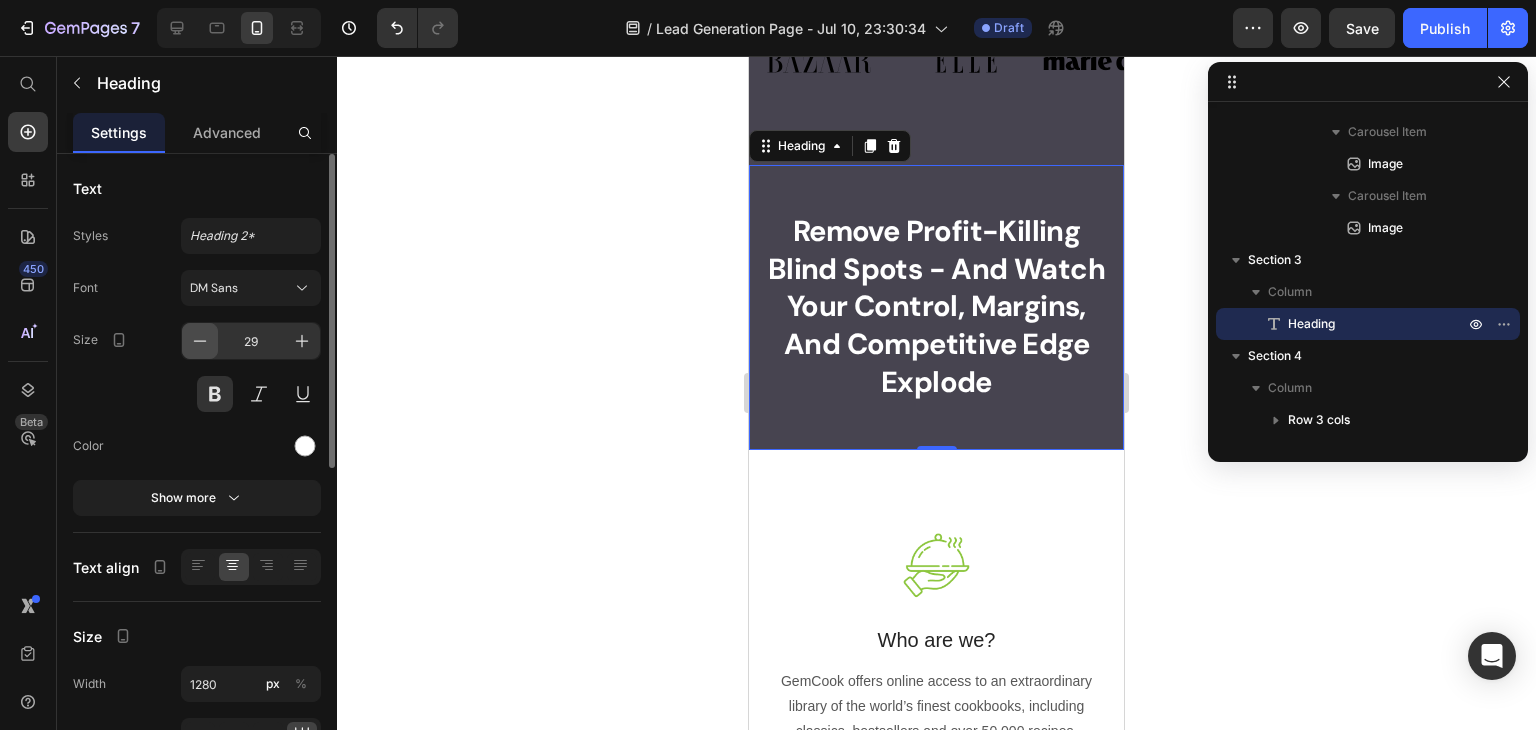 click 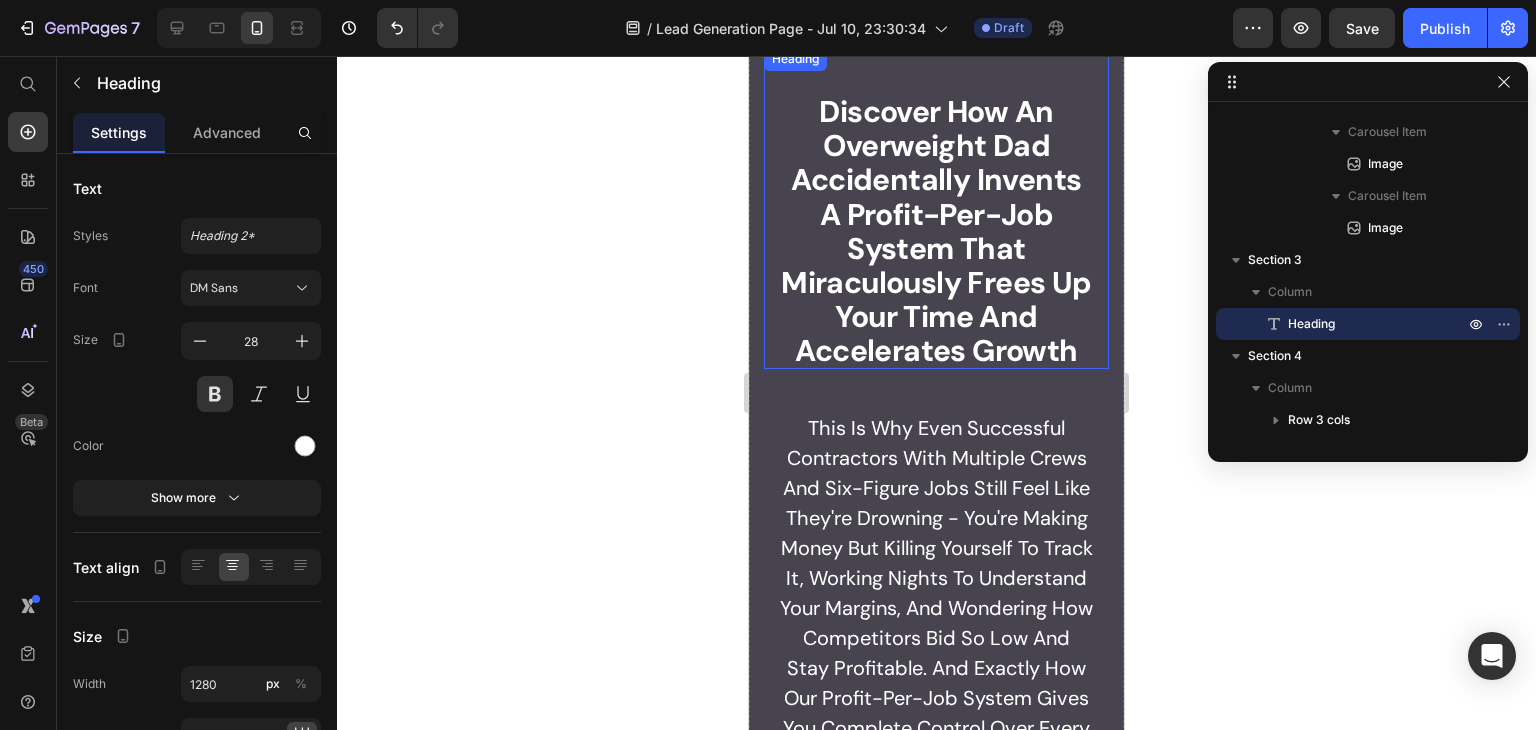scroll, scrollTop: 0, scrollLeft: 0, axis: both 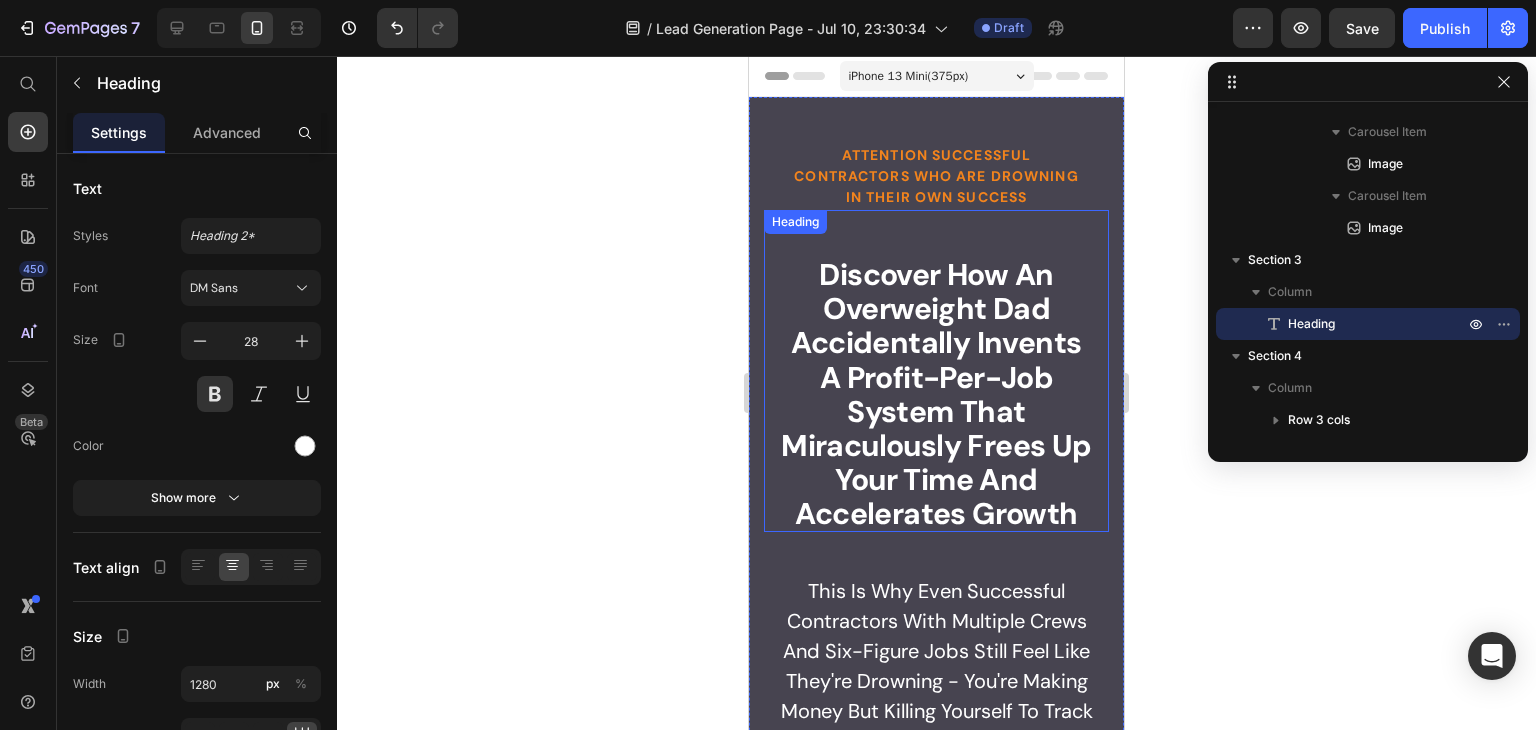 click on "Discover How An overweight Dad Accidentally Invents A Profit-Per-Job system That Miraculously Frees Up Your Time And Accelerates Growth" at bounding box center [936, 371] 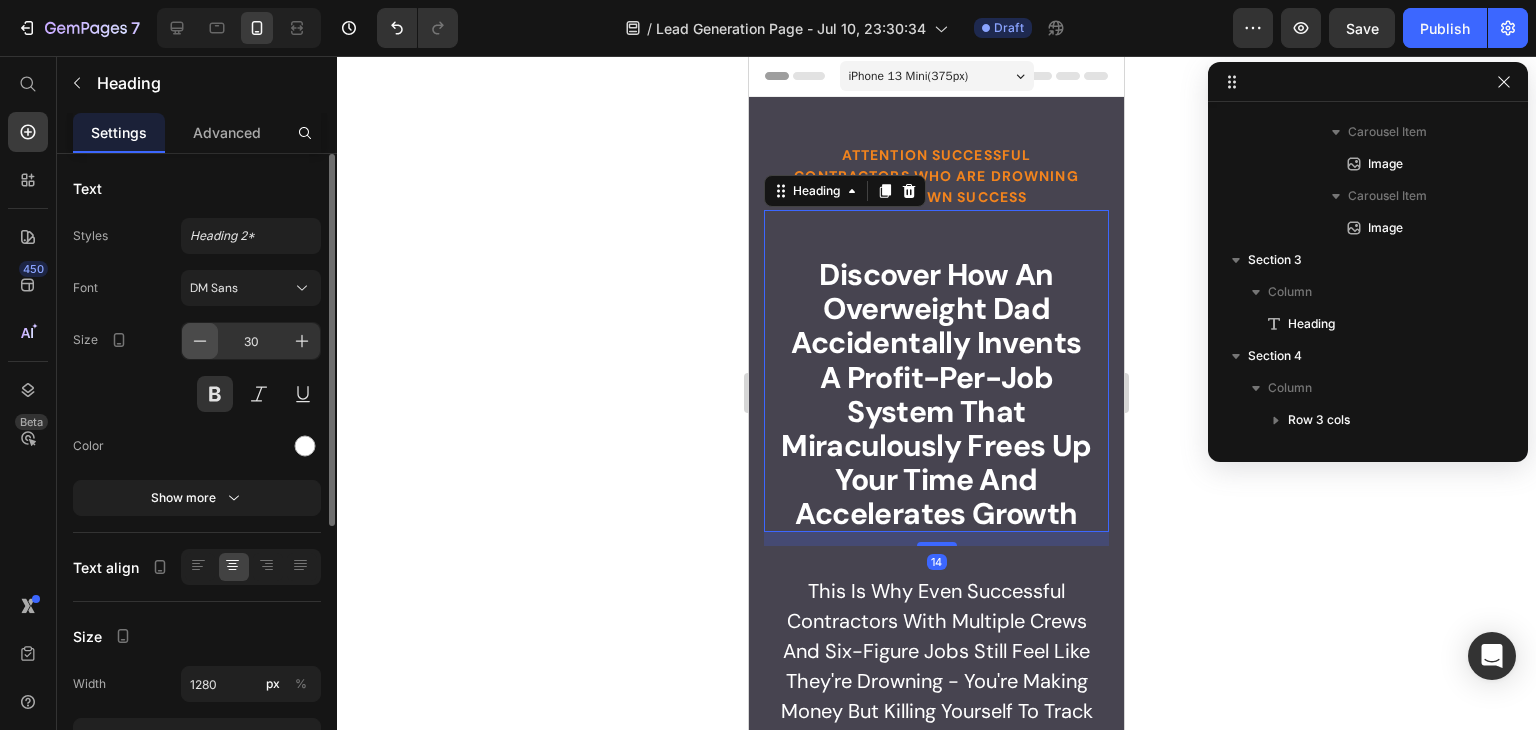 click 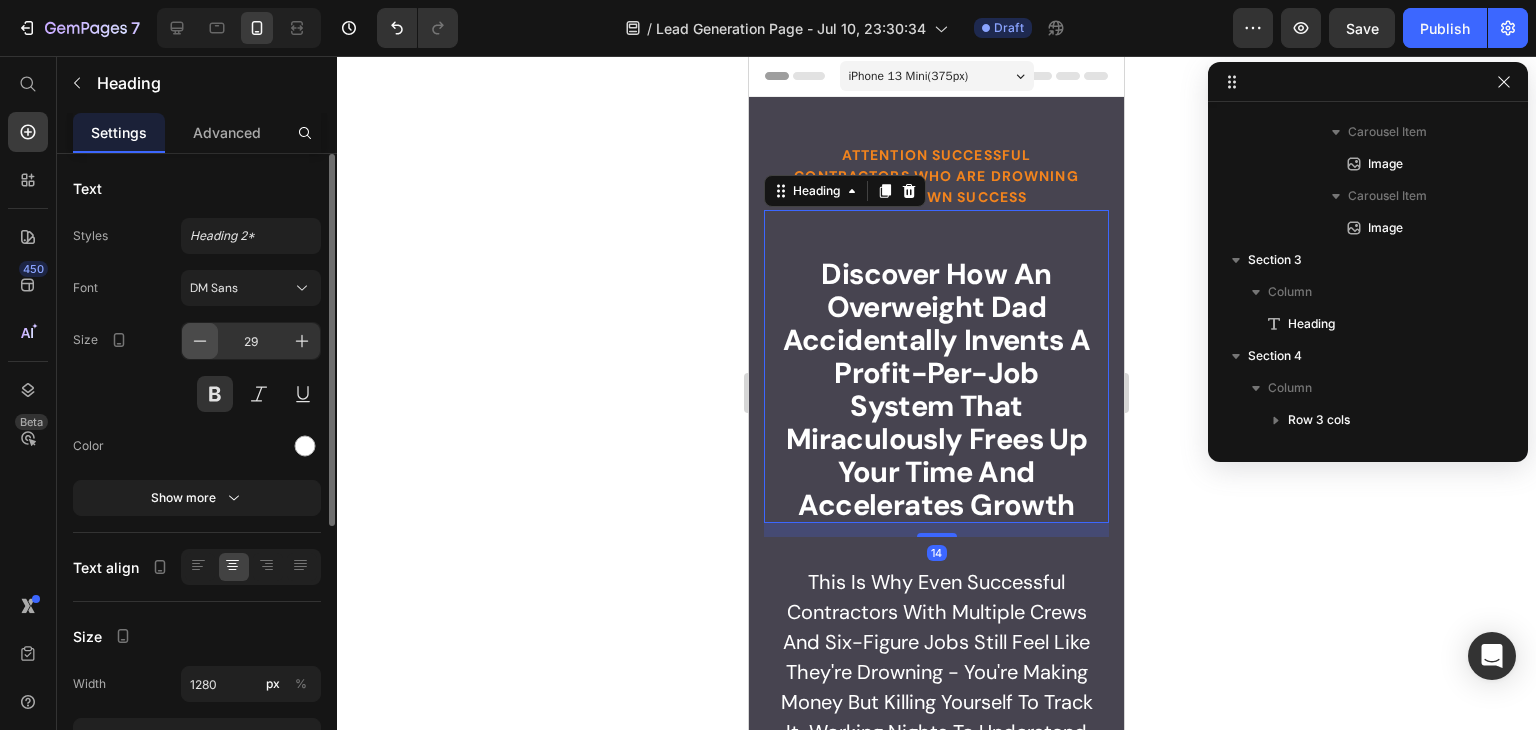 click 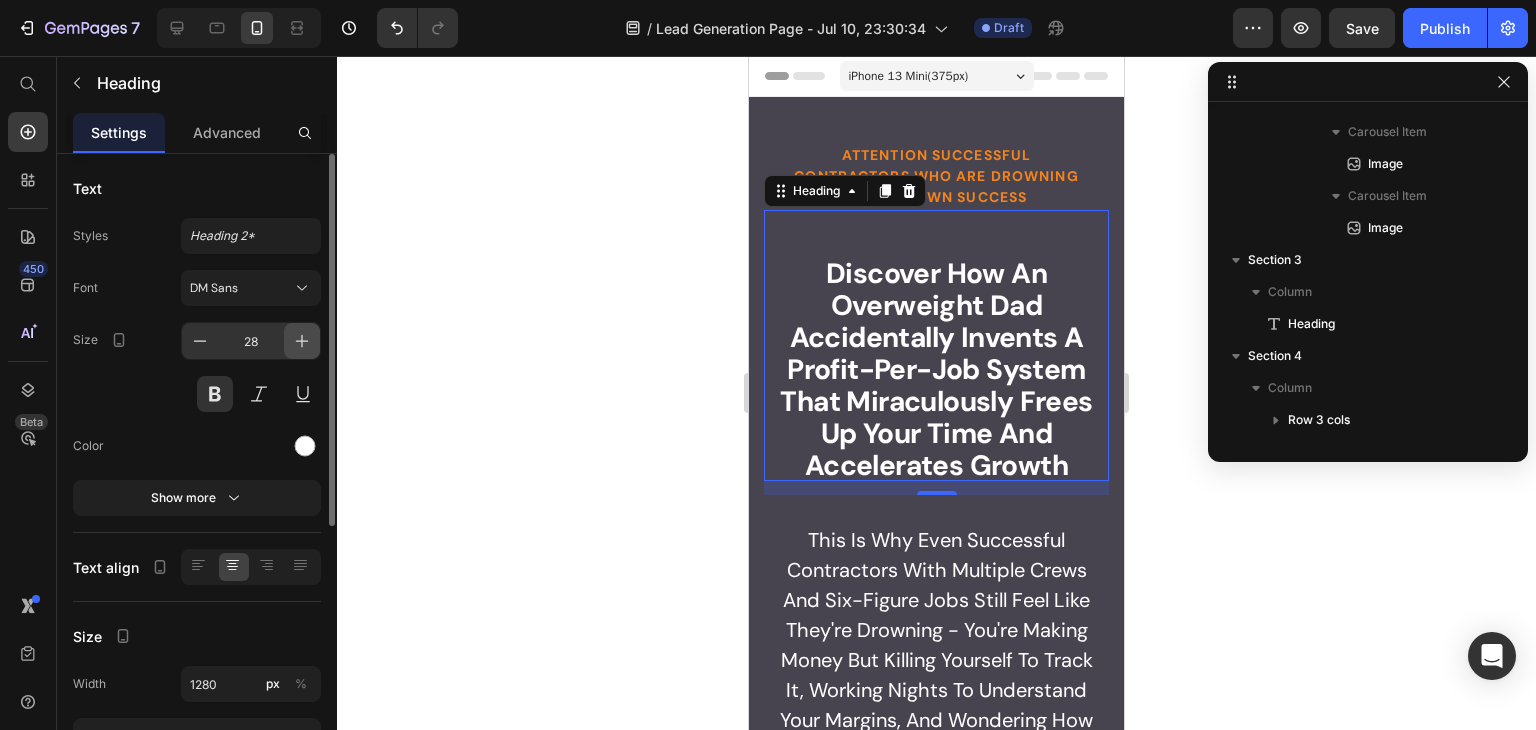 click 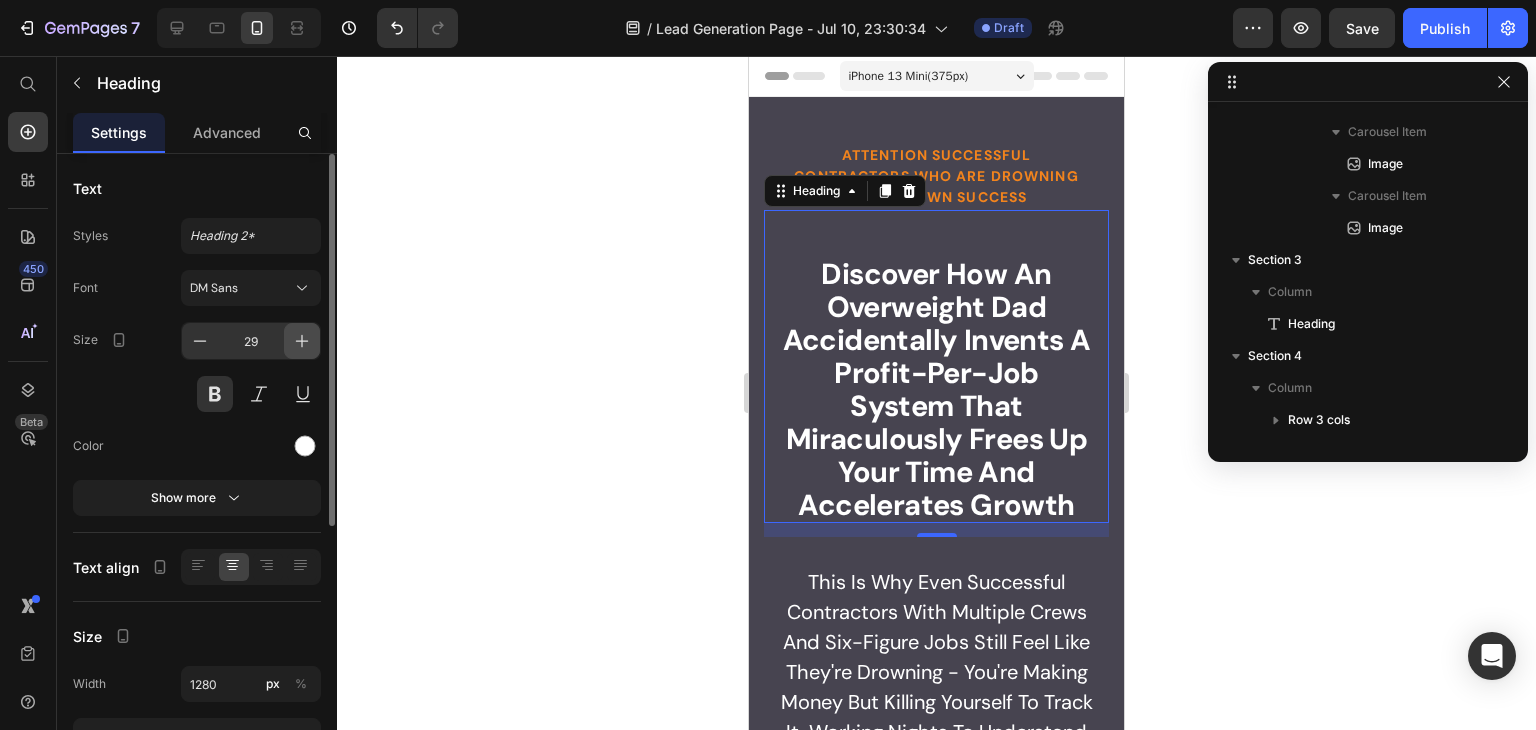 click 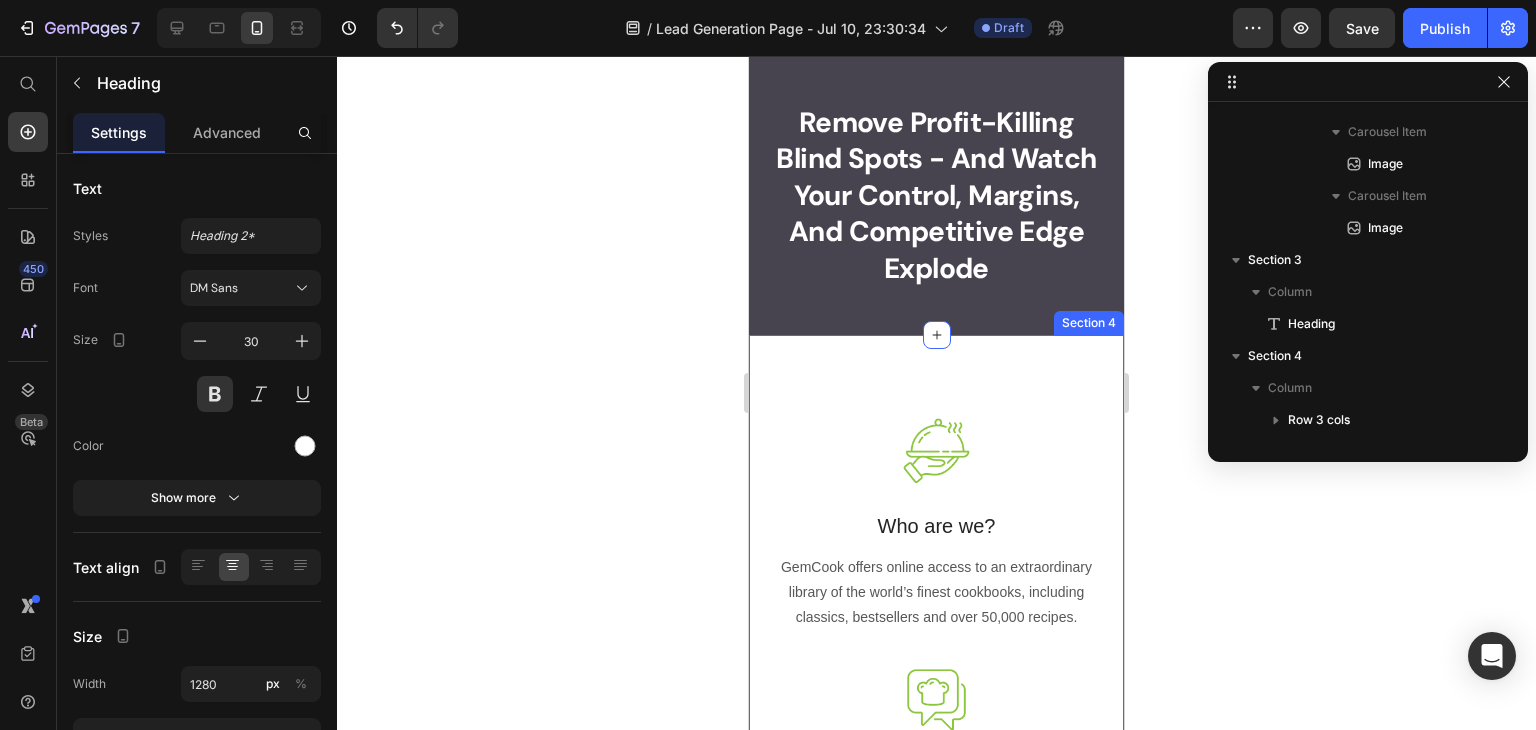 scroll, scrollTop: 1400, scrollLeft: 0, axis: vertical 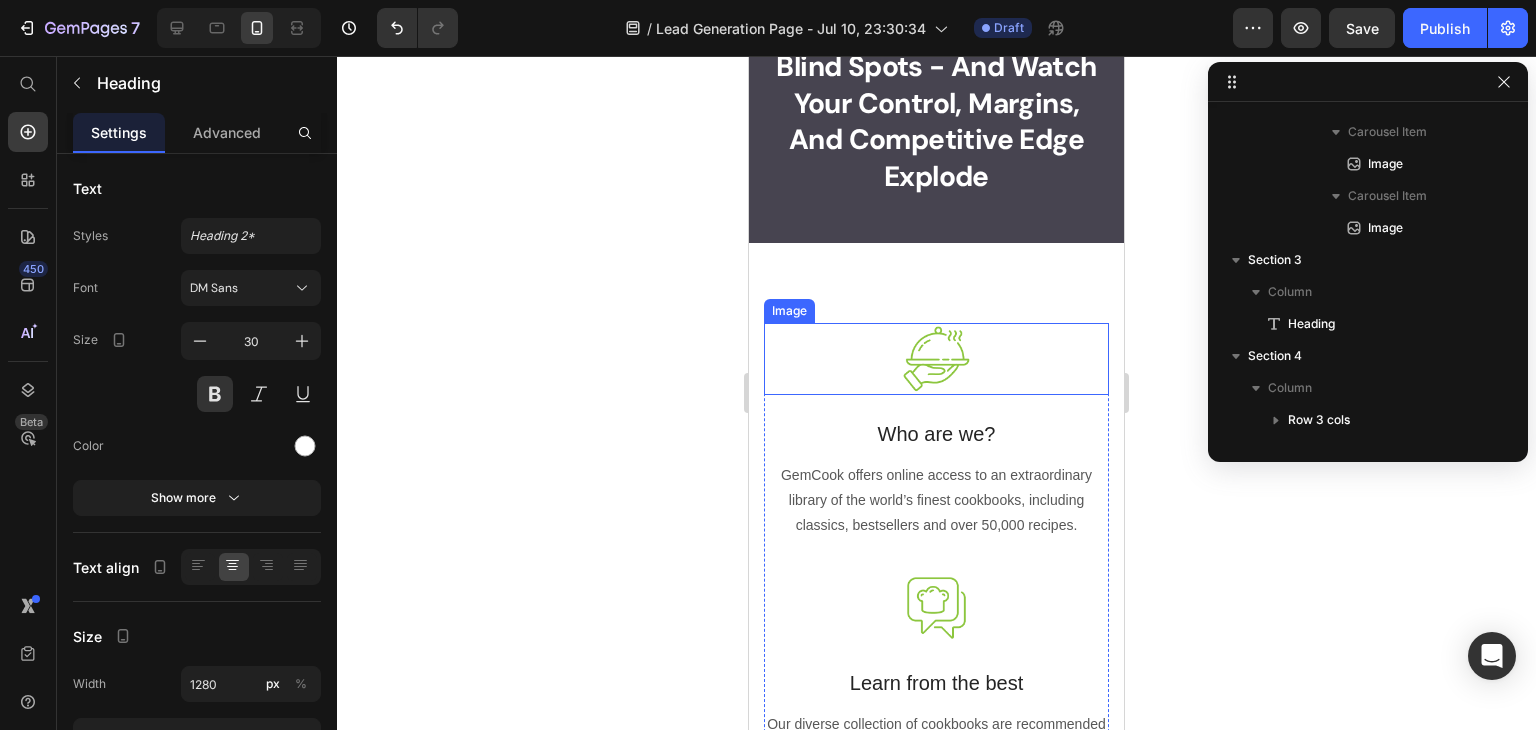 type 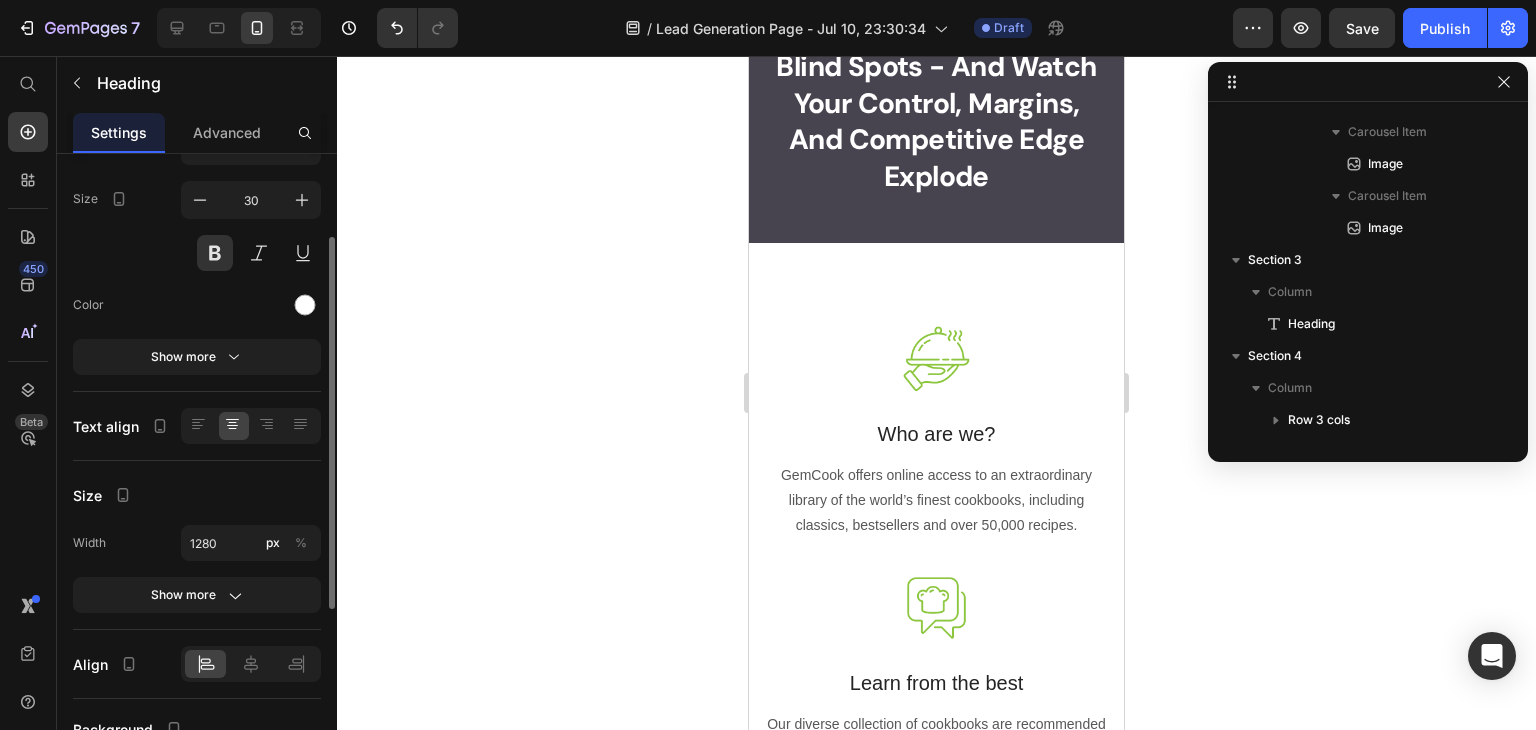 scroll, scrollTop: 241, scrollLeft: 0, axis: vertical 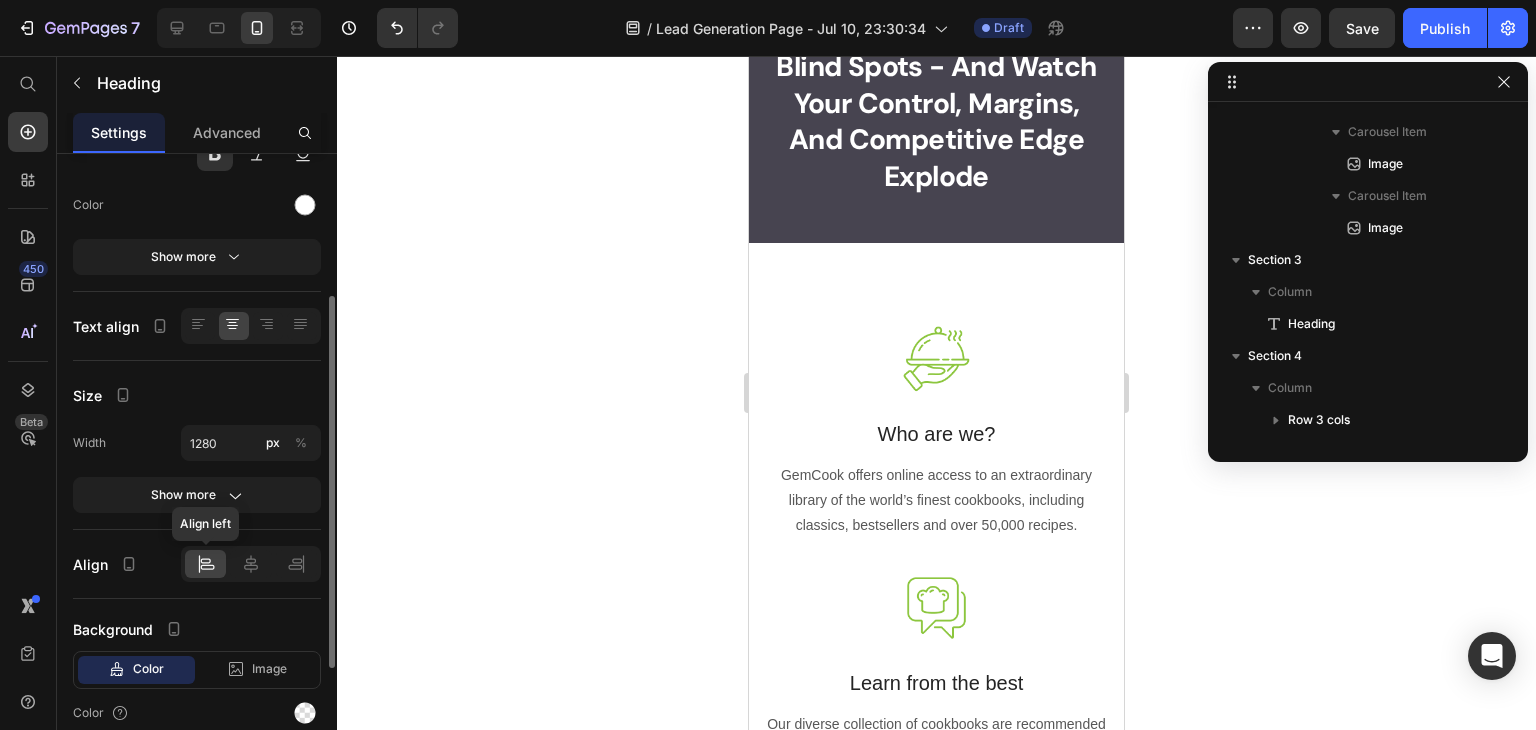 click on "Width 1280 px % Show more" at bounding box center (197, 469) 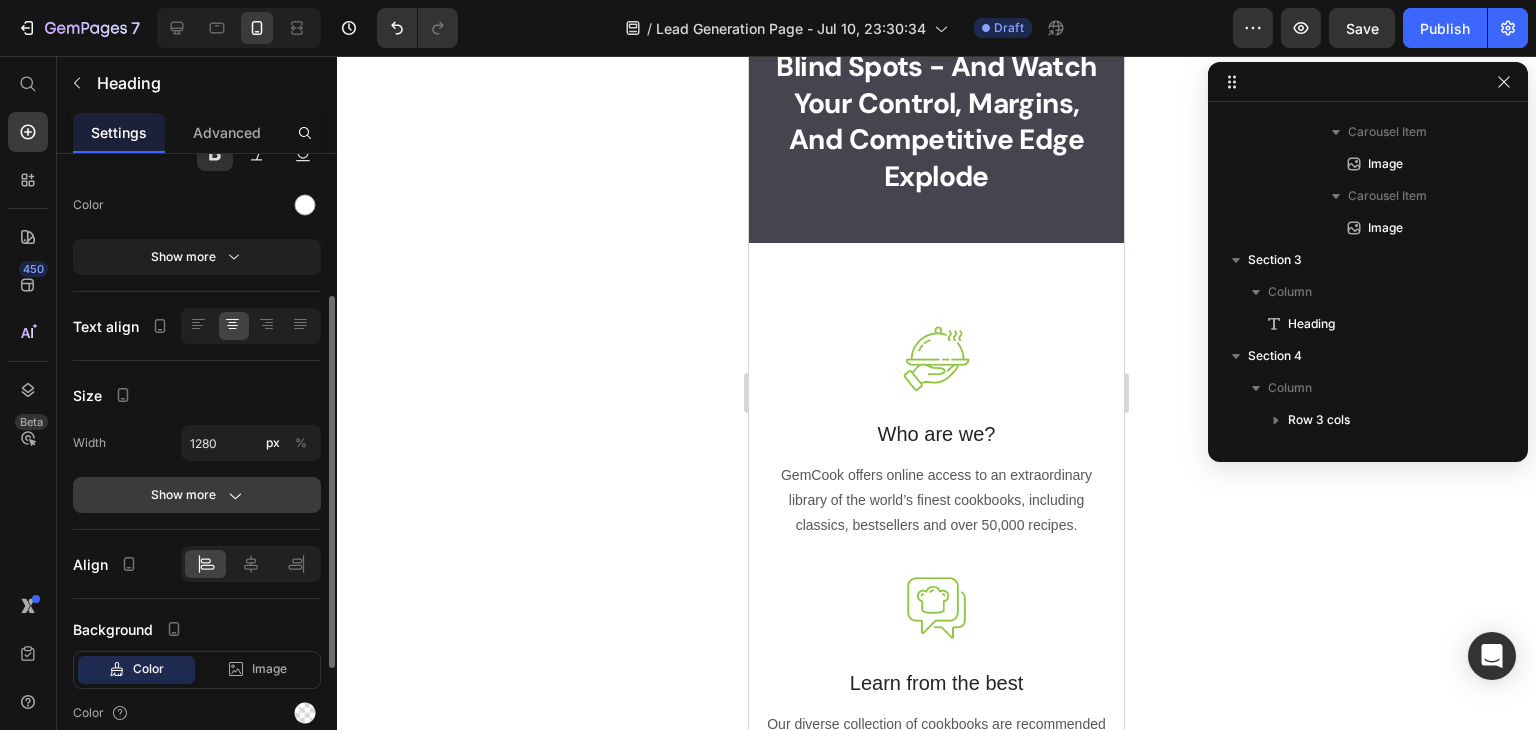 click on "Show more" at bounding box center (197, 495) 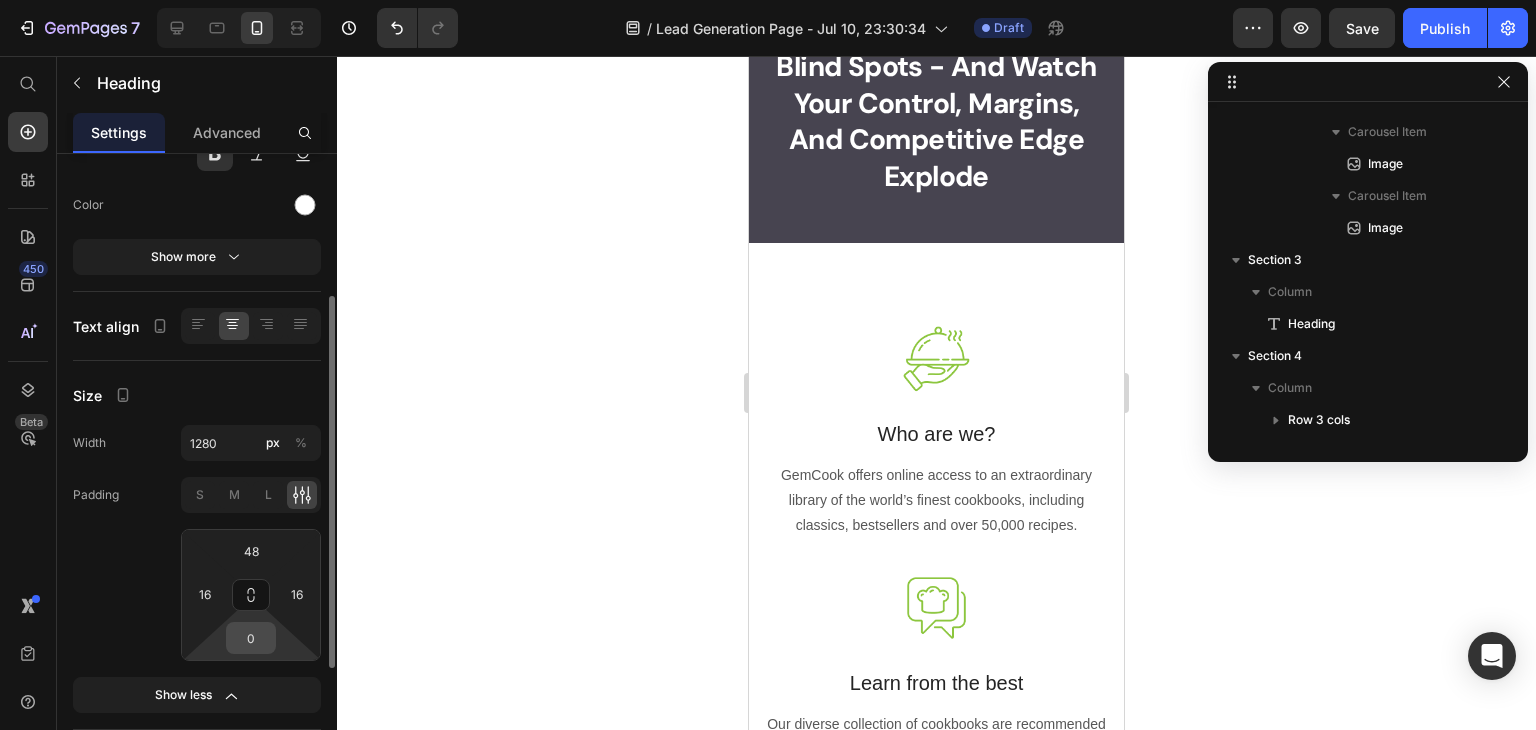 click on "0" at bounding box center [251, 638] 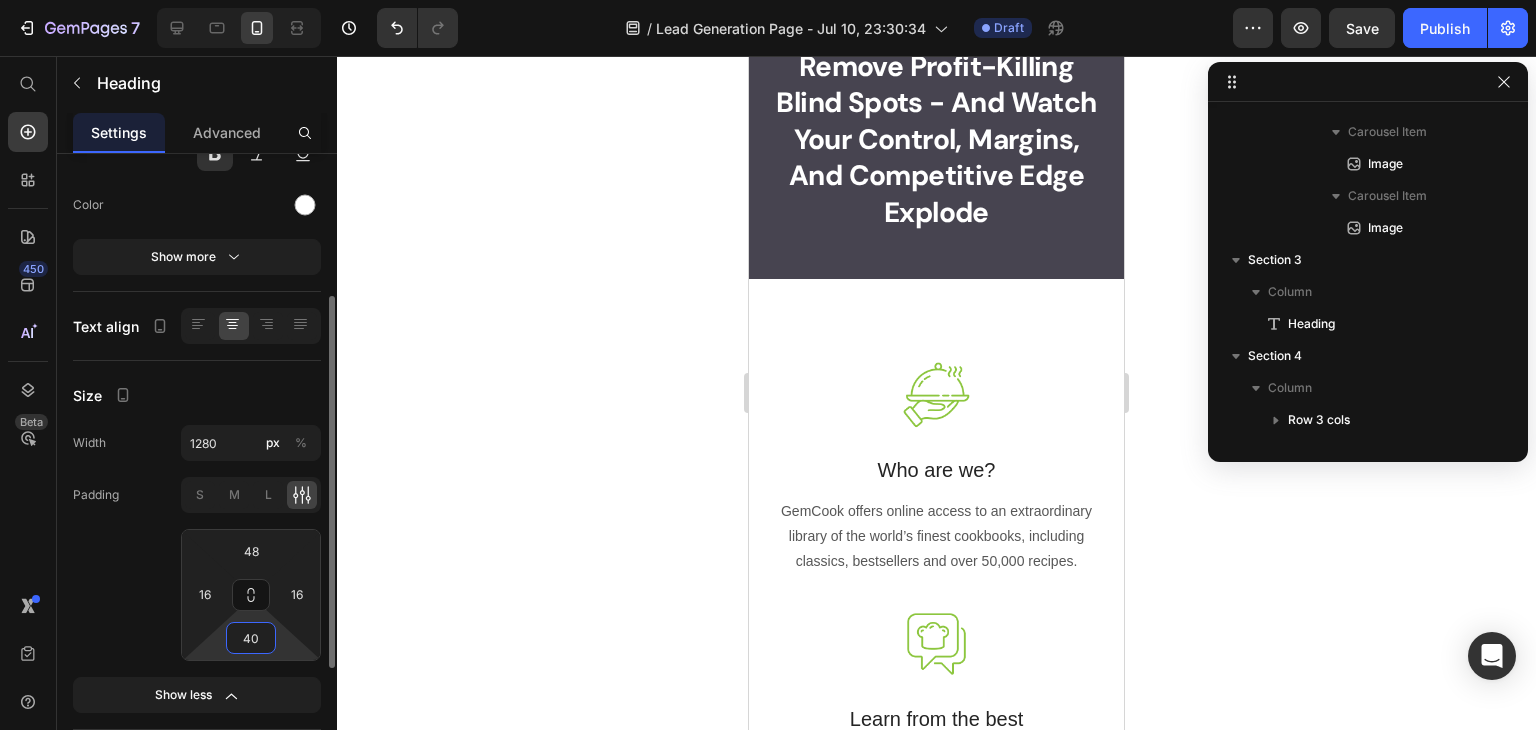 scroll, scrollTop: 1440, scrollLeft: 0, axis: vertical 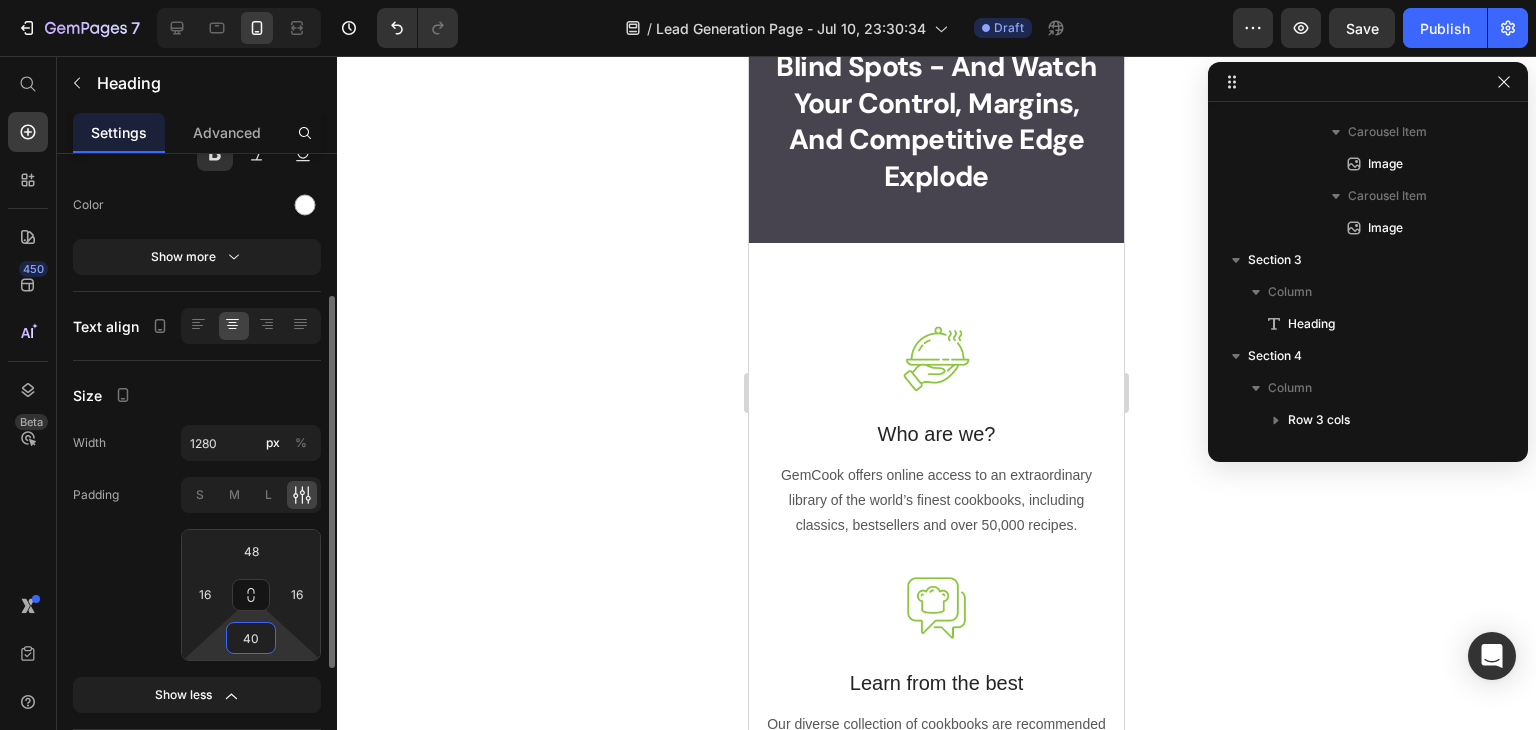 type on "40" 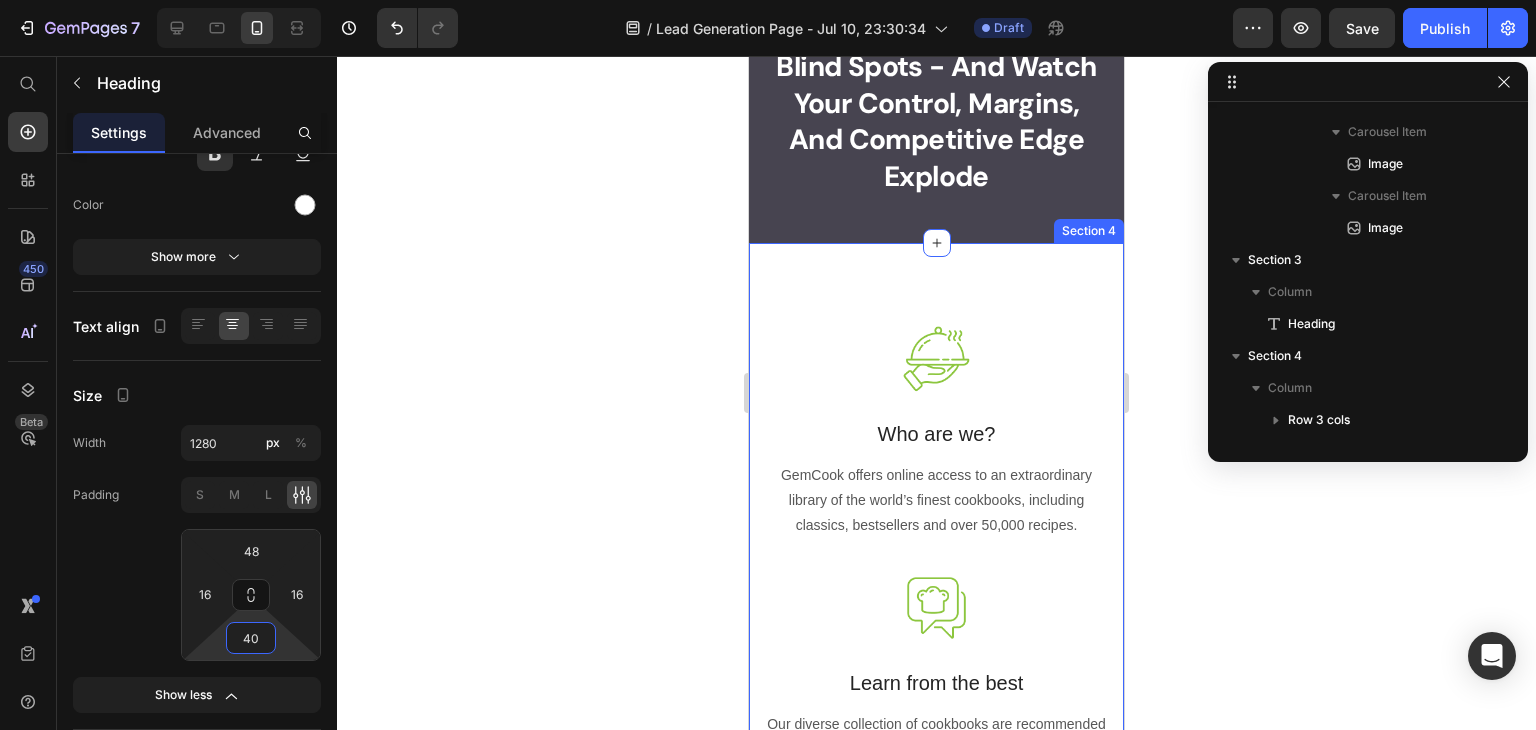 click on "Image Who are we? Text block GemCook offers online access to an extraordinary library of the world’s finest cookbooks, including classics, bestsellers and over 50,000 recipes. Text block Image Learn from the best Text block Our diverse collection of cookbooks are recommended by leading food professionals and written by top chefs and award-winning food writers. Text block Image Cook without limit Text block Instantly find inspiration and guidance for any dish, skill-level, cuisine or dietary requirement through our GemCook powerful search and smart filters. Text block Row Section 4" at bounding box center (936, 680) 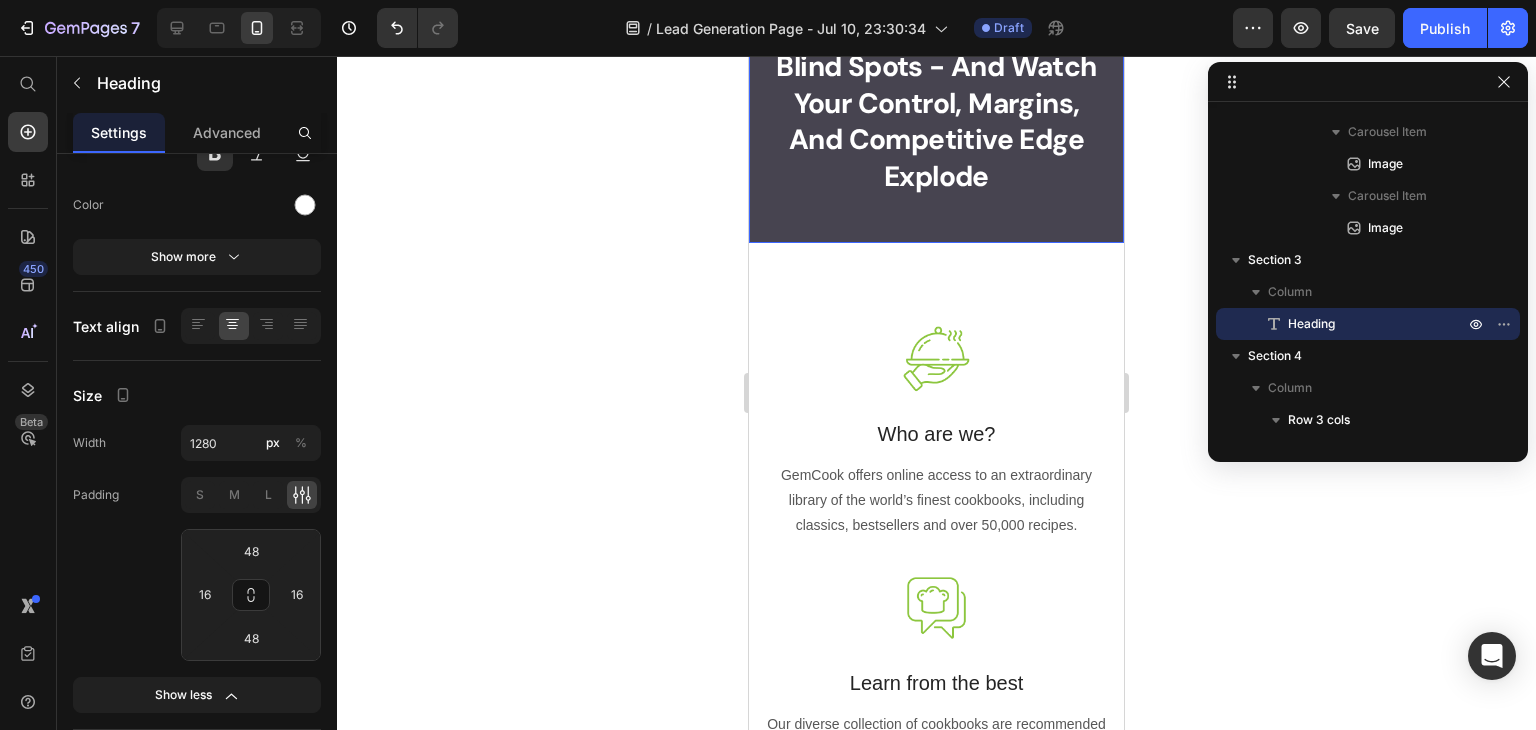 click on "Remove Profit-Killing Blind Spots - And Watch Your Control, Margins, And Competitive Edge Explode" at bounding box center [936, 104] 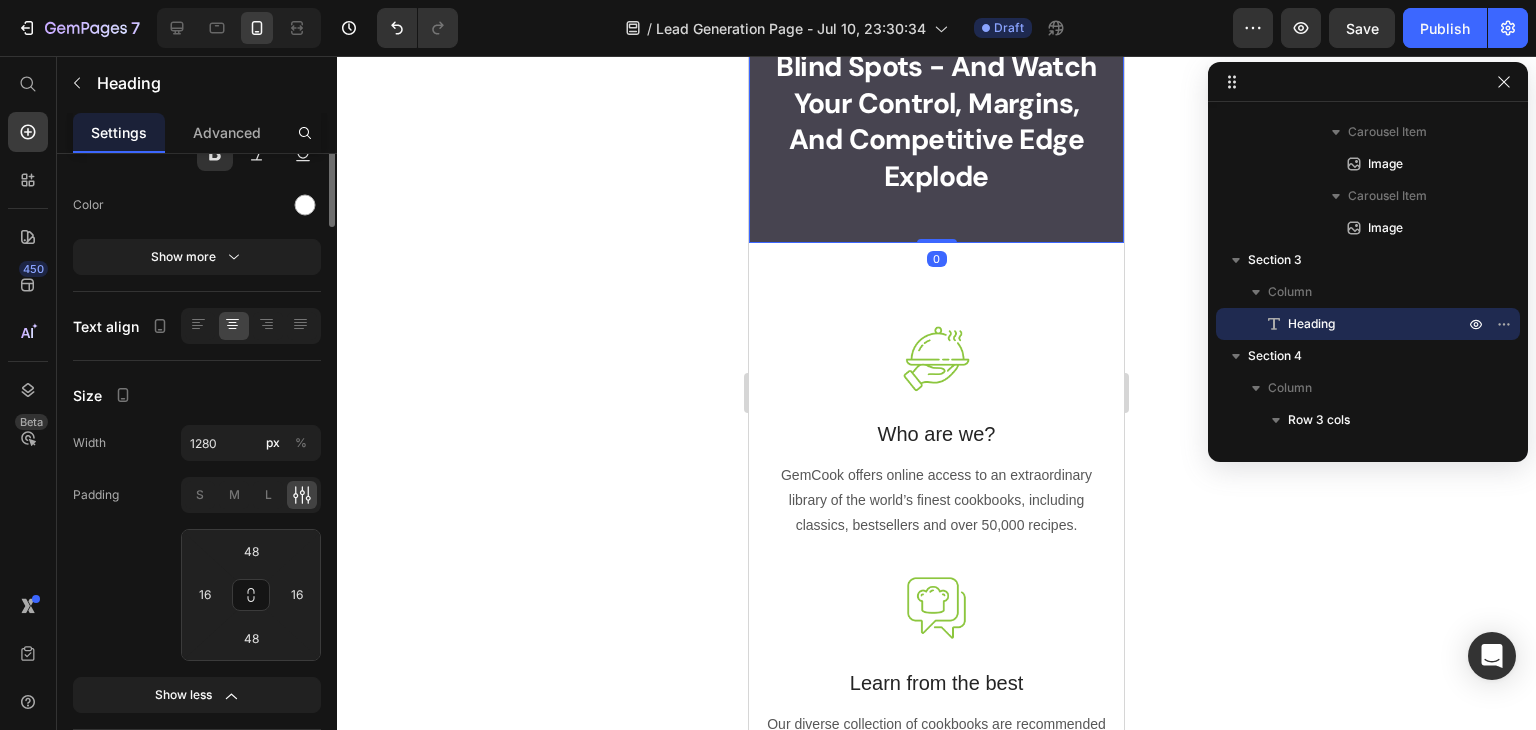 scroll, scrollTop: 0, scrollLeft: 0, axis: both 